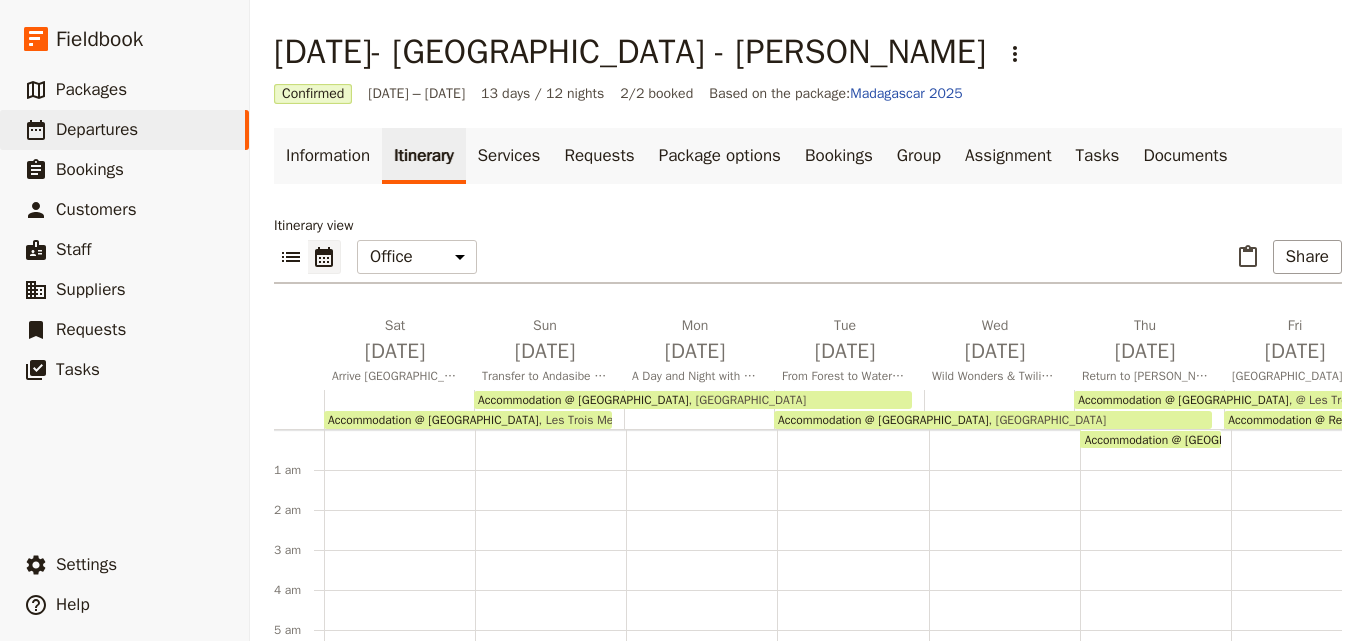 scroll, scrollTop: 0, scrollLeft: 0, axis: both 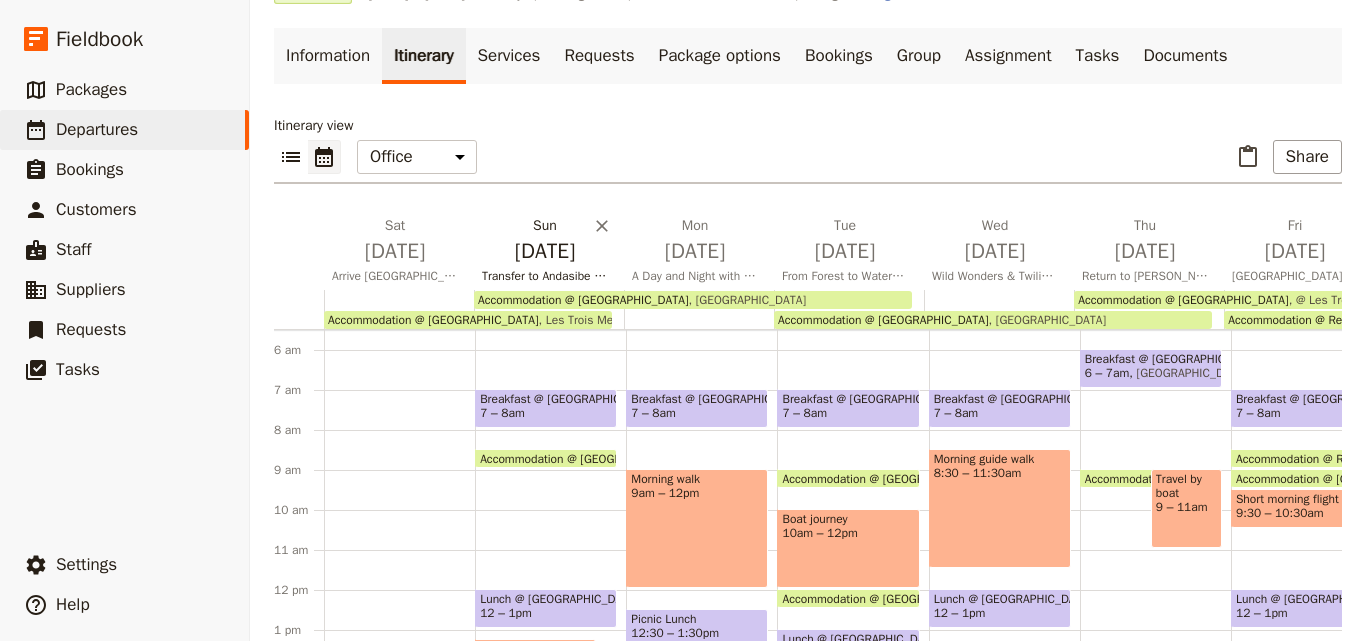 click on "Aug 10" at bounding box center (545, 251) 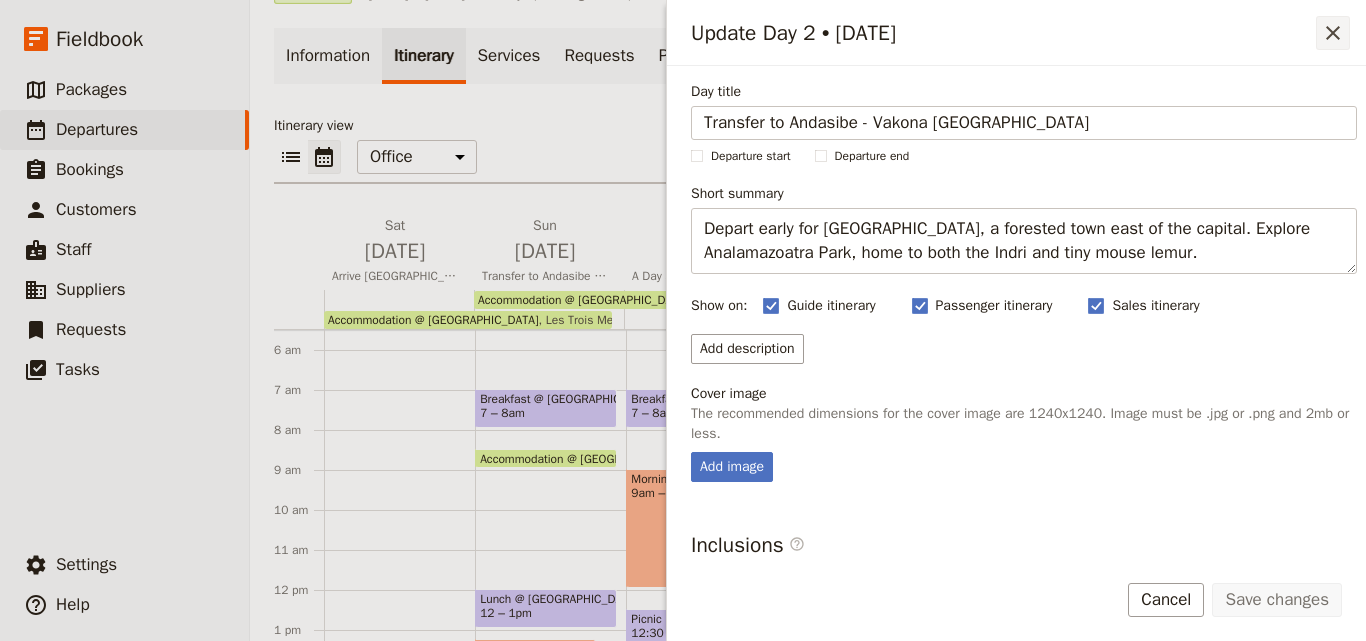 click 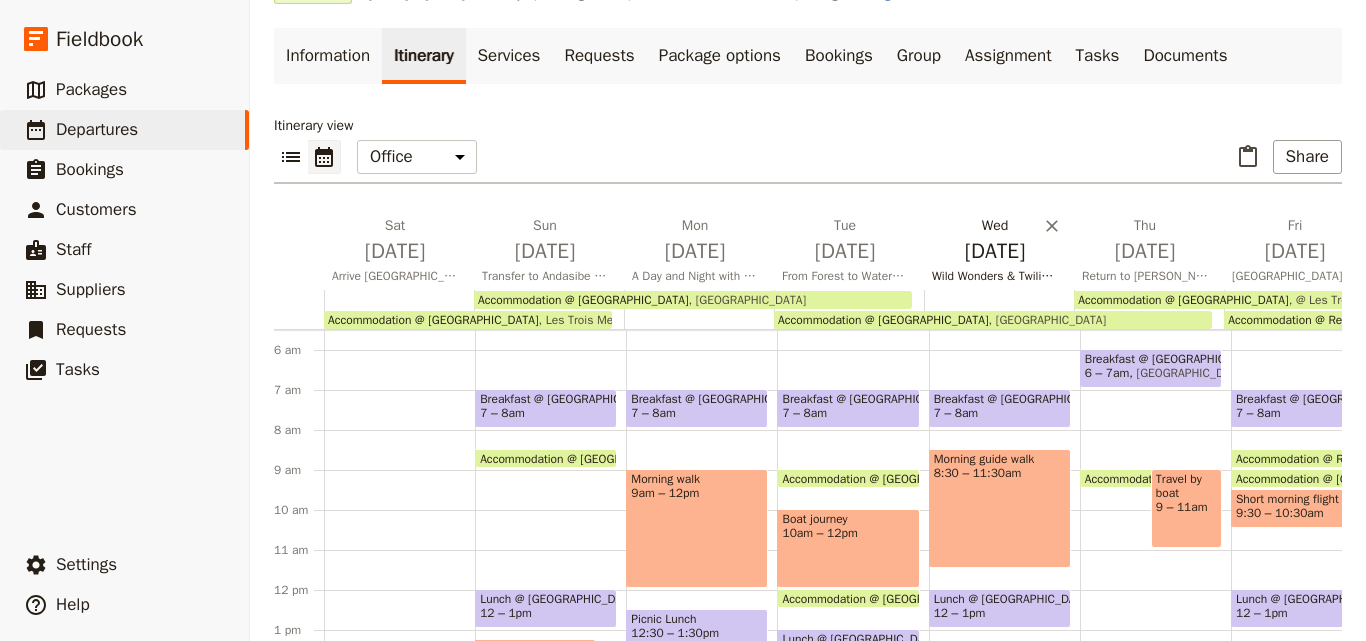 click on "Aug 13" at bounding box center [995, 251] 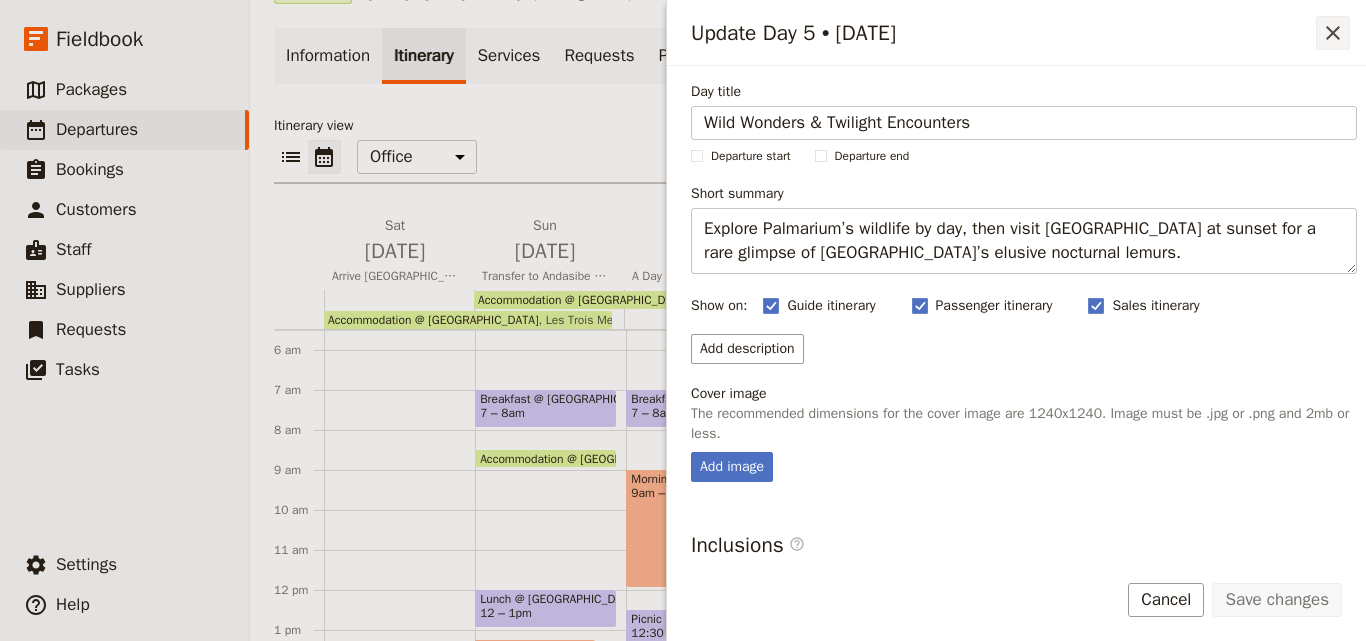 click on "​" at bounding box center [1333, 33] 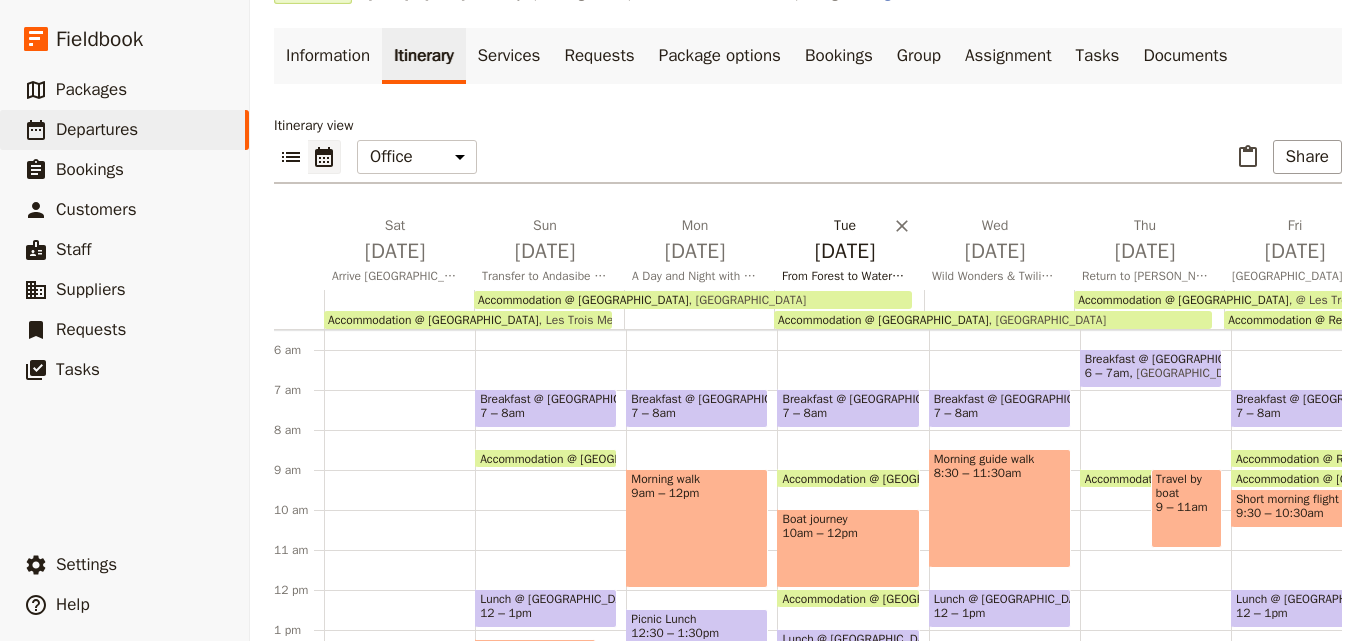 click on "Aug 12" at bounding box center (845, 251) 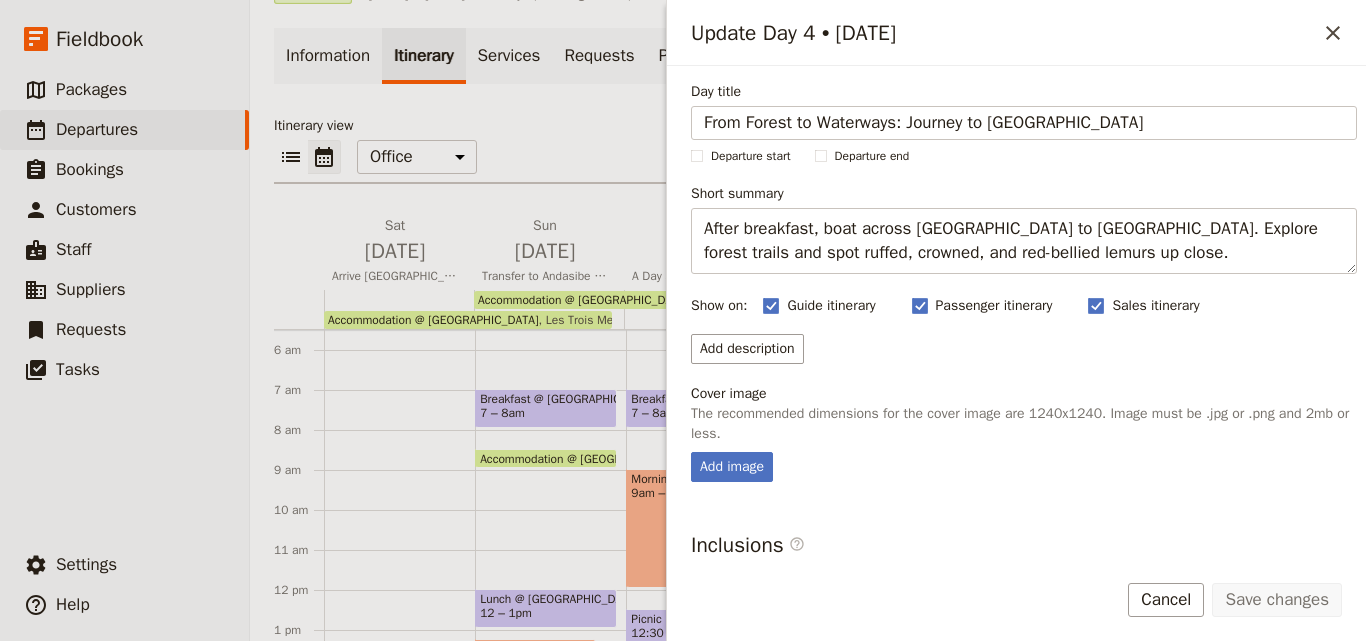 scroll, scrollTop: 227, scrollLeft: 0, axis: vertical 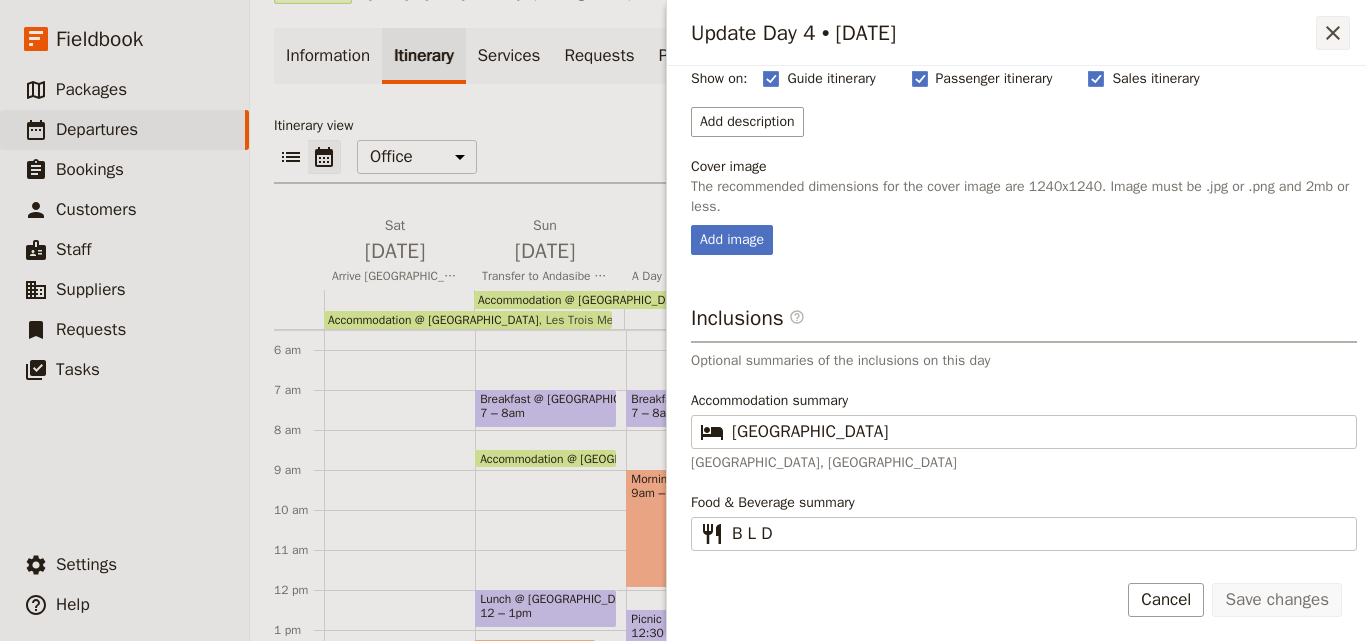 click 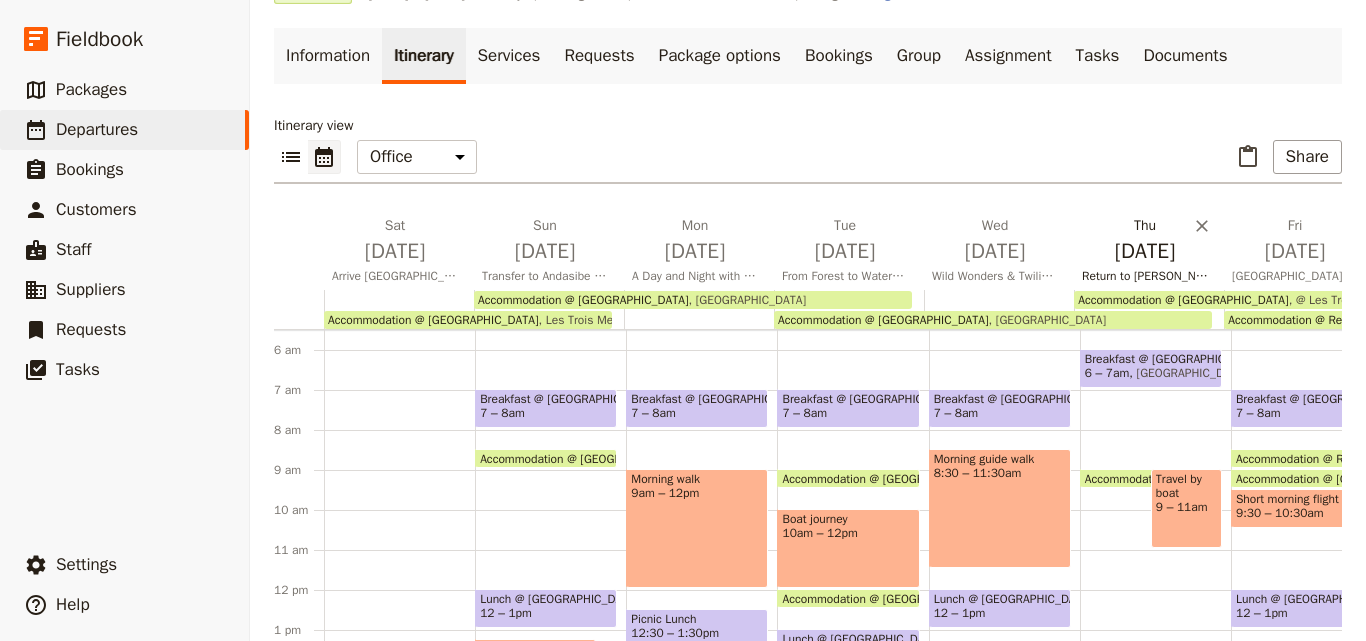 type 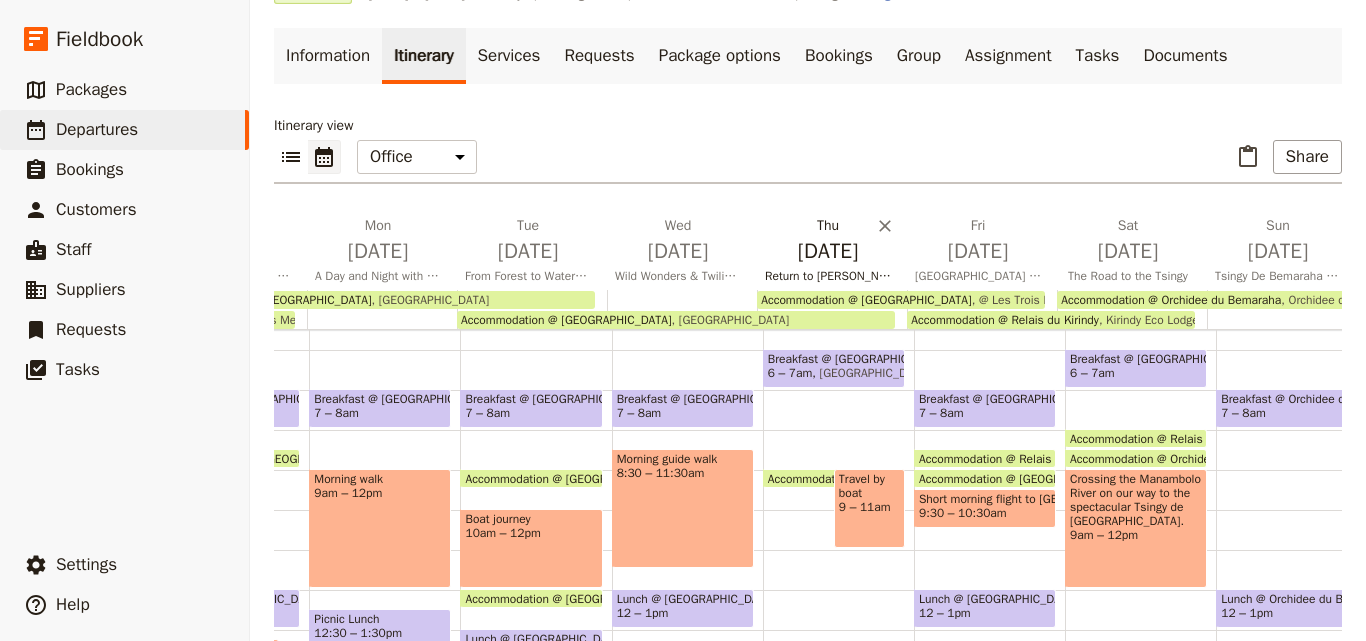 scroll, scrollTop: 0, scrollLeft: 320, axis: horizontal 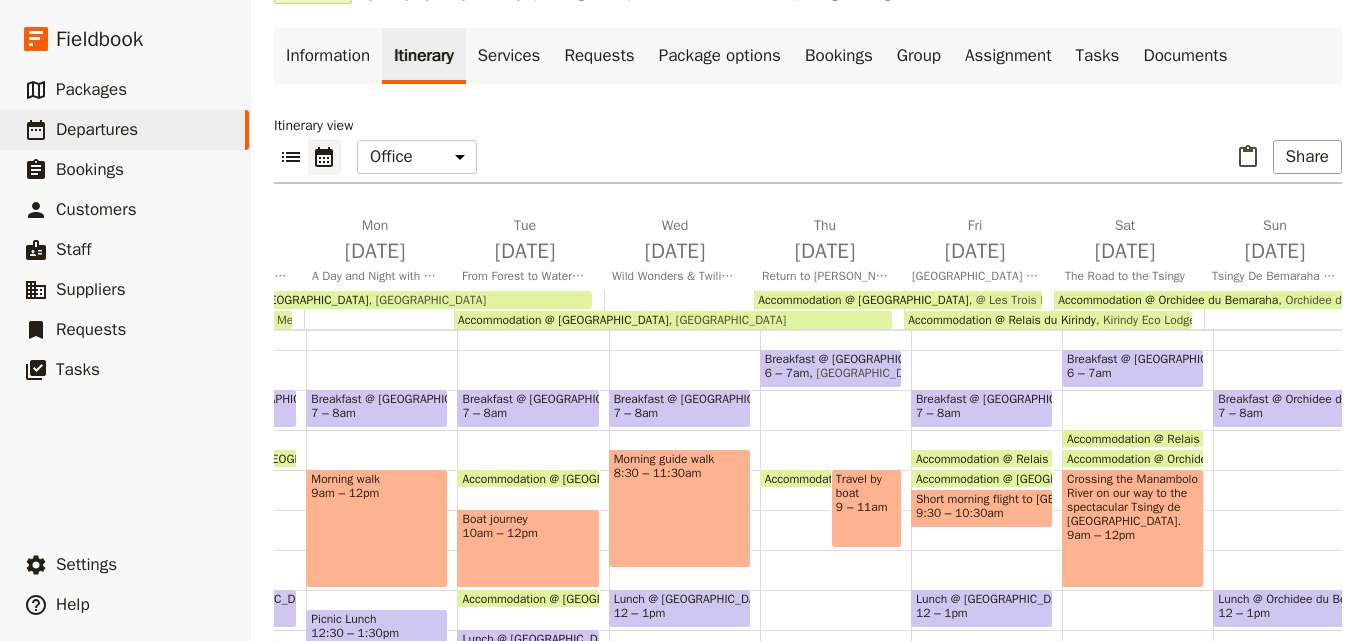 click on "Accommodation @ Relais du Kirindy" at bounding box center [1002, 320] 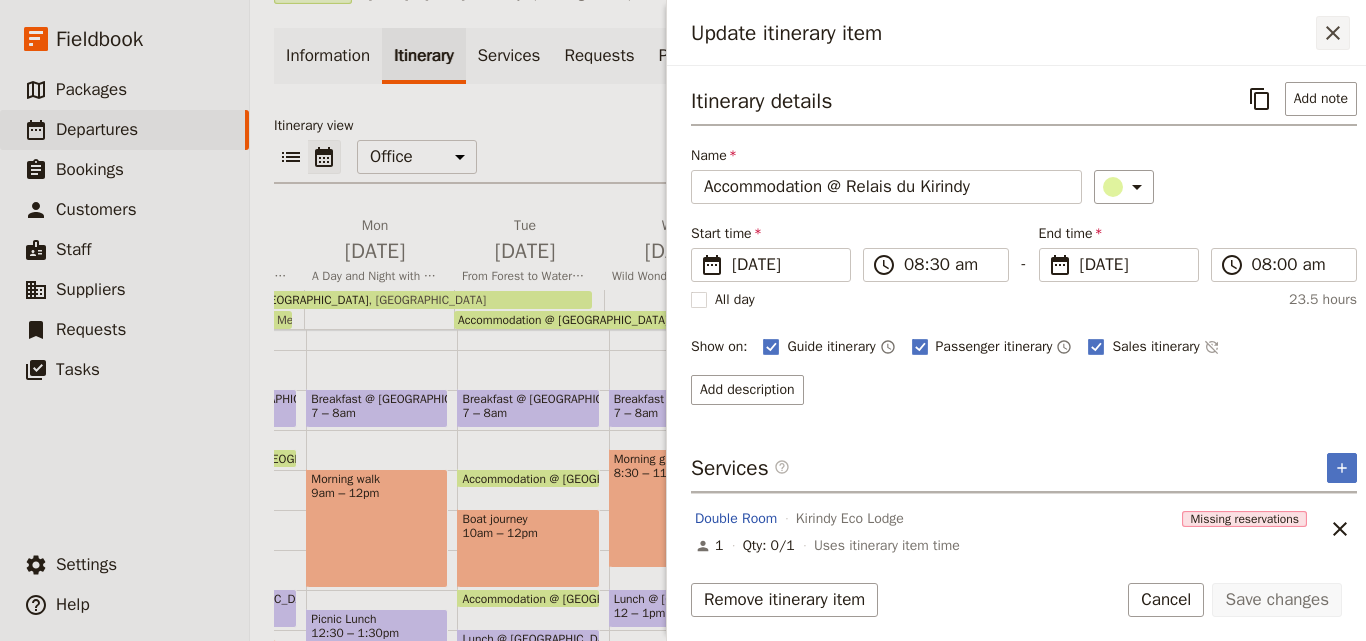 click 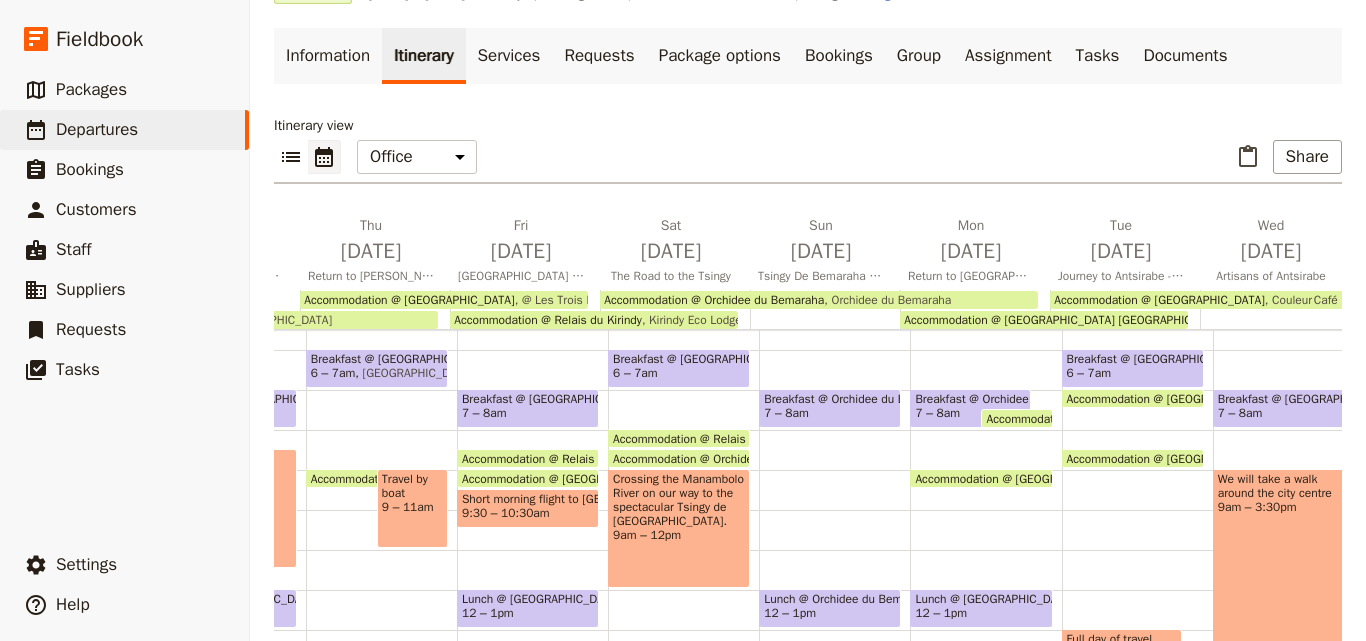 scroll, scrollTop: 0, scrollLeft: 772, axis: horizontal 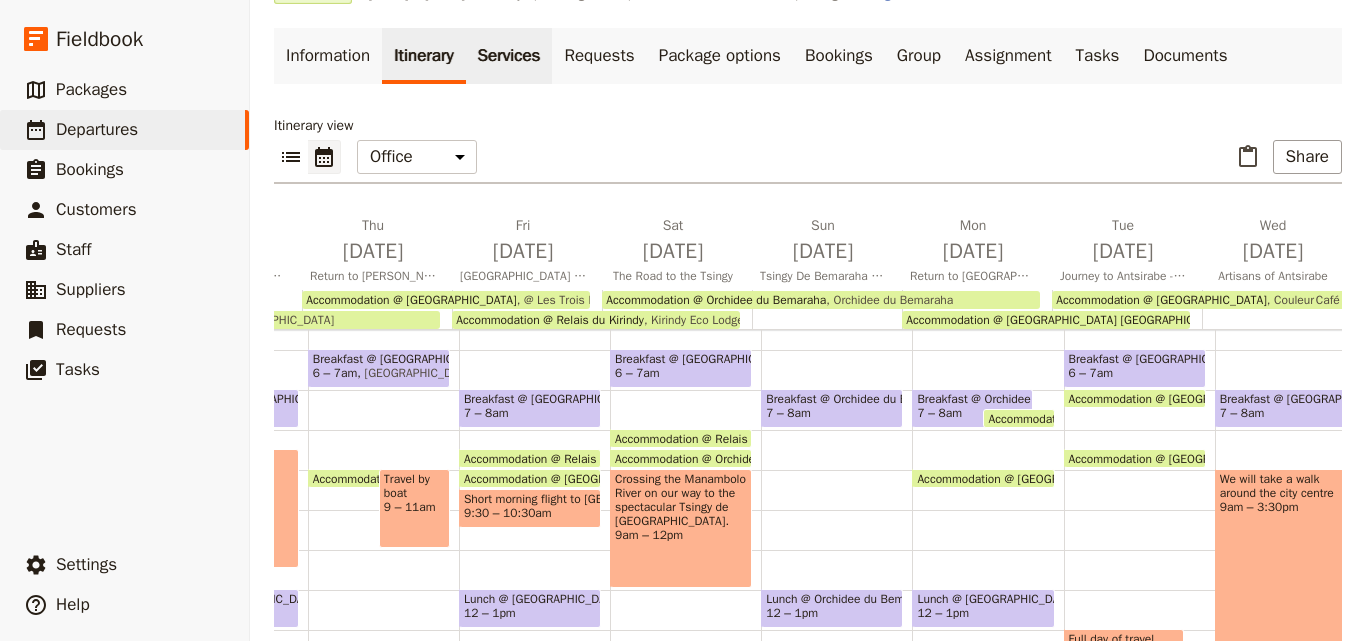 click on "Services" at bounding box center (509, 56) 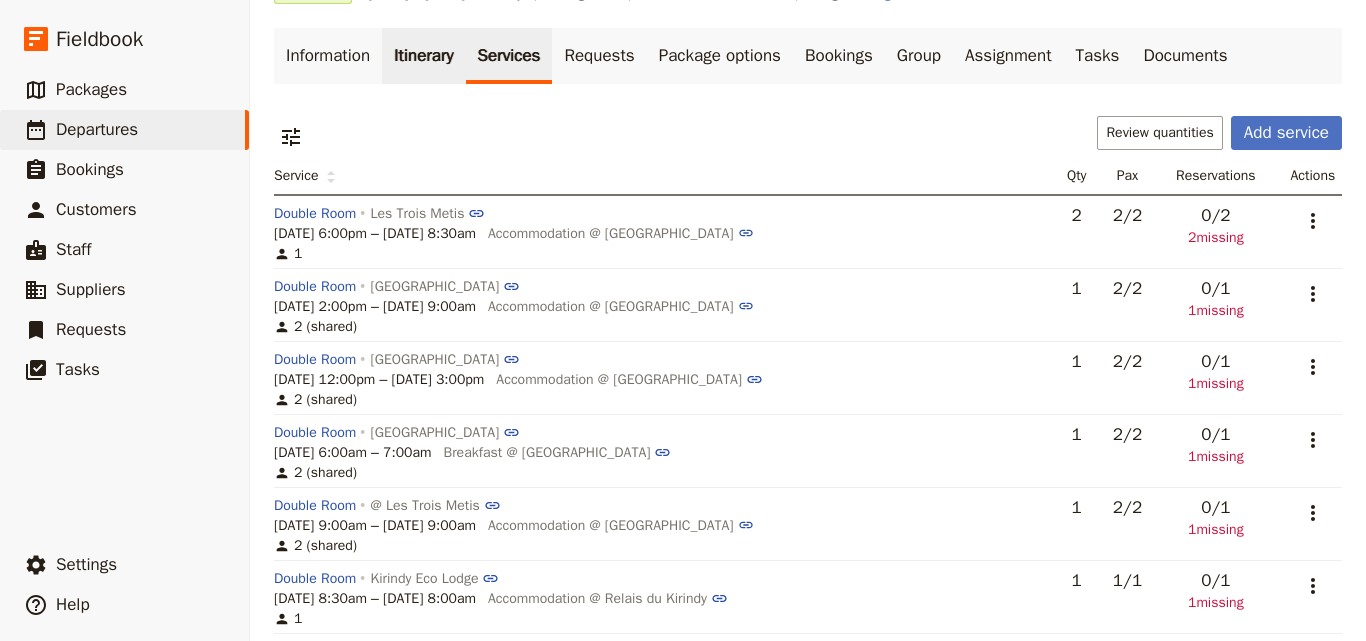 click on "Itinerary" at bounding box center [423, 56] 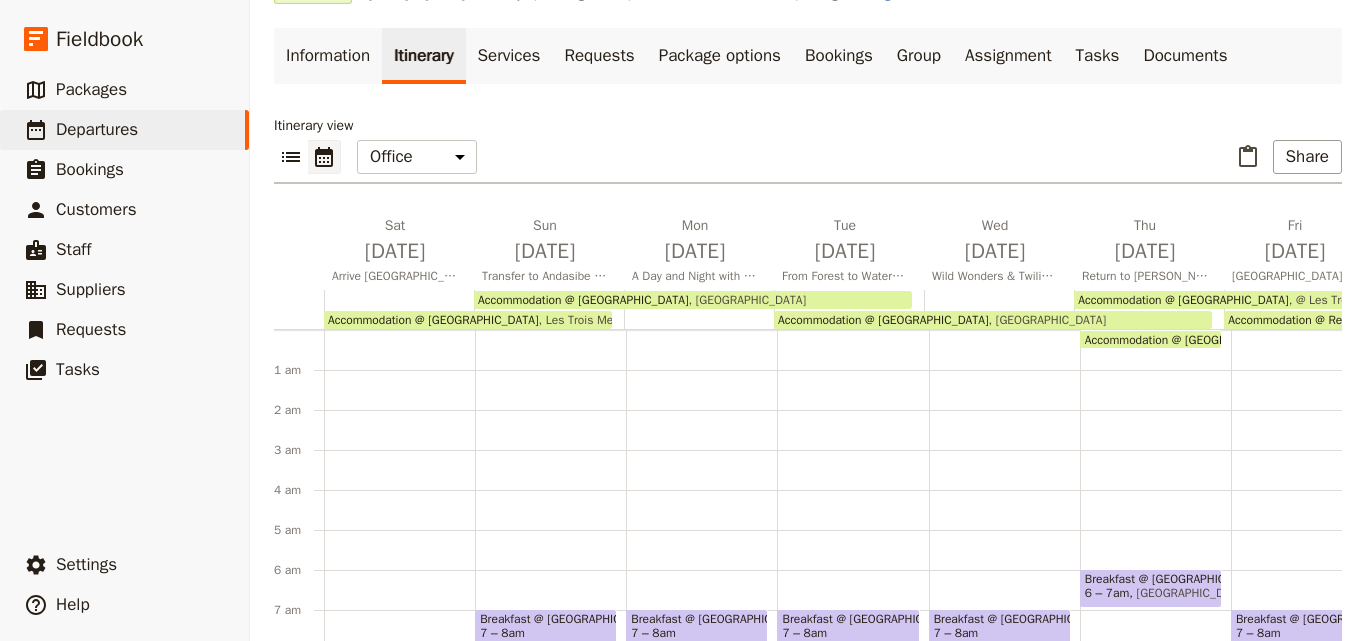 scroll, scrollTop: 220, scrollLeft: 0, axis: vertical 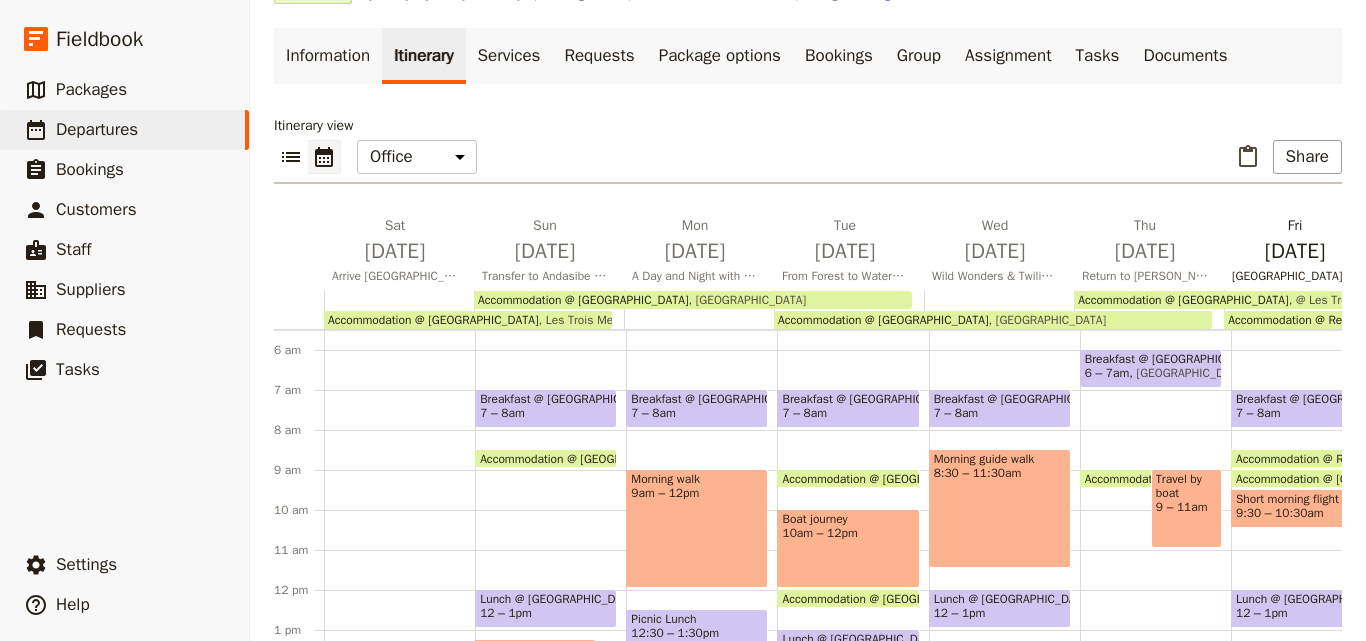 click on "Aug 15" at bounding box center (1295, 251) 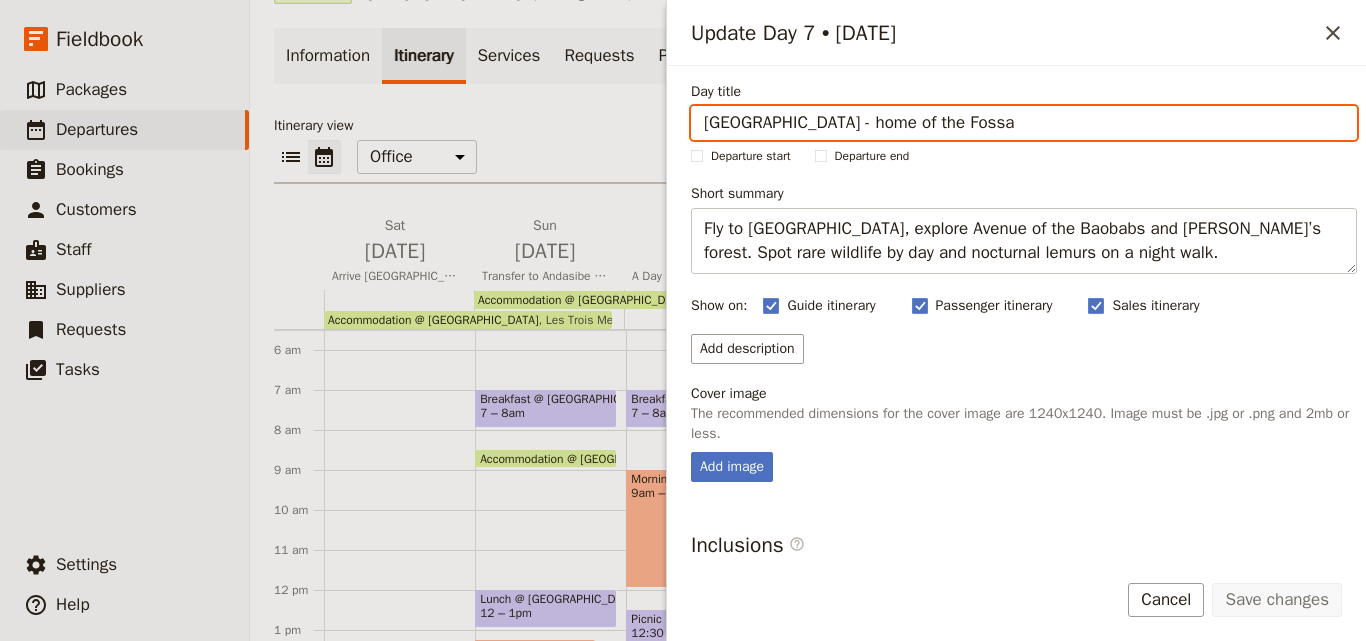 scroll, scrollTop: 227, scrollLeft: 0, axis: vertical 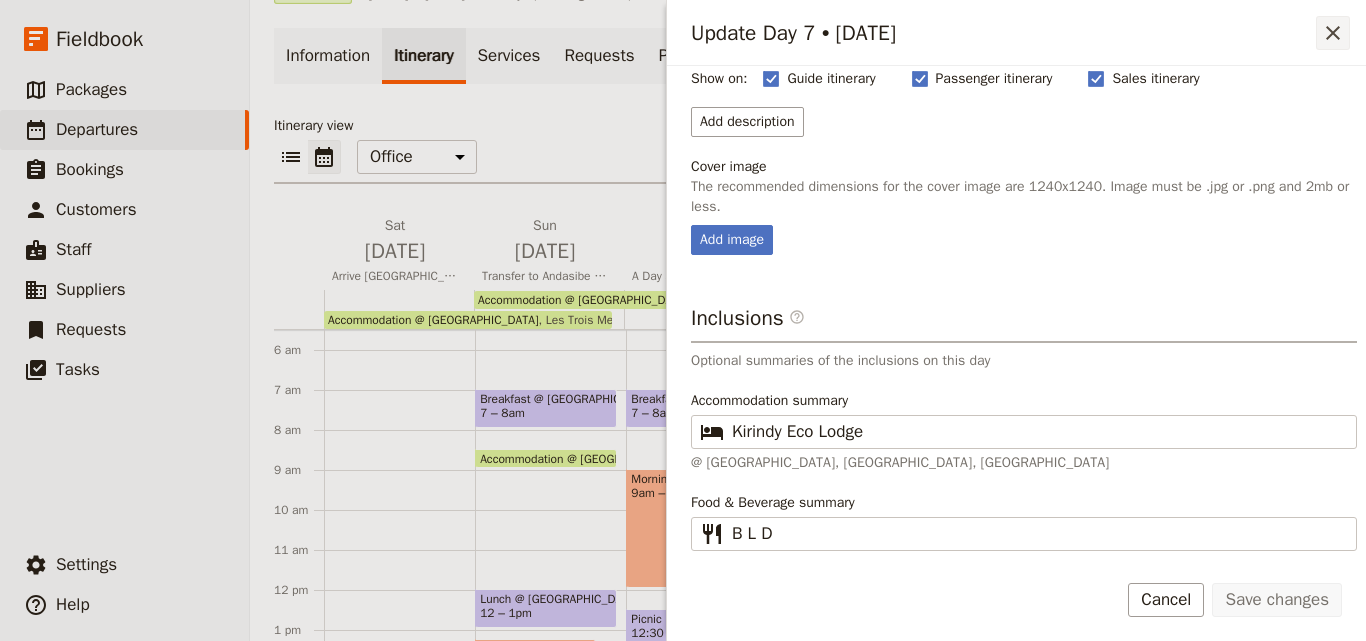 click 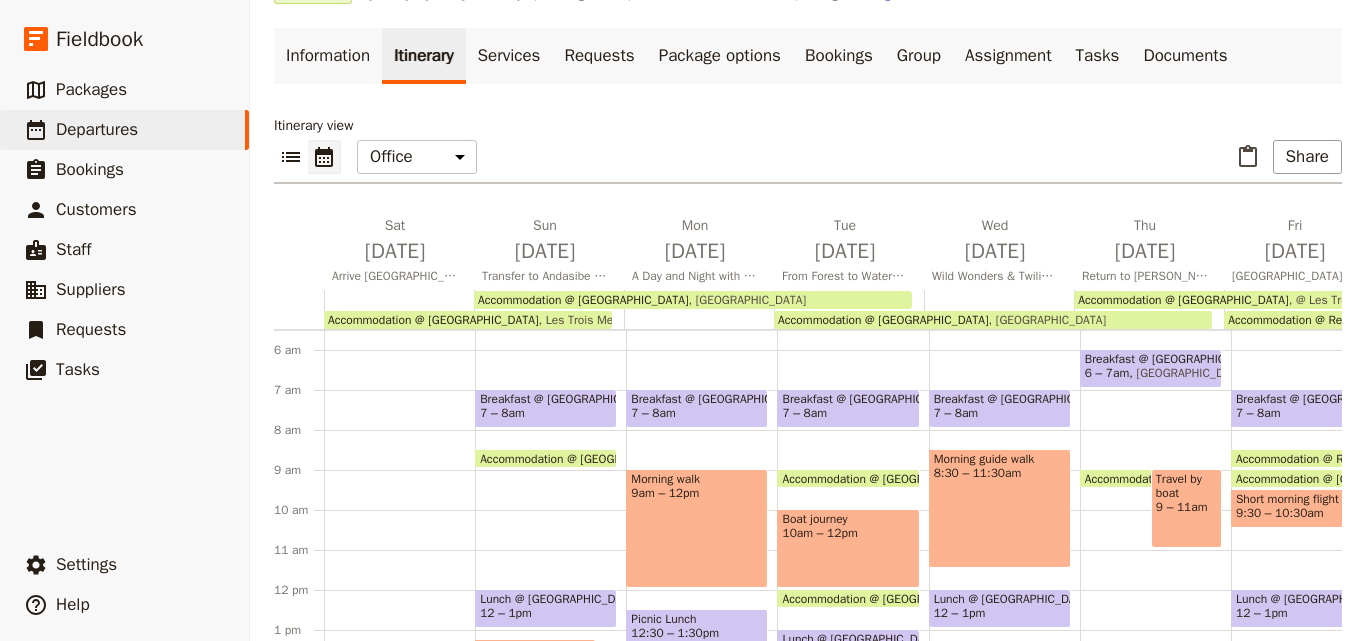 click on "Vakona Lodge" at bounding box center [748, 300] 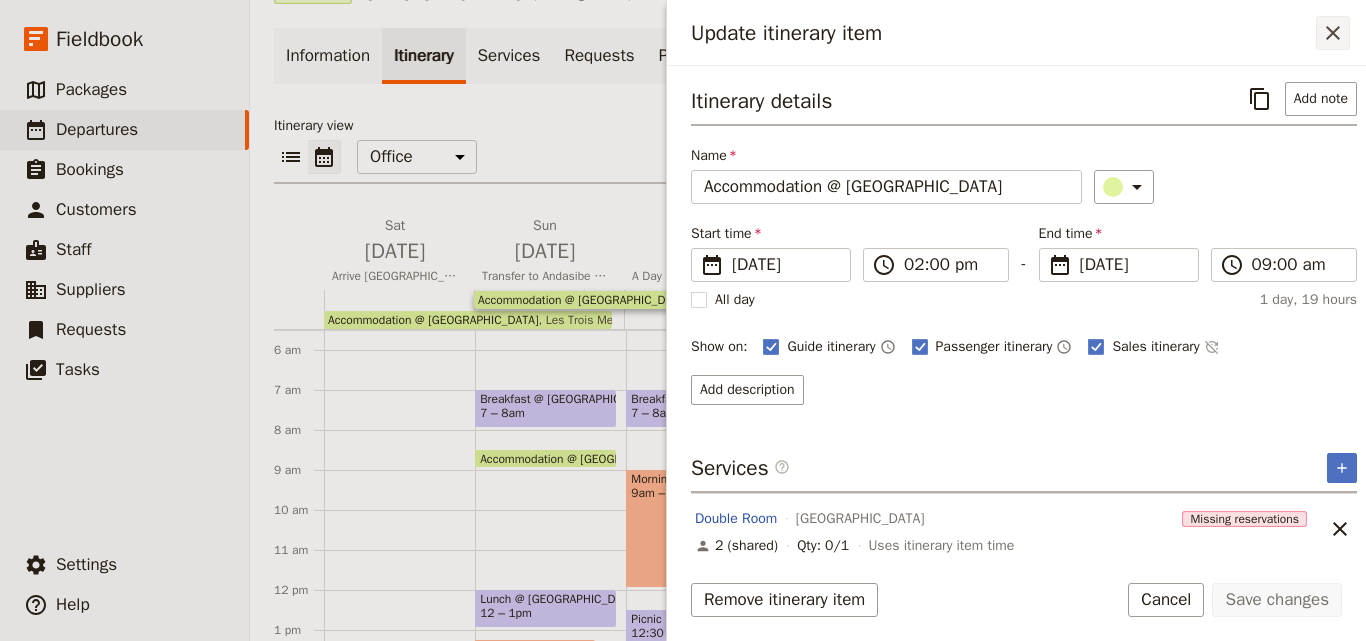 click 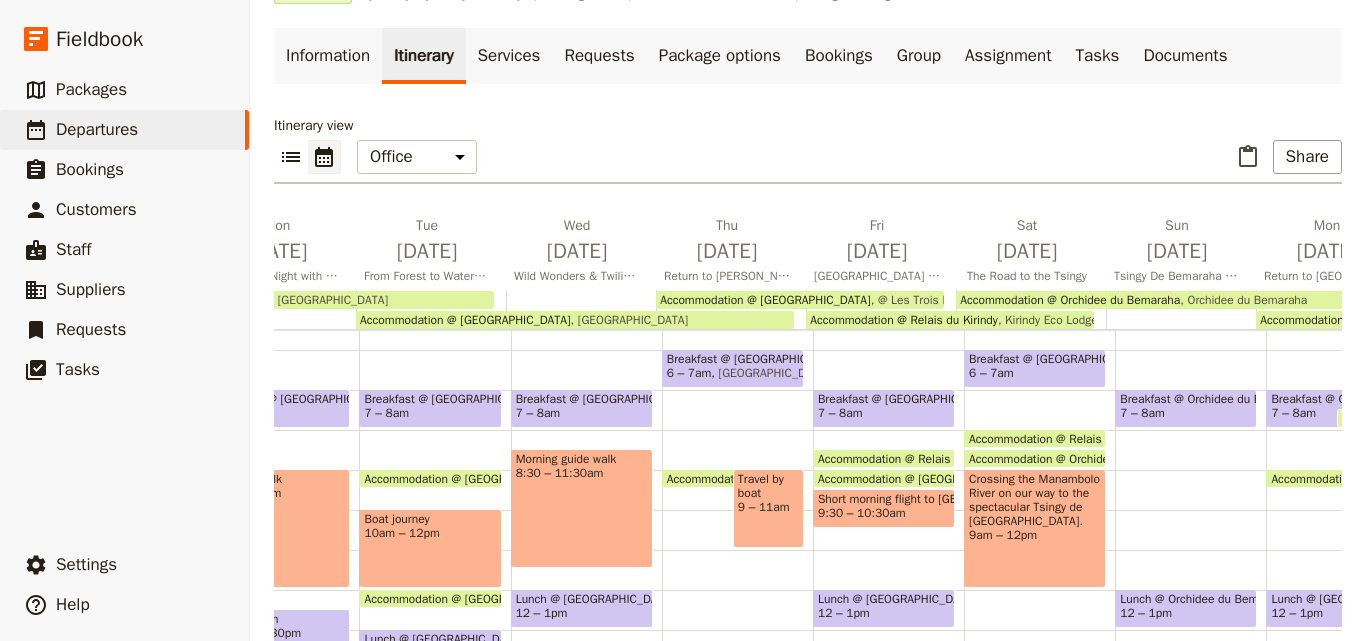 scroll, scrollTop: 0, scrollLeft: 440, axis: horizontal 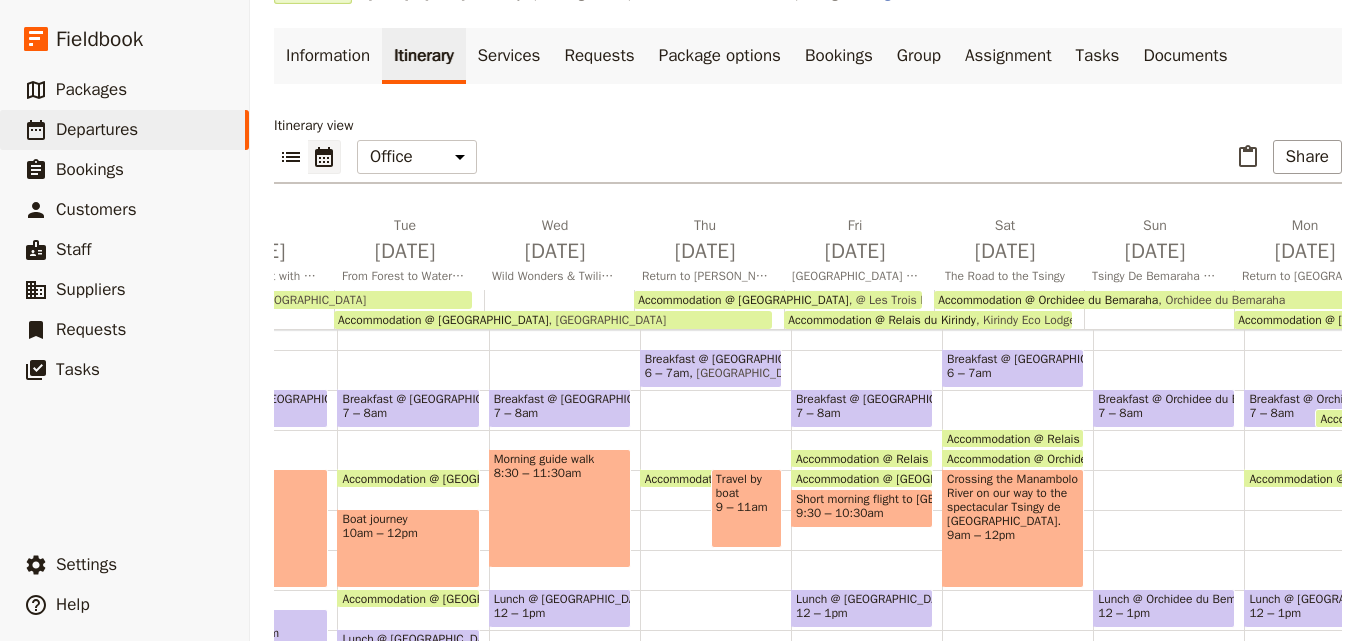 click on "Accommodation @ Relais du Kirindy" at bounding box center (882, 320) 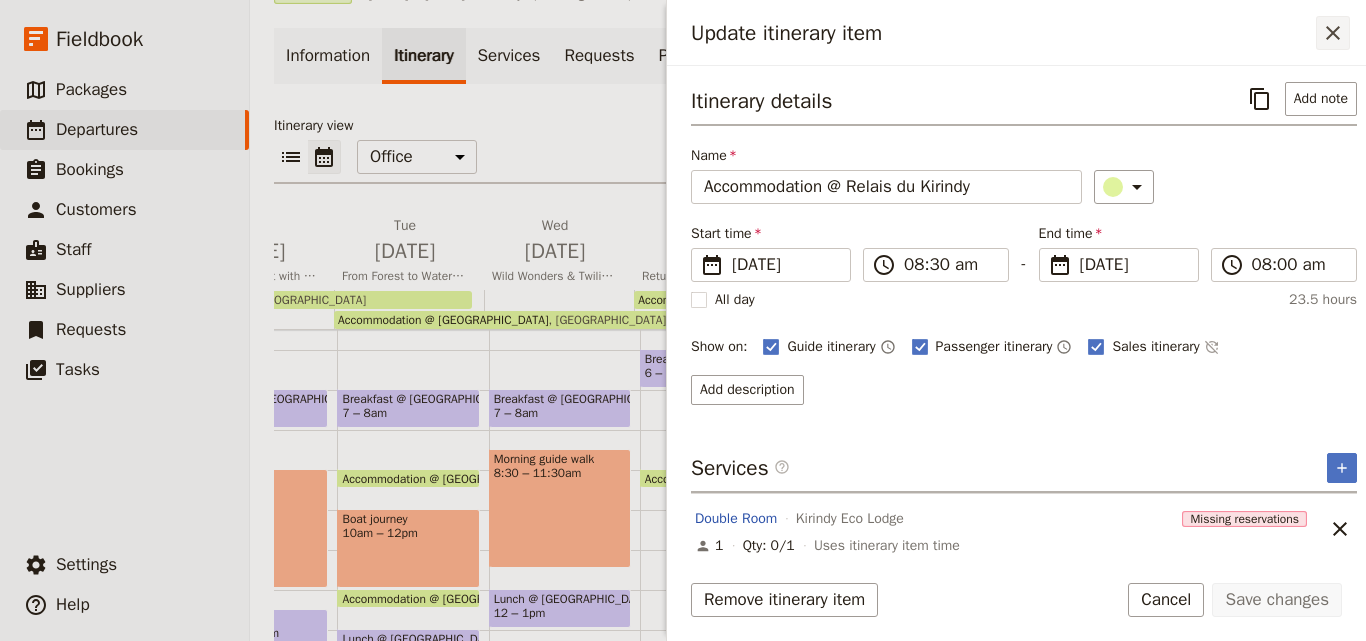 click 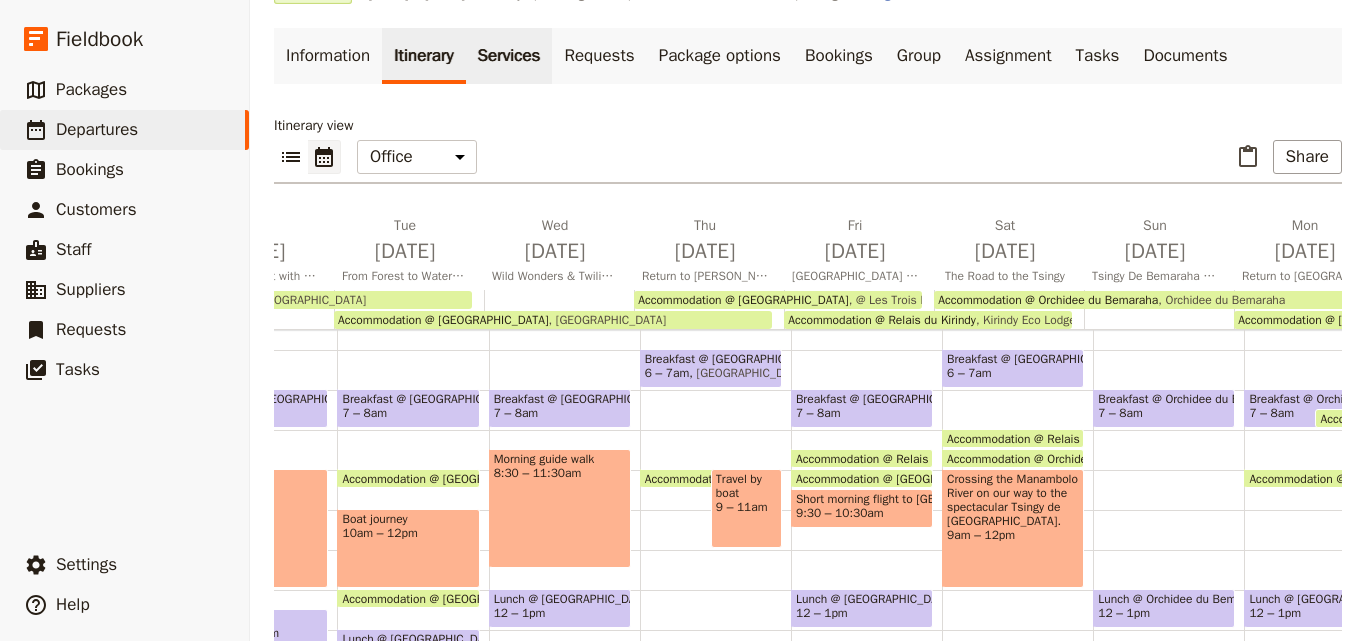 click on "Services" at bounding box center (509, 56) 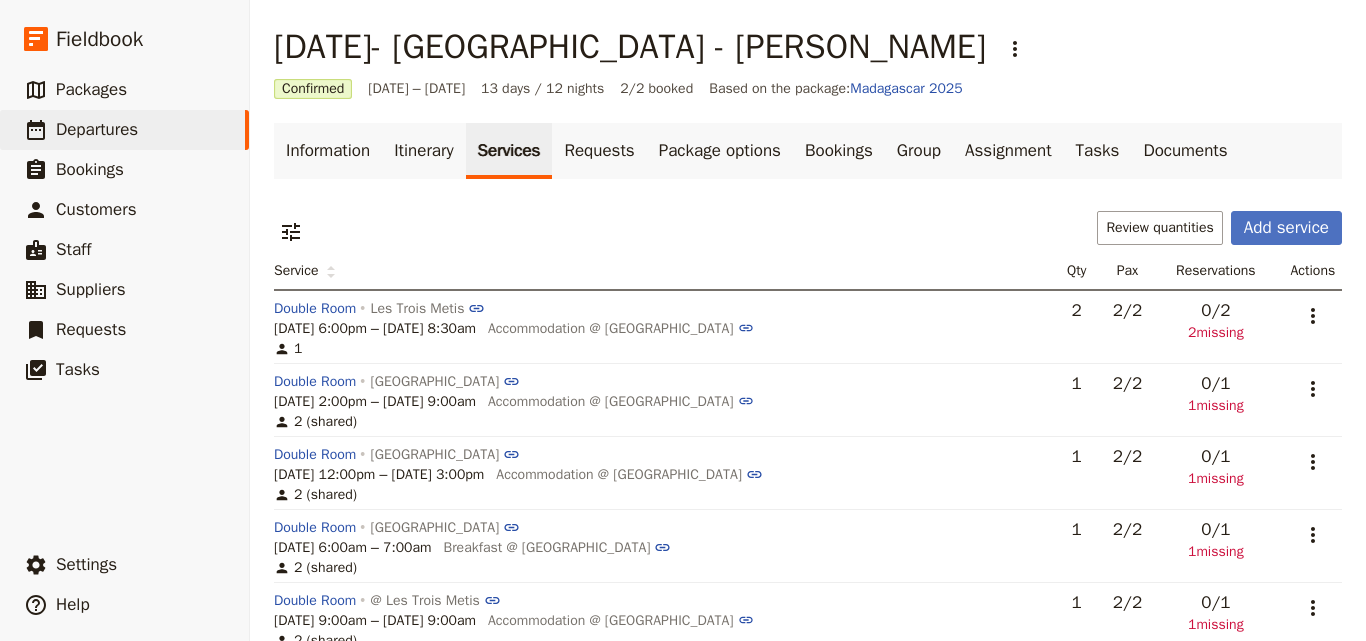 scroll, scrollTop: 0, scrollLeft: 0, axis: both 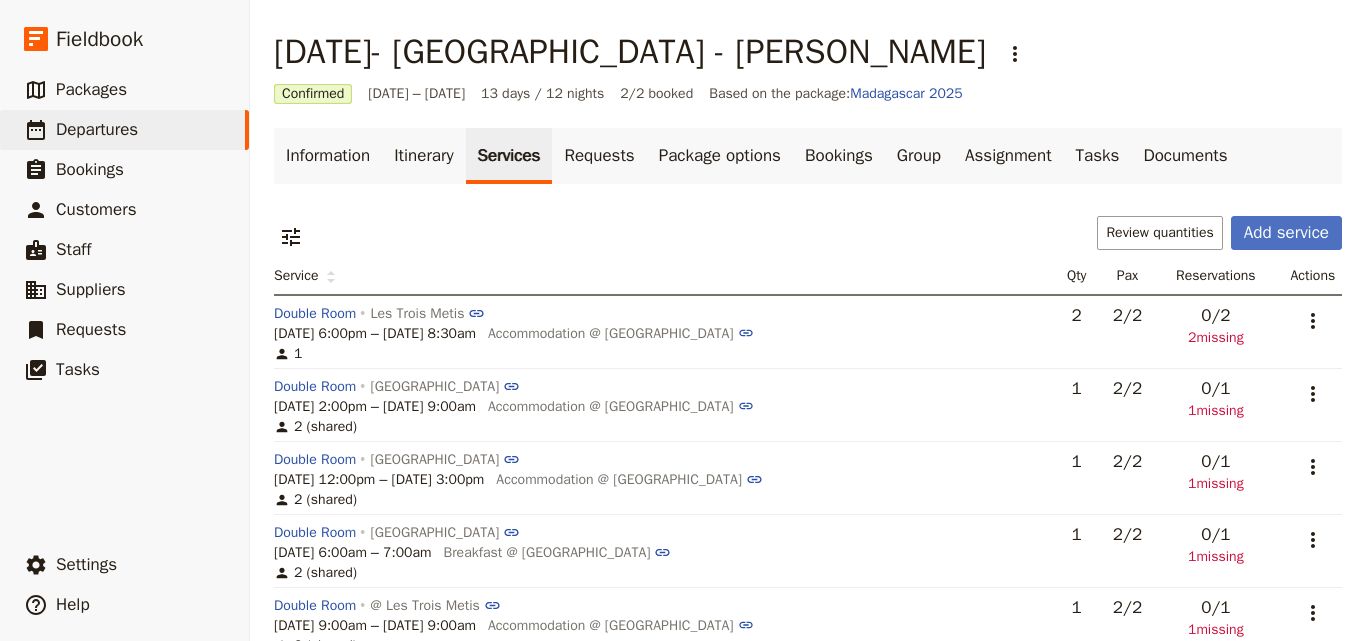 click on "2" at bounding box center [1077, 315] 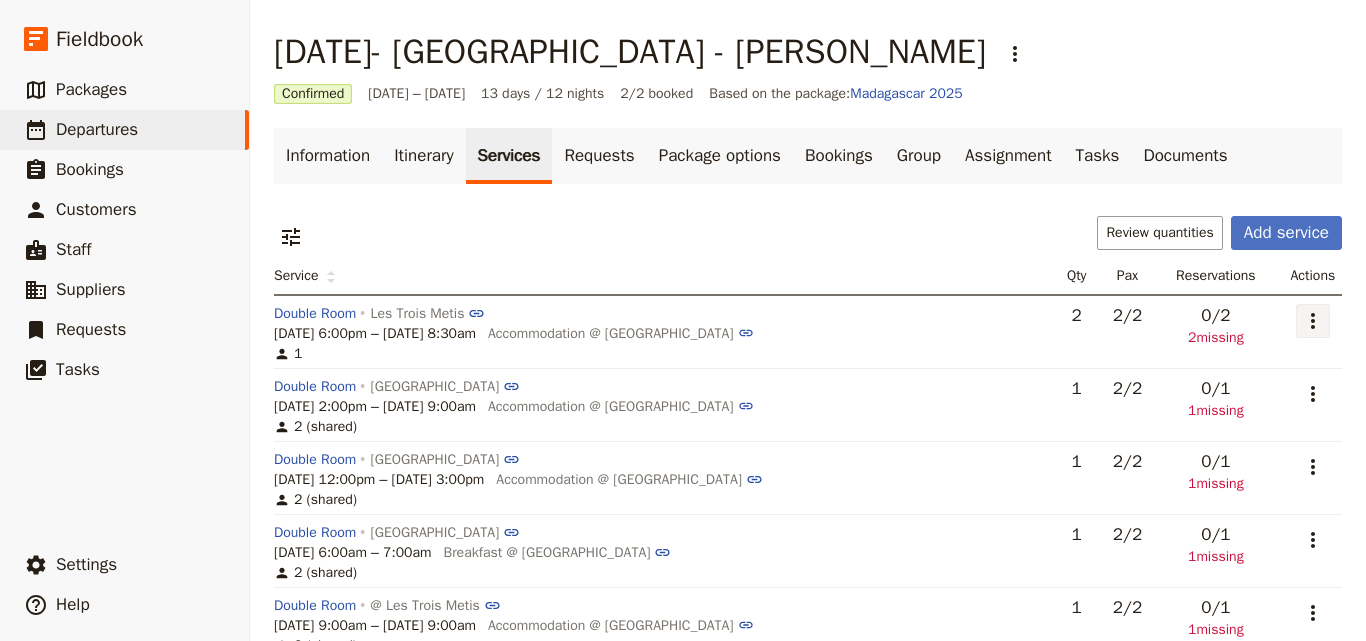 click on "​" at bounding box center (1313, 321) 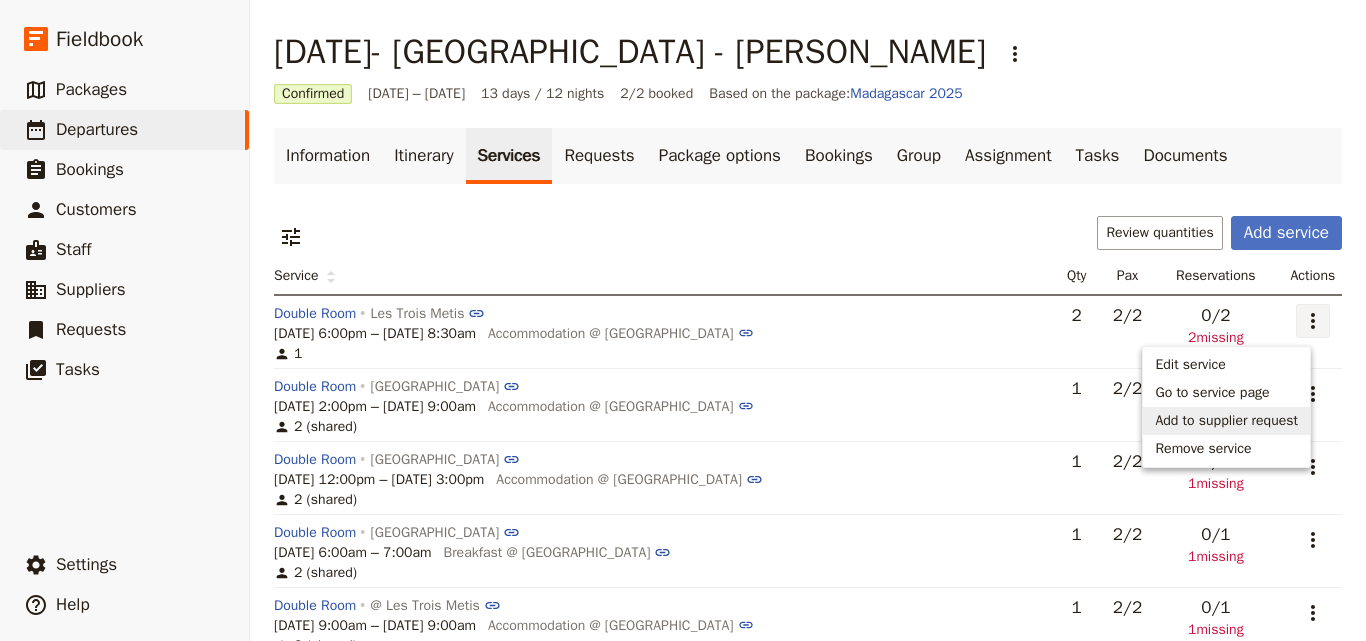 click on "Add to supplier request" at bounding box center (1226, 421) 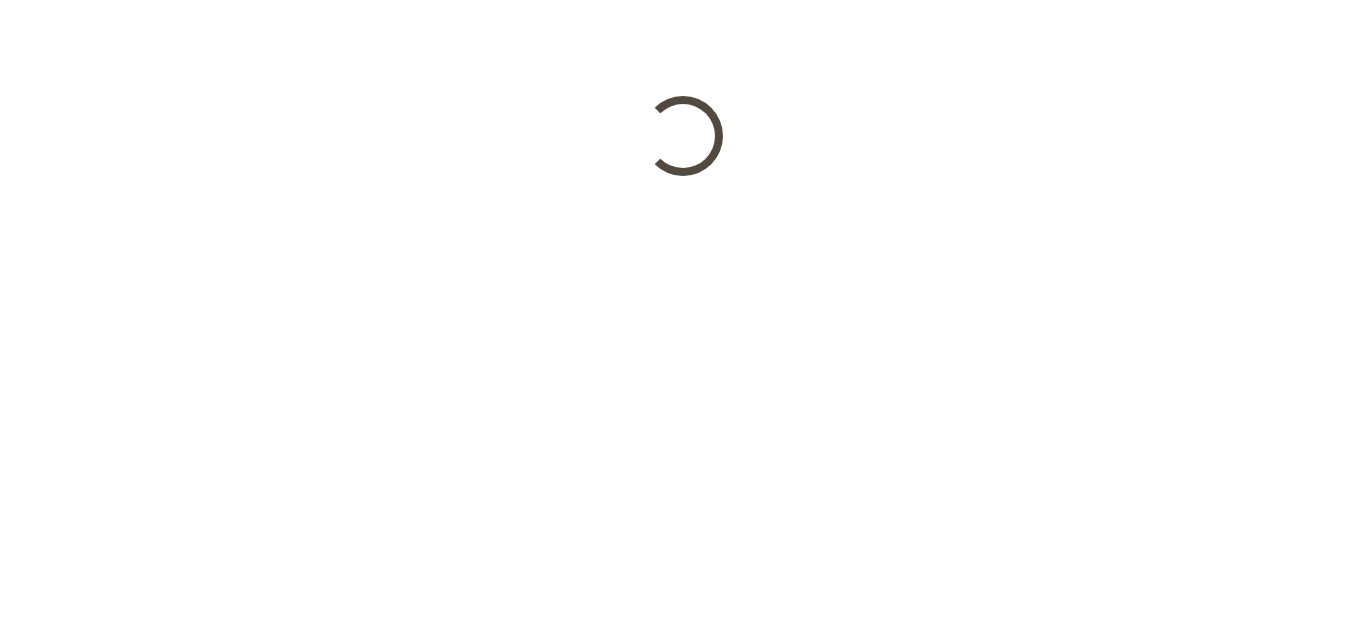 scroll, scrollTop: 0, scrollLeft: 0, axis: both 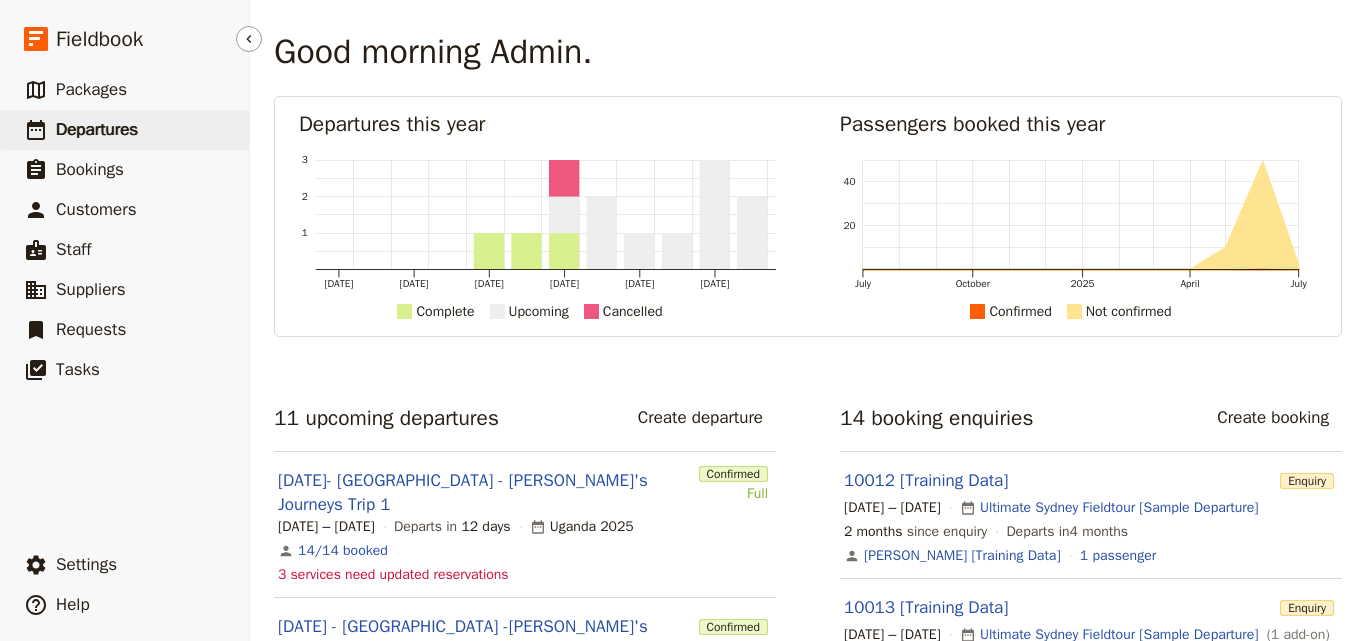 click on "Departures" at bounding box center [97, 129] 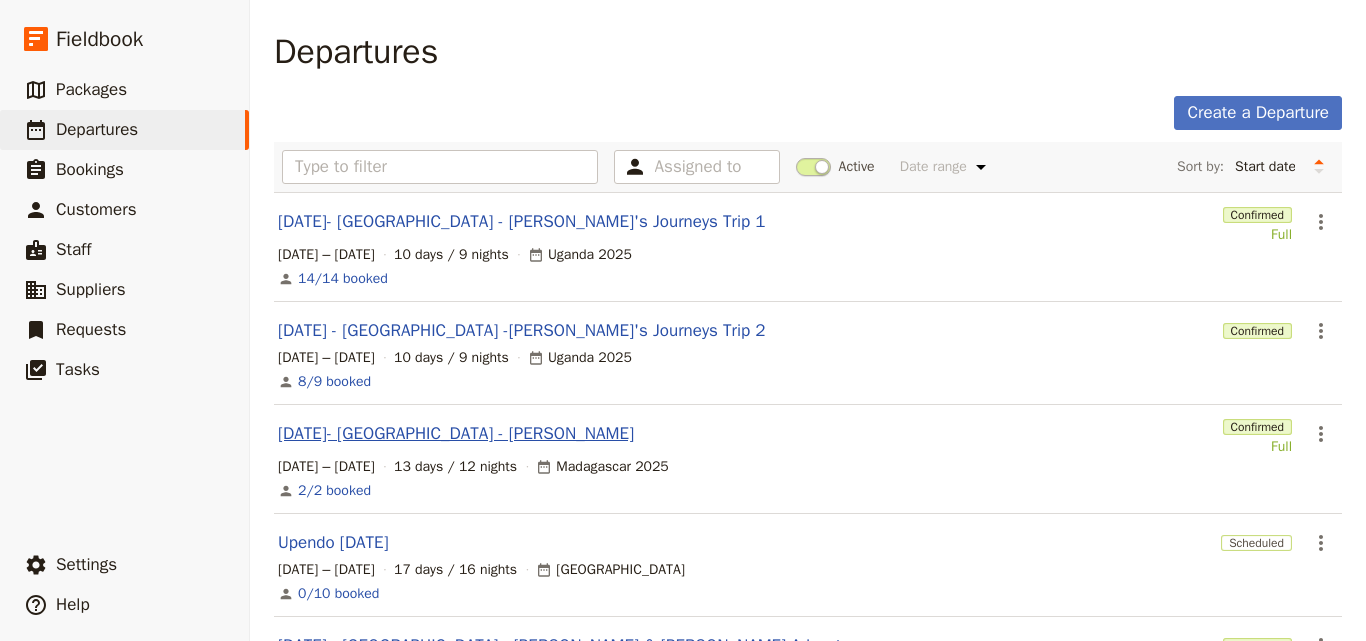 click on "AUG 2025- MADAGASCAR - Smith" at bounding box center (456, 434) 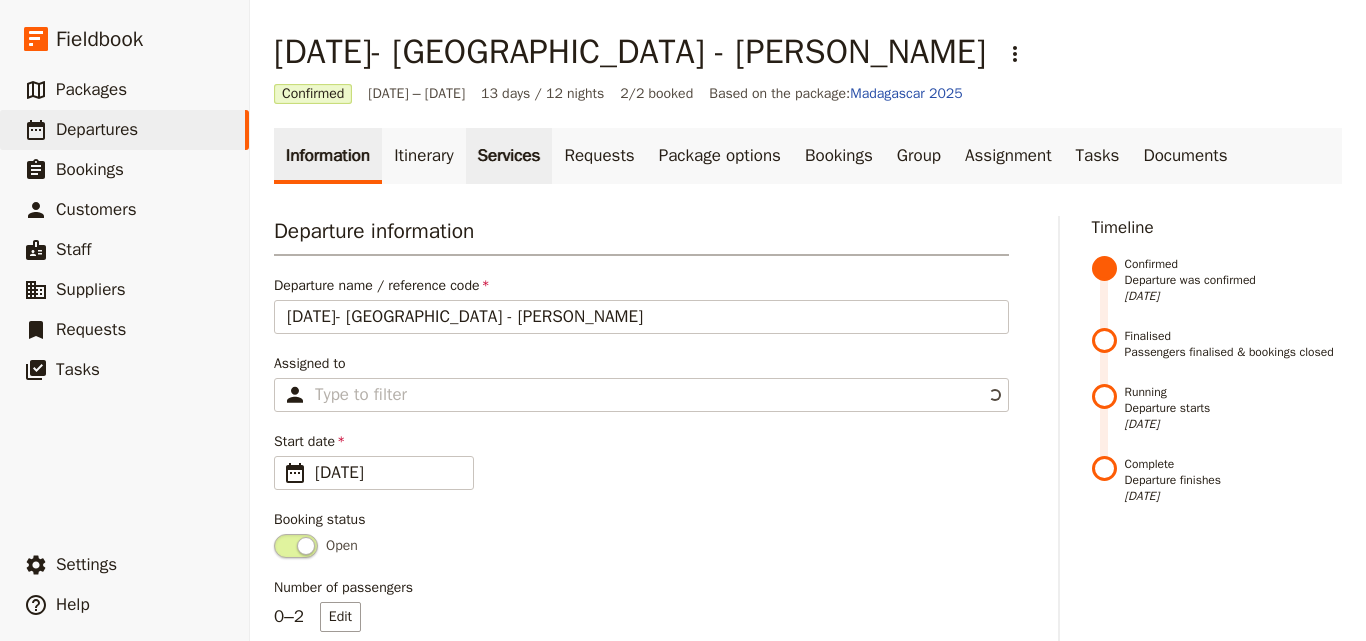 click on "Services" at bounding box center (509, 156) 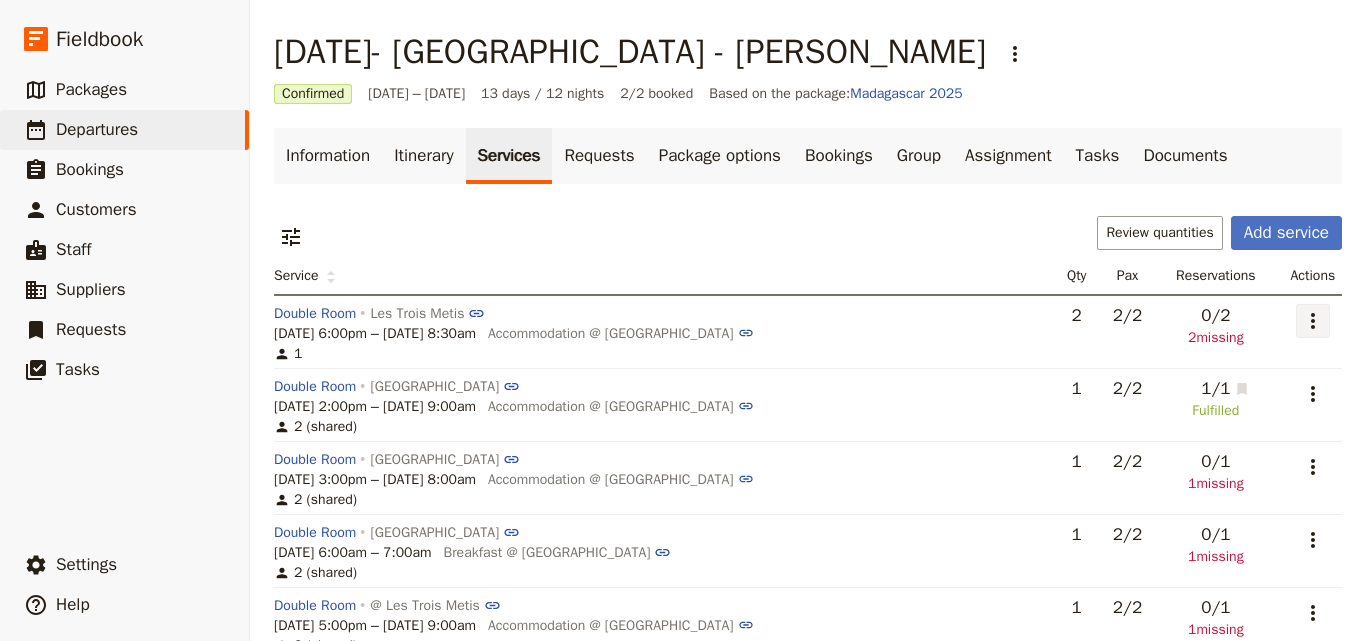 click 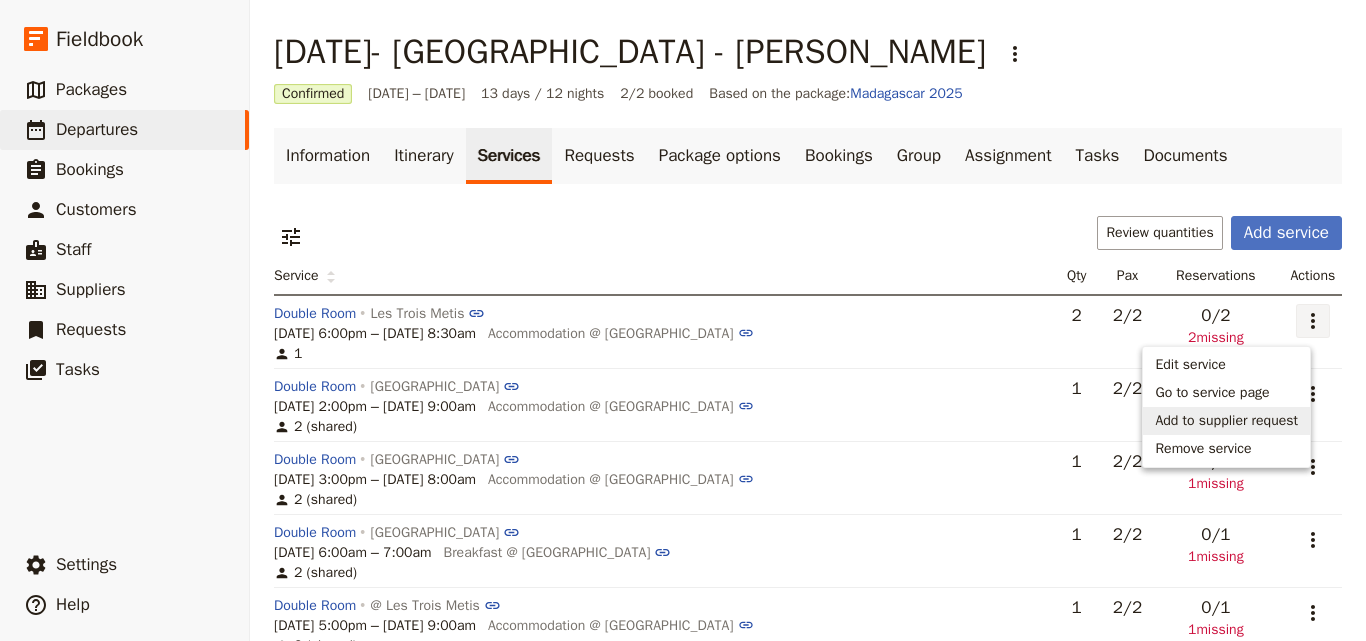click on "Add to supplier request" at bounding box center [1226, 421] 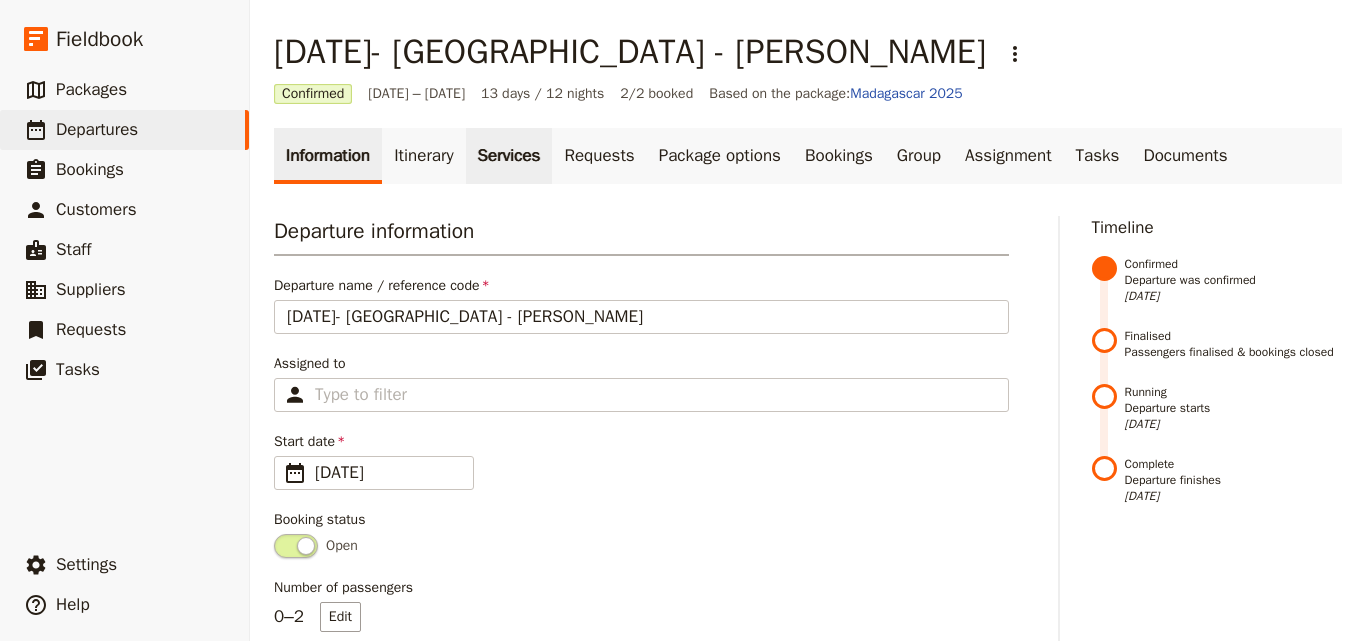 click on "Services" at bounding box center (509, 156) 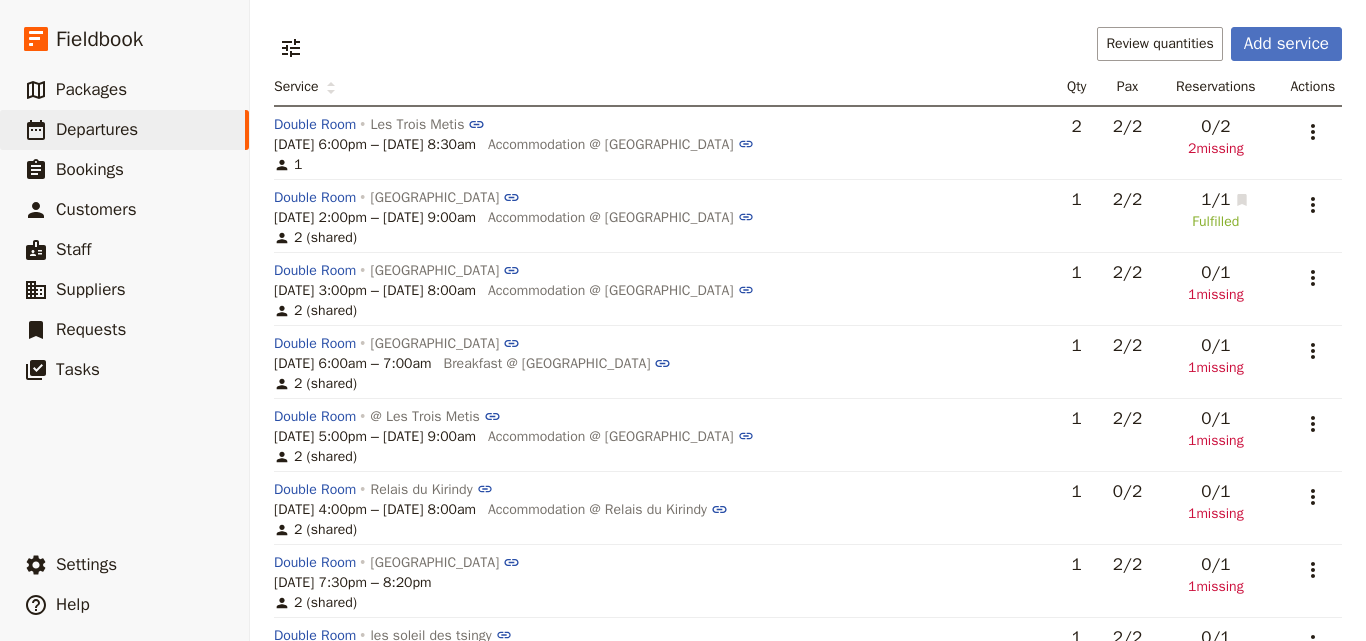 scroll, scrollTop: 100, scrollLeft: 0, axis: vertical 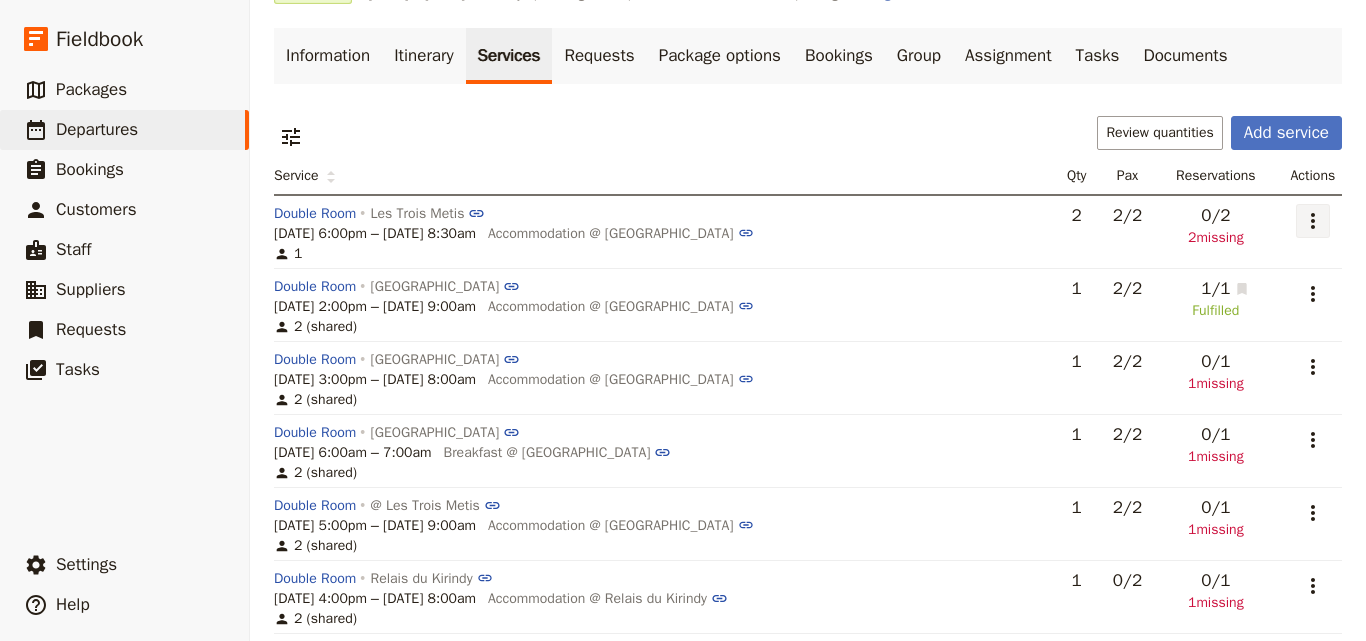 click 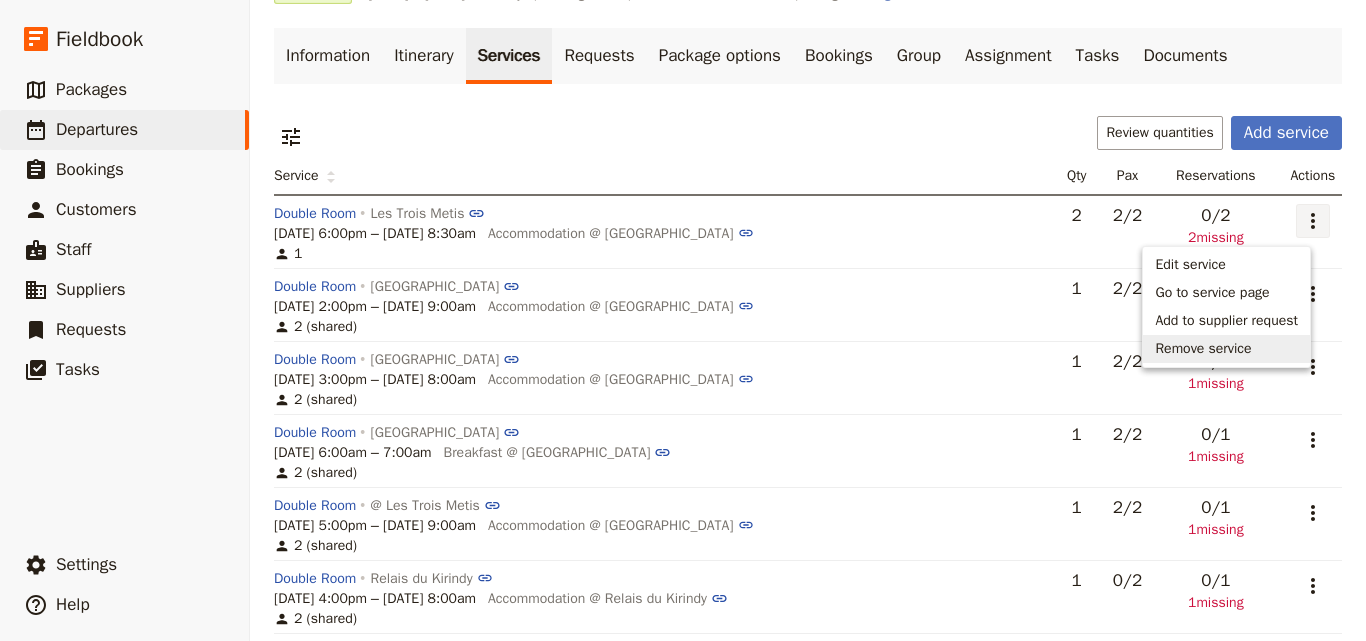click on "Remove service" at bounding box center [1203, 349] 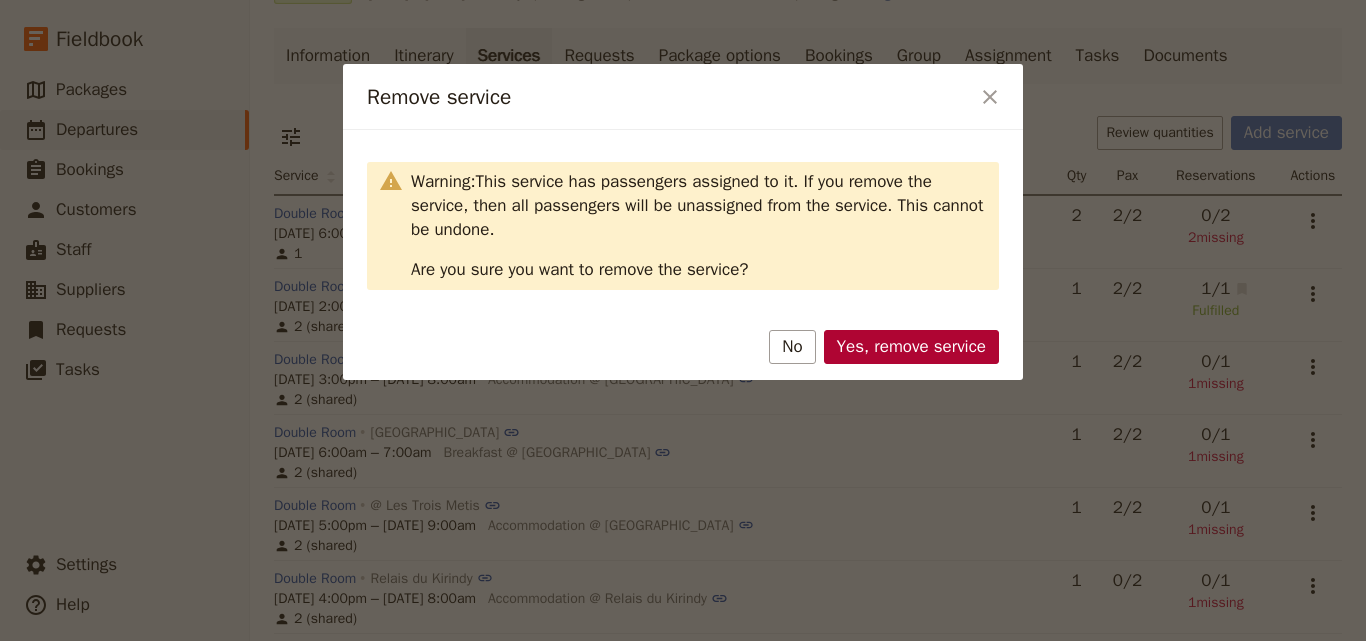 click on "Yes, remove service" at bounding box center (911, 347) 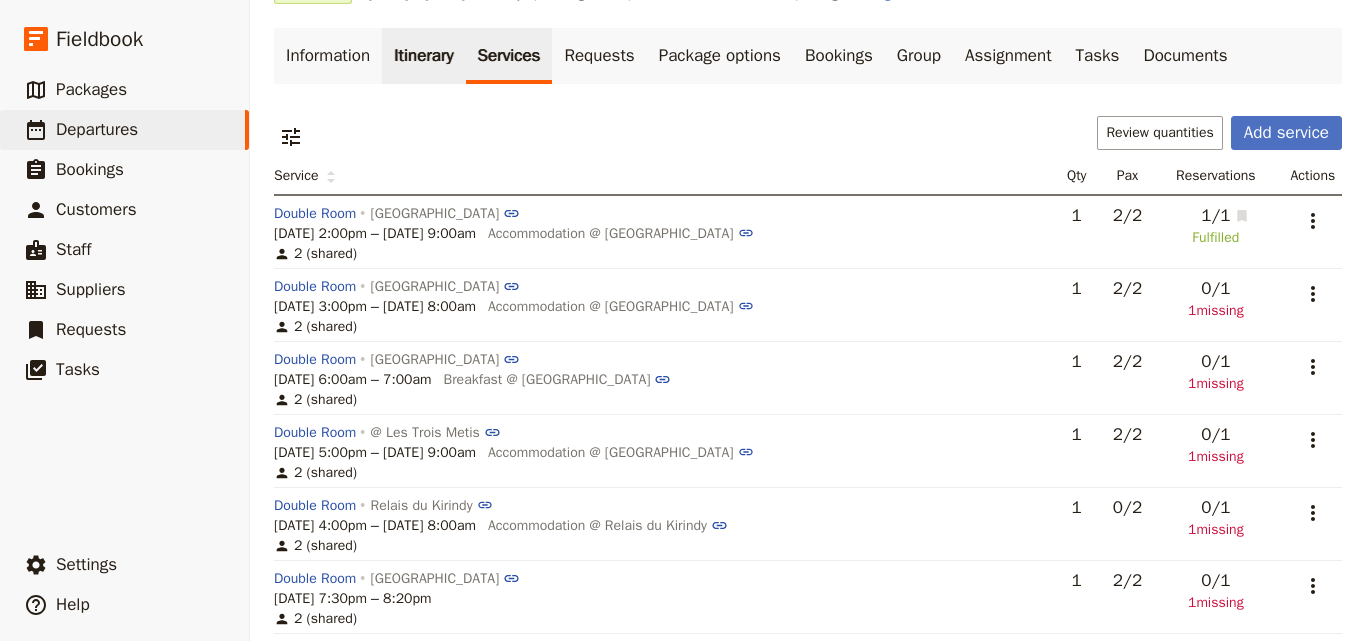 click on "Itinerary" at bounding box center (423, 56) 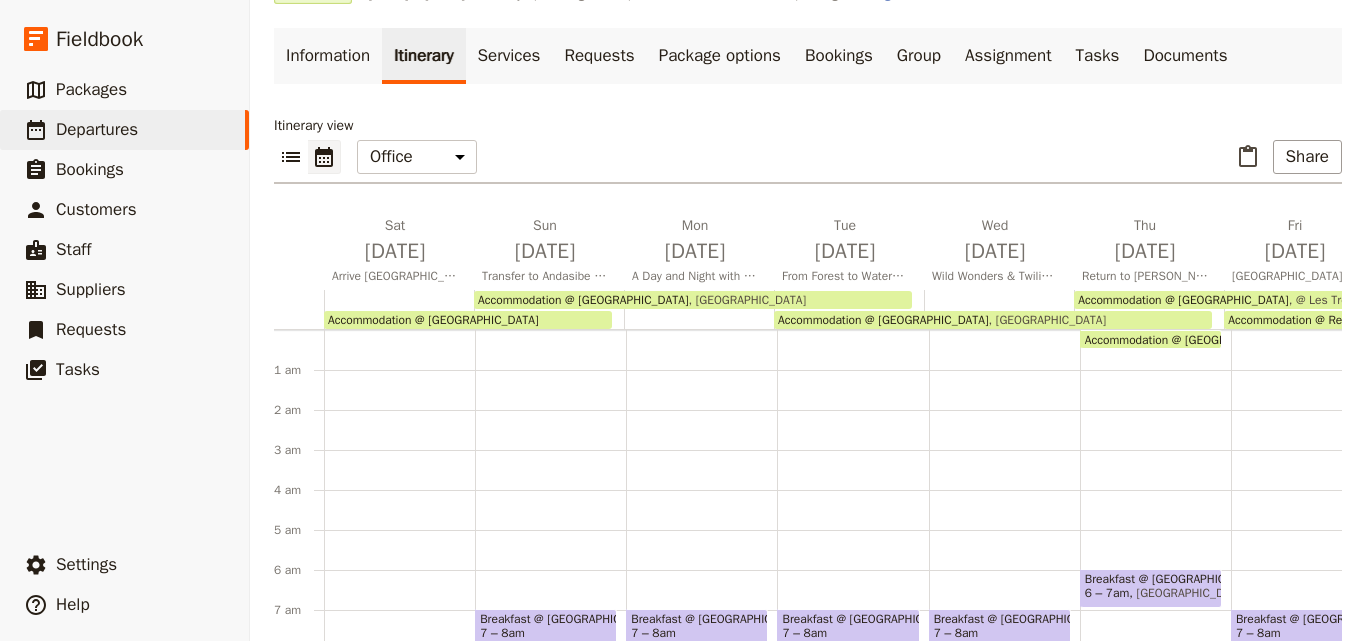scroll, scrollTop: 220, scrollLeft: 0, axis: vertical 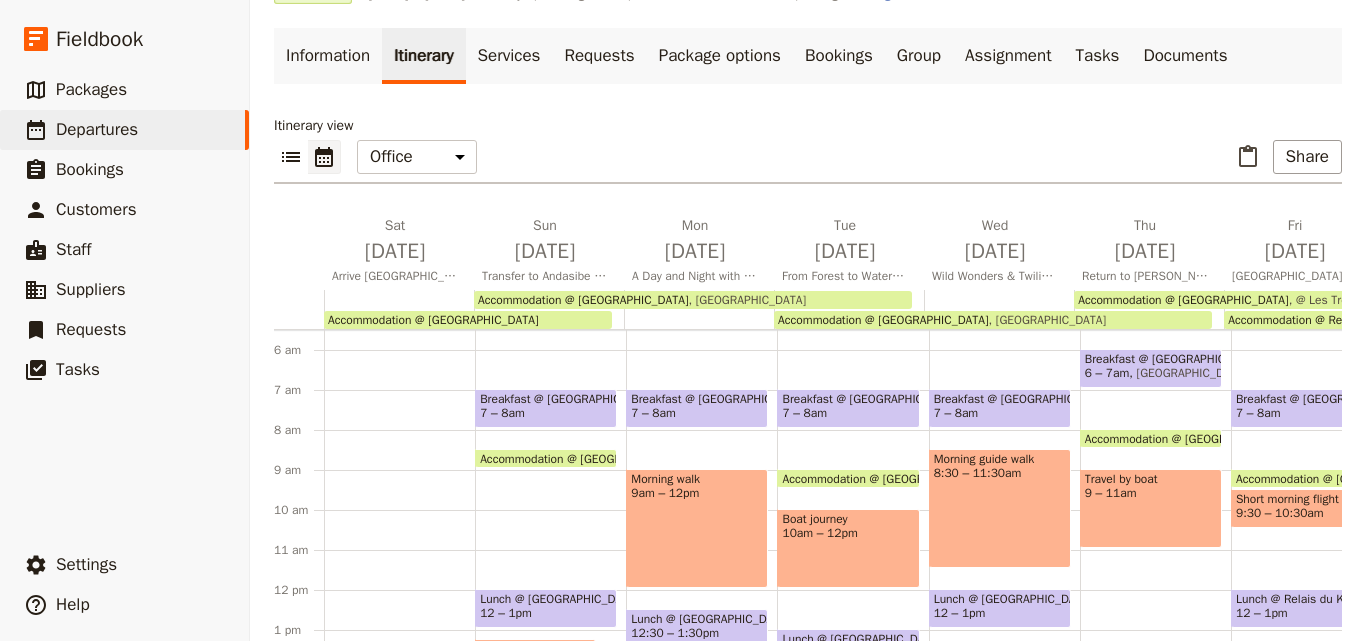 click on "Accommodation @ Les Trois Metis" at bounding box center (433, 320) 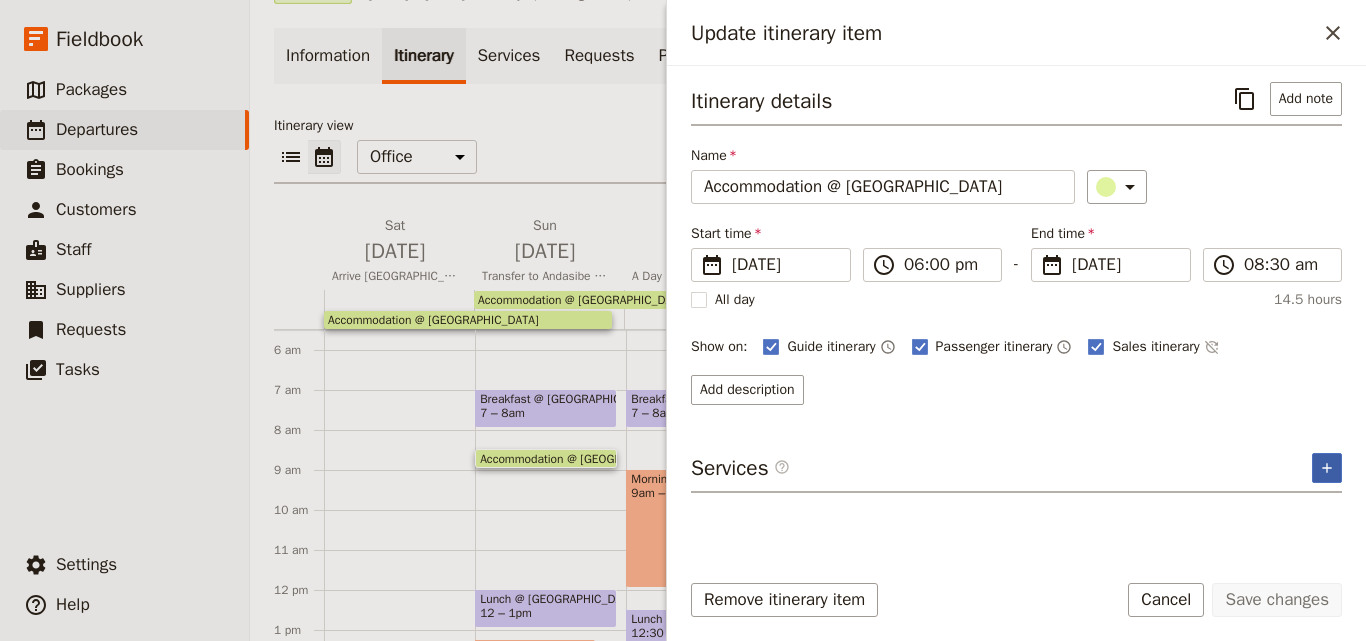 click on "​" at bounding box center [1327, 468] 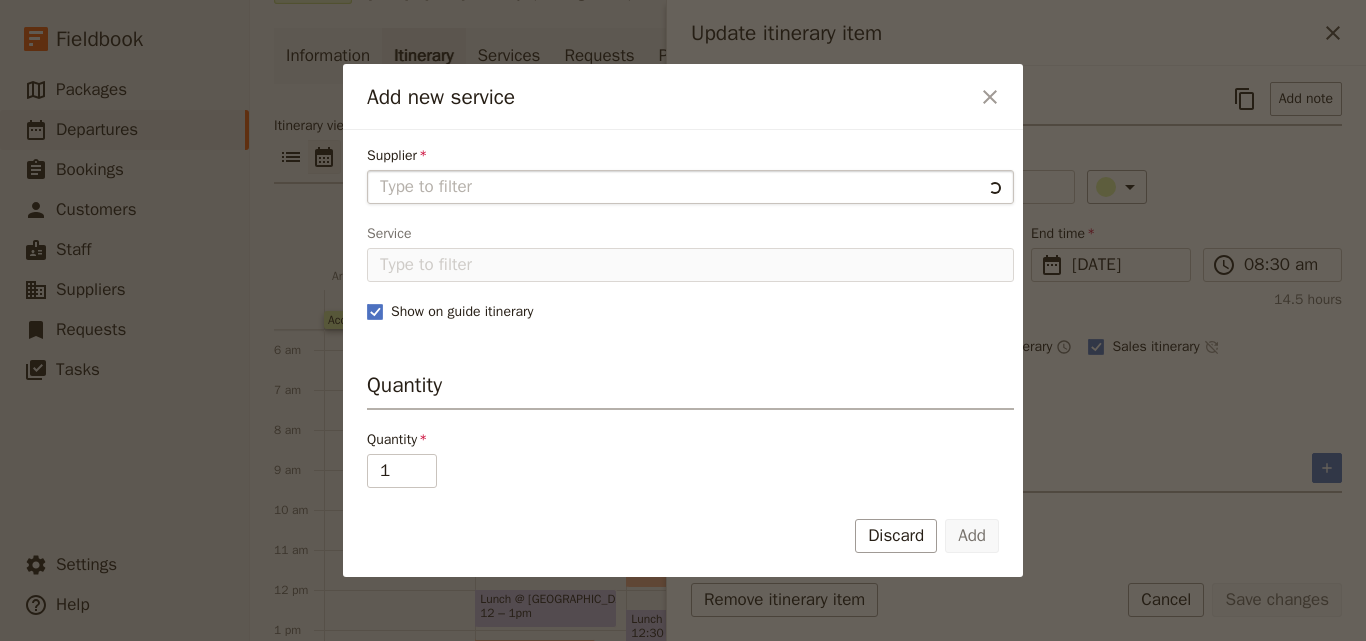 click on "Supplier" at bounding box center [680, 187] 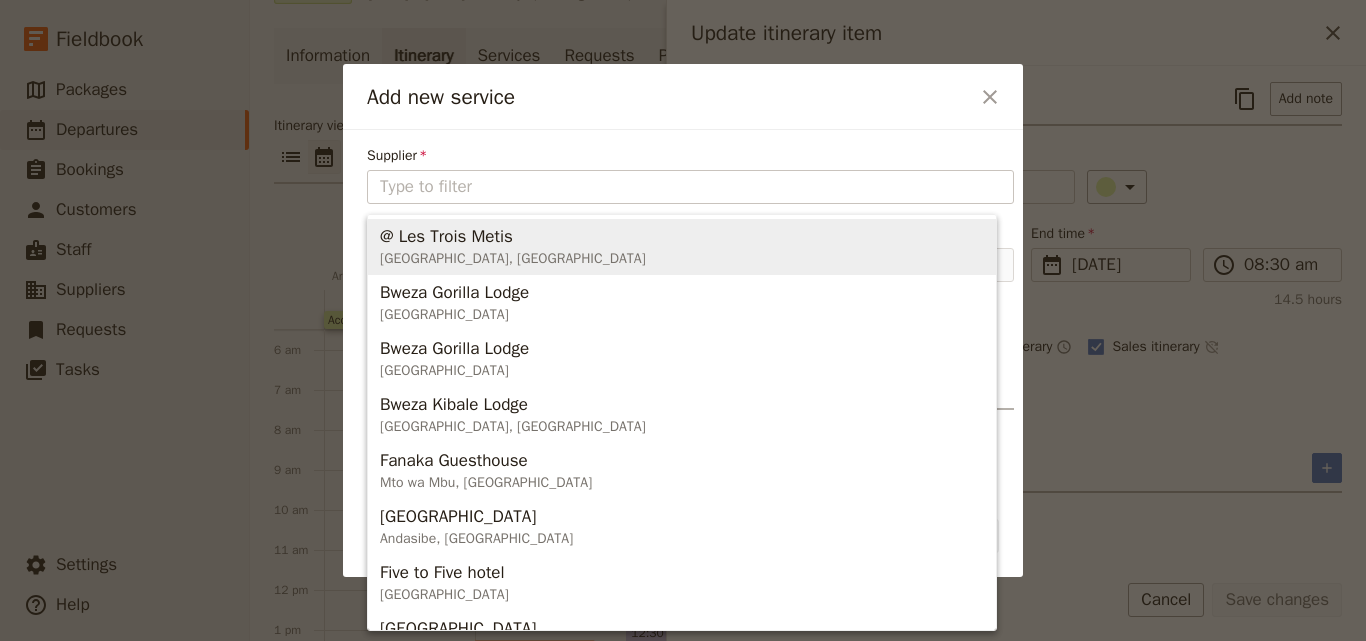 click on "@ Les Trois Metis  Antananarivo,  Madagascar" at bounding box center (682, 247) 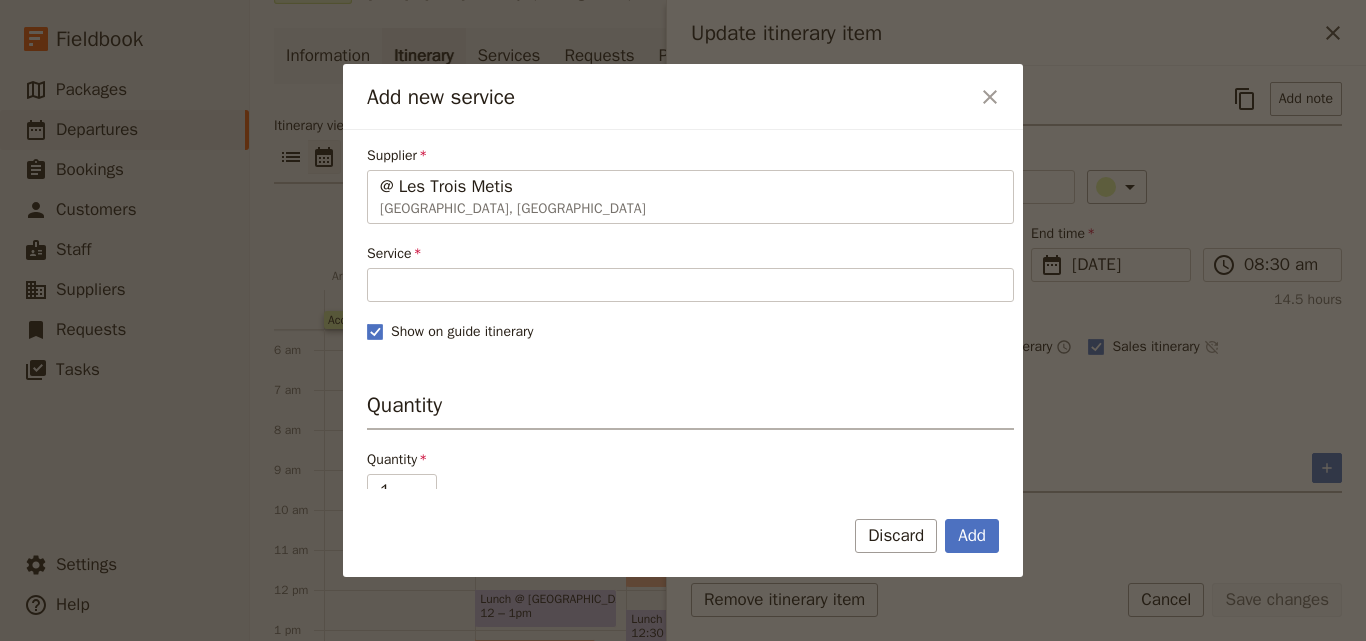 type on "@ Les Trois Metis" 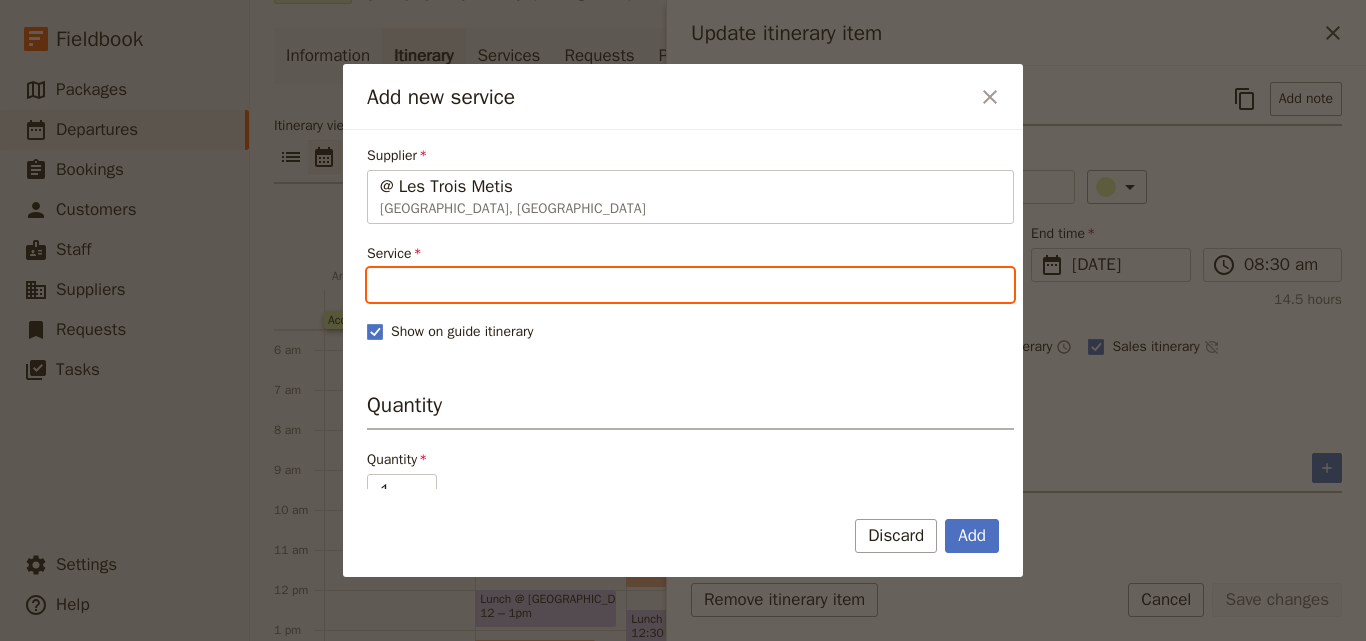 click on "Service" at bounding box center [690, 285] 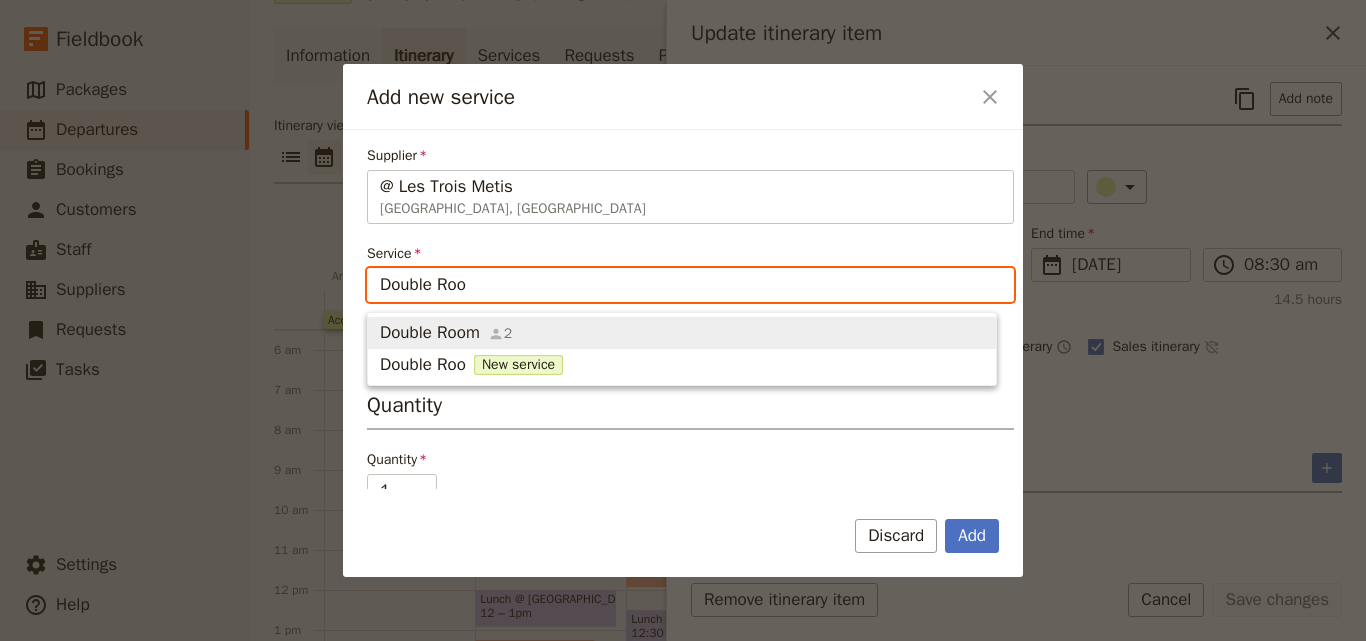 type on "Double Room" 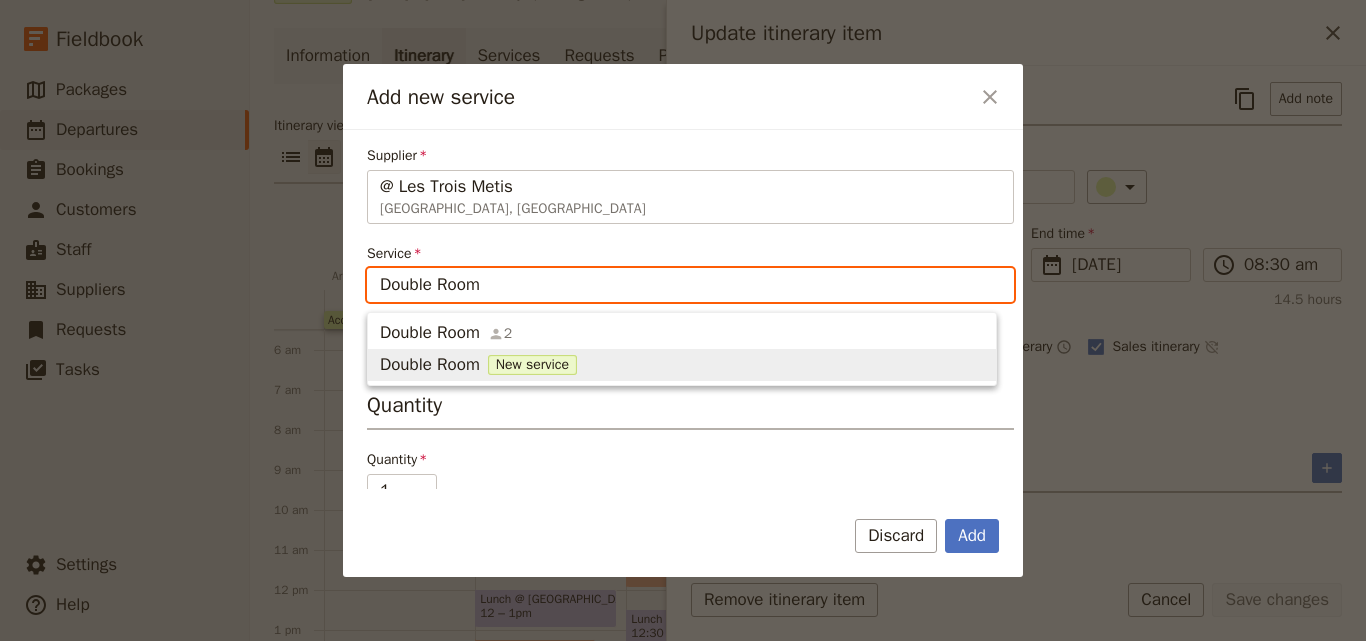 click on "New service" at bounding box center (532, 365) 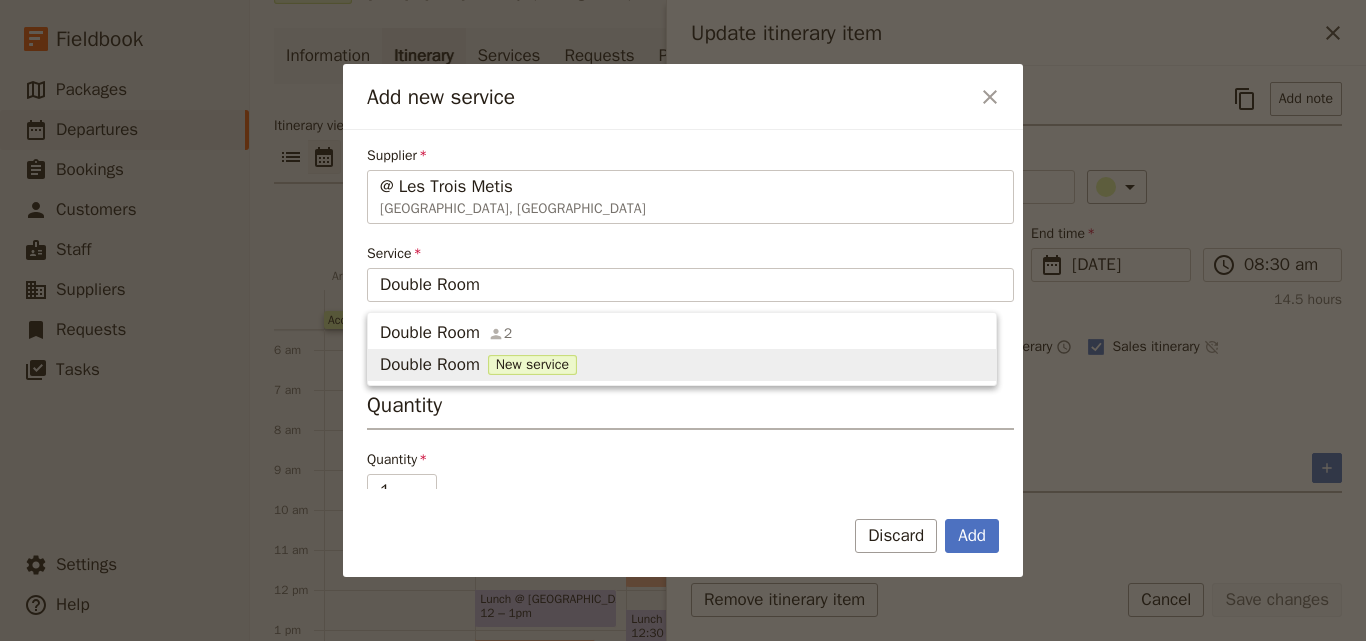 type 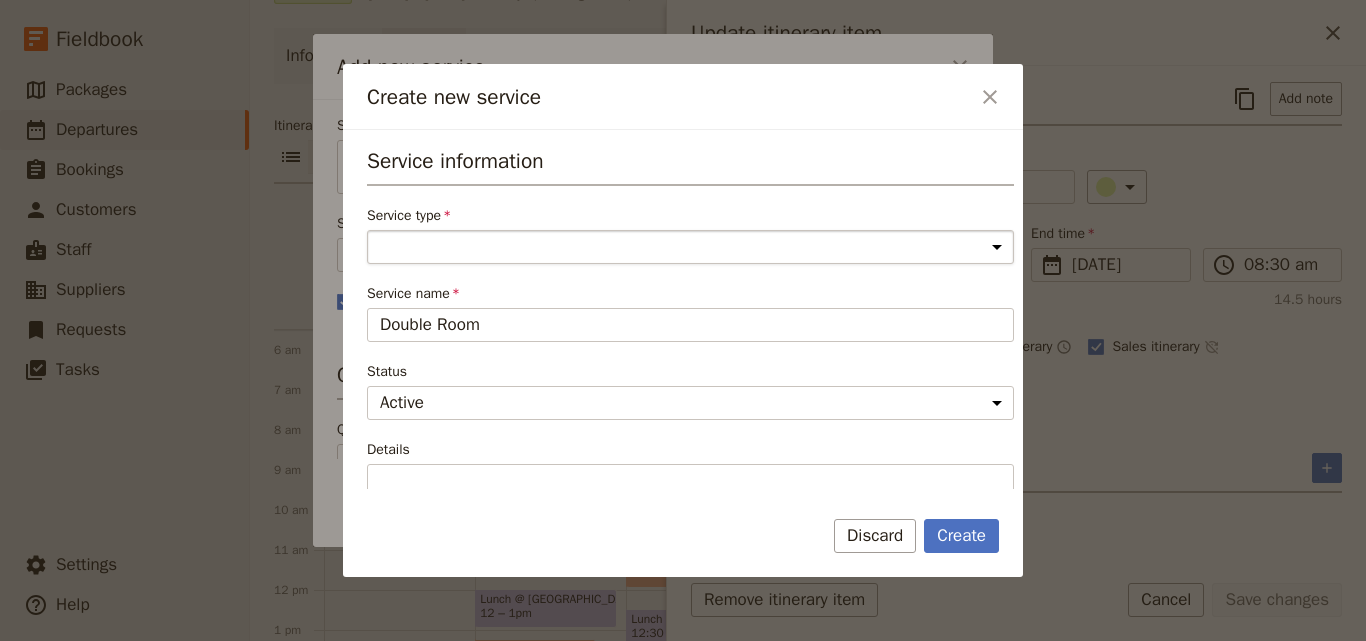 click on "Accommodation Activity Transport Flight Food and beverage Other" at bounding box center [690, 247] 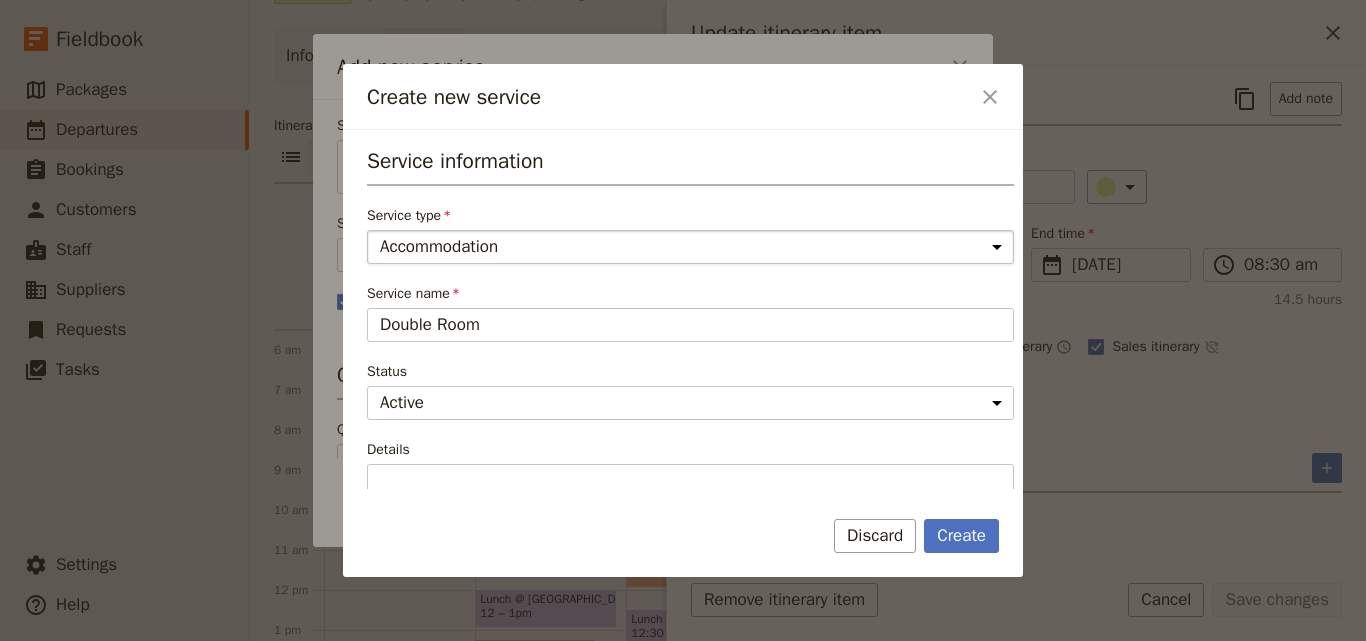 click on "Accommodation Activity Transport Flight Food and beverage Other" at bounding box center (690, 247) 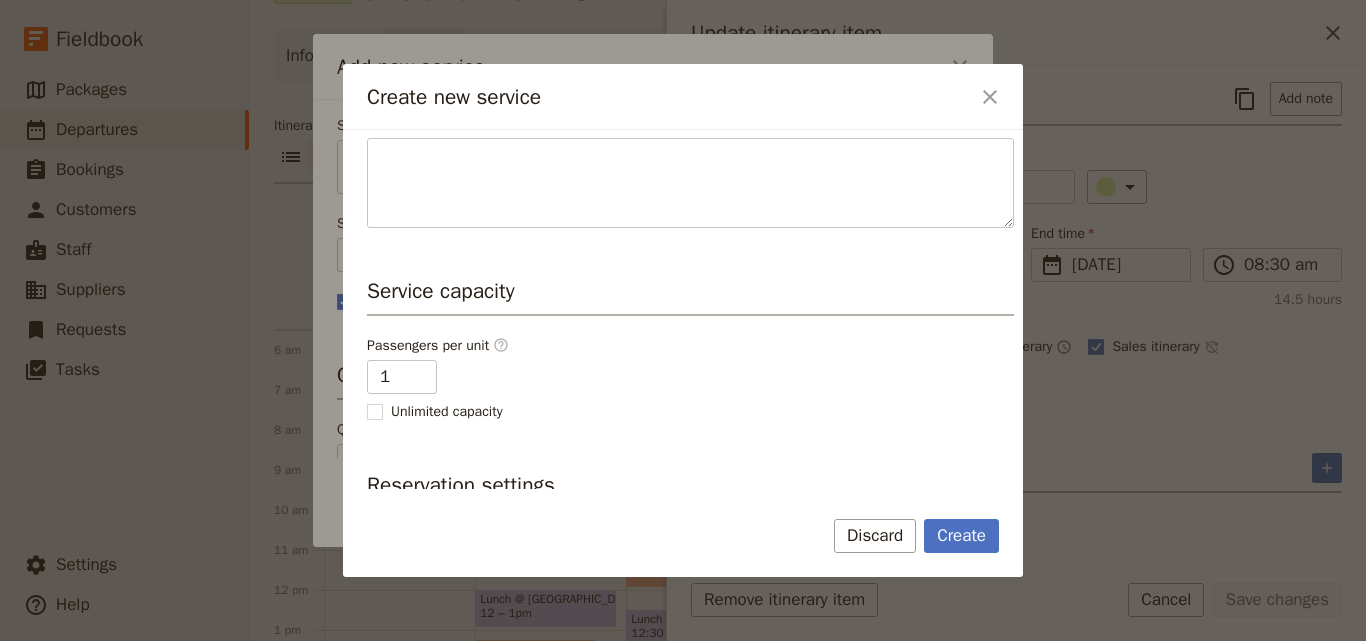 scroll, scrollTop: 300, scrollLeft: 0, axis: vertical 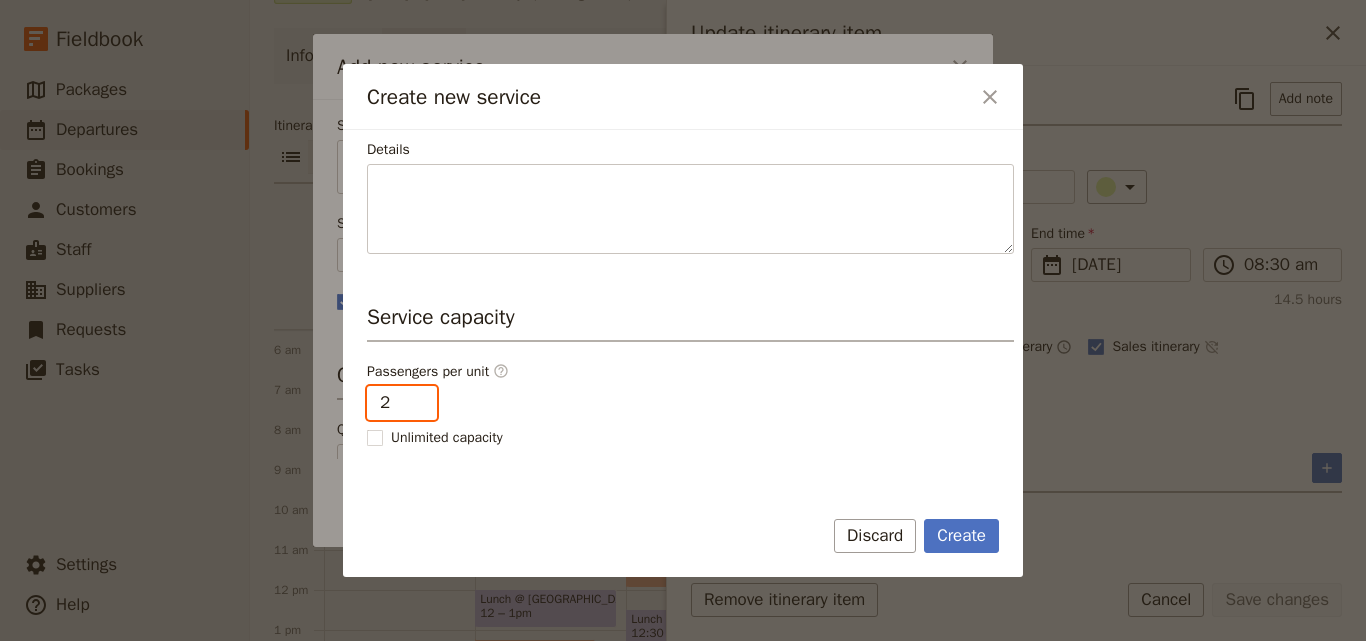 type on "2" 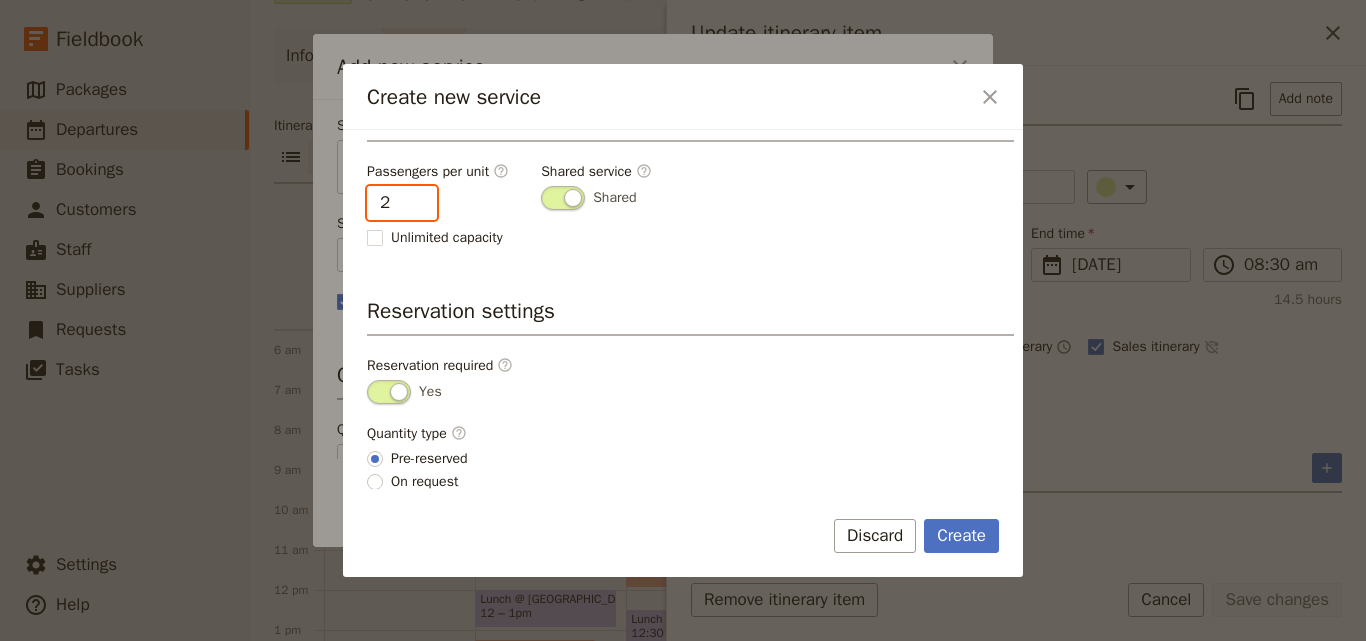 scroll, scrollTop: 505, scrollLeft: 0, axis: vertical 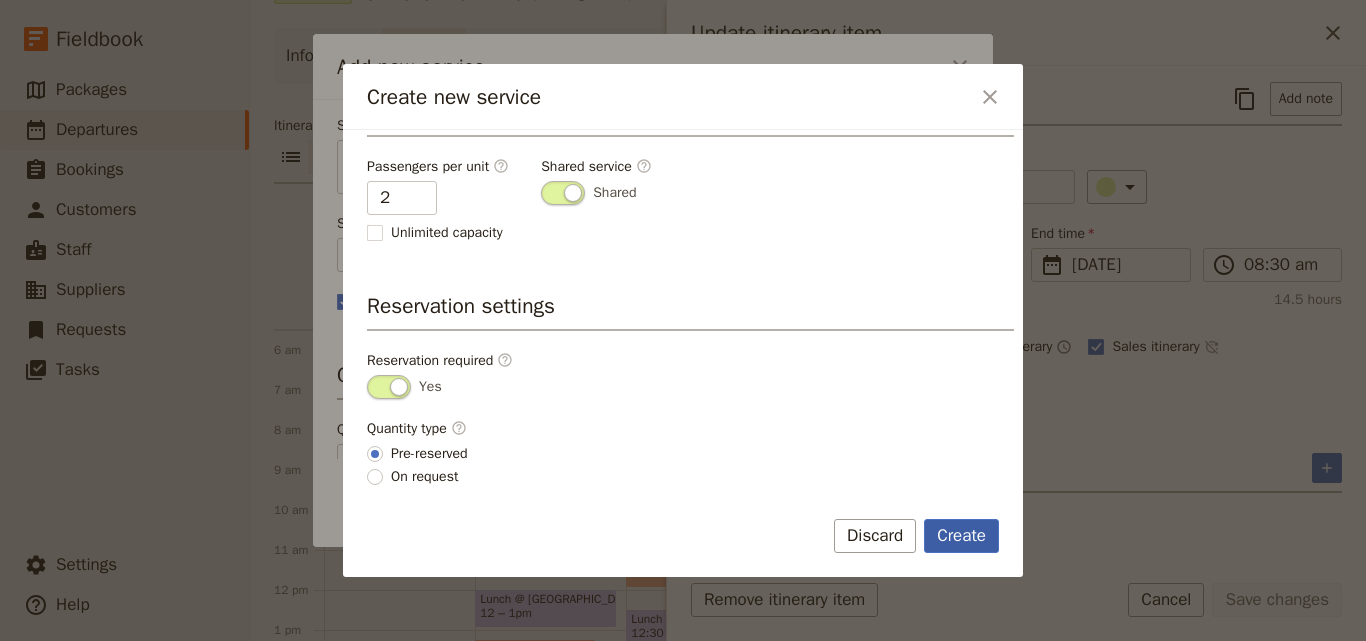 click on "Create" at bounding box center (961, 536) 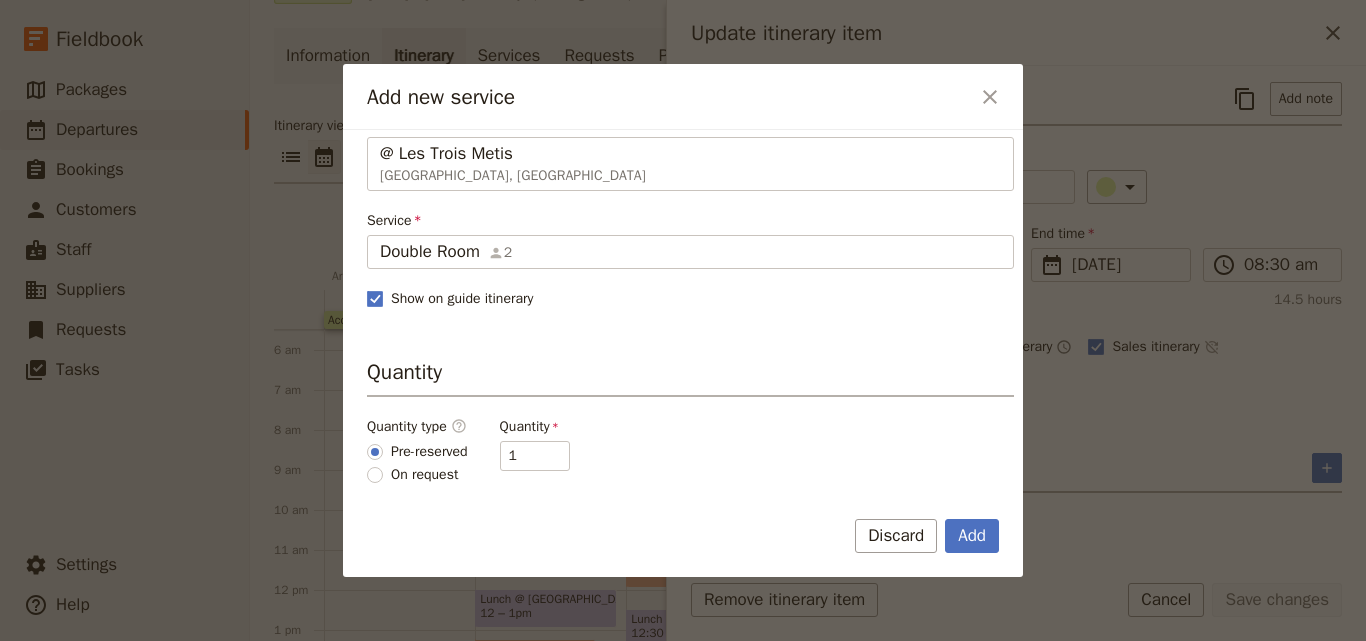 scroll, scrollTop: 0, scrollLeft: 0, axis: both 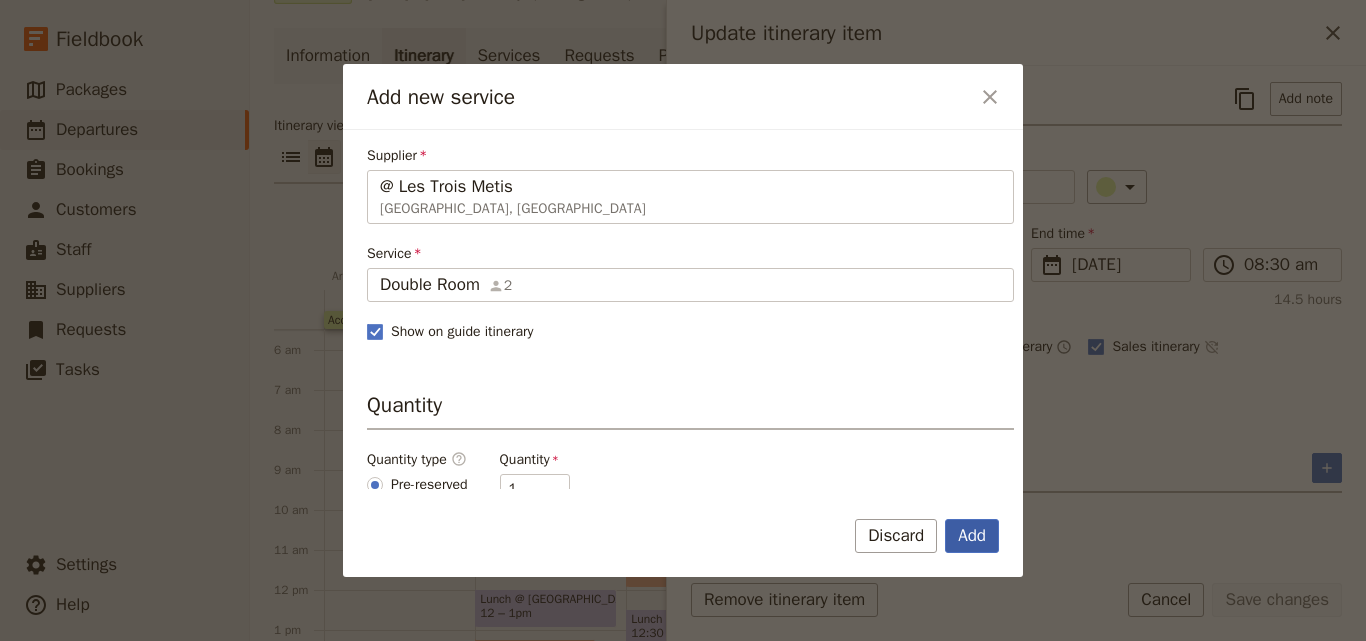 click on "Add" at bounding box center (972, 536) 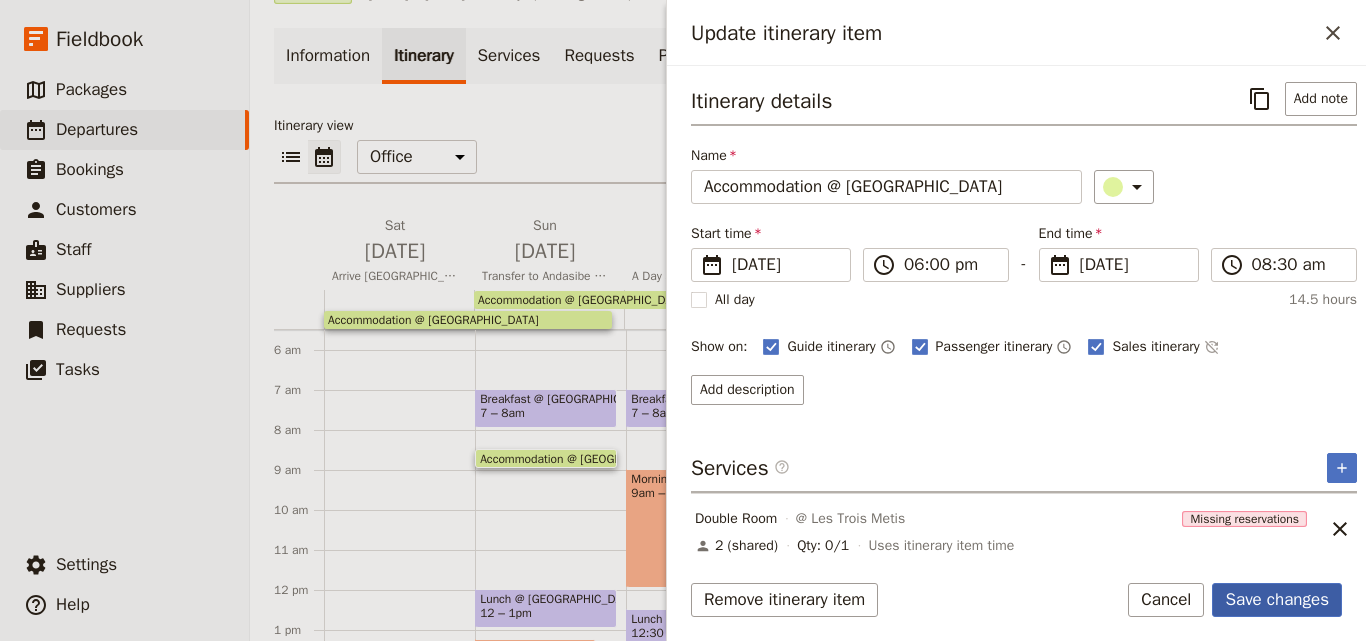 click on "Save changes" at bounding box center [1277, 600] 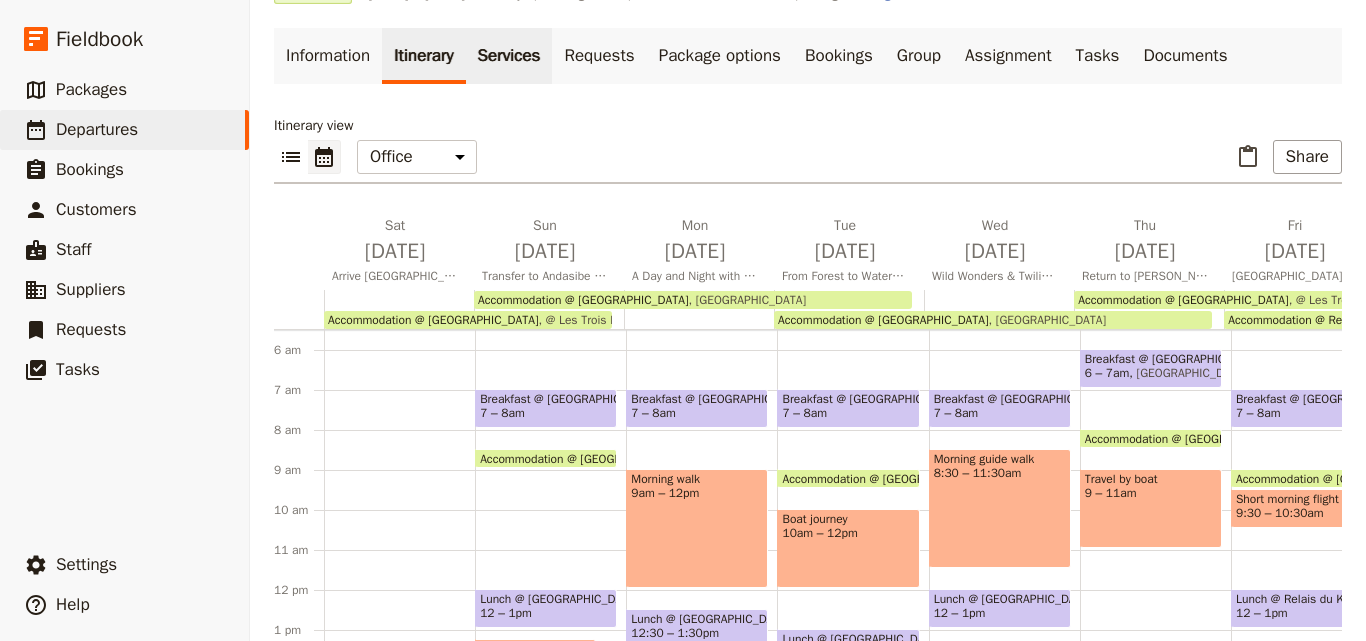 click on "Services" at bounding box center (509, 56) 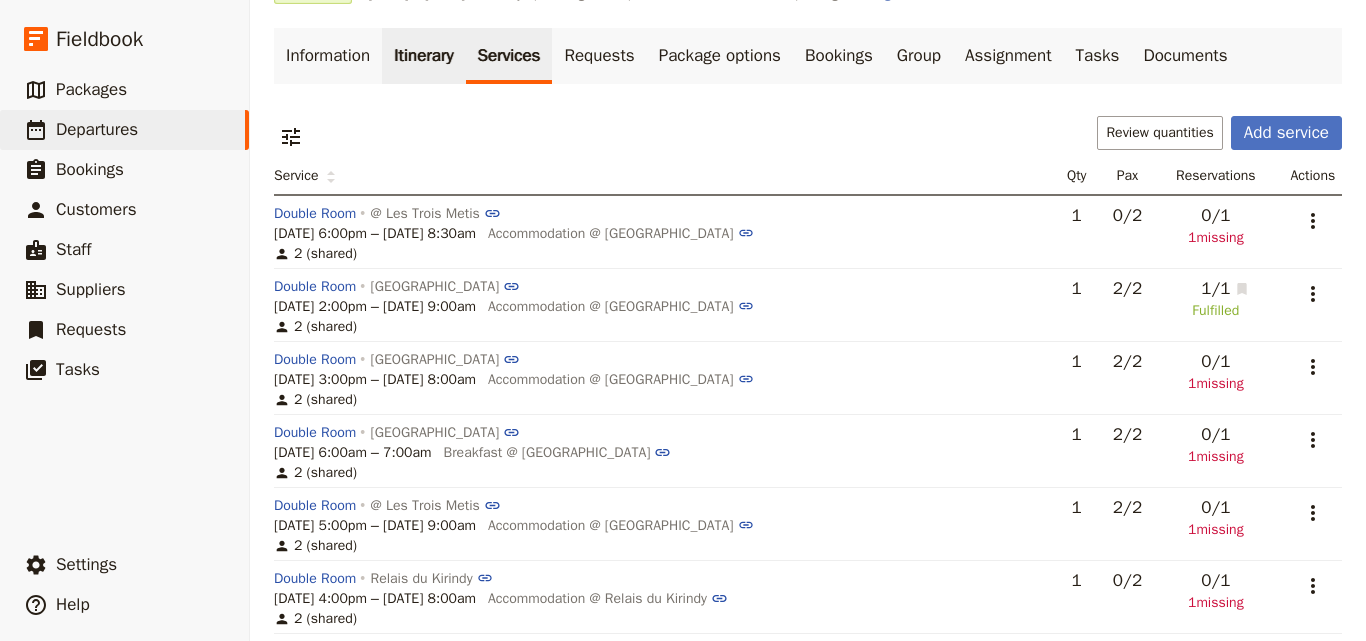 click on "Itinerary" at bounding box center [423, 56] 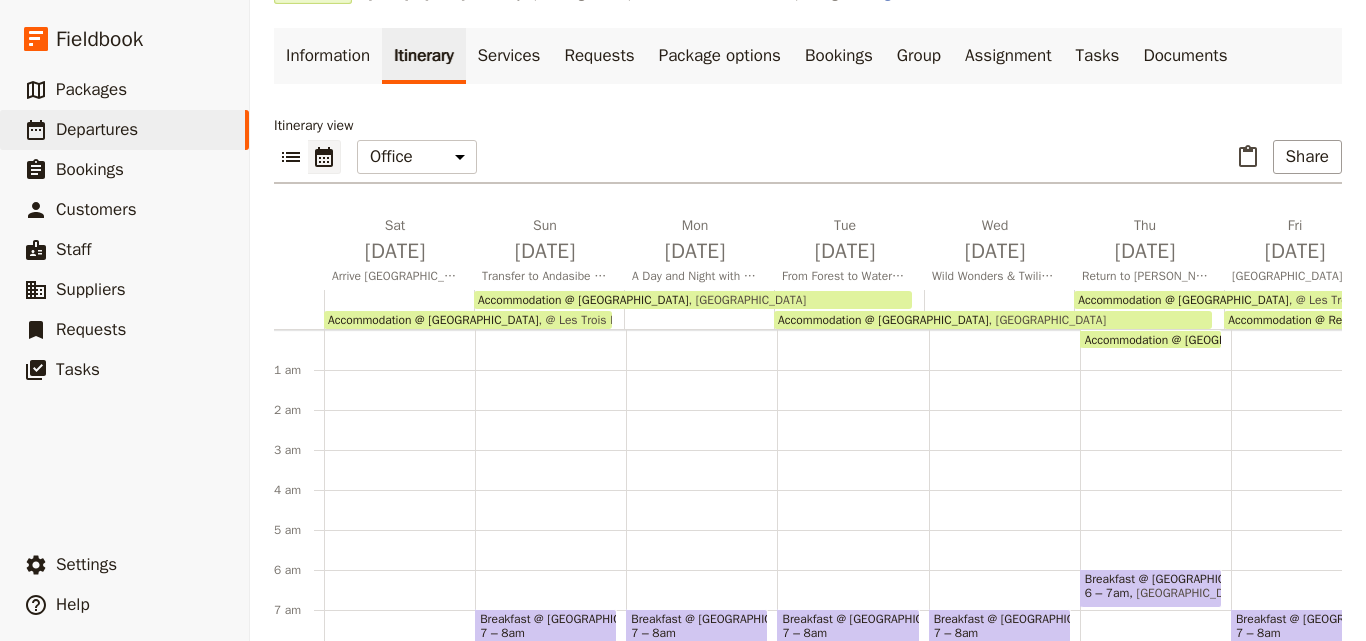 scroll, scrollTop: 220, scrollLeft: 0, axis: vertical 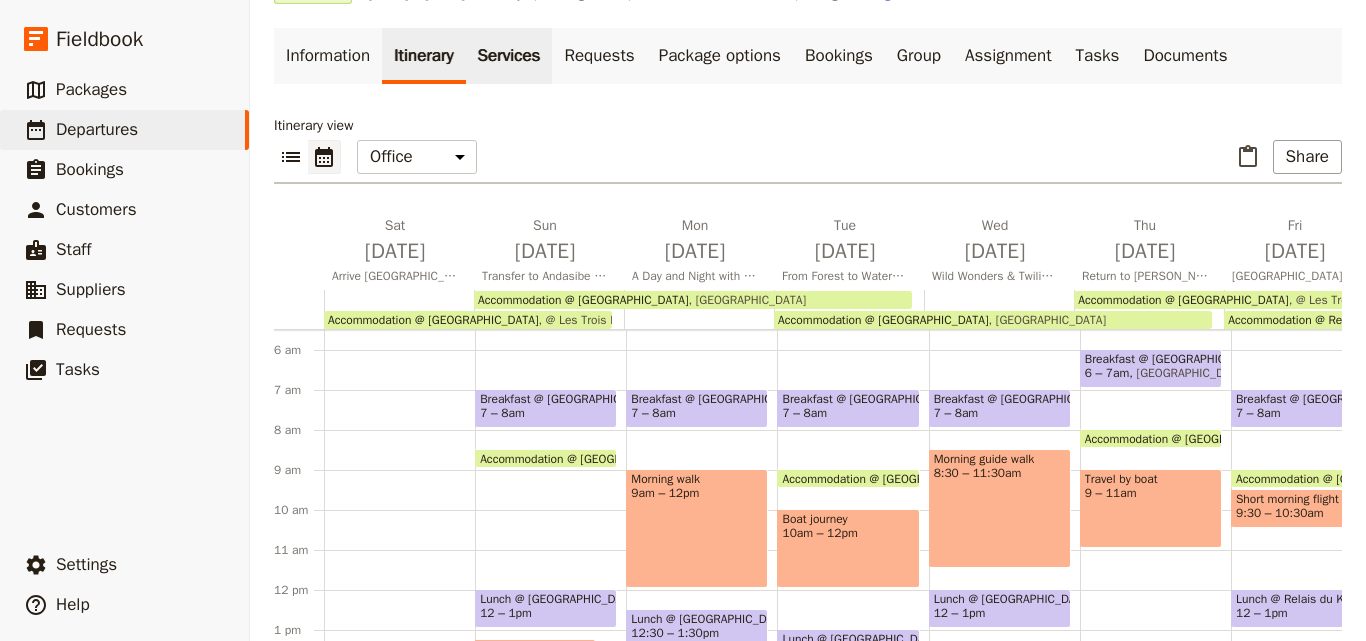 click on "Services" at bounding box center [509, 56] 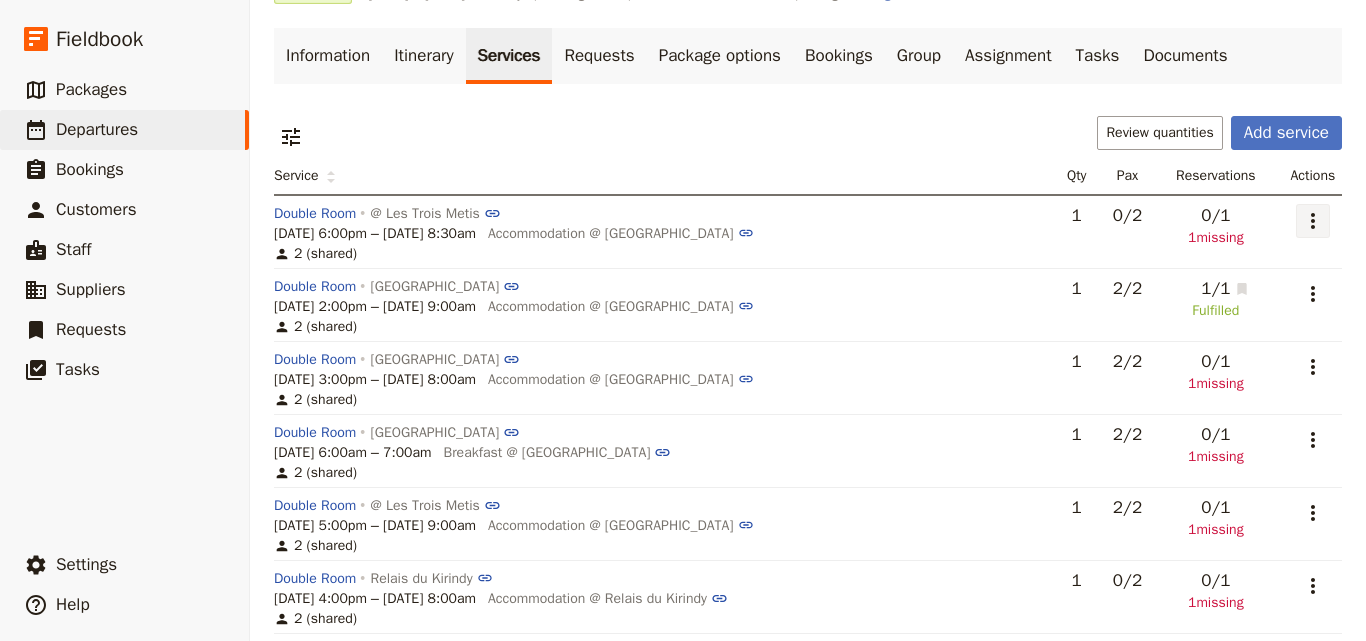 click 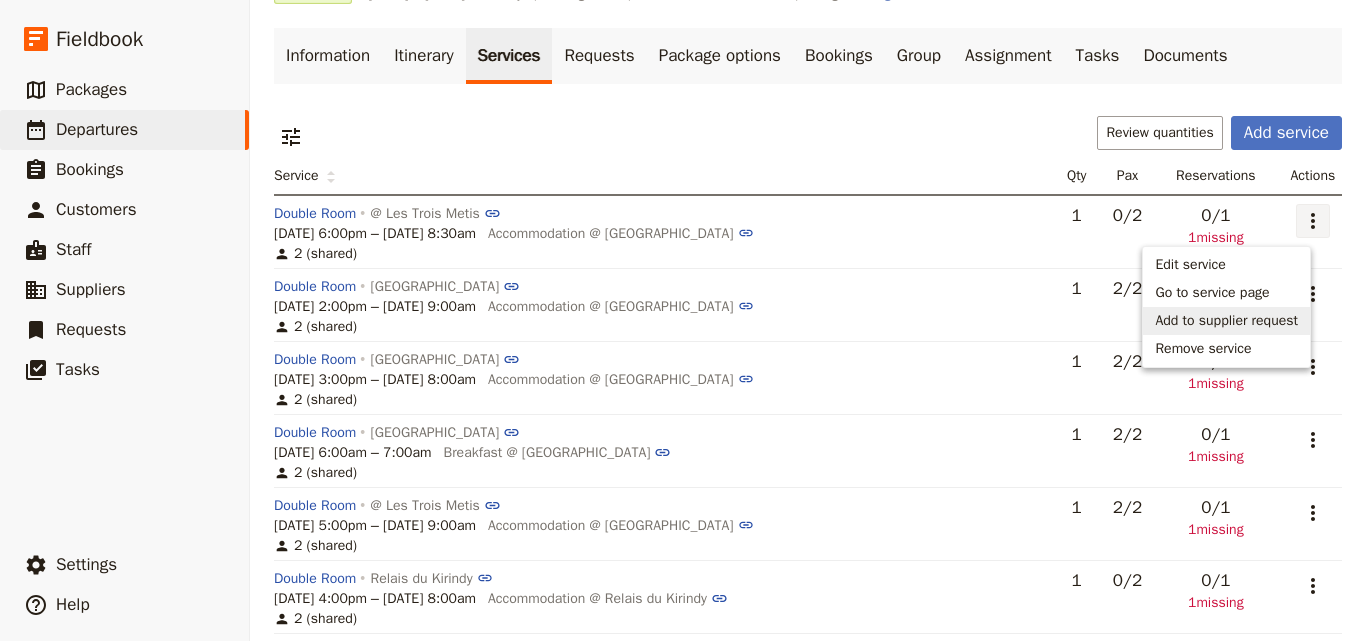 click on "Add to supplier request" at bounding box center [1226, 321] 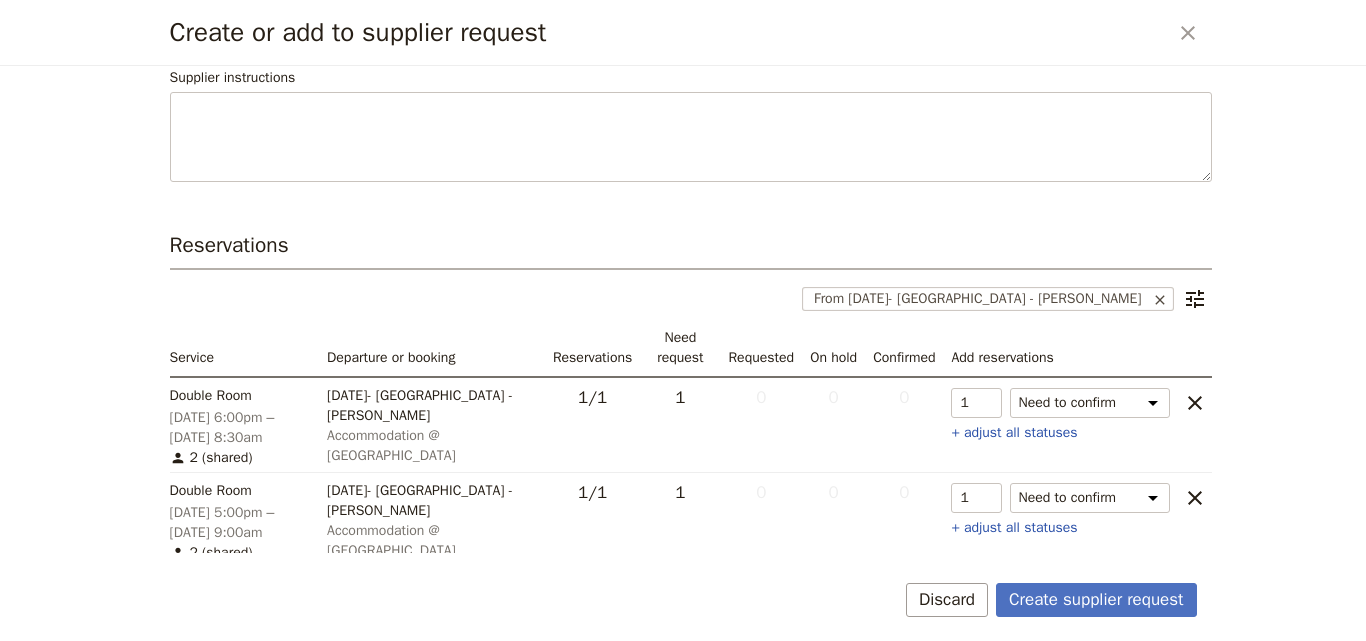 scroll, scrollTop: 317, scrollLeft: 0, axis: vertical 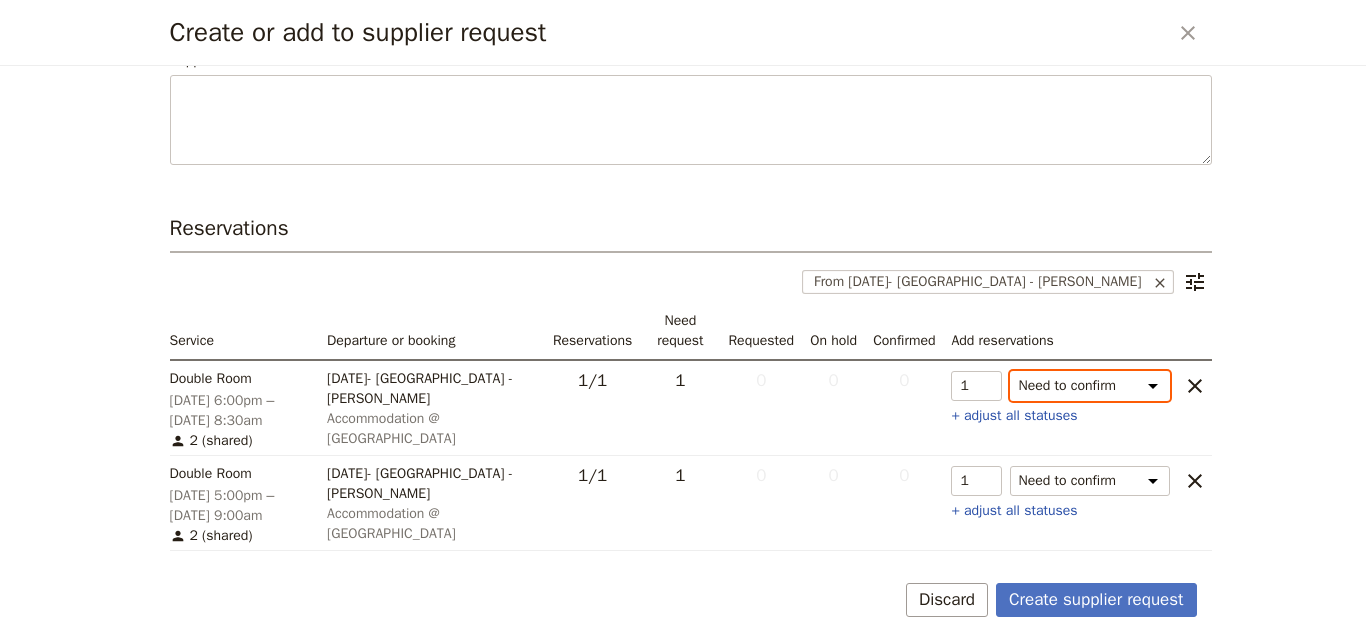 click on "Need to confirm Need to hold On hold requested Confirm requested On hold Confirmed" at bounding box center [1090, 386] 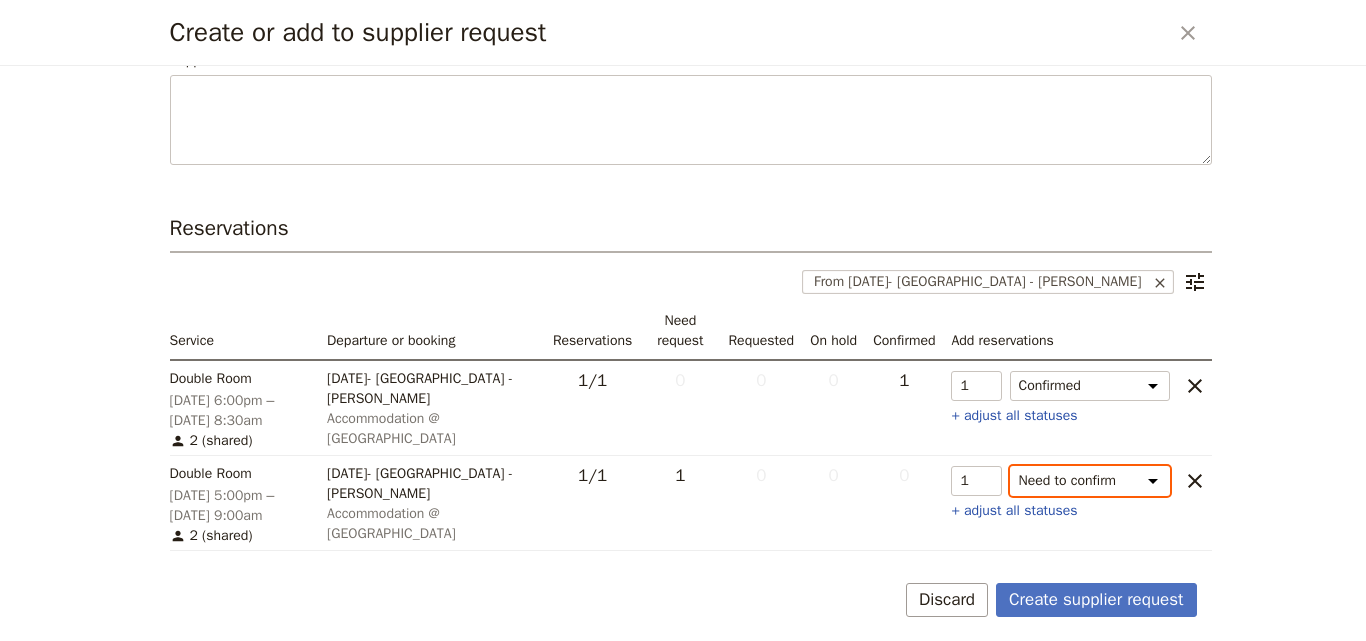 click on "Need to confirm Need to hold On hold requested Confirm requested On hold Confirmed" at bounding box center (1090, 481) 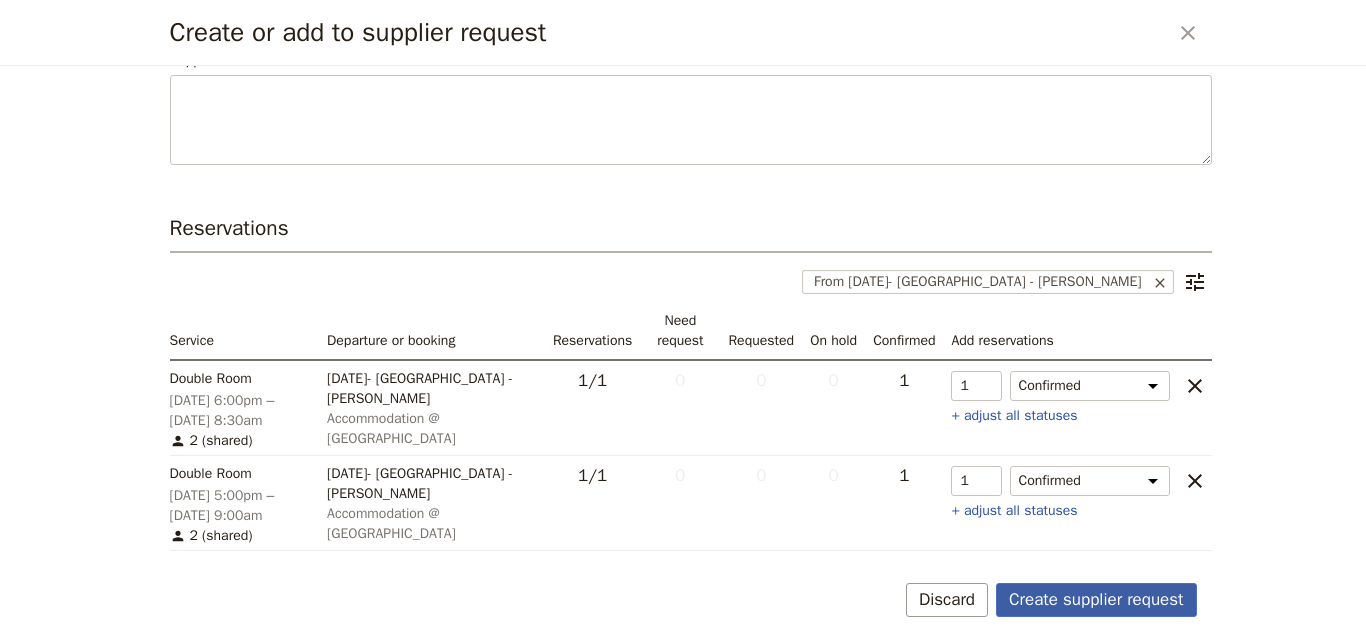 click on "Create supplier request" at bounding box center (1096, 600) 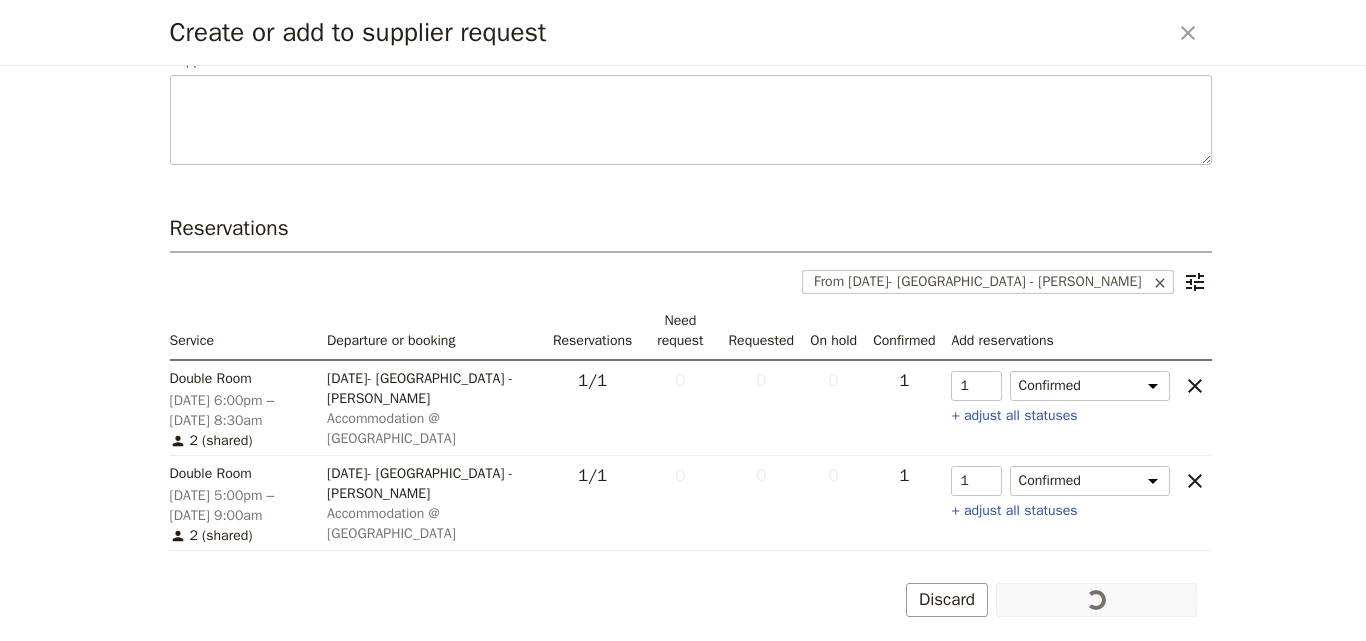 scroll, scrollTop: 185, scrollLeft: 0, axis: vertical 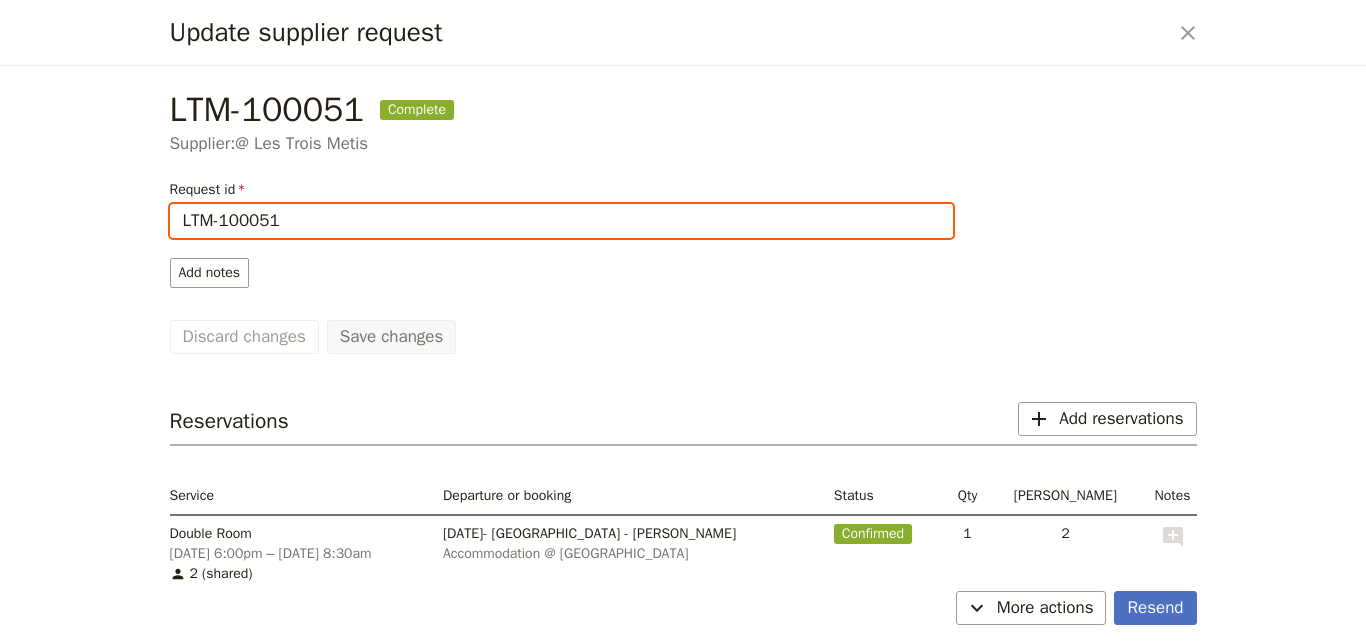 click on "LTM-100051" at bounding box center (561, 221) 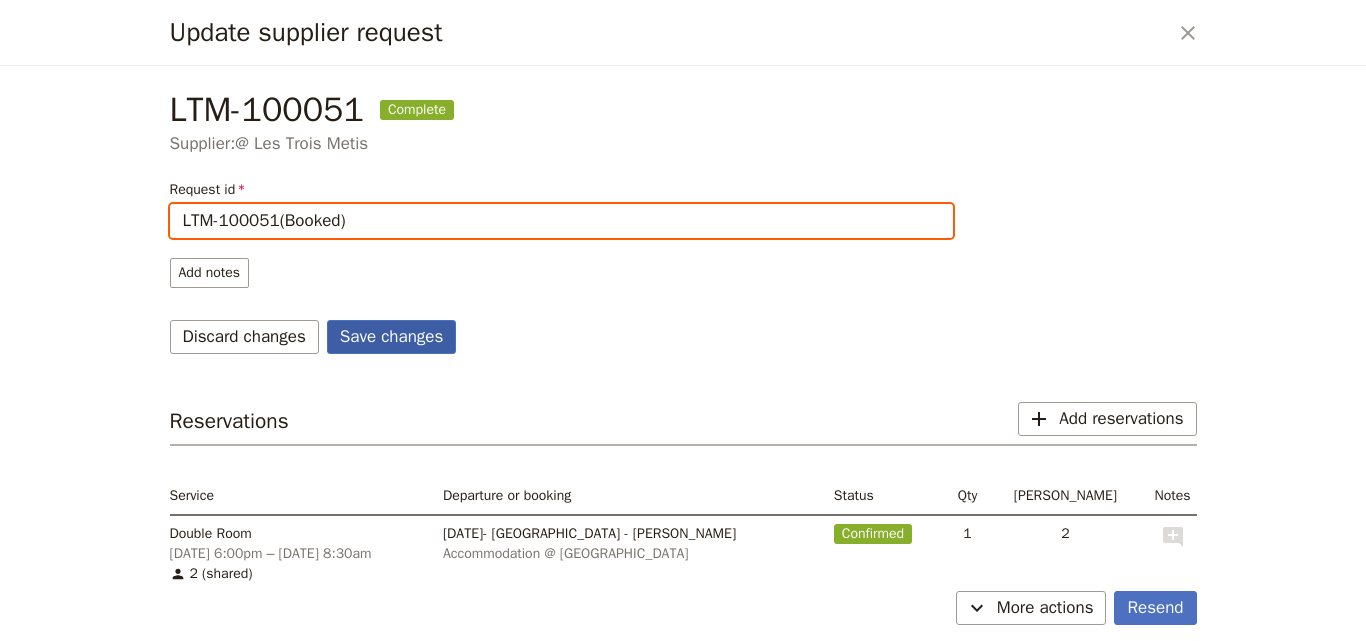 type on "LTM-100051(Booked)" 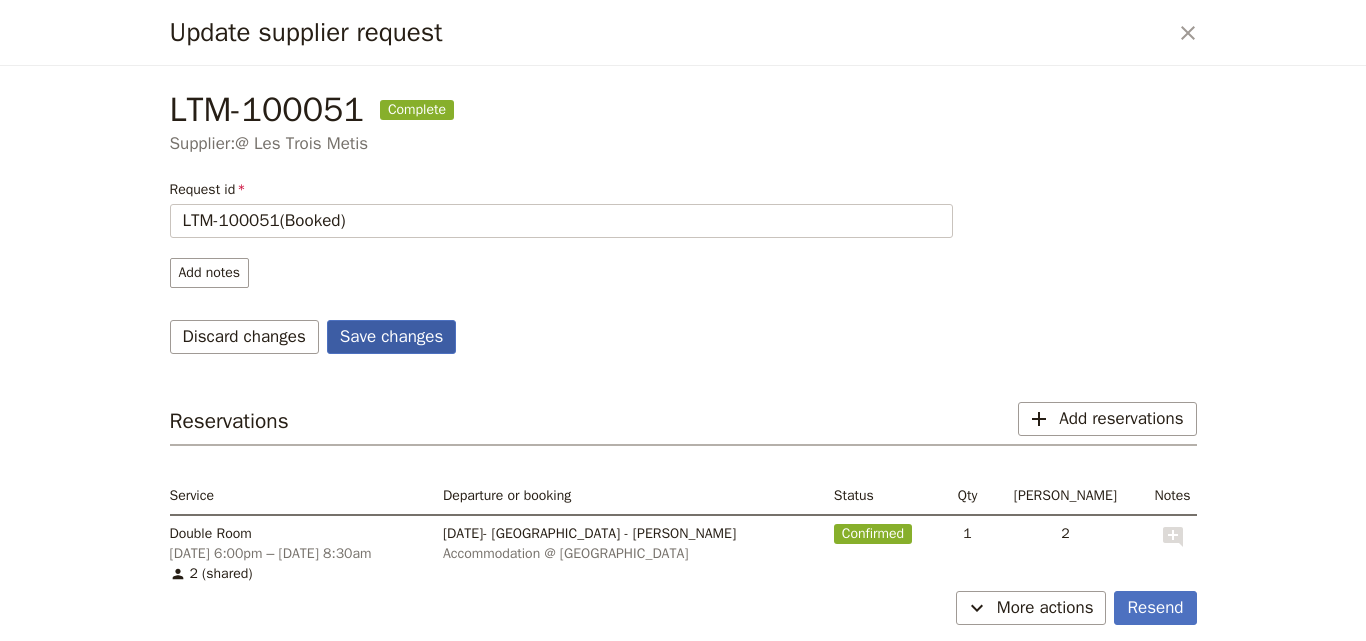 click on "Save changes" at bounding box center (392, 337) 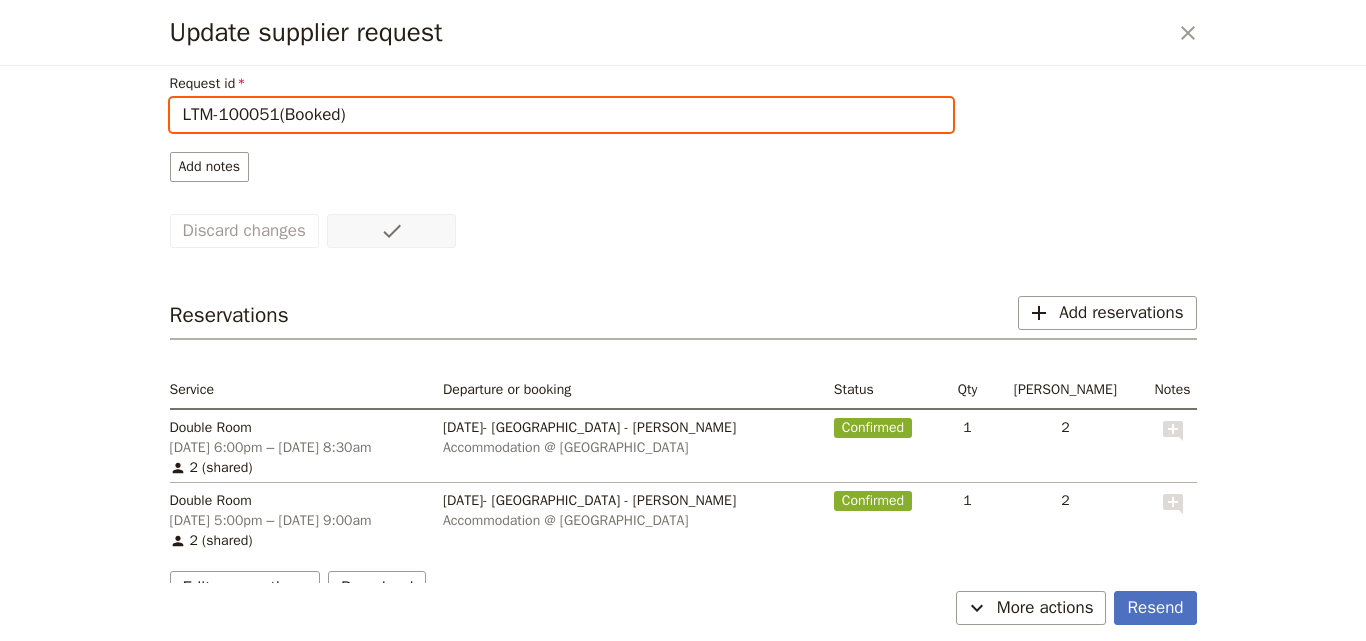 scroll, scrollTop: 152, scrollLeft: 0, axis: vertical 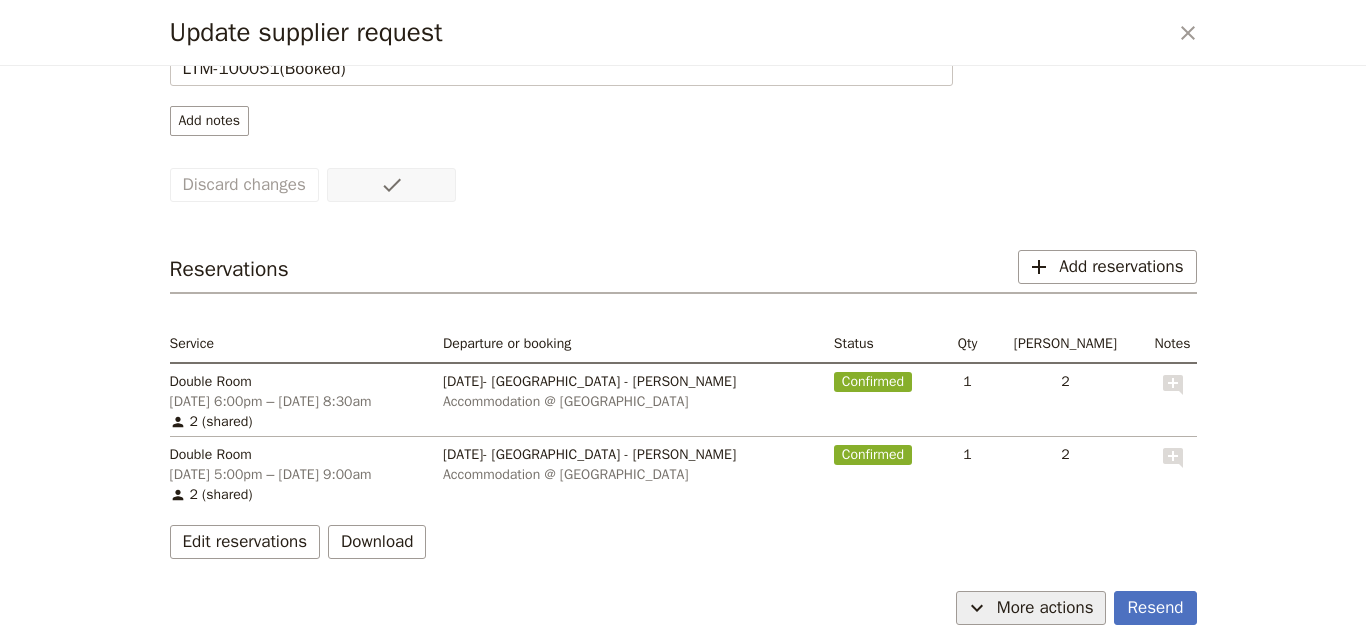 click on "More actions" at bounding box center (1045, 608) 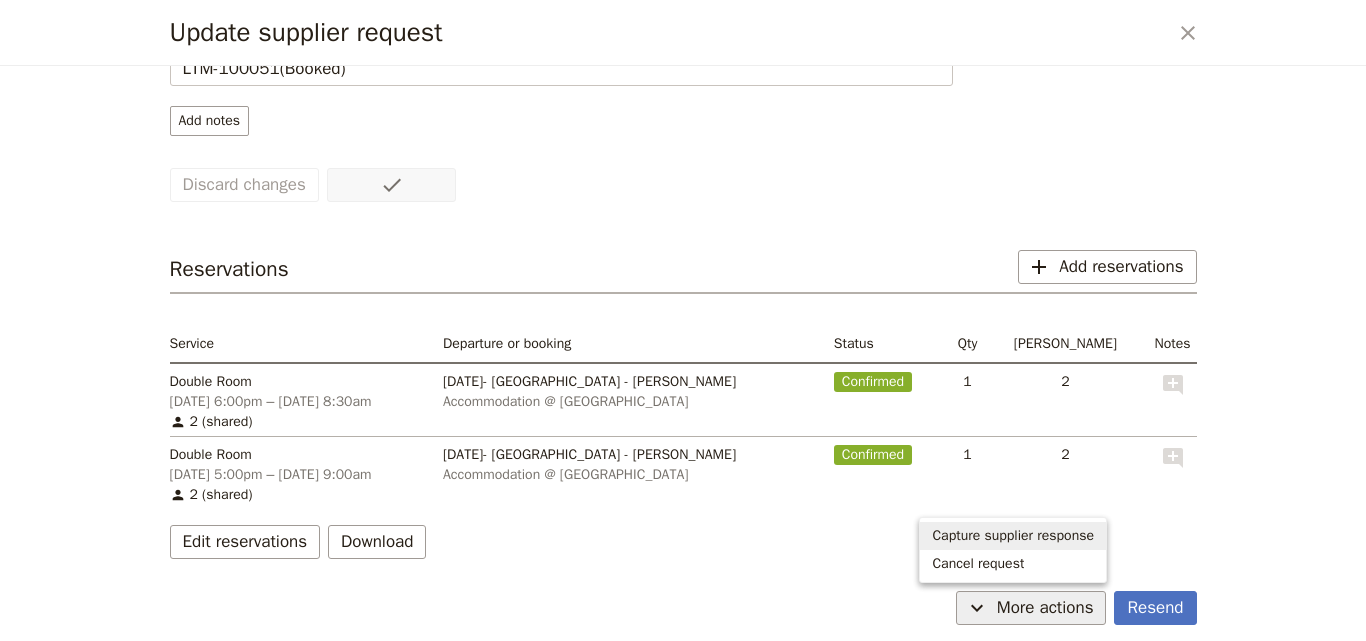 click on "Capture supplier response" at bounding box center (1013, 536) 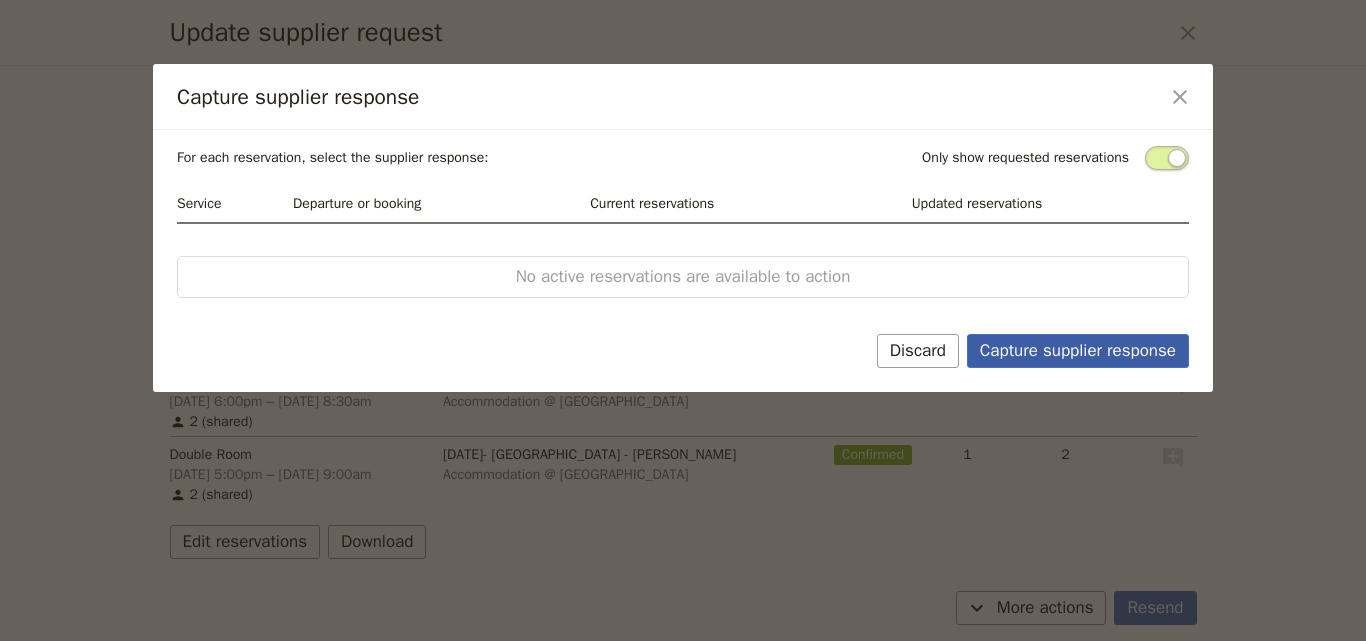 click on "Capture supplier response" at bounding box center [1078, 351] 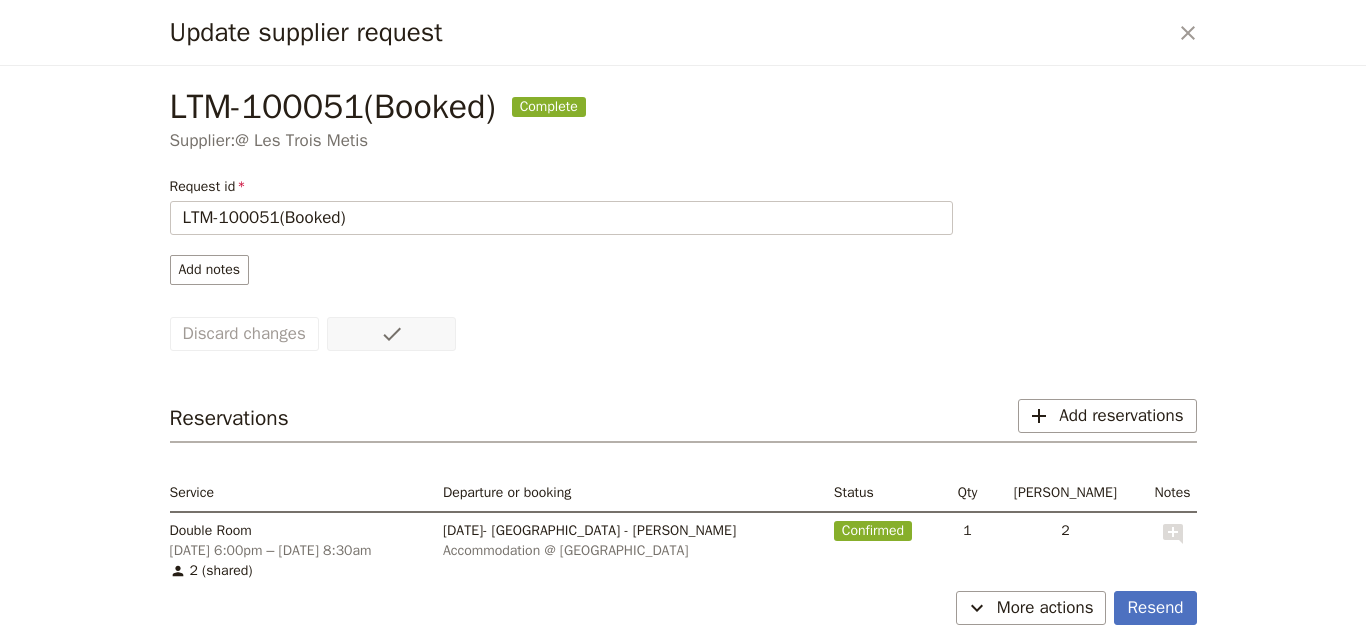 scroll, scrollTop: 0, scrollLeft: 0, axis: both 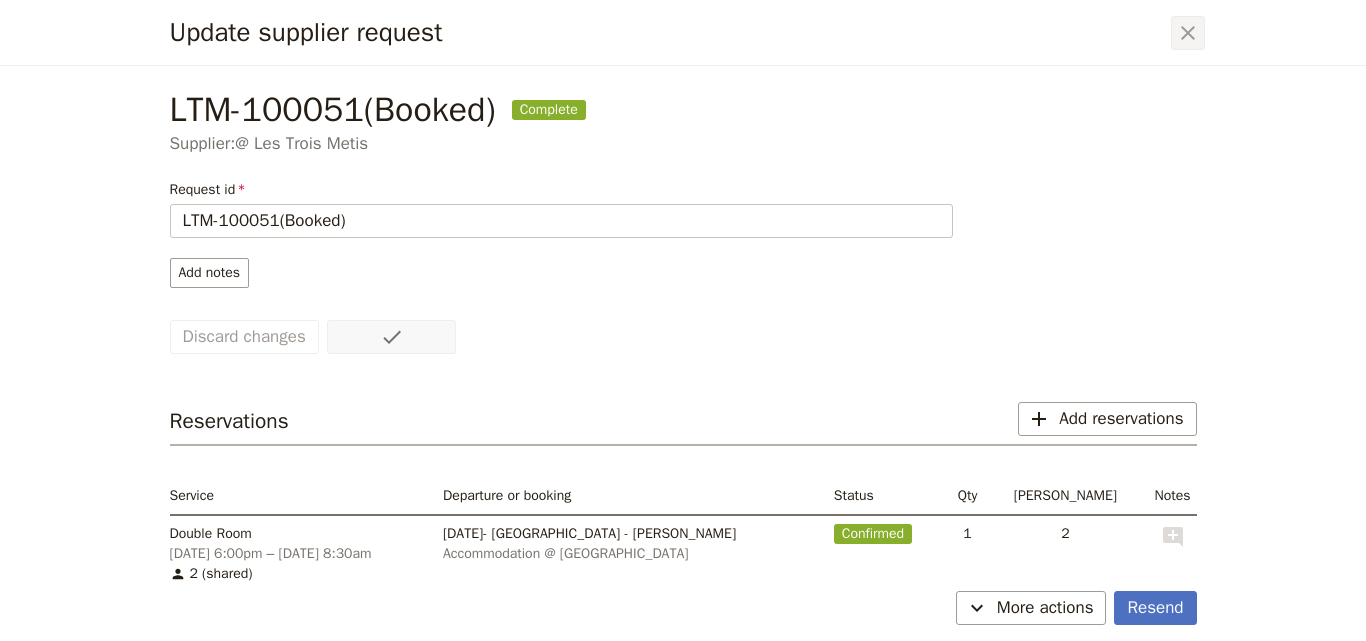 click 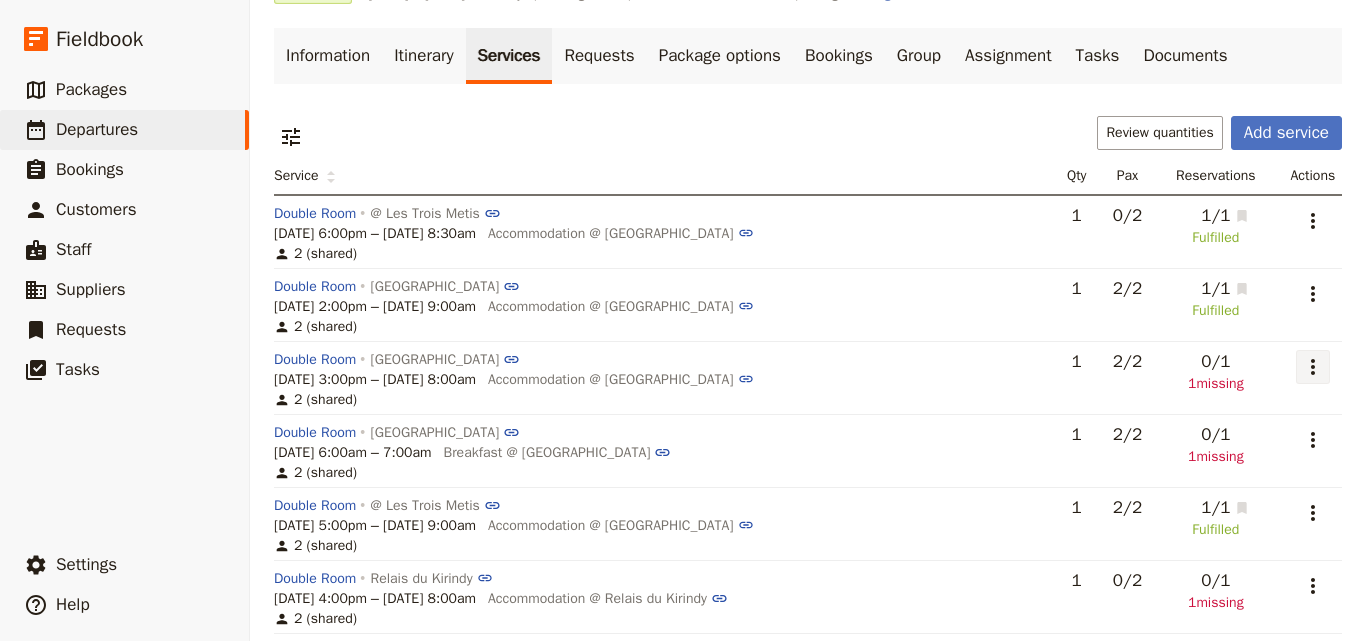click 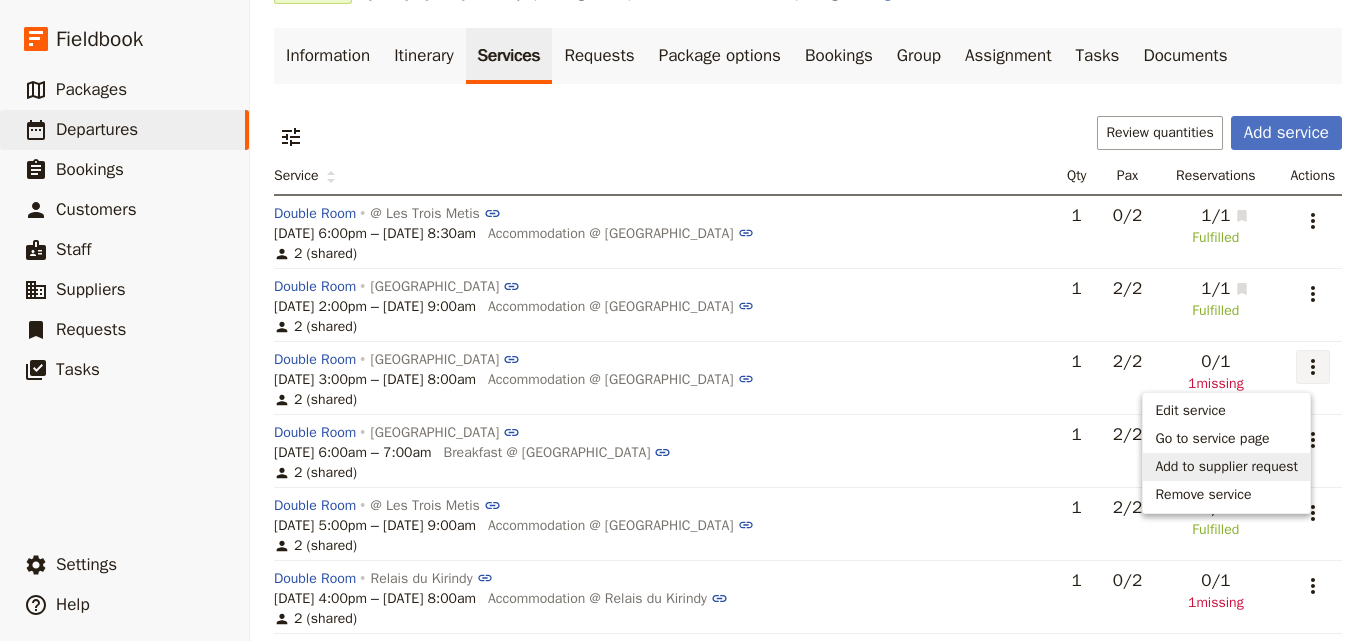 click on "2 (shared)" at bounding box center (660, 473) 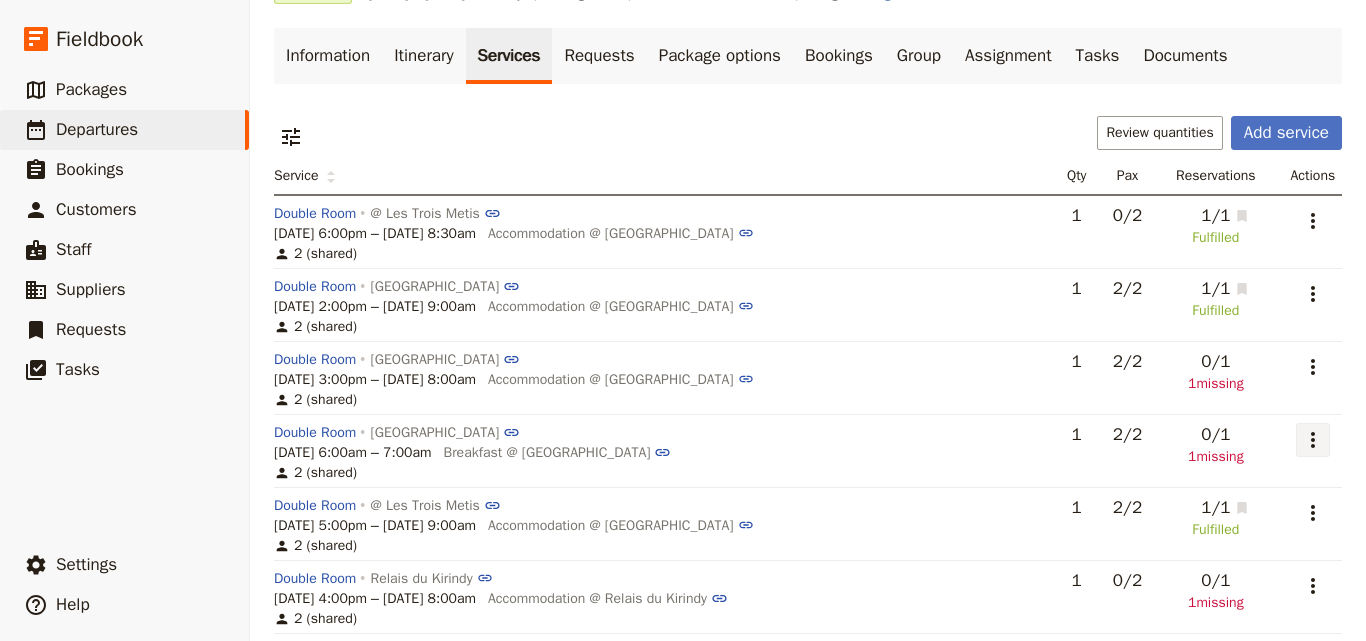 click 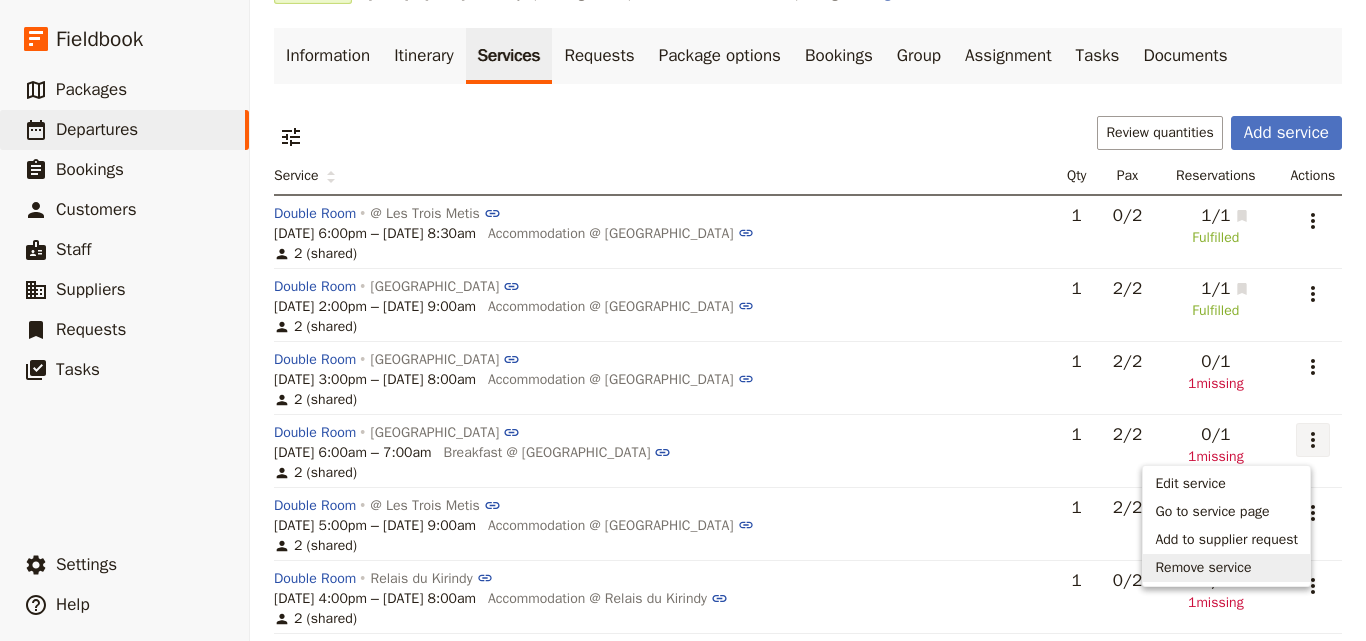 click on "Remove service" at bounding box center (1203, 568) 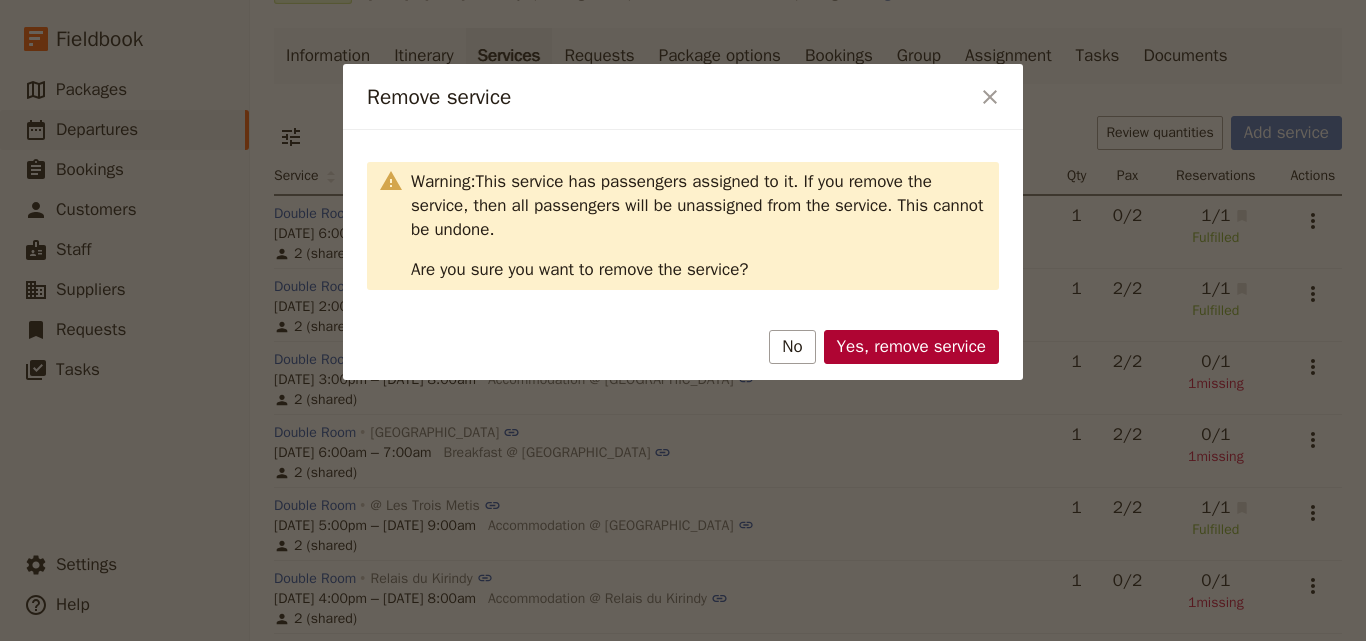 click on "Yes, remove service" at bounding box center [911, 347] 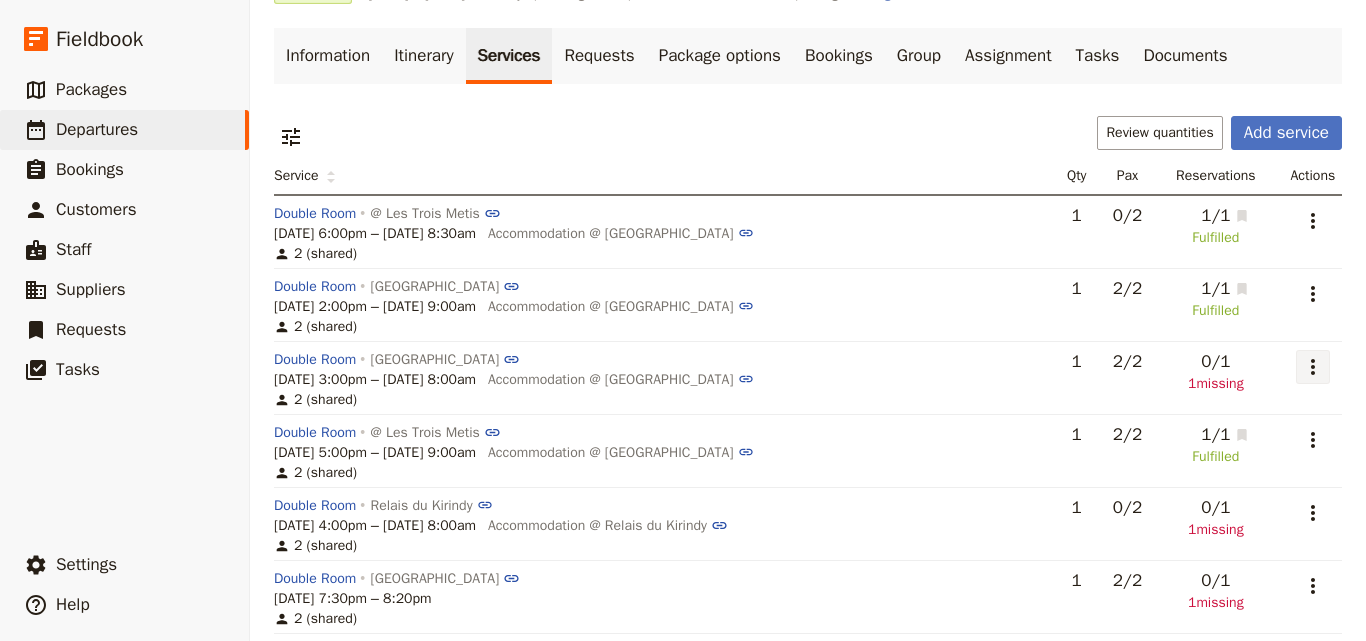 click 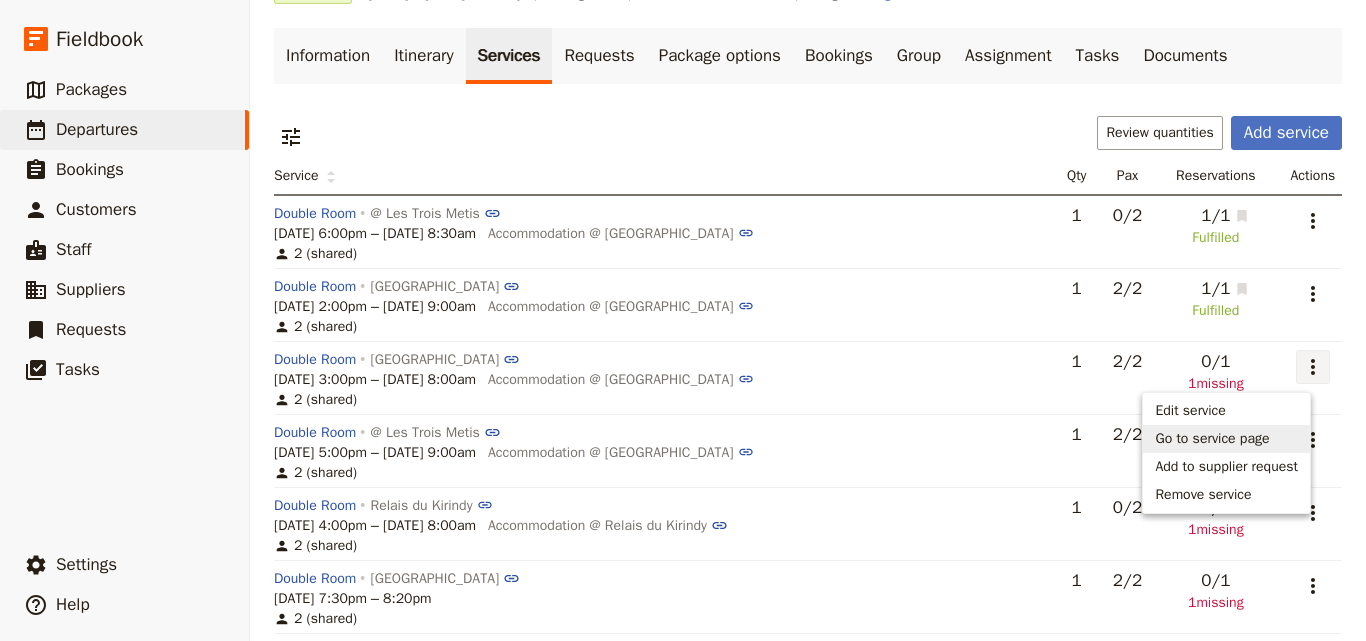 click on "Go to service page" at bounding box center [1226, 439] 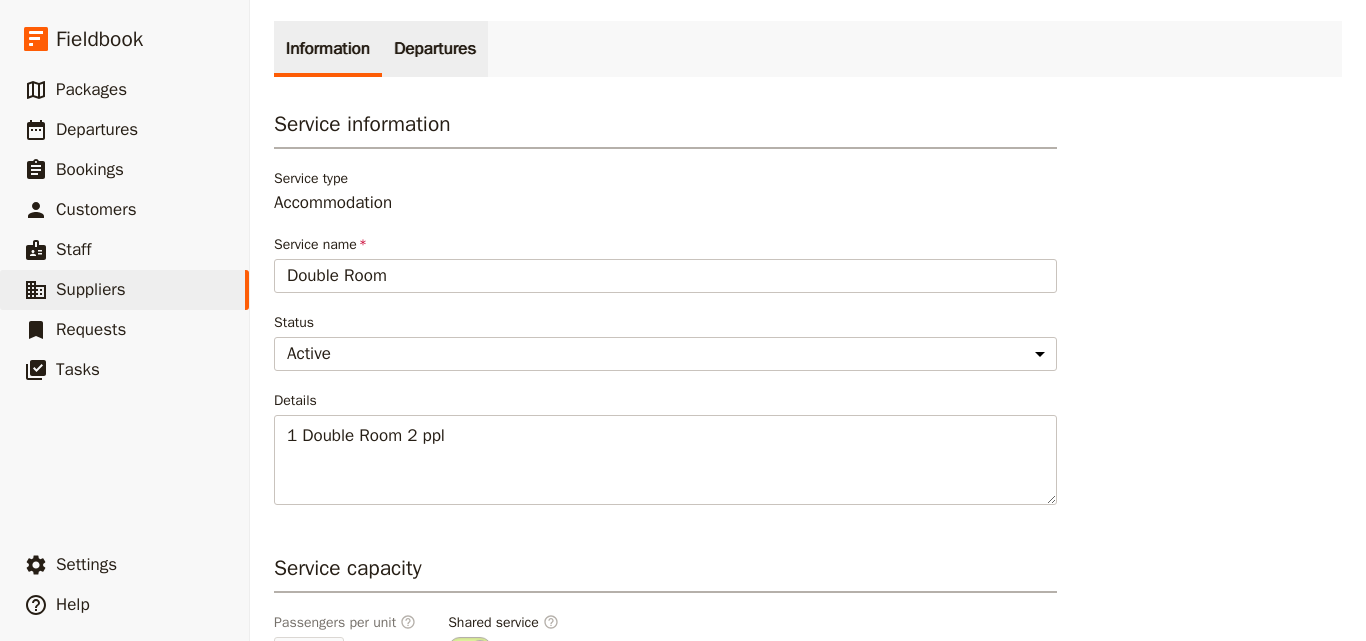 scroll, scrollTop: 7, scrollLeft: 0, axis: vertical 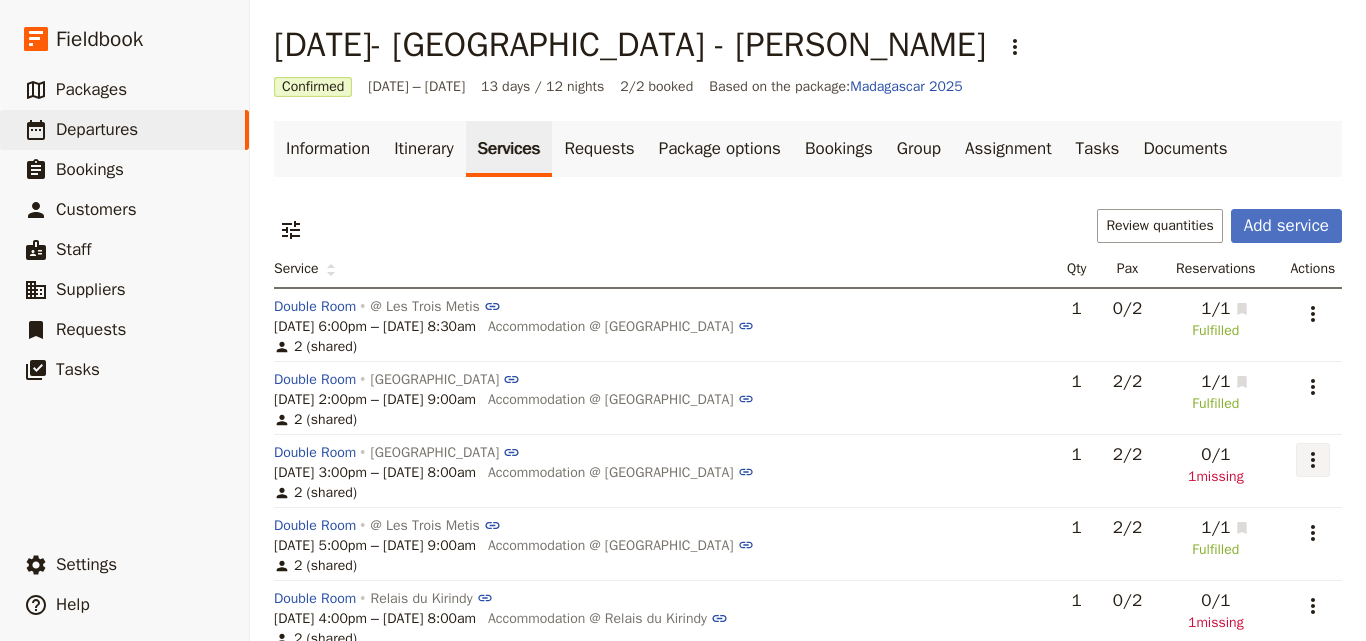 click 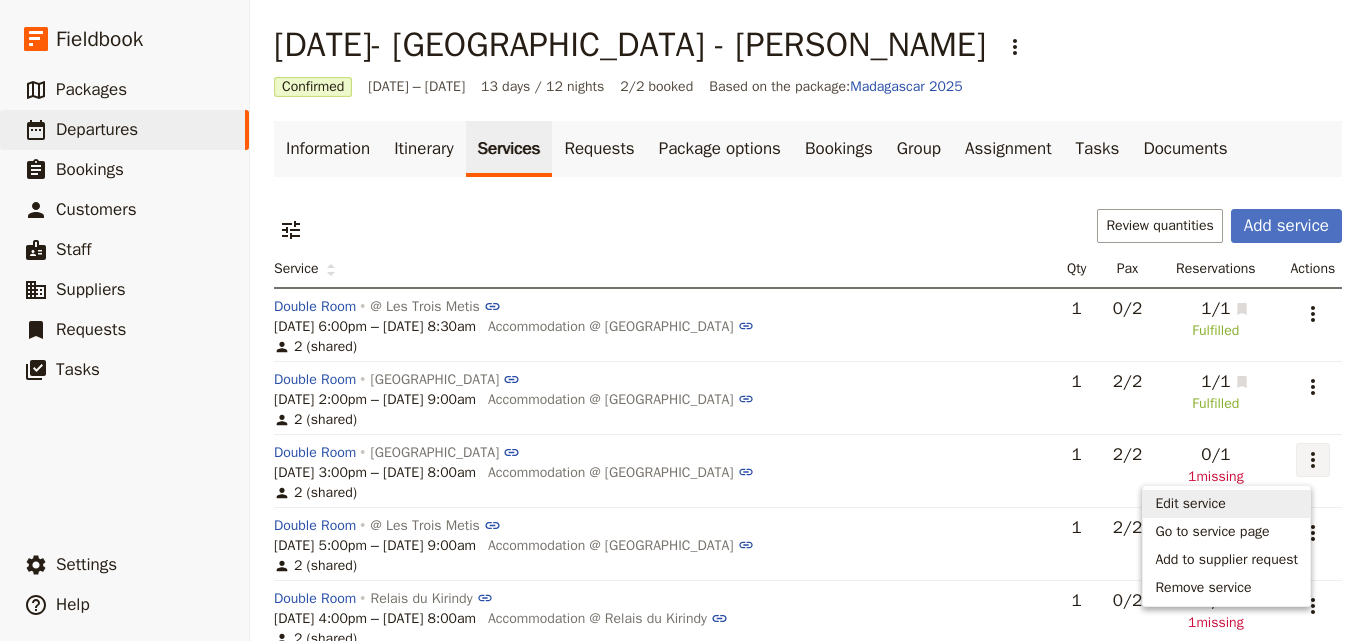 click on "Edit service" at bounding box center (1226, 504) 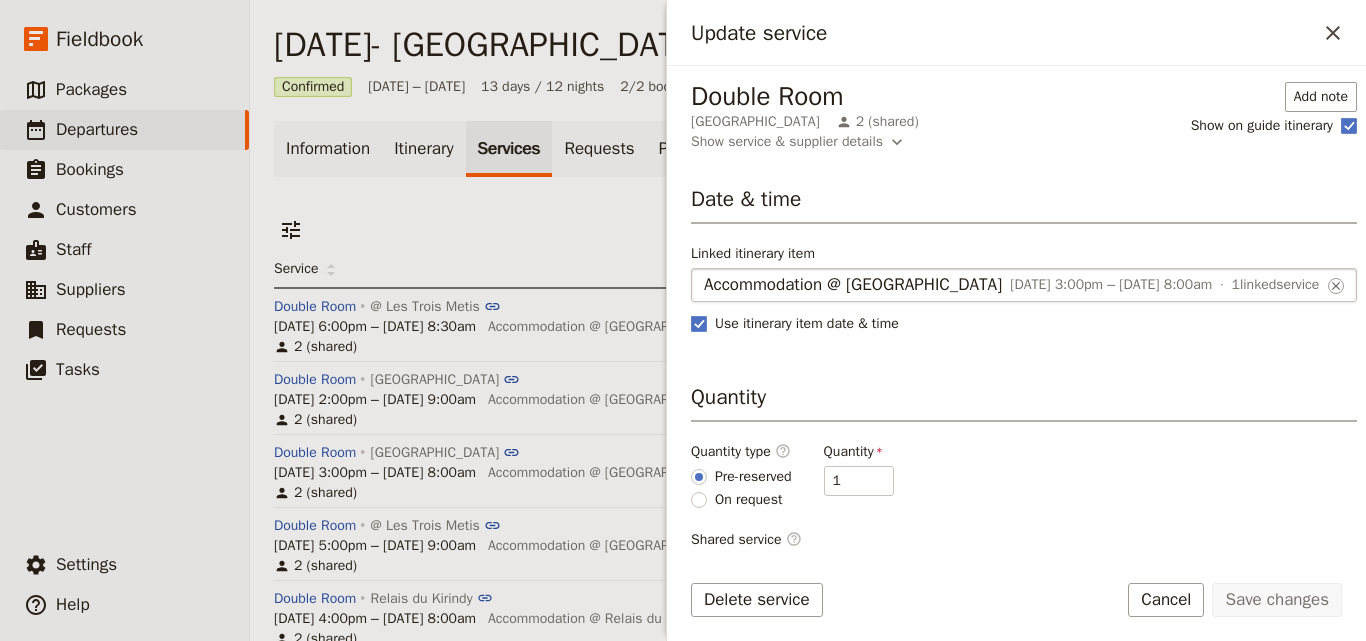 click on "Accommodation @ Palmarium Hotel" at bounding box center (853, 285) 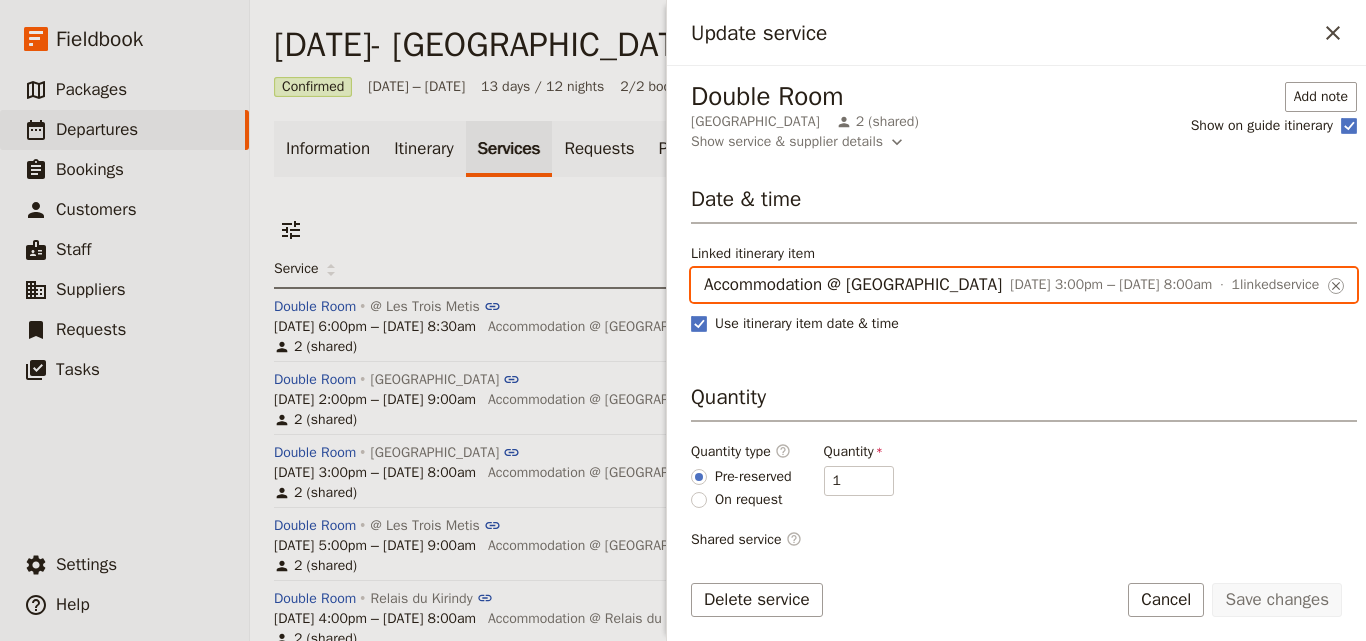 click on "Accommodation @ Palmarium Hotel" at bounding box center (703, 268) 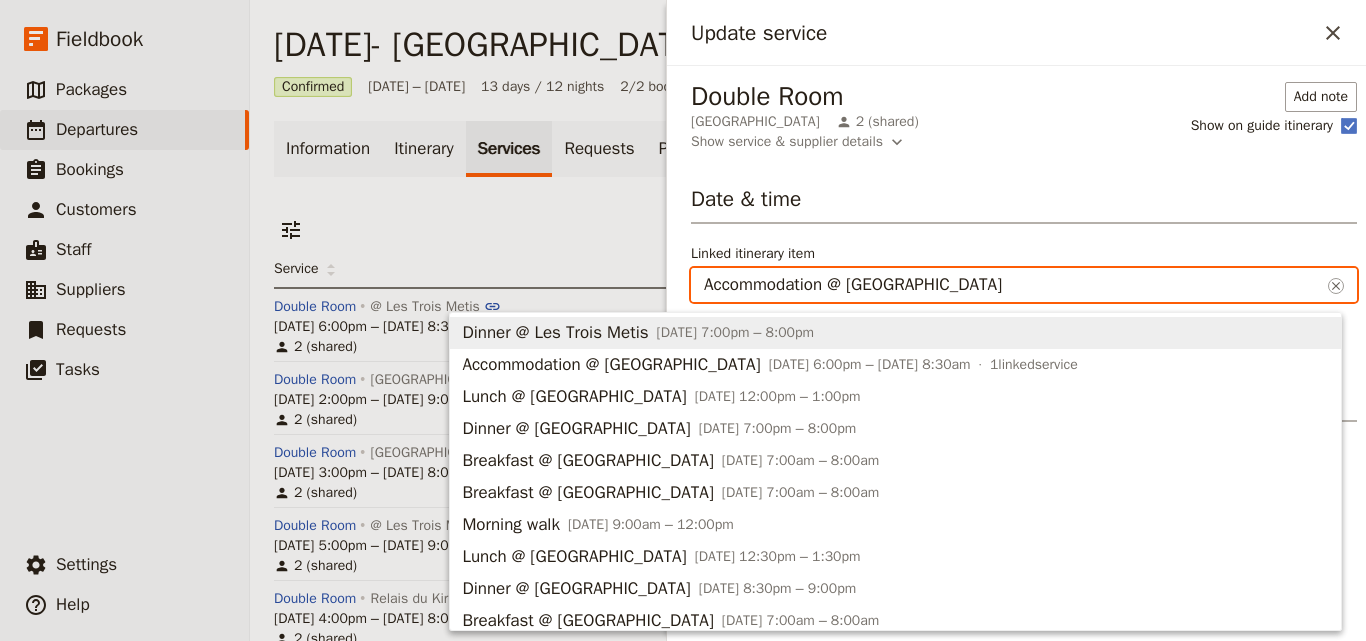 scroll, scrollTop: 0, scrollLeft: 0, axis: both 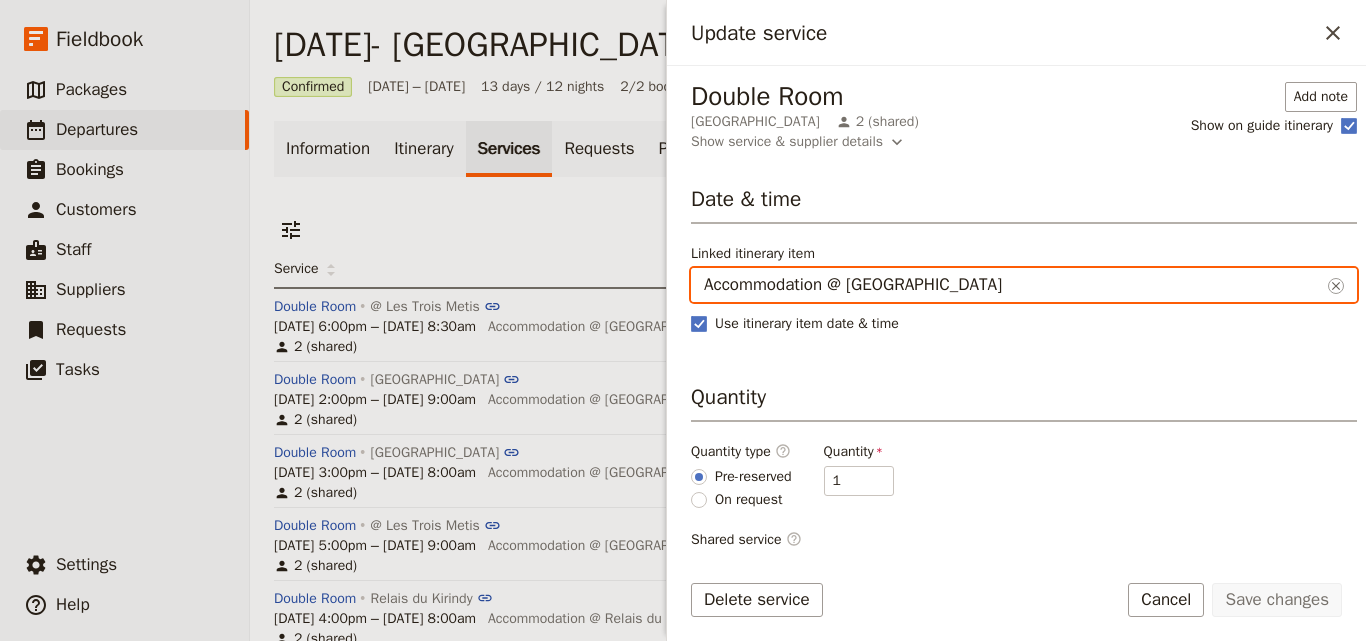 type on "Accommodation @ Palmarium Hotel" 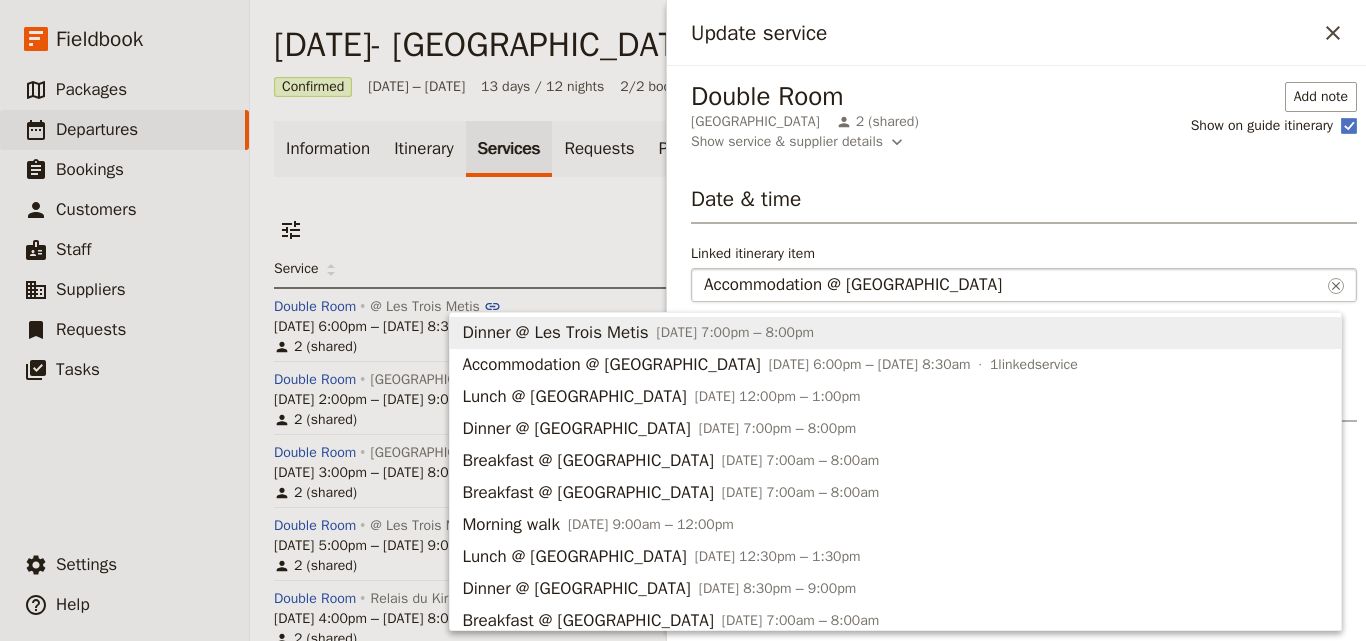 click on "Accommodation @ Palmarium Hotel ​" at bounding box center (1024, 285) 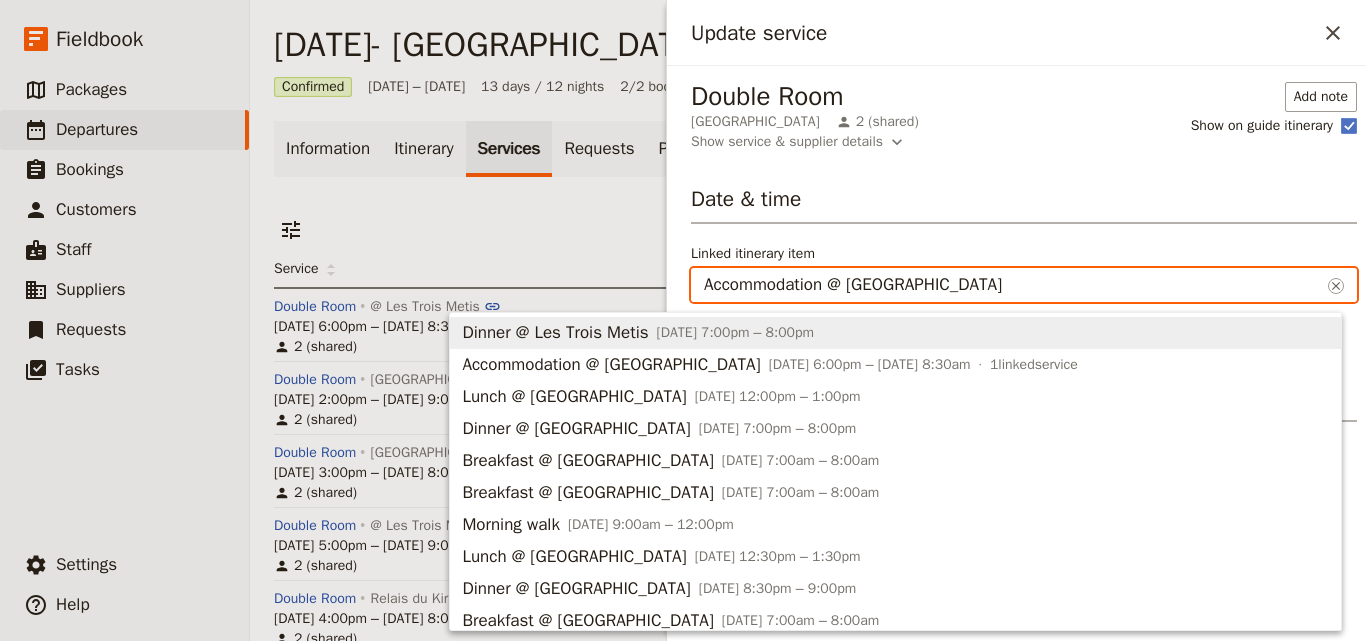 click on "Accommodation @ Palmarium Hotel" at bounding box center [1012, 285] 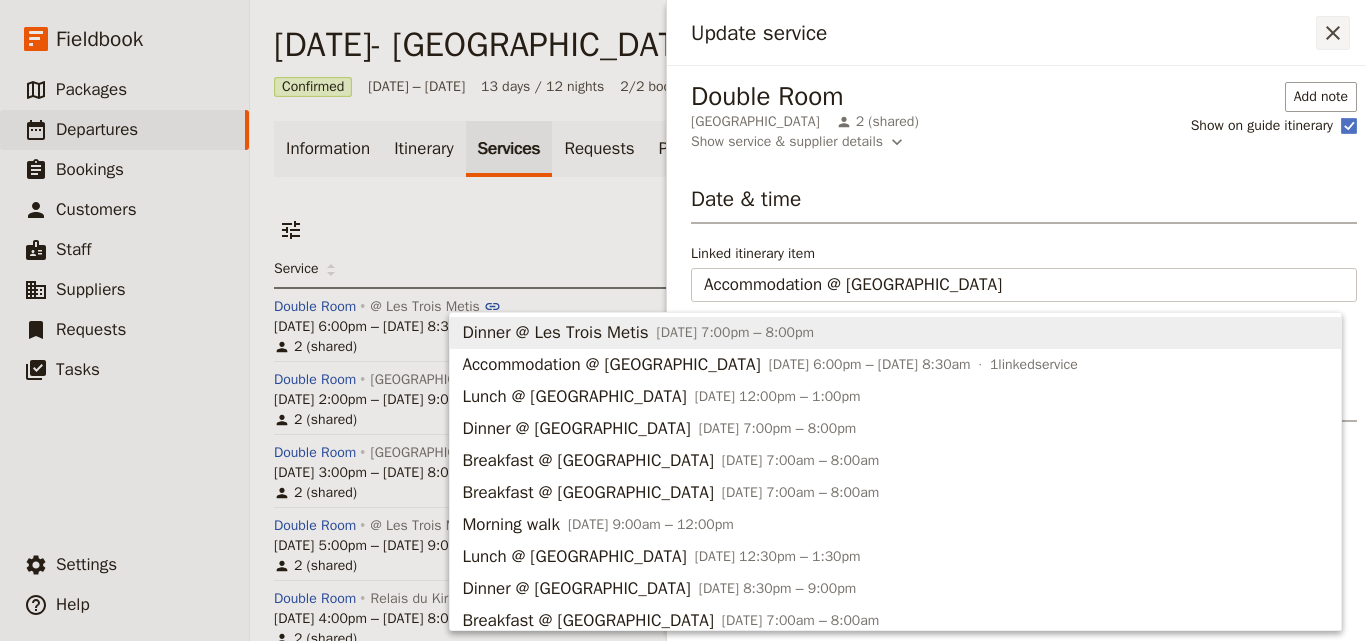 click 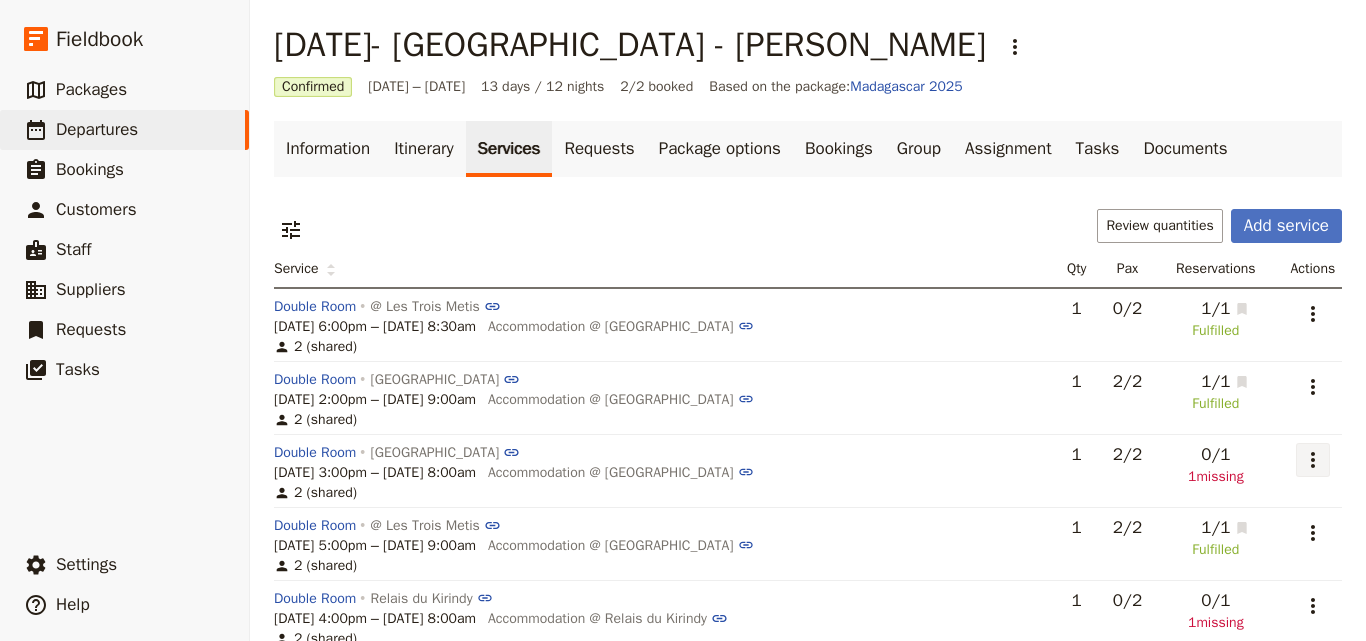 click 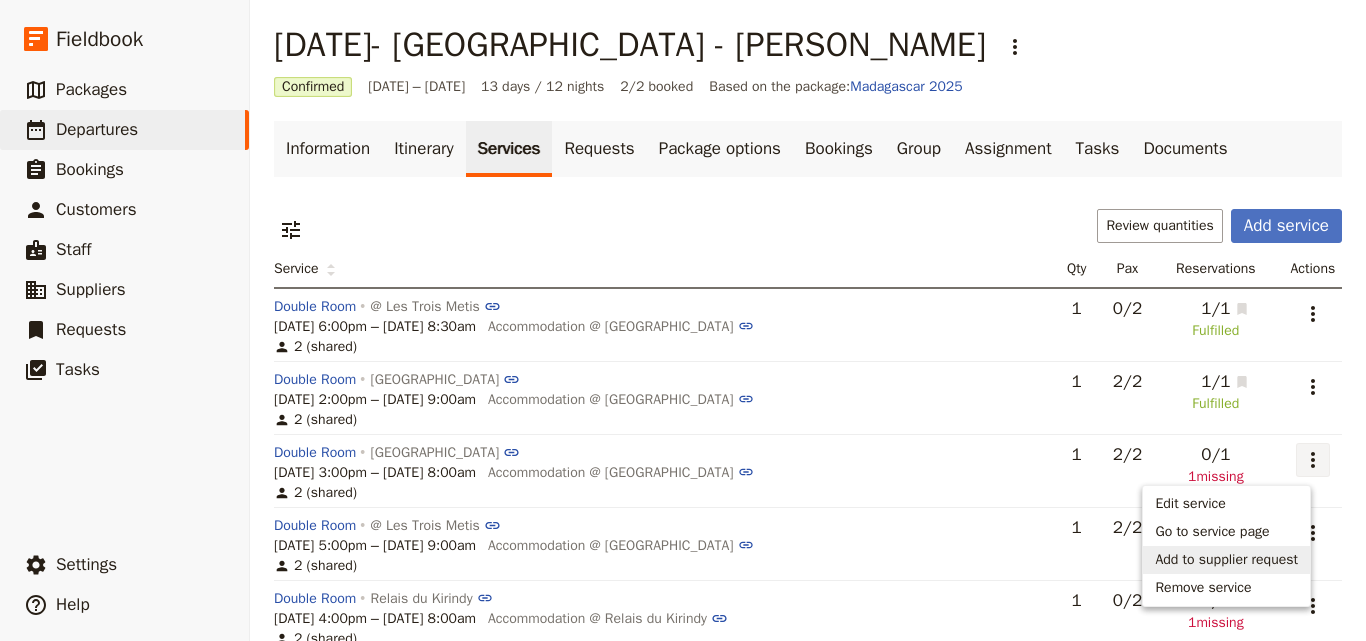 click on "Add to supplier request" at bounding box center (1226, 560) 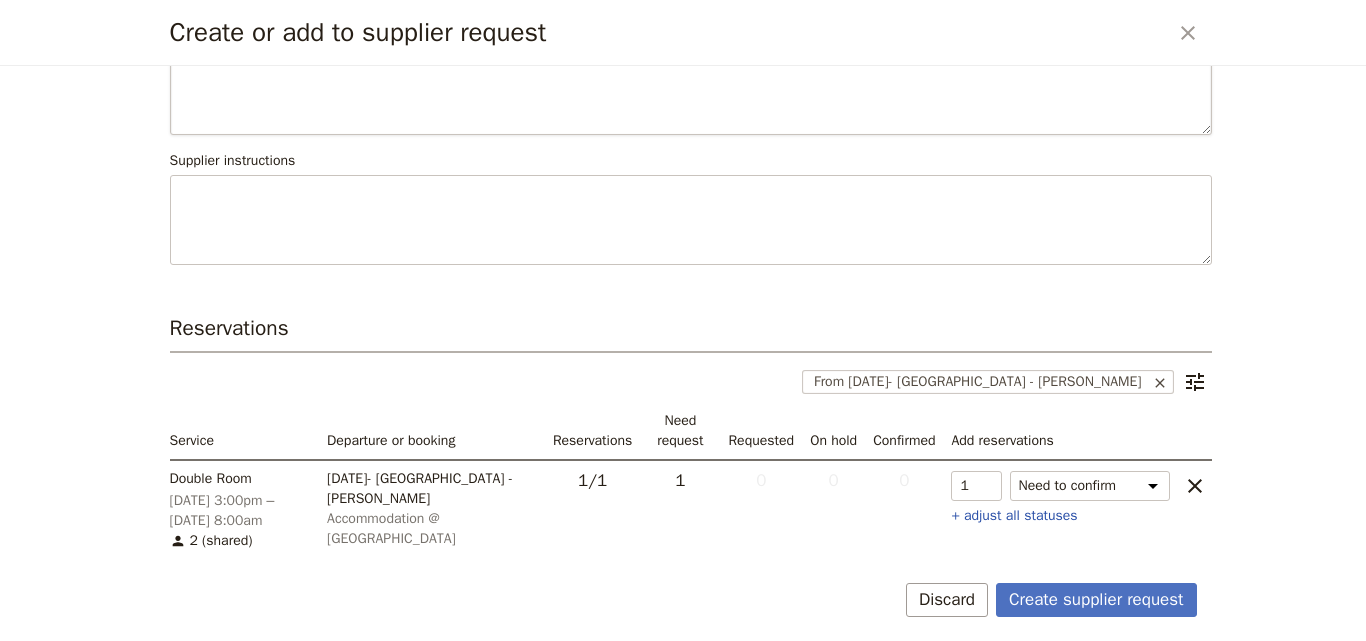 scroll, scrollTop: 222, scrollLeft: 0, axis: vertical 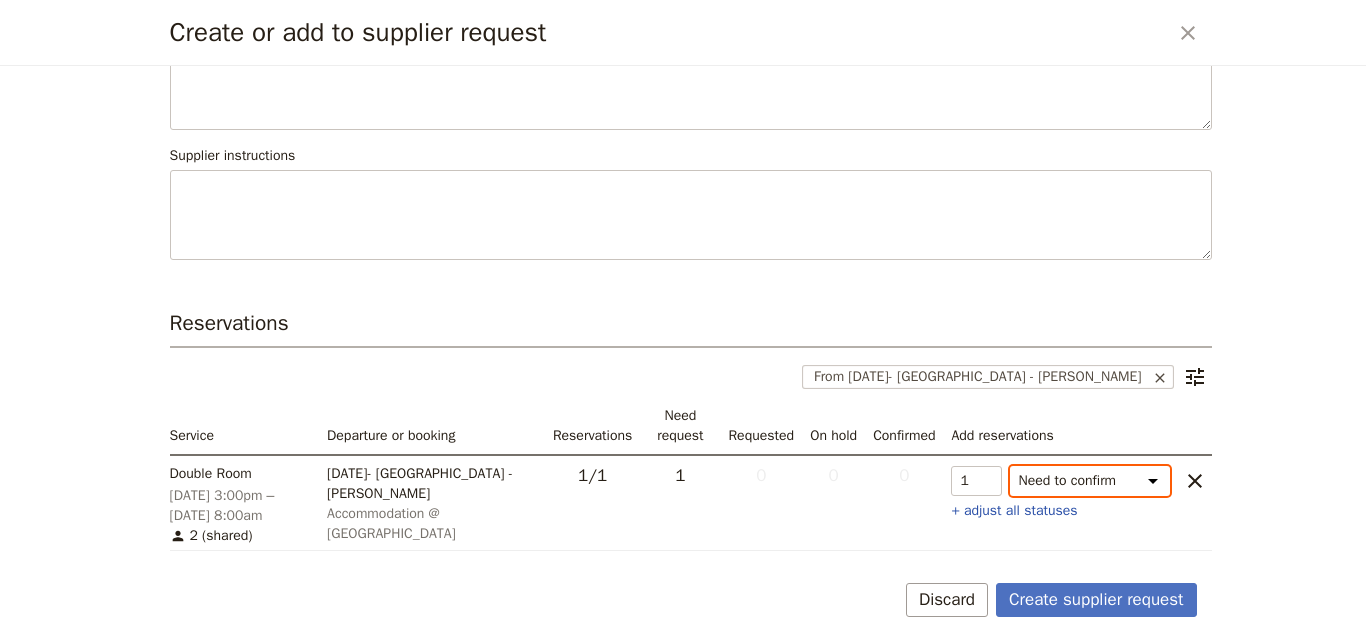 click on "Need to confirm Need to hold On hold requested Confirm requested On hold Confirmed" at bounding box center (1090, 481) 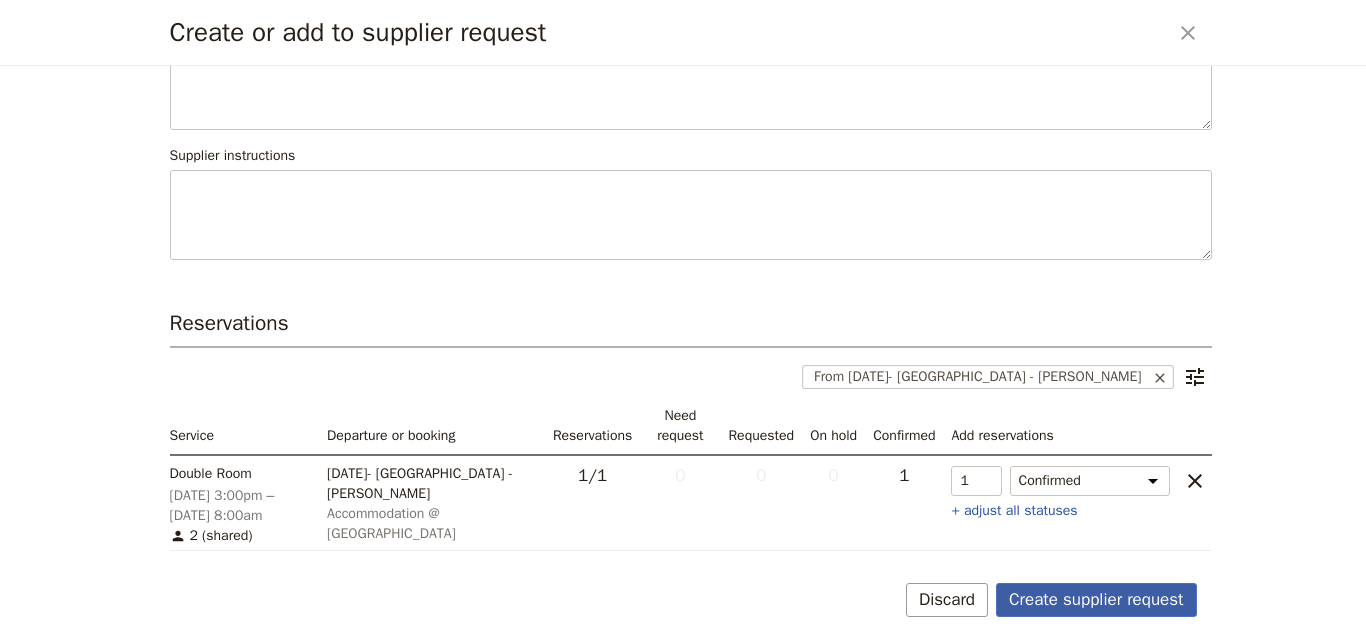 click on "Create supplier request" at bounding box center (1096, 600) 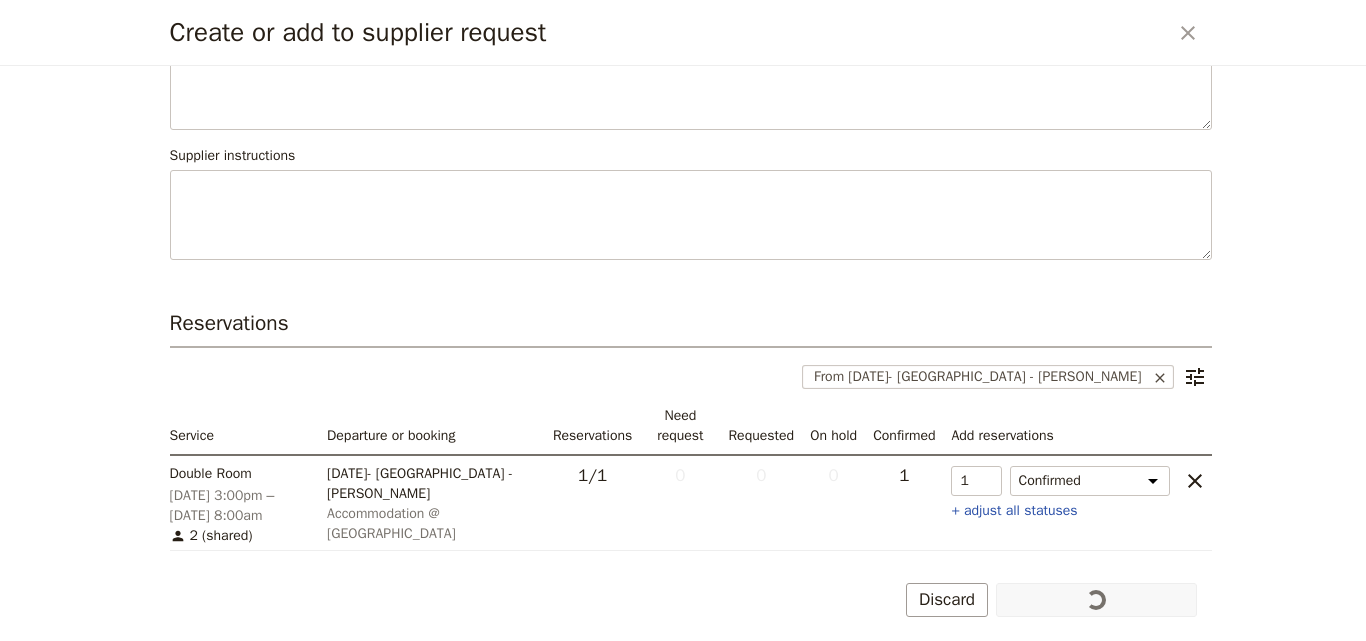 scroll, scrollTop: 185, scrollLeft: 0, axis: vertical 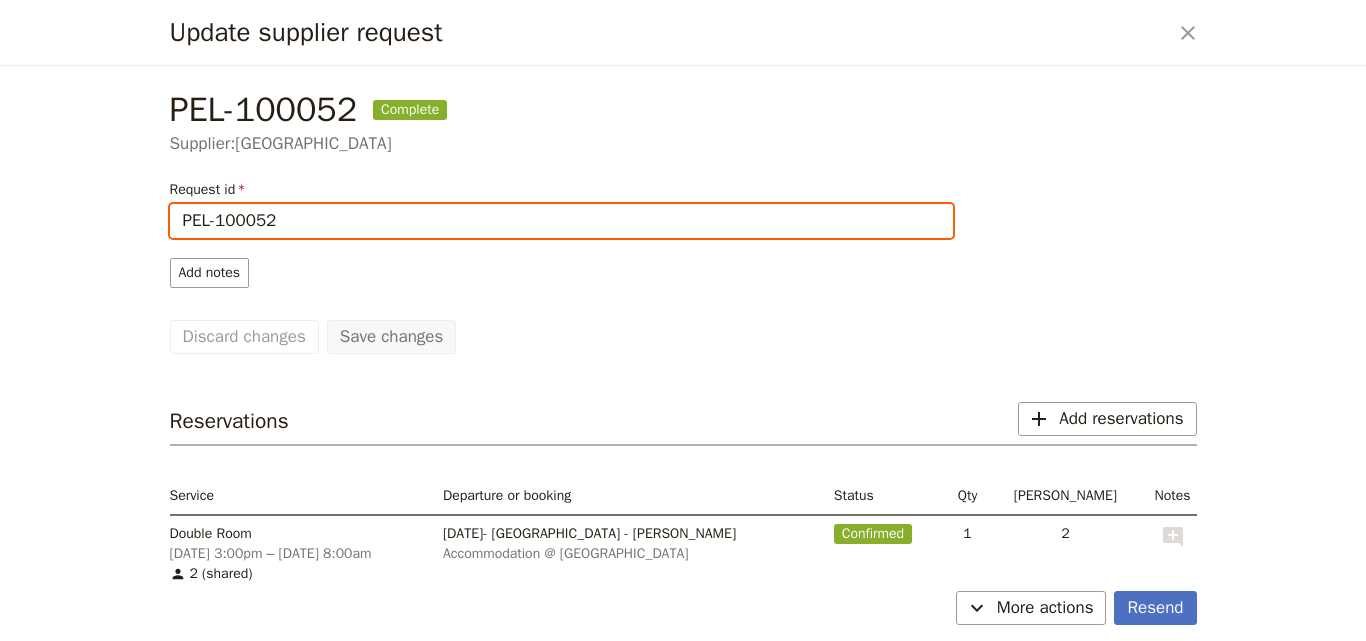 click on "PEL-100052" at bounding box center (561, 221) 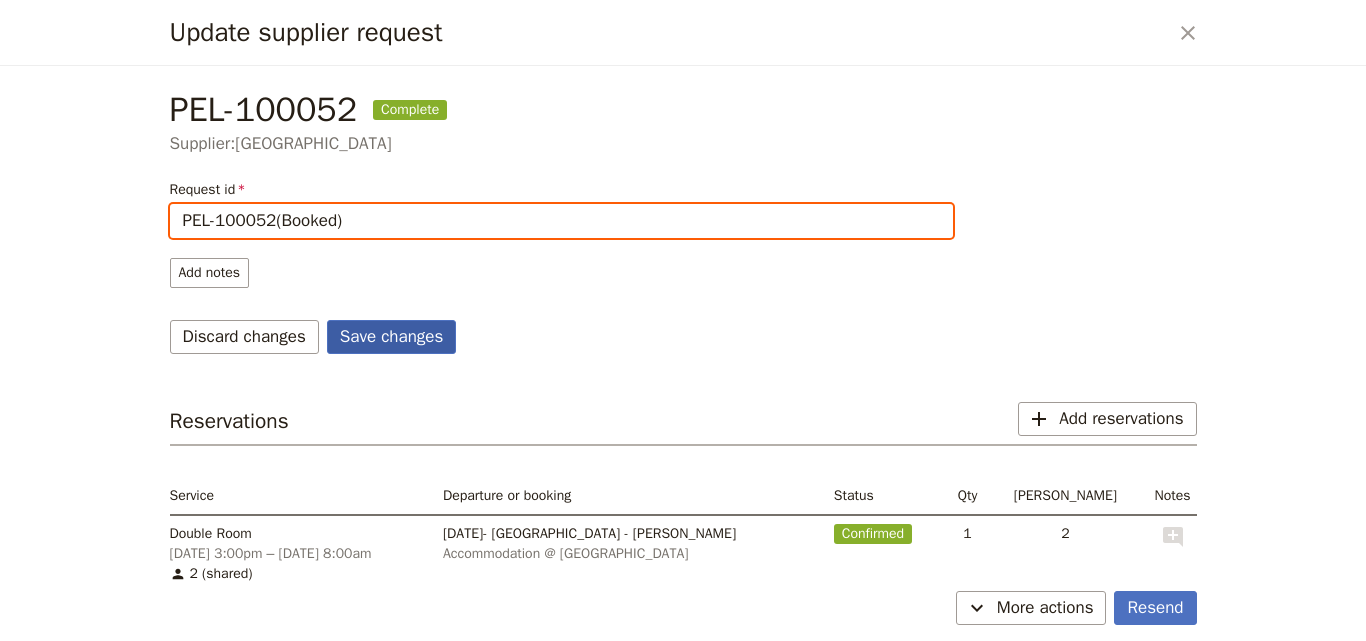 type on "PEL-100052(Booked)" 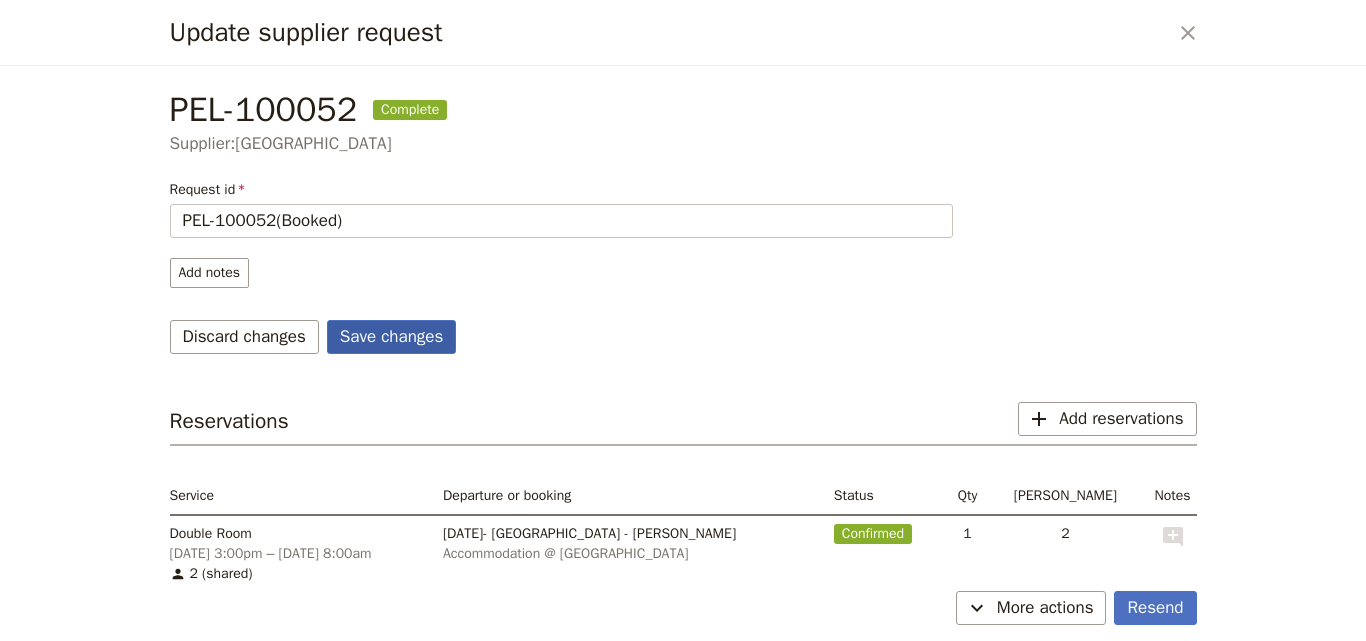 click on "Save changes" at bounding box center (392, 337) 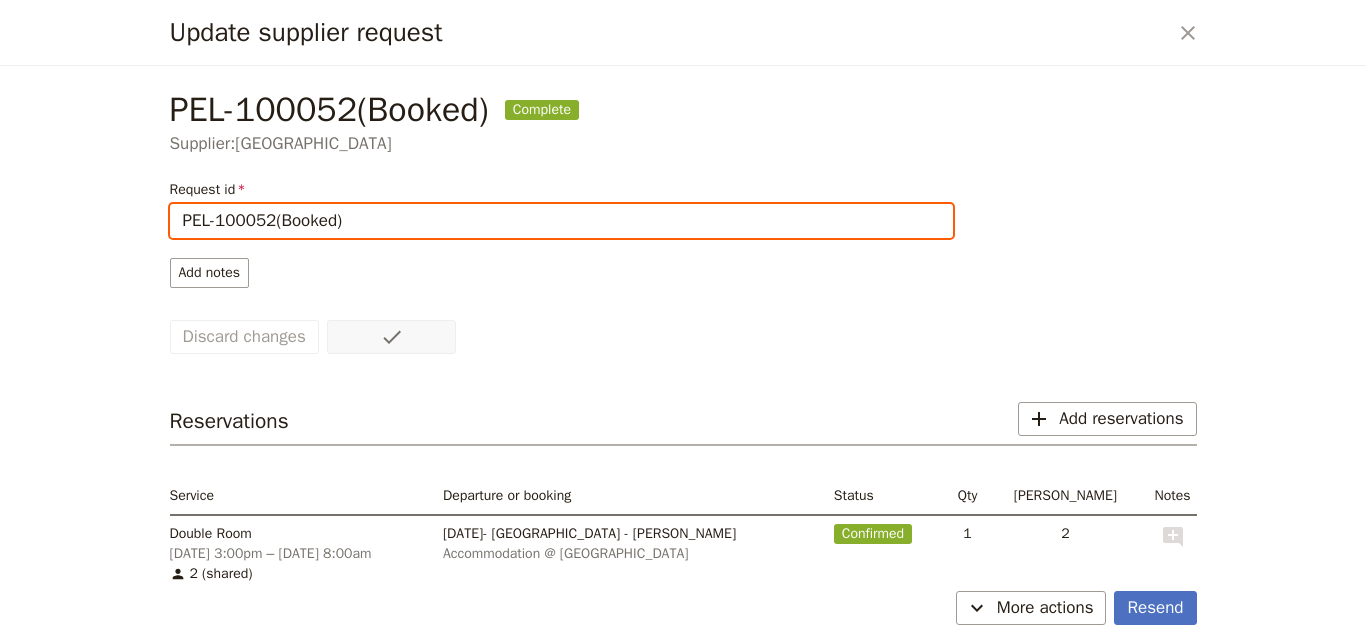 scroll, scrollTop: 79, scrollLeft: 0, axis: vertical 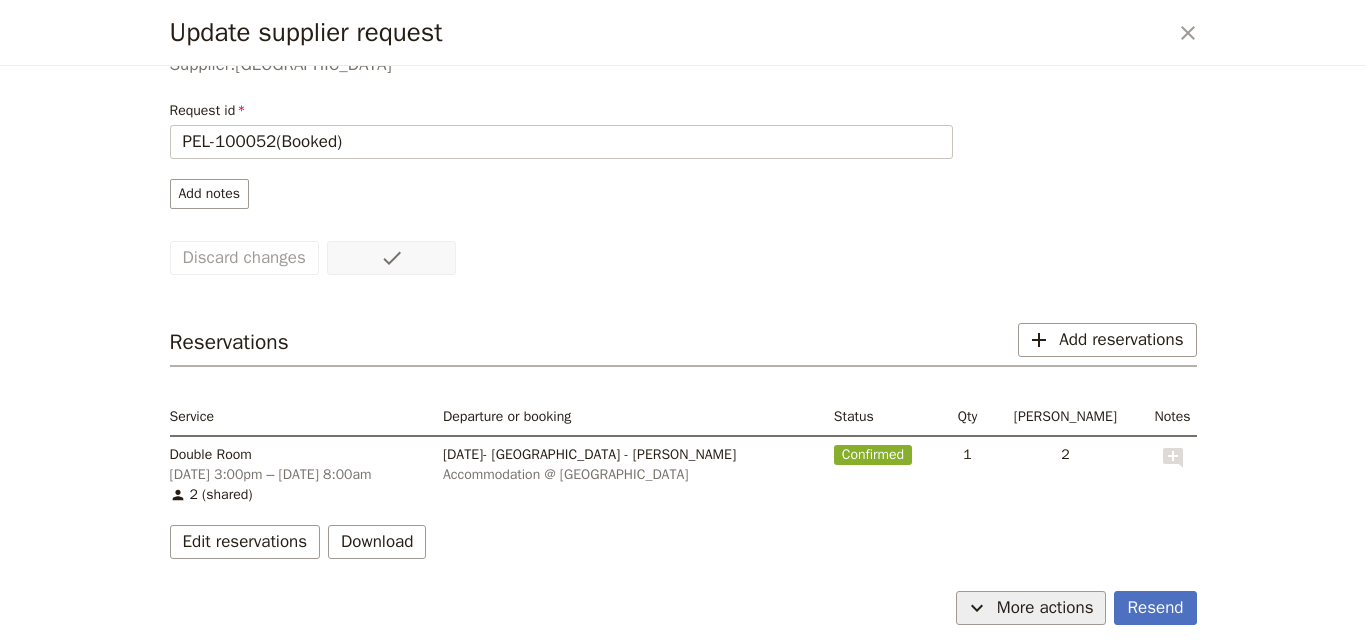 click on "More actions" at bounding box center [1045, 608] 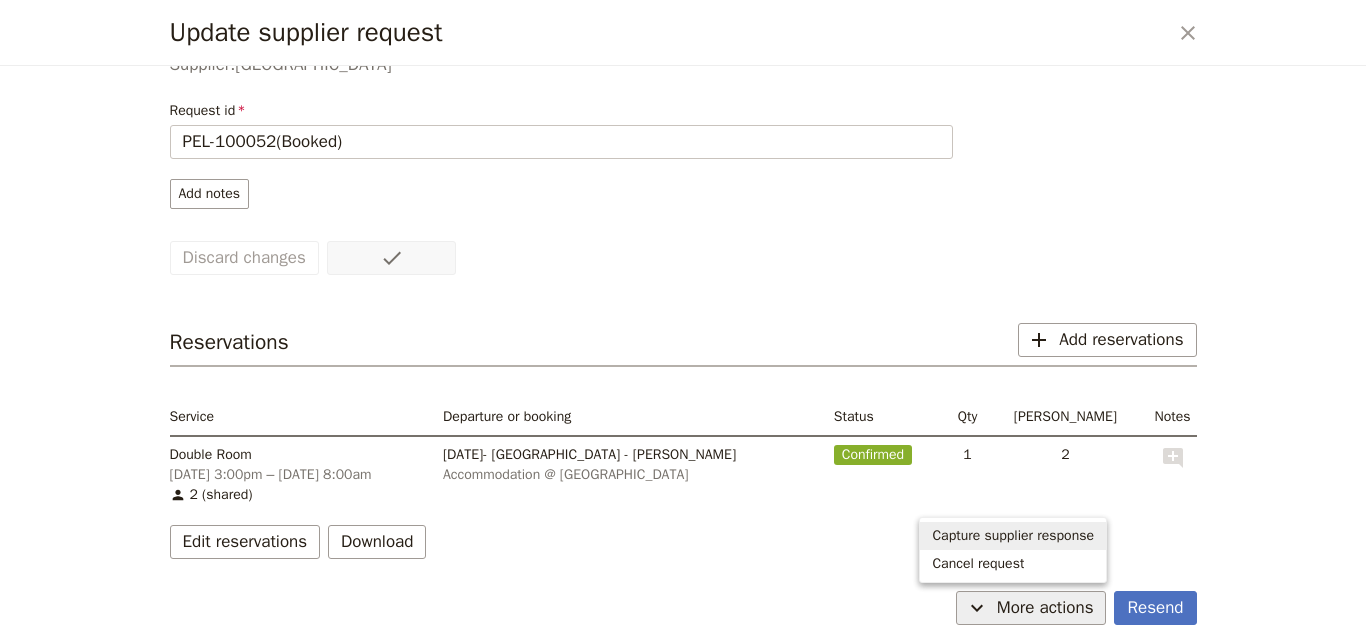 click on "Capture supplier response" at bounding box center (1013, 536) 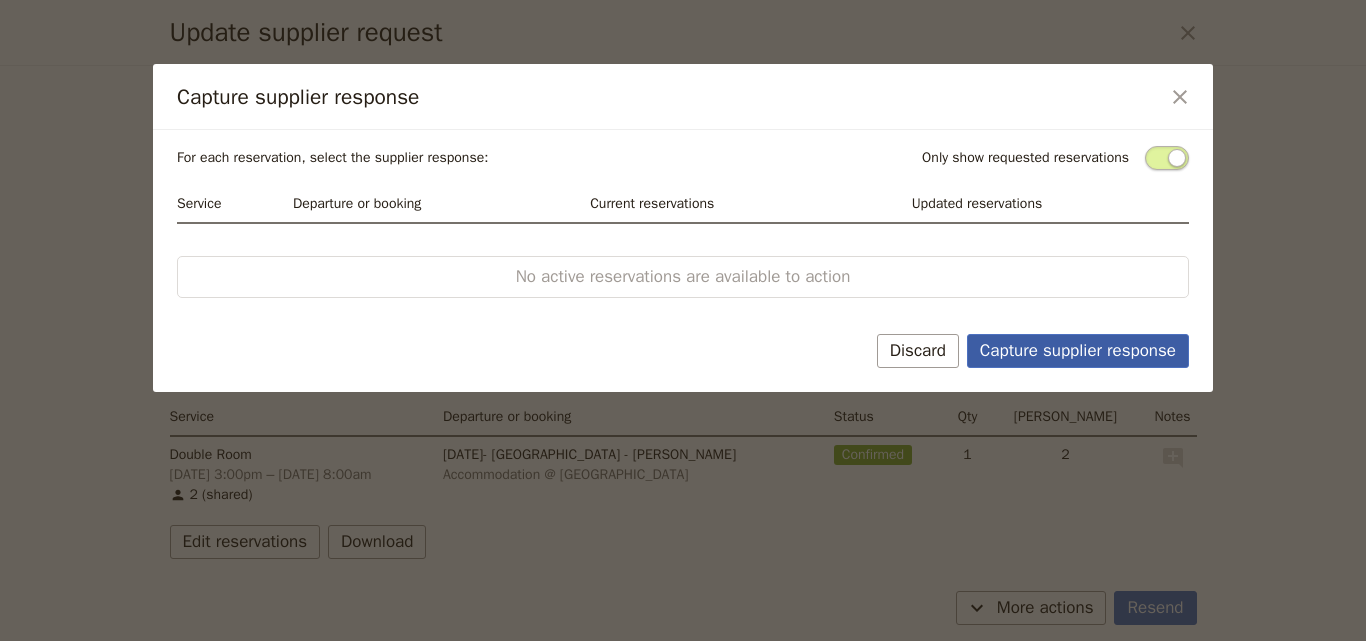click on "Capture supplier response" at bounding box center [1078, 351] 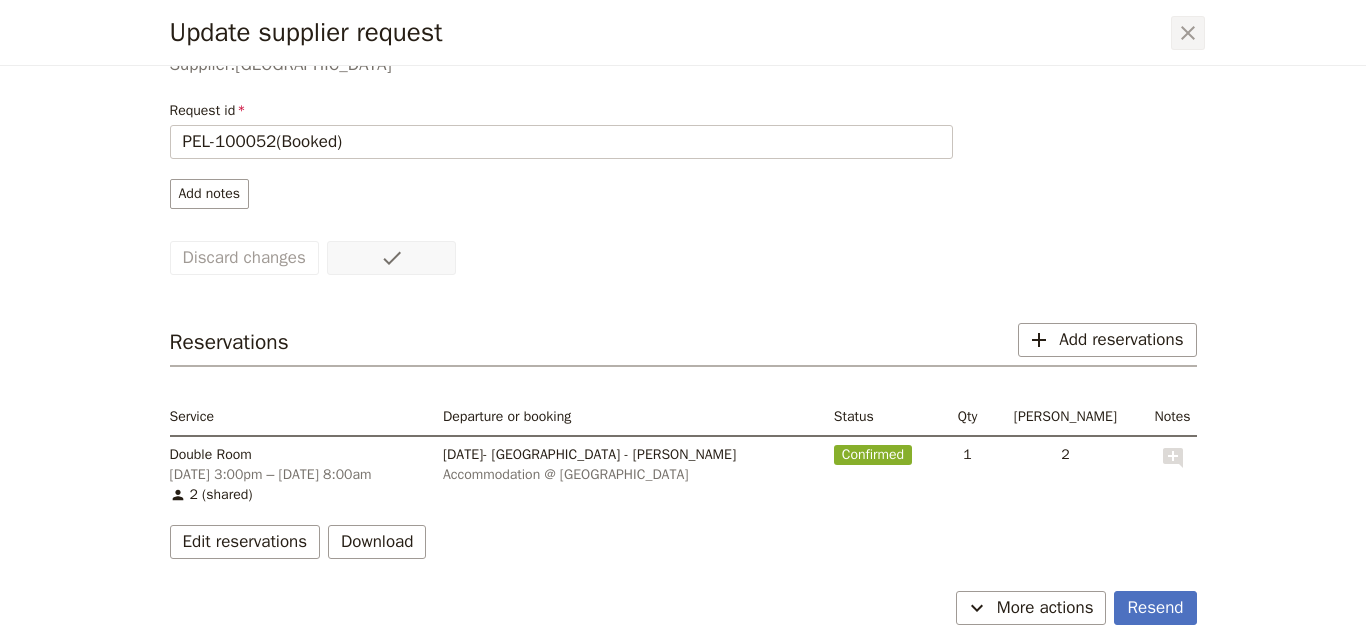 click 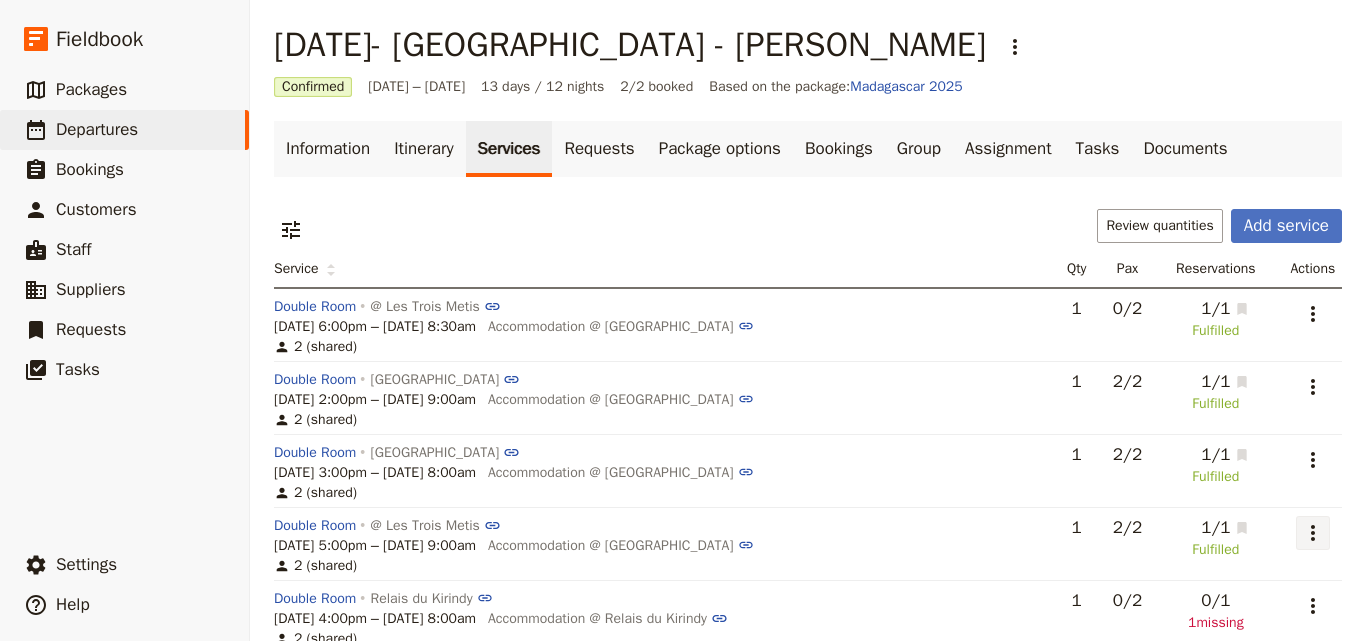 click 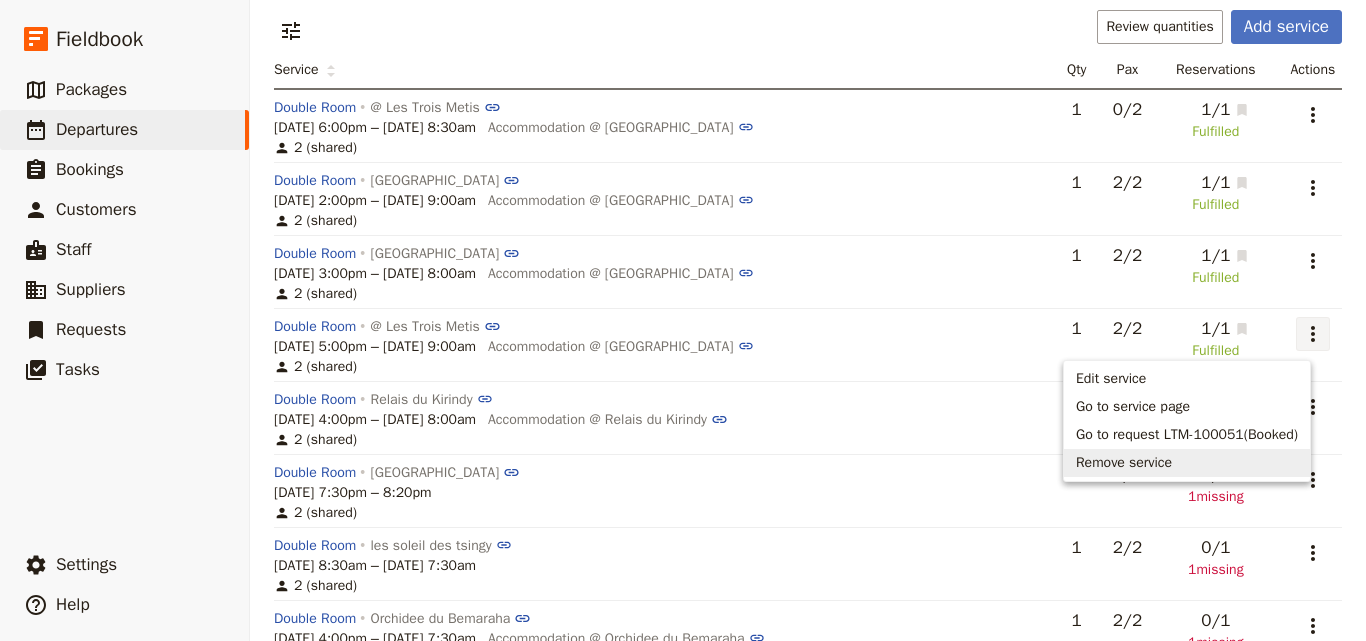 scroll, scrollTop: 207, scrollLeft: 0, axis: vertical 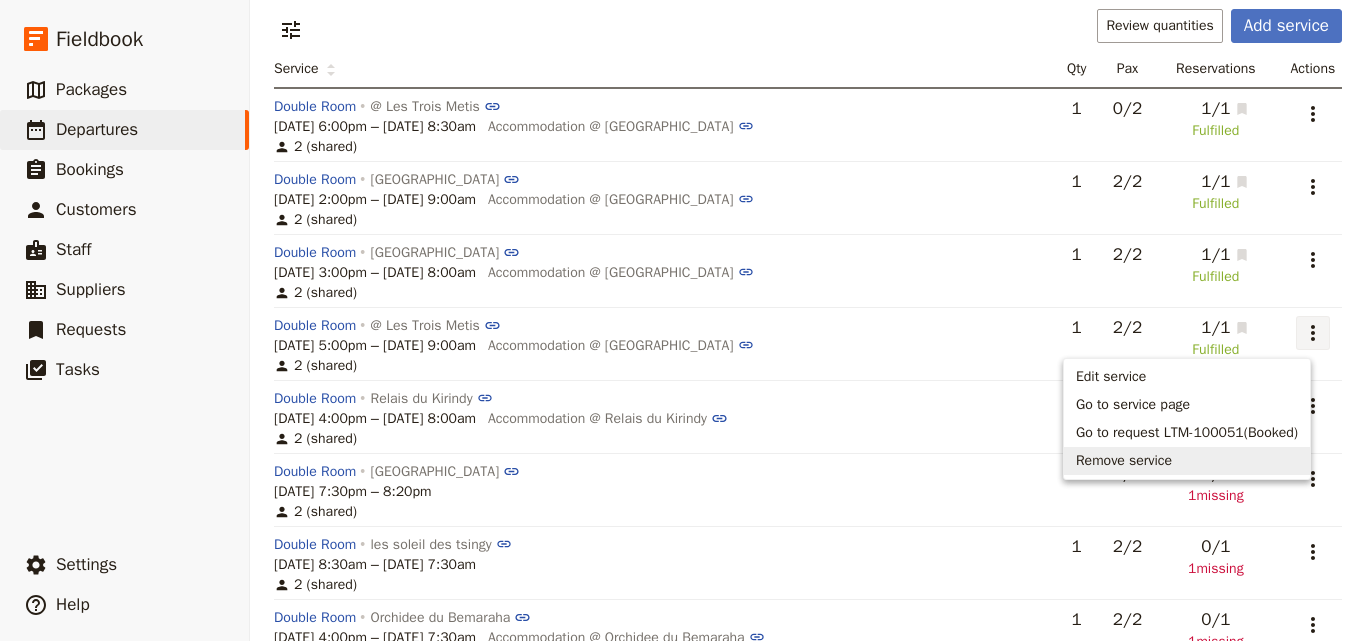 click on "15 Aug 2025, 7:30pm – 8:20pm" at bounding box center (660, 492) 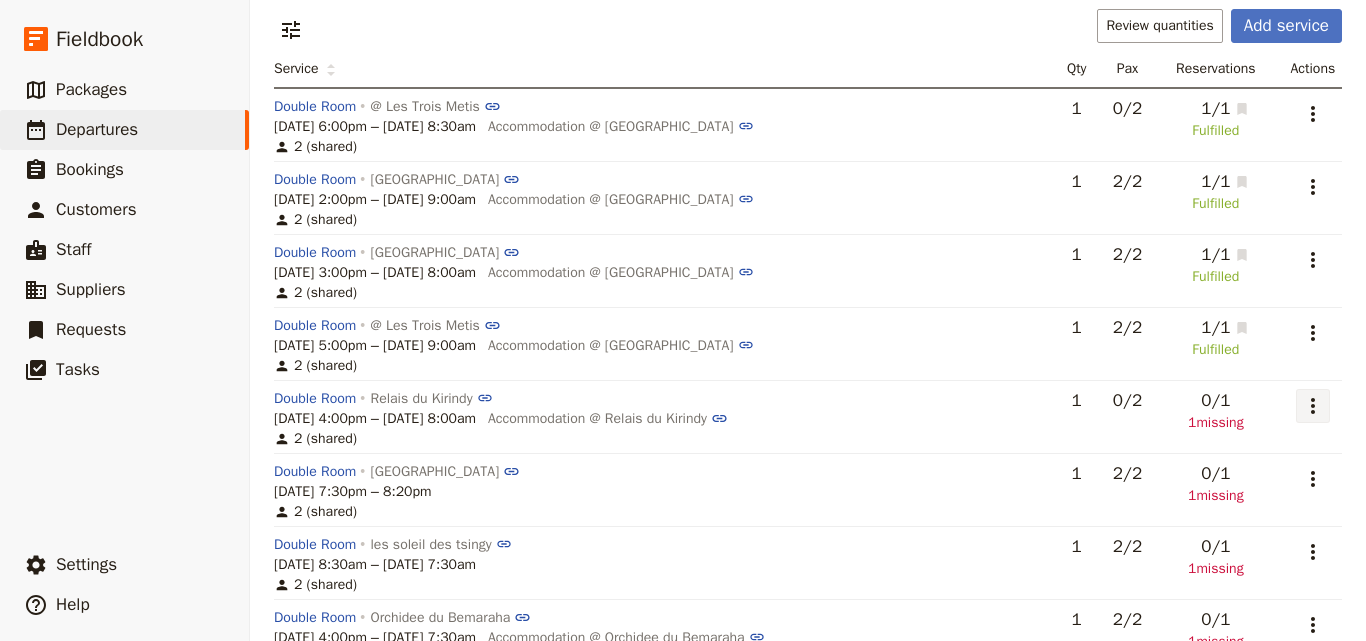 click 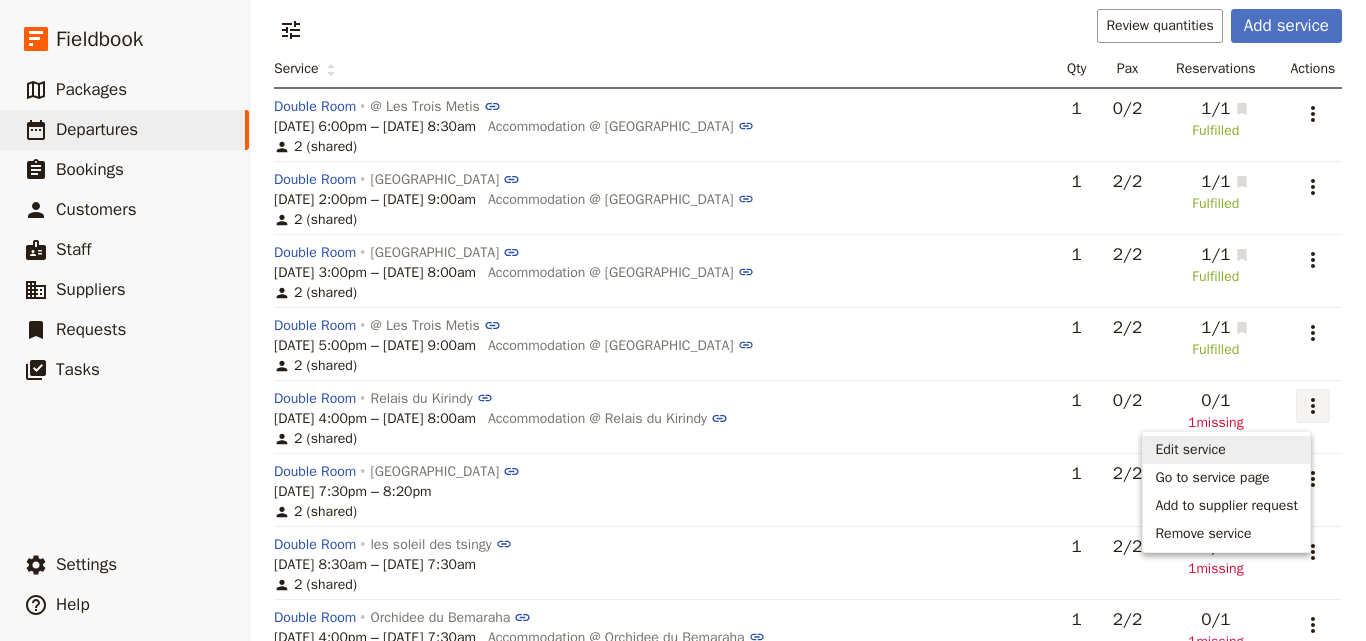 click on "Edit service" at bounding box center (1226, 450) 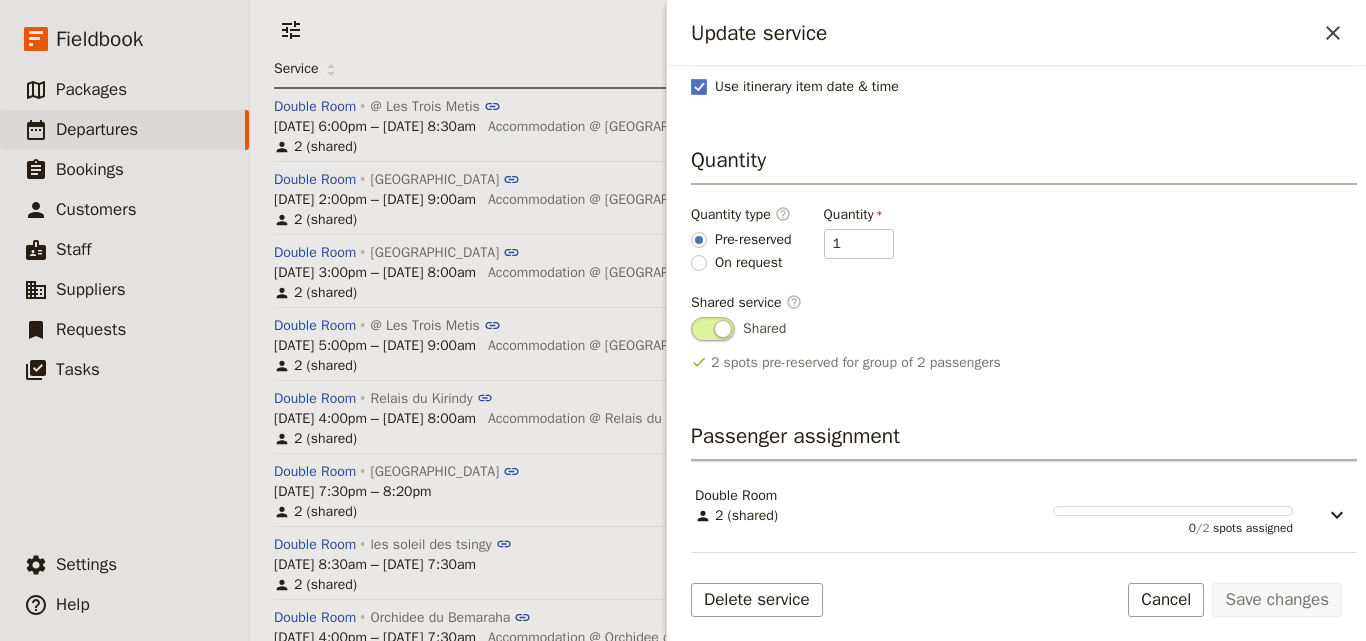 scroll, scrollTop: 241, scrollLeft: 0, axis: vertical 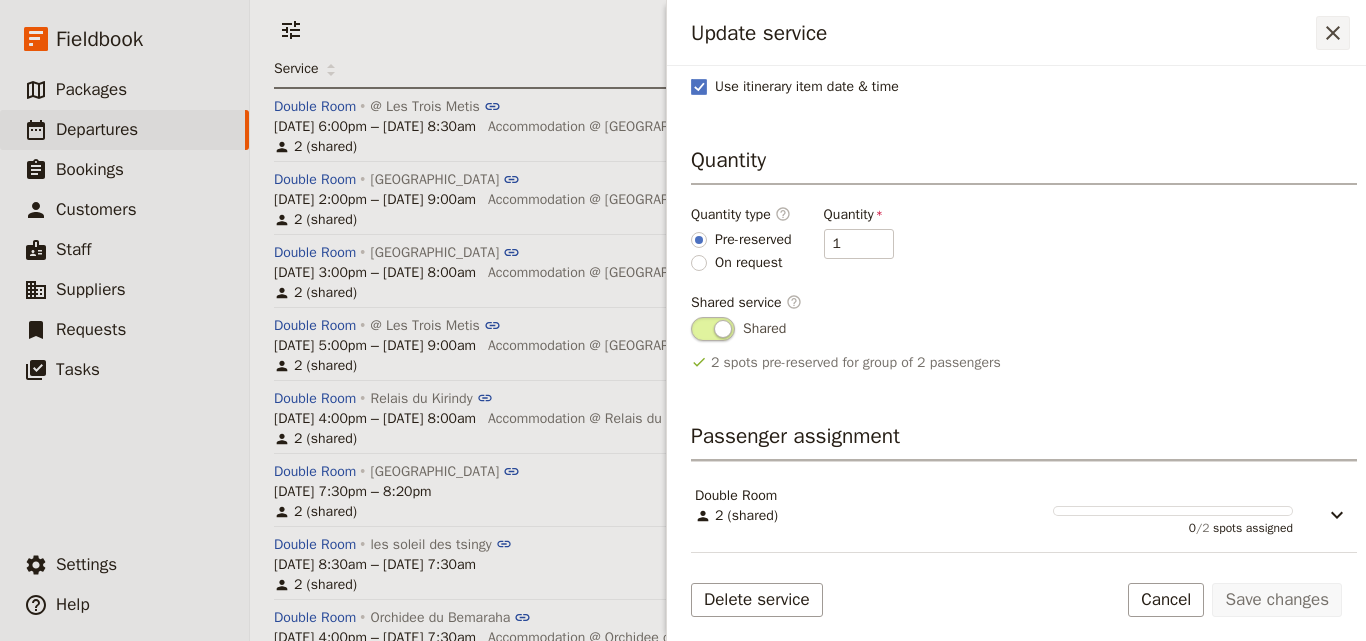 click 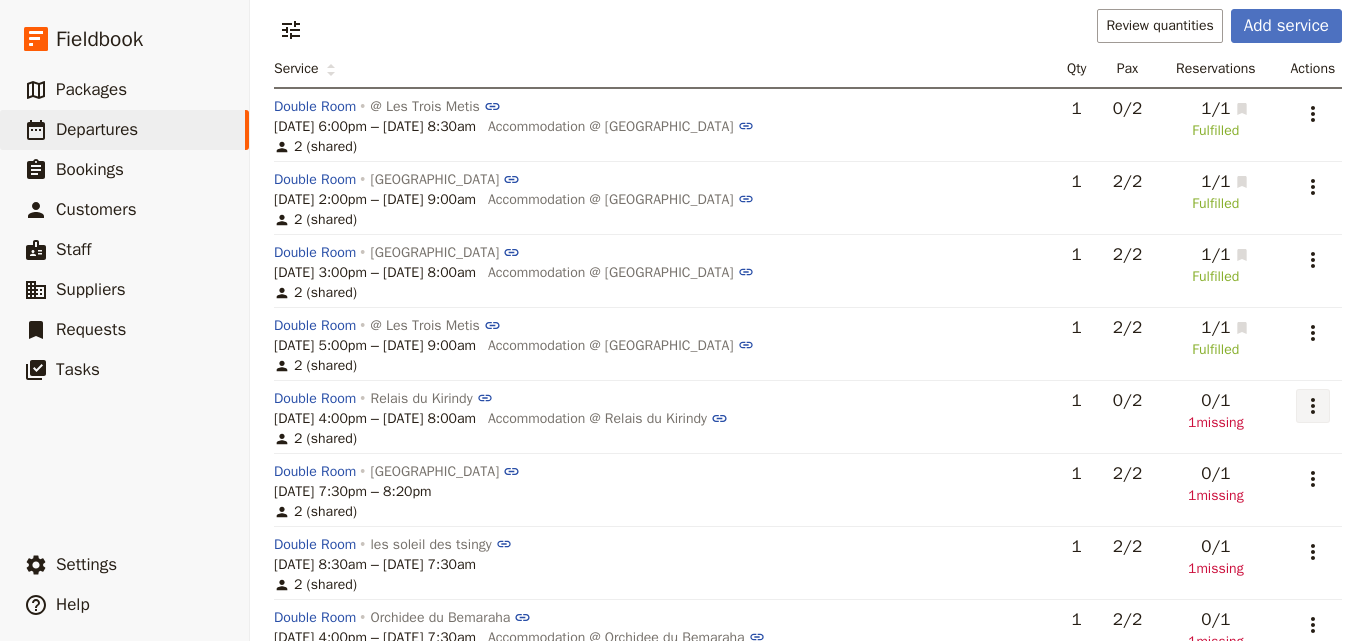 click 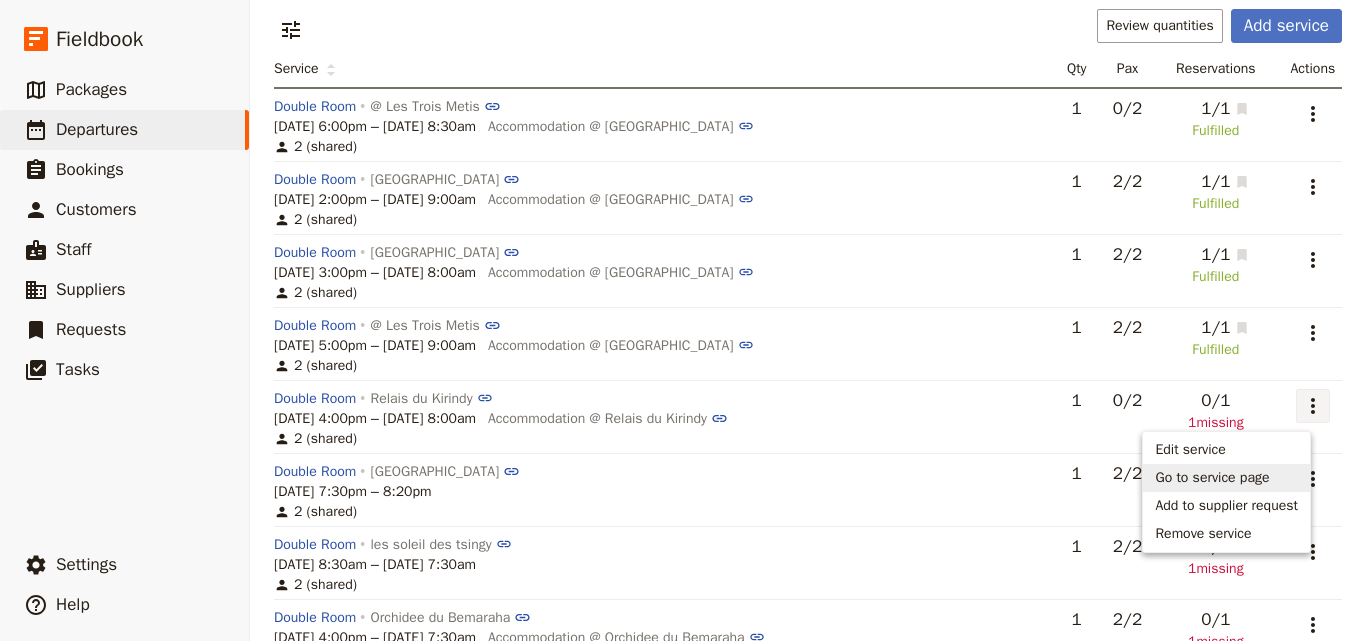 click on "Go to service page" at bounding box center [1212, 478] 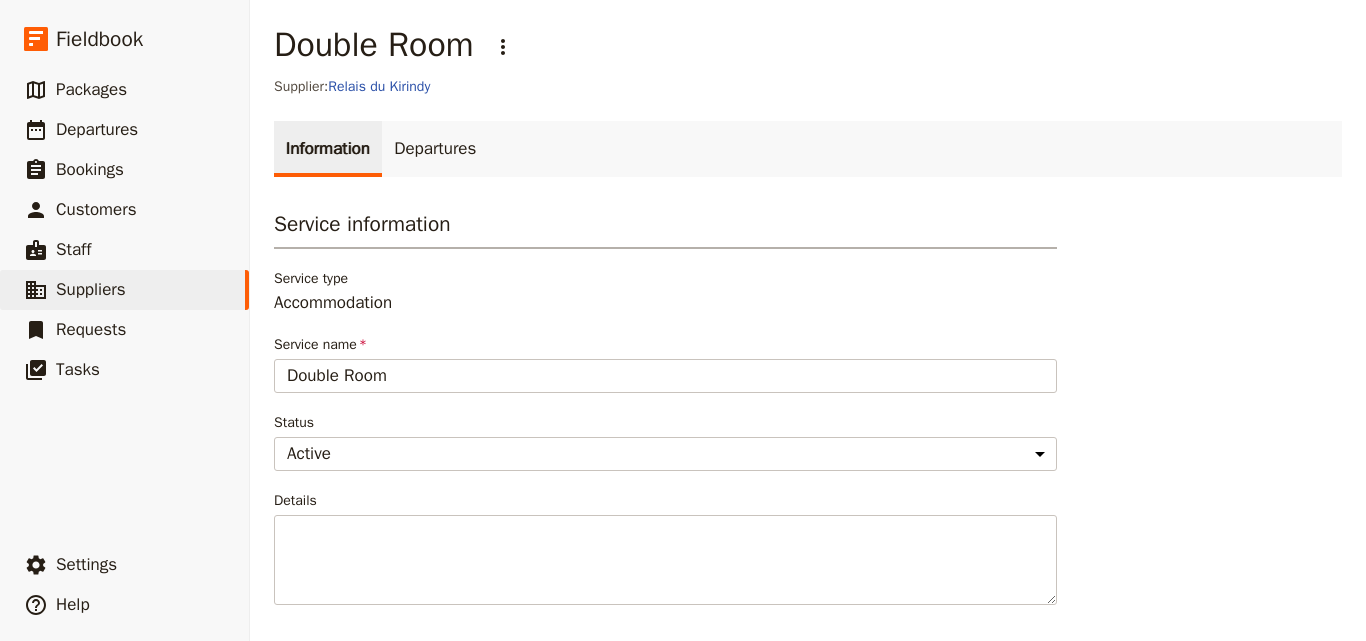scroll, scrollTop: 0, scrollLeft: 0, axis: both 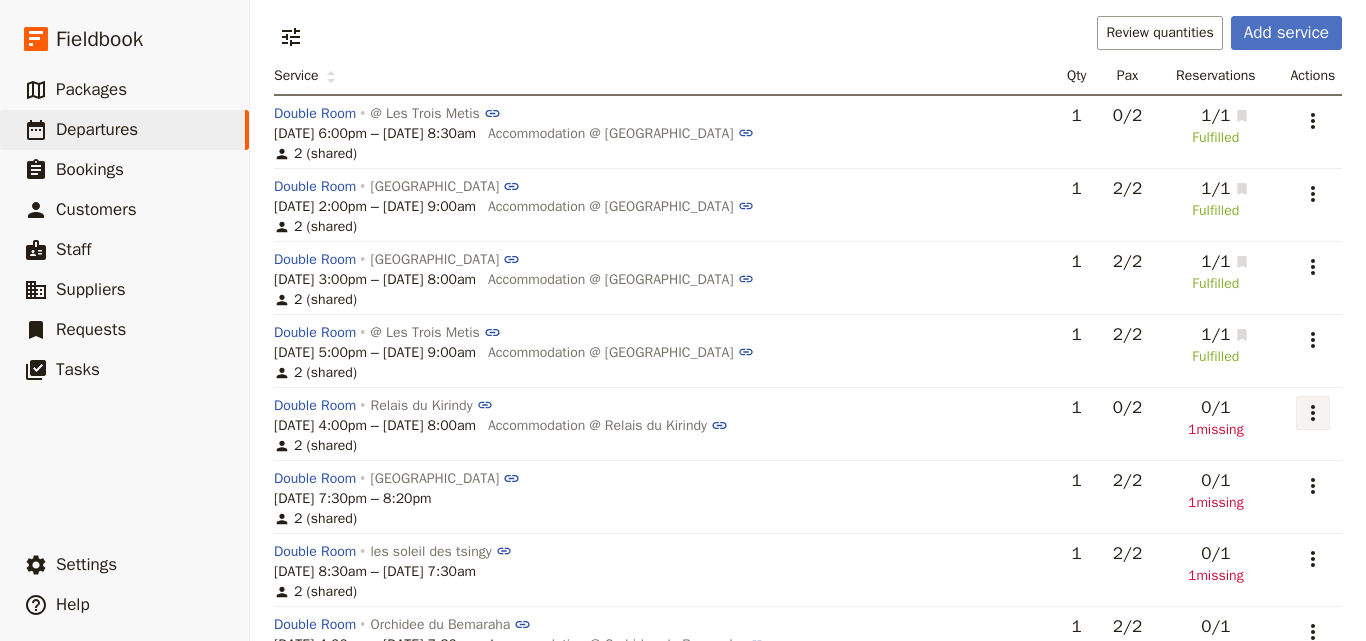 click on "​" at bounding box center [1313, 413] 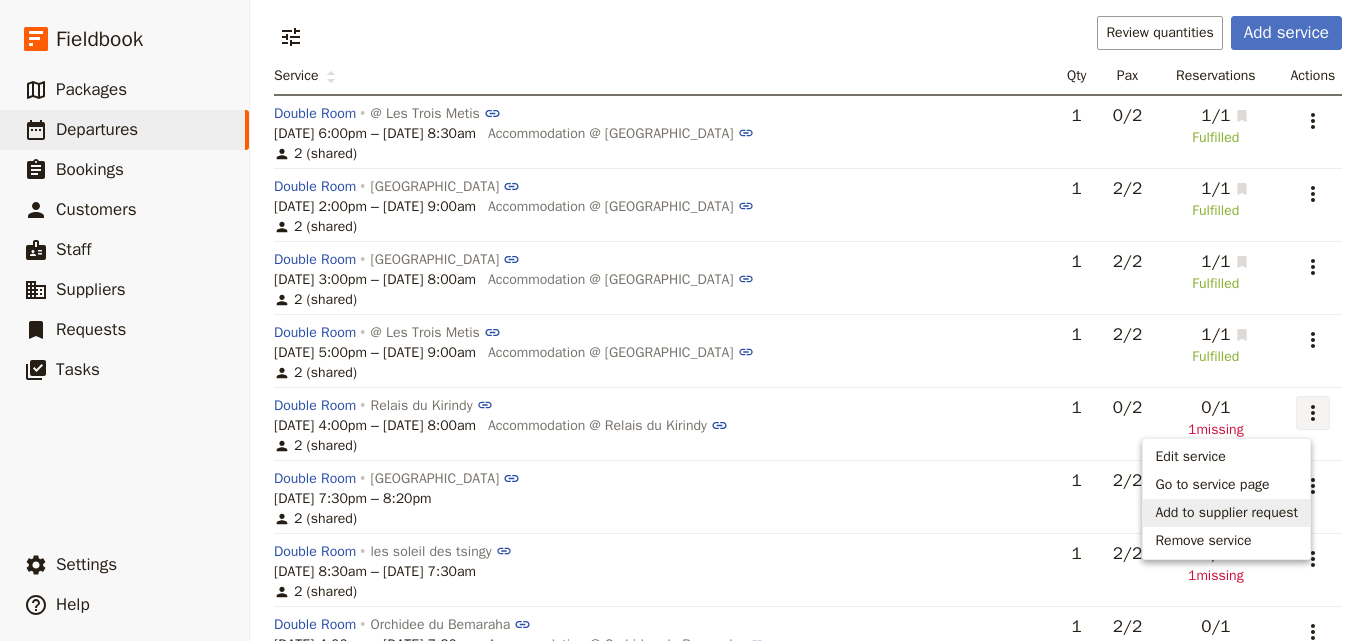click on "Add to supplier request" at bounding box center (1226, 513) 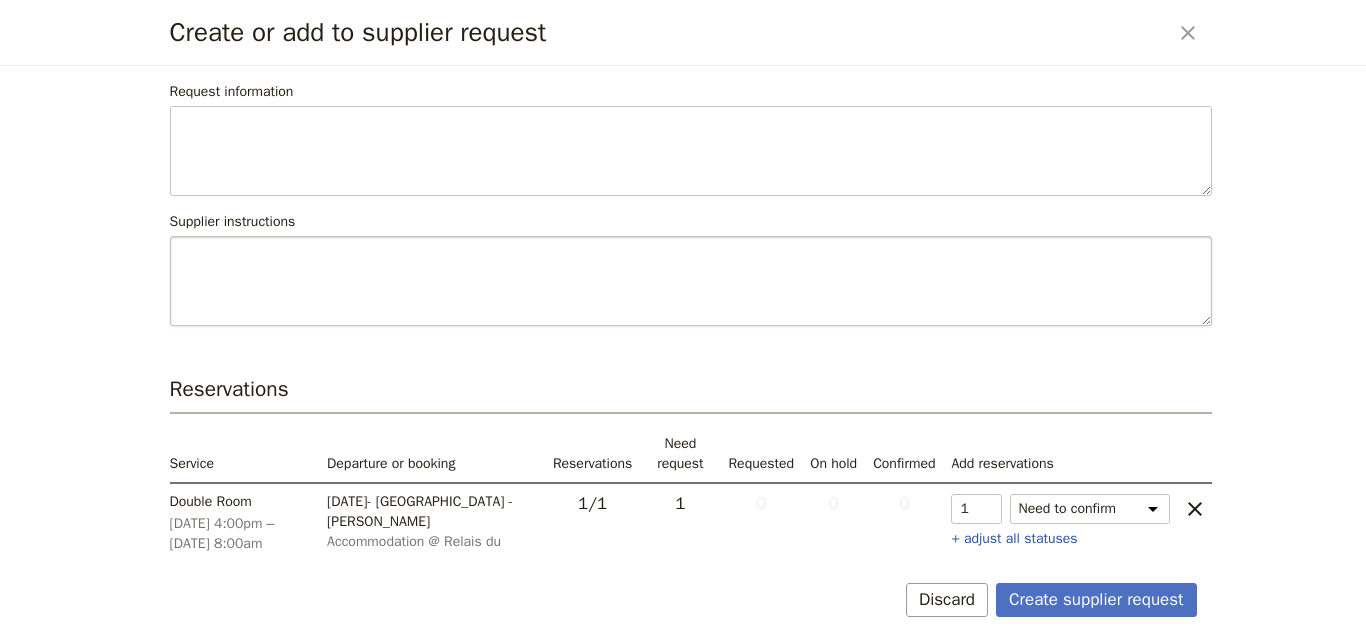 scroll, scrollTop: 184, scrollLeft: 0, axis: vertical 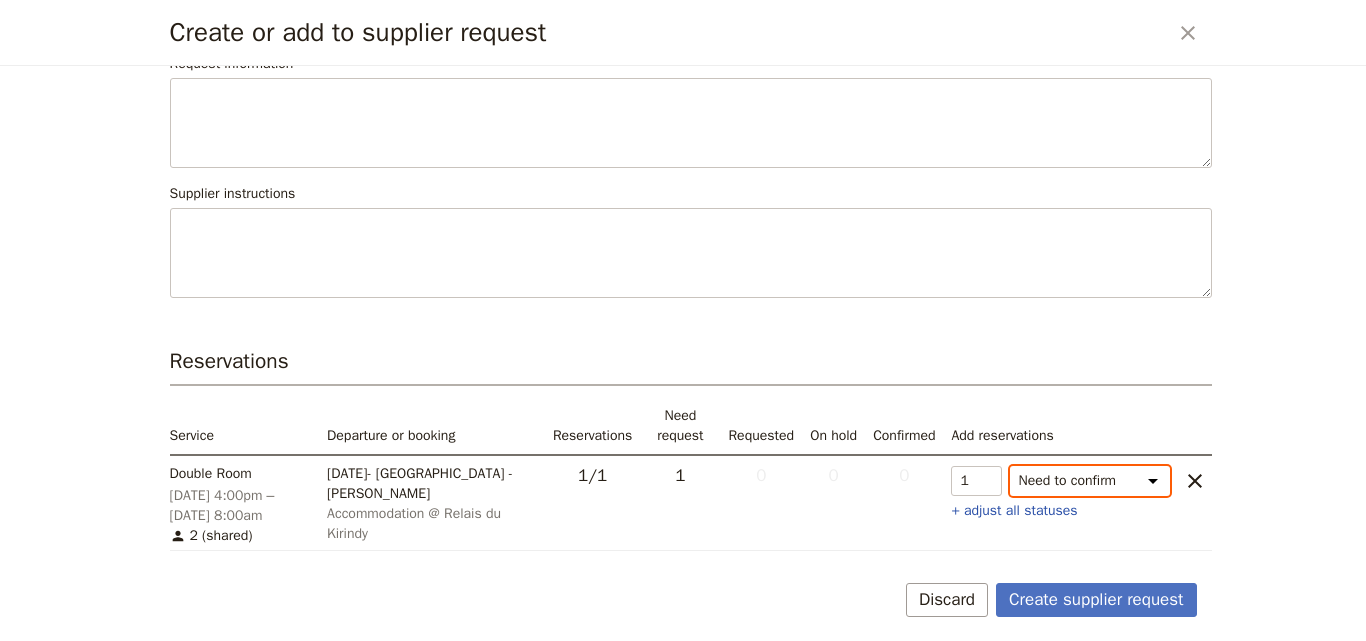 click on "Need to confirm Need to hold On hold requested Confirm requested On hold Confirmed" at bounding box center [1090, 481] 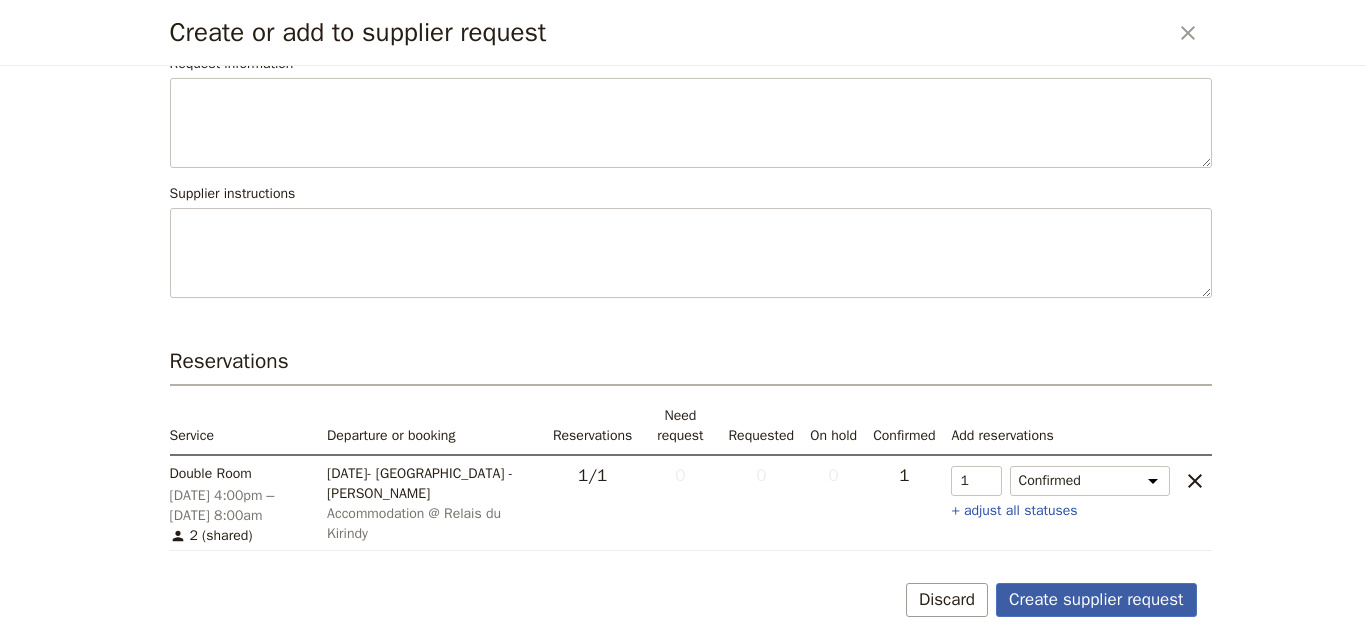 click on "Create supplier request" at bounding box center (1096, 600) 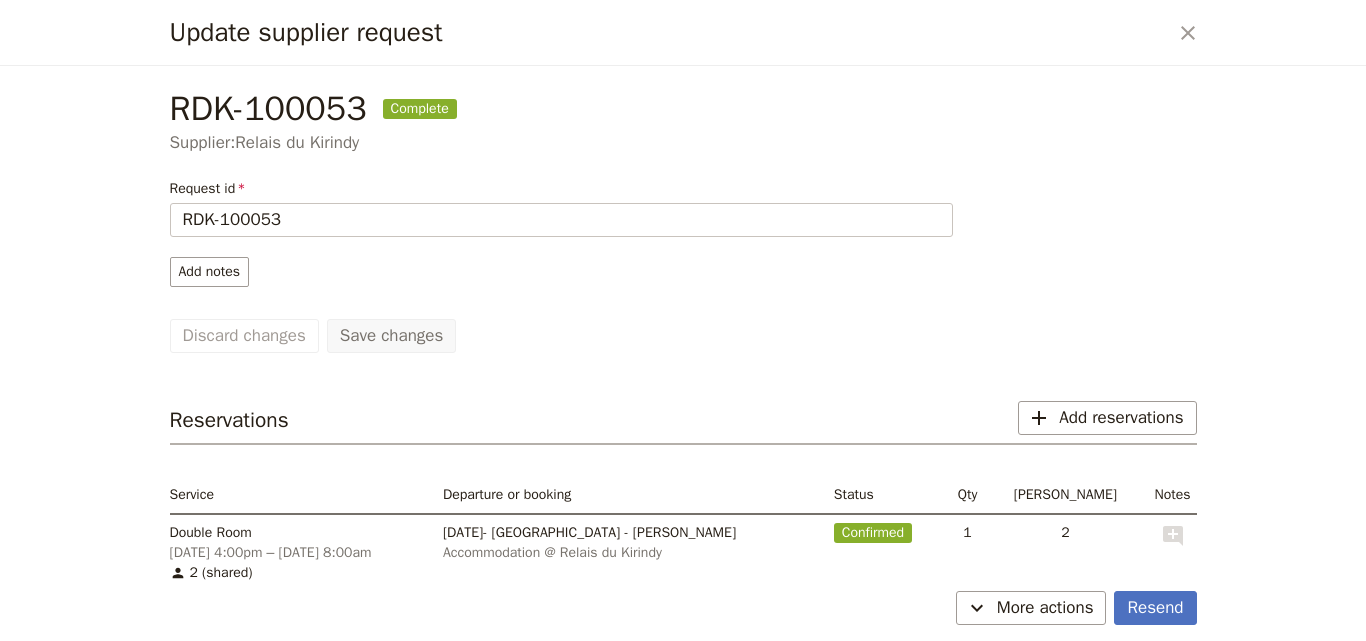 scroll, scrollTop: 0, scrollLeft: 0, axis: both 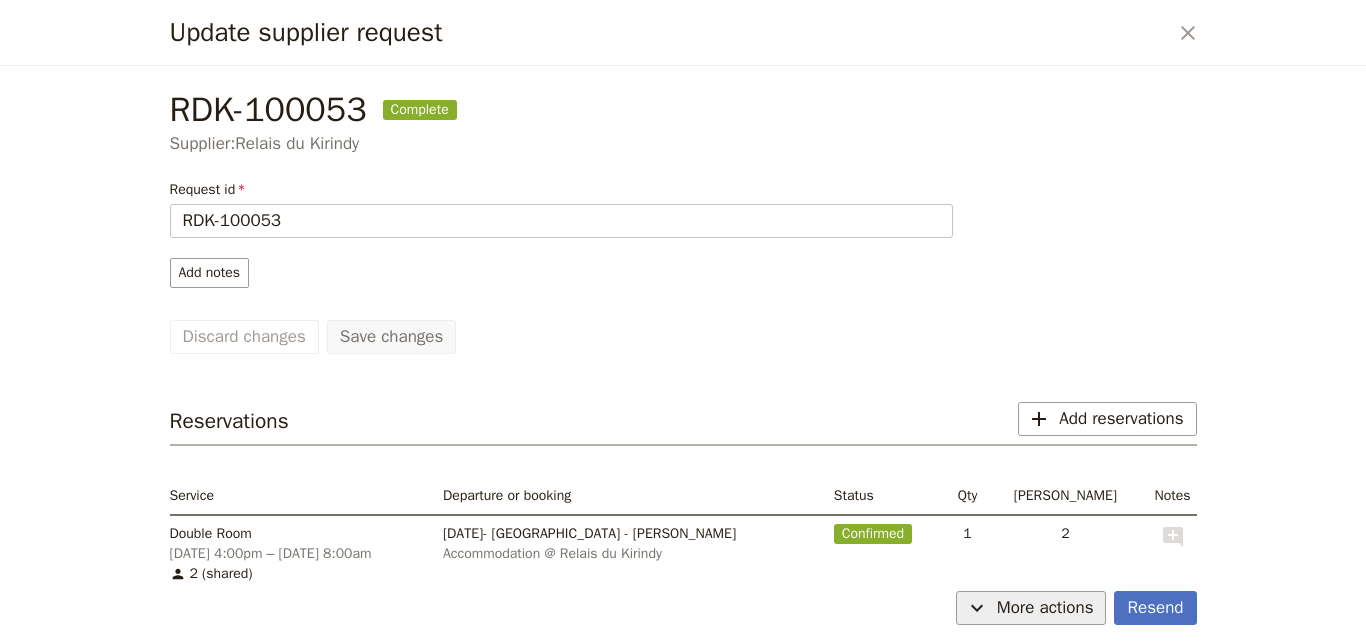 click on "More actions" at bounding box center (1045, 608) 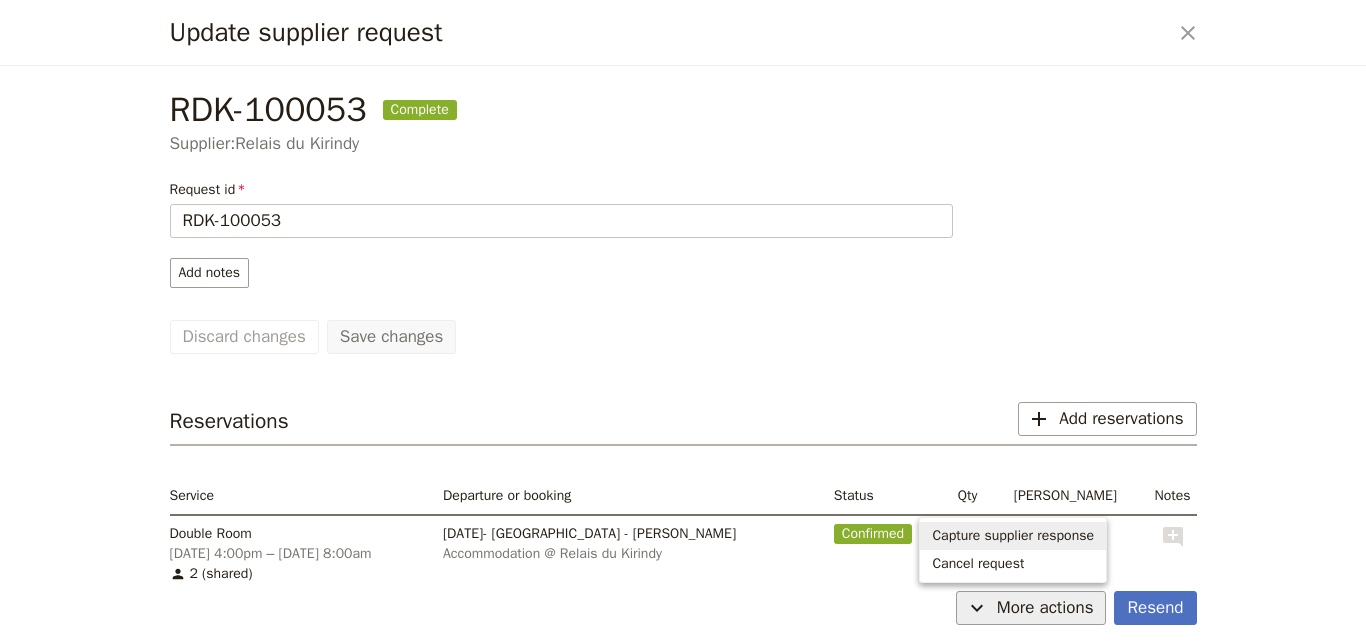 click on "Capture supplier response" at bounding box center (1013, 536) 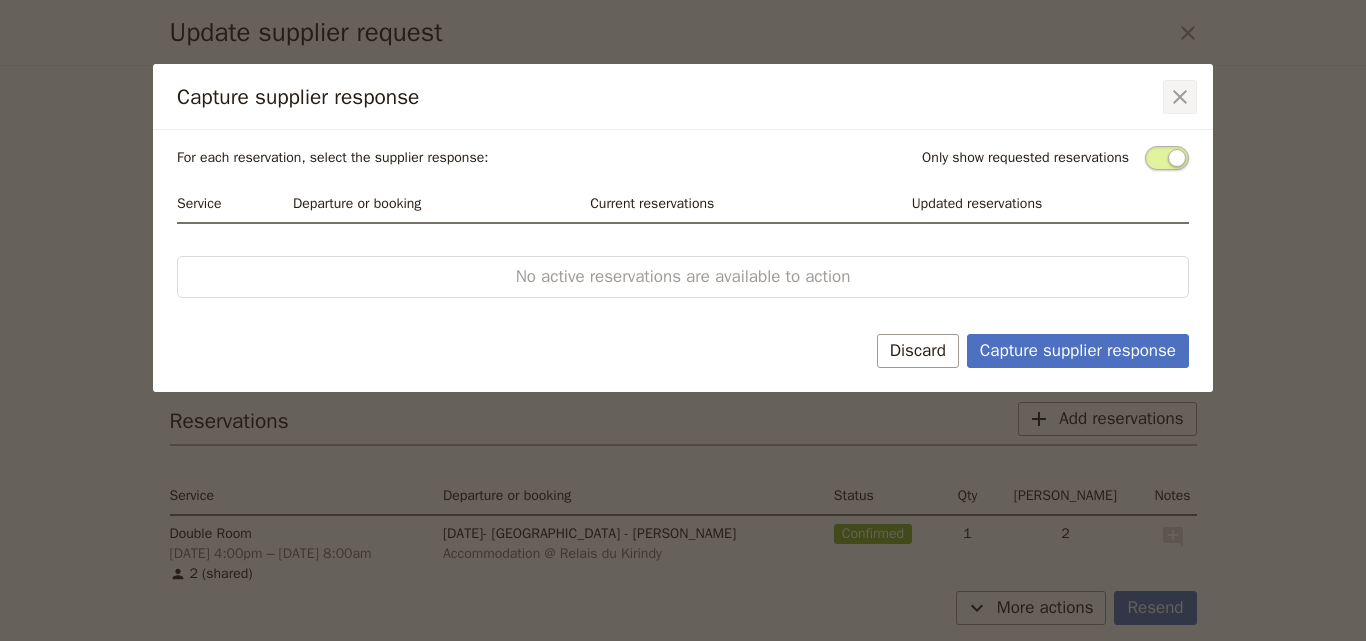 click 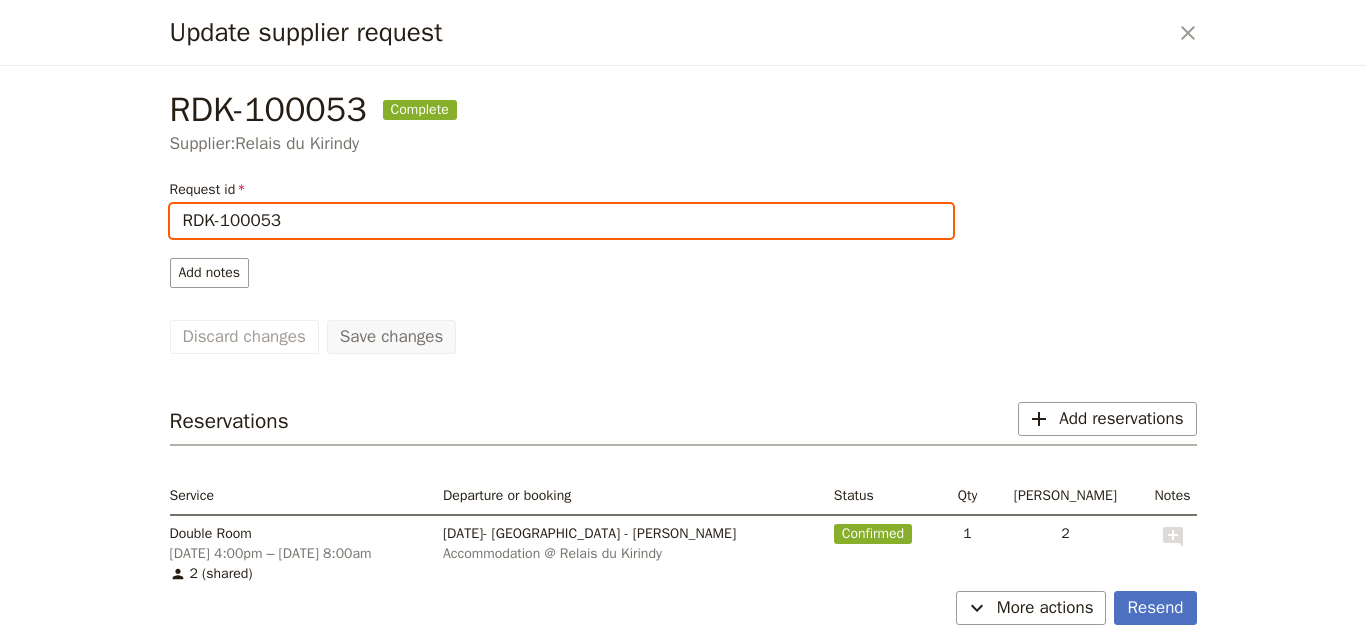 click on "RDK-100053" at bounding box center (561, 221) 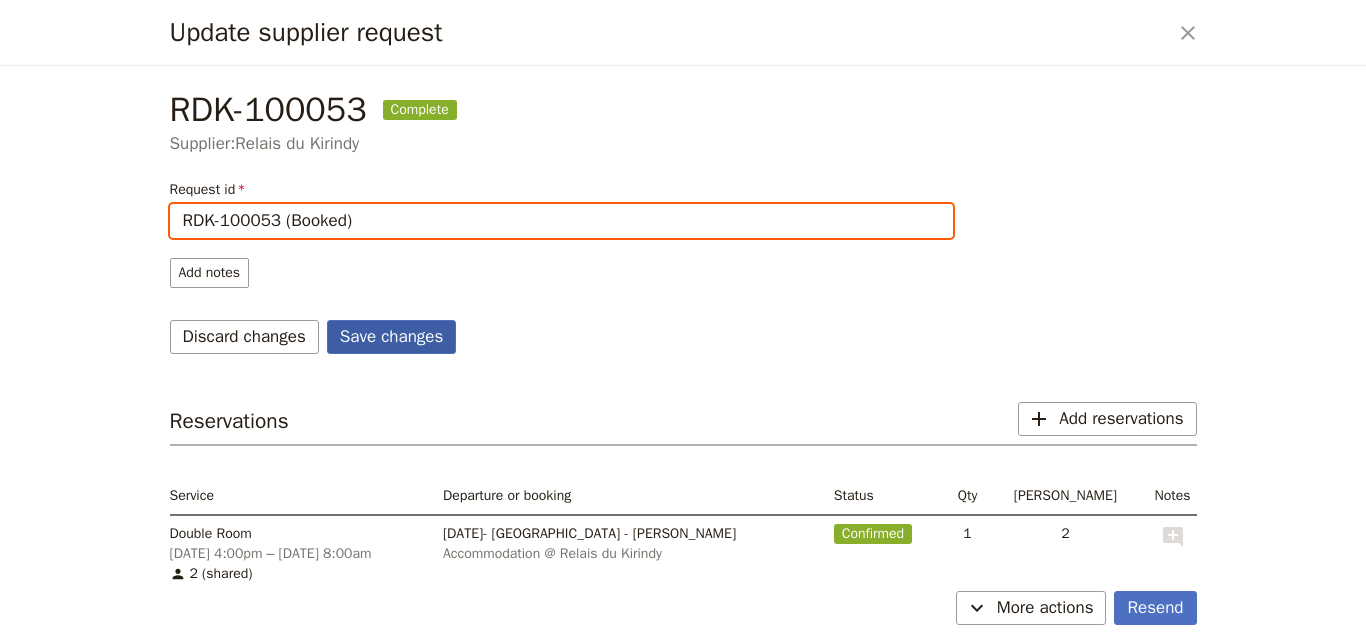 type on "RDK-100053 (Booked)" 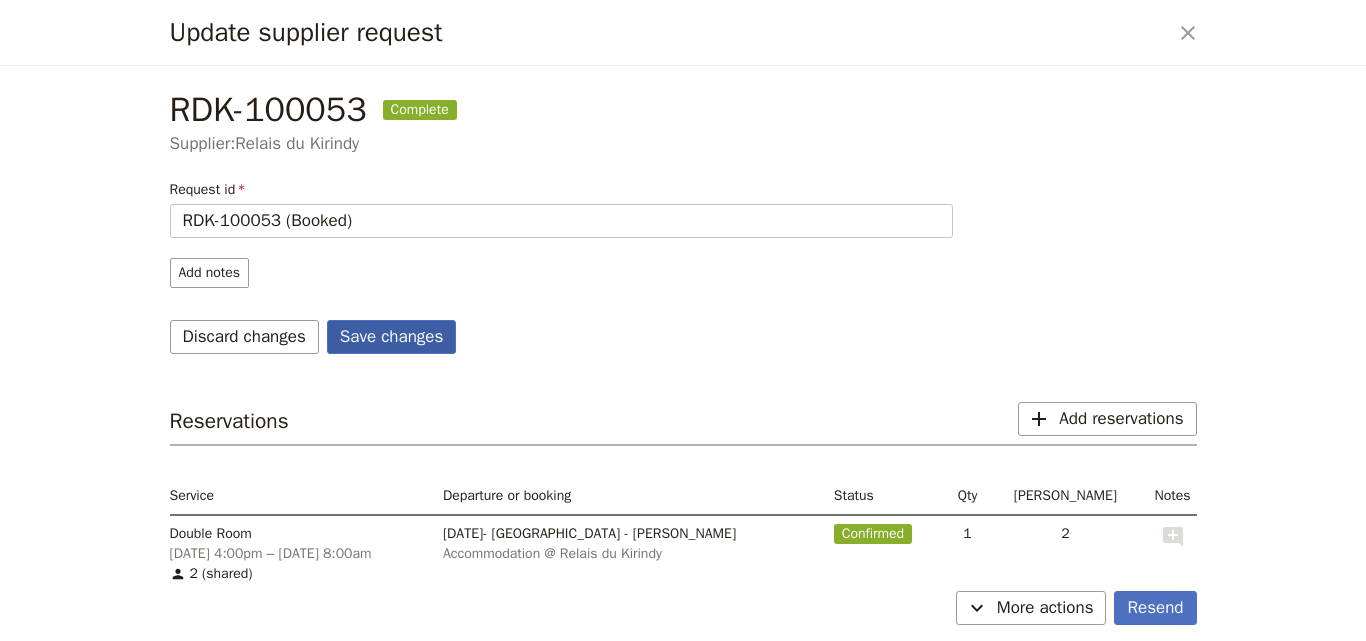 click on "Save changes" at bounding box center (392, 337) 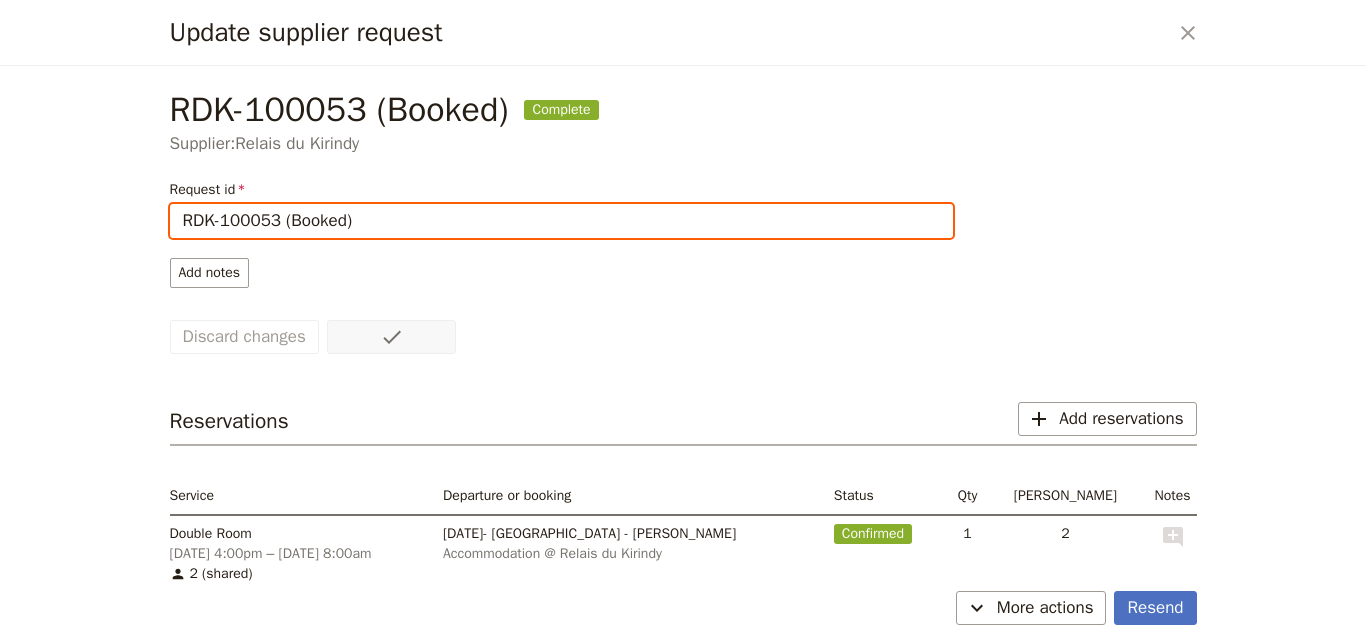 scroll, scrollTop: 79, scrollLeft: 0, axis: vertical 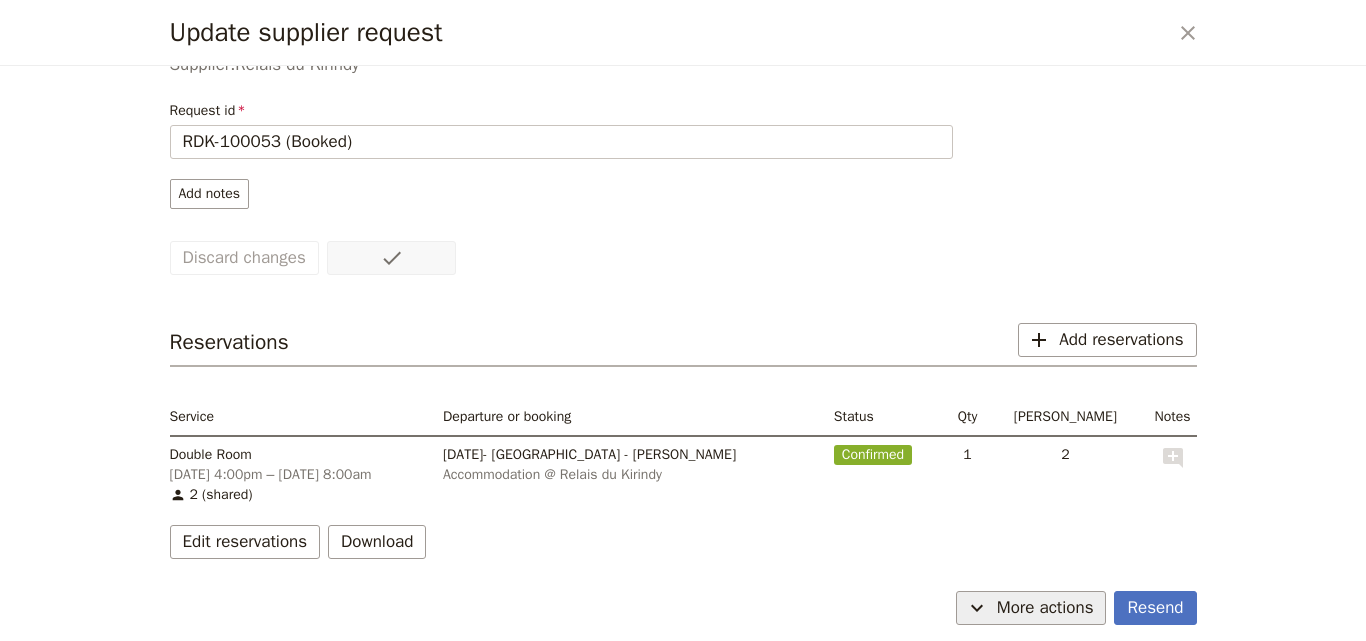 click on "More actions" at bounding box center [1045, 608] 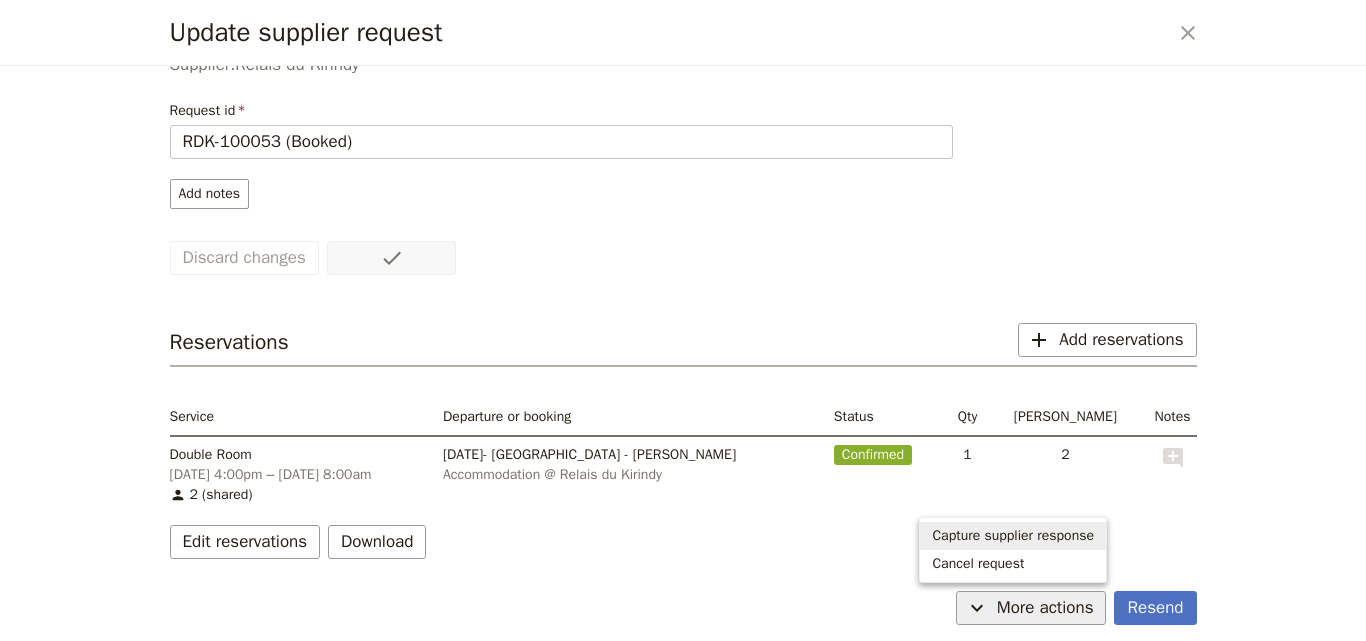 click on "Capture supplier response" at bounding box center [1013, 536] 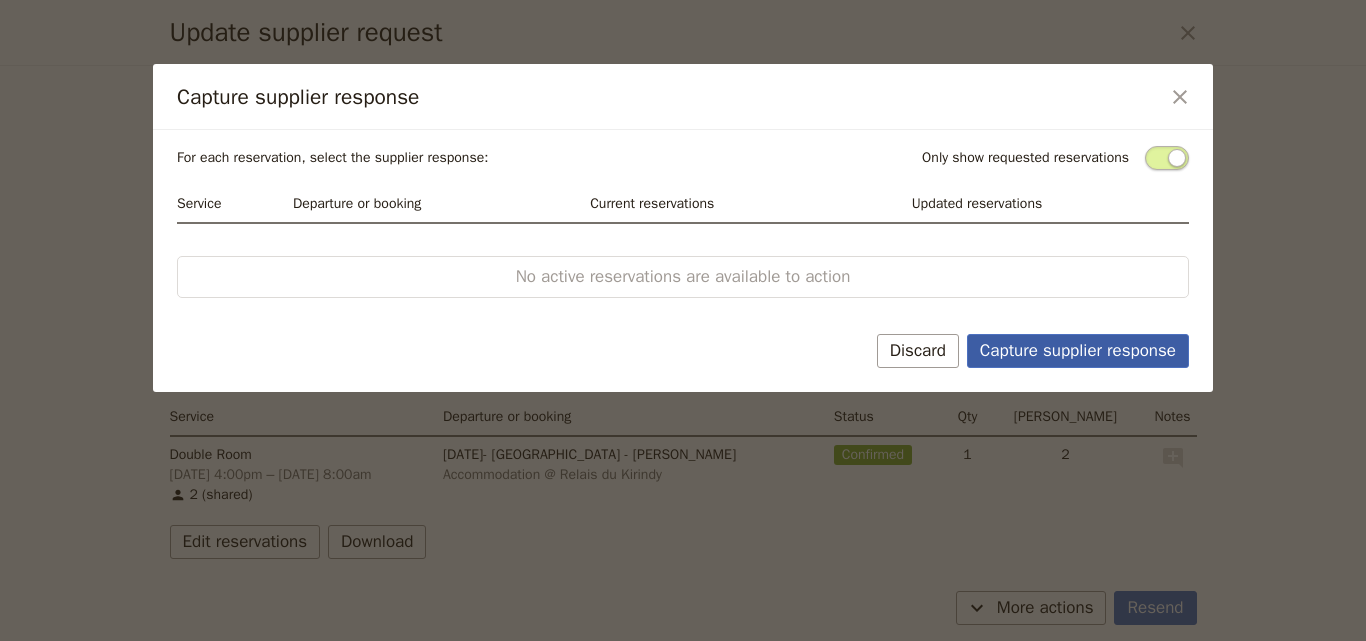 click on "Capture supplier response" at bounding box center (1078, 351) 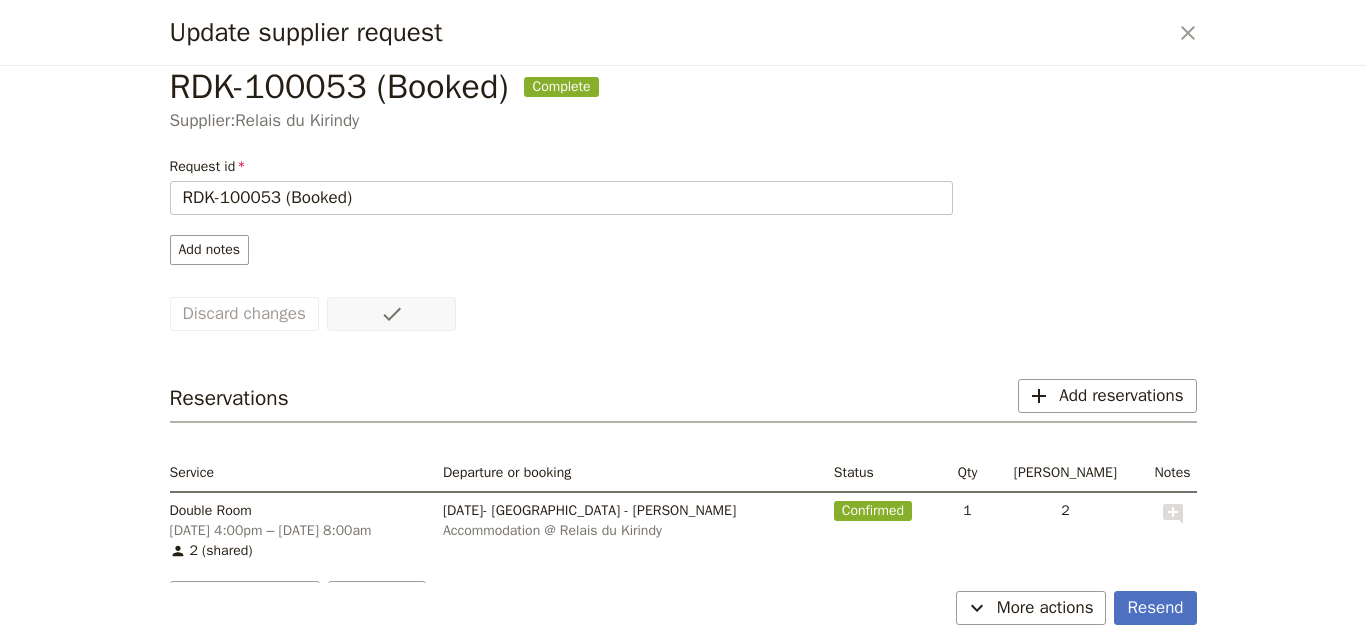 scroll, scrollTop: 0, scrollLeft: 0, axis: both 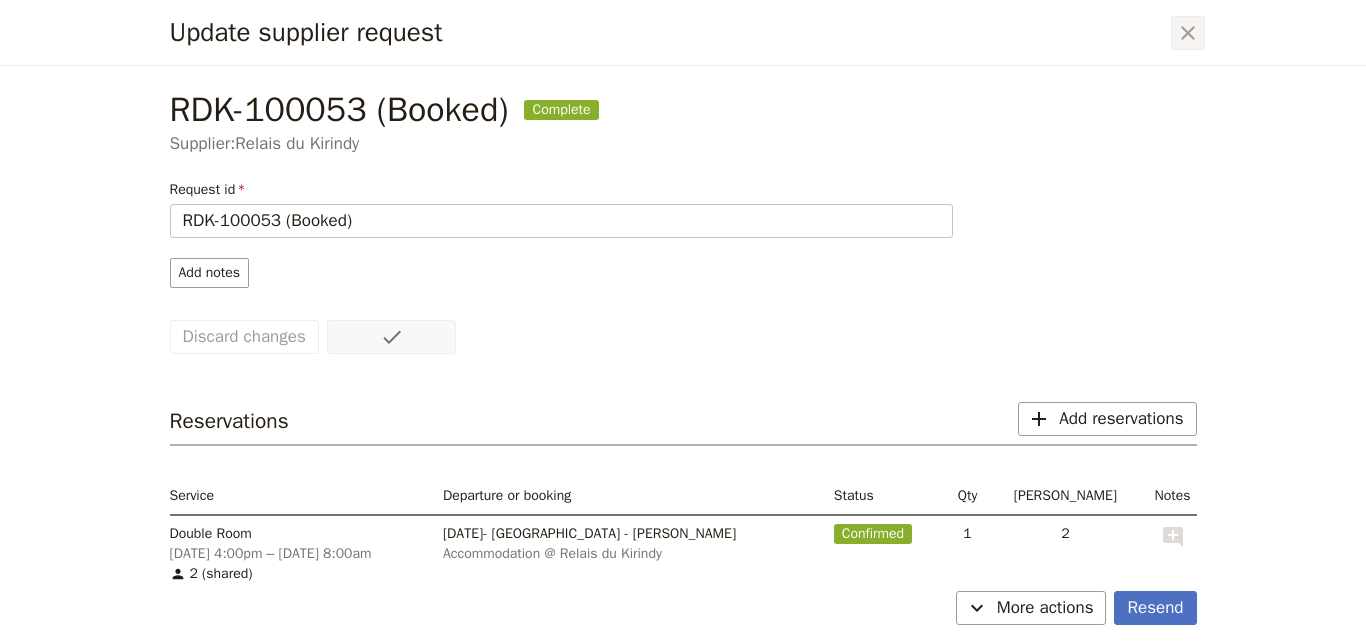 click 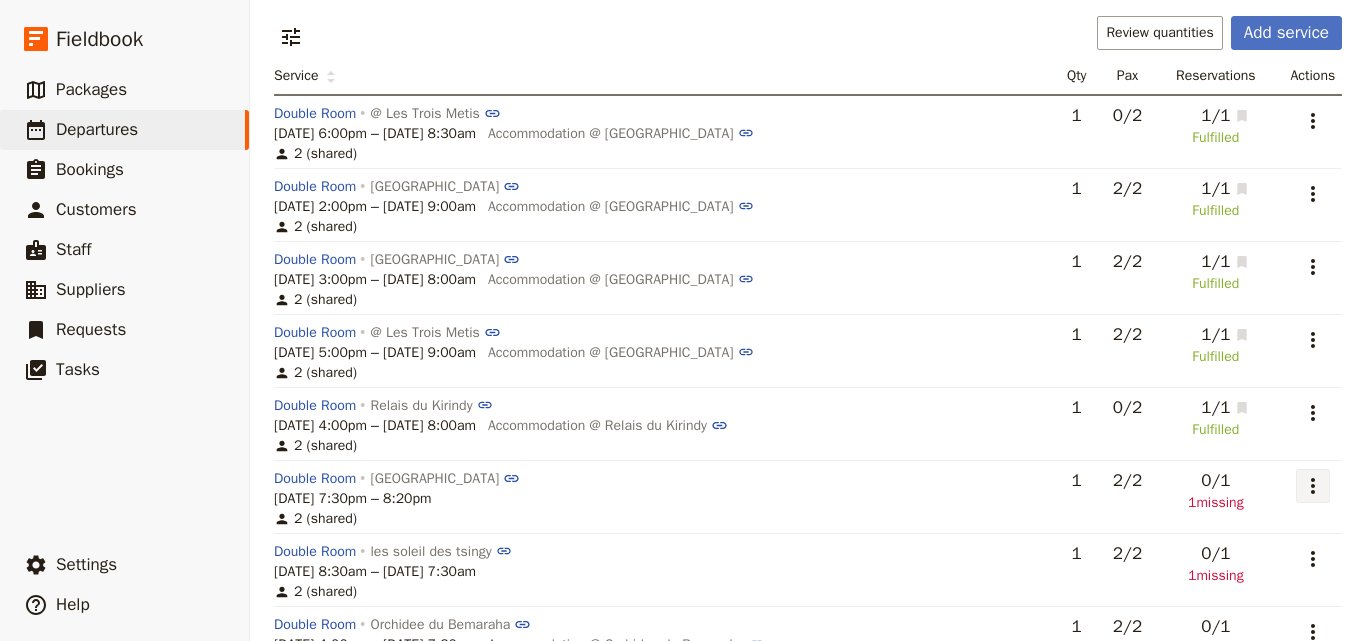 click on "​" at bounding box center (1313, 486) 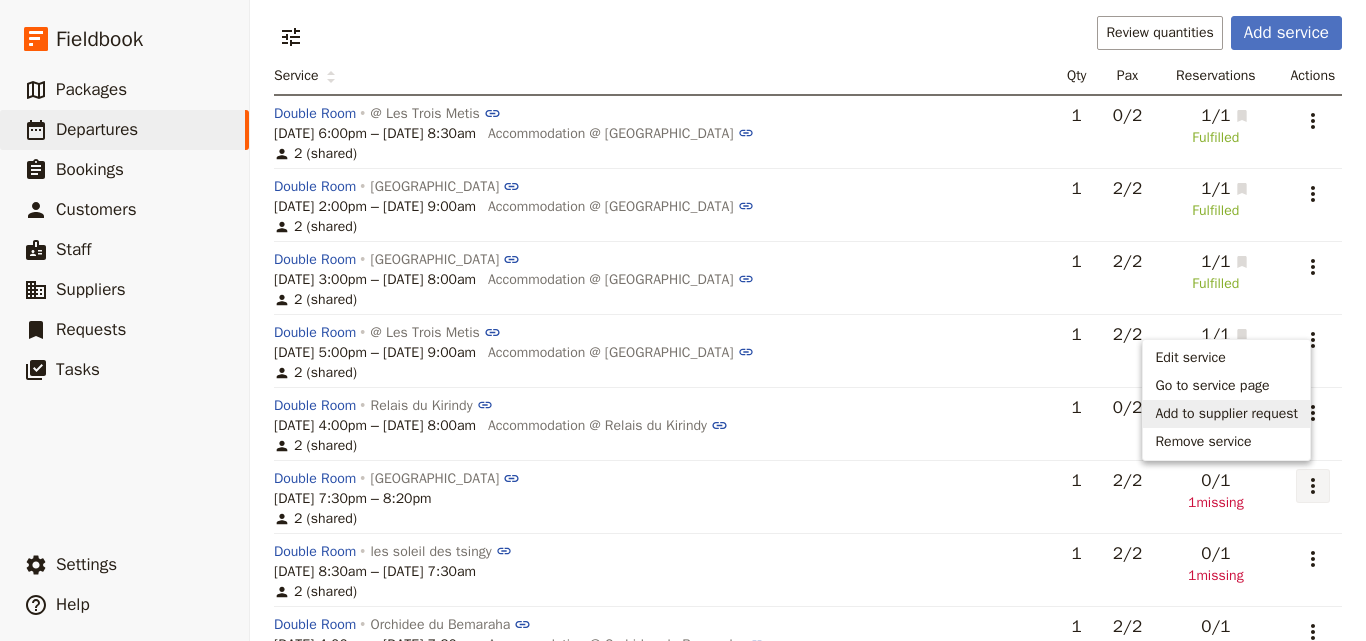 click on "Add to supplier request" at bounding box center (1226, 414) 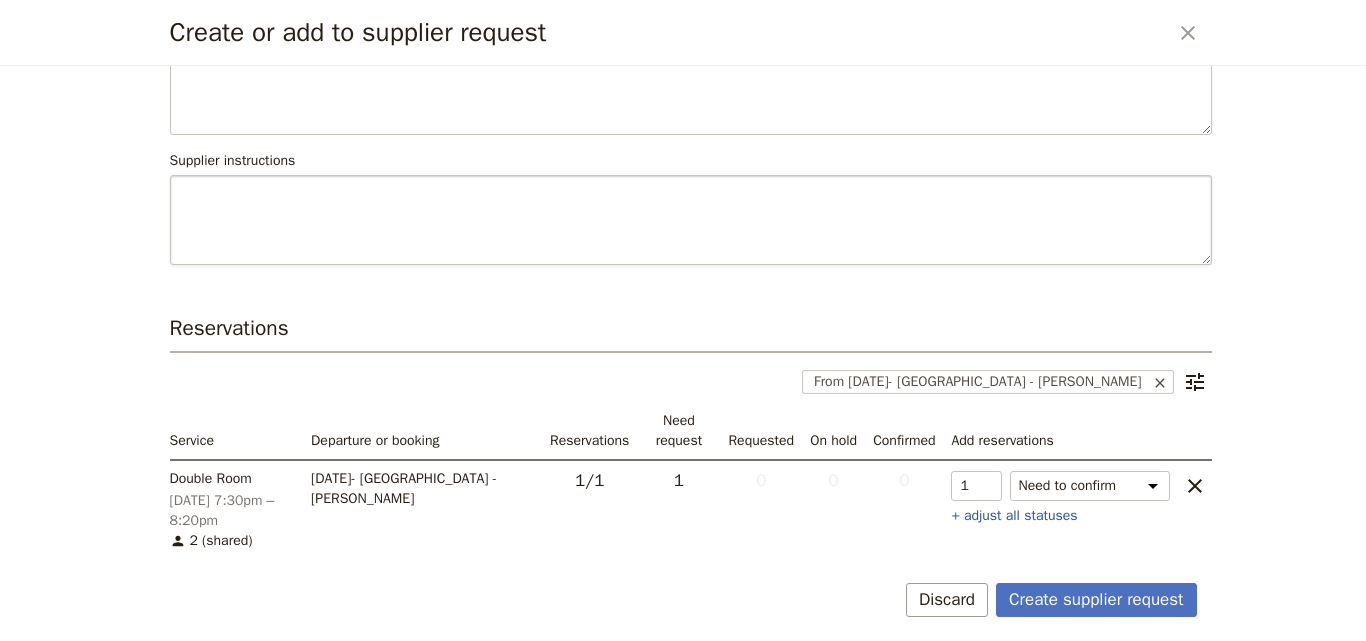 scroll, scrollTop: 222, scrollLeft: 0, axis: vertical 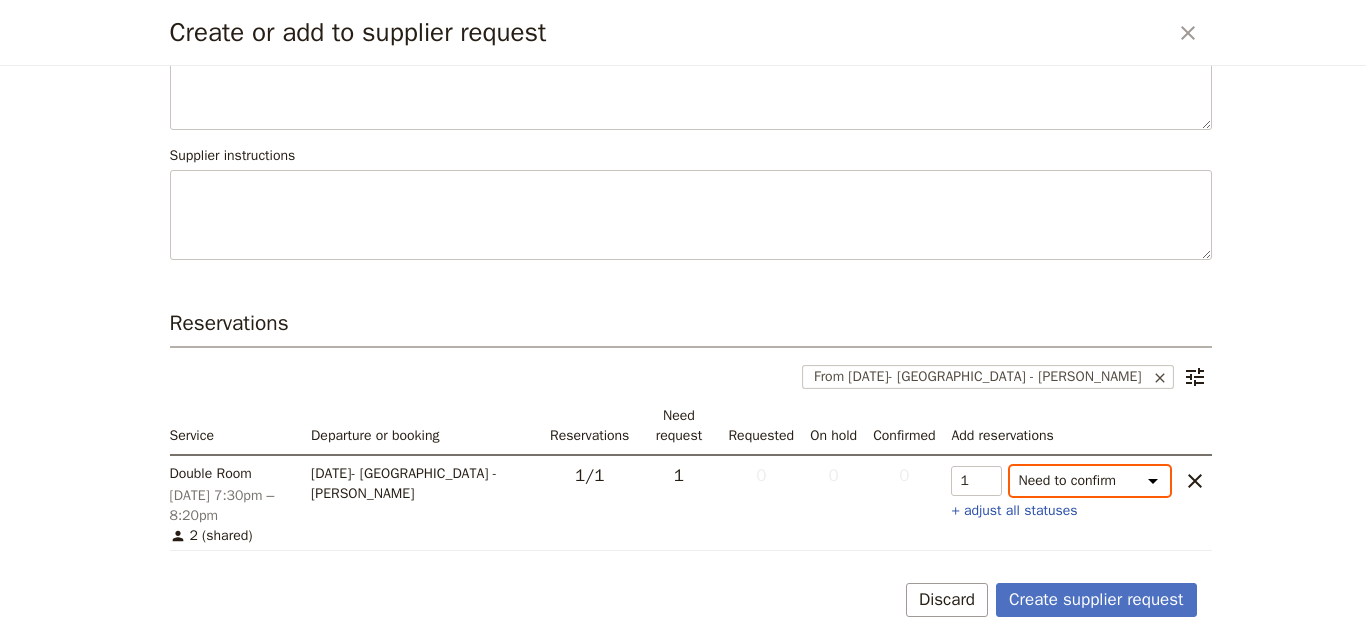 click on "Need to confirm Need to hold On hold requested Confirm requested On hold Confirmed" at bounding box center [1090, 481] 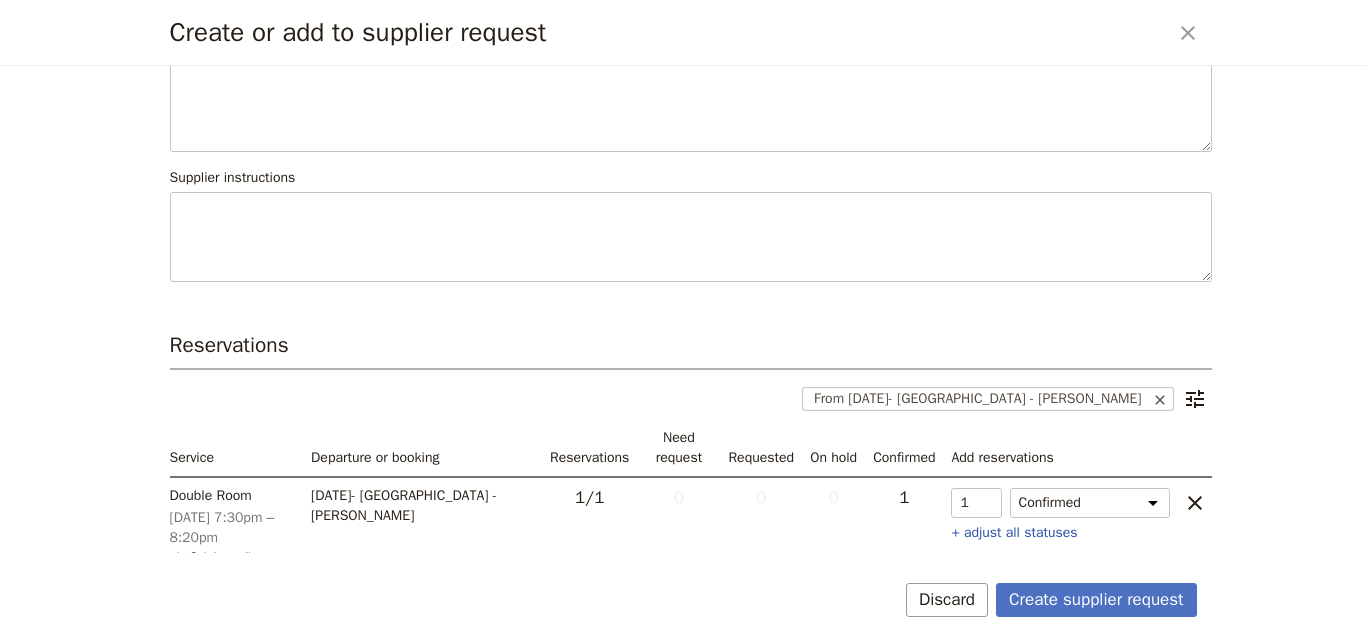 scroll, scrollTop: 222, scrollLeft: 0, axis: vertical 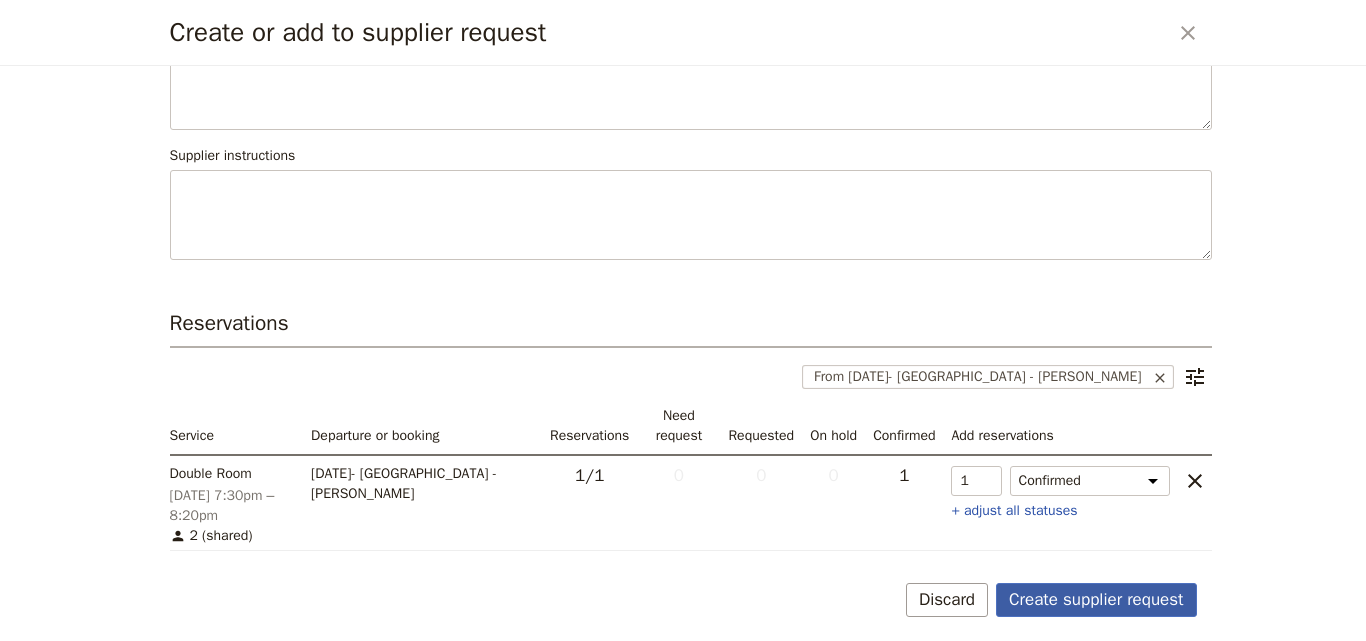 click on "Create supplier request" at bounding box center [1096, 600] 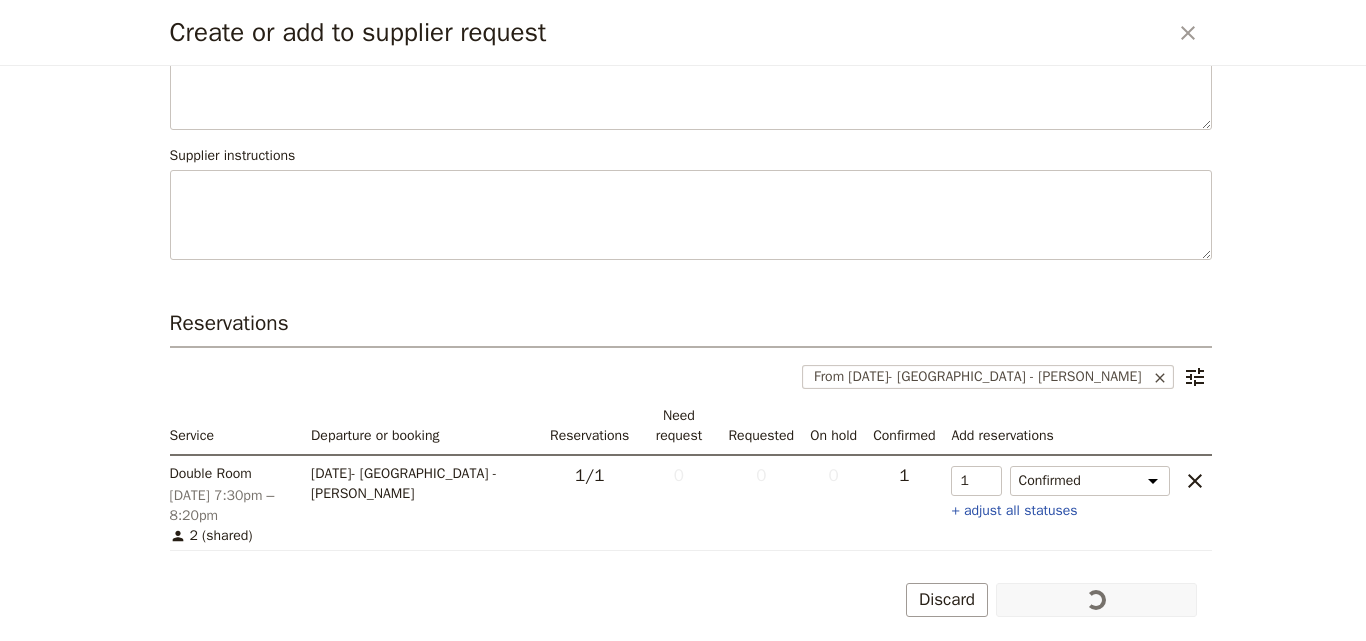 scroll, scrollTop: 185, scrollLeft: 0, axis: vertical 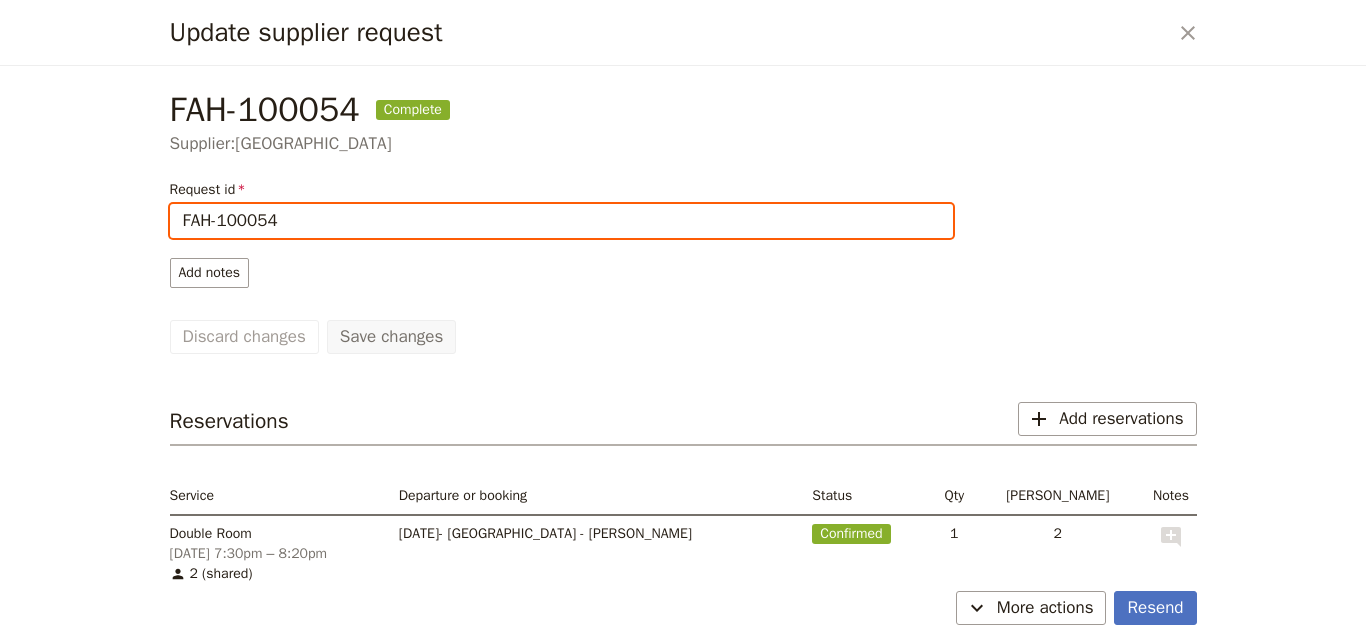 click on "FAH-100054" at bounding box center [561, 221] 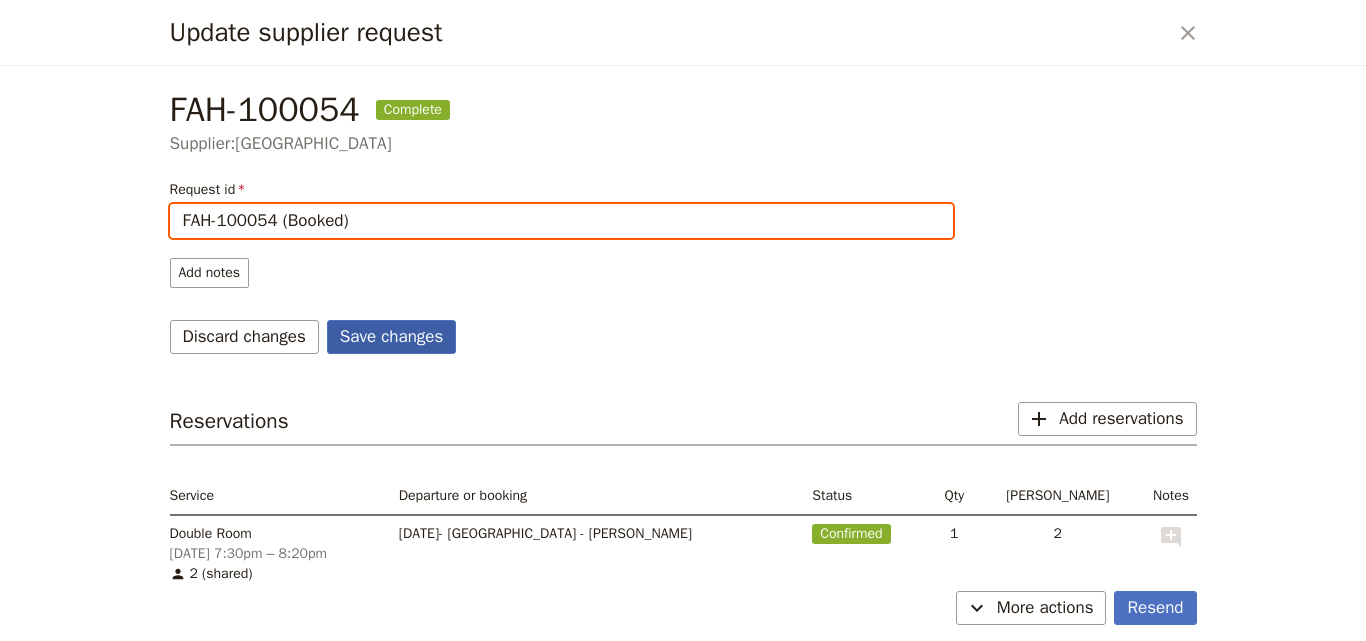 type on "FAH-100054 (Booked)" 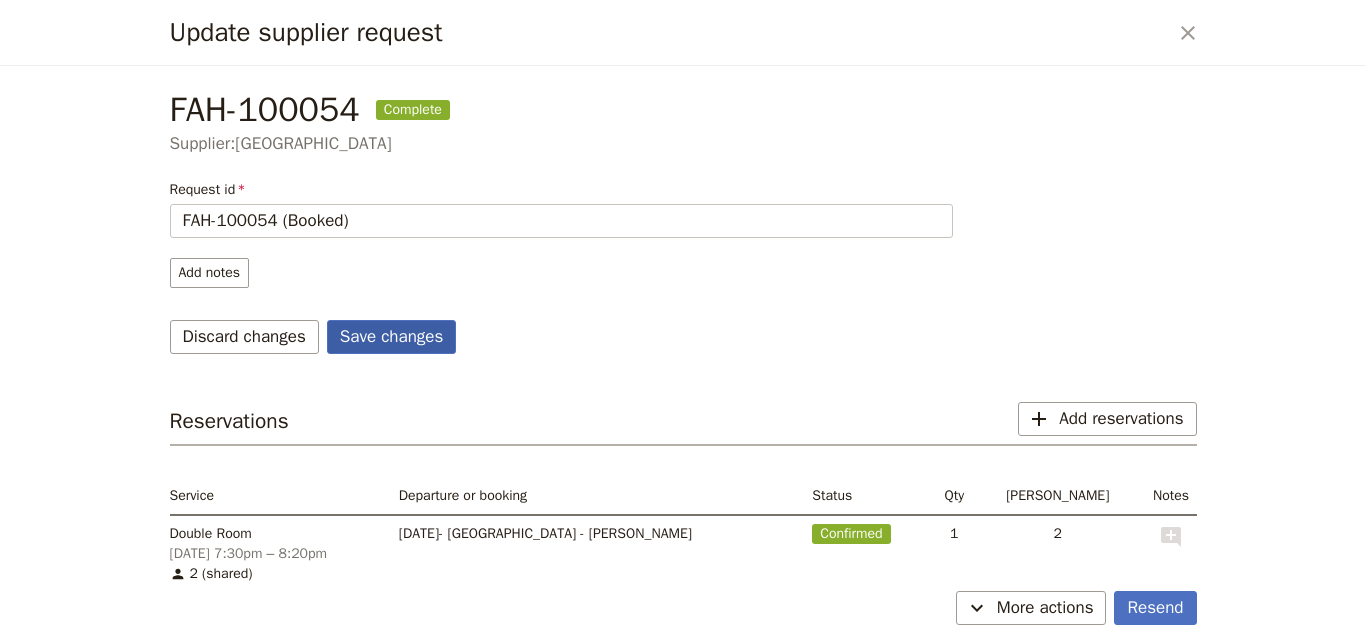 click on "Save changes" at bounding box center [392, 337] 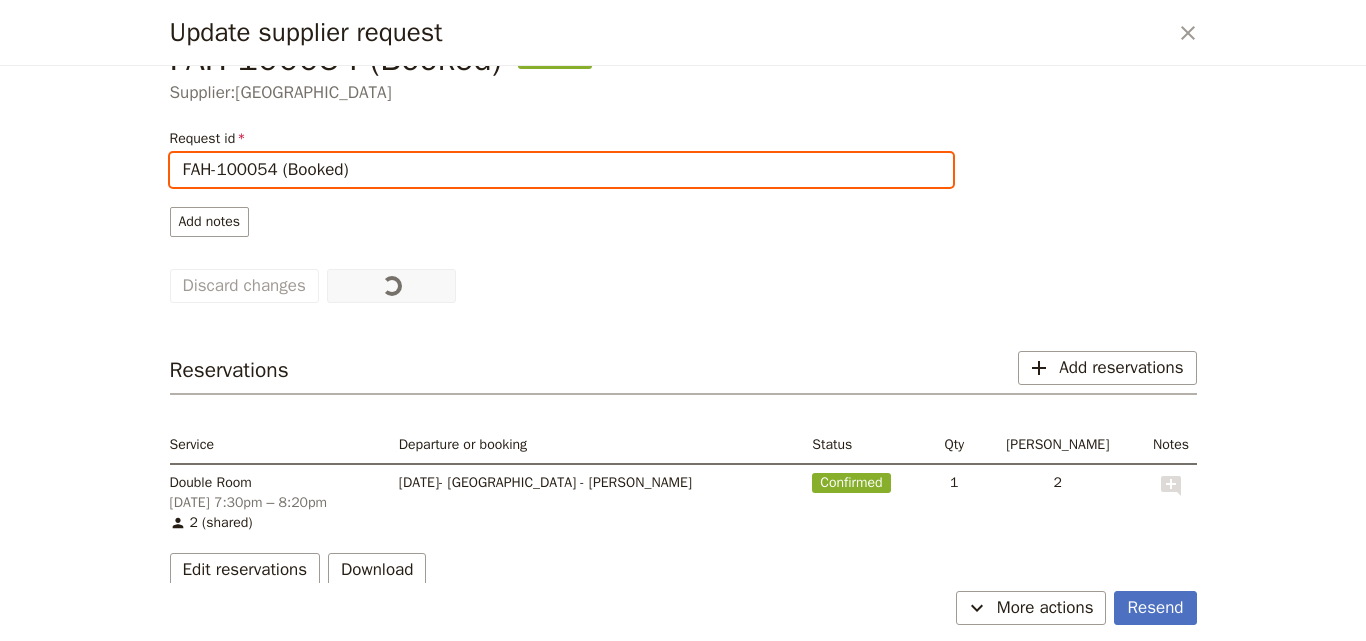 scroll, scrollTop: 79, scrollLeft: 0, axis: vertical 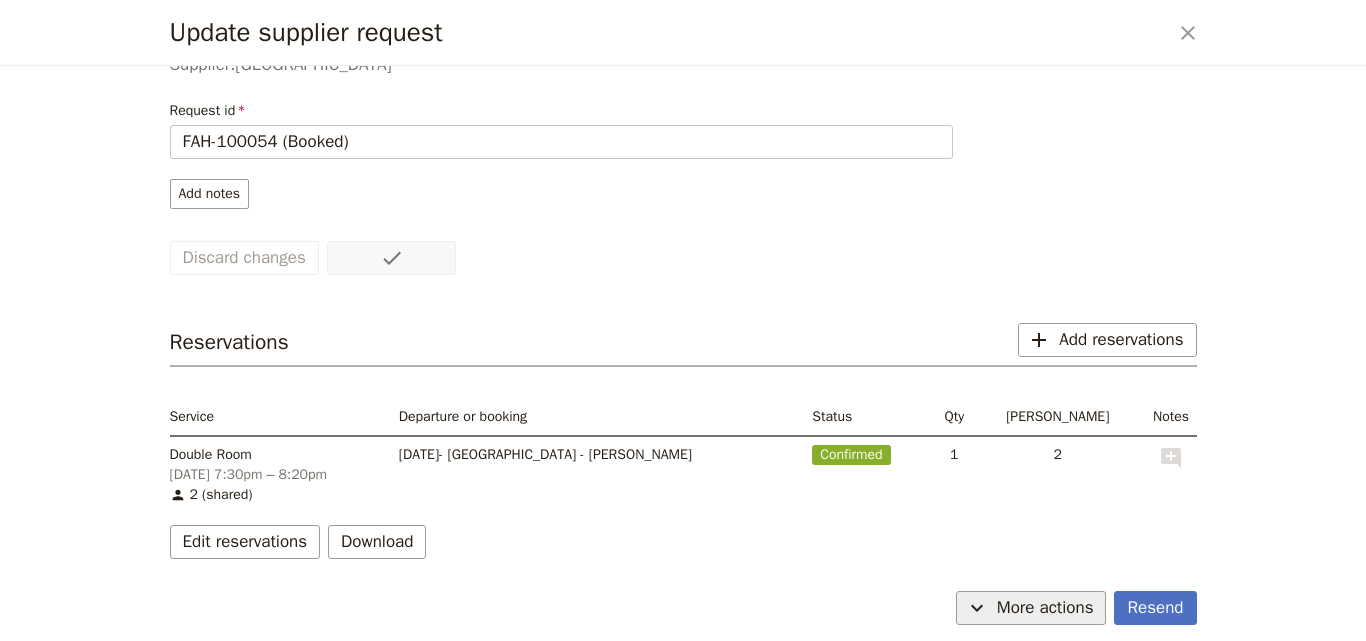 click on "More actions" at bounding box center (1045, 608) 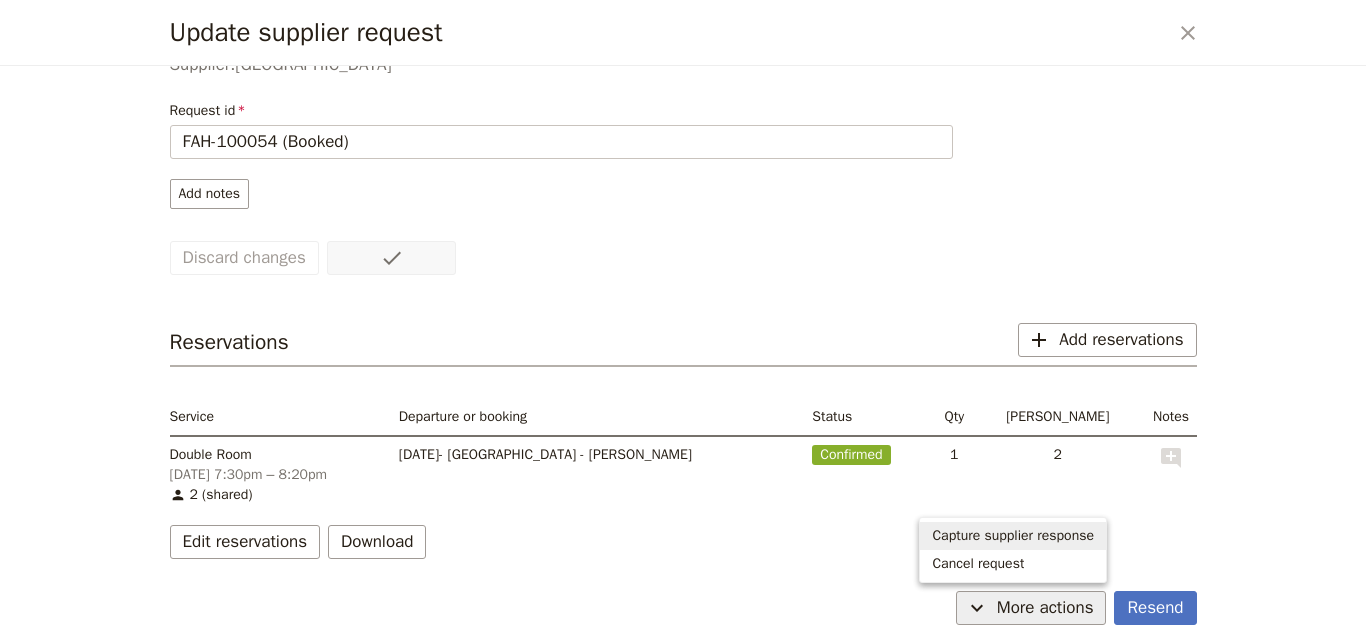 click on "Capture supplier response" at bounding box center [1013, 536] 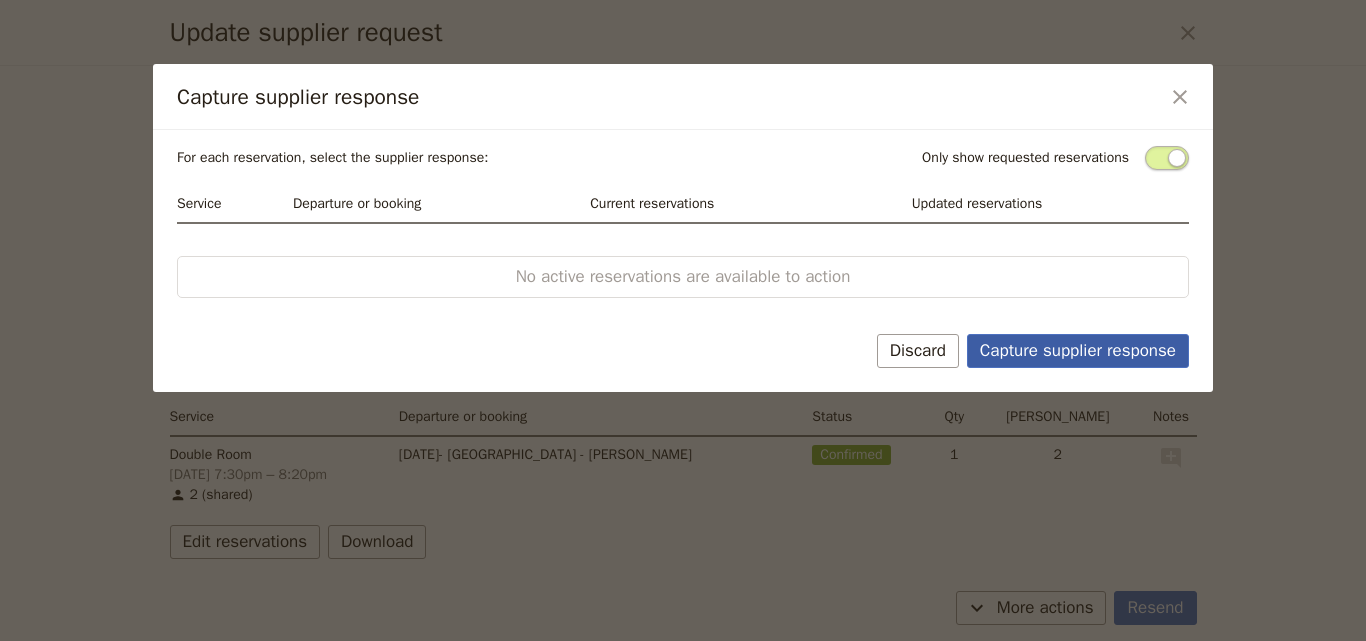 click on "Capture supplier response" at bounding box center [1078, 351] 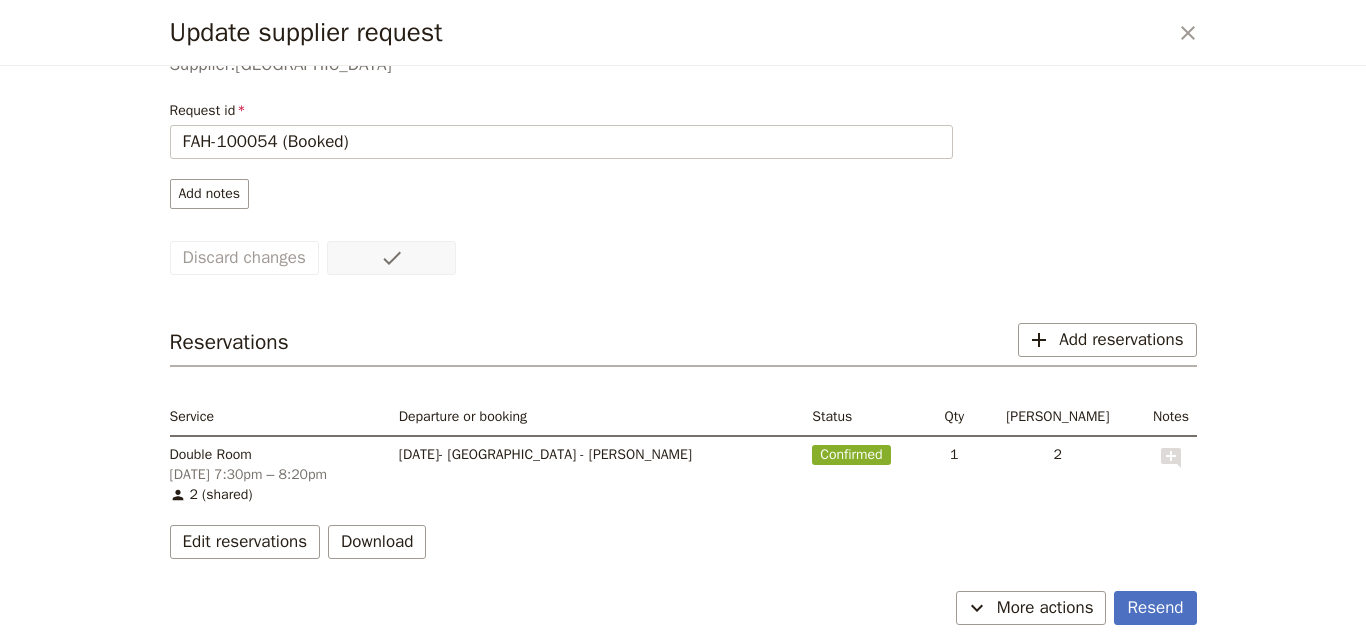 scroll, scrollTop: 0, scrollLeft: 0, axis: both 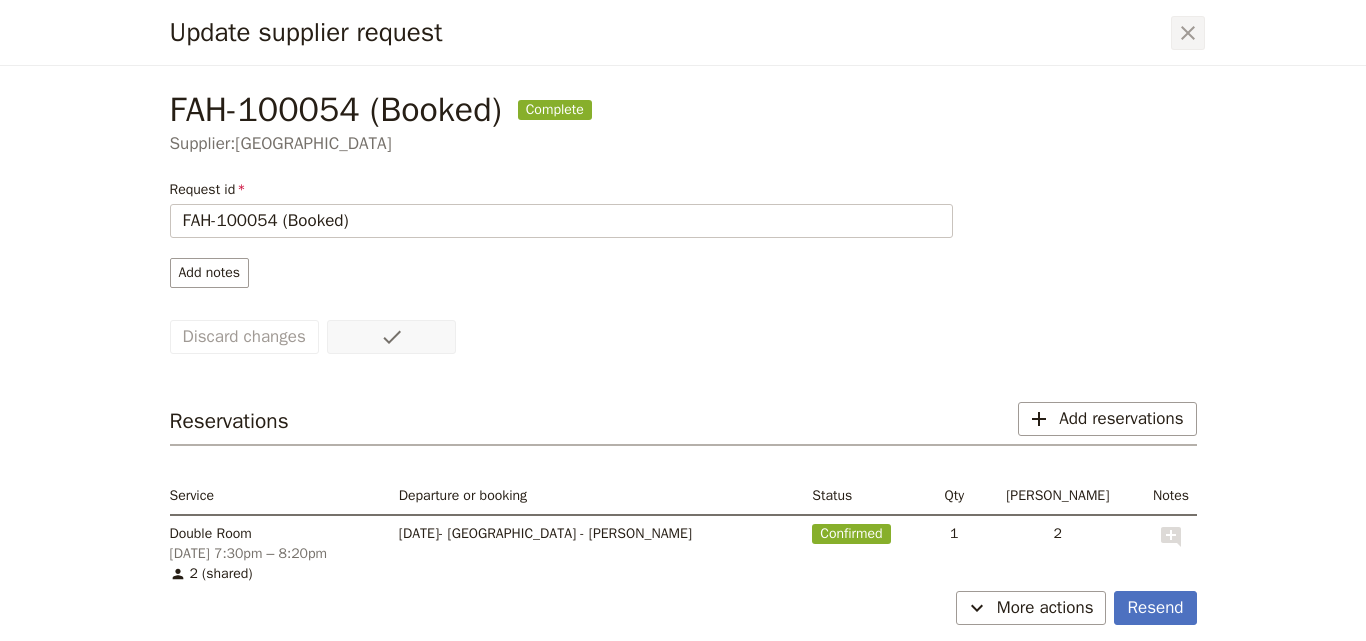 click 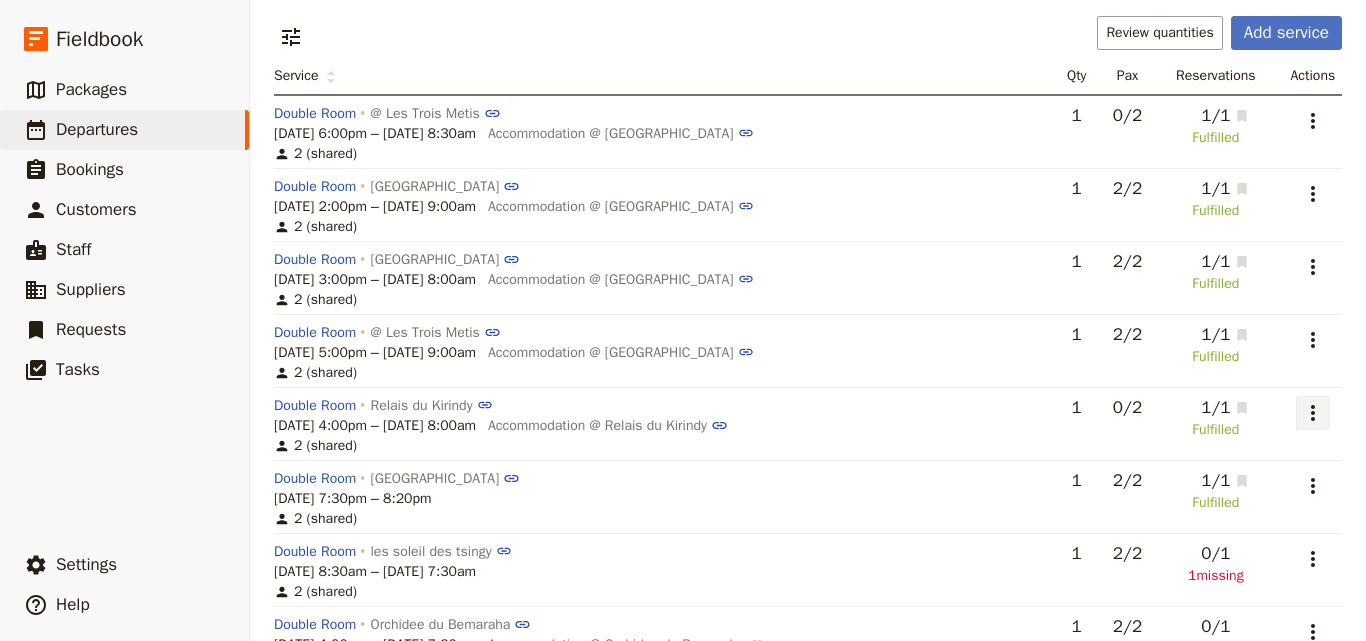 click 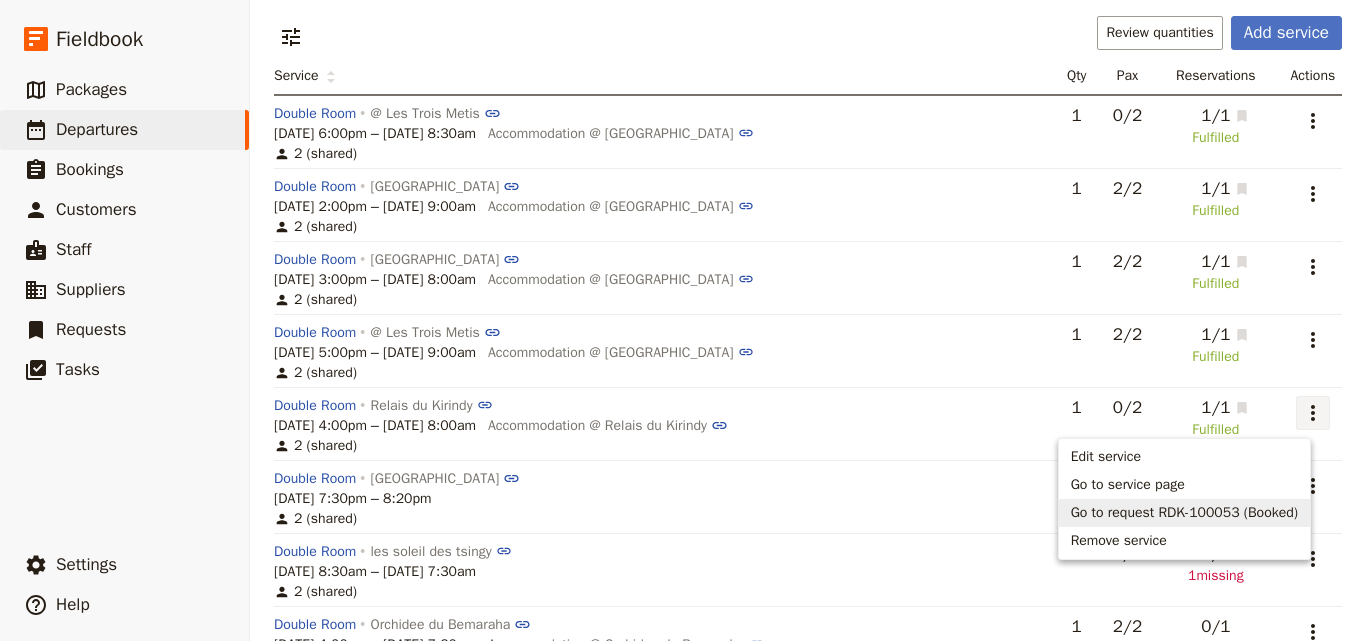 click on "Go to request RDK-100053 (Booked)" at bounding box center (1184, 513) 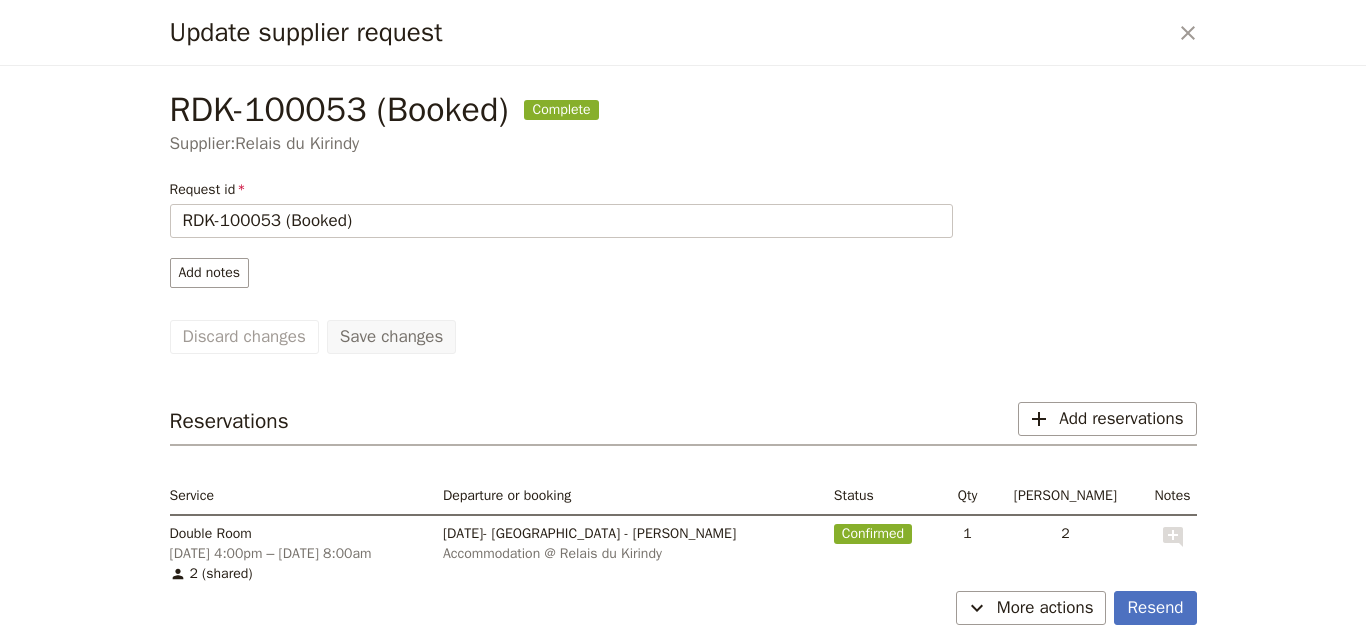 scroll, scrollTop: 79, scrollLeft: 0, axis: vertical 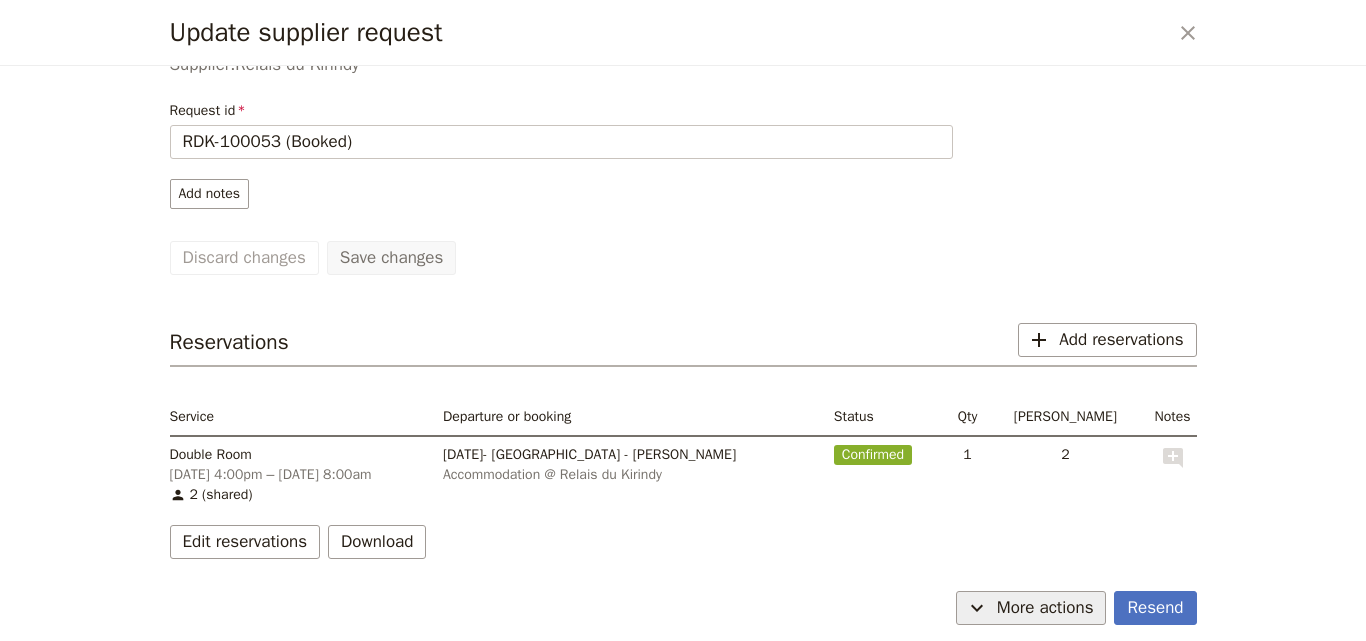 click on "More actions" at bounding box center [1045, 608] 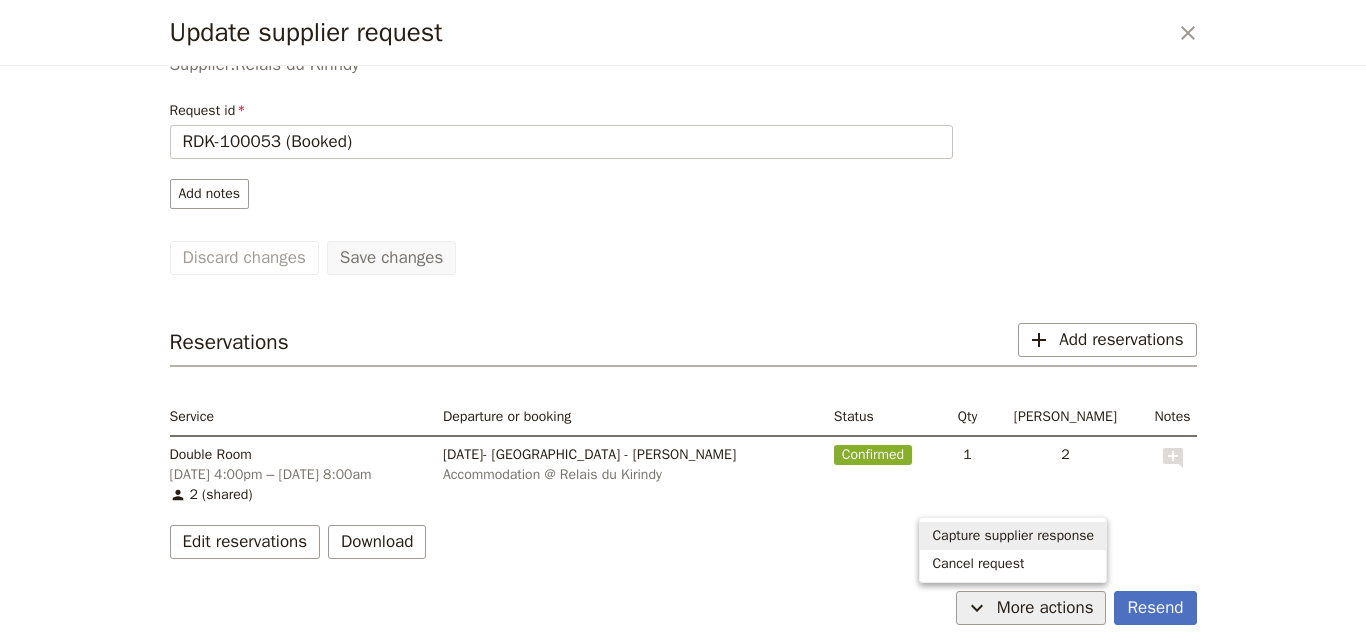 click on "Capture supplier response" at bounding box center [1013, 536] 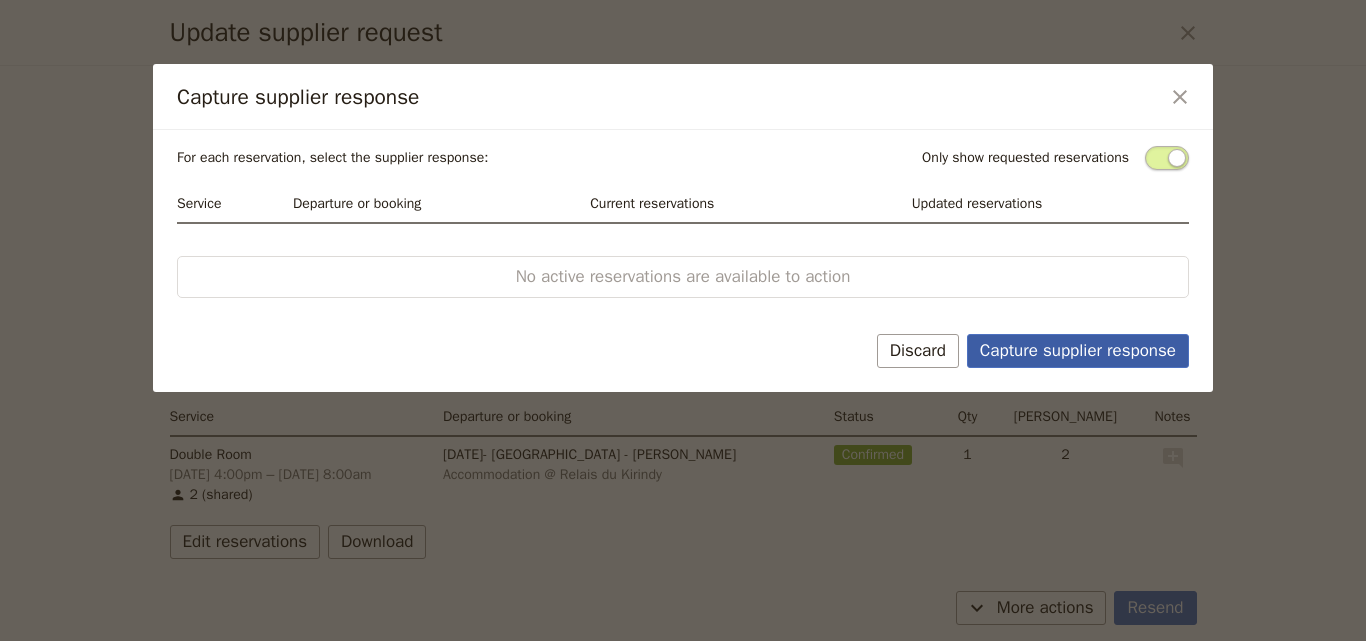 click on "Capture supplier response" at bounding box center (1078, 351) 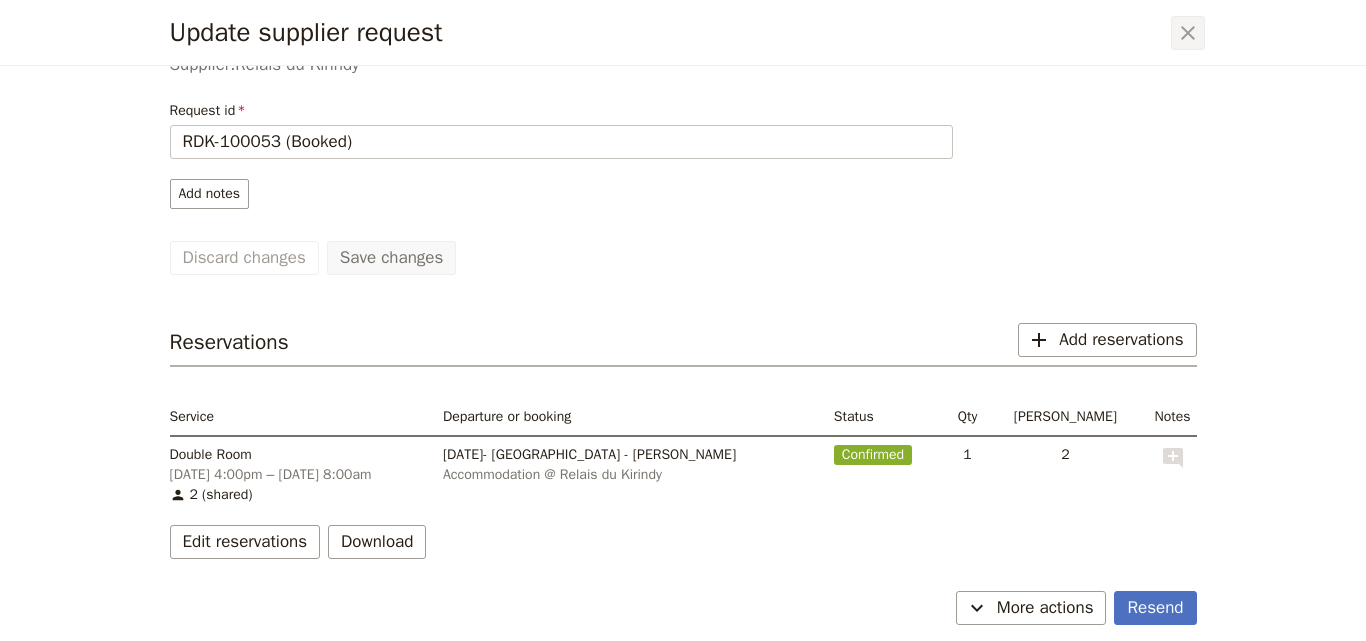 click 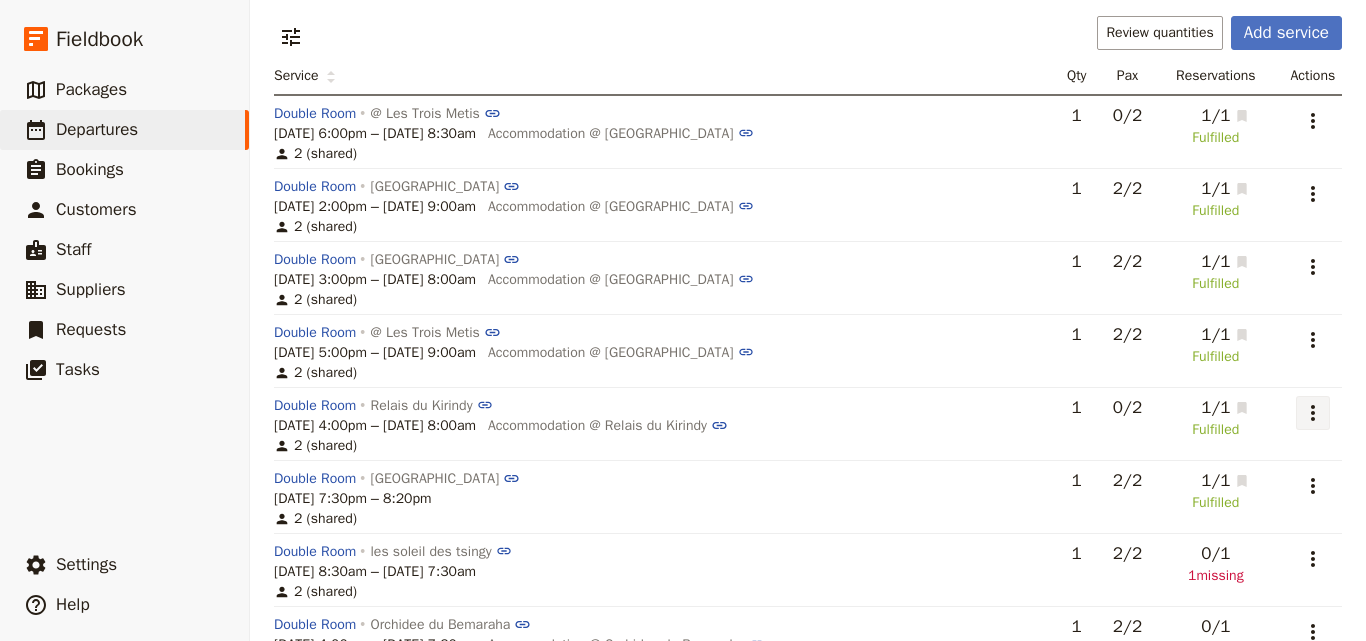 click 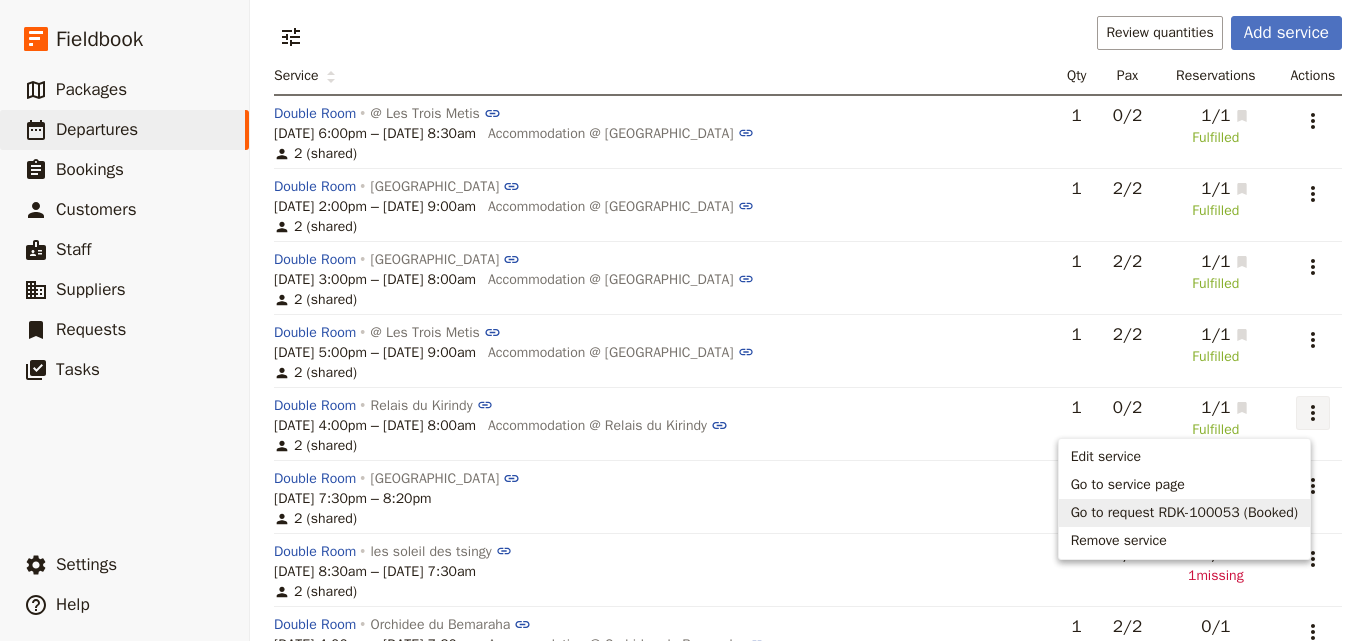 click on "Go to request RDK-100053 (Booked)" at bounding box center (1184, 513) 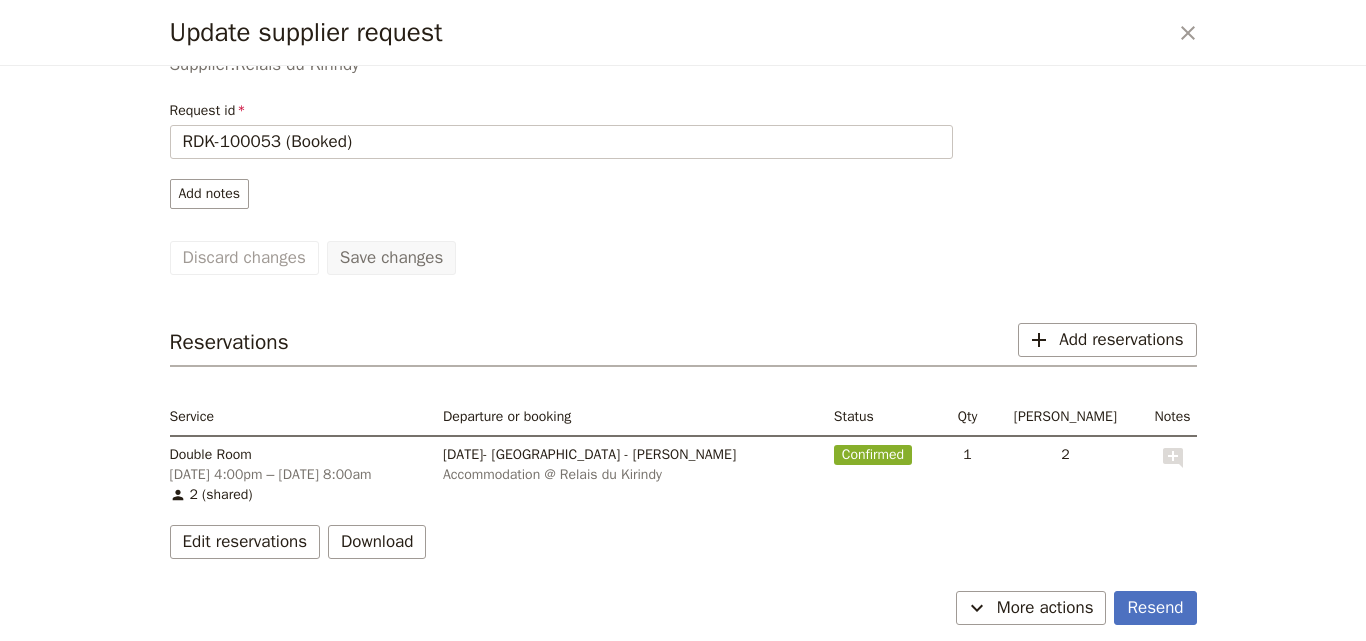 scroll, scrollTop: 0, scrollLeft: 0, axis: both 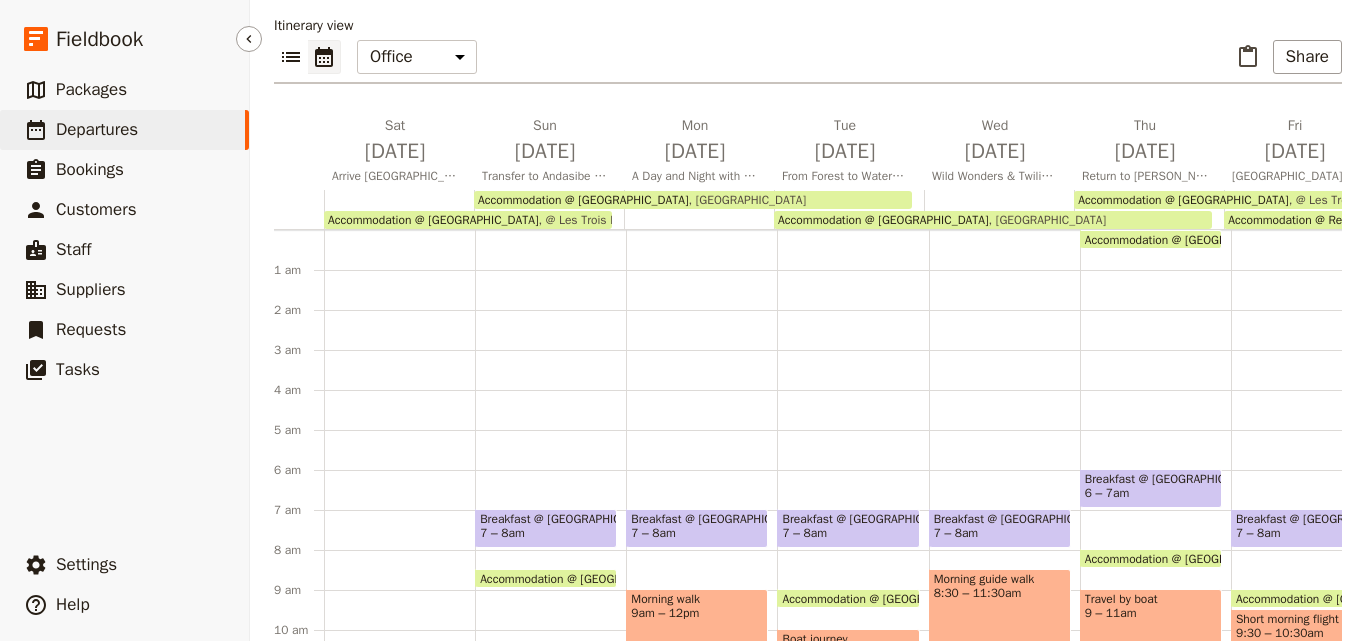 click on "Departures" at bounding box center [97, 129] 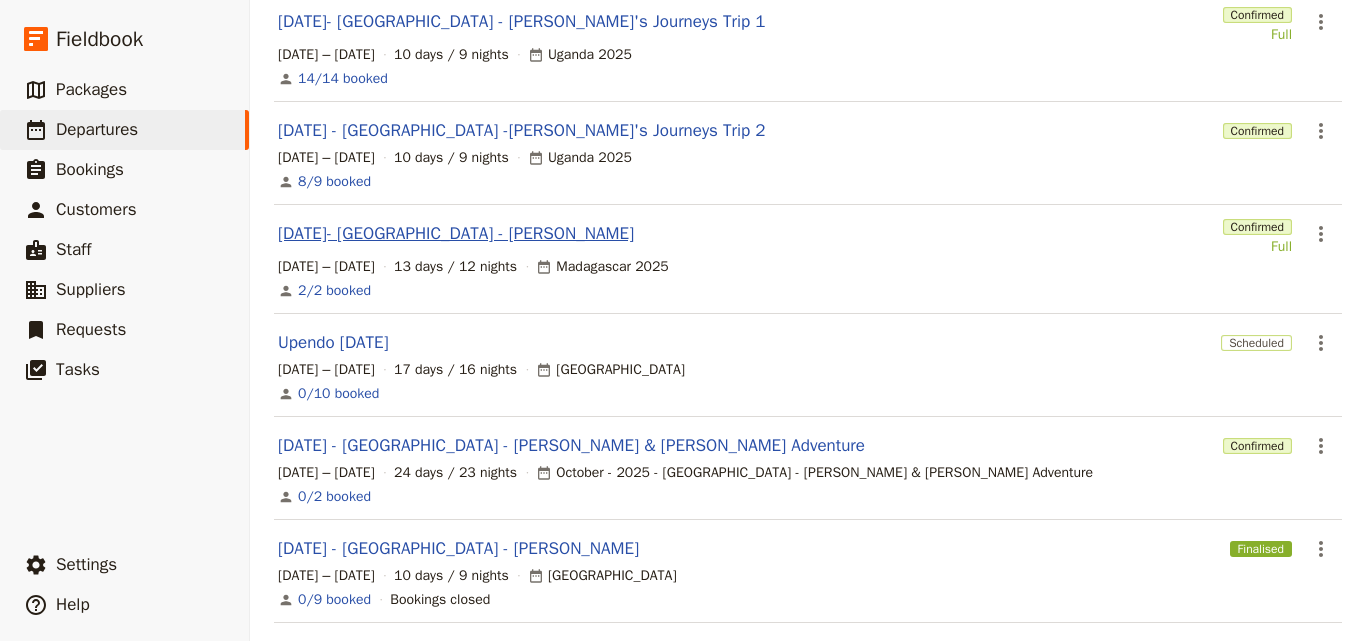 click on "[DATE]- [GEOGRAPHIC_DATA] - [PERSON_NAME]" at bounding box center [456, 234] 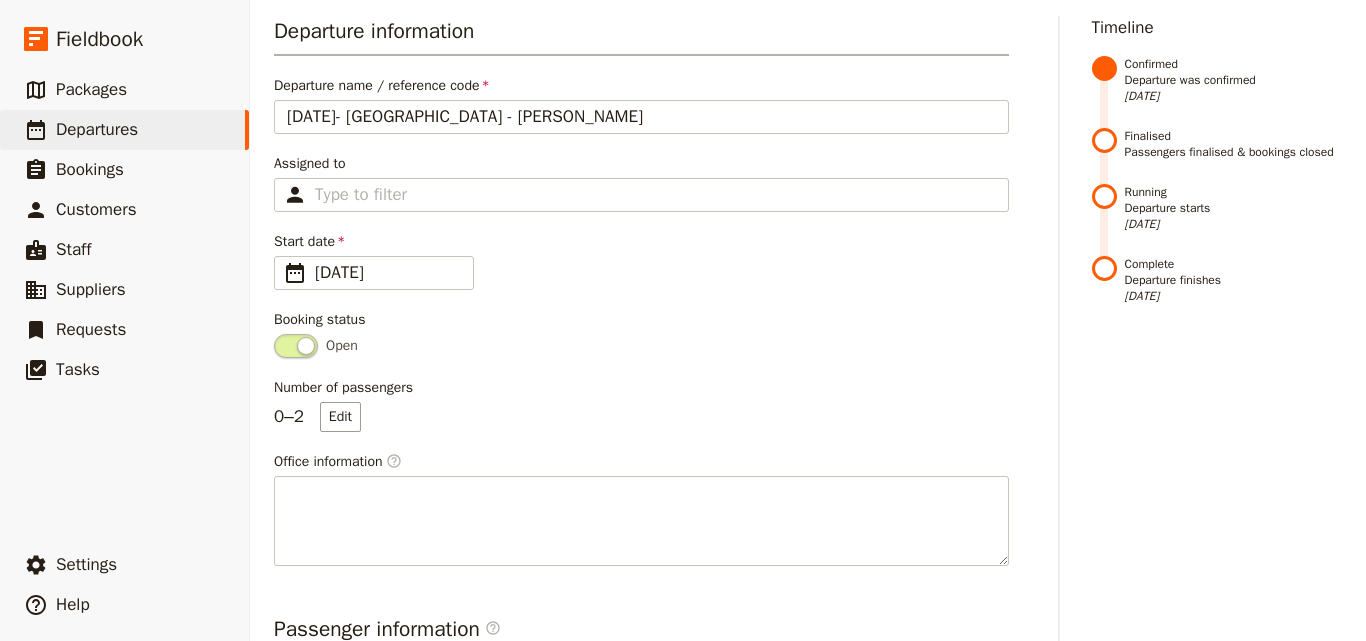 scroll, scrollTop: 0, scrollLeft: 0, axis: both 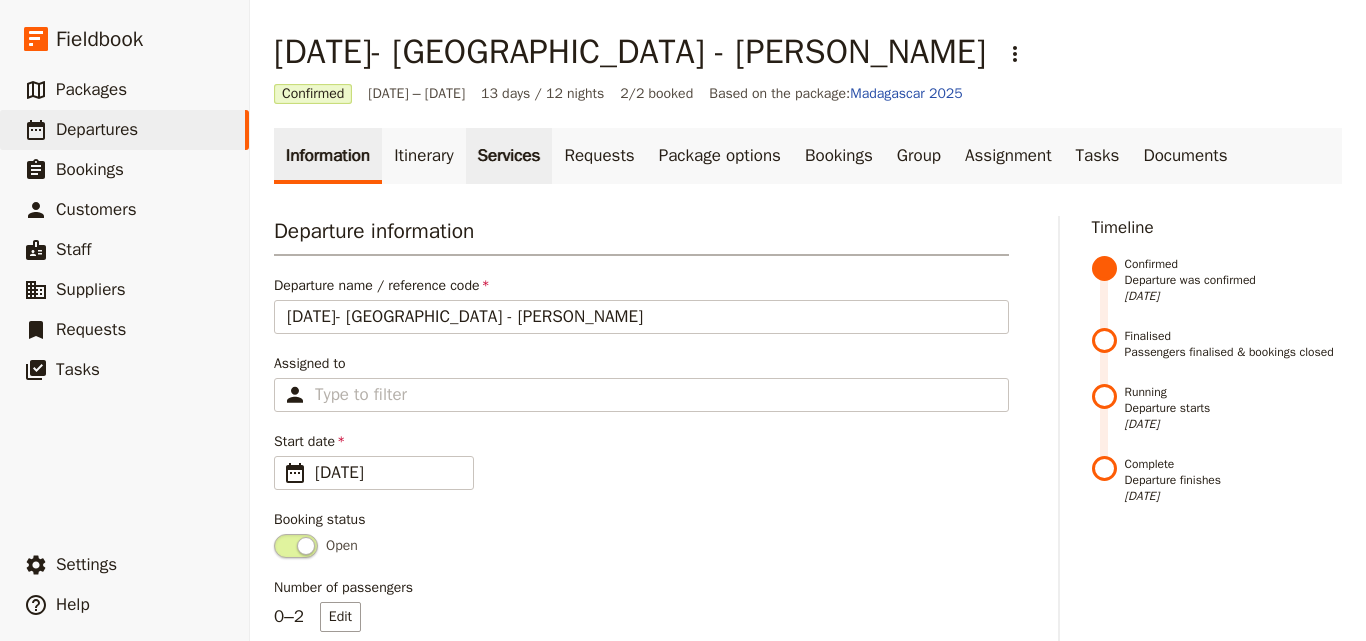click on "Services" at bounding box center (509, 156) 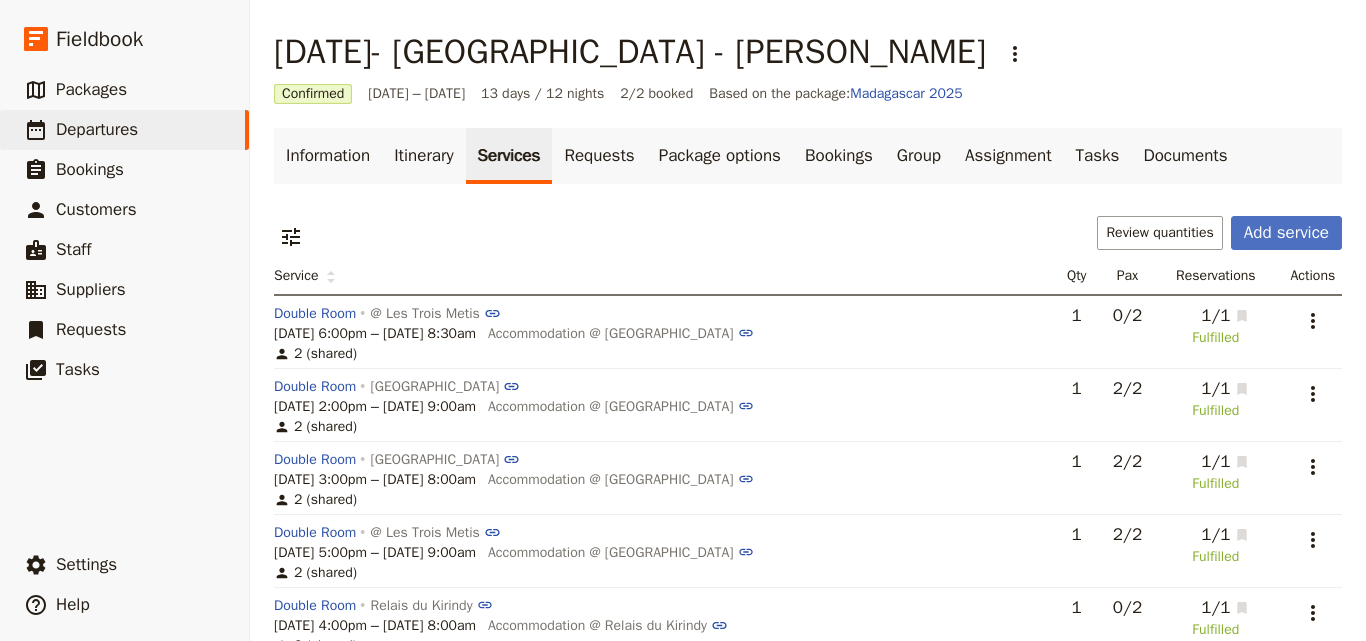 scroll, scrollTop: 100, scrollLeft: 0, axis: vertical 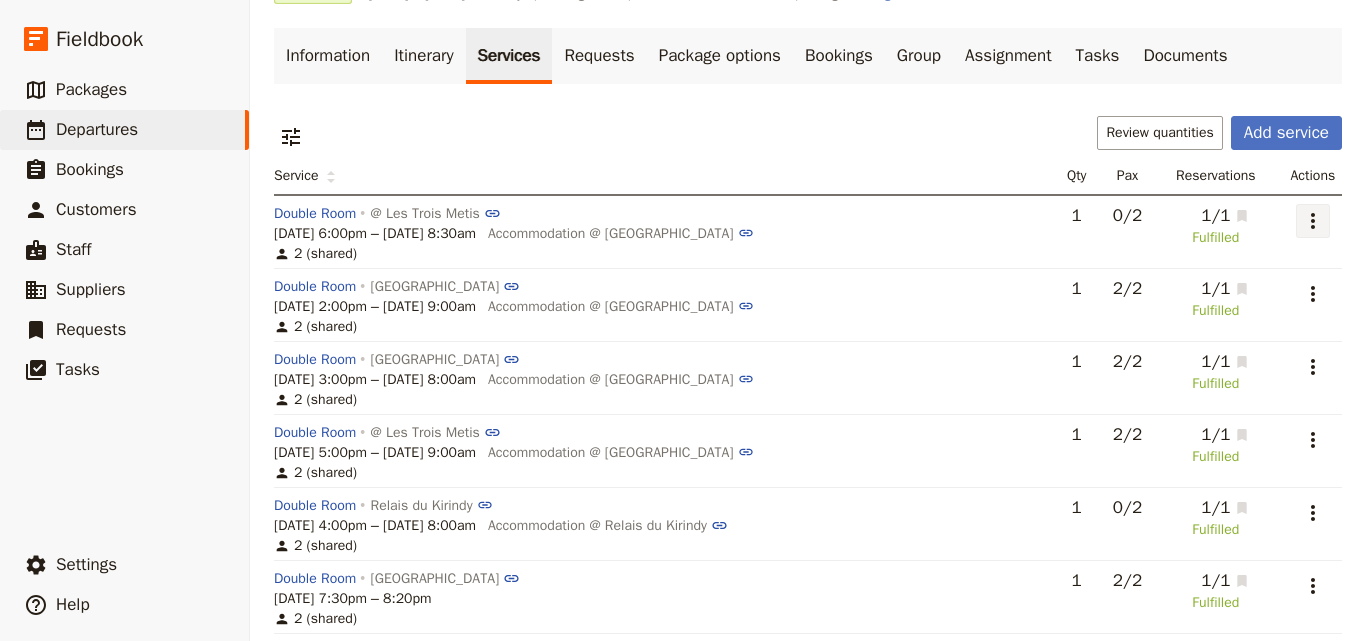 click on "​" at bounding box center [1313, 221] 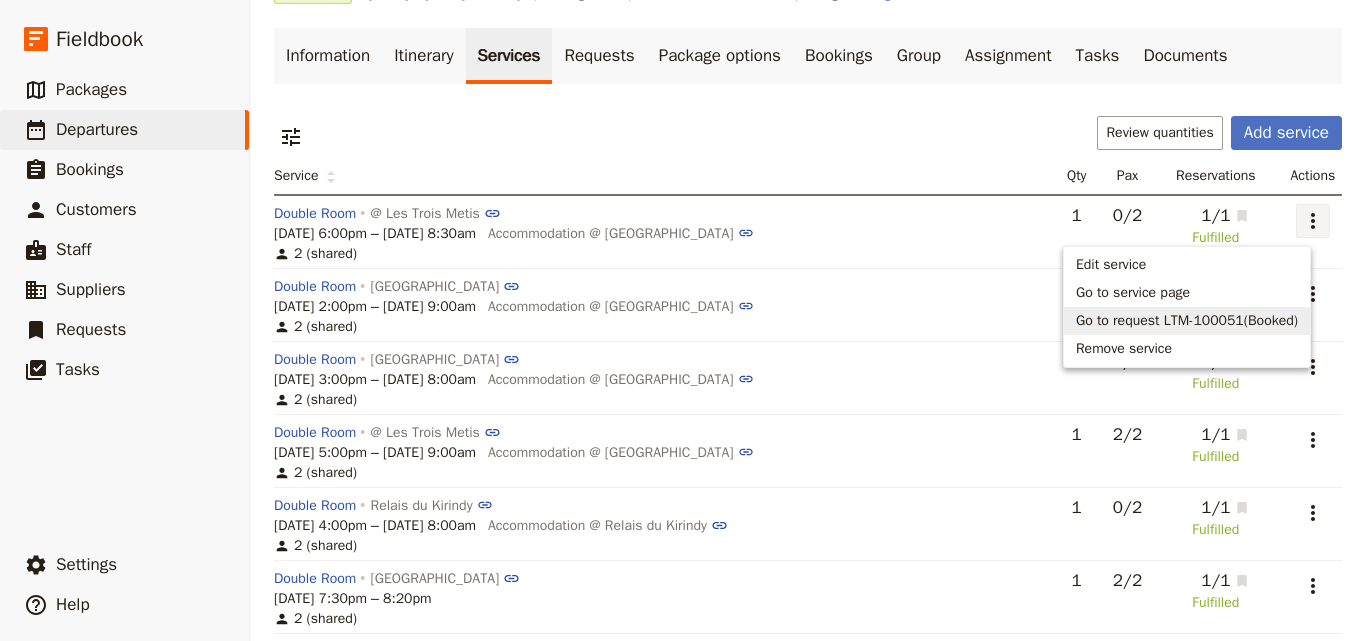 click on "Go to request LTM-100051(Booked)" at bounding box center [1187, 321] 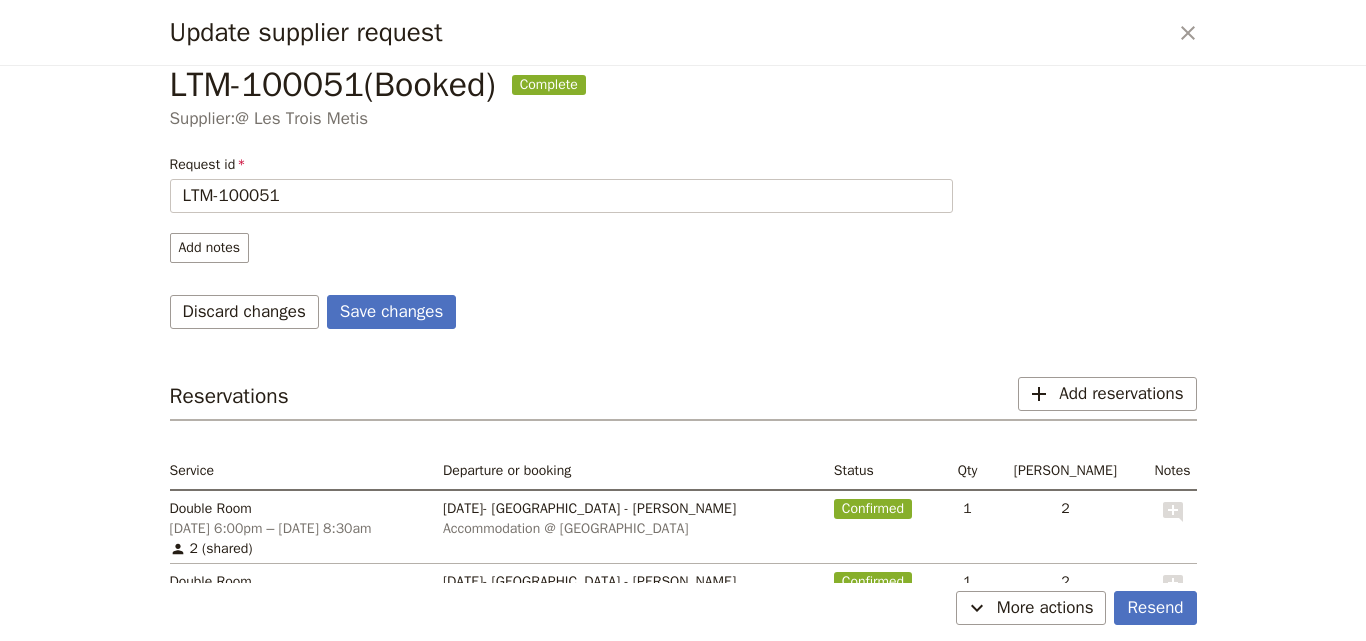 scroll, scrollTop: 0, scrollLeft: 0, axis: both 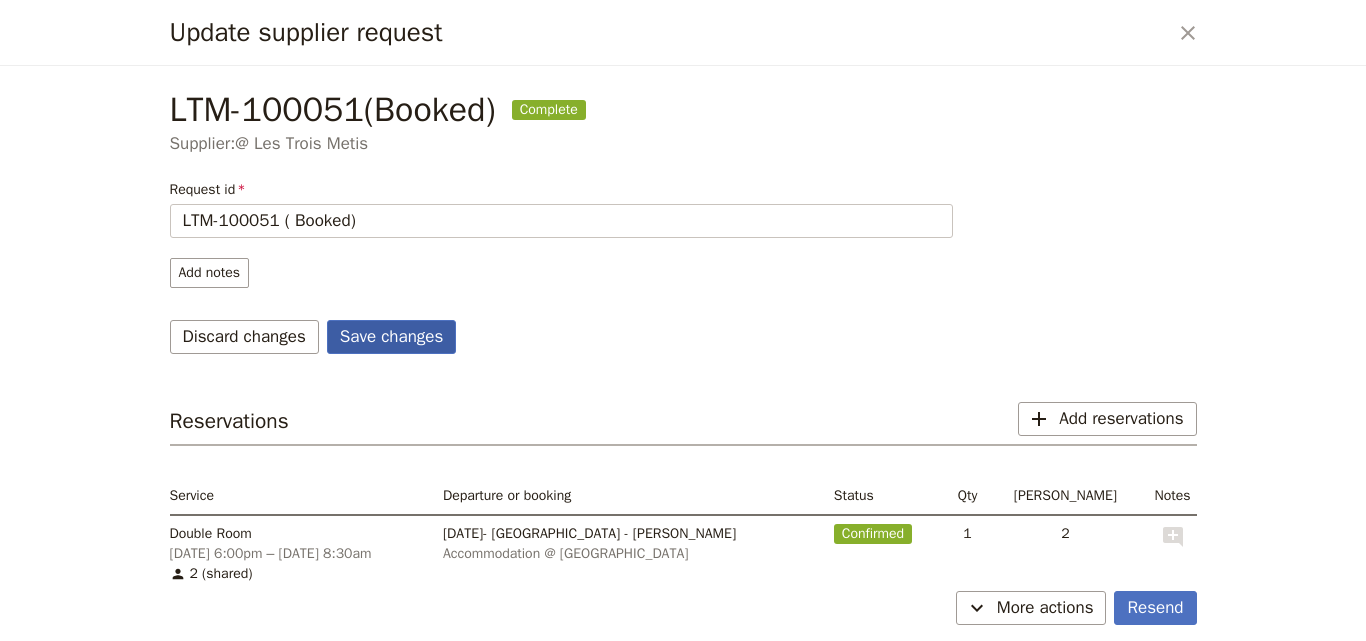 type on "LTM-100051 ( Booked)" 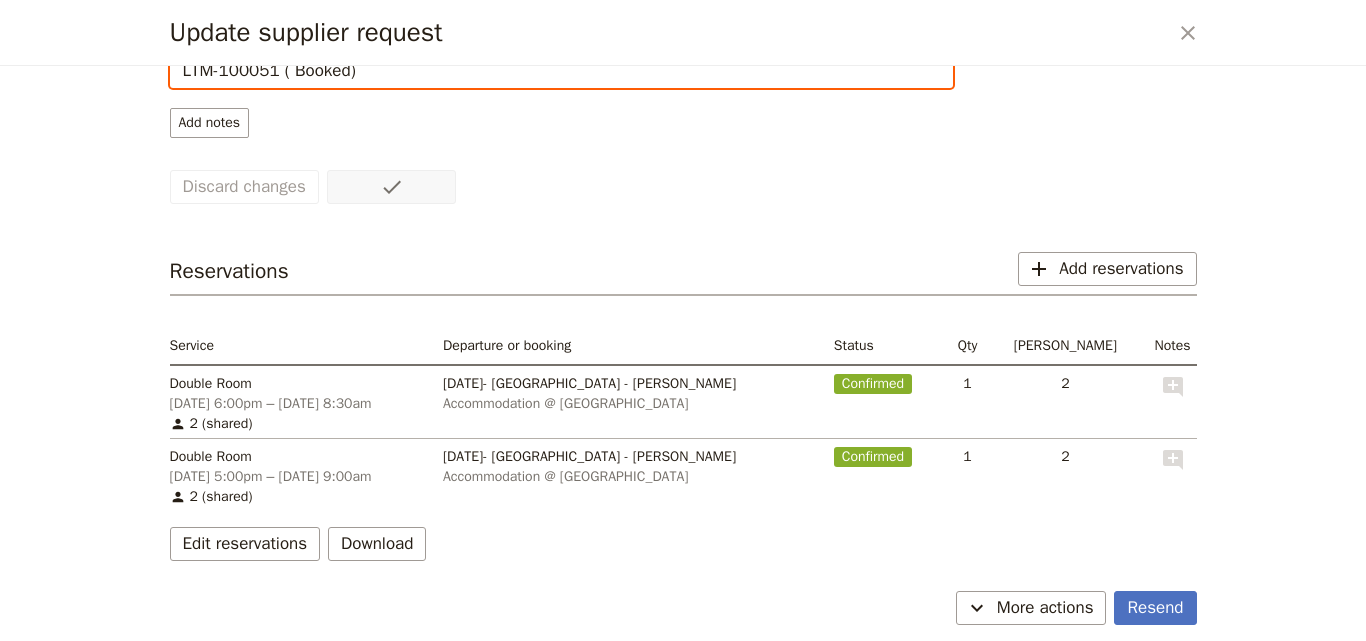 scroll, scrollTop: 152, scrollLeft: 0, axis: vertical 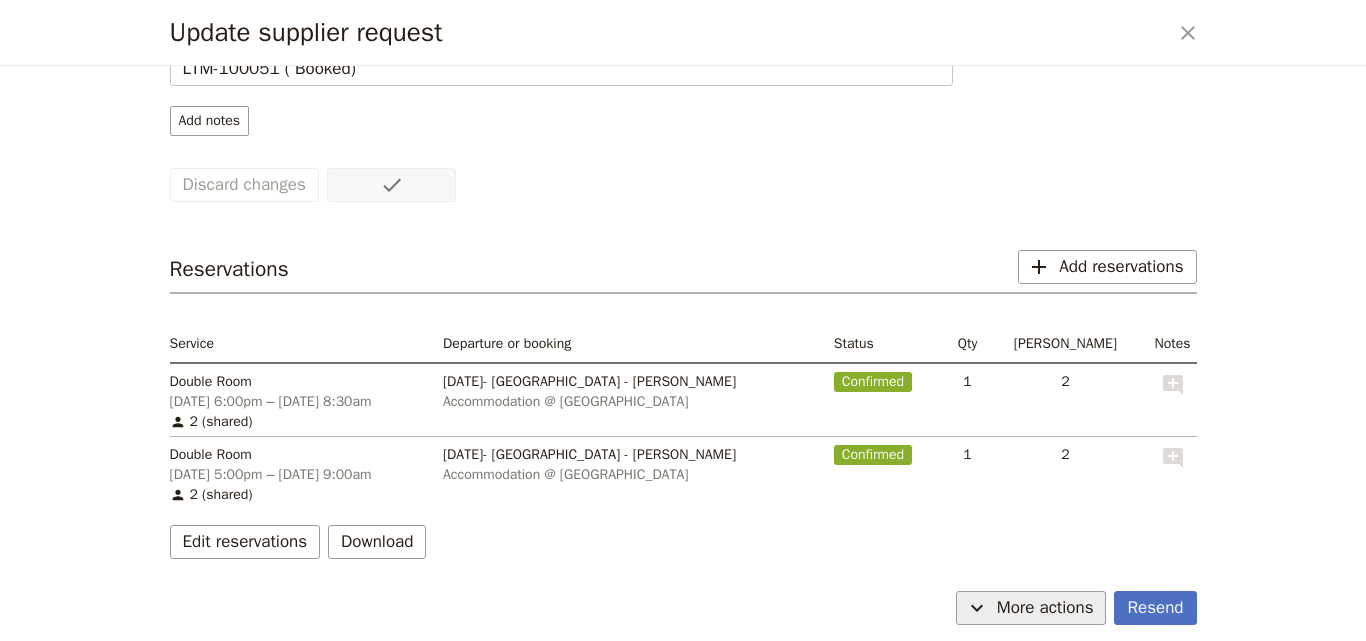 click on "More actions" at bounding box center (1045, 608) 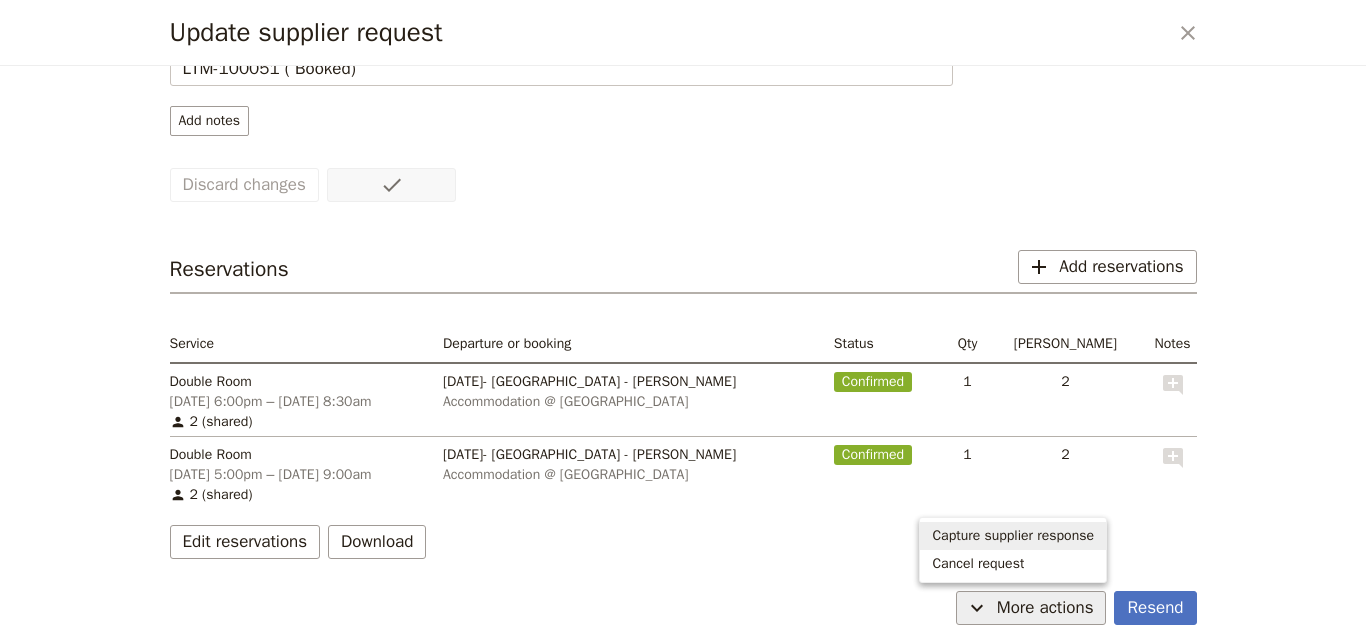 click on "Capture supplier response" at bounding box center [1013, 536] 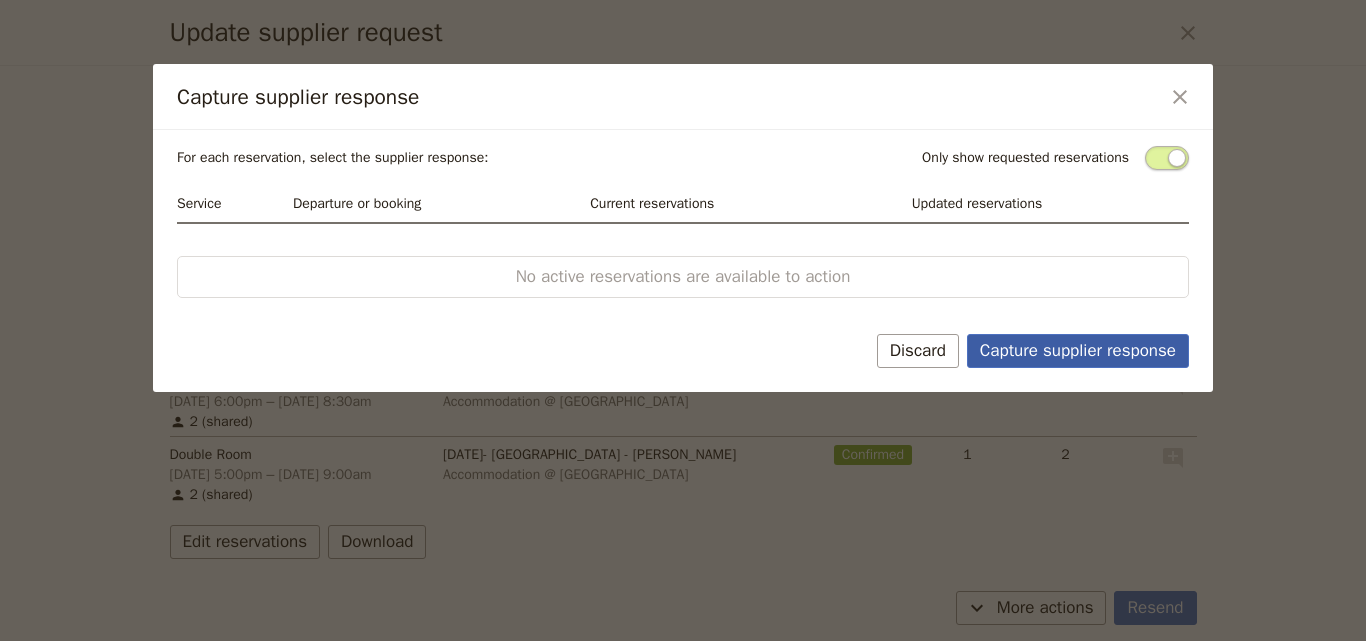 click on "Capture supplier response" at bounding box center [1078, 351] 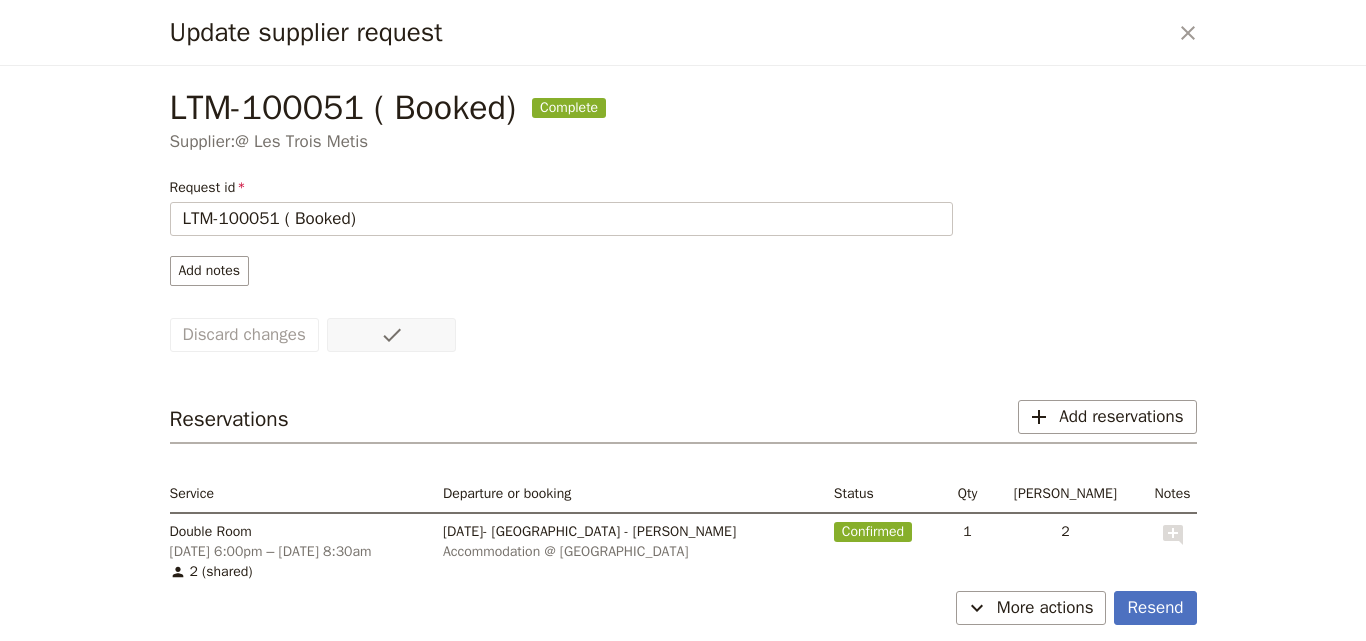scroll, scrollTop: 0, scrollLeft: 0, axis: both 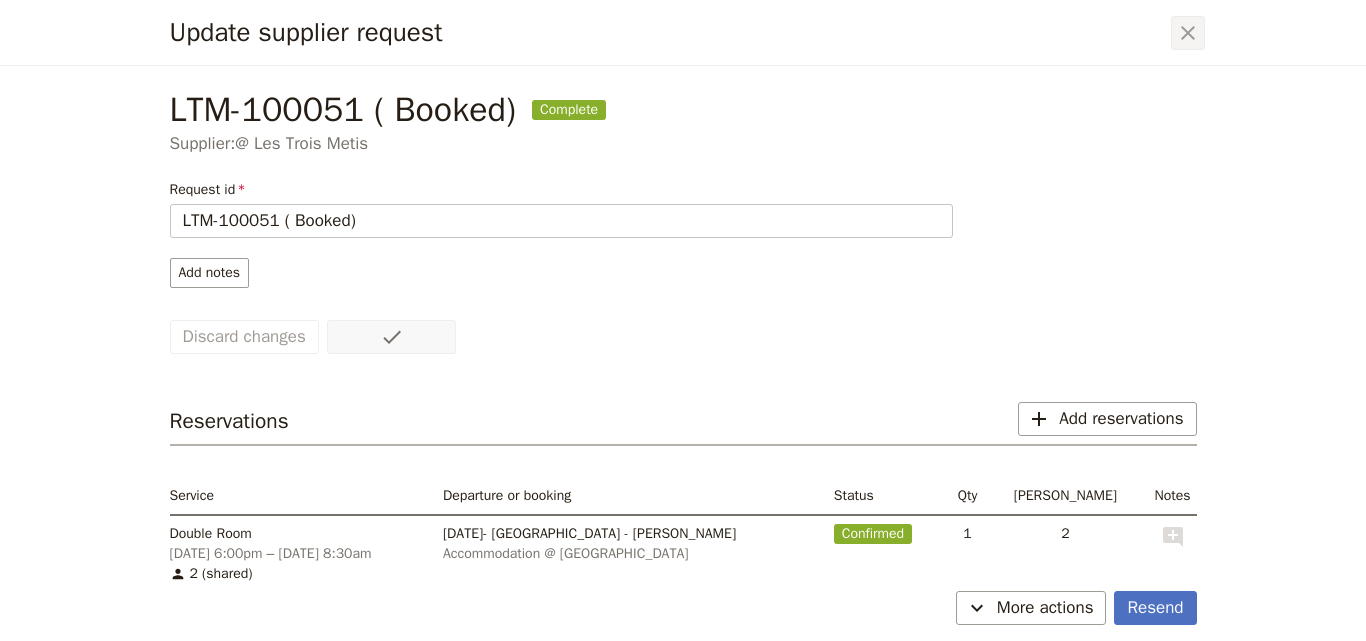 click on "​" at bounding box center [1188, 33] 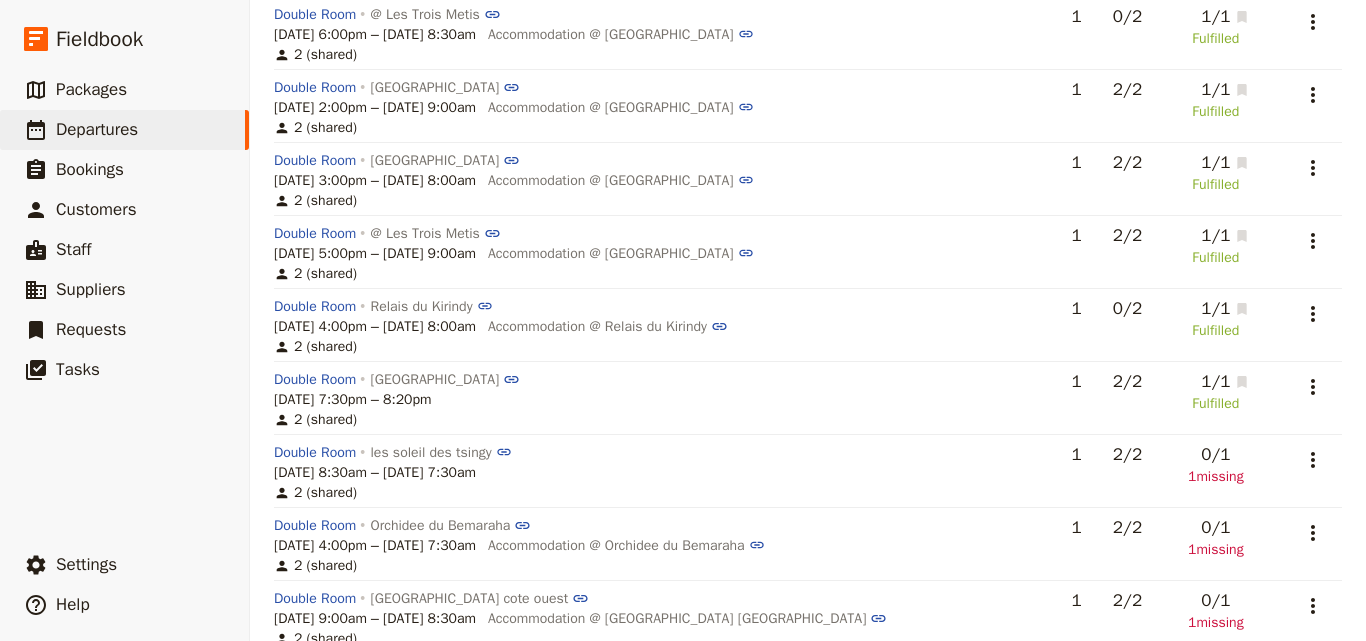 scroll, scrollTop: 300, scrollLeft: 0, axis: vertical 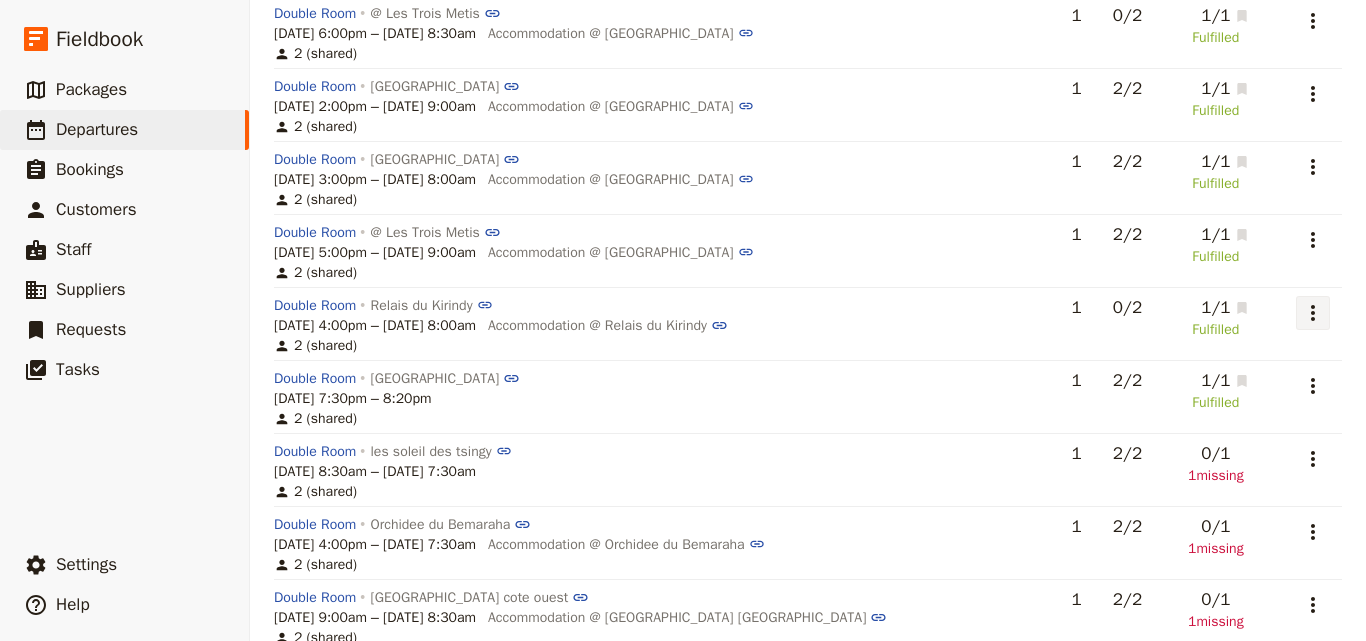 click on "​" at bounding box center (1313, 313) 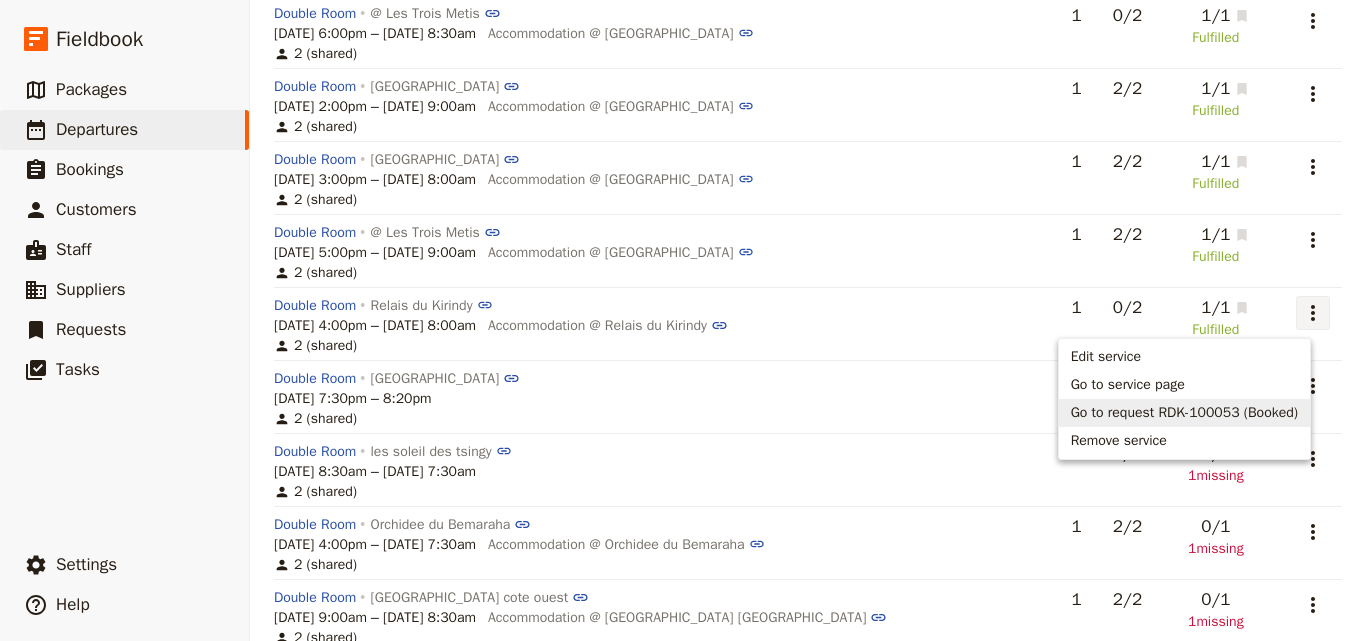 click on "Go to request RDK-100053 (Booked)" at bounding box center [1184, 413] 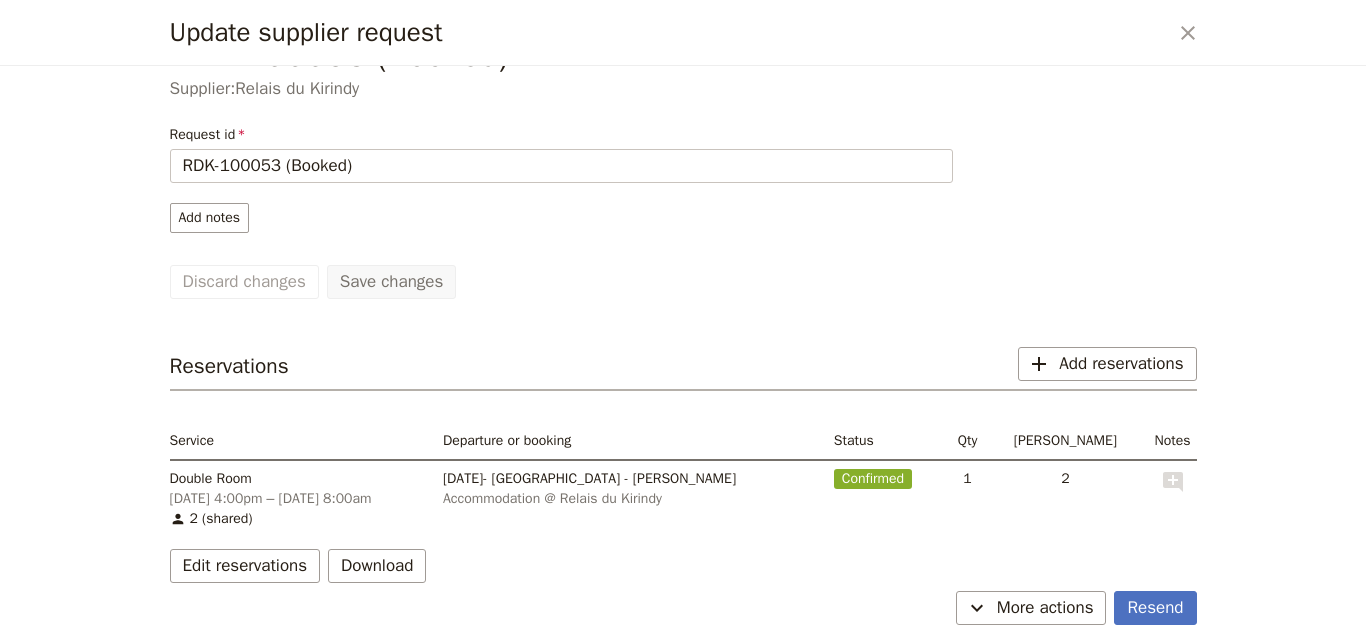 scroll, scrollTop: 79, scrollLeft: 0, axis: vertical 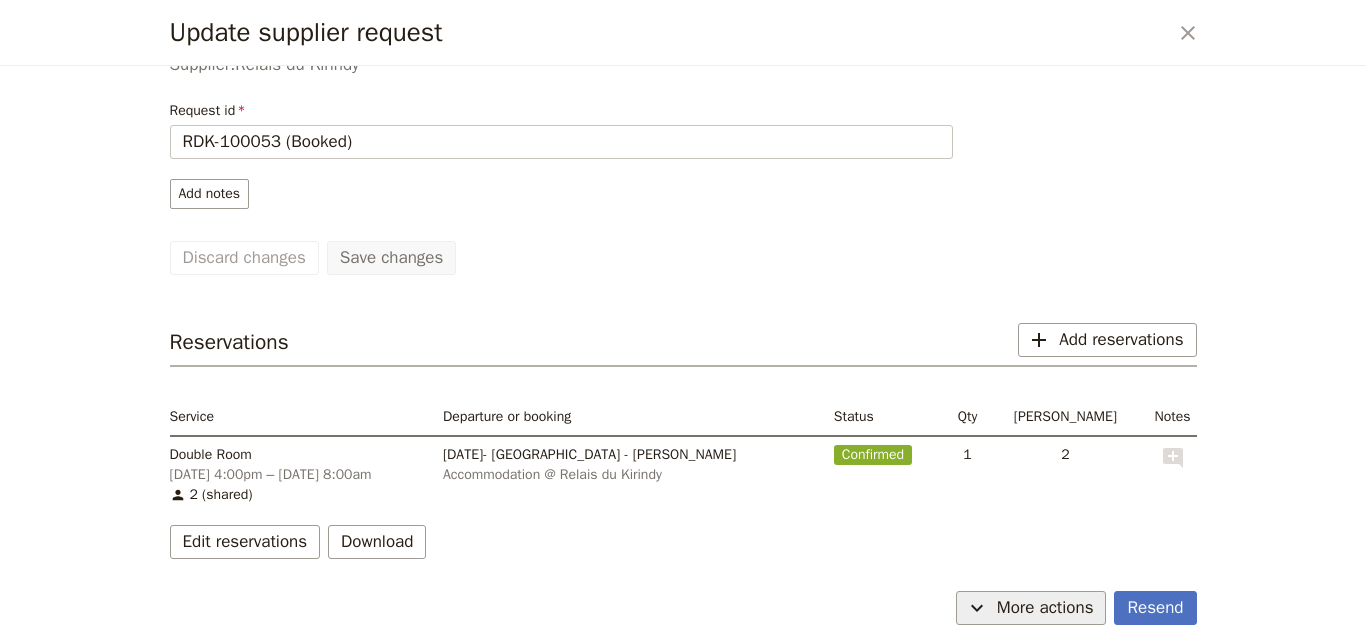 click on "More actions" at bounding box center (1045, 608) 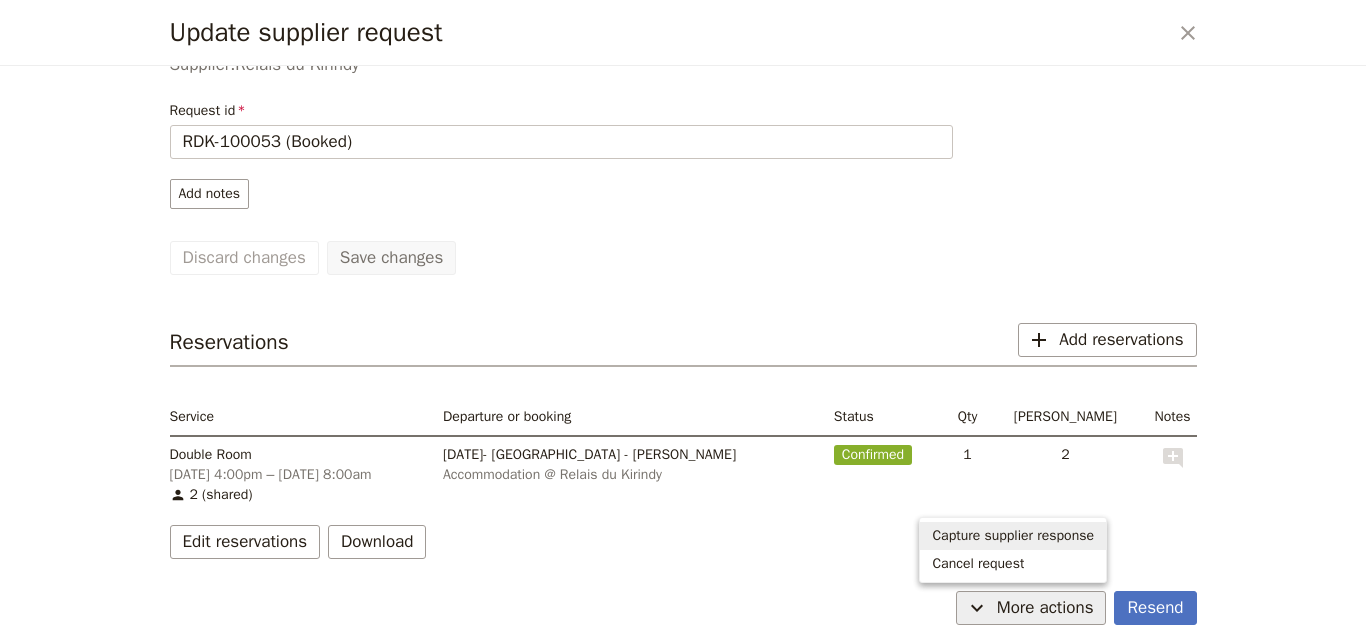 click on "Capture supplier response" at bounding box center [1013, 536] 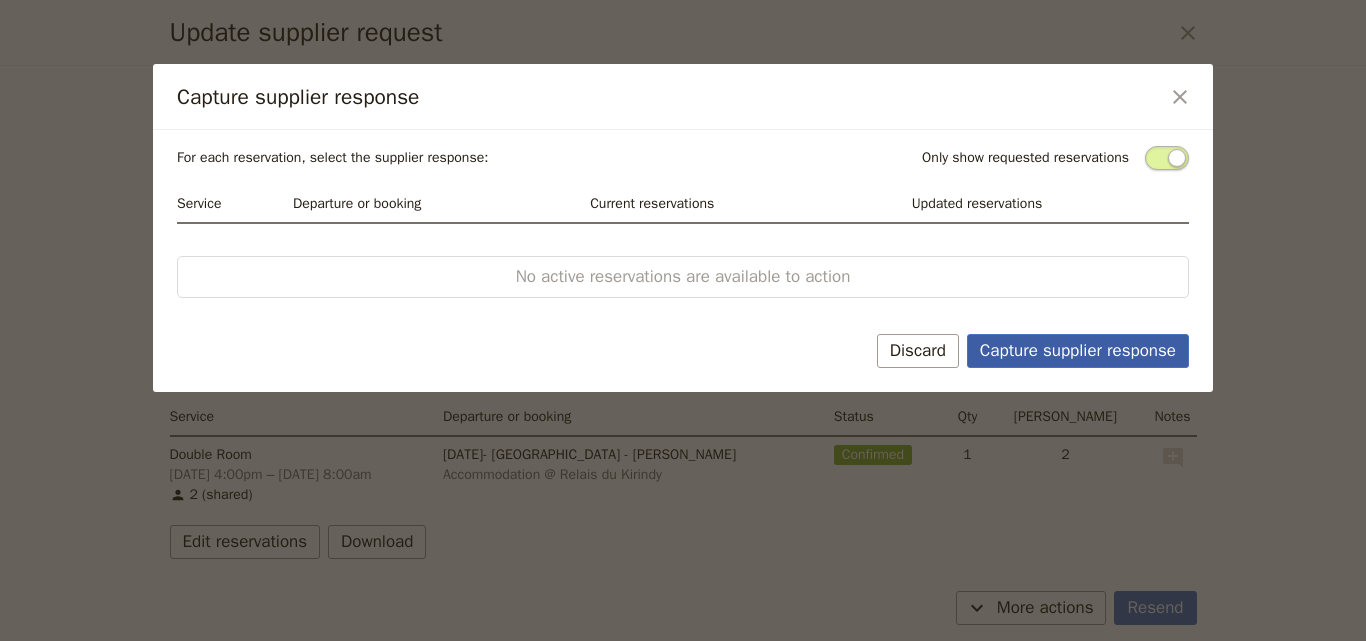 click on "Capture supplier response" at bounding box center (1078, 351) 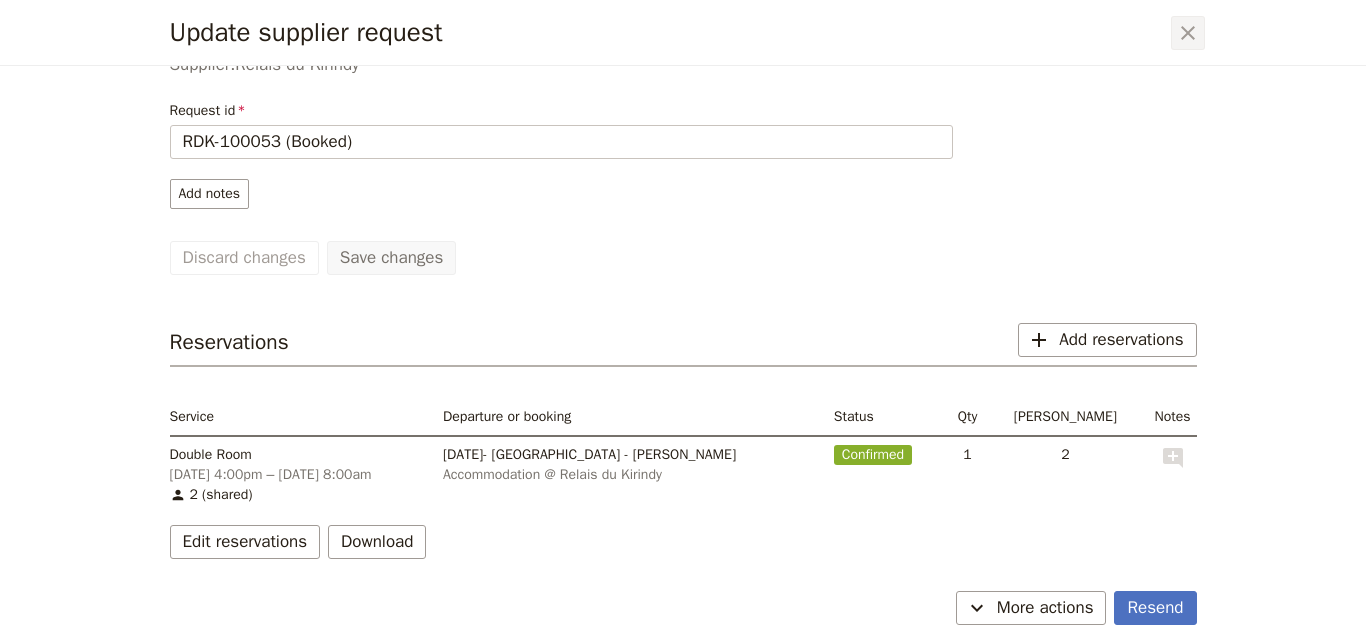click 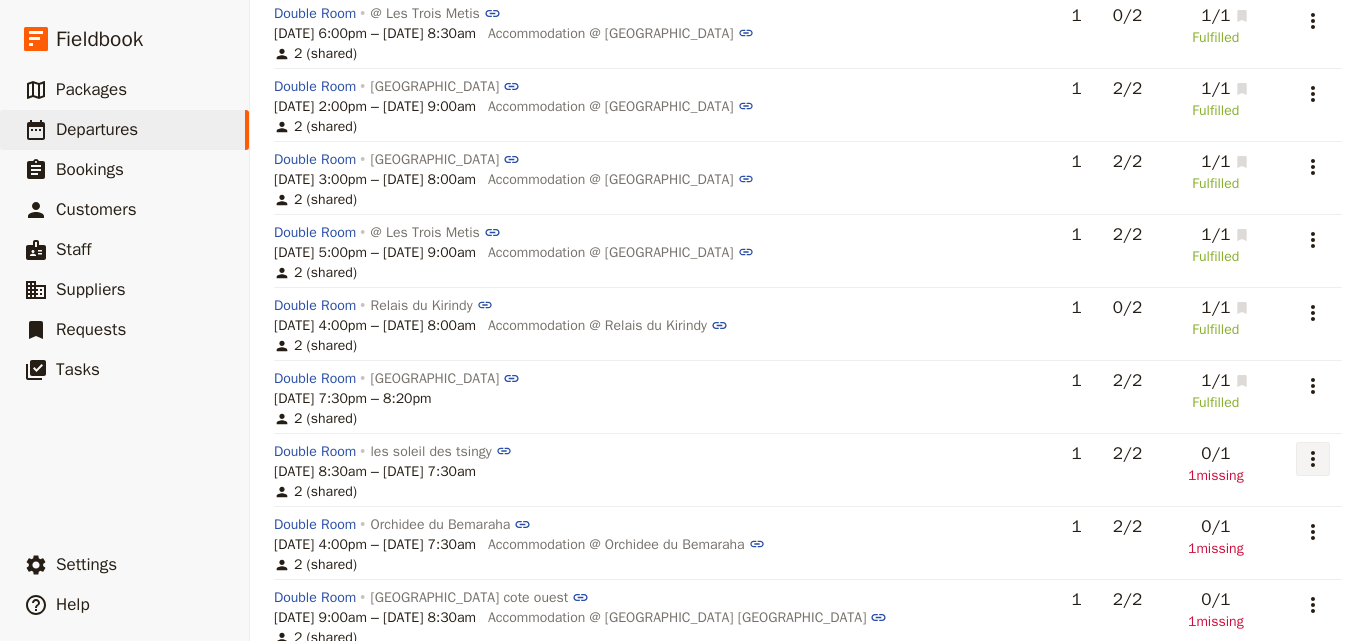 click 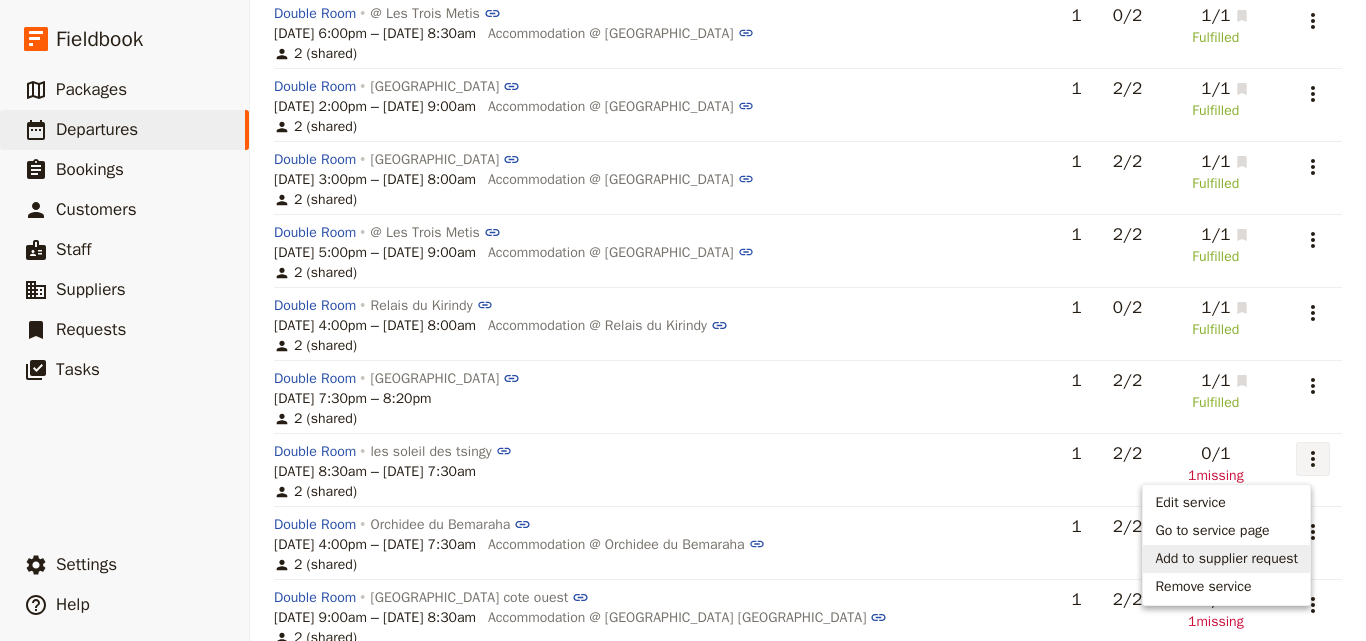 click on "Add to supplier request" at bounding box center (1226, 559) 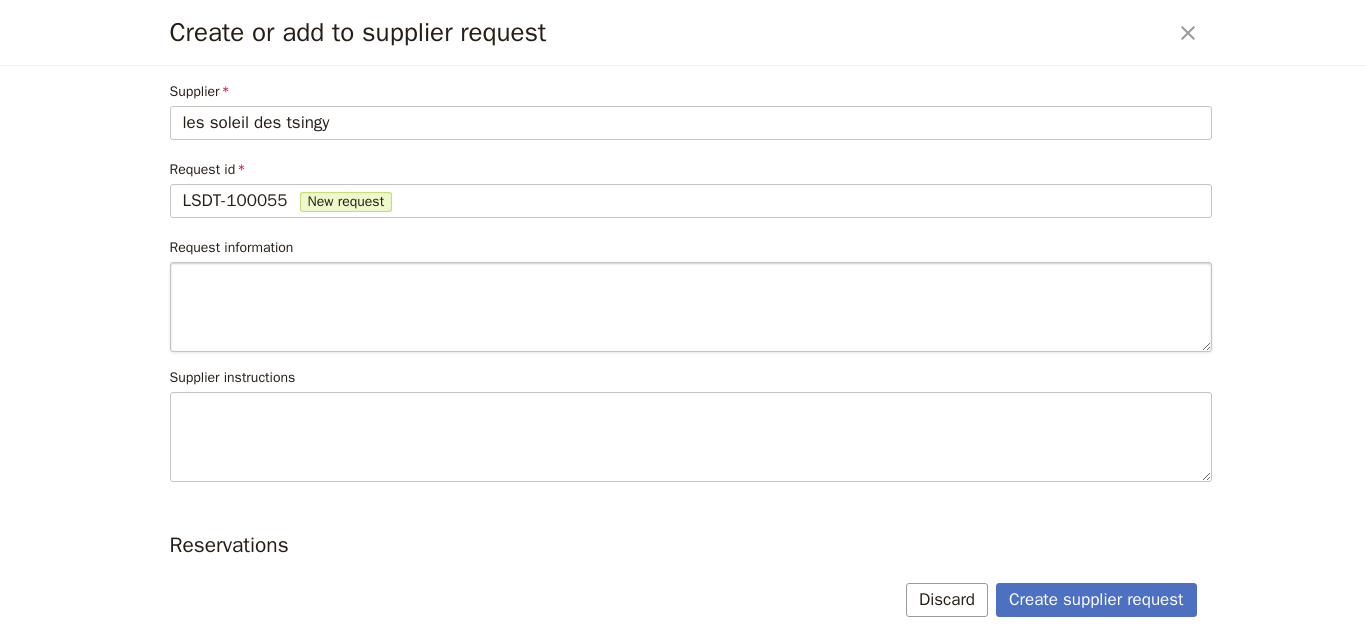 scroll, scrollTop: 184, scrollLeft: 0, axis: vertical 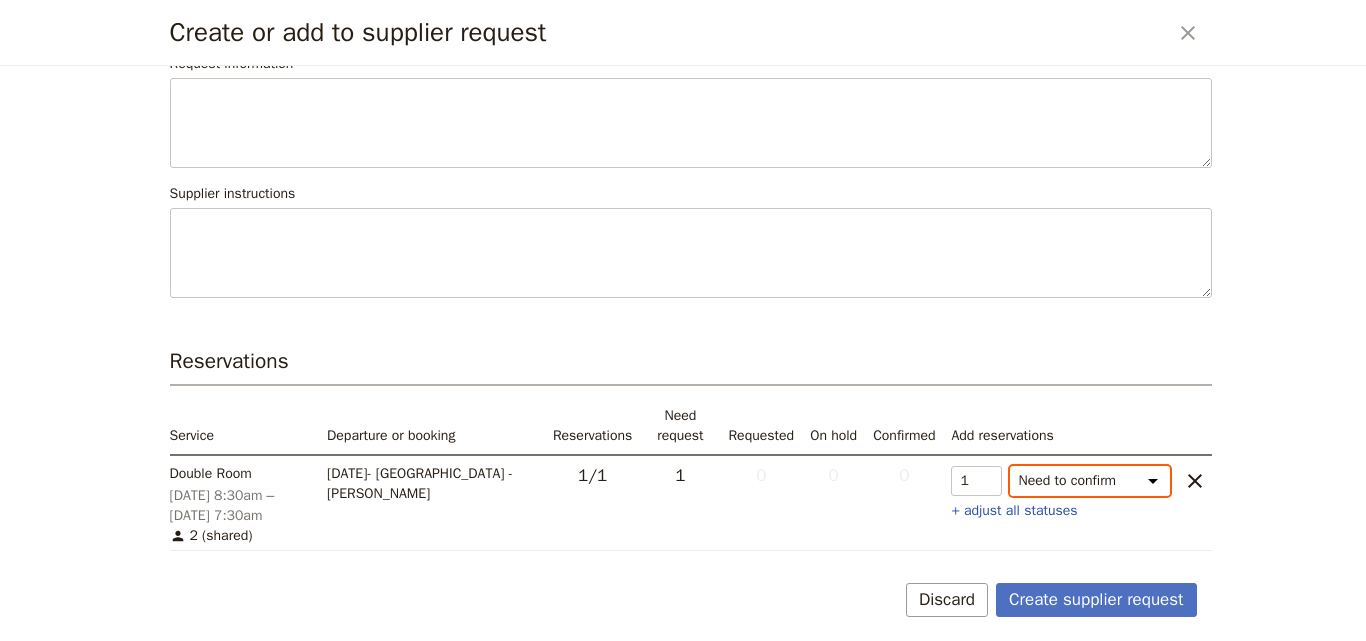 click on "Need to confirm Need to hold On hold requested Confirm requested On hold Confirmed" at bounding box center [1090, 481] 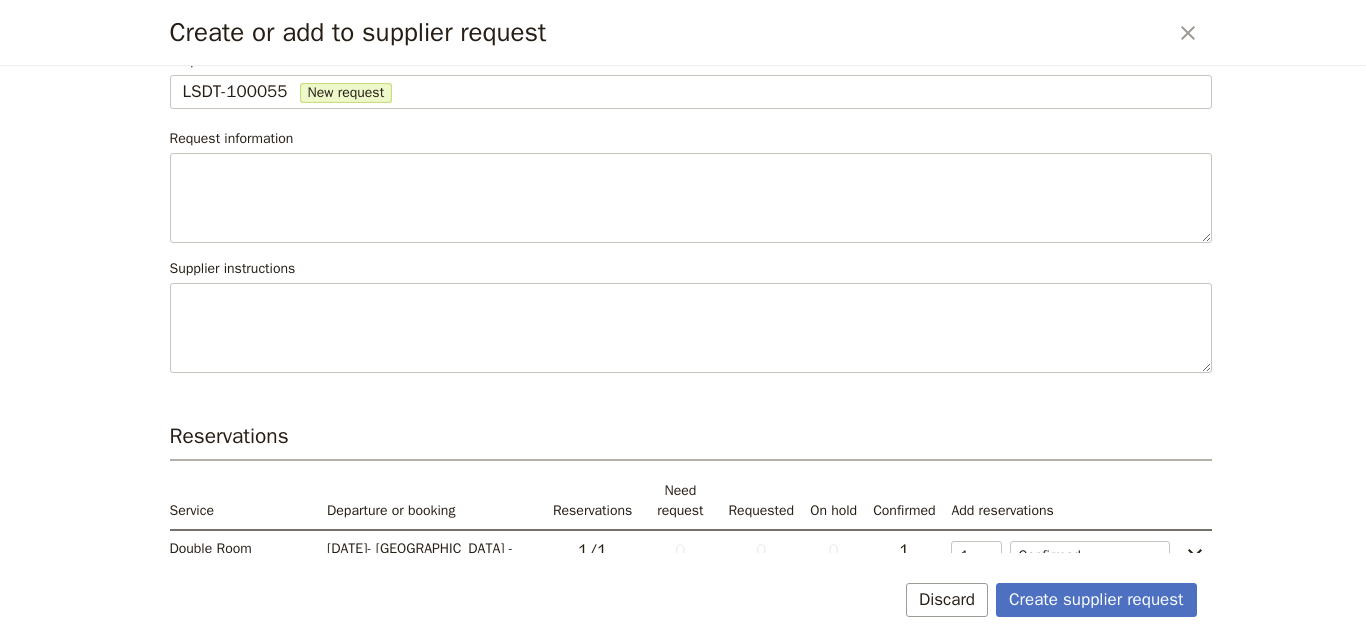 scroll, scrollTop: 184, scrollLeft: 0, axis: vertical 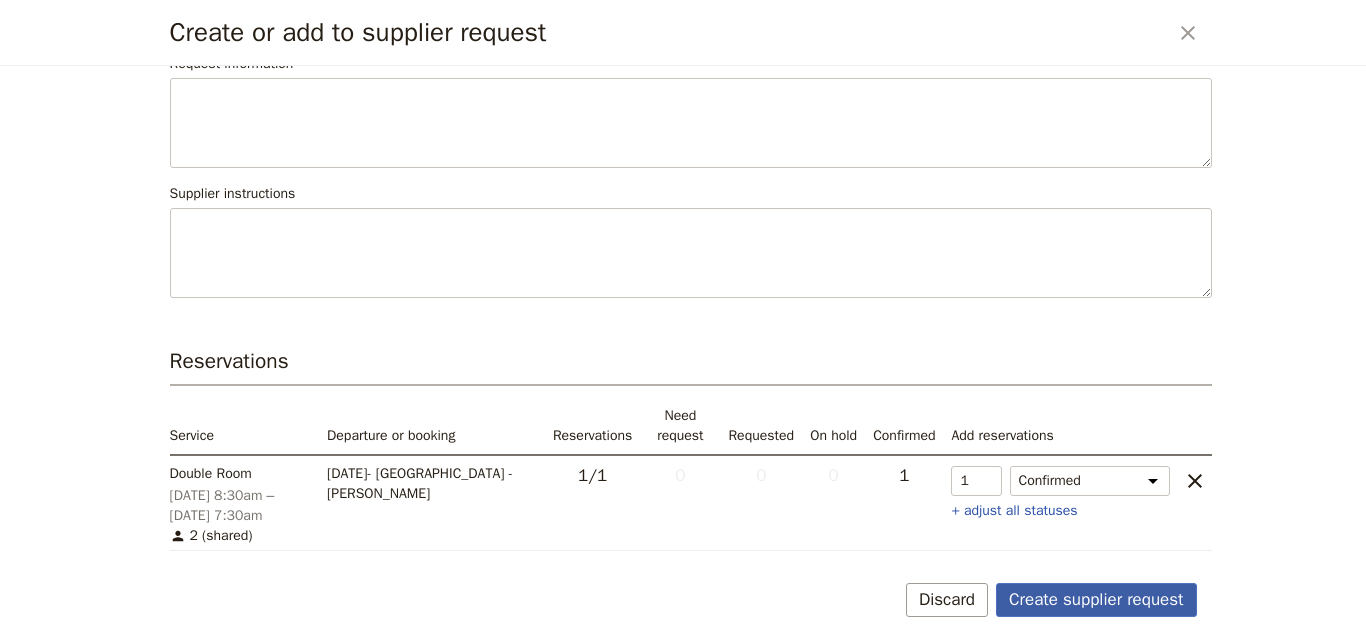 click on "Create supplier request" at bounding box center [1096, 600] 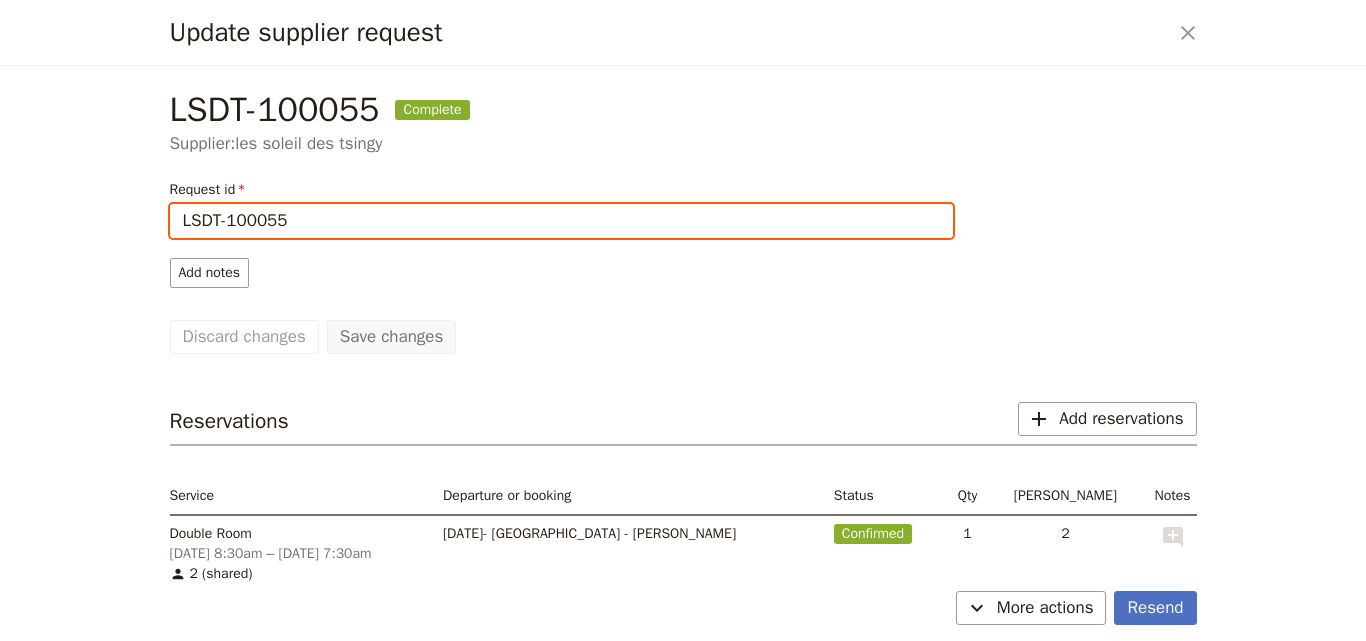 click on "LSDT-100055" at bounding box center (561, 221) 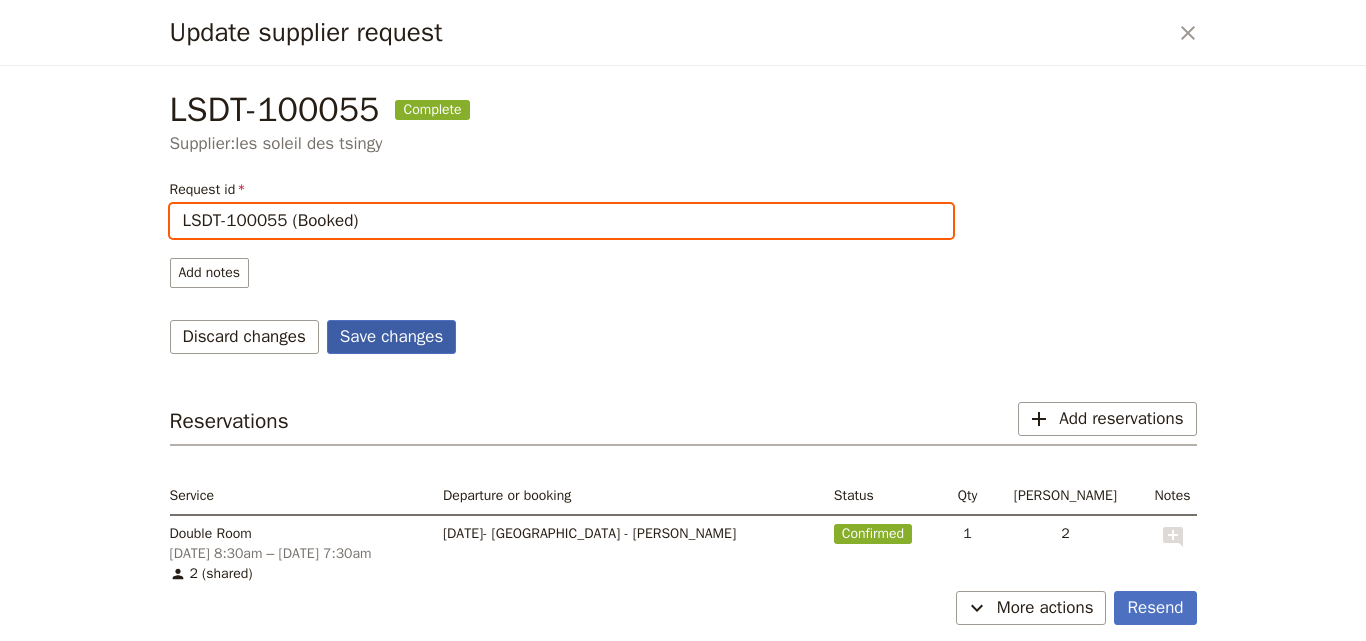 type on "LSDT-100055 (Booked)" 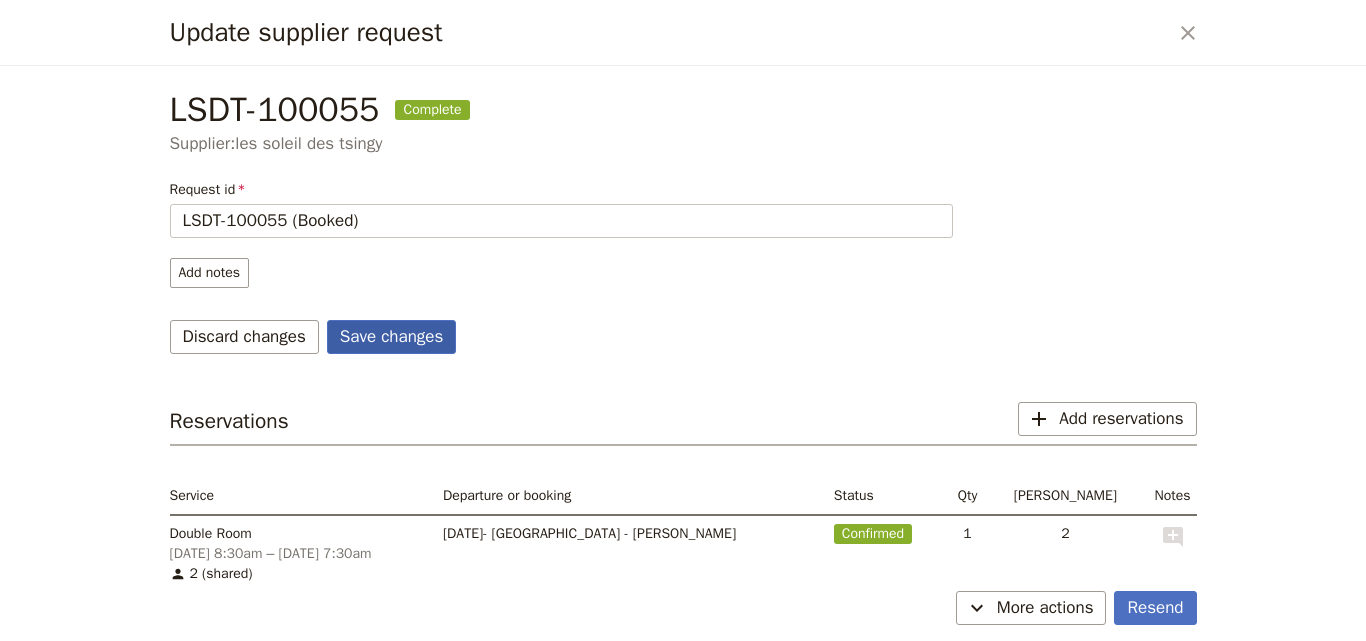 click on "Save changes" at bounding box center [392, 337] 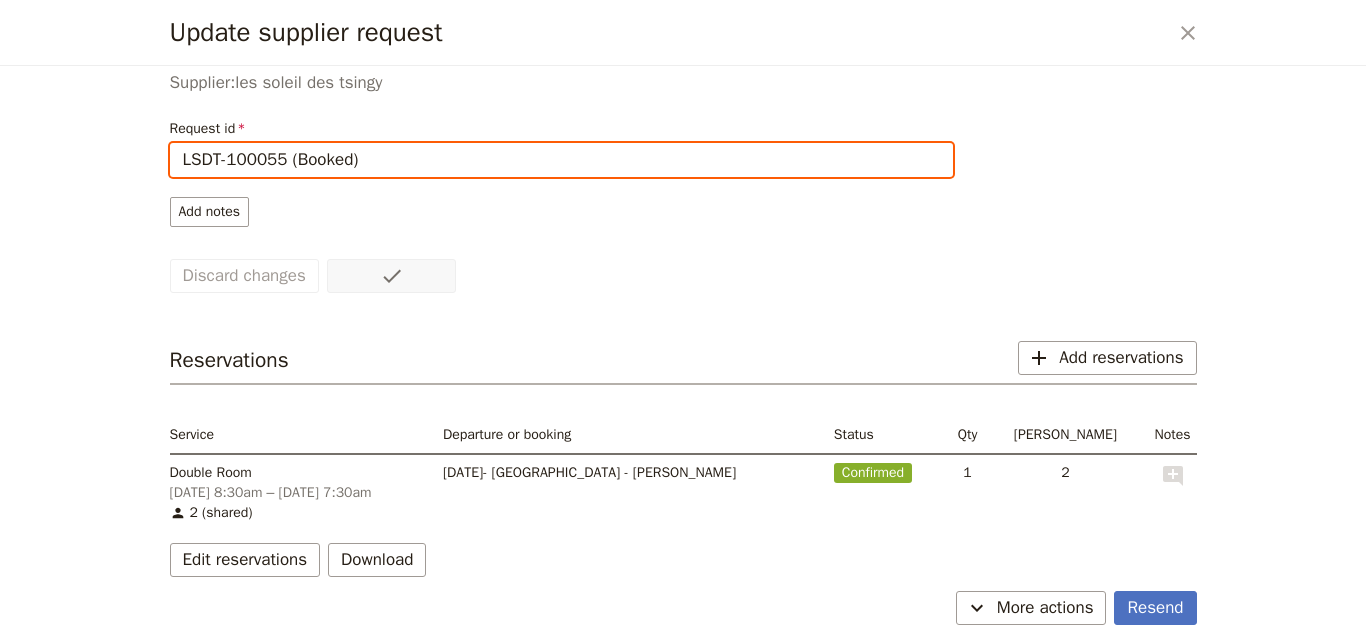 scroll, scrollTop: 79, scrollLeft: 0, axis: vertical 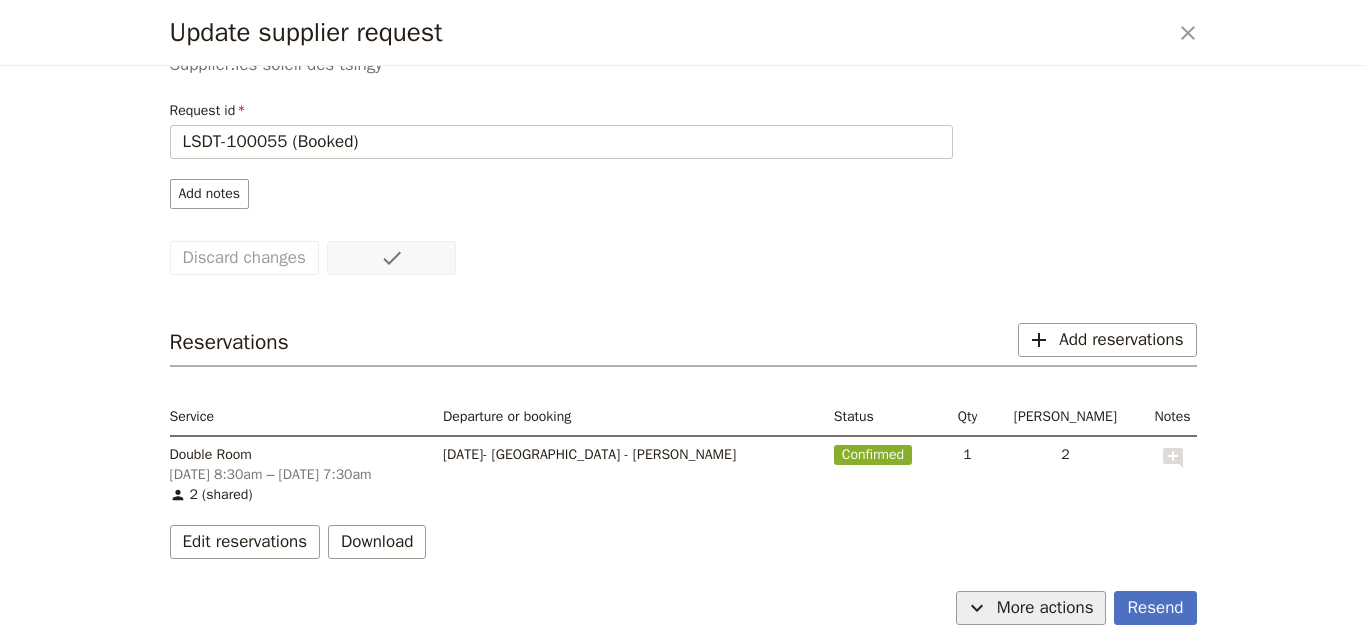 click on "More actions" at bounding box center [1045, 608] 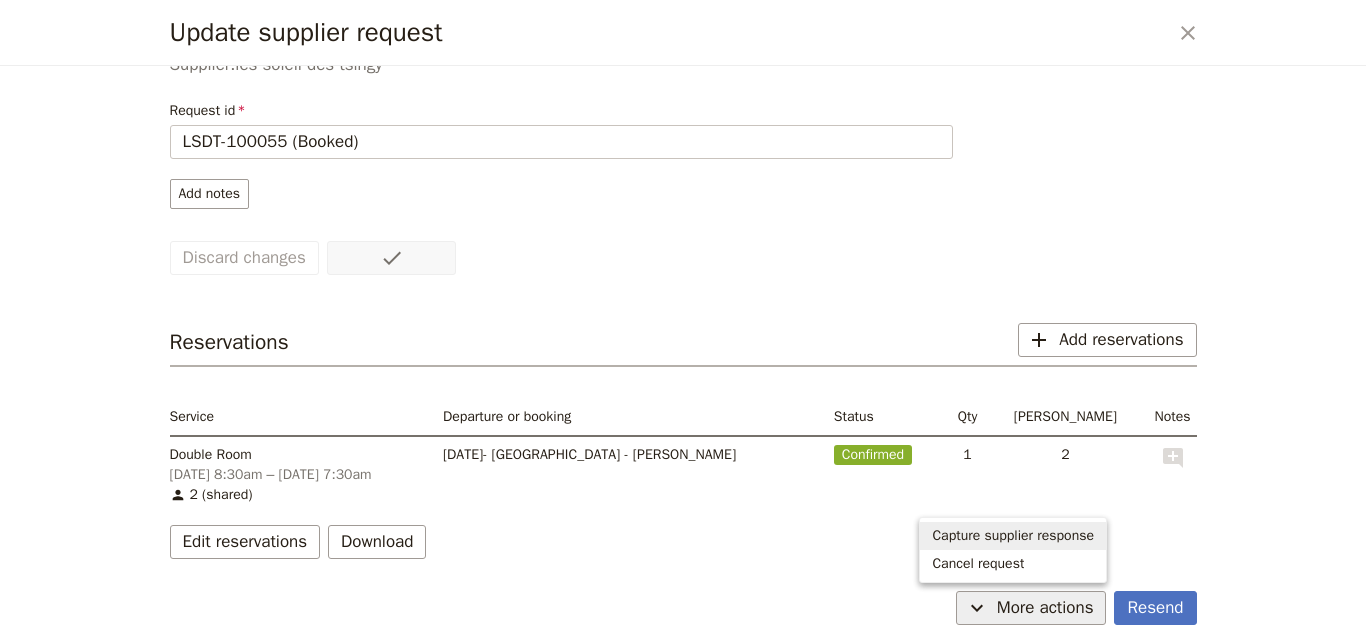 click on "Capture supplier response" at bounding box center (1013, 536) 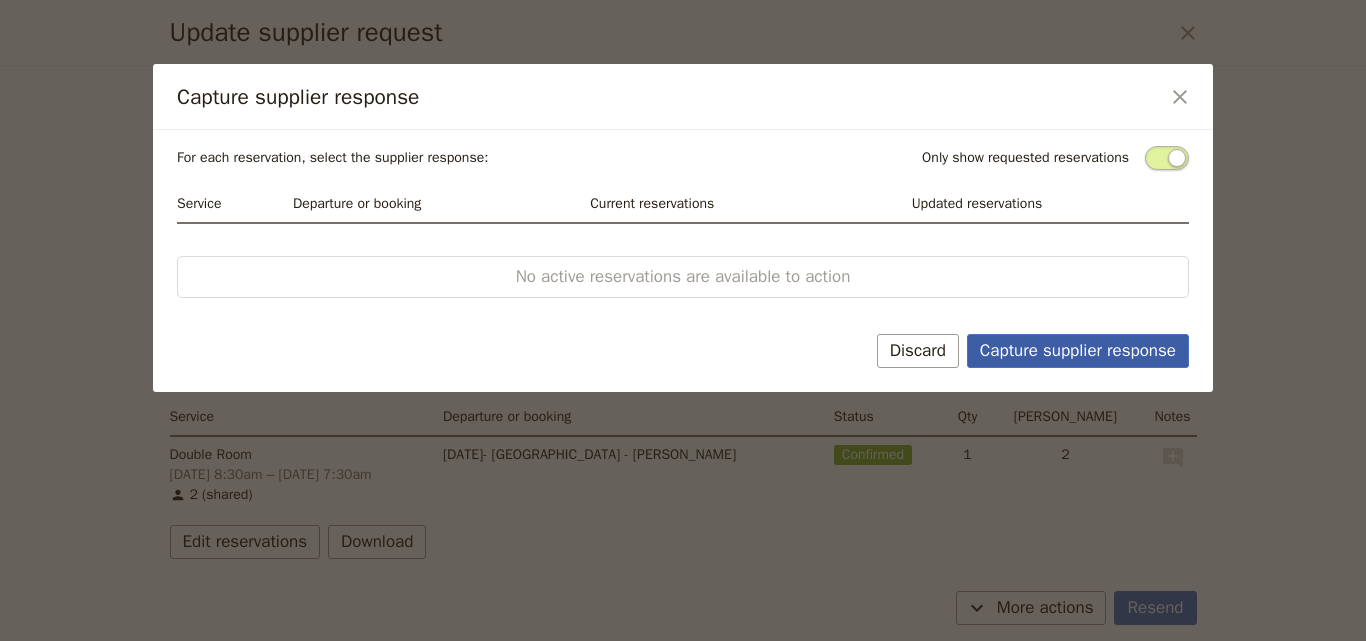 click on "Capture supplier response" at bounding box center (1078, 351) 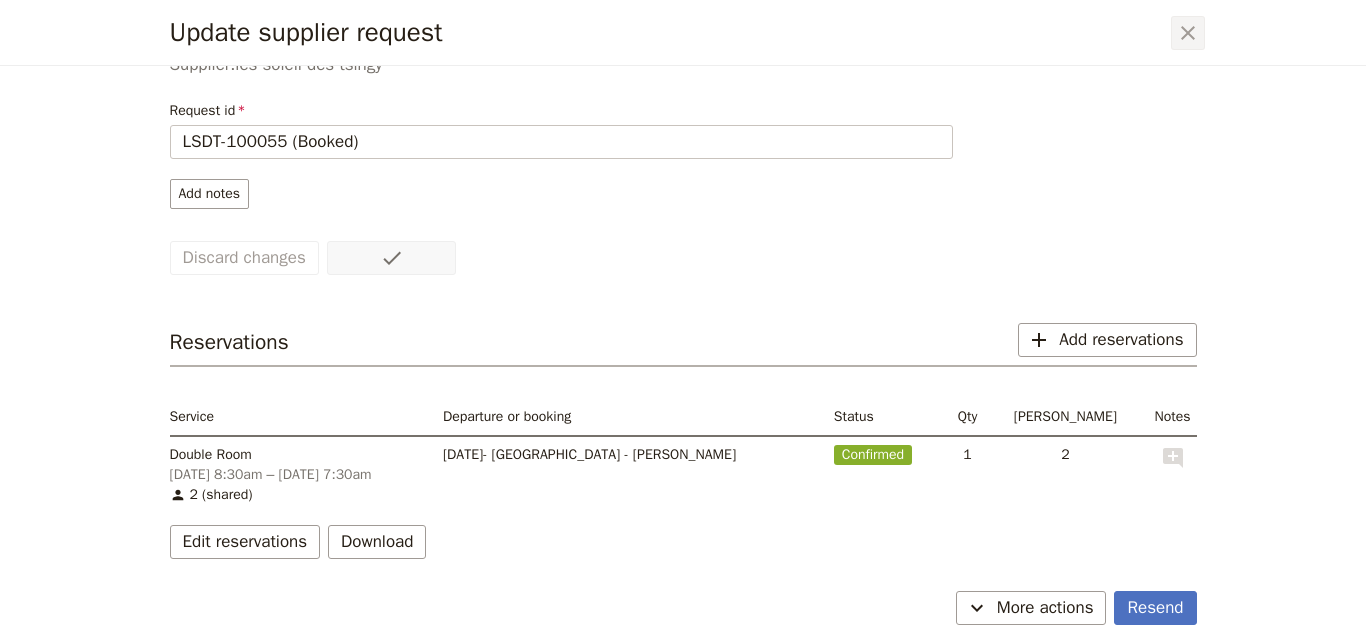 click 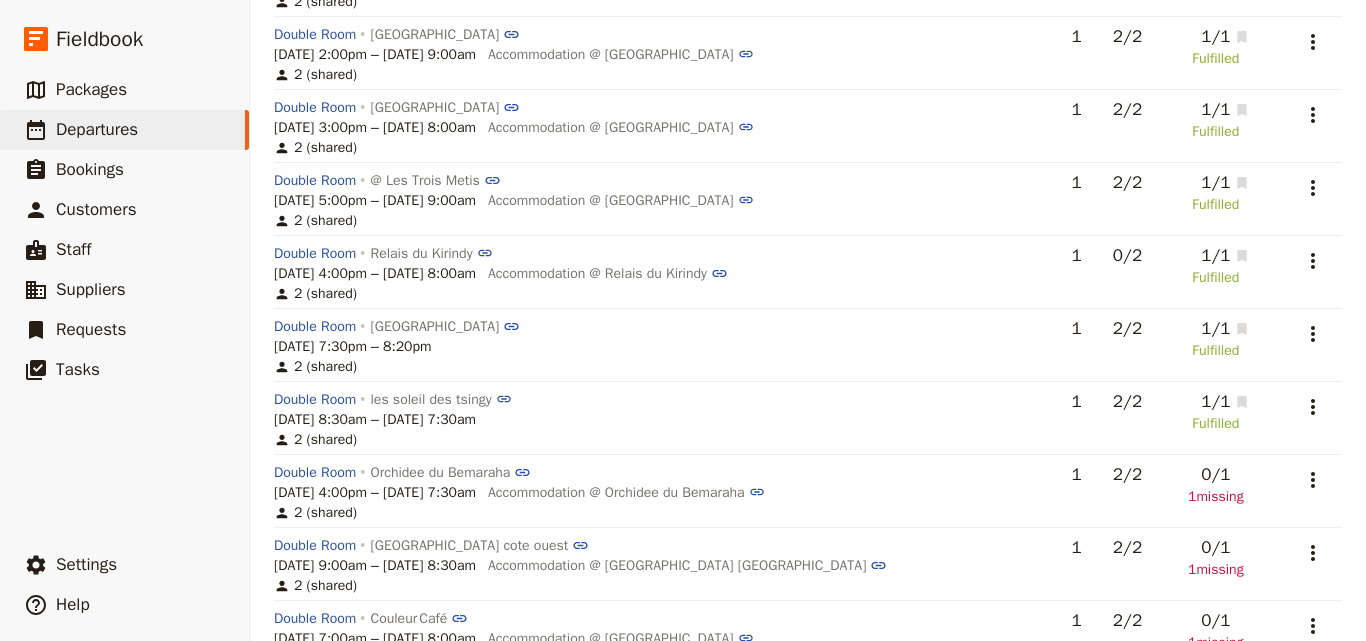 scroll, scrollTop: 432, scrollLeft: 0, axis: vertical 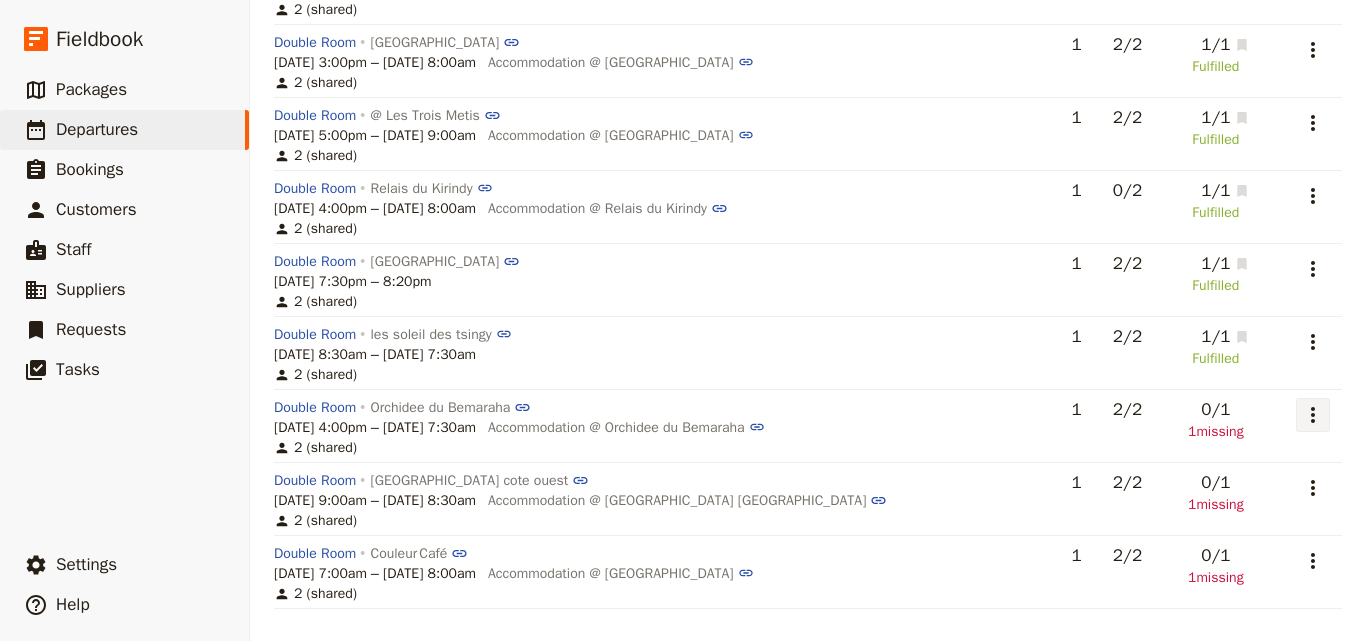 click on "​" at bounding box center [1313, 415] 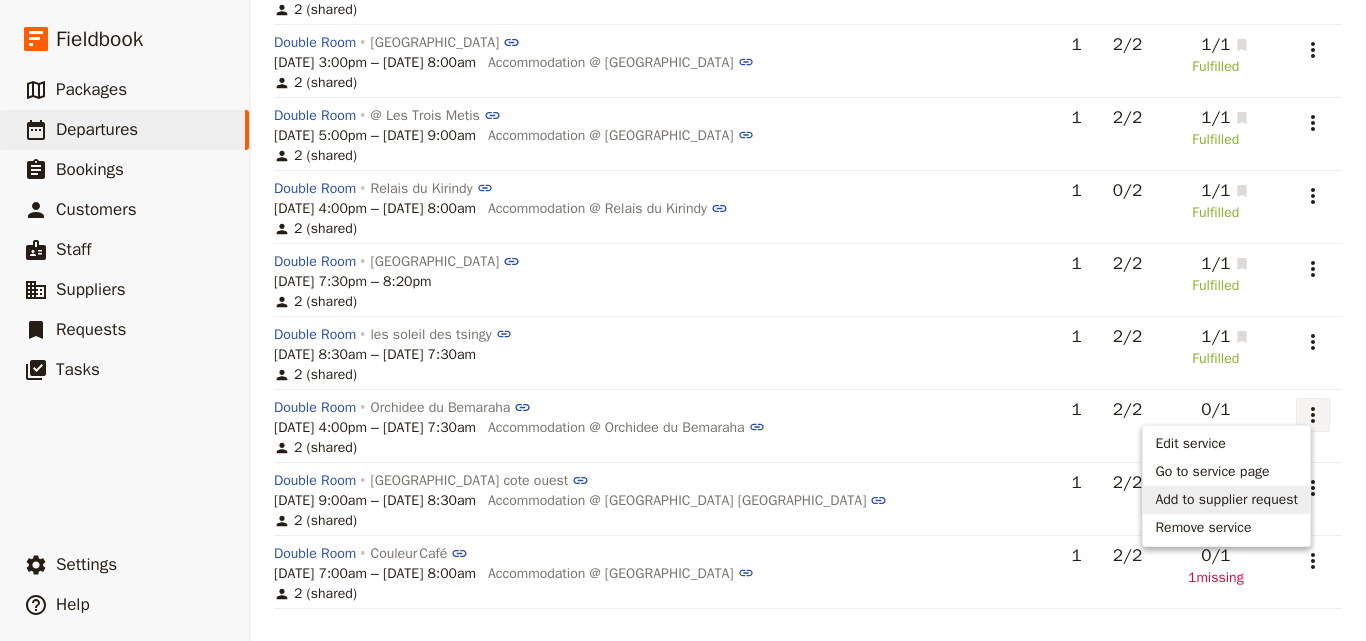 click on "Add to supplier request" at bounding box center [1226, 500] 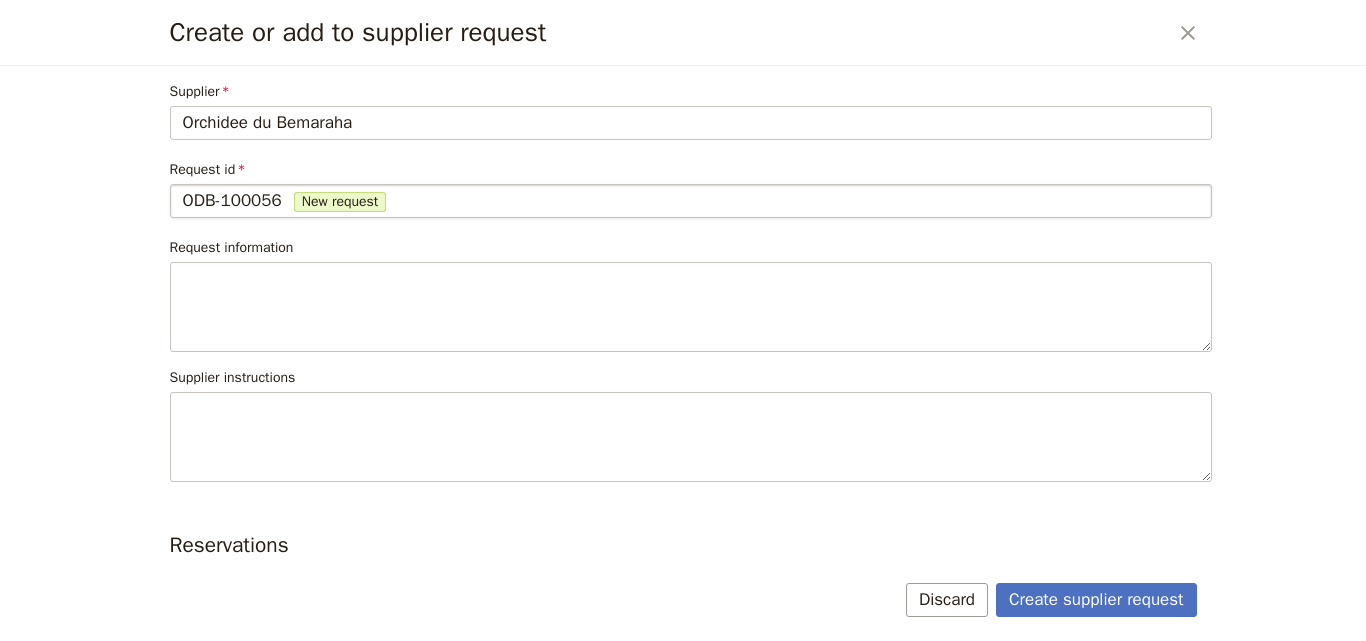 scroll, scrollTop: 184, scrollLeft: 0, axis: vertical 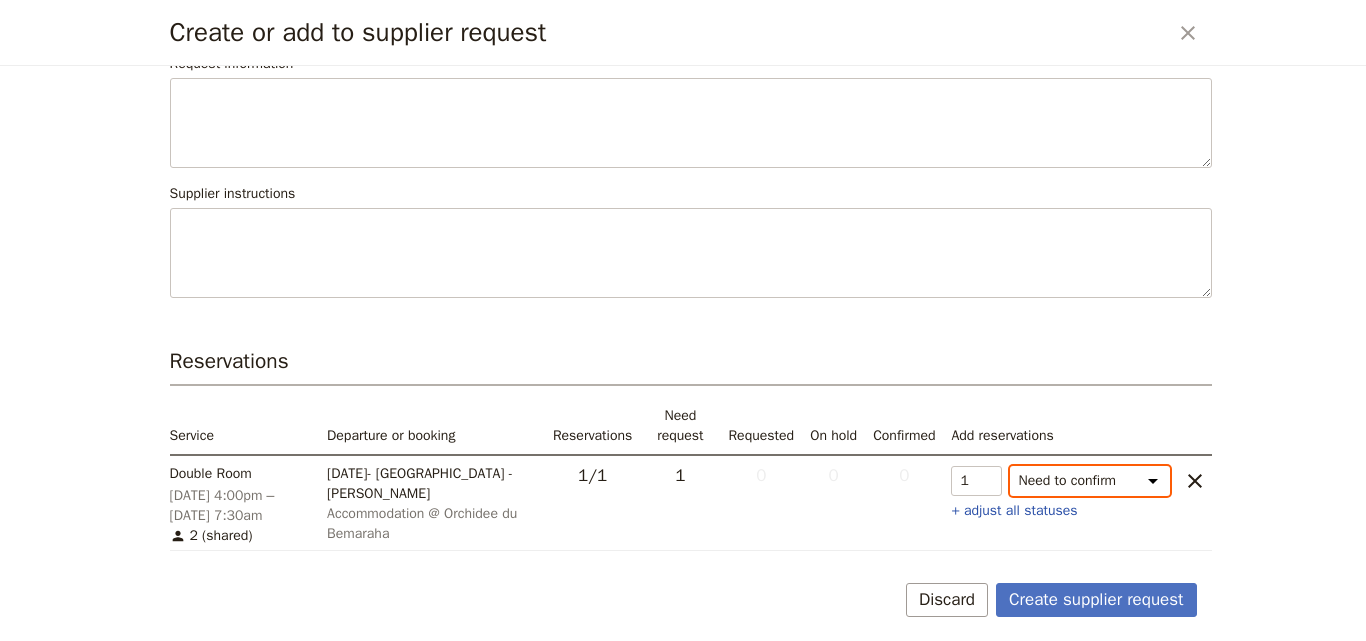 click on "Need to confirm Need to hold On hold requested Confirm requested On hold Confirmed" at bounding box center (1090, 481) 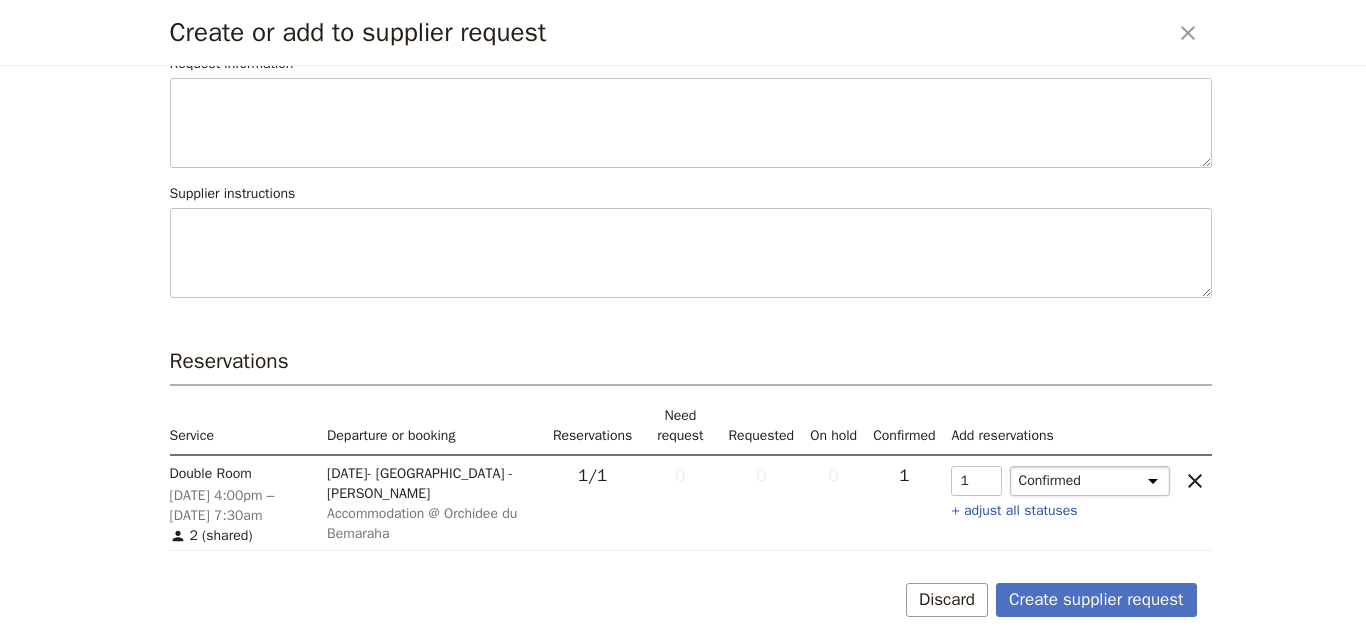 scroll, scrollTop: 0, scrollLeft: 0, axis: both 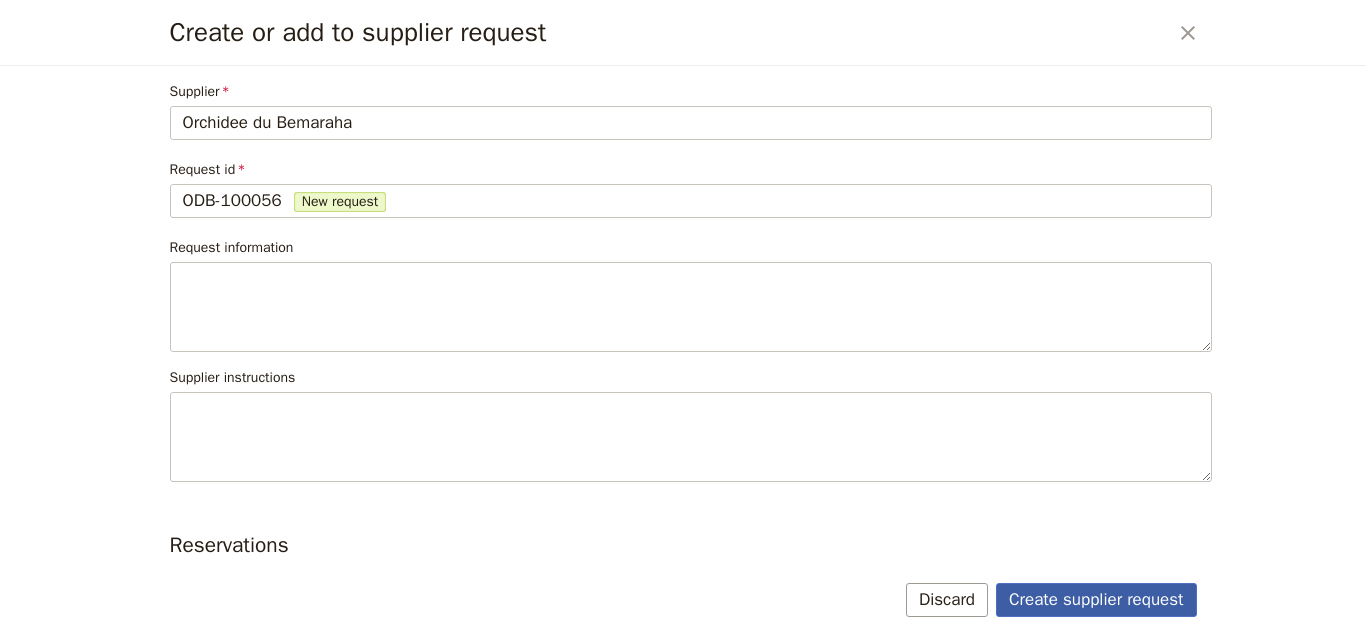 click on "Create supplier request" at bounding box center (1096, 600) 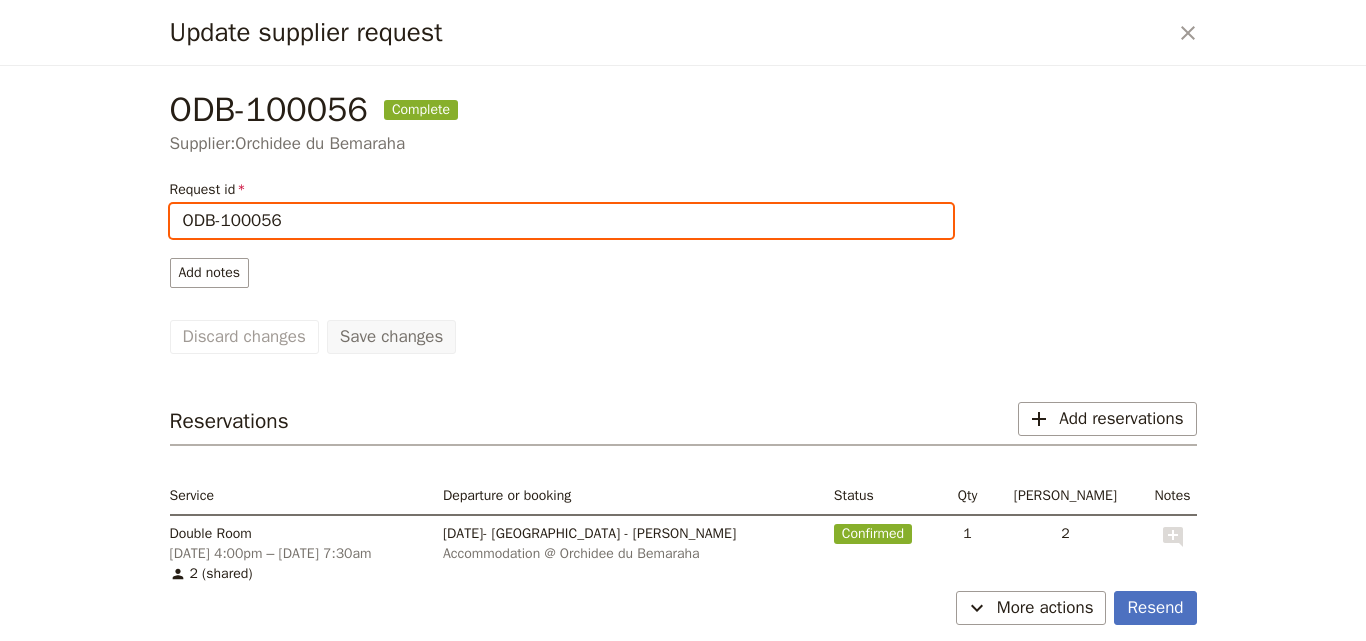 click on "ODB-100056" at bounding box center [561, 221] 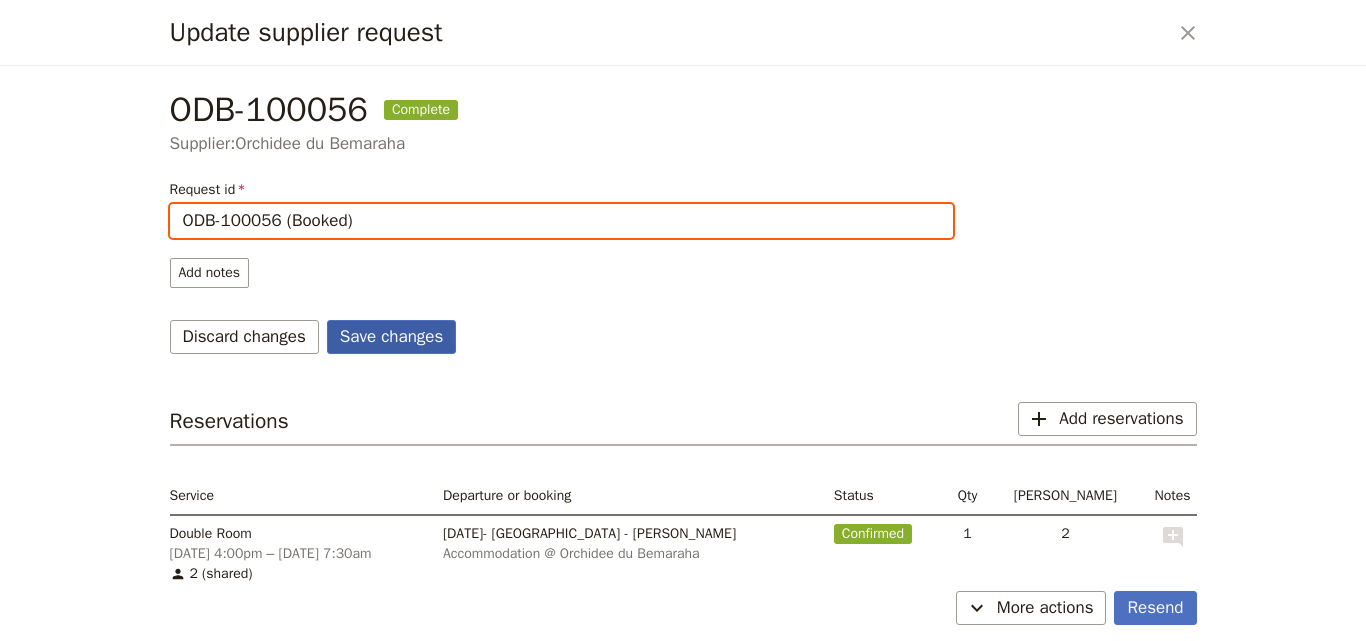 type on "ODB-100056 (Booked)" 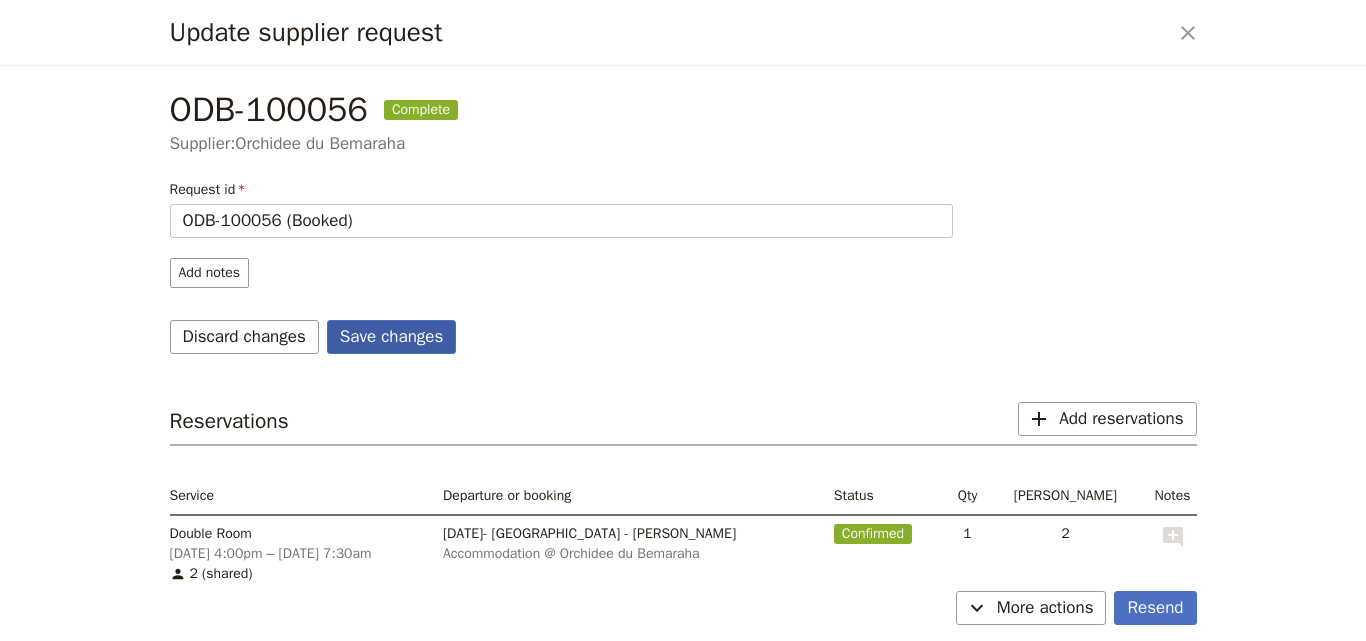 click on "Save changes" at bounding box center (392, 337) 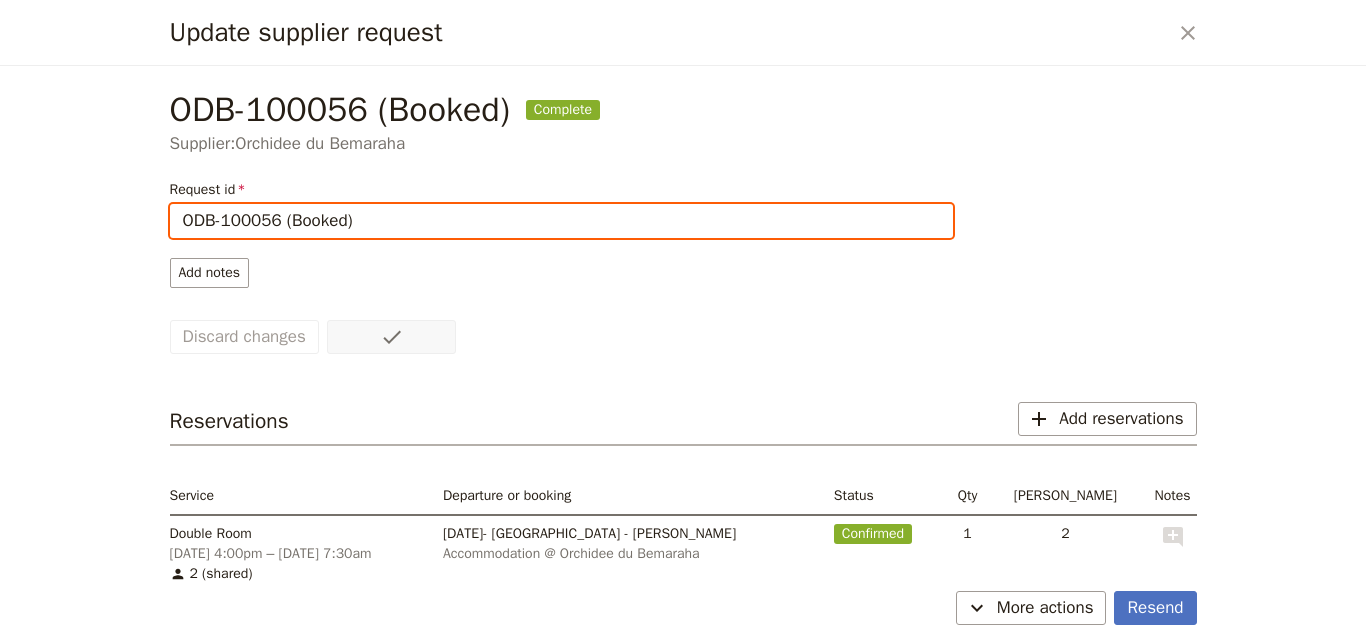 scroll, scrollTop: 79, scrollLeft: 0, axis: vertical 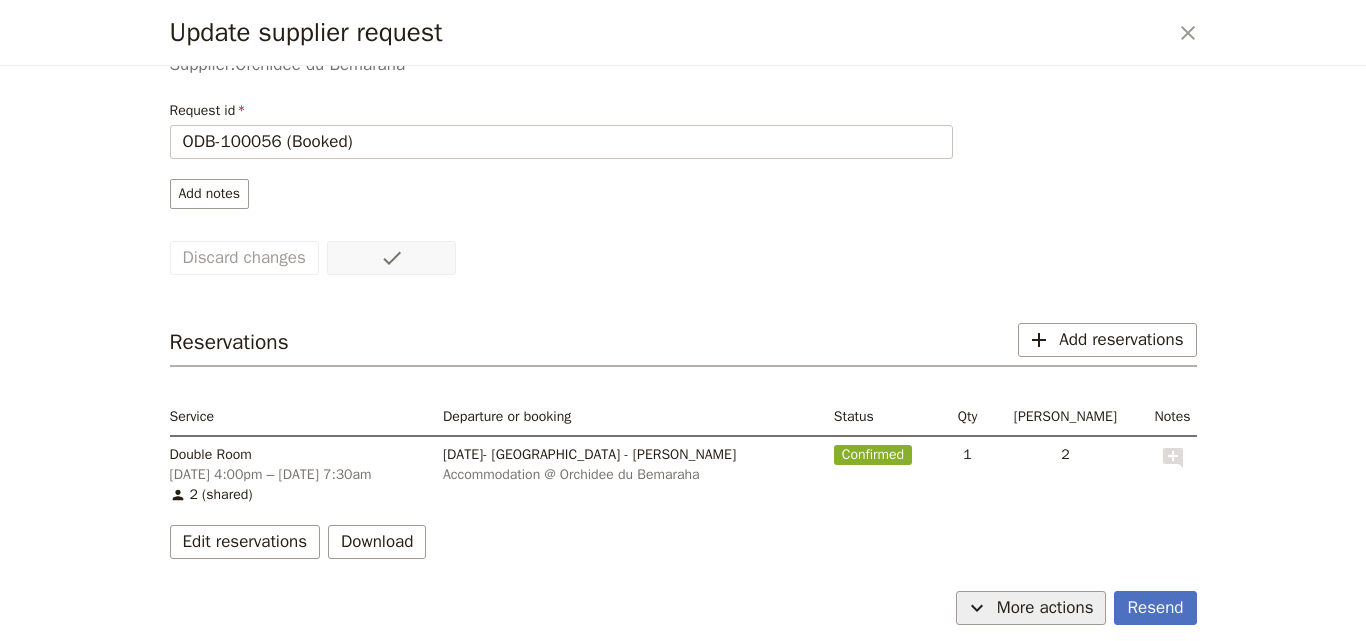 click on "More actions" at bounding box center [1045, 608] 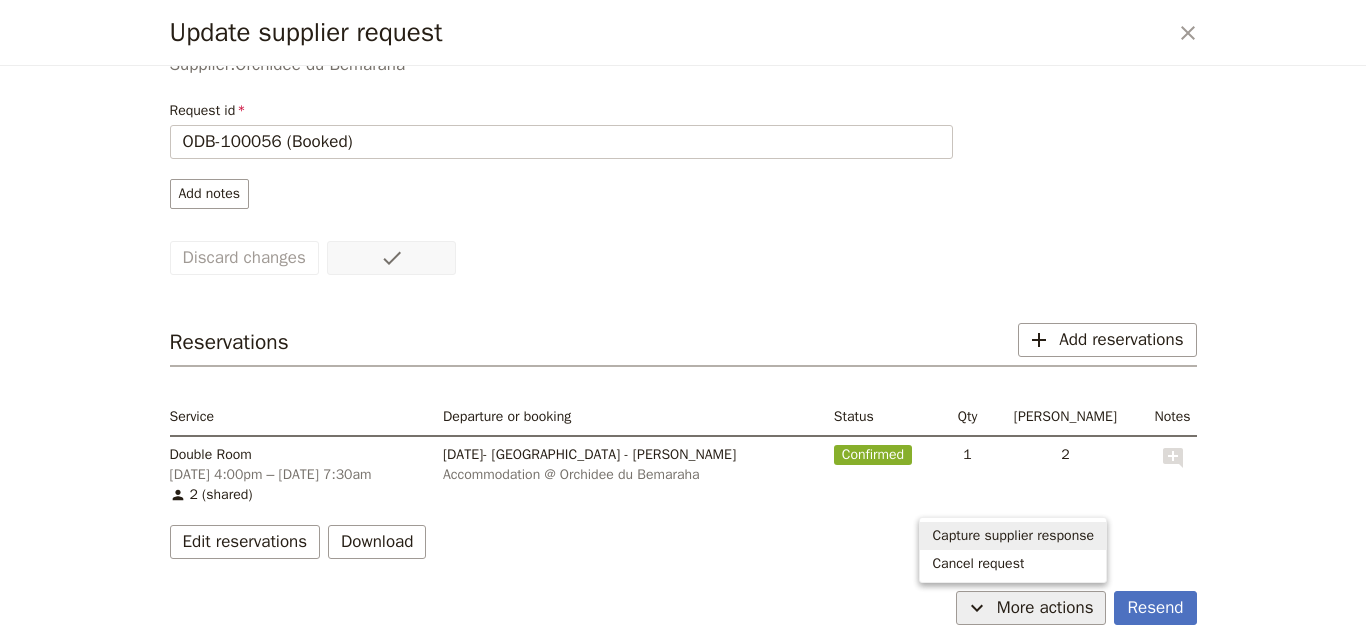 click on "Capture supplier response" at bounding box center [1013, 536] 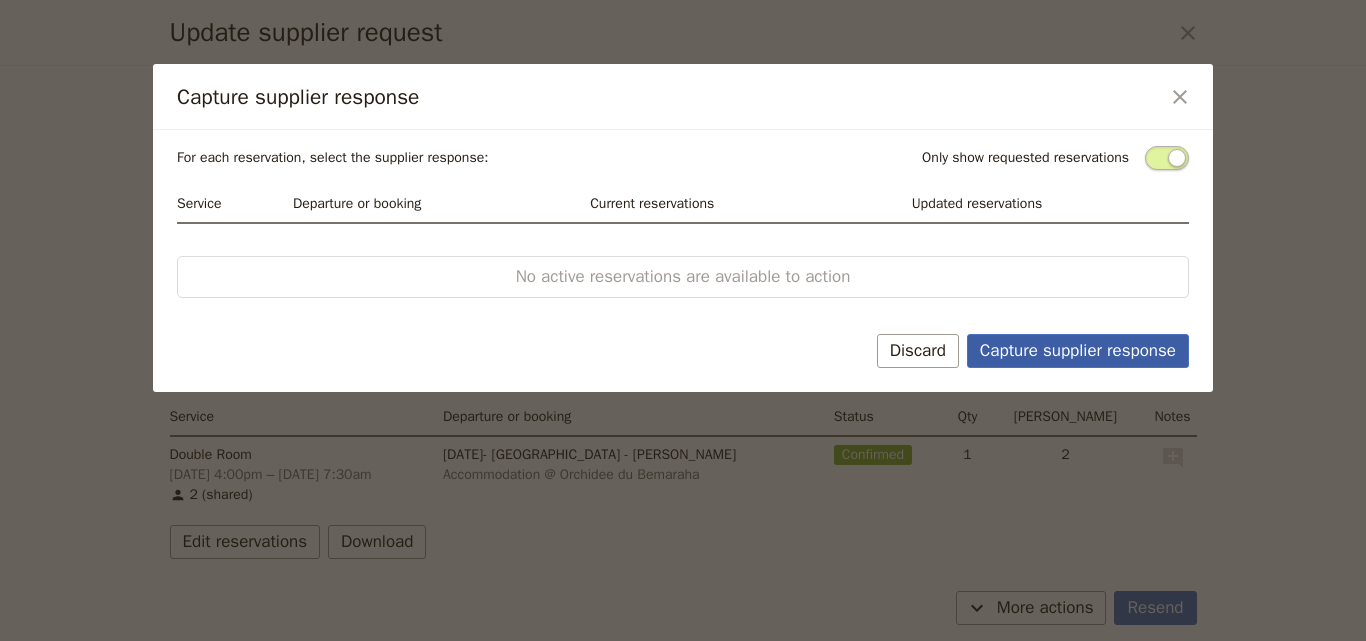 click on "Capture supplier response" at bounding box center [1078, 351] 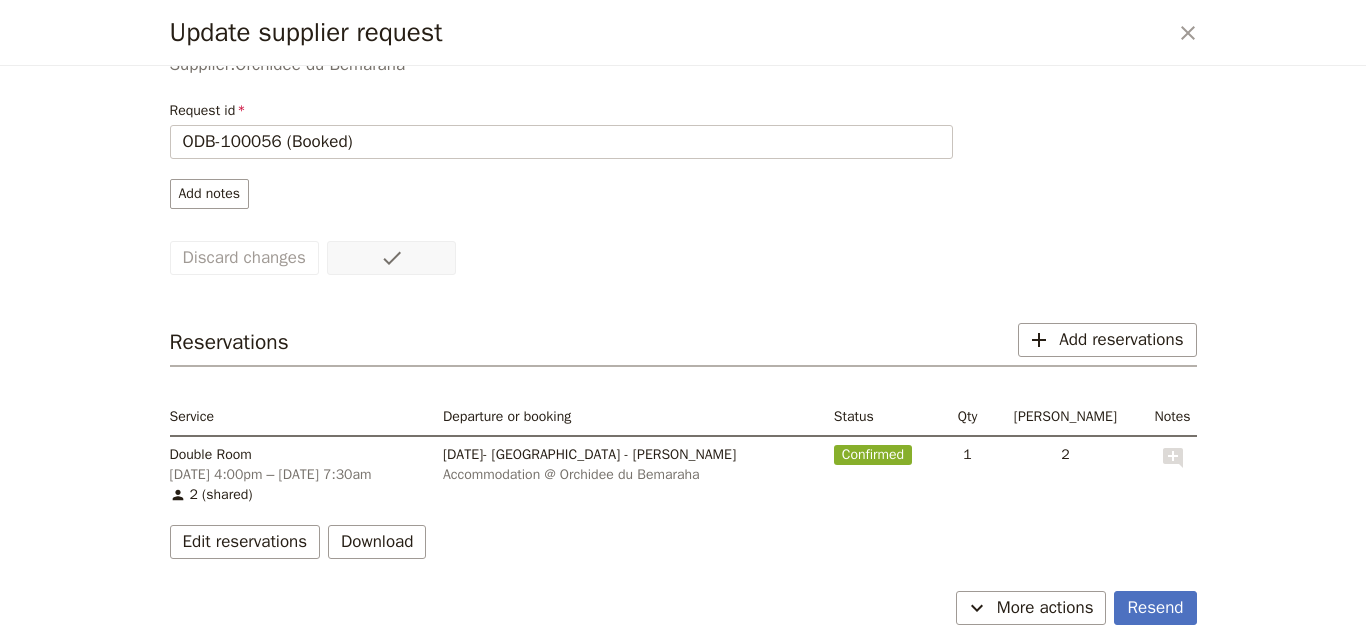 scroll, scrollTop: 0, scrollLeft: 0, axis: both 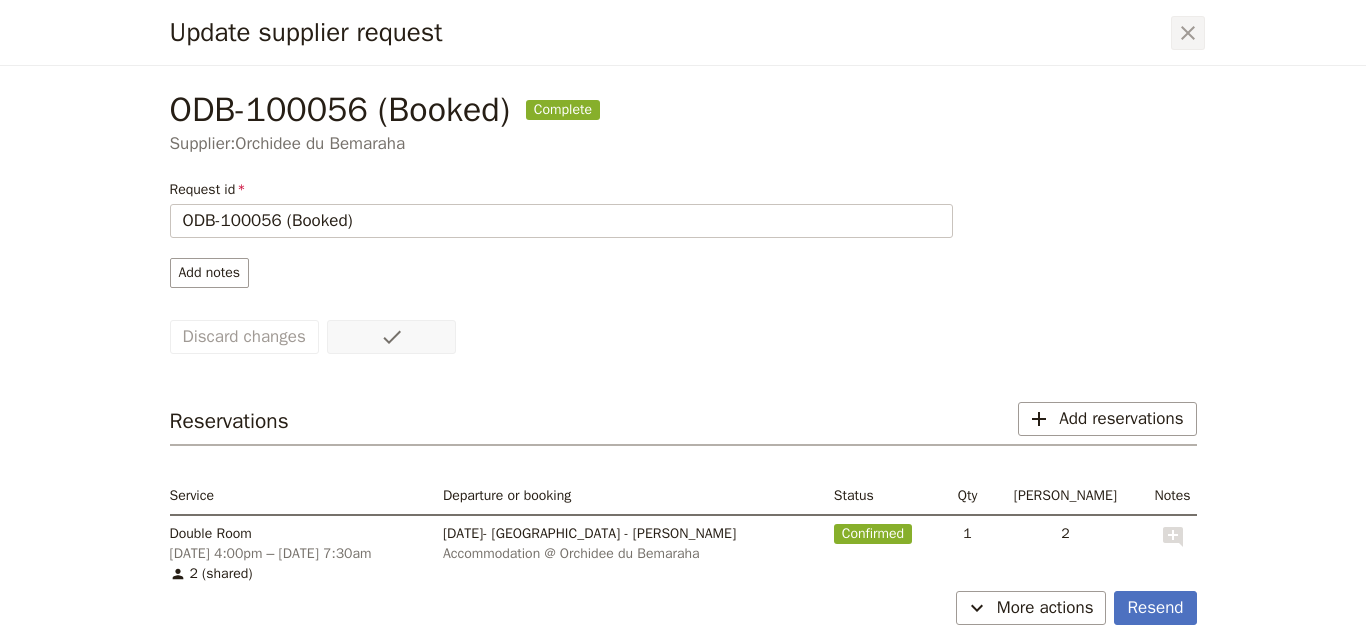 click 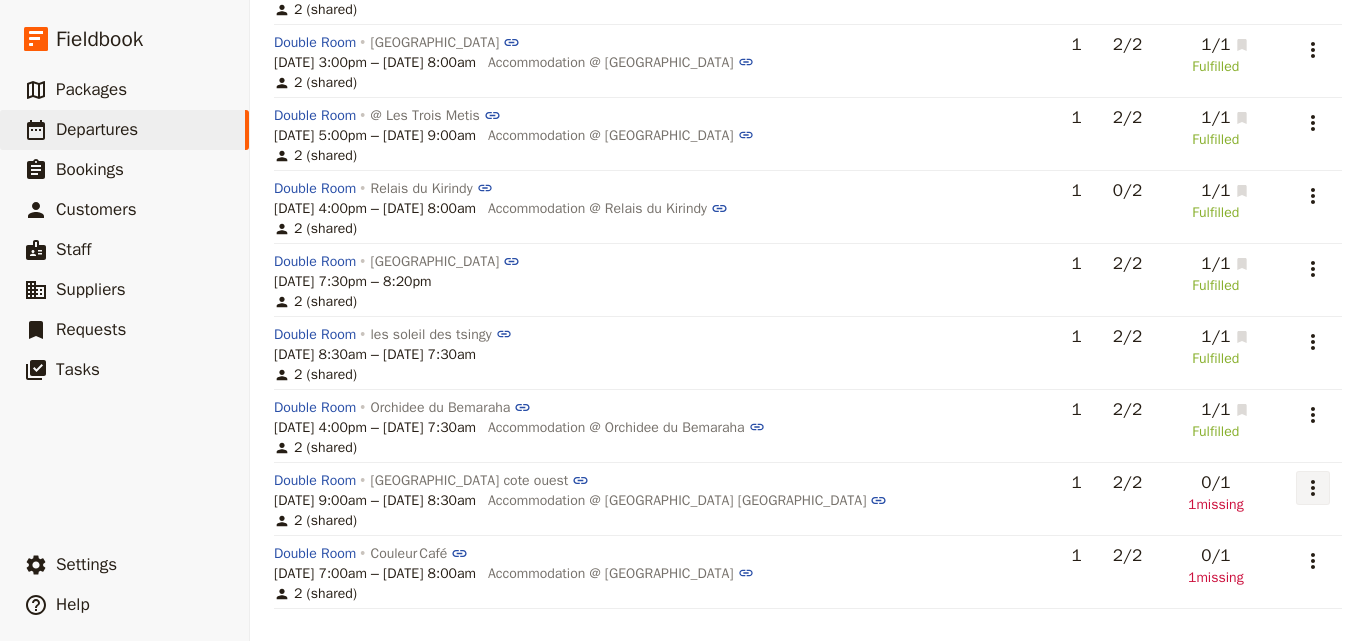 click on "​" at bounding box center (1313, 488) 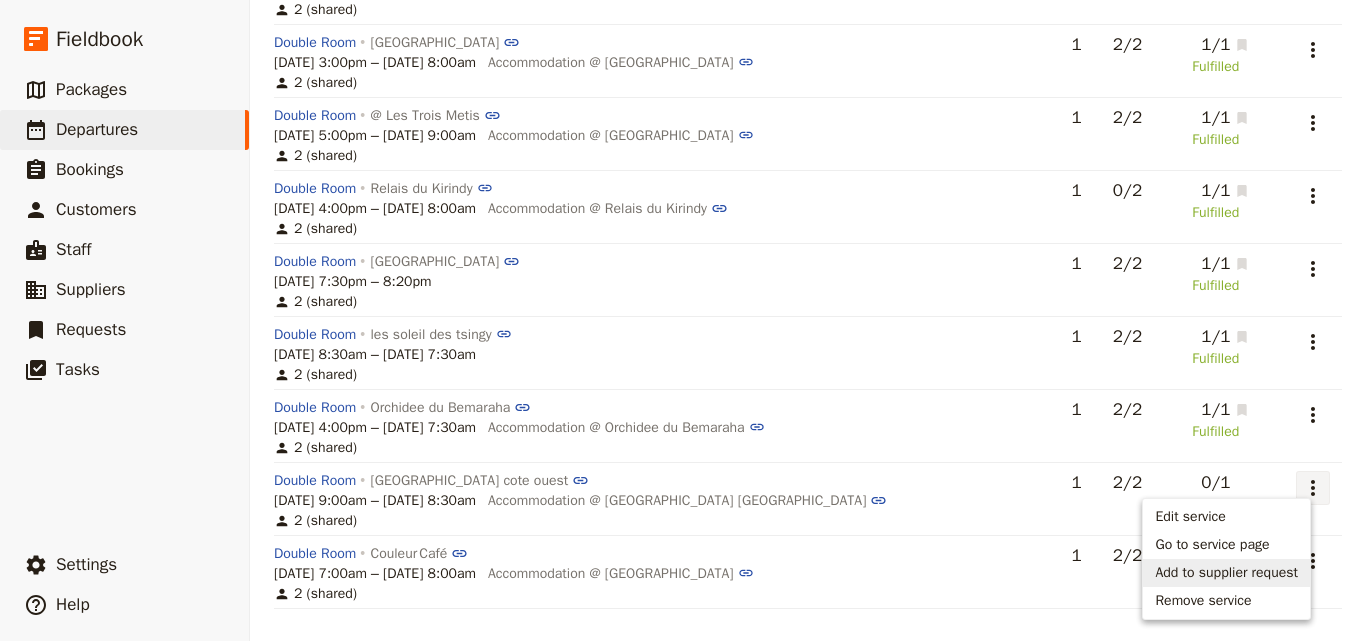 click on "Add to supplier request" at bounding box center (1226, 573) 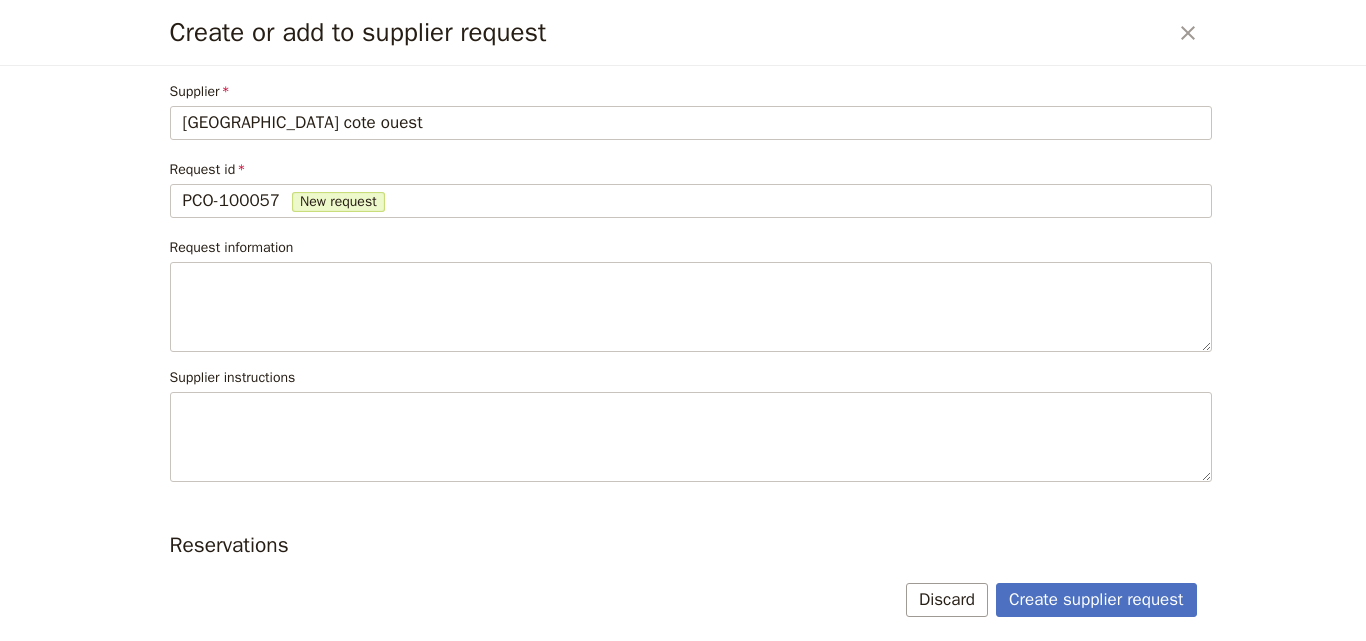scroll, scrollTop: 184, scrollLeft: 0, axis: vertical 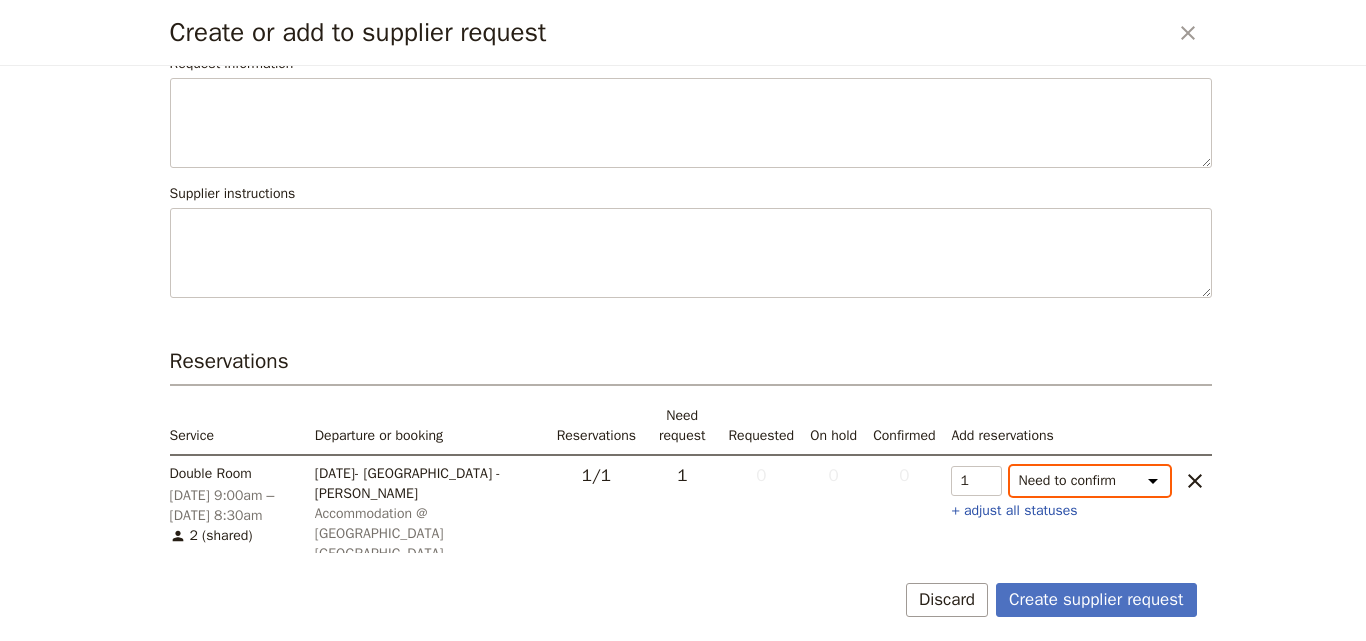 click on "Need to confirm Need to hold On hold requested Confirm requested On hold Confirmed" at bounding box center [1090, 481] 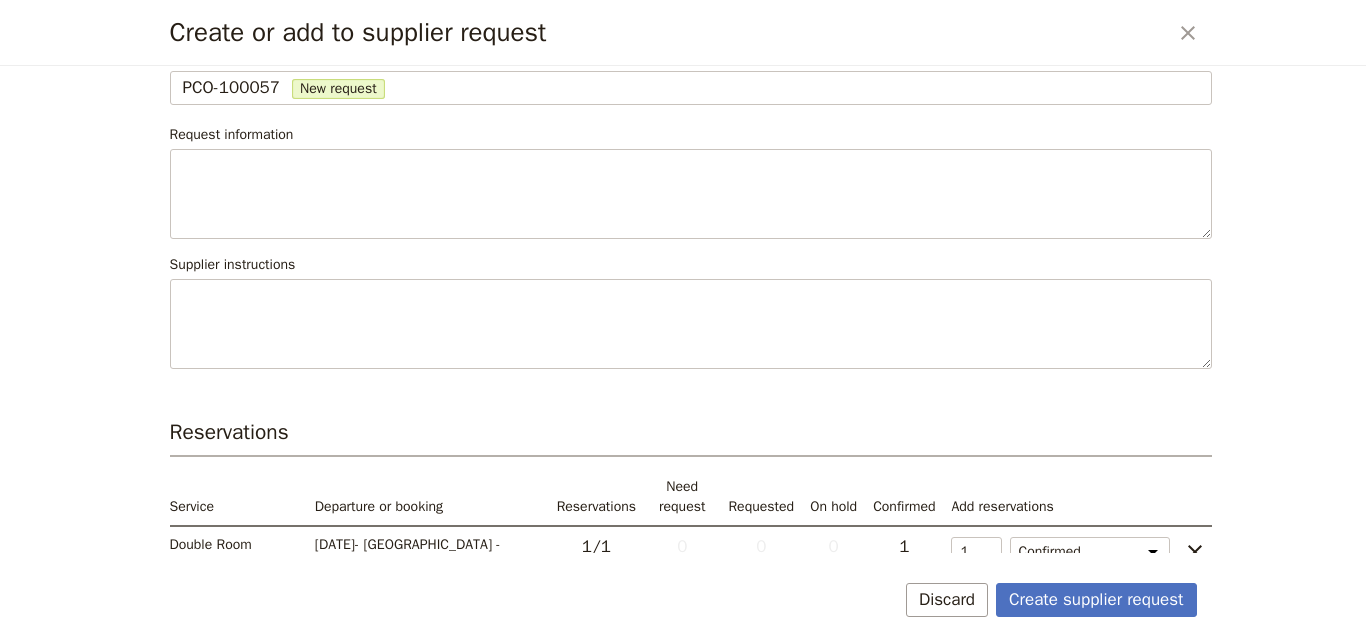 scroll, scrollTop: 184, scrollLeft: 0, axis: vertical 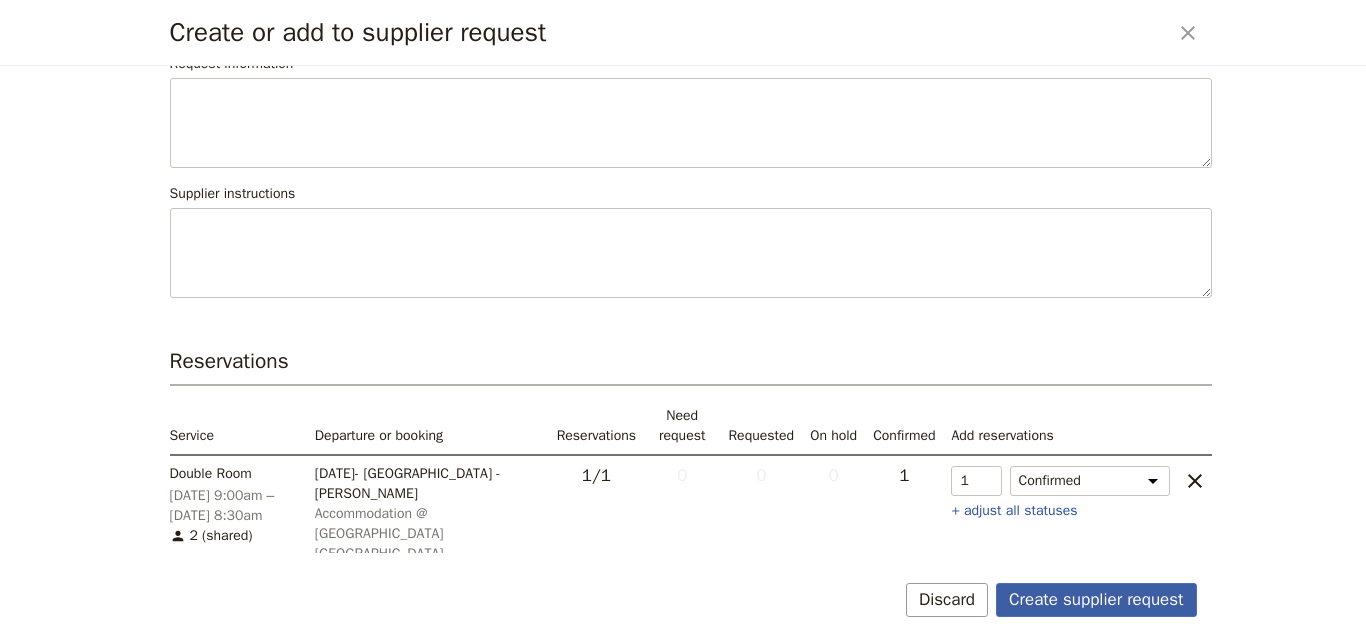 click on "Create supplier request" at bounding box center [1096, 600] 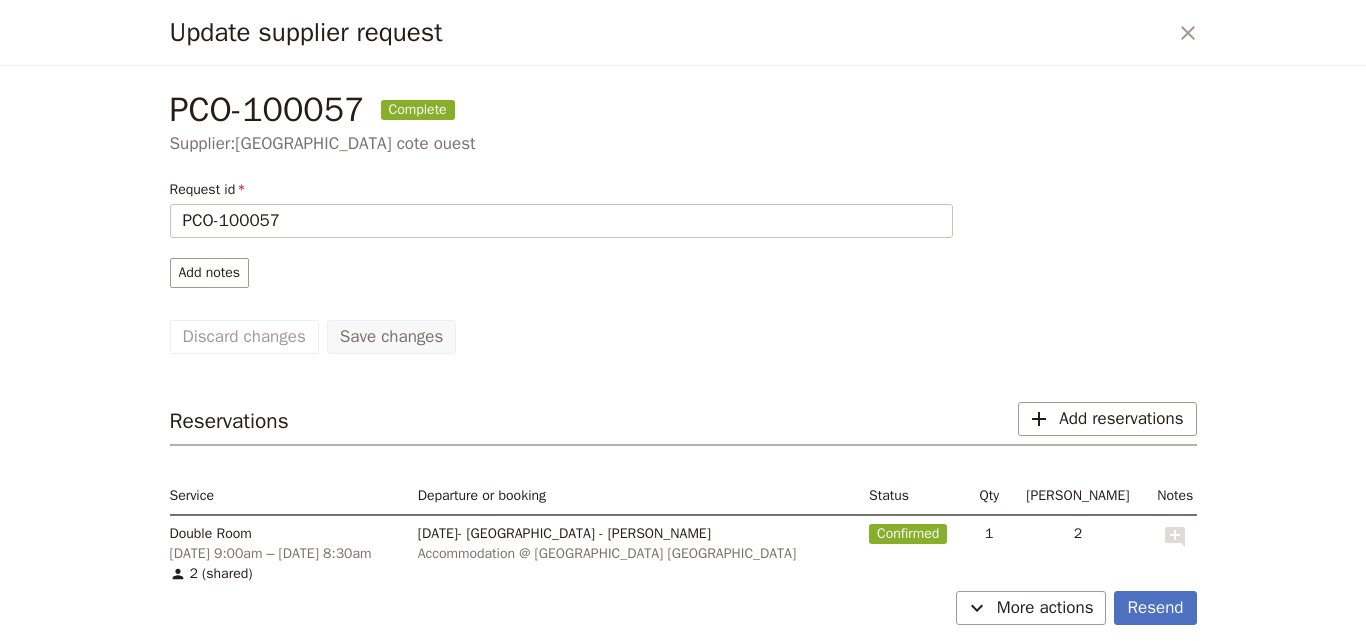 click on "Request id PCO-100057" at bounding box center [561, 209] 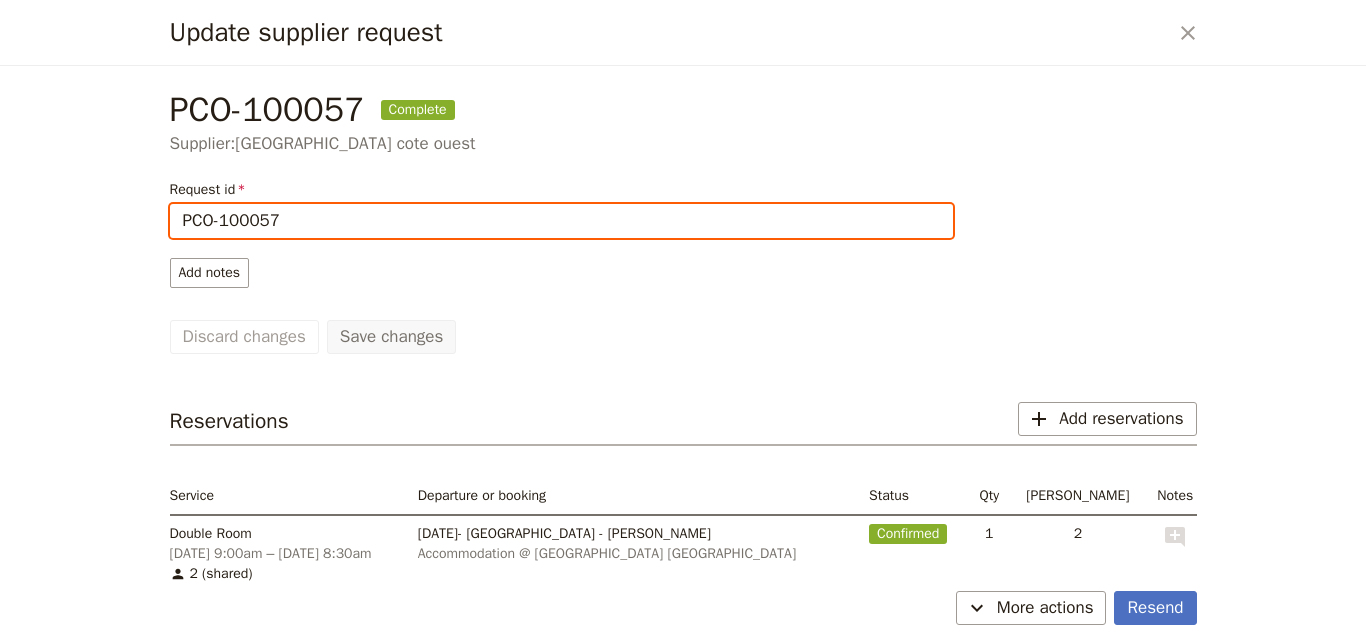 click on "PCO-100057" at bounding box center (561, 221) 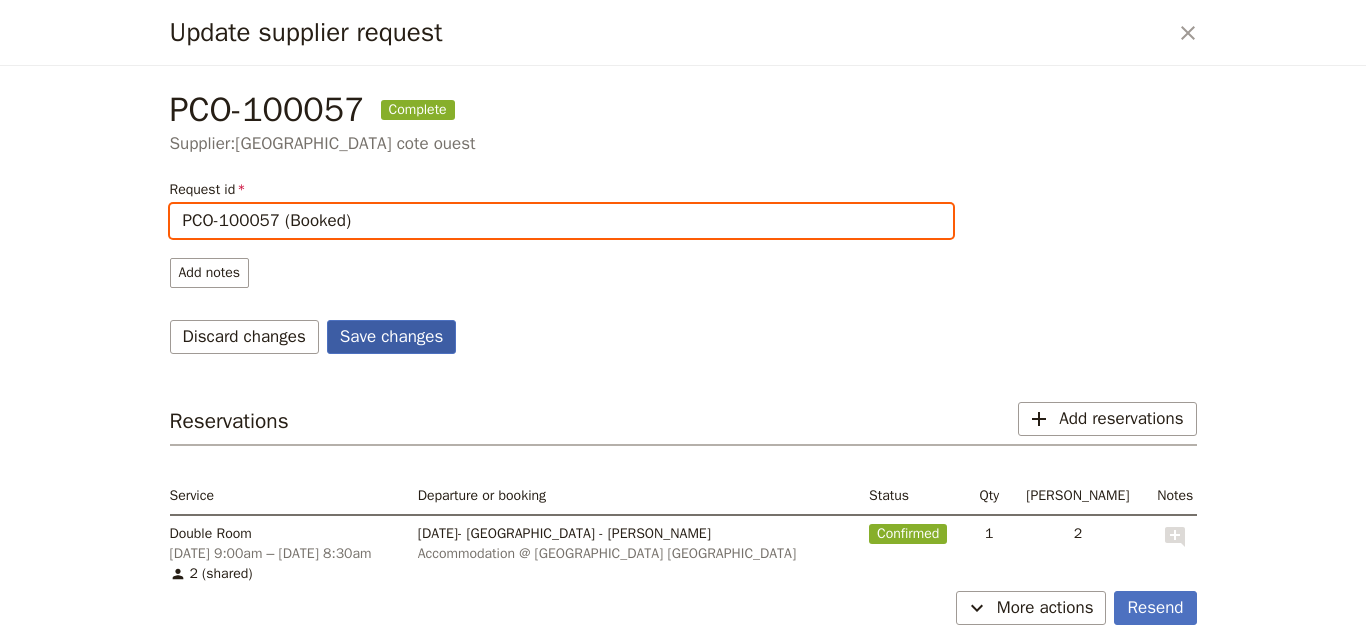 type on "PCO-100057 (Booked)" 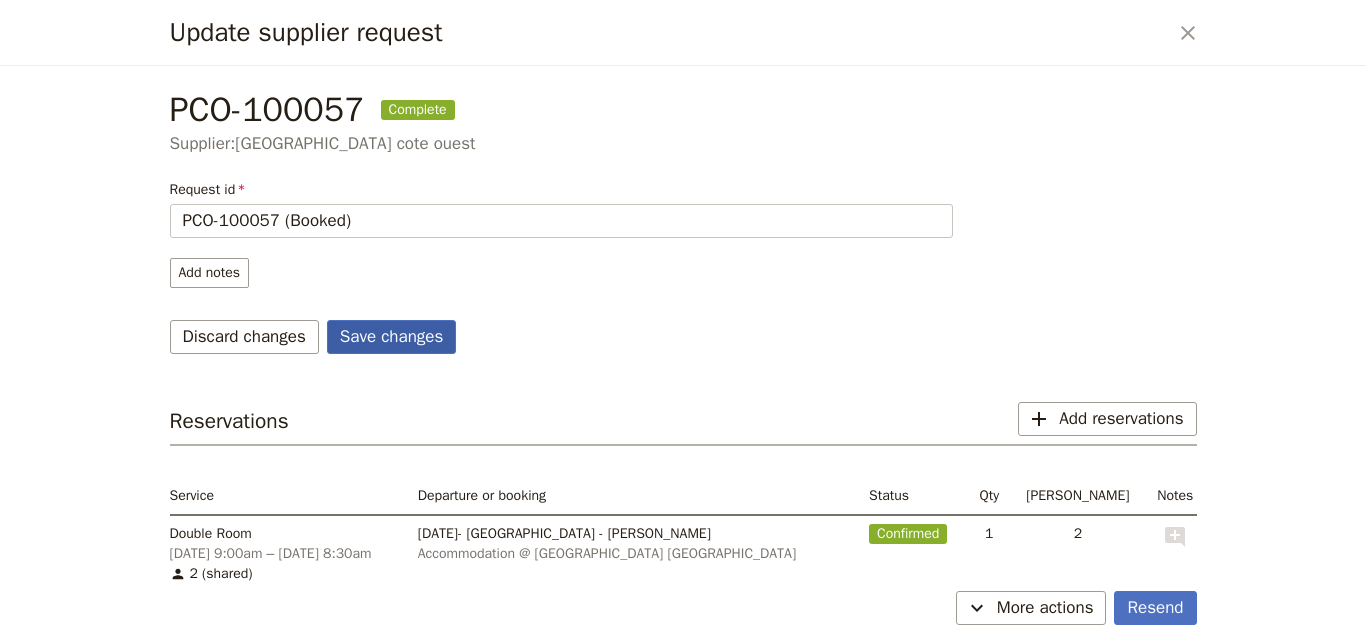 click on "Save changes" at bounding box center (392, 337) 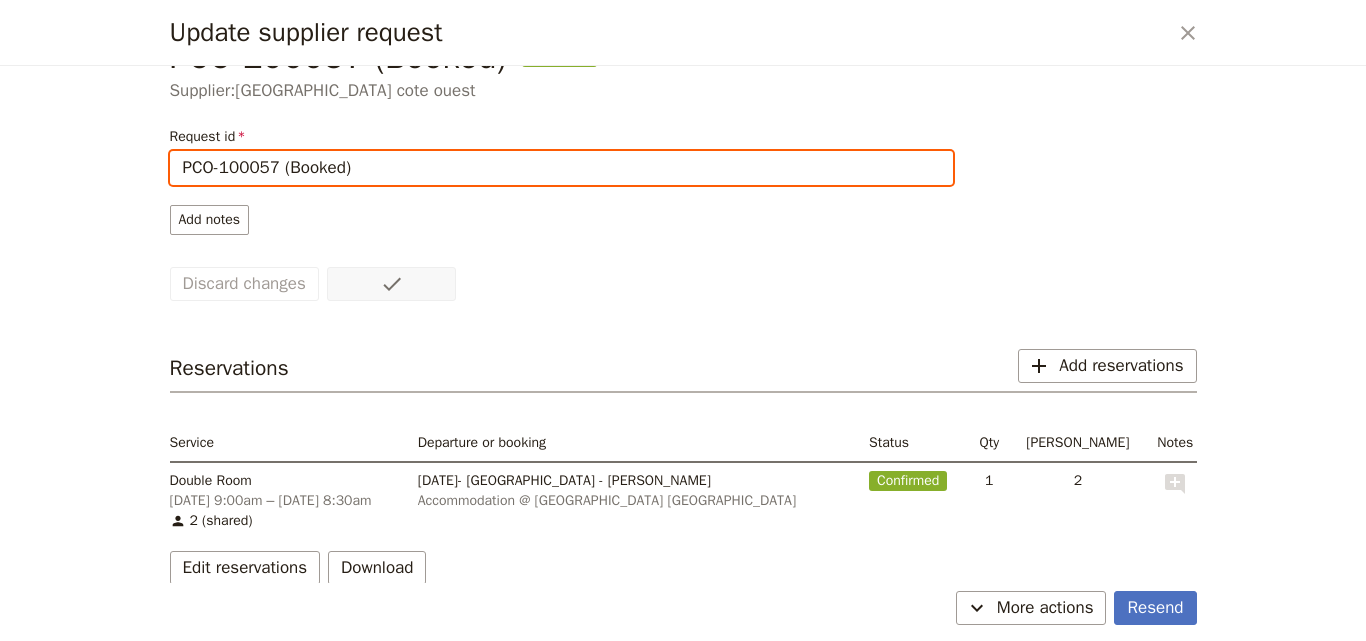 scroll, scrollTop: 79, scrollLeft: 0, axis: vertical 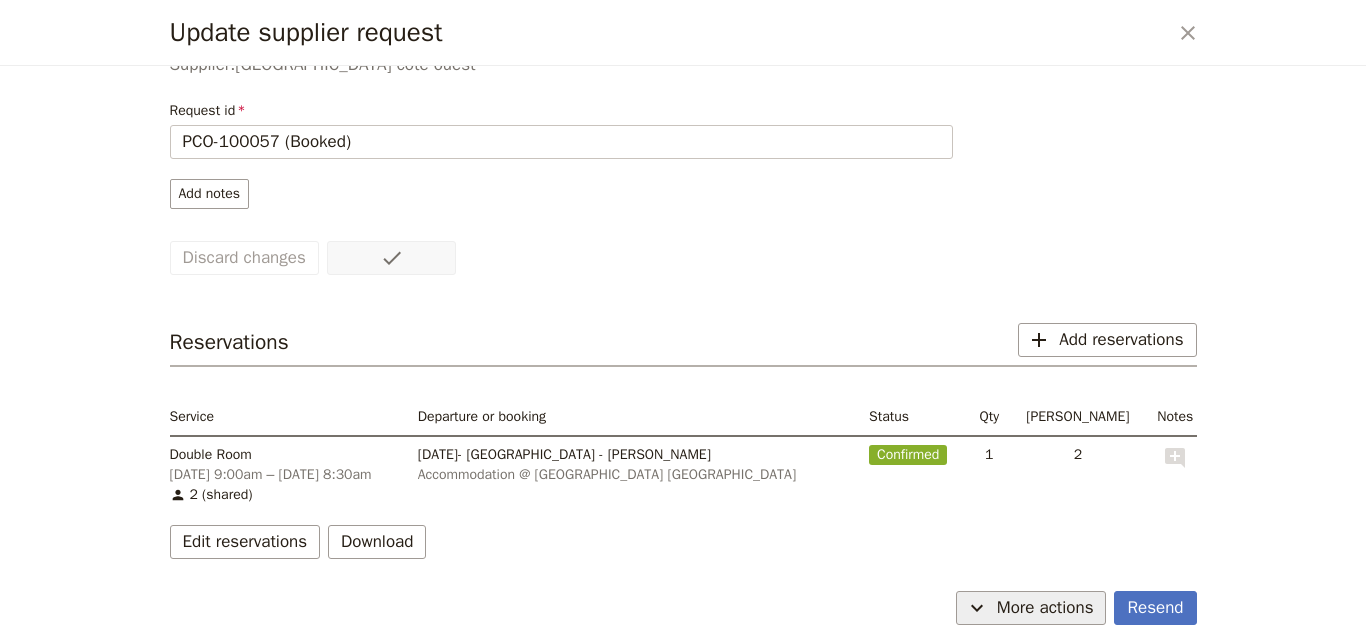 click on "​ More actions" at bounding box center (1031, 608) 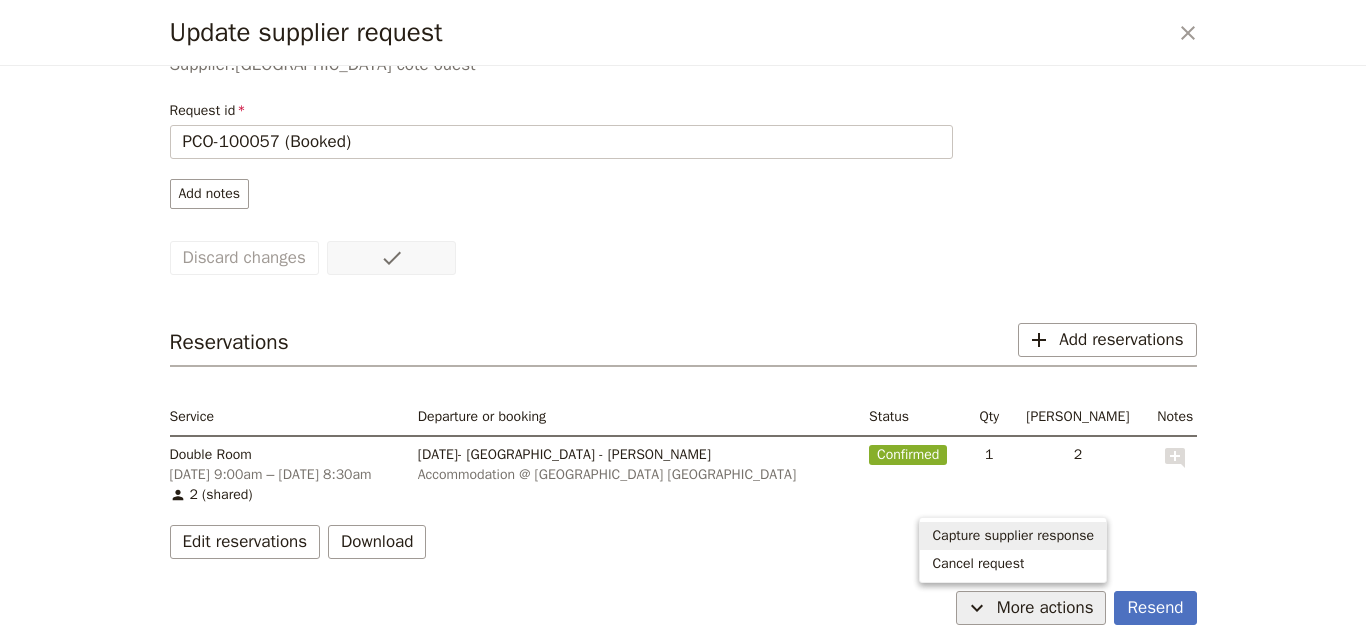 click on "Capture supplier response" at bounding box center [1013, 536] 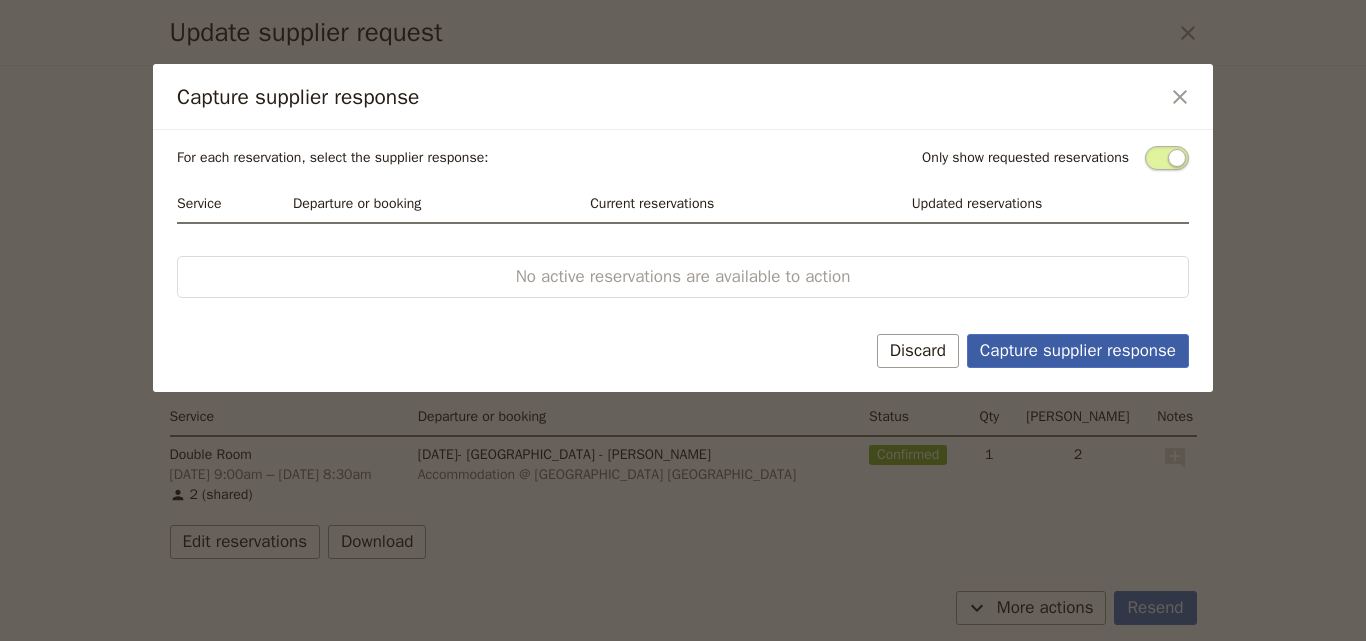 click on "Capture supplier response" at bounding box center (1078, 351) 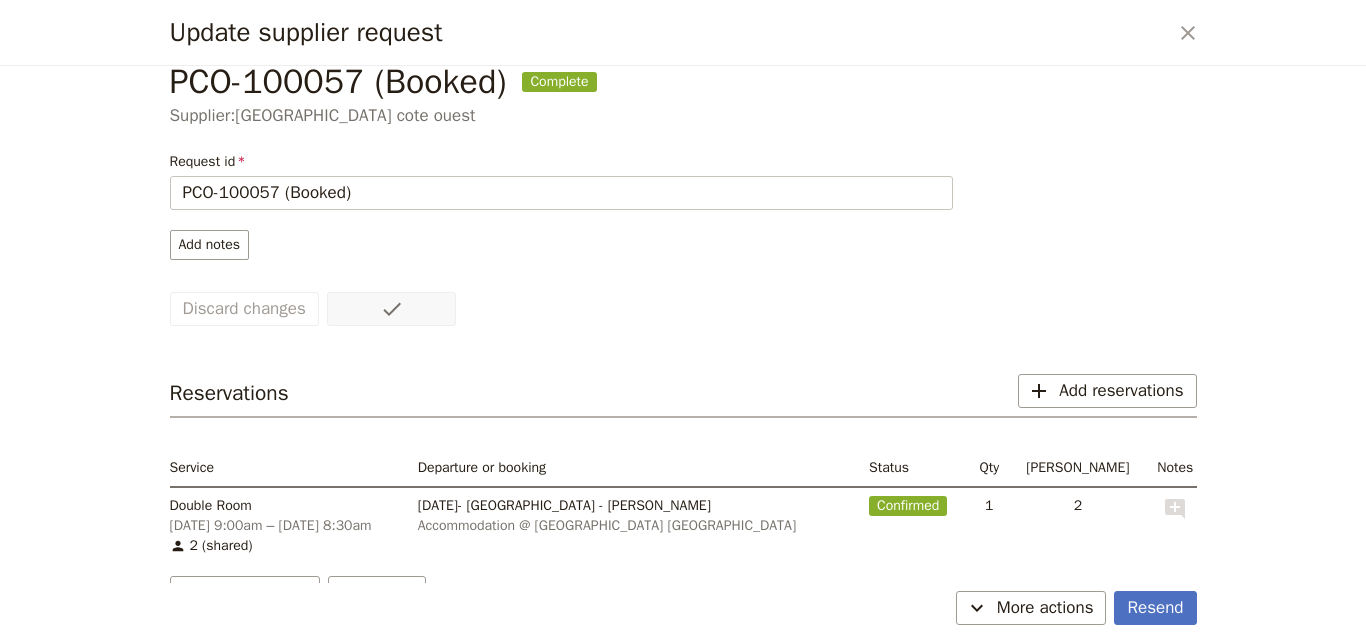 scroll, scrollTop: 0, scrollLeft: 0, axis: both 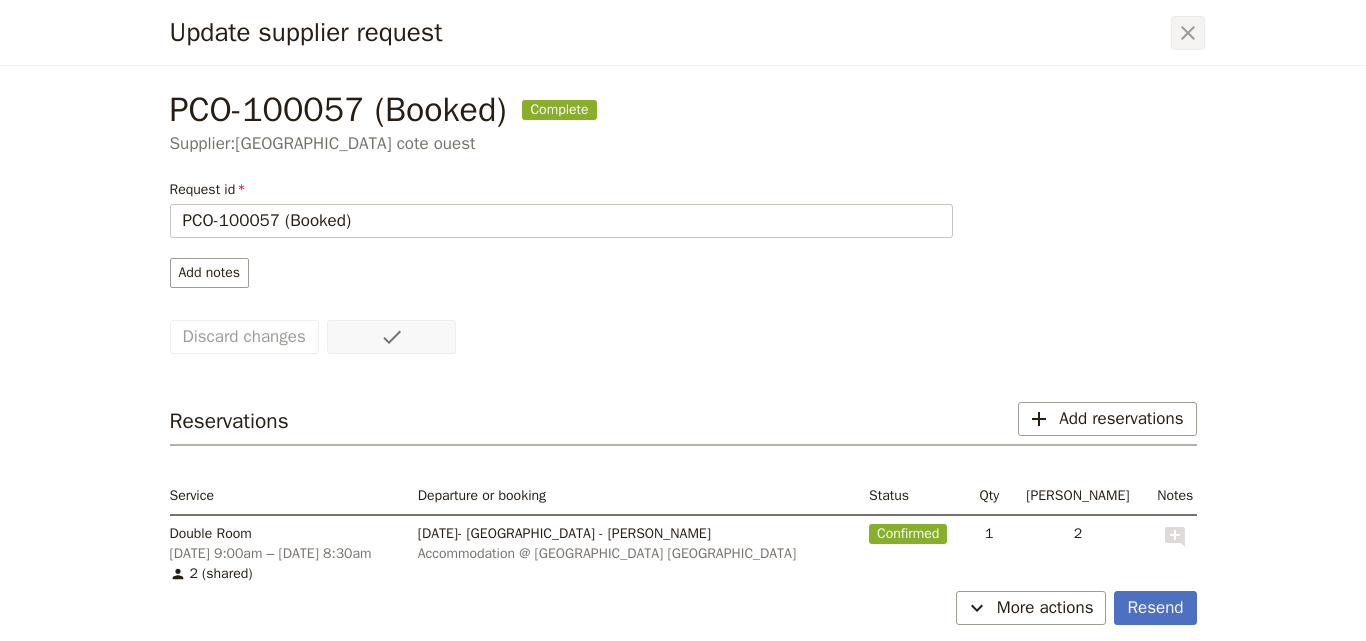 click 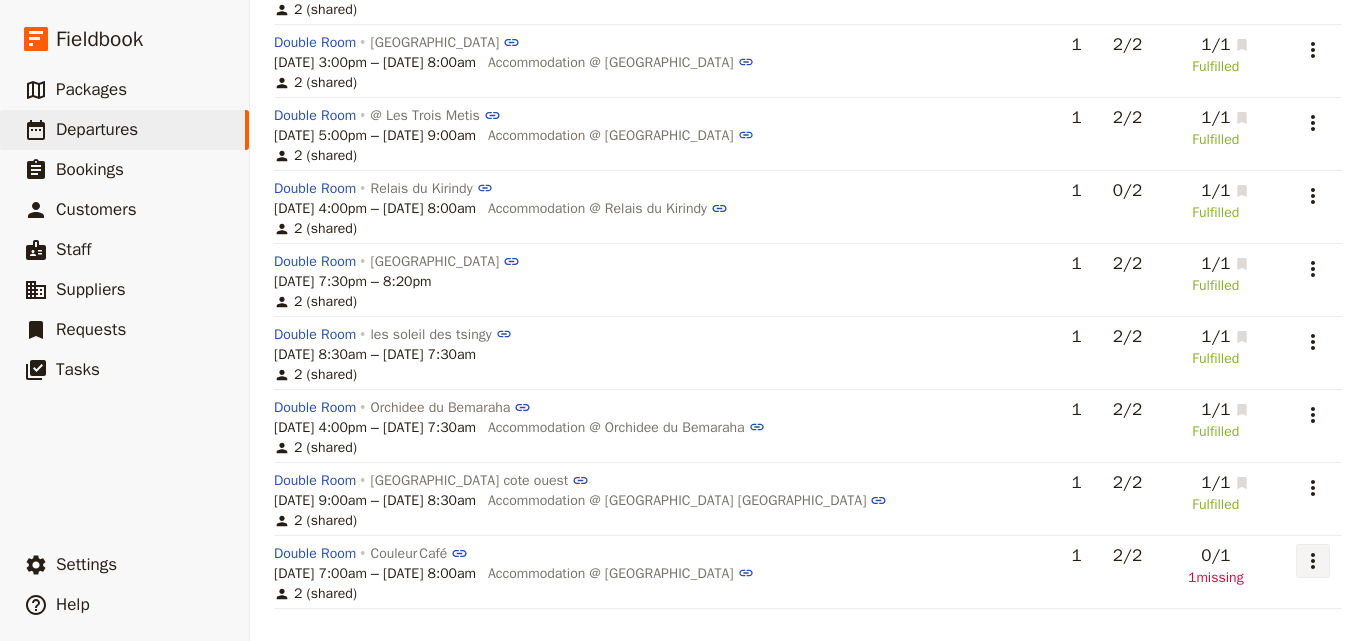 click 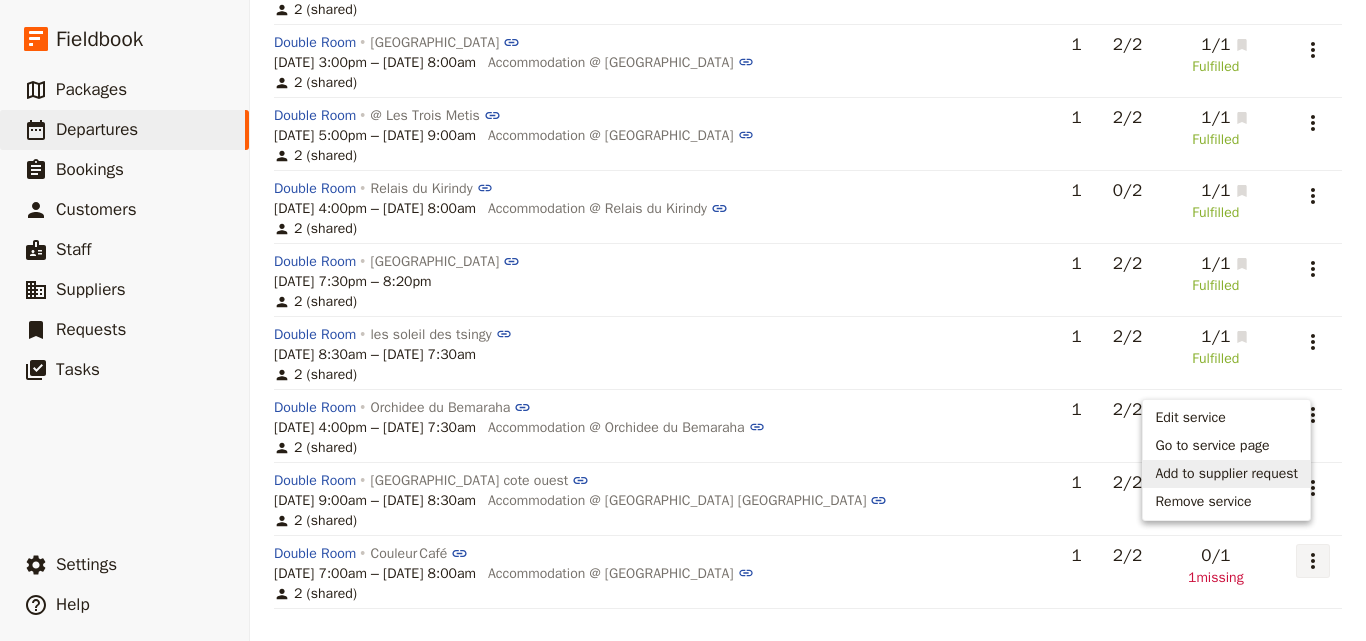 click on "Add to supplier request" at bounding box center [1226, 474] 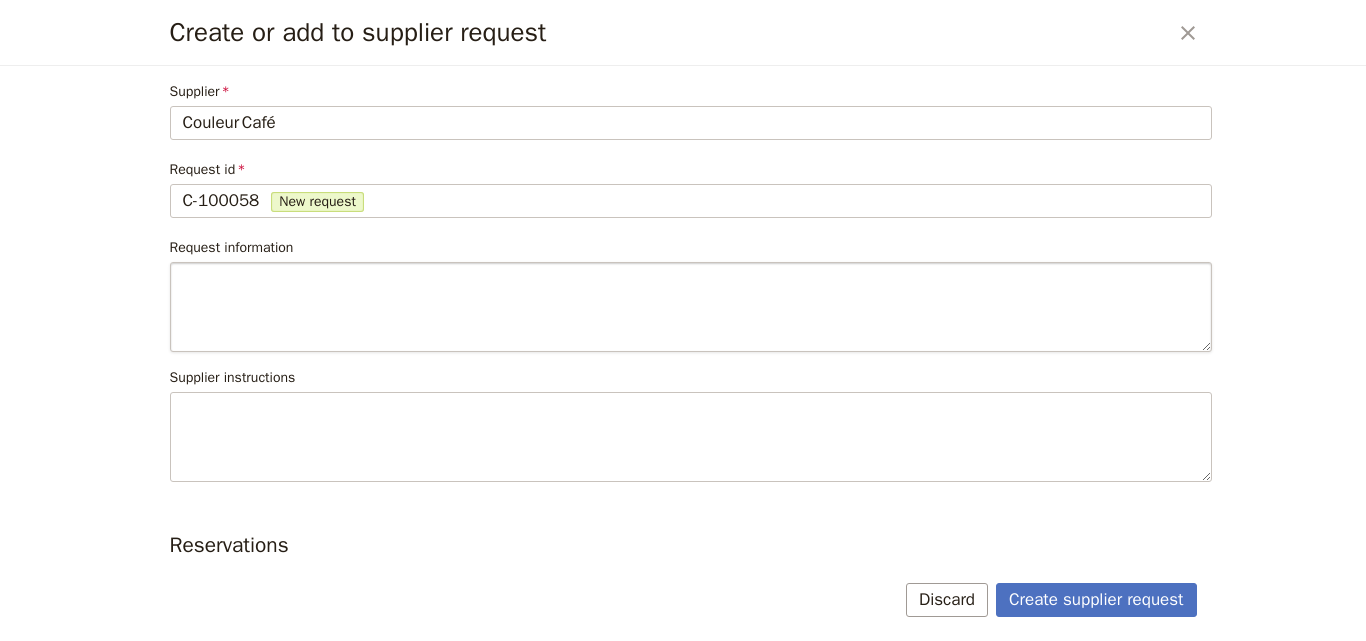 scroll, scrollTop: 184, scrollLeft: 0, axis: vertical 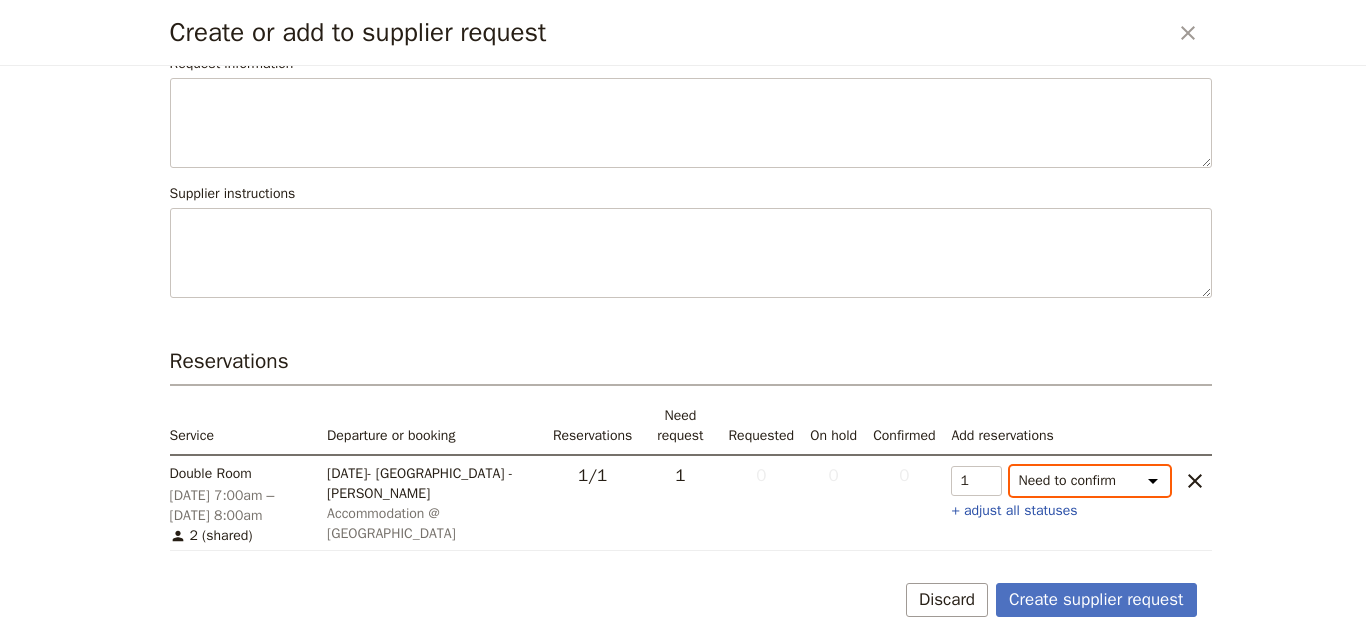 click on "Need to confirm Need to hold On hold requested Confirm requested On hold Confirmed" at bounding box center (1090, 481) 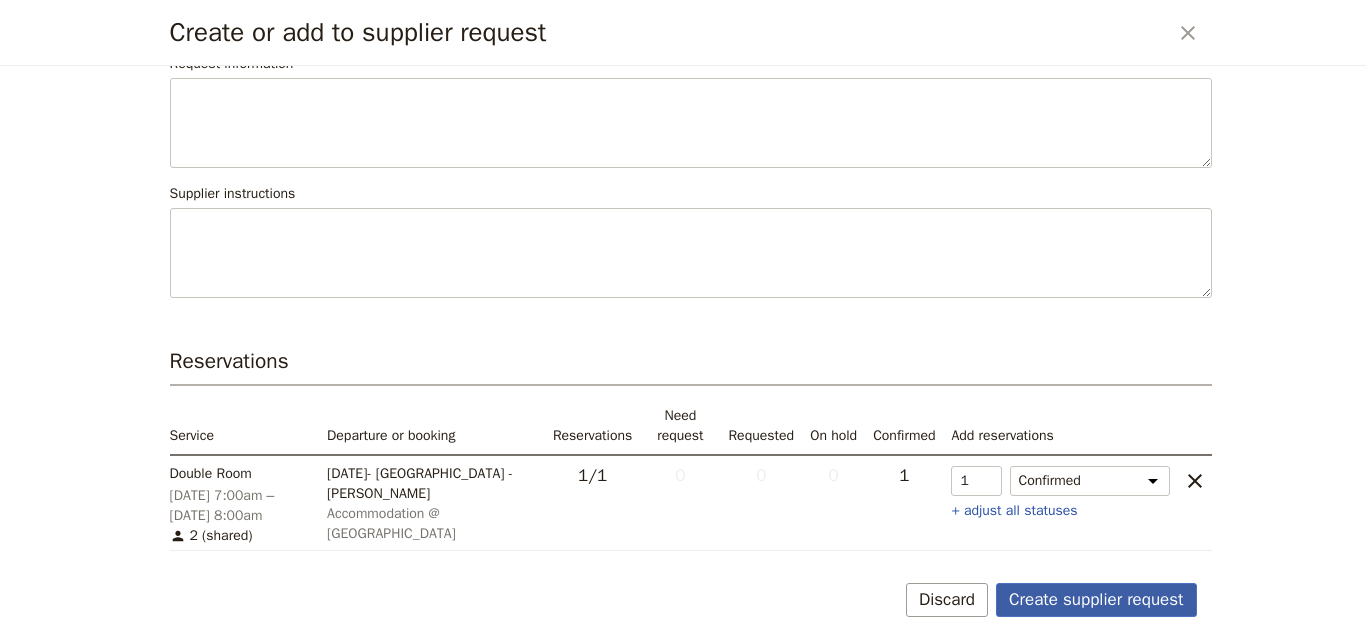 click on "Create supplier request" at bounding box center [1096, 600] 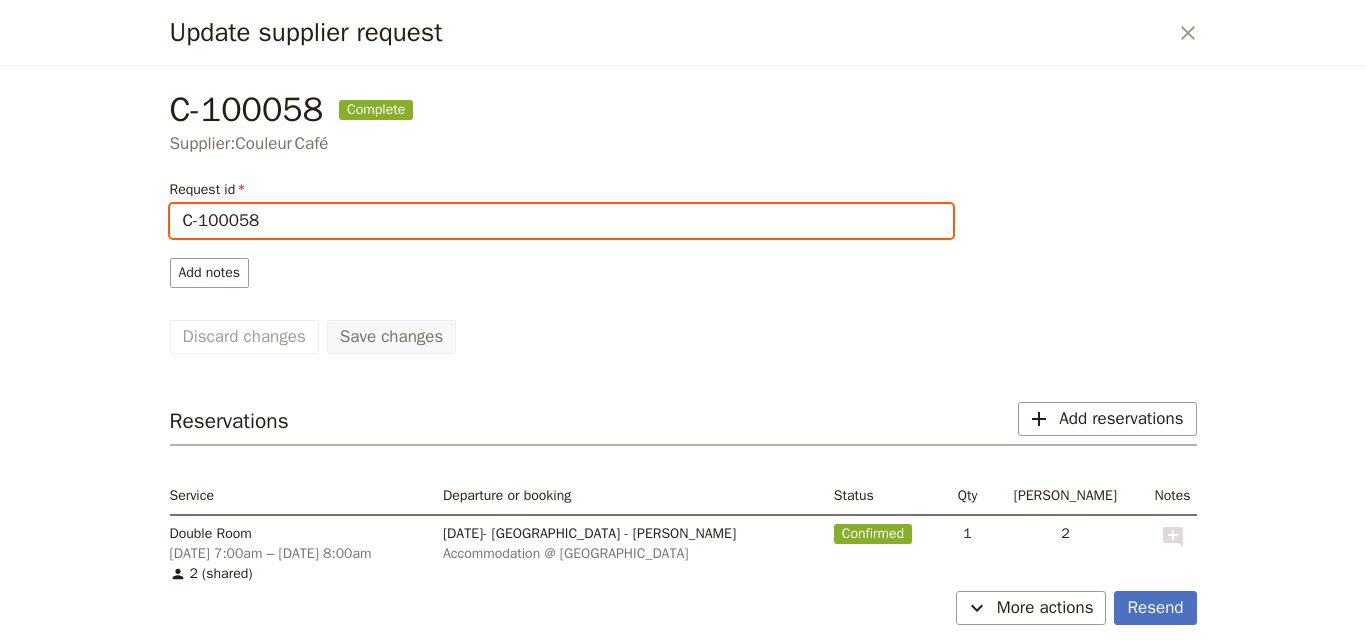 click on "C-100058" at bounding box center (561, 221) 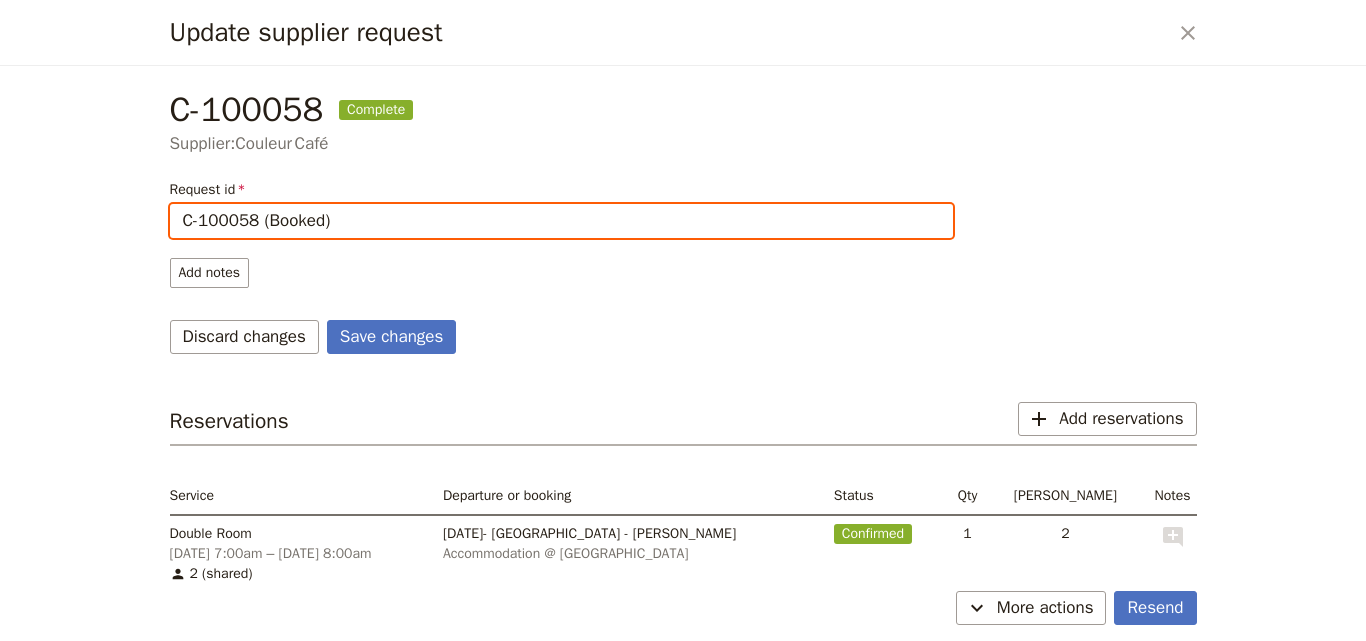 type on "C-100058 (Booked)" 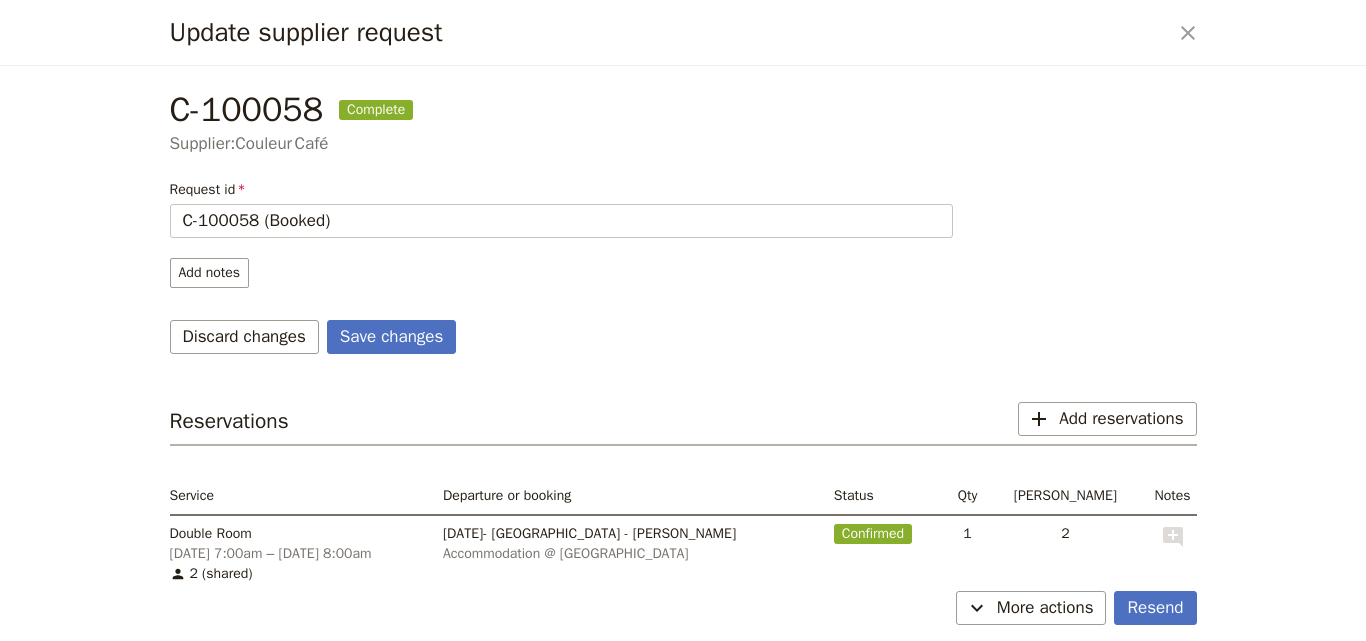 click on "Request id C-100058 (Booked) Add notes Save changes Discard changes" at bounding box center (570, 267) 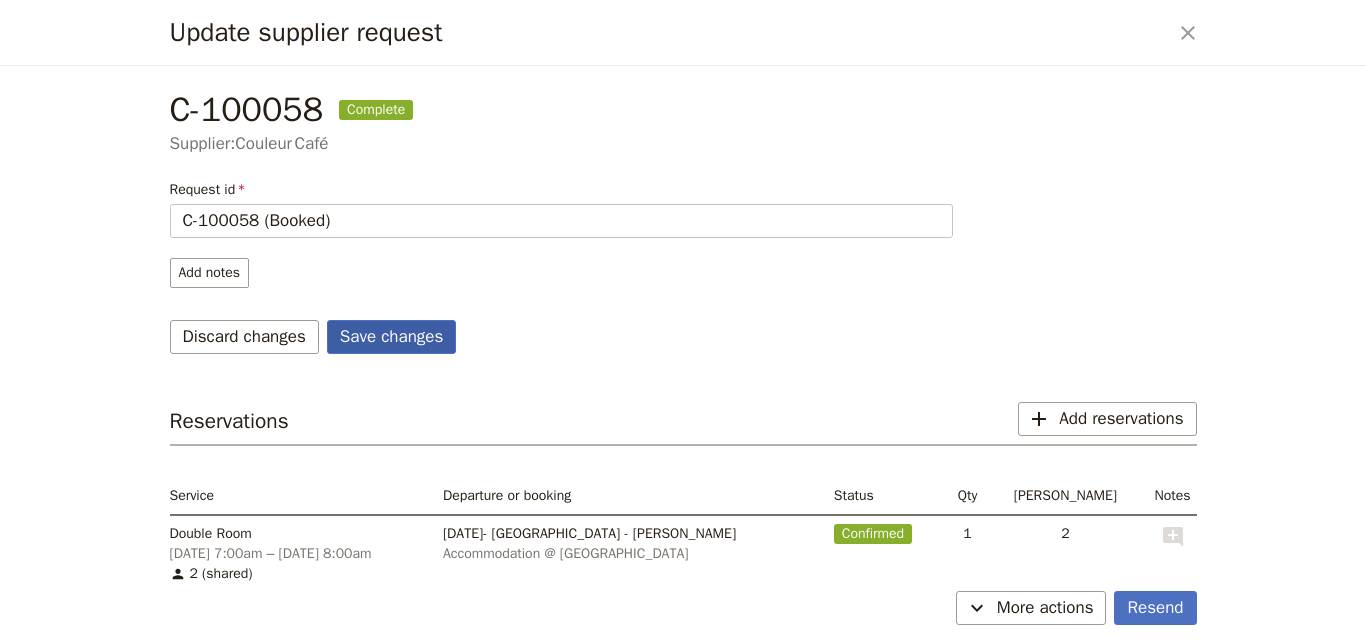 click on "Save changes" at bounding box center [392, 337] 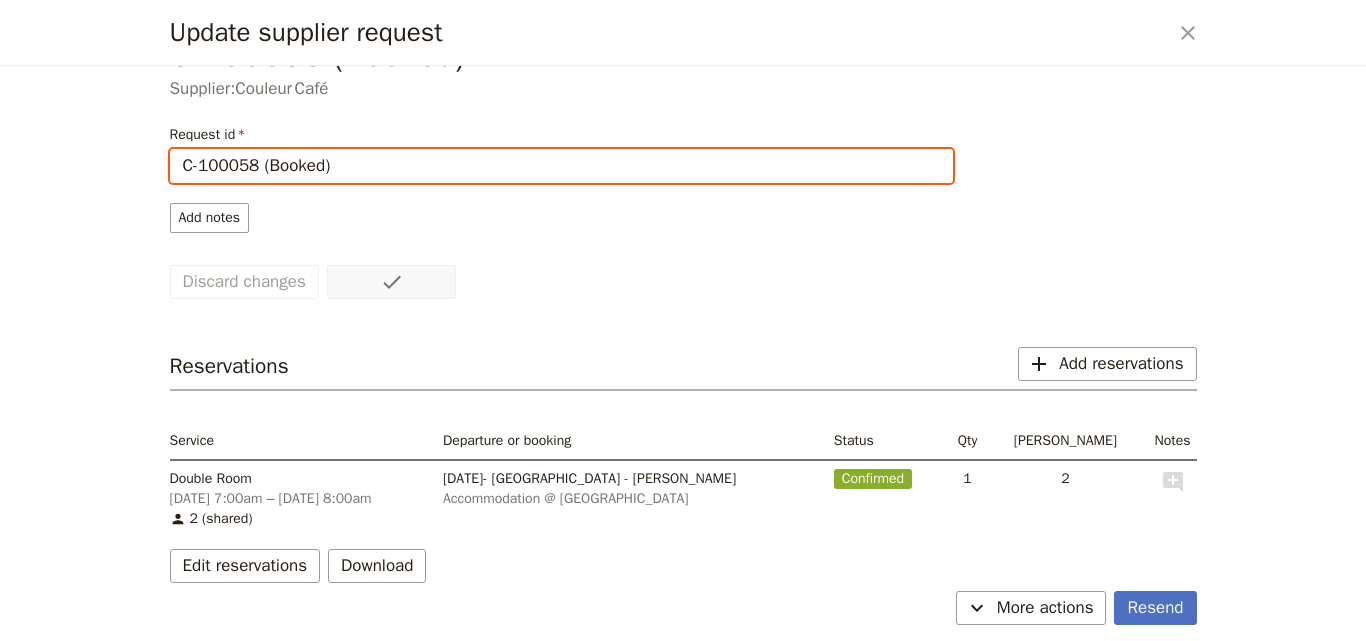 scroll, scrollTop: 79, scrollLeft: 0, axis: vertical 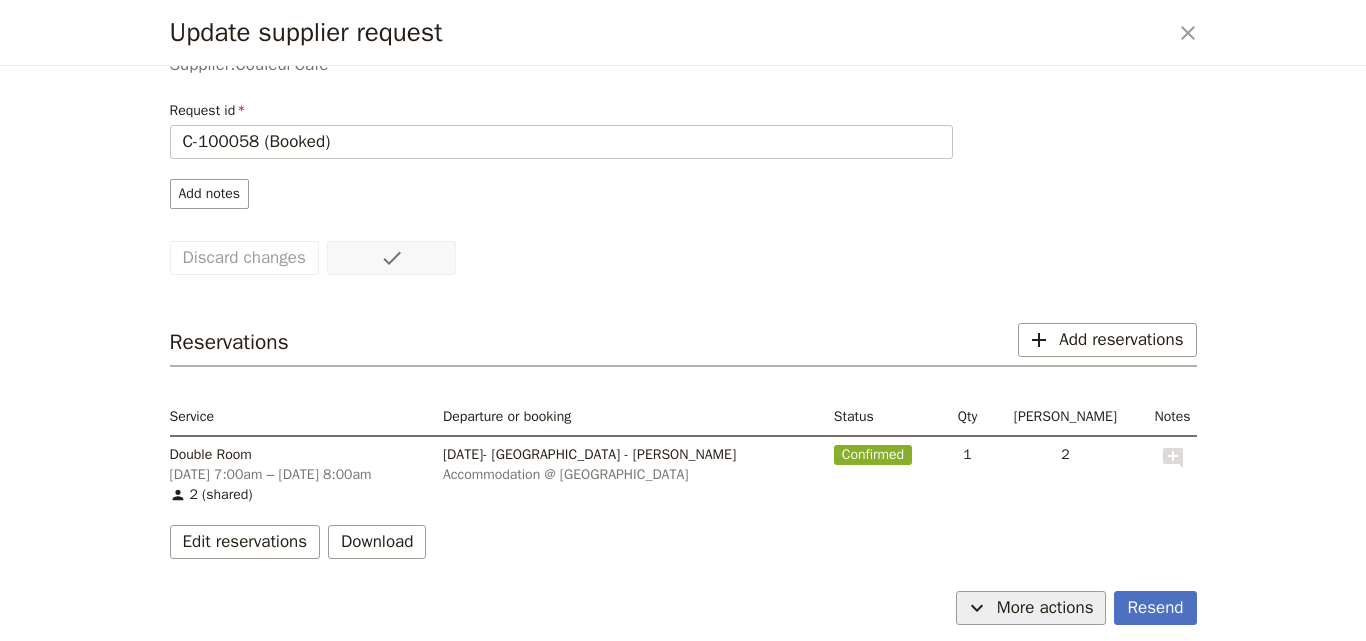 click on "More actions" at bounding box center (1045, 608) 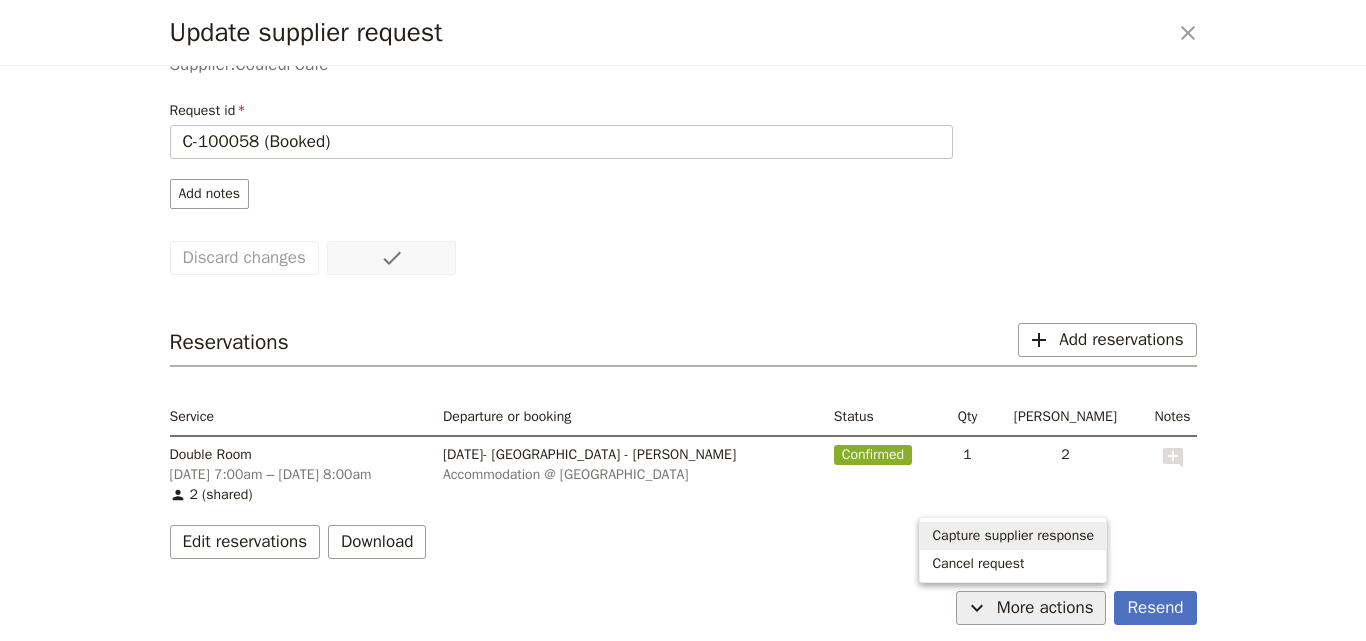 click on "Capture supplier response" at bounding box center (1013, 536) 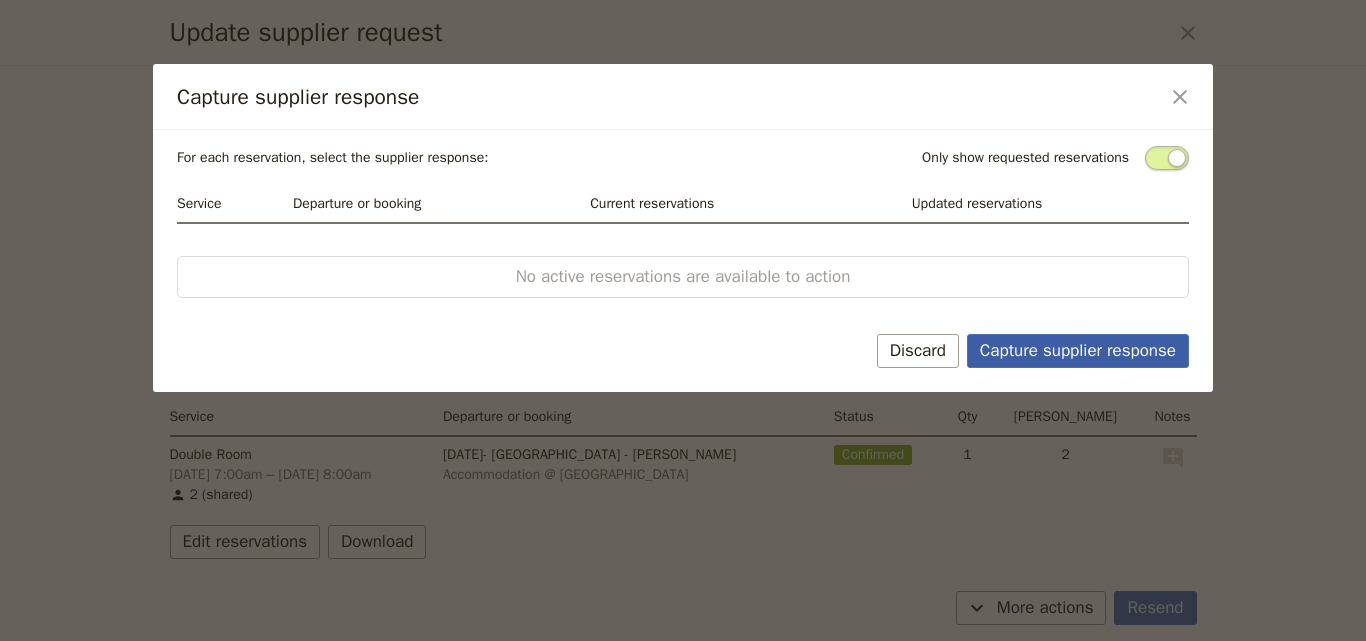 click on "Capture supplier response" at bounding box center [1078, 351] 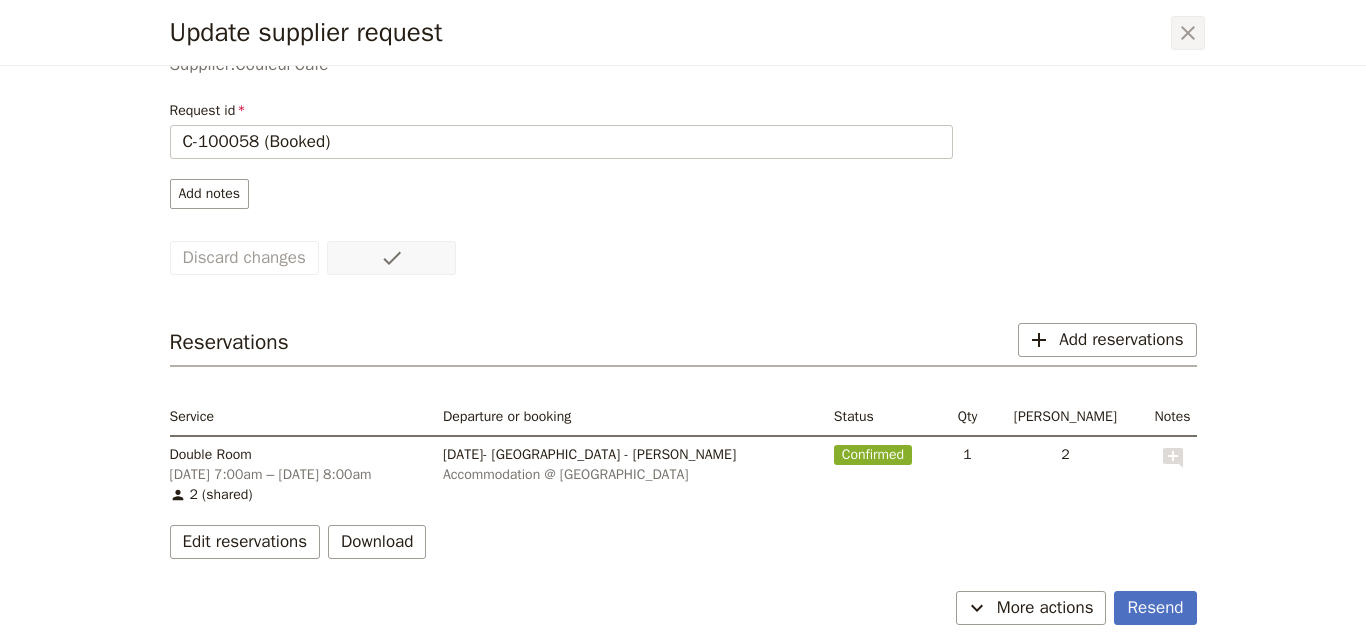 click 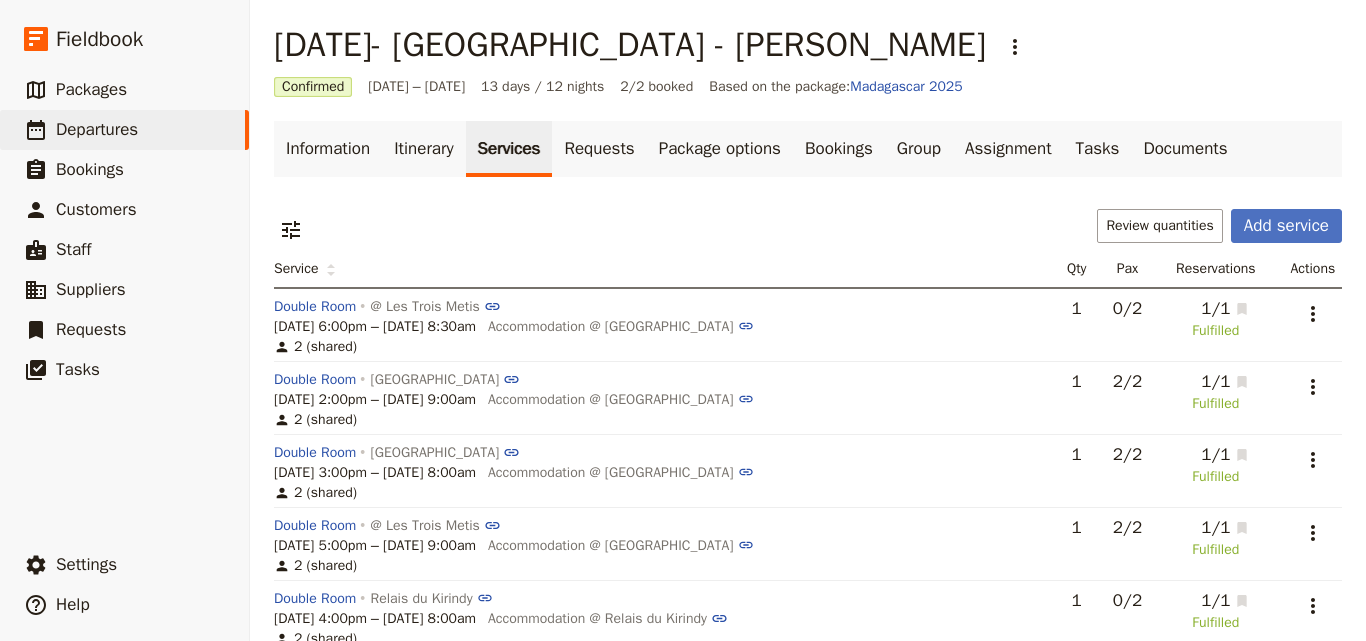 scroll, scrollTop: 0, scrollLeft: 0, axis: both 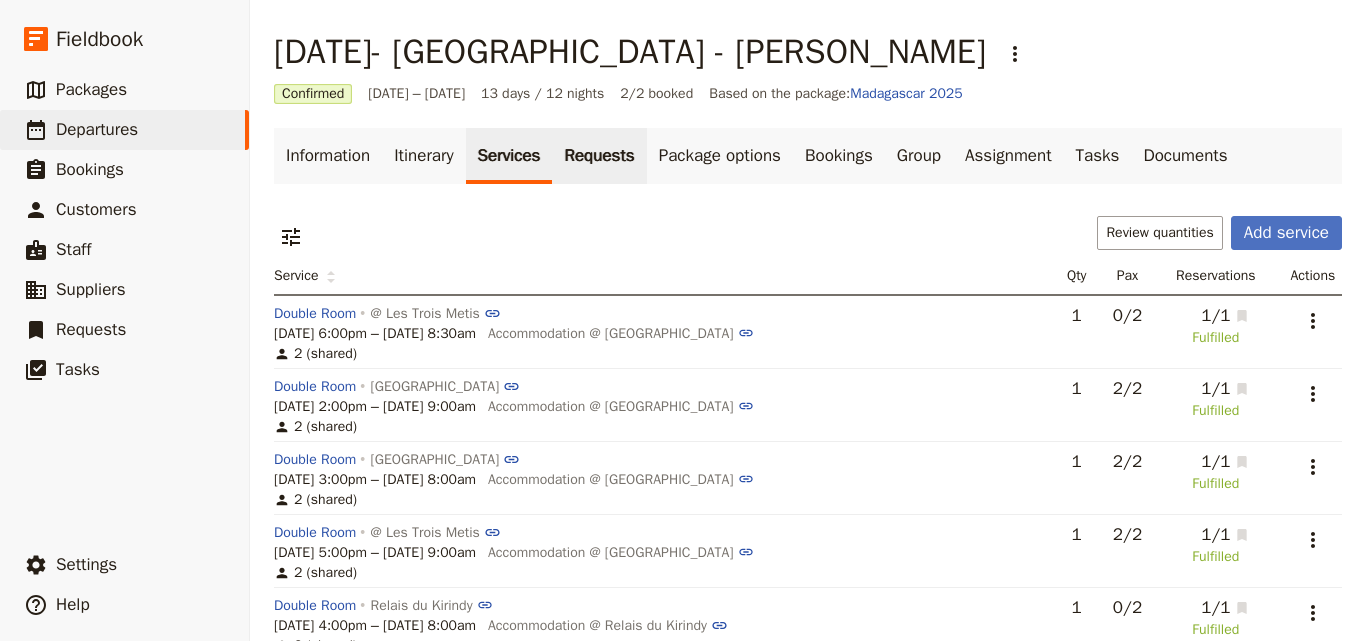 click on "Requests" at bounding box center (599, 156) 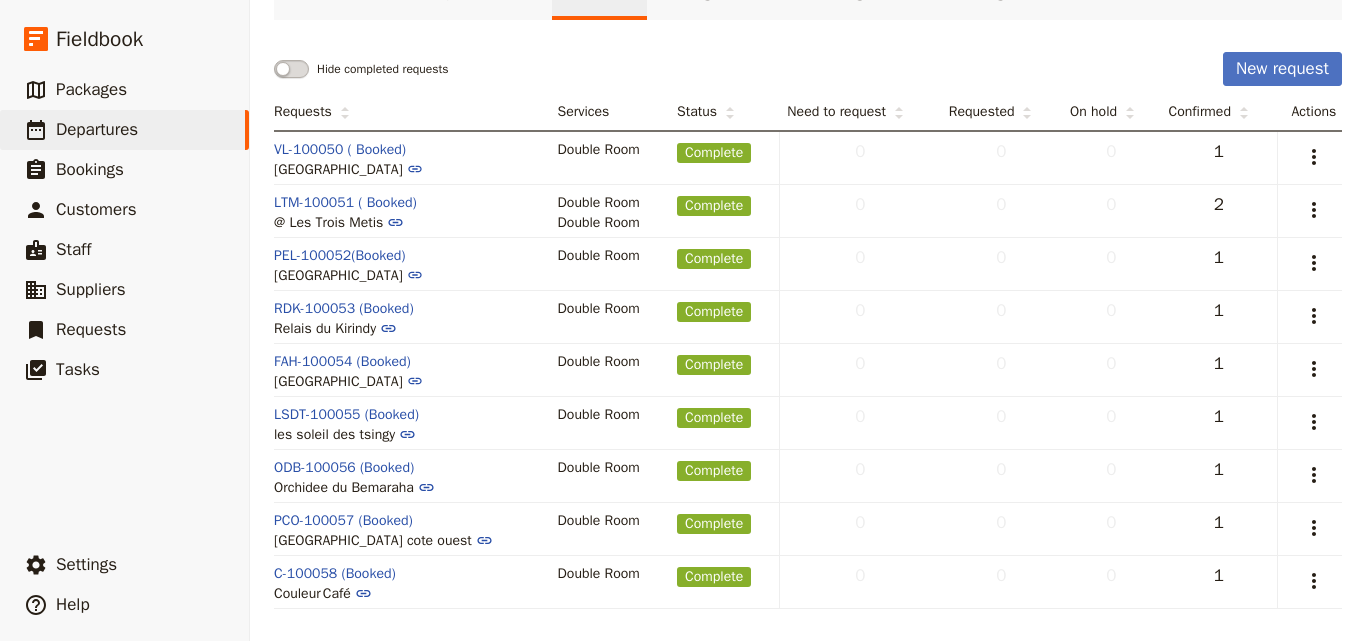 scroll, scrollTop: 0, scrollLeft: 0, axis: both 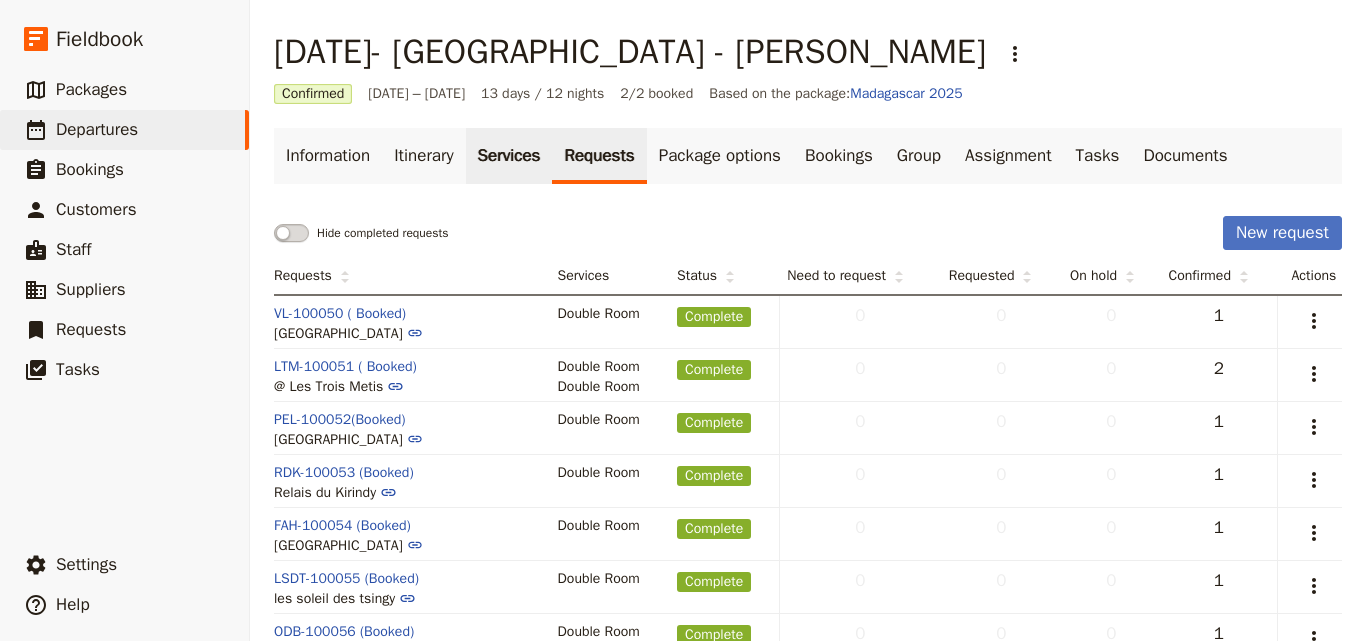 click on "Services" at bounding box center (509, 156) 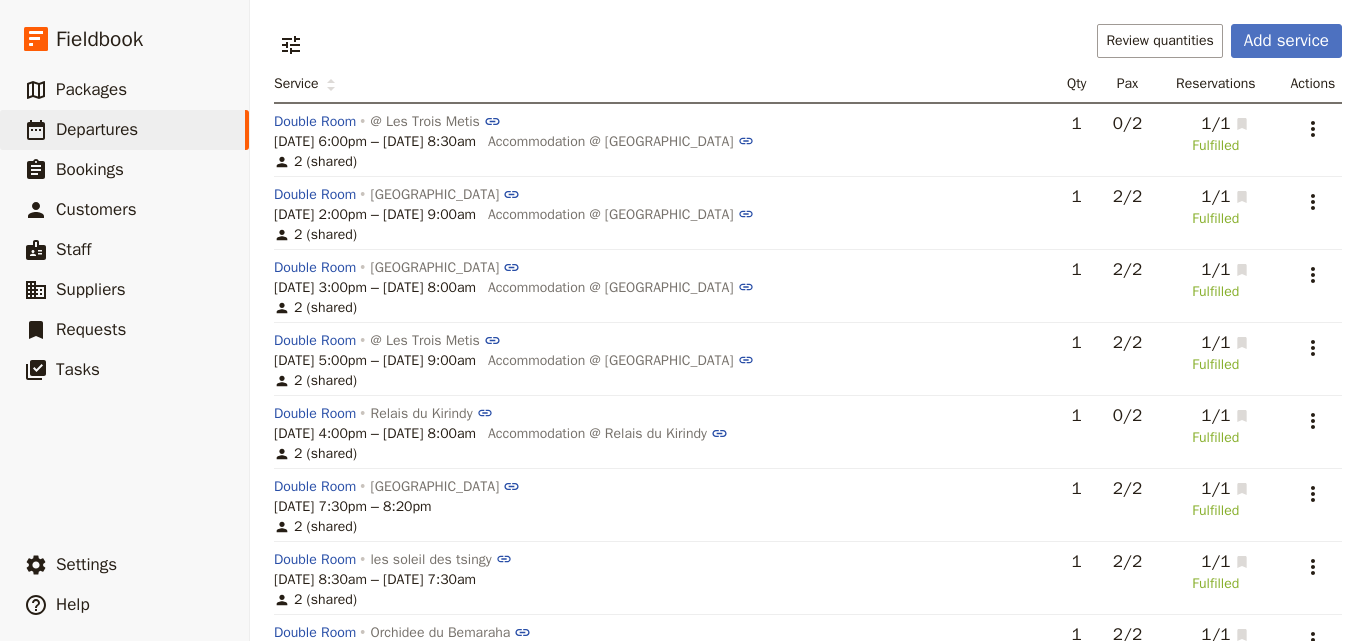 scroll, scrollTop: 32, scrollLeft: 0, axis: vertical 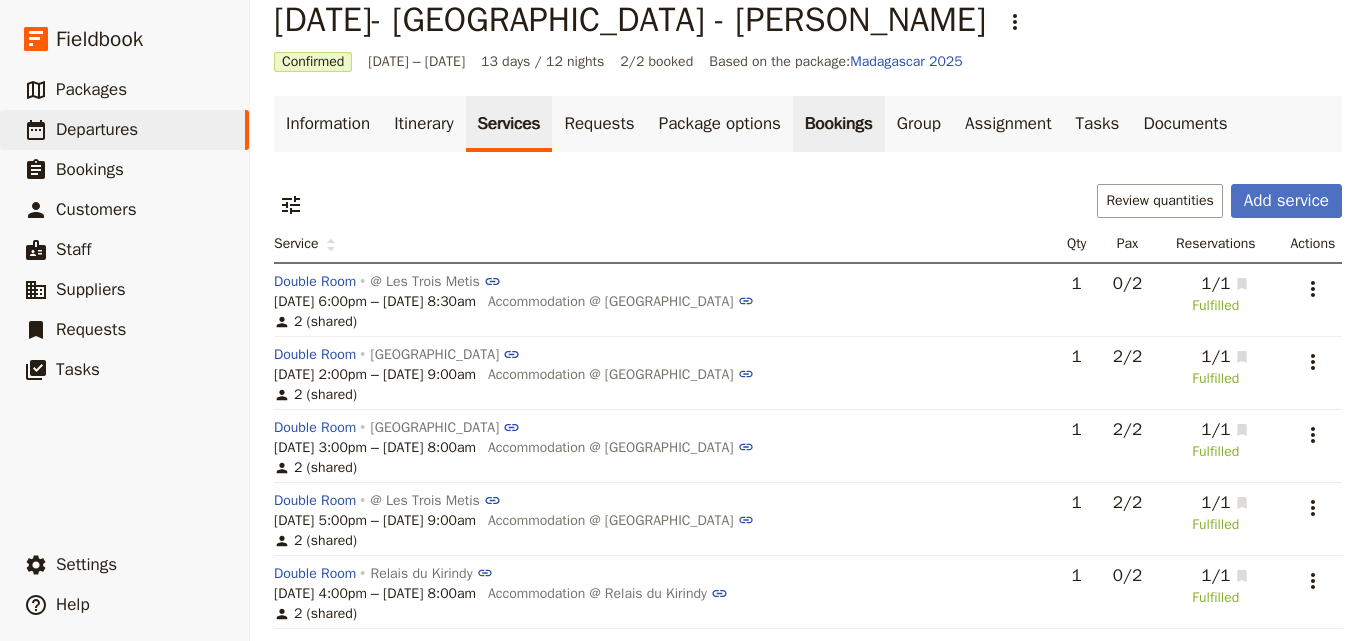 click on "Bookings" at bounding box center [839, 124] 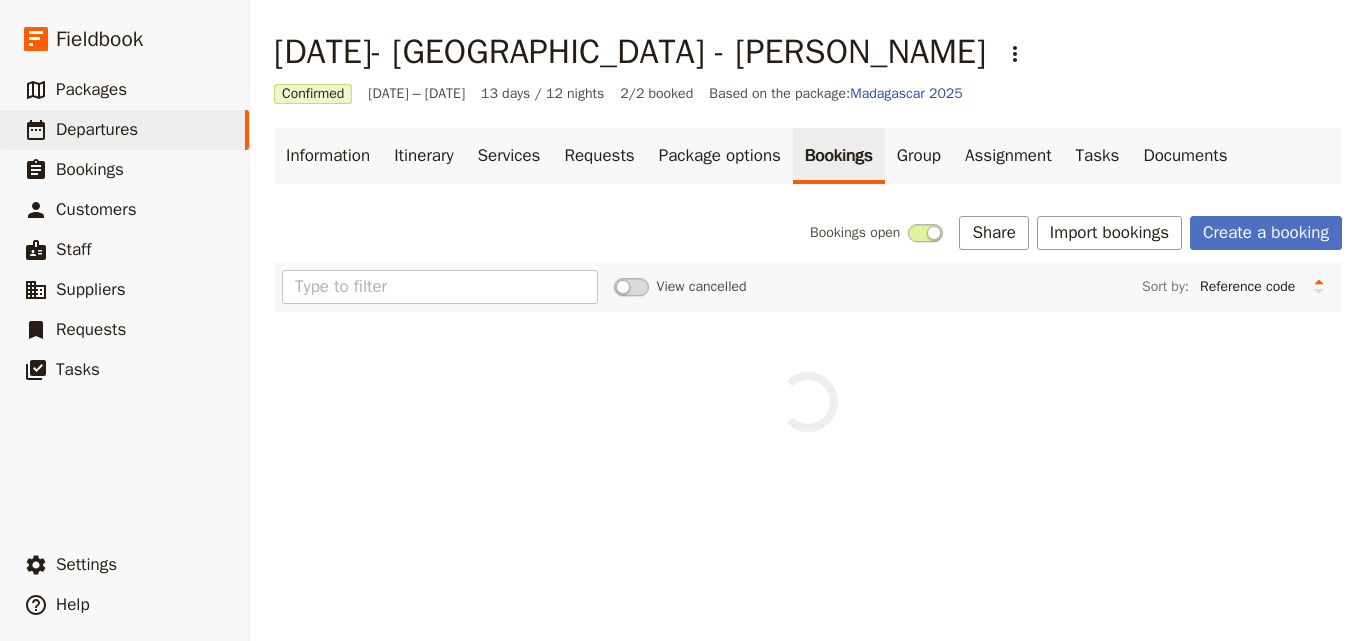 scroll, scrollTop: 0, scrollLeft: 0, axis: both 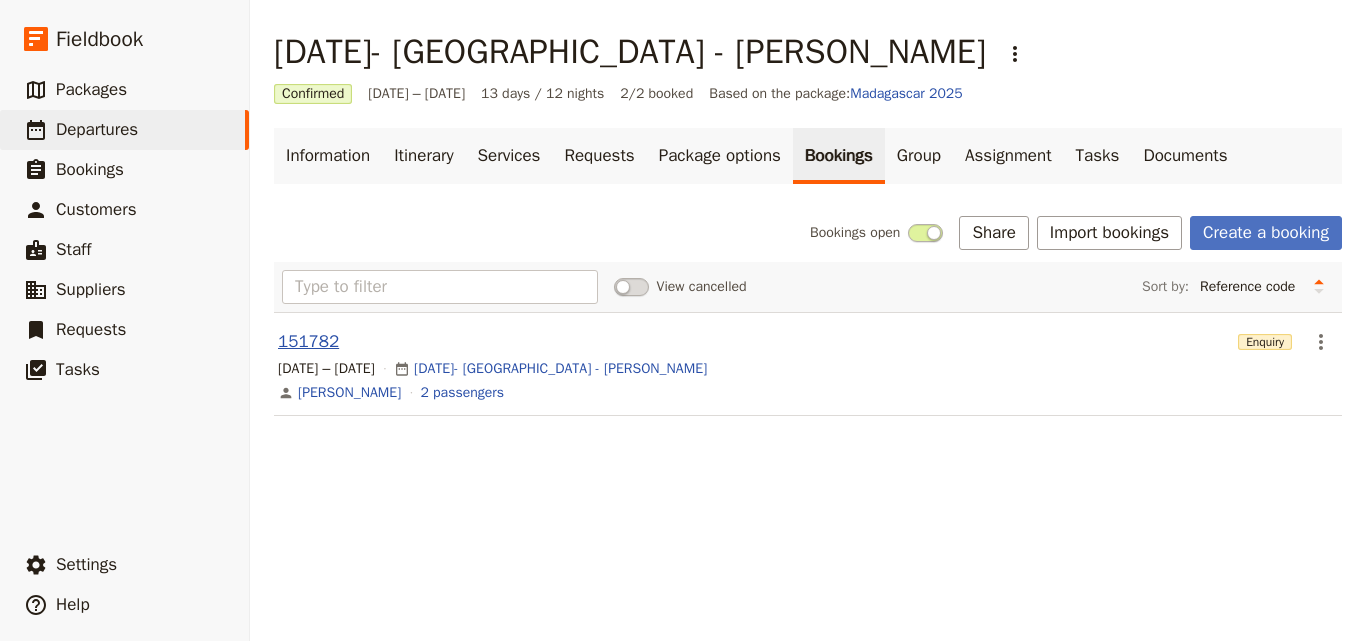 click on "151782" at bounding box center (308, 342) 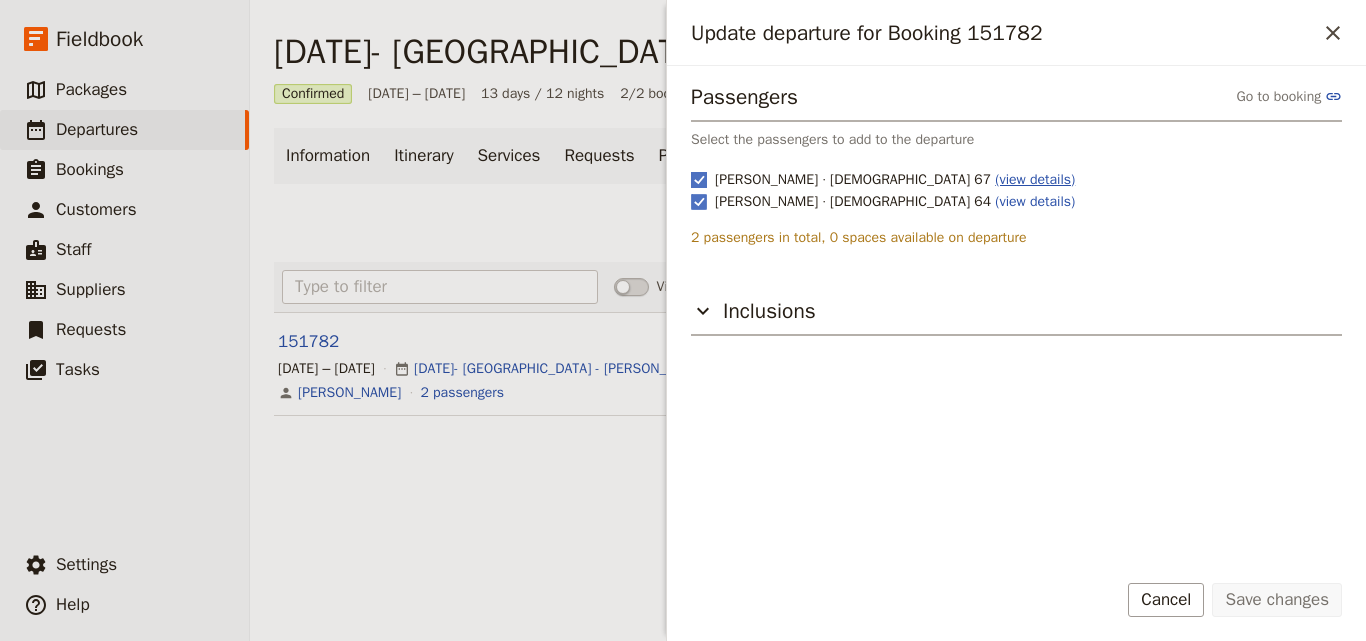 click on "(view details)" at bounding box center [1035, 179] 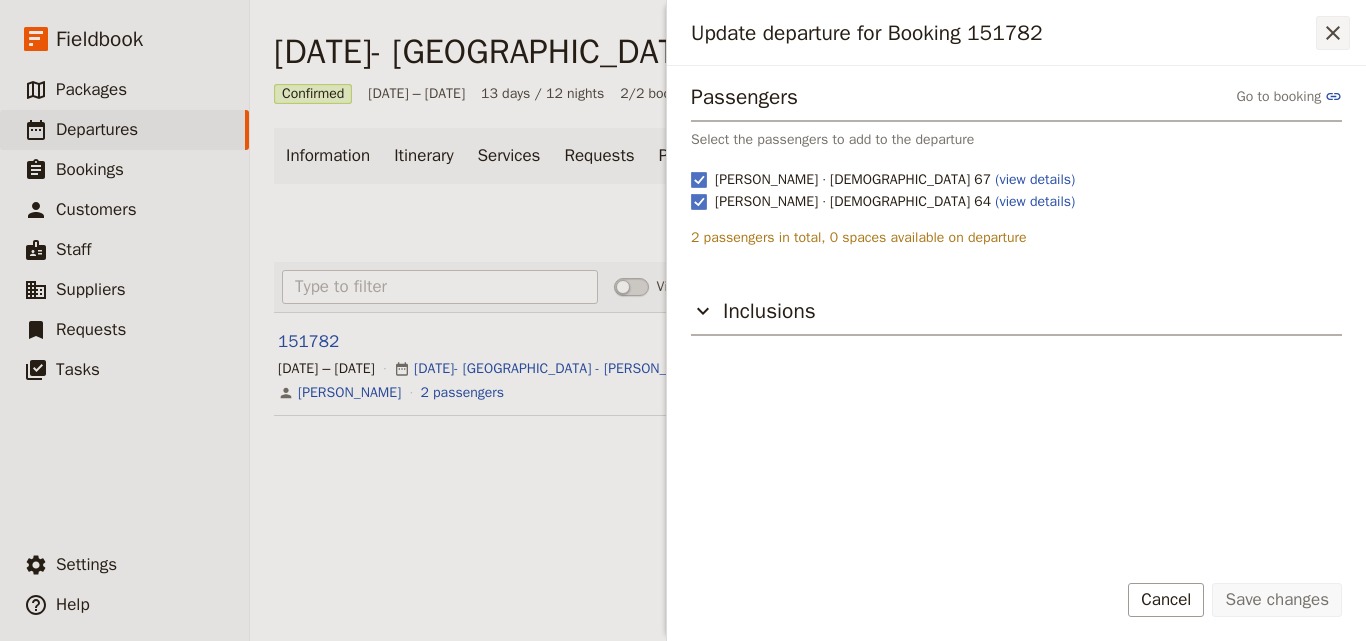 click on "​" at bounding box center [1333, 33] 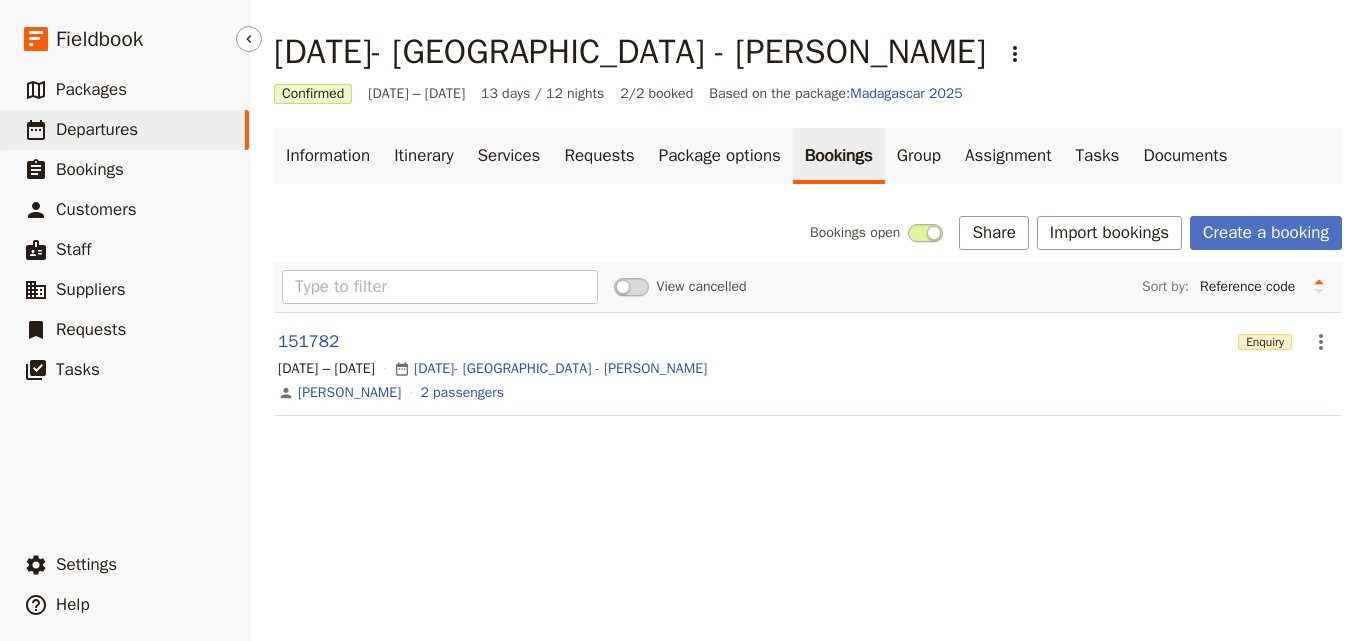 click on "​ Departures" at bounding box center (124, 130) 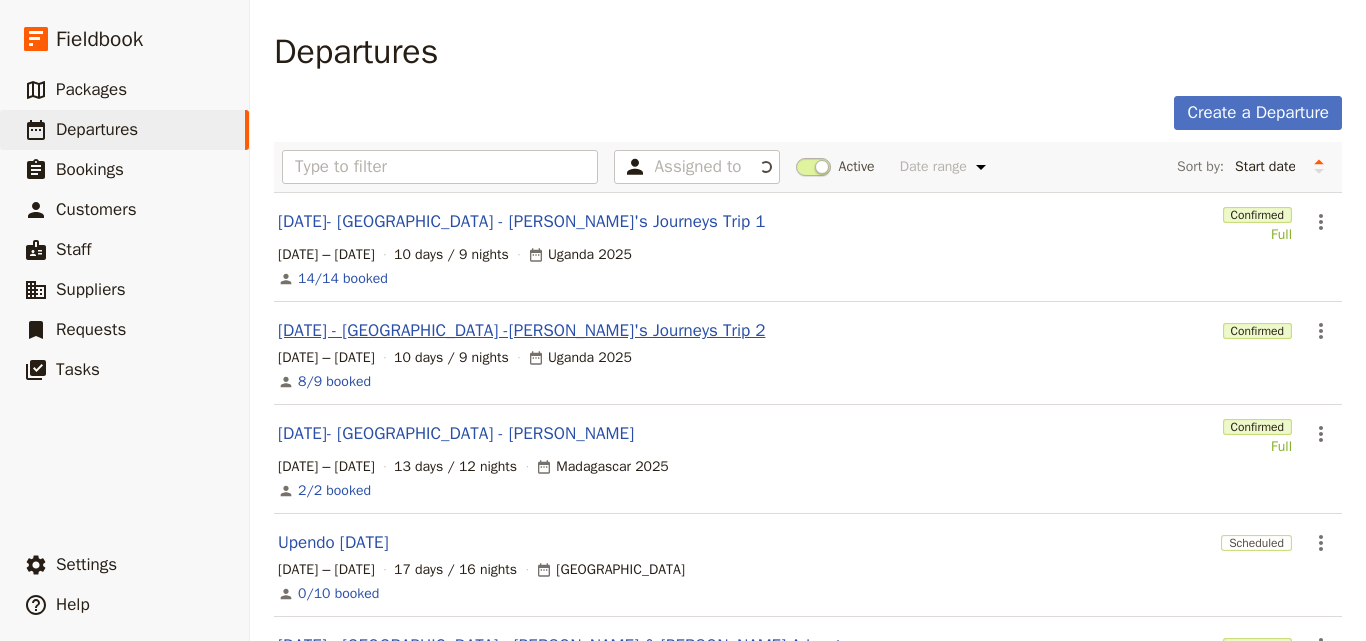 click on "[DATE] - [GEOGRAPHIC_DATA] -[PERSON_NAME]'s Journeys Trip 2" at bounding box center (521, 331) 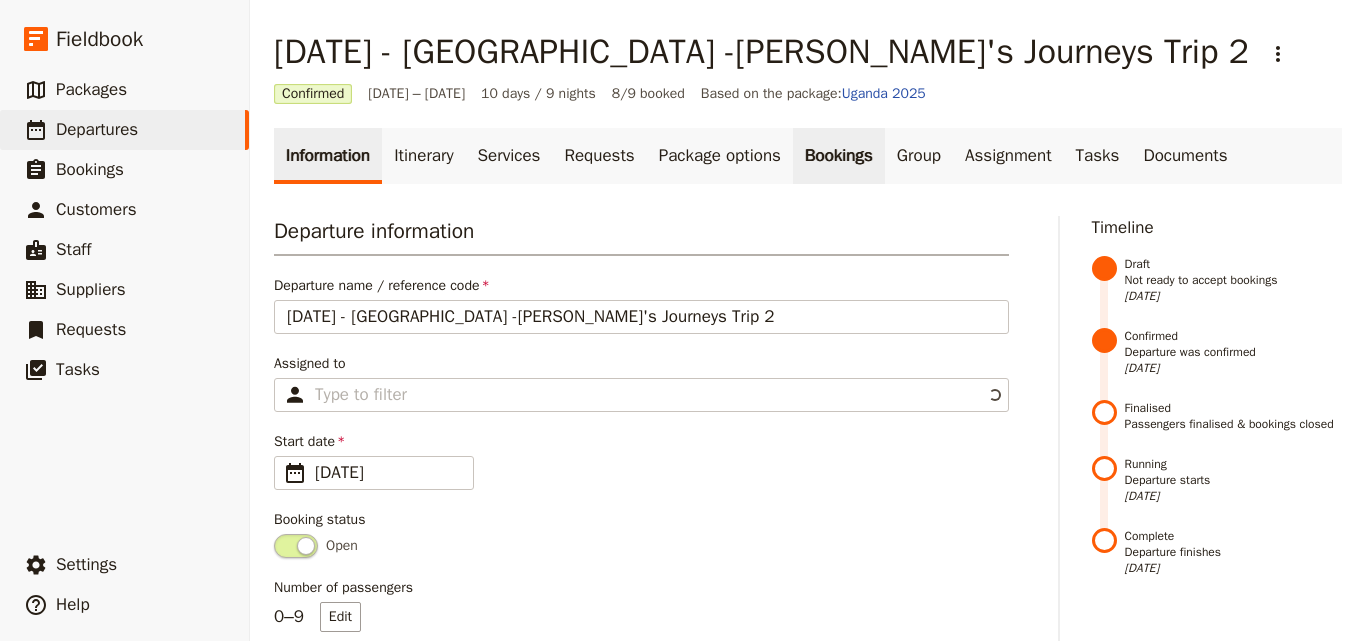 click on "Bookings" at bounding box center (839, 156) 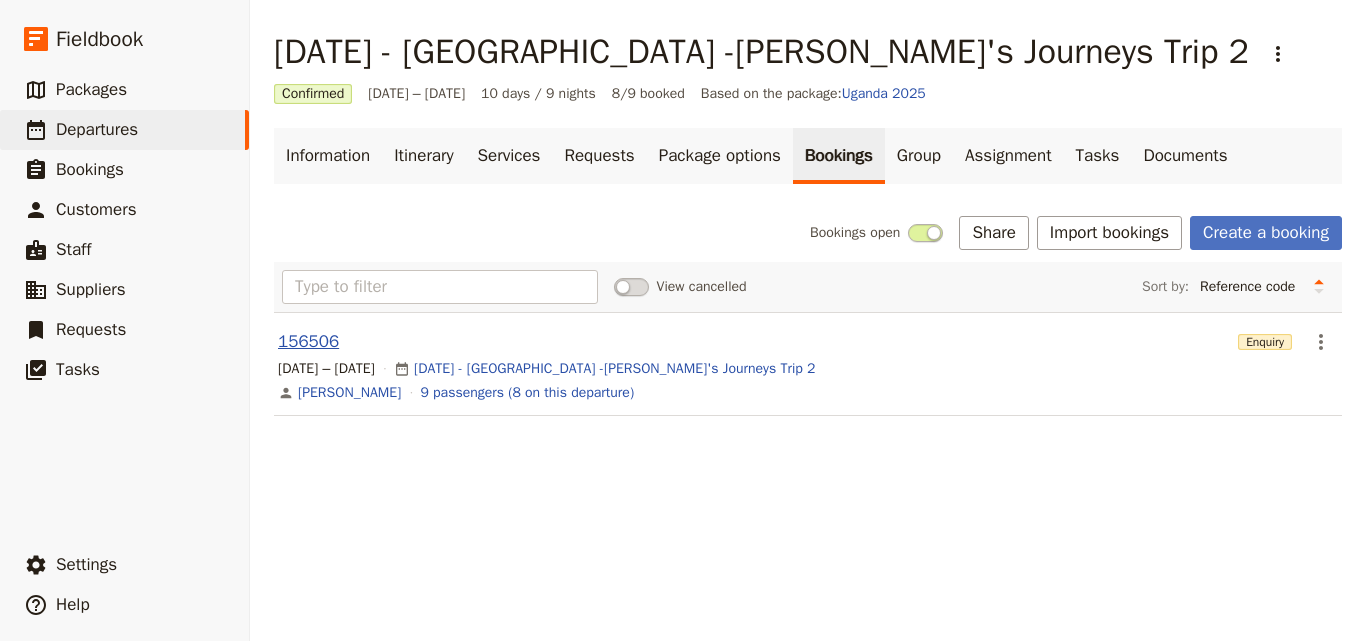 click on "156506" at bounding box center [308, 342] 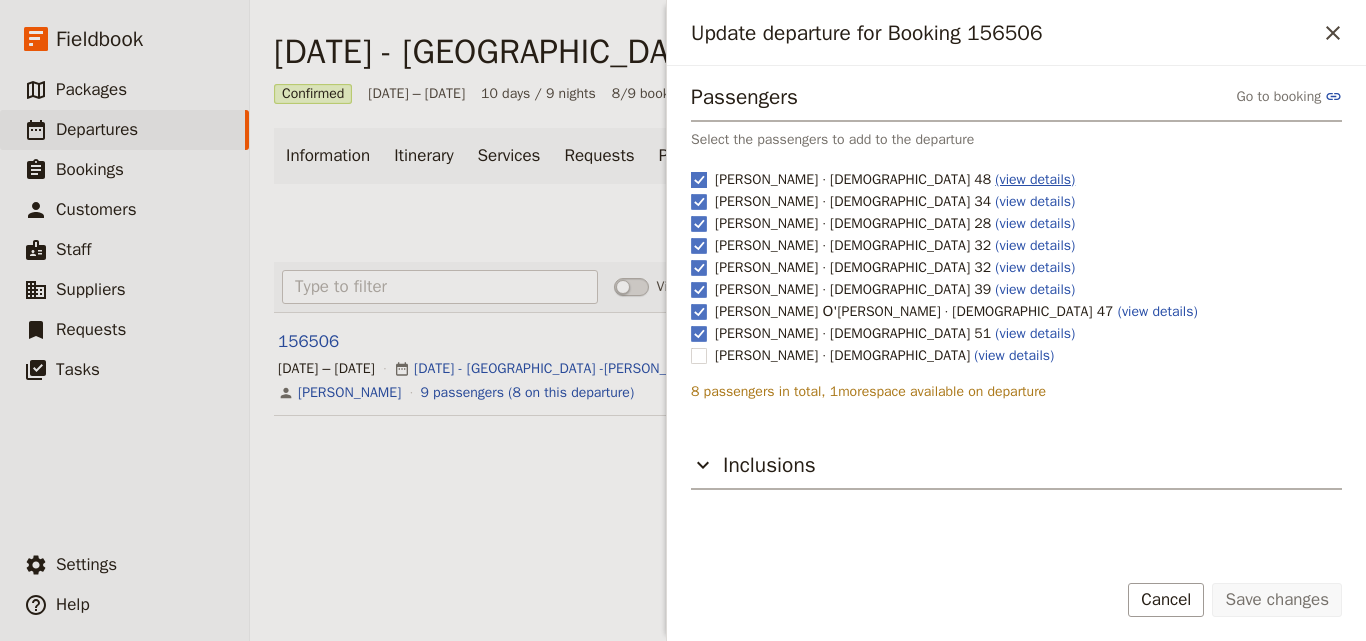 click on "(view details)" at bounding box center (1035, 179) 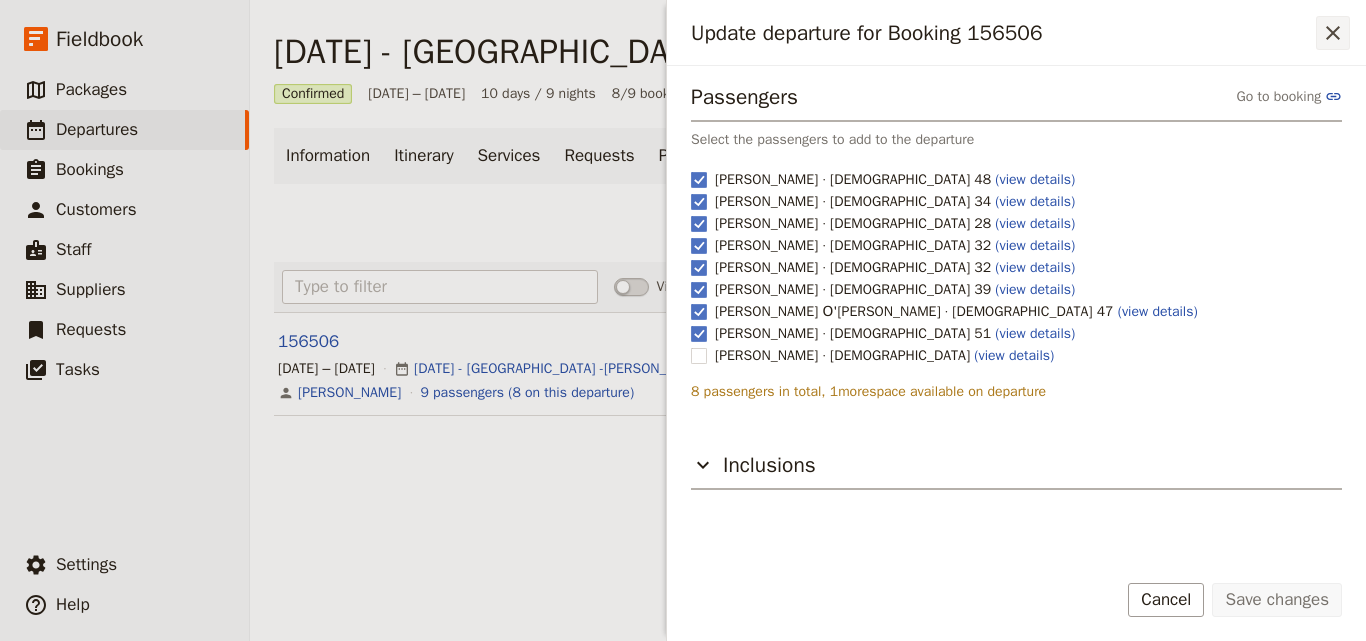 click 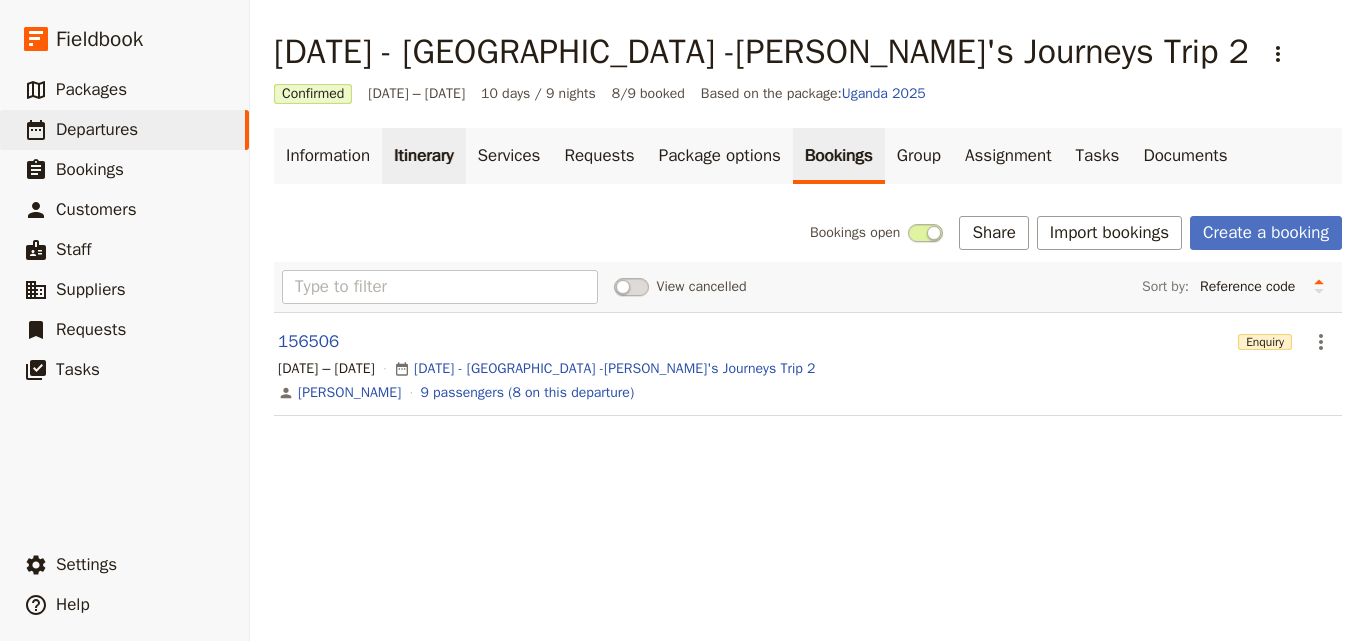 click on "Itinerary" at bounding box center (423, 156) 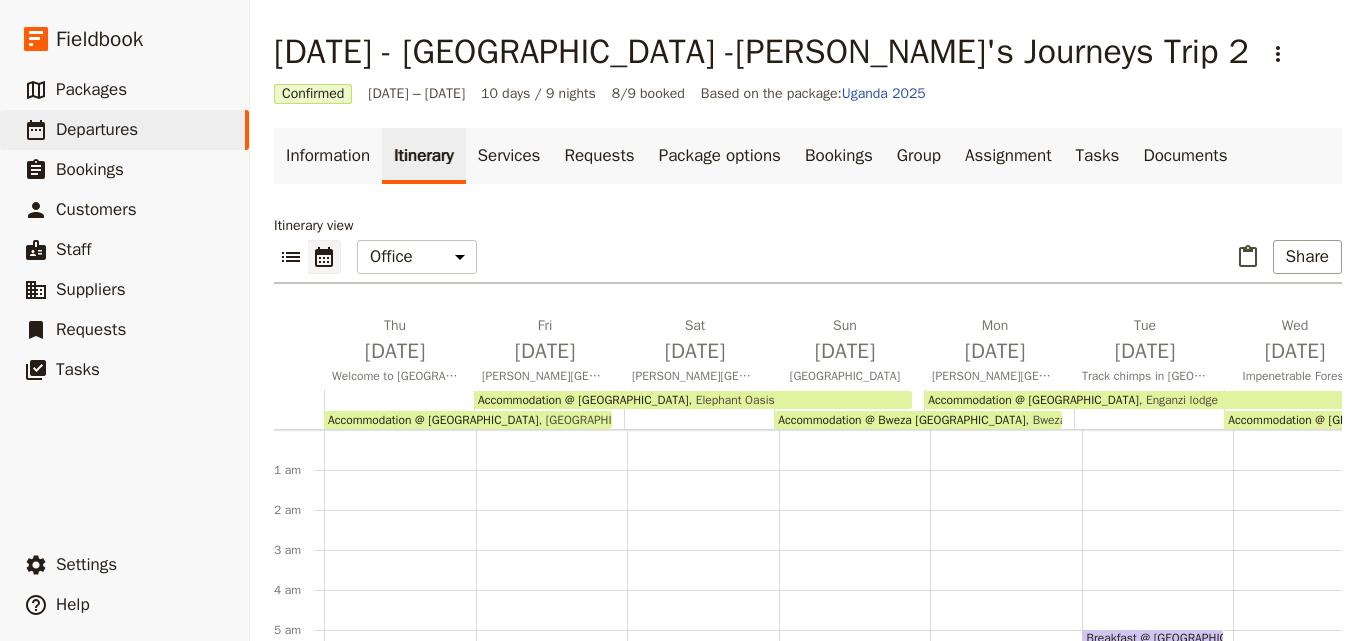 scroll, scrollTop: 180, scrollLeft: 0, axis: vertical 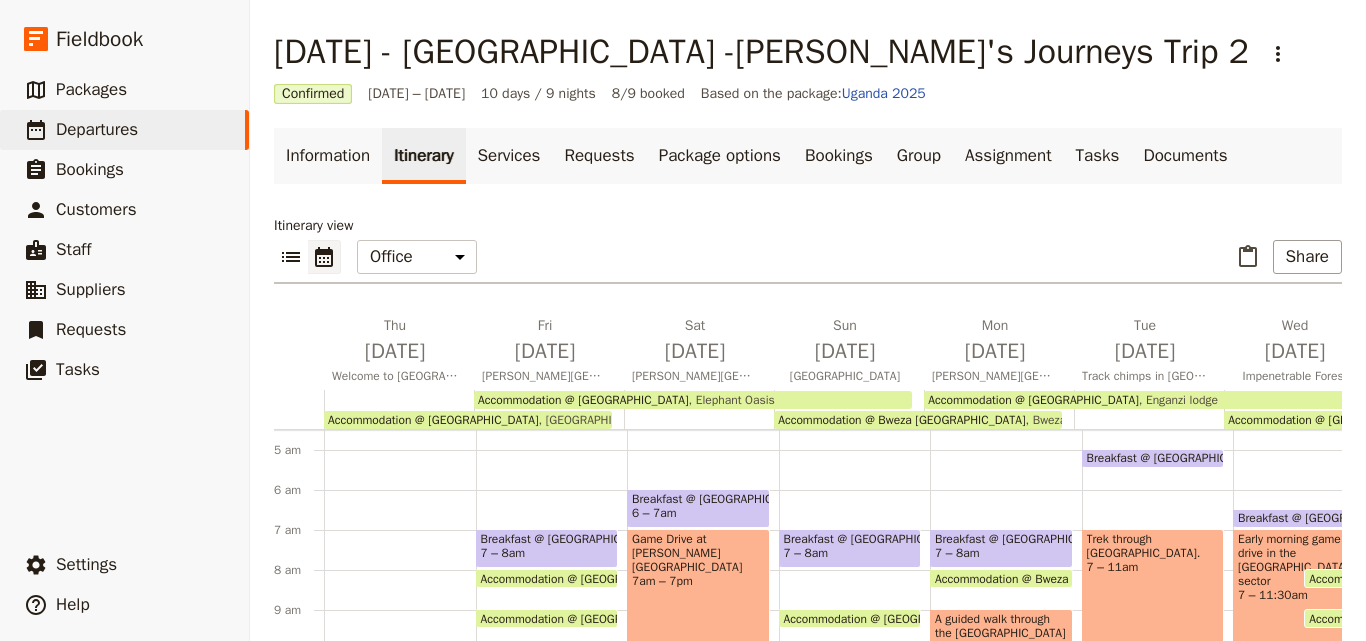 click on "Accommodation @ [GEOGRAPHIC_DATA]" at bounding box center (433, 420) 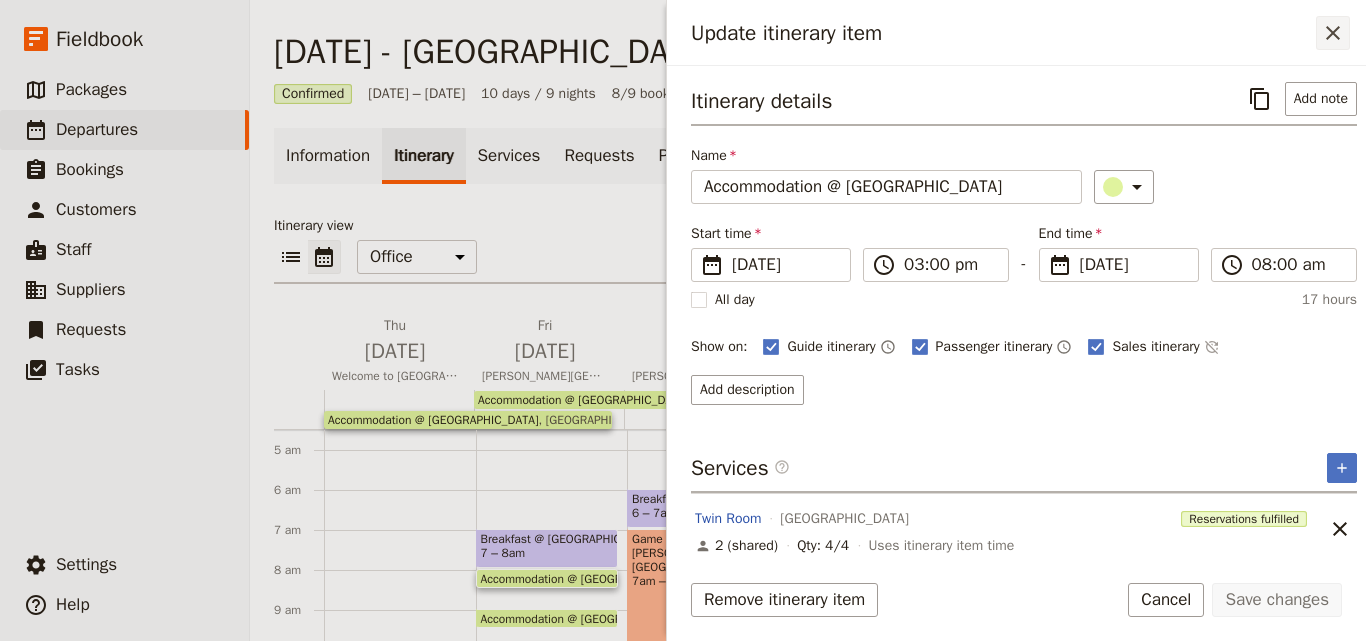 click 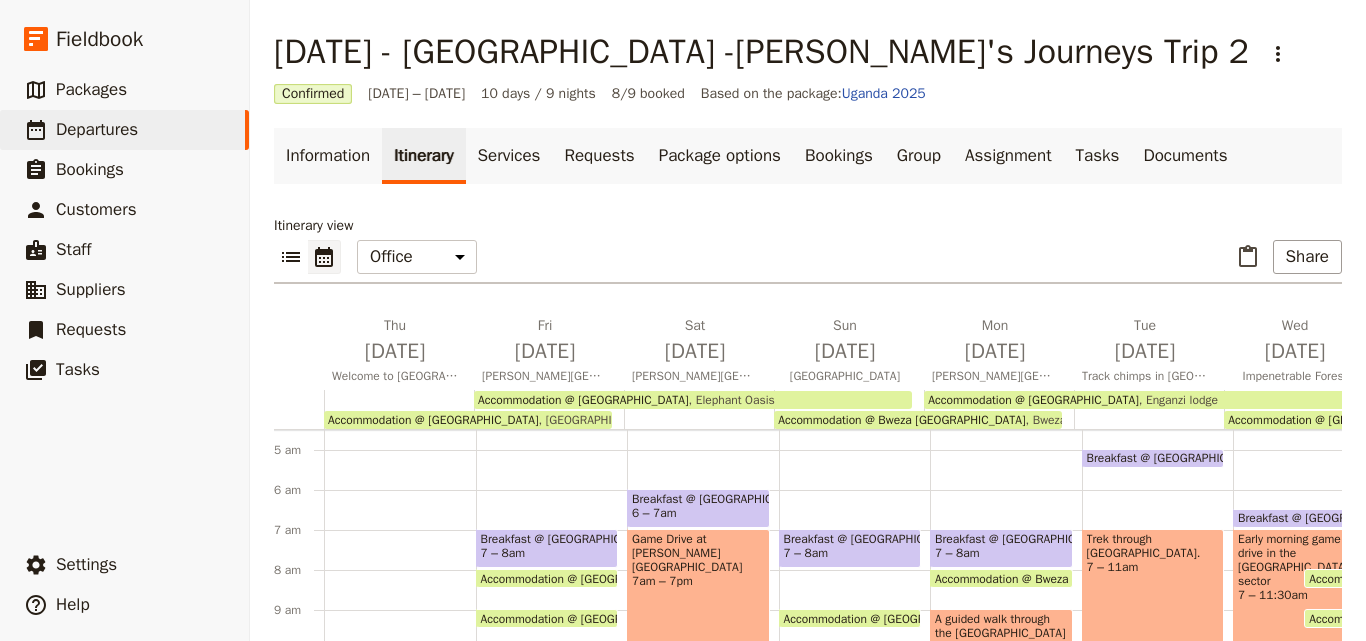 click on "Elephant Oasis" at bounding box center (732, 400) 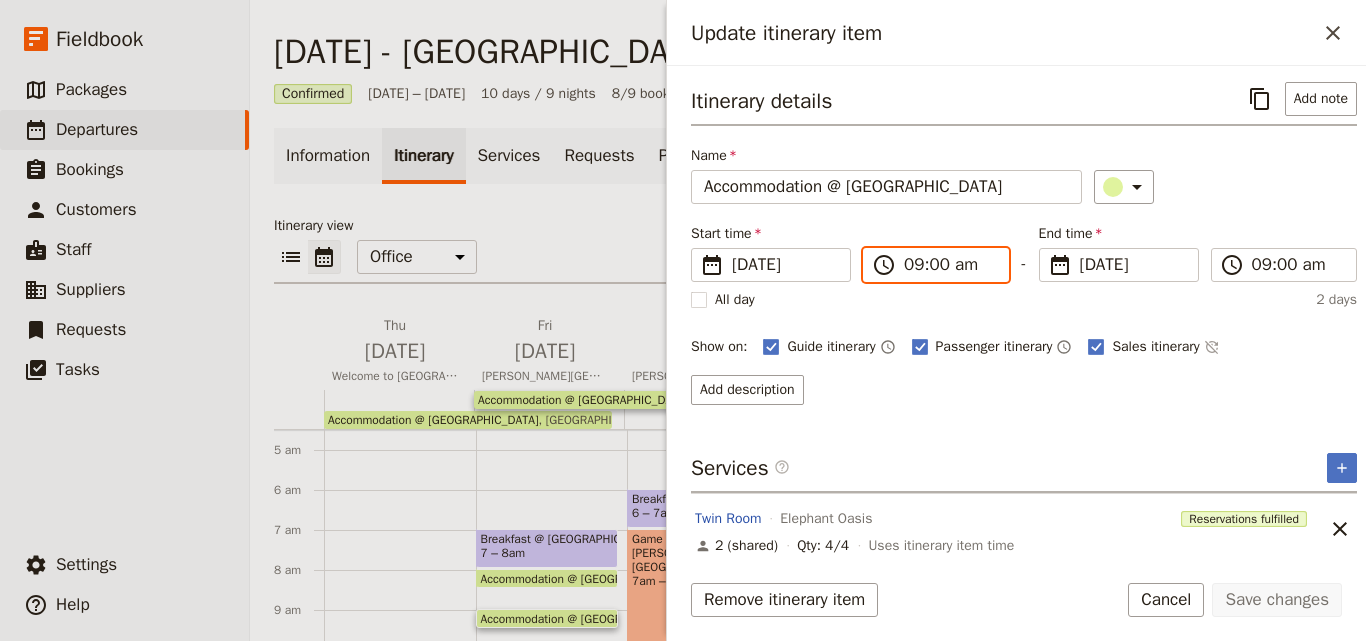 click on "09:00 am" at bounding box center [950, 265] 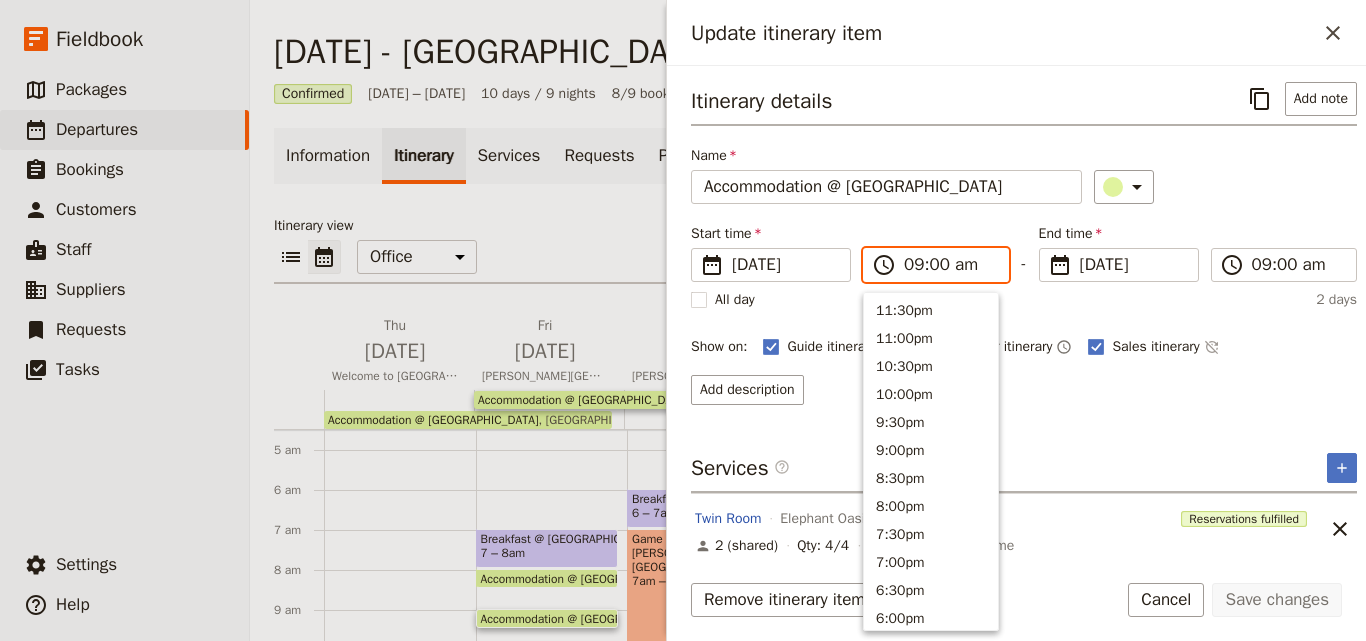 scroll, scrollTop: 816, scrollLeft: 0, axis: vertical 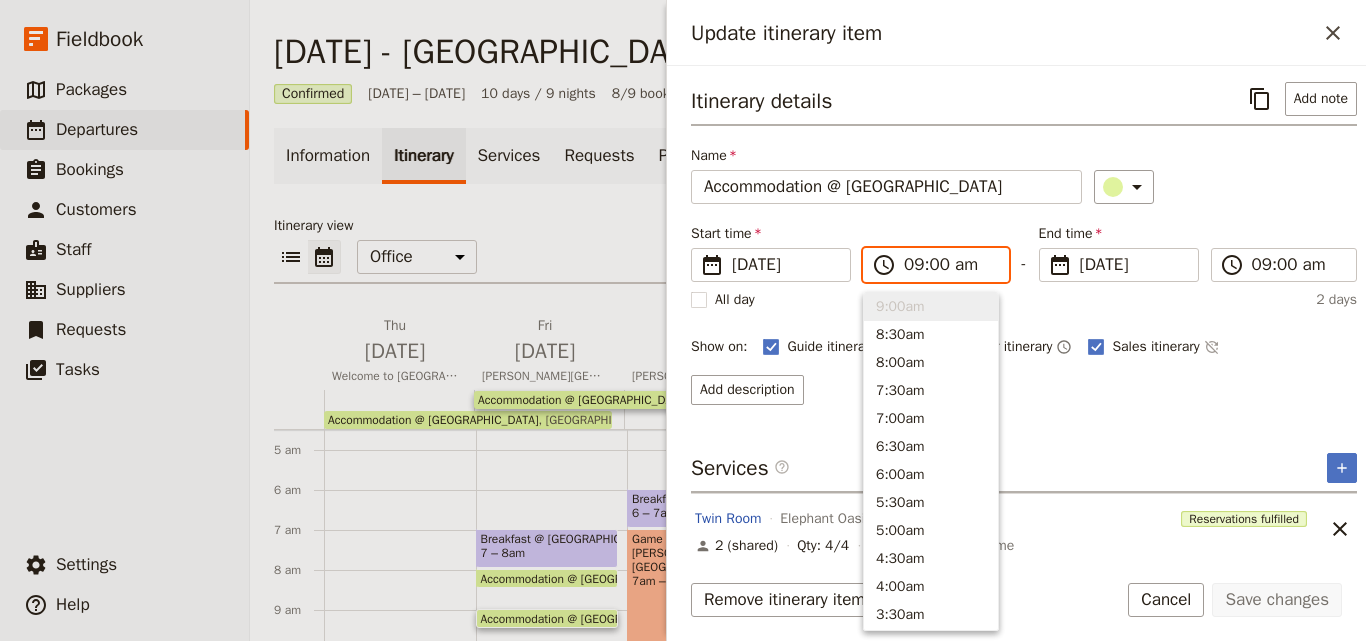 click on "09:00 am" at bounding box center [950, 265] 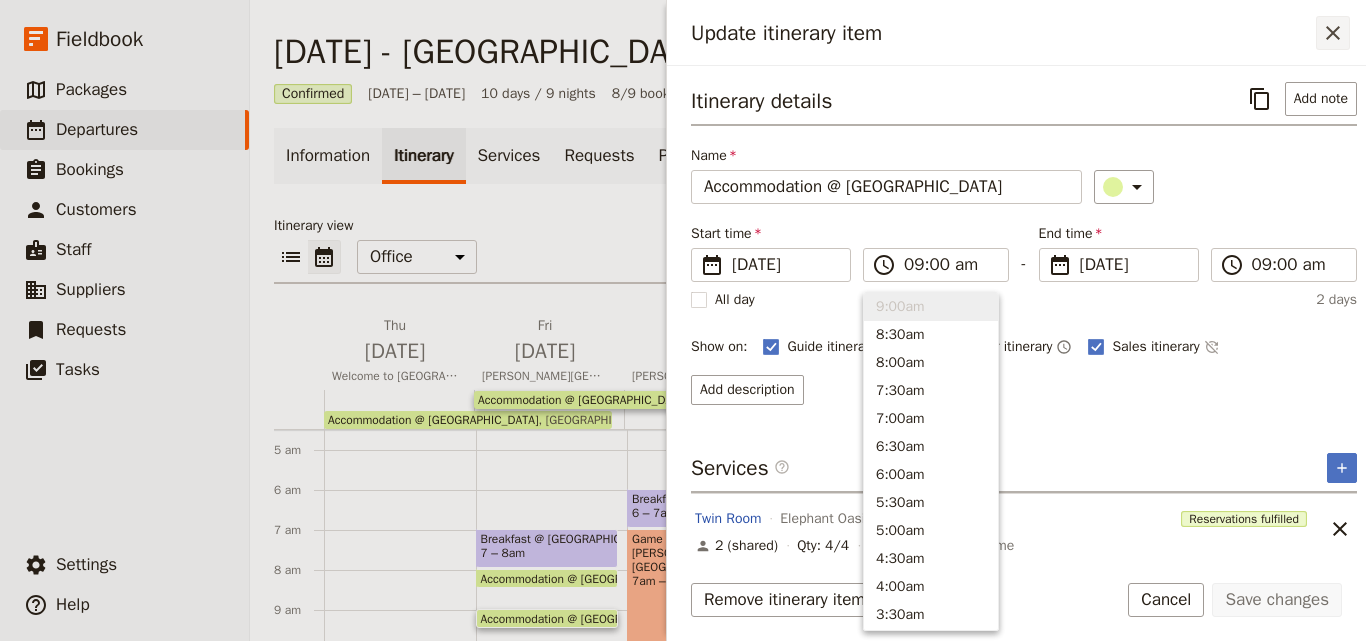 click 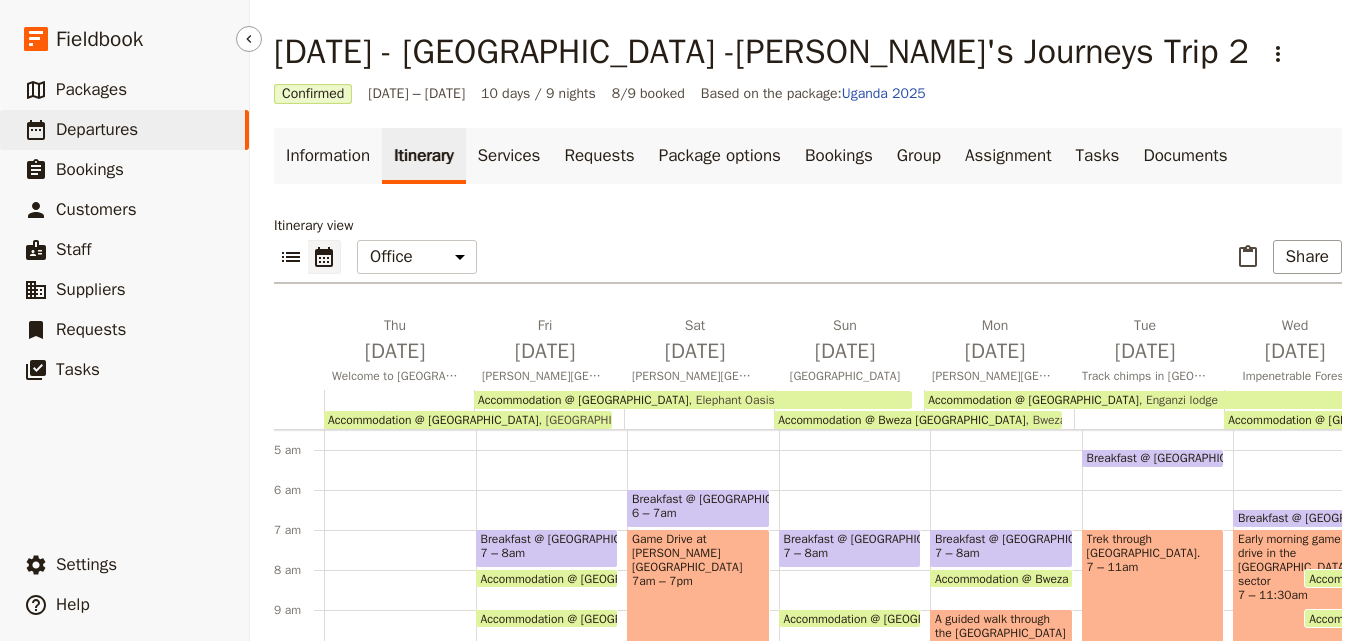 click on "Departures" at bounding box center (97, 129) 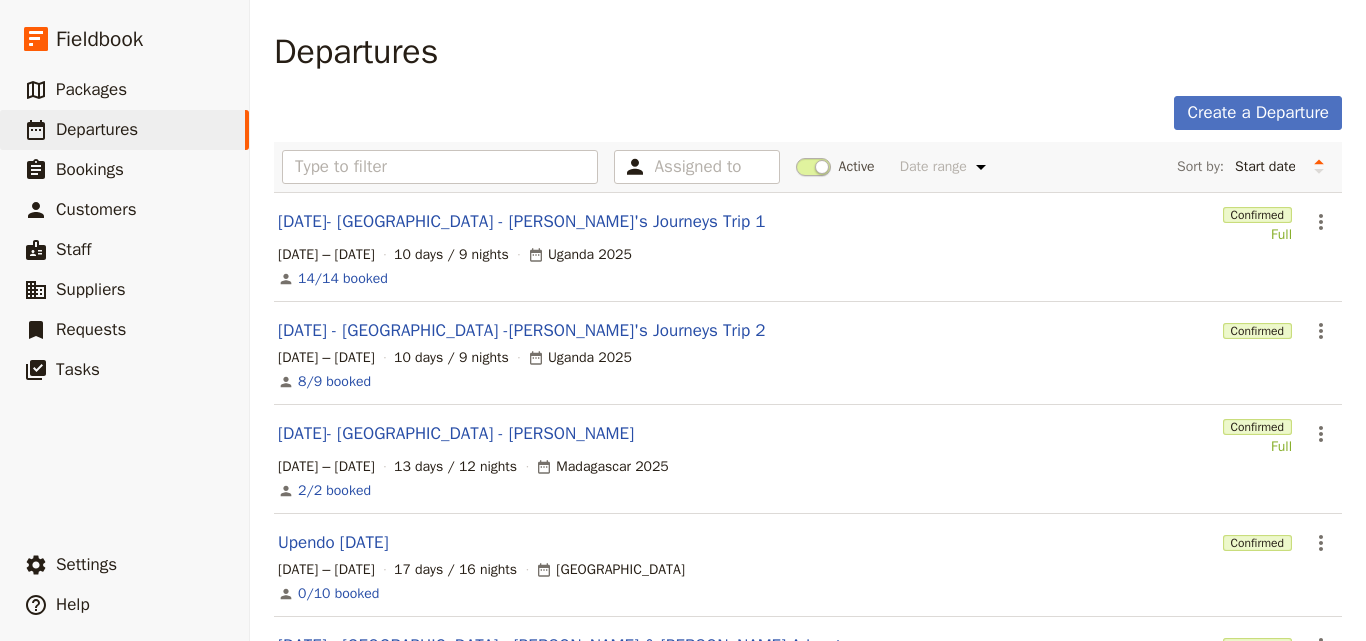 scroll, scrollTop: 100, scrollLeft: 0, axis: vertical 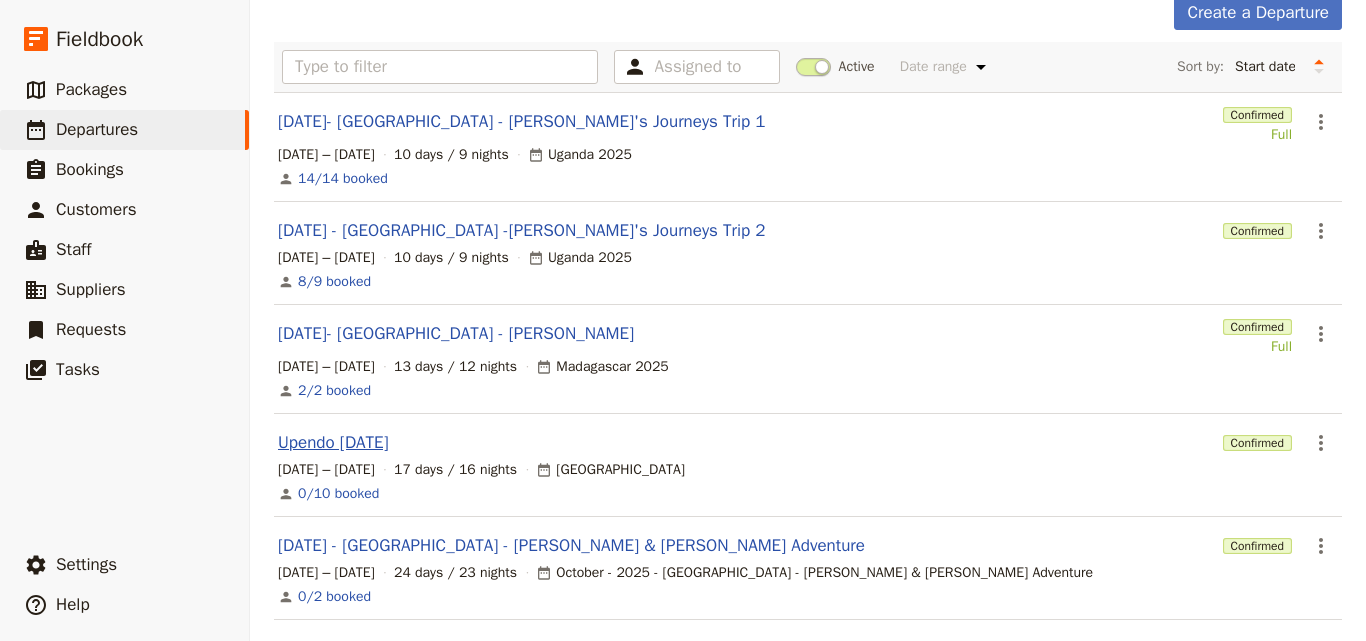 click on "Upendo Sep 2025" at bounding box center [333, 443] 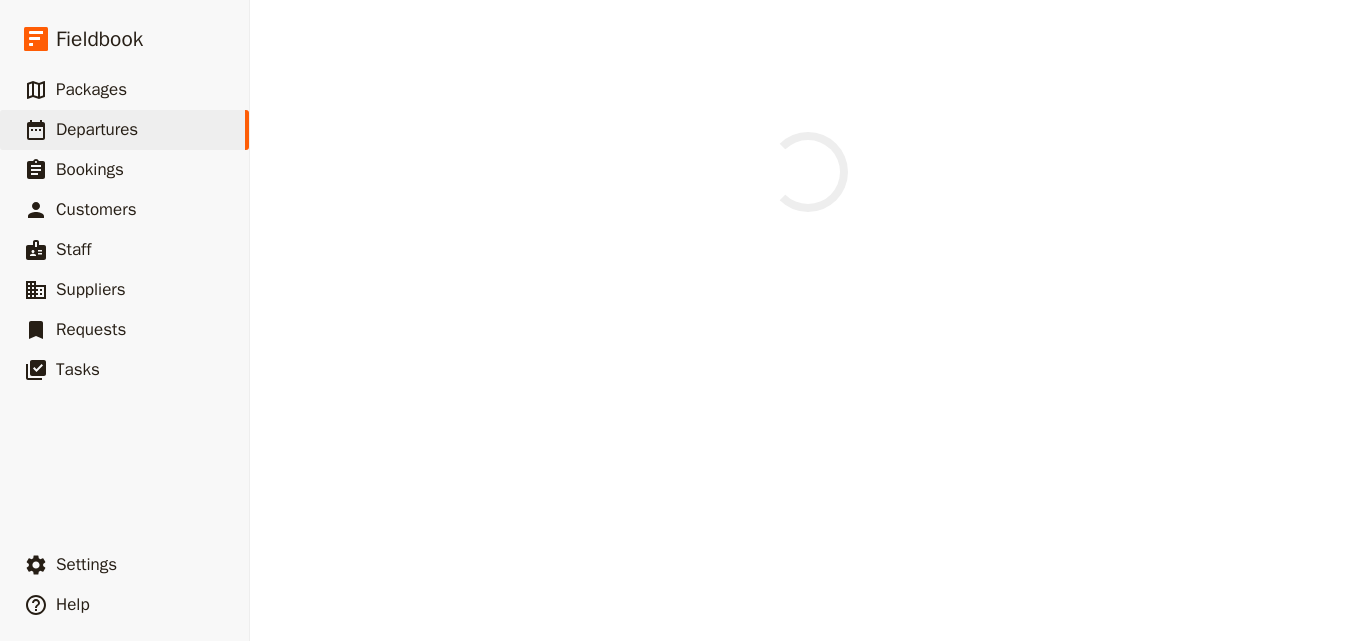 scroll, scrollTop: 0, scrollLeft: 0, axis: both 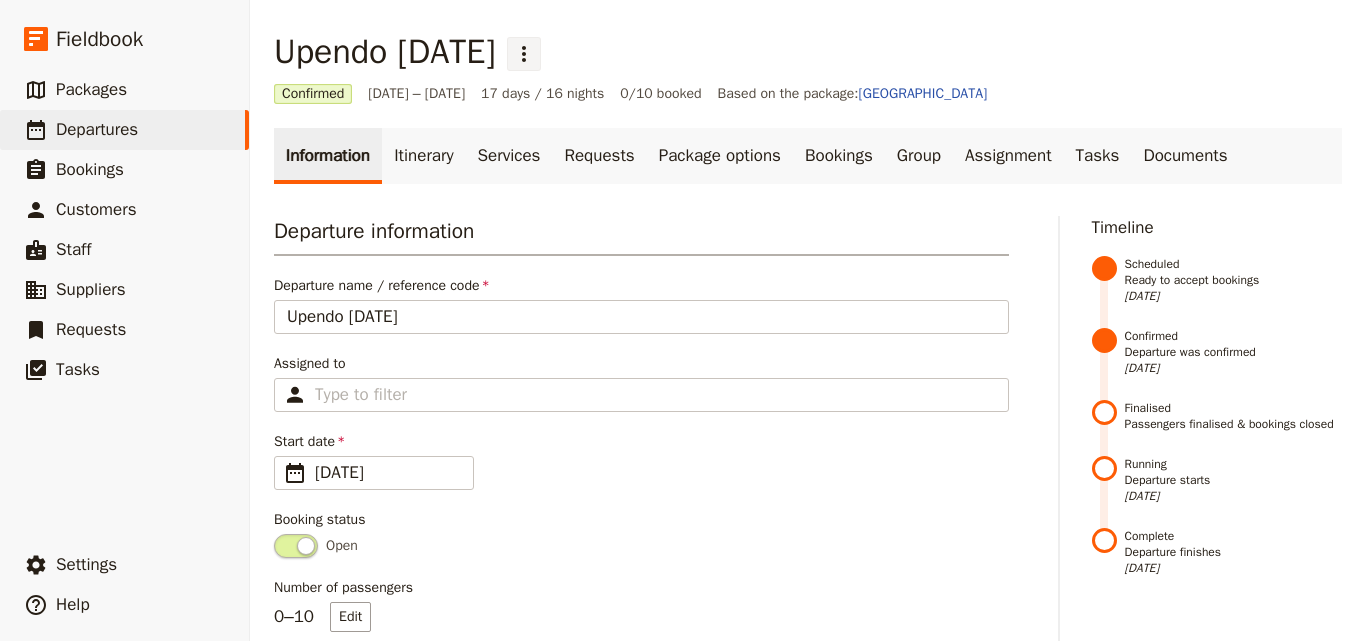 click 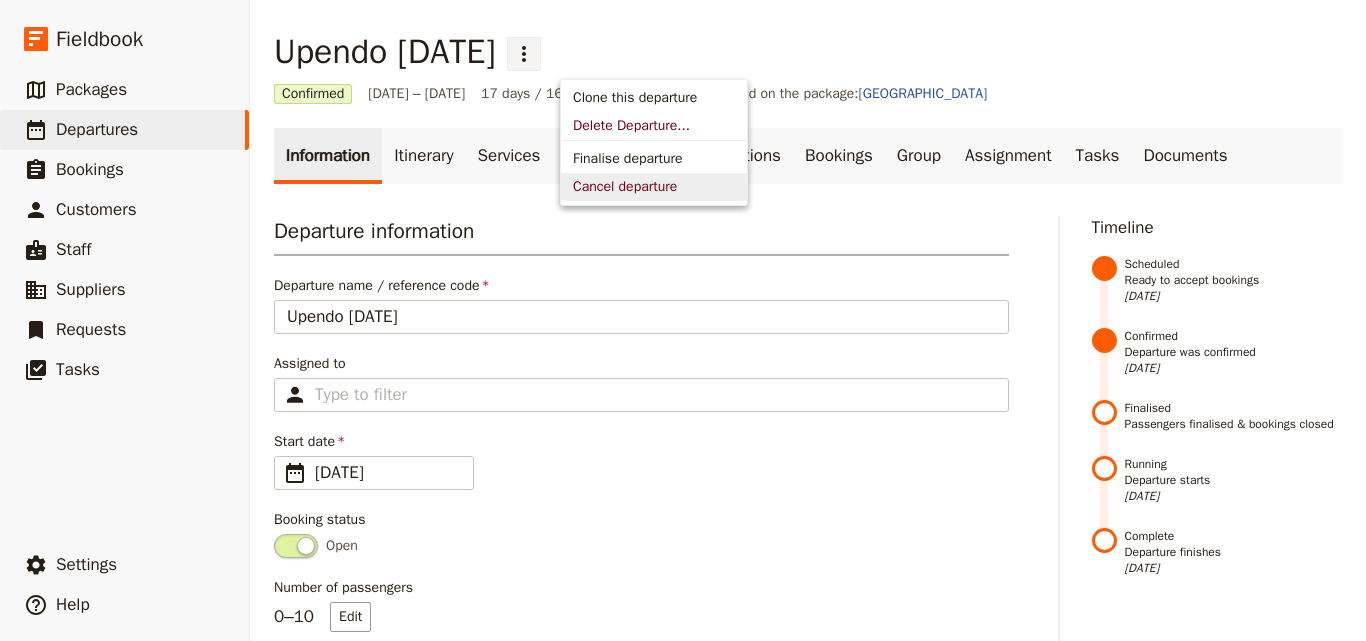 click on "Departure information" at bounding box center [641, 236] 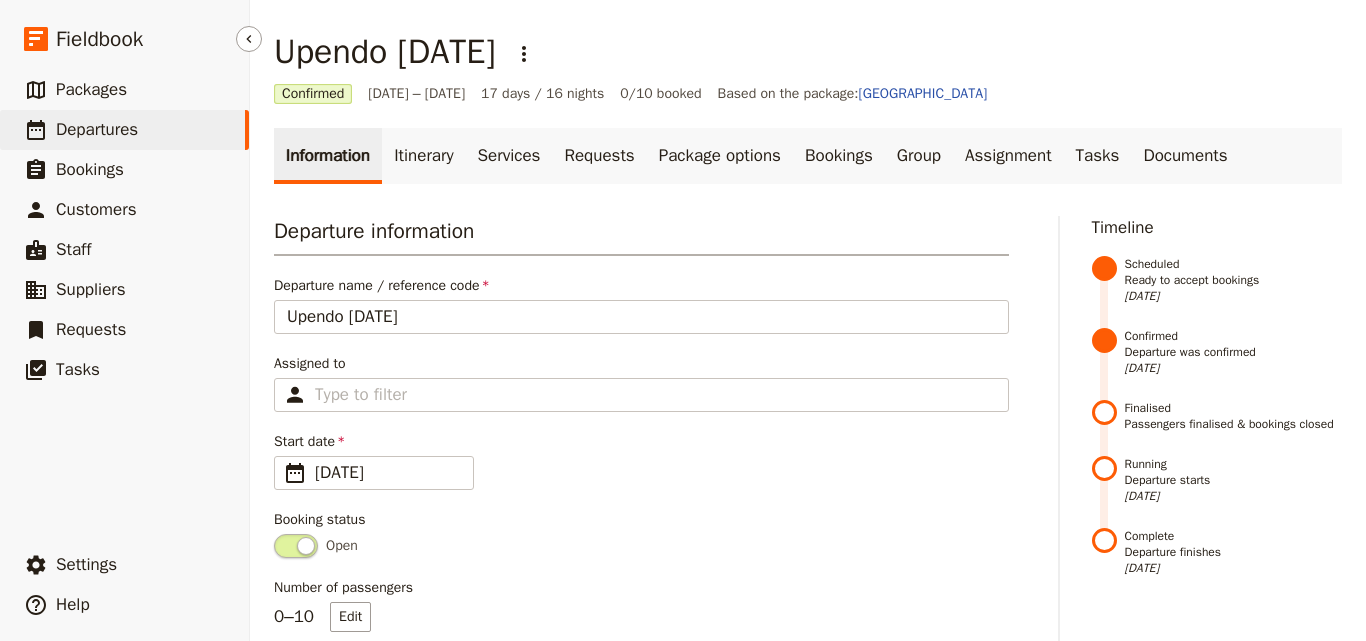 click on "​ Departures" at bounding box center [124, 130] 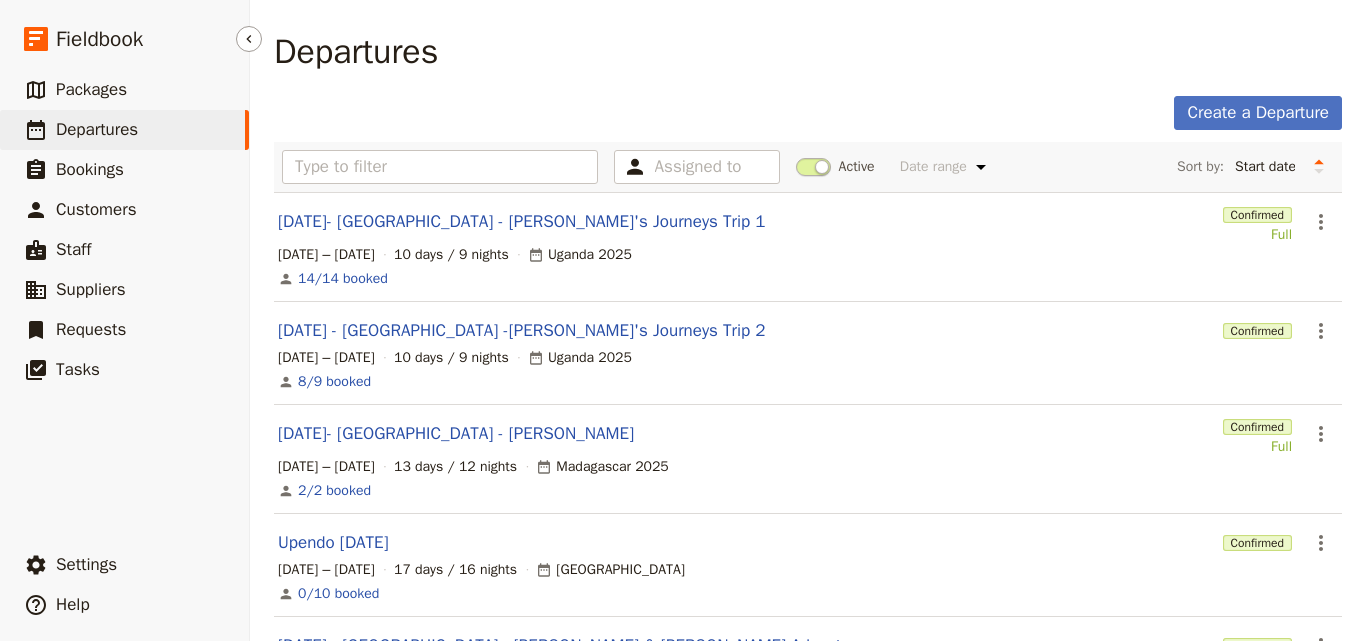 click on "​ Departures" at bounding box center [124, 130] 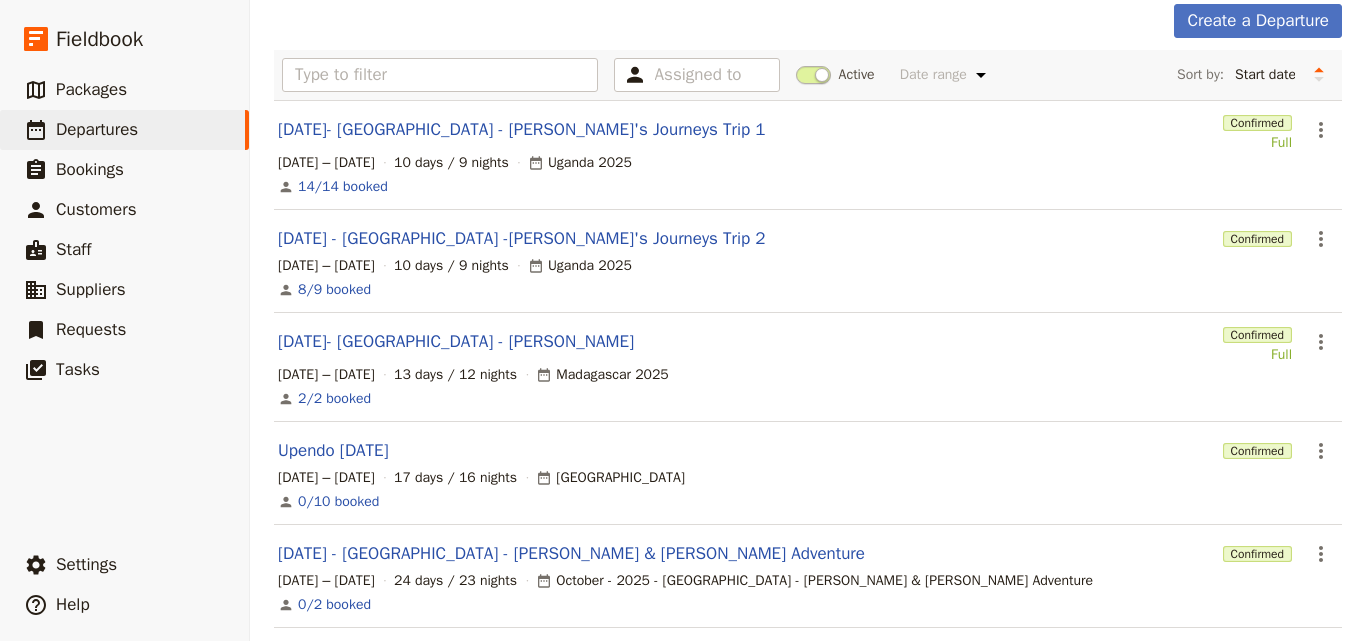 scroll, scrollTop: 0, scrollLeft: 0, axis: both 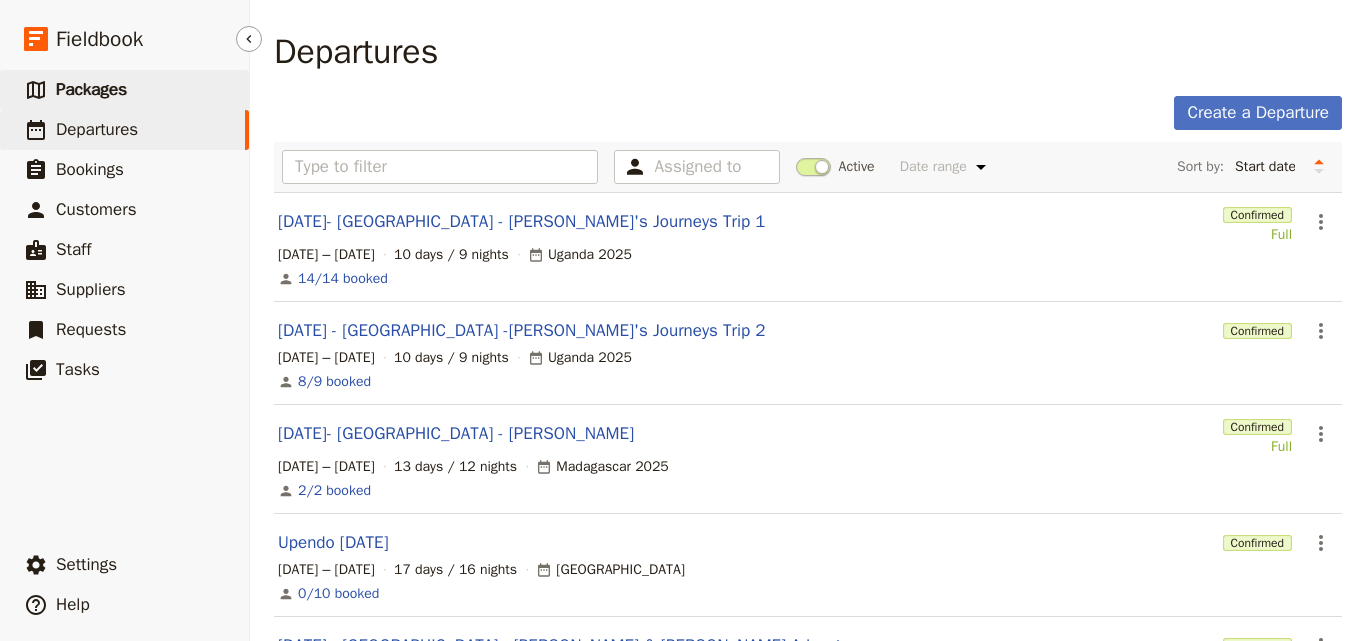 click on "Packages" at bounding box center (91, 89) 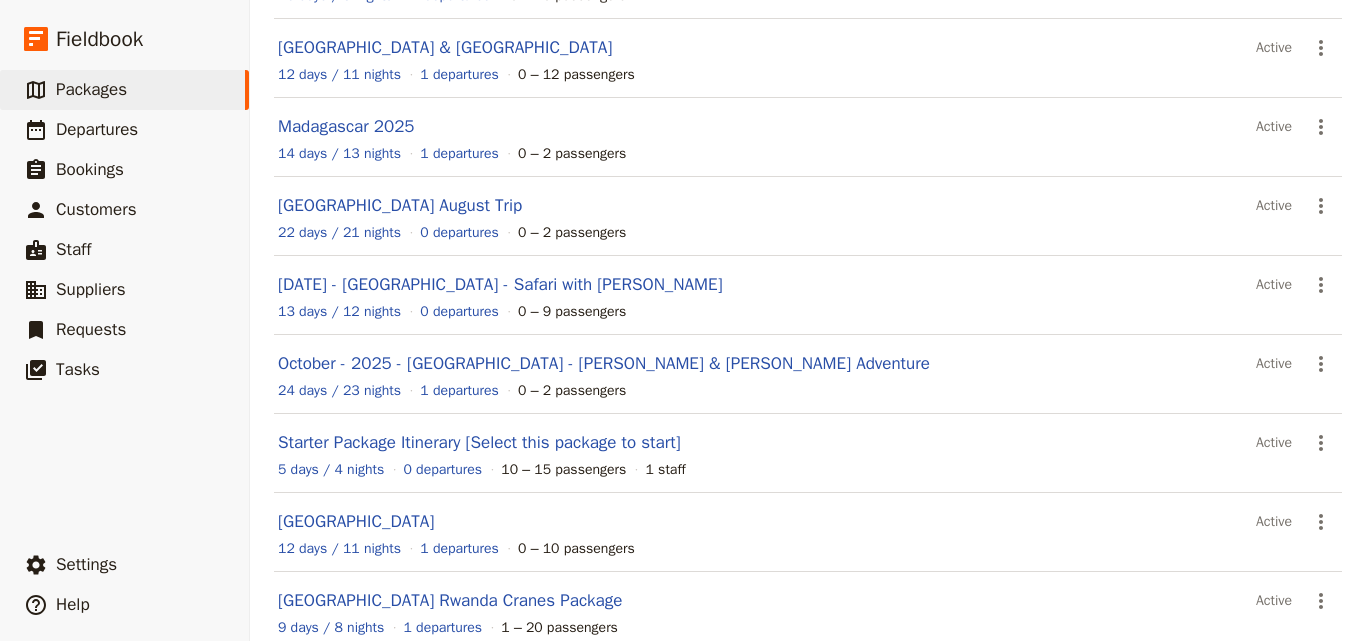 scroll, scrollTop: 40, scrollLeft: 0, axis: vertical 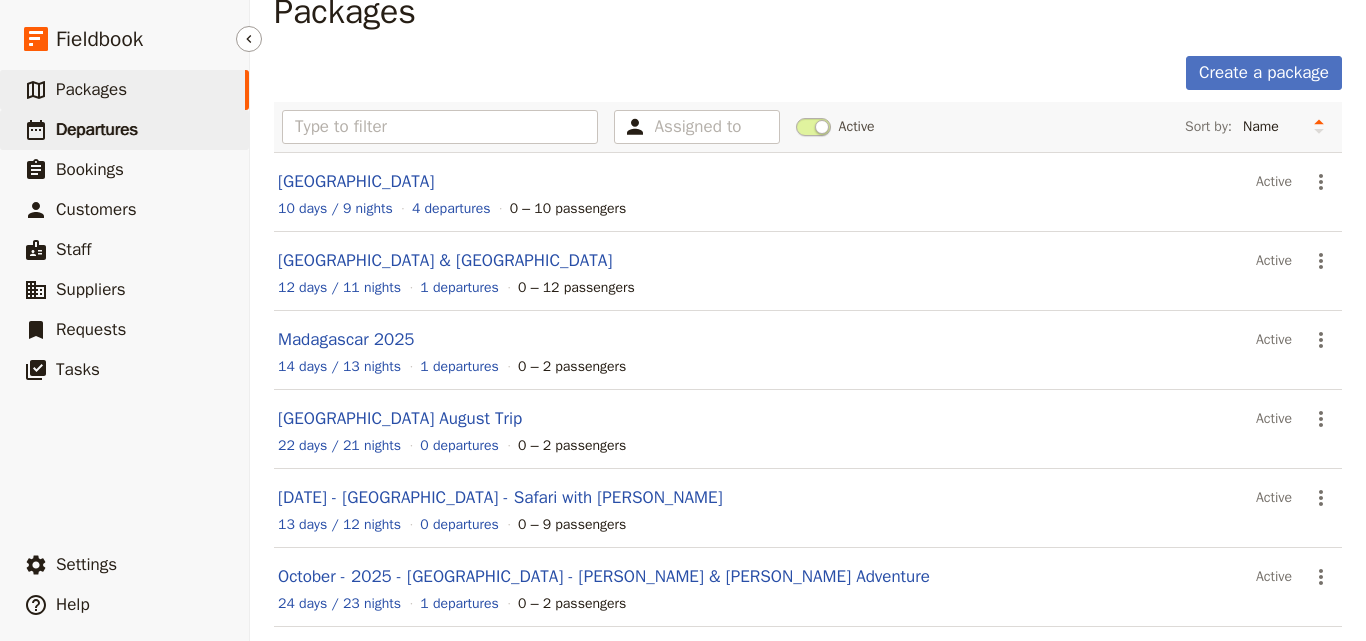 click on "​ Departures" at bounding box center (124, 130) 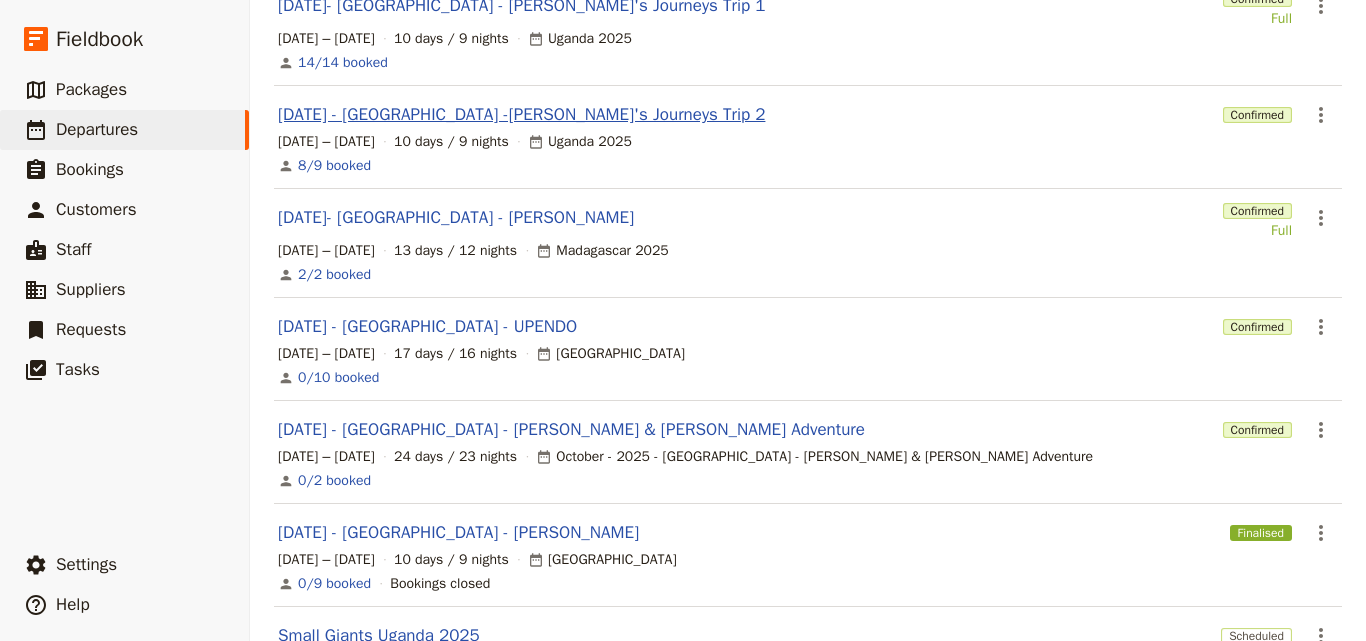 scroll, scrollTop: 240, scrollLeft: 0, axis: vertical 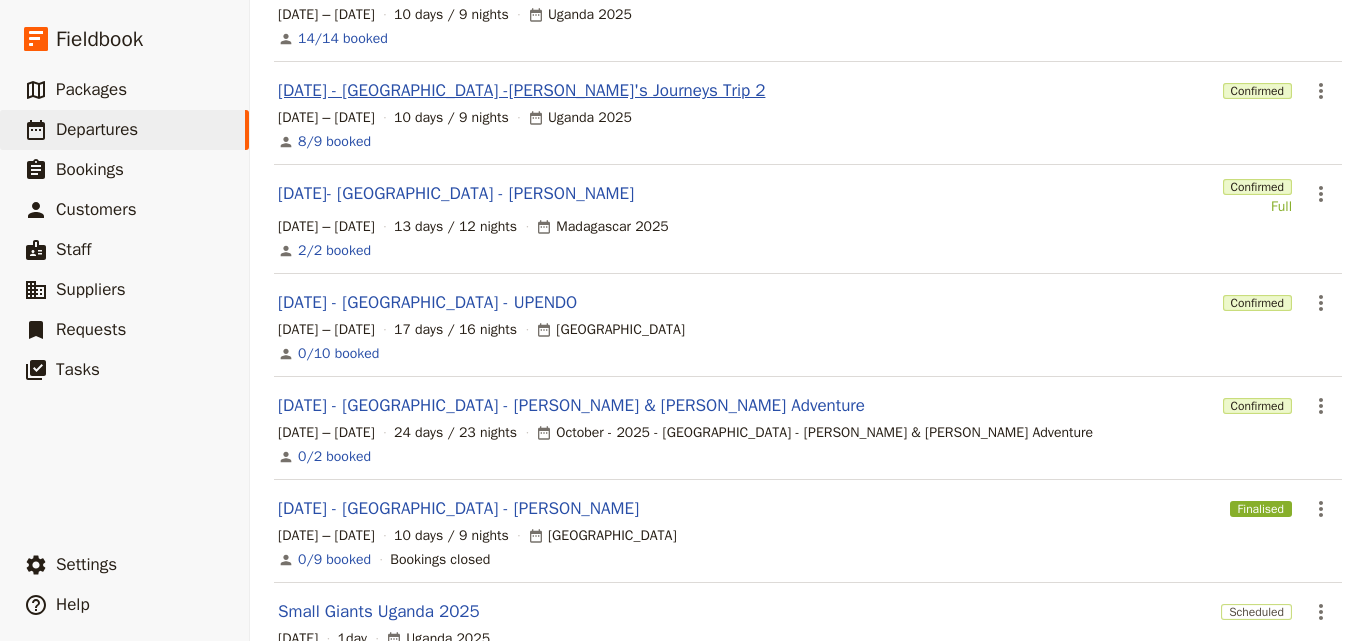 click on "[DATE] - [GEOGRAPHIC_DATA] - UPENDO" at bounding box center (427, 303) 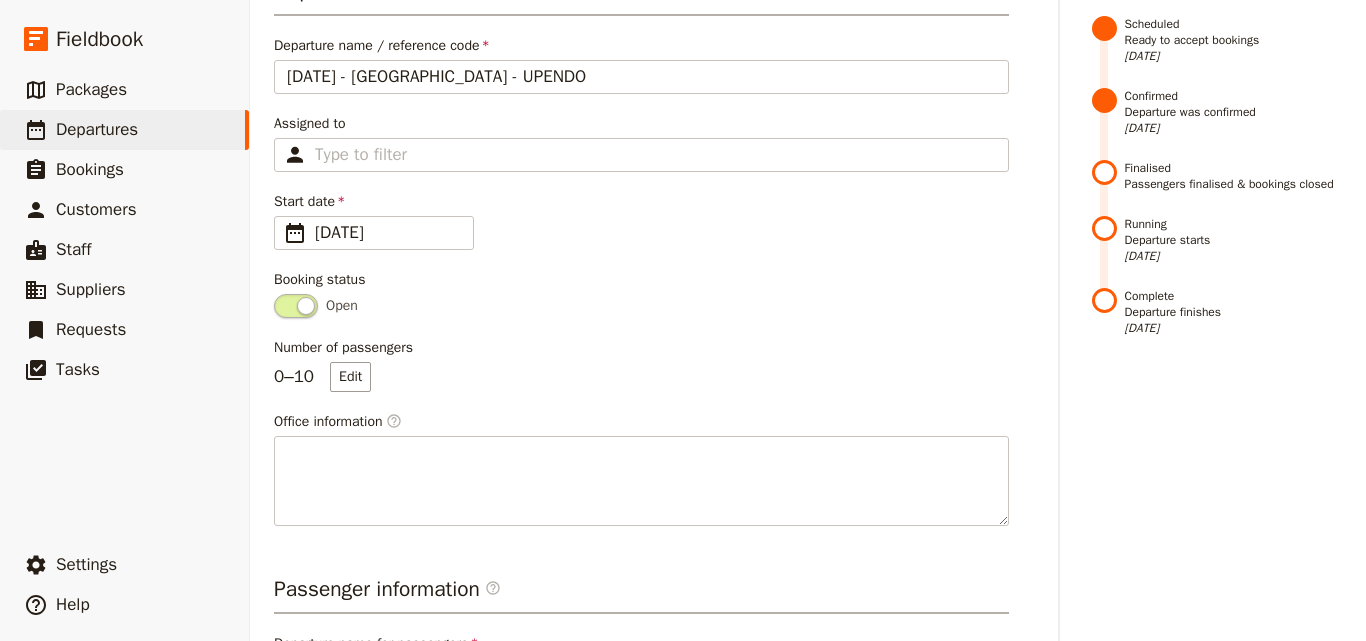 scroll, scrollTop: 0, scrollLeft: 0, axis: both 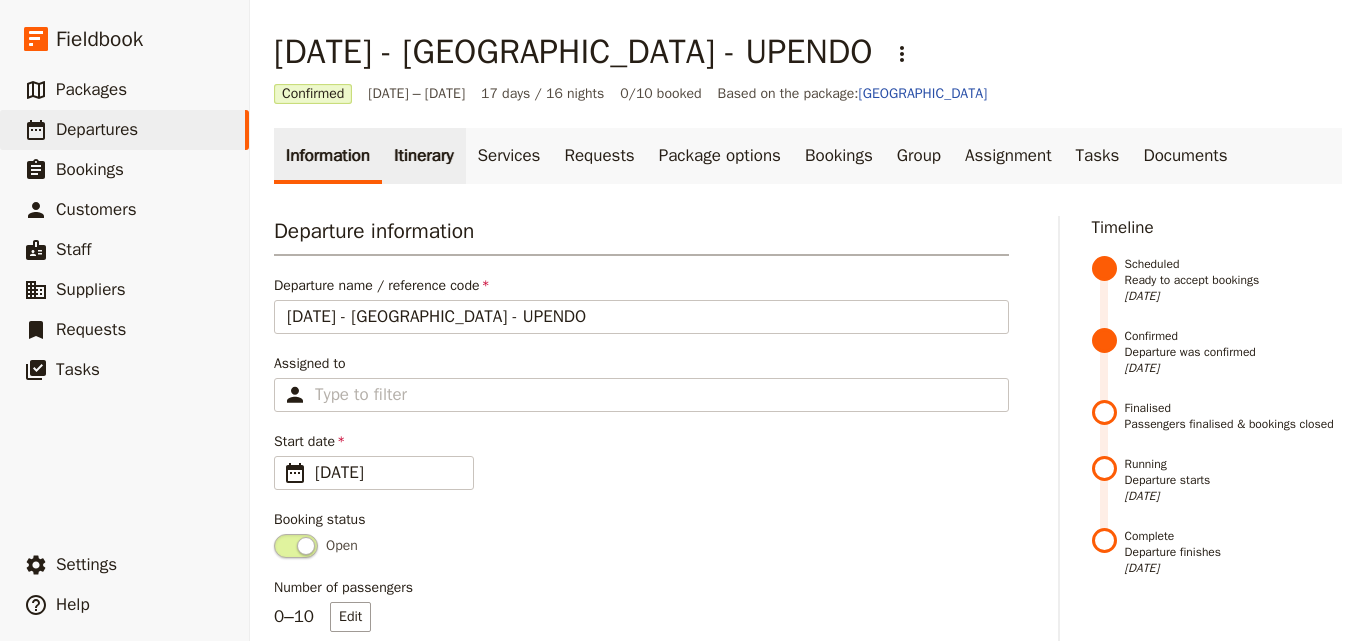 click on "Itinerary" at bounding box center [423, 156] 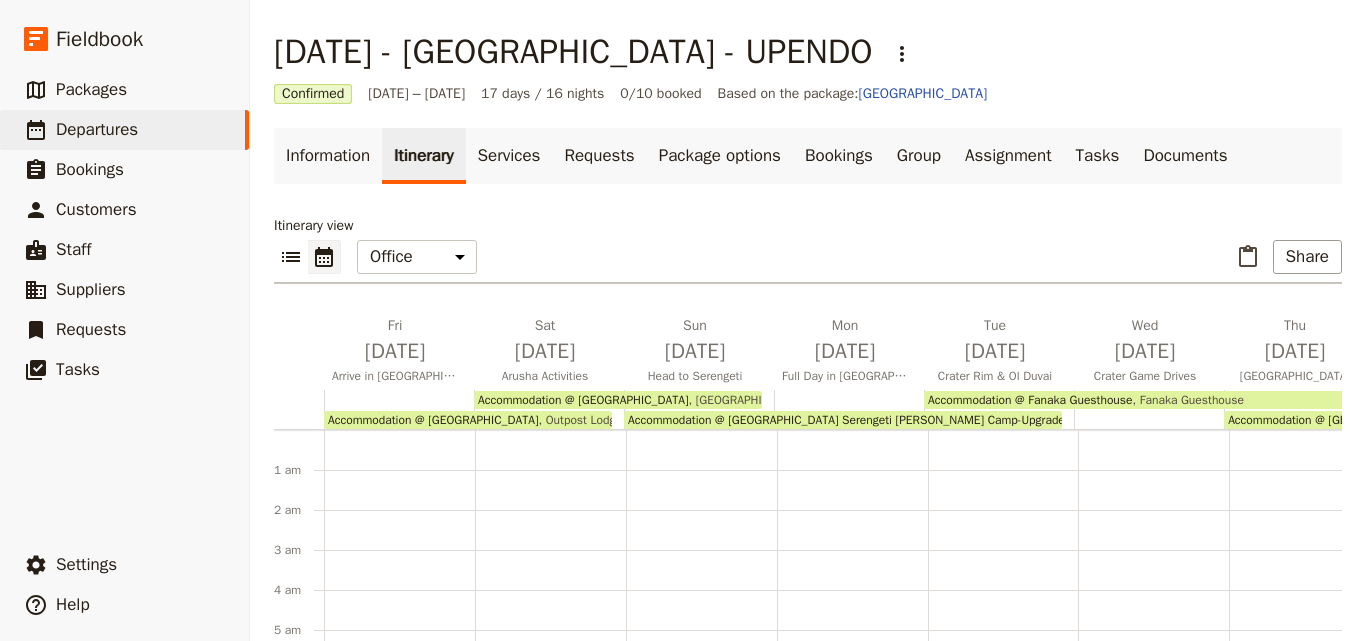 scroll, scrollTop: 220, scrollLeft: 0, axis: vertical 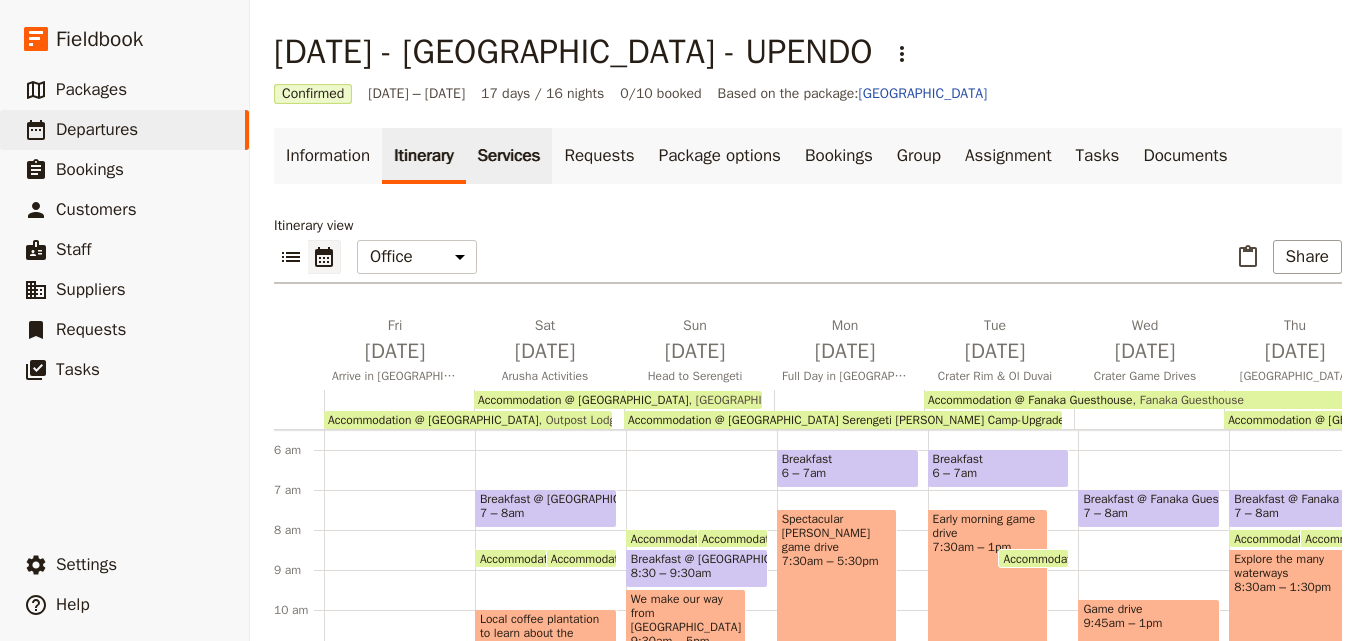 click on "Services" at bounding box center (509, 156) 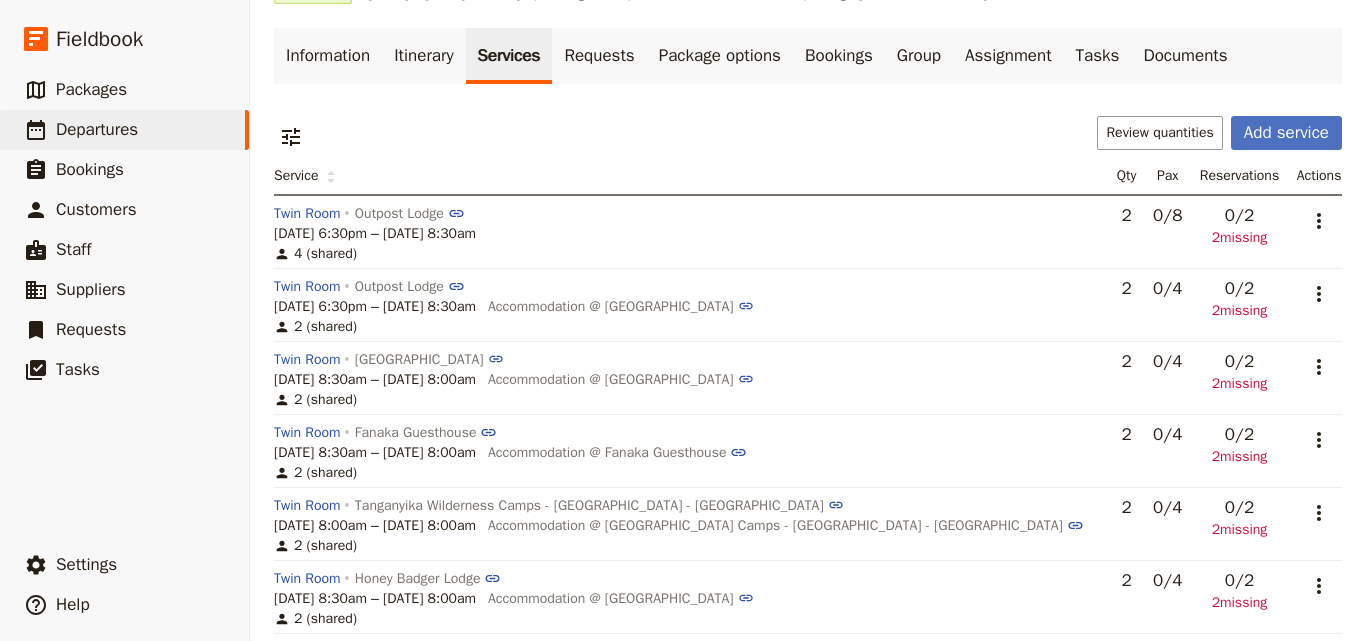 scroll, scrollTop: 140, scrollLeft: 0, axis: vertical 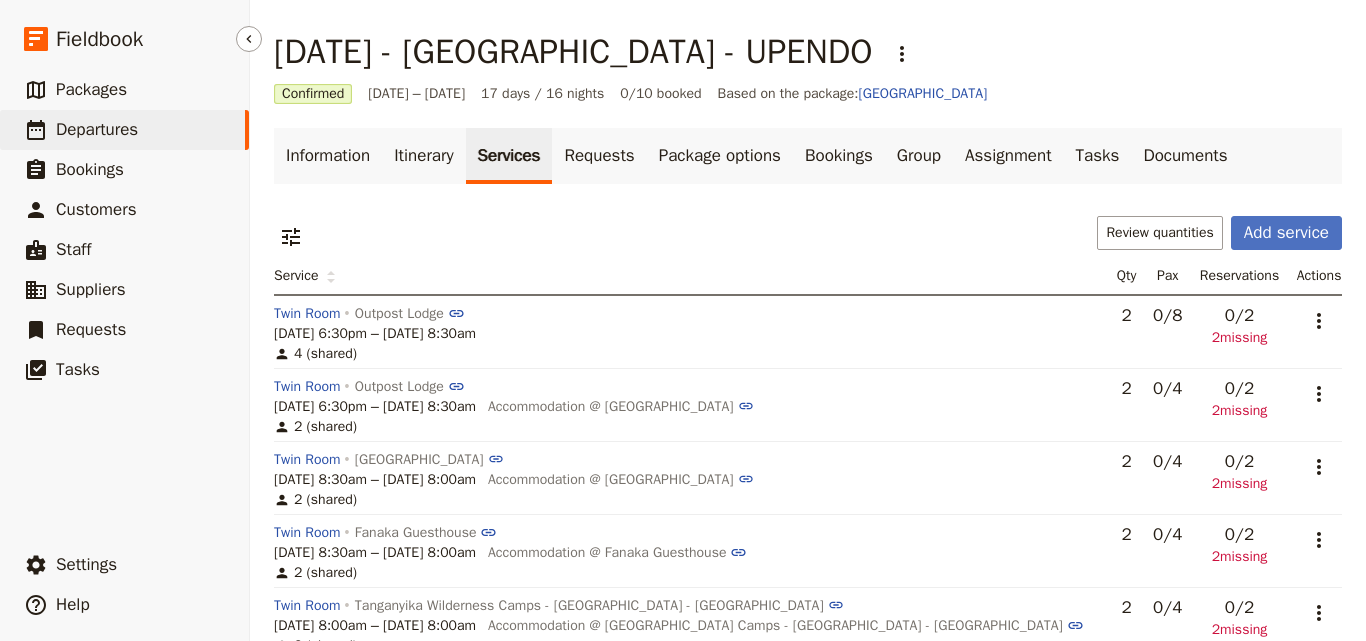 click on "Departures" at bounding box center (97, 129) 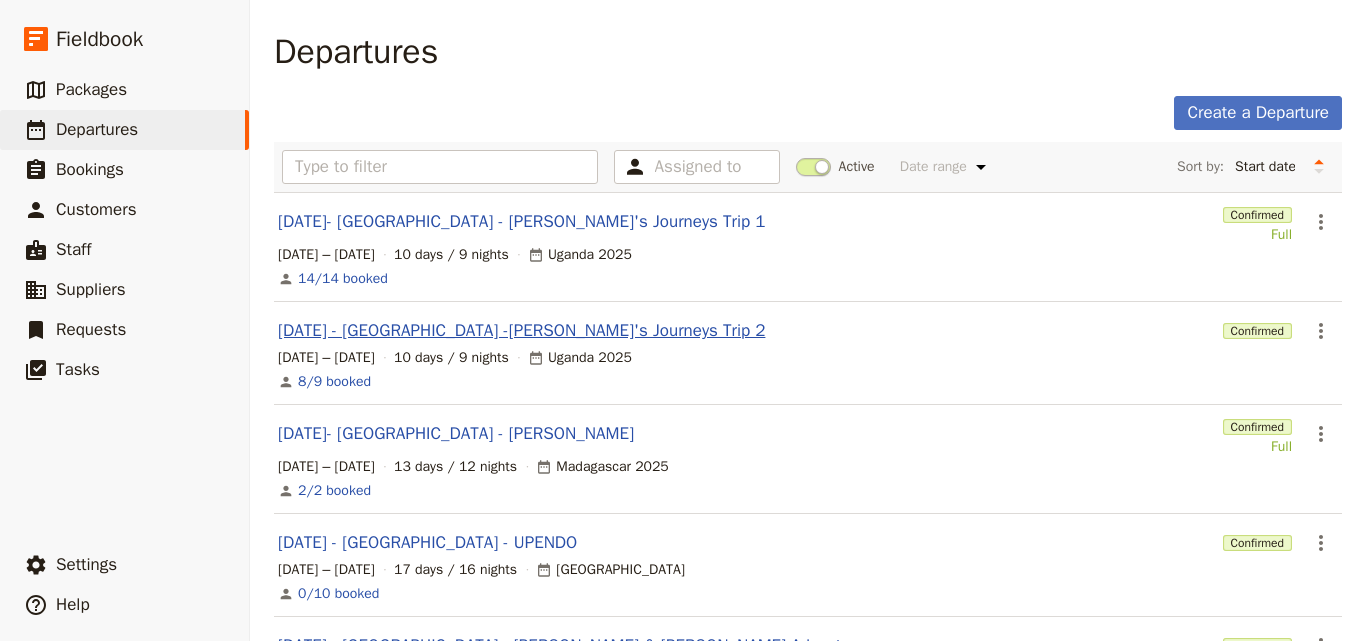 click on "[DATE] - [GEOGRAPHIC_DATA] -[PERSON_NAME]'s Journeys Trip 2" at bounding box center [521, 331] 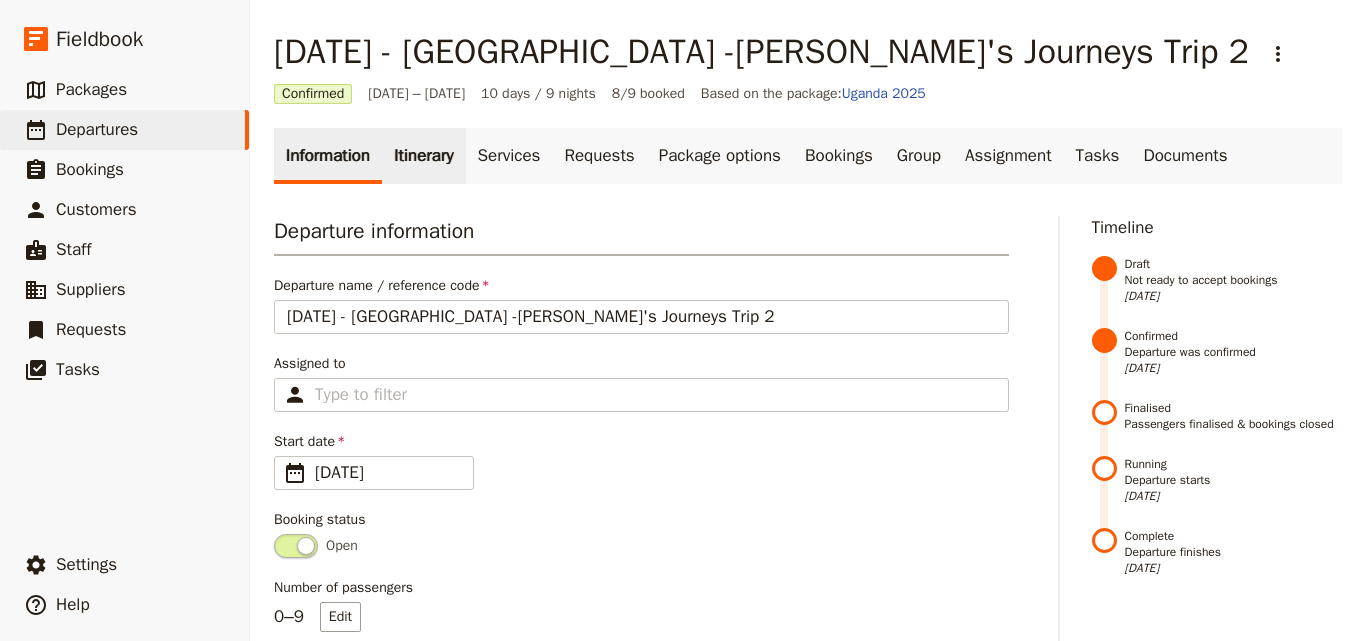 click on "Itinerary" at bounding box center (423, 156) 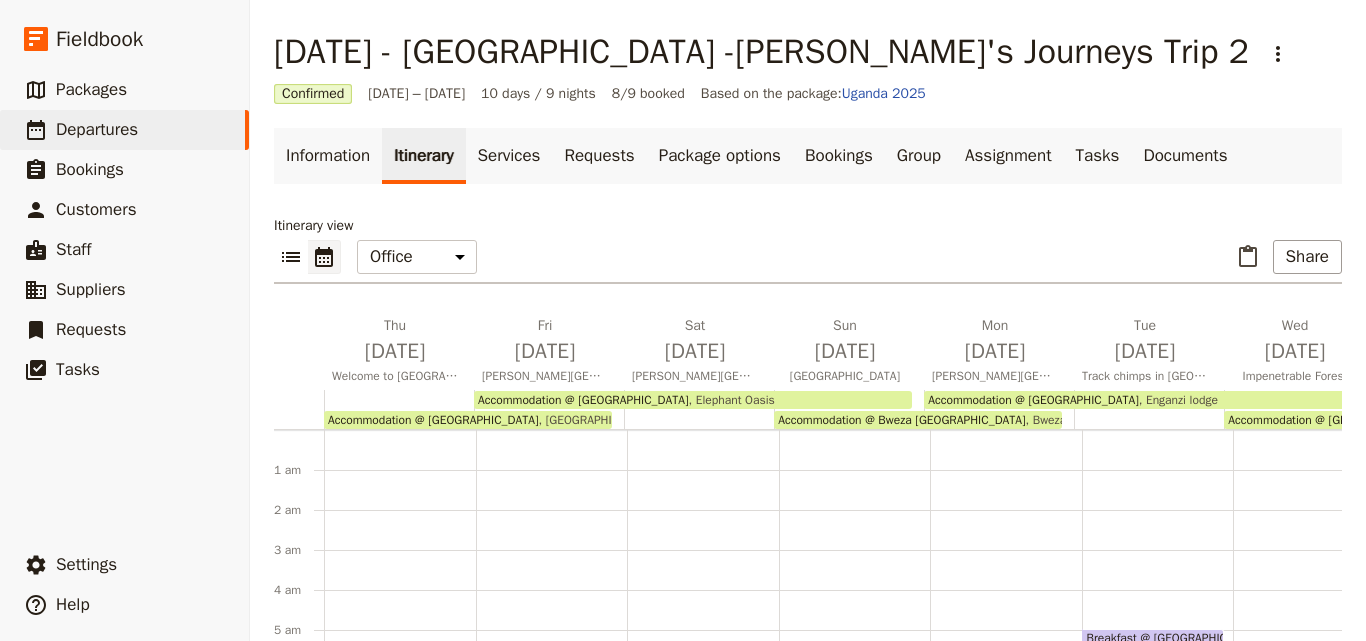scroll, scrollTop: 180, scrollLeft: 0, axis: vertical 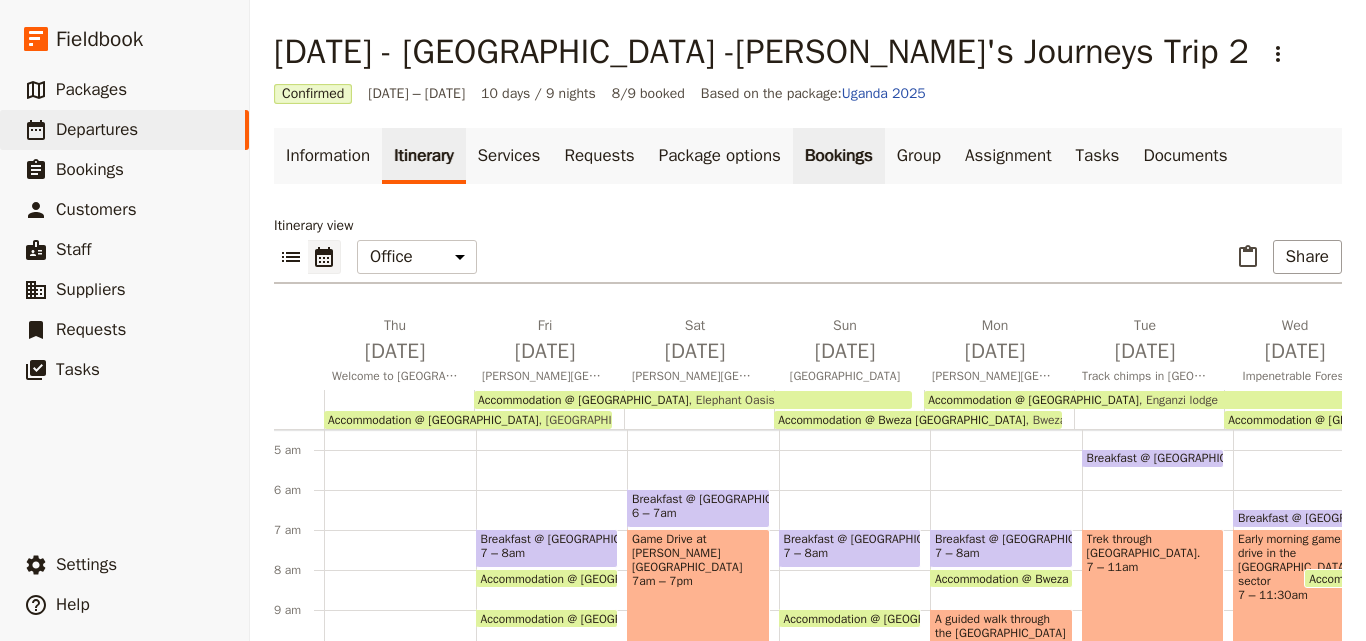 click on "Bookings" at bounding box center (839, 156) 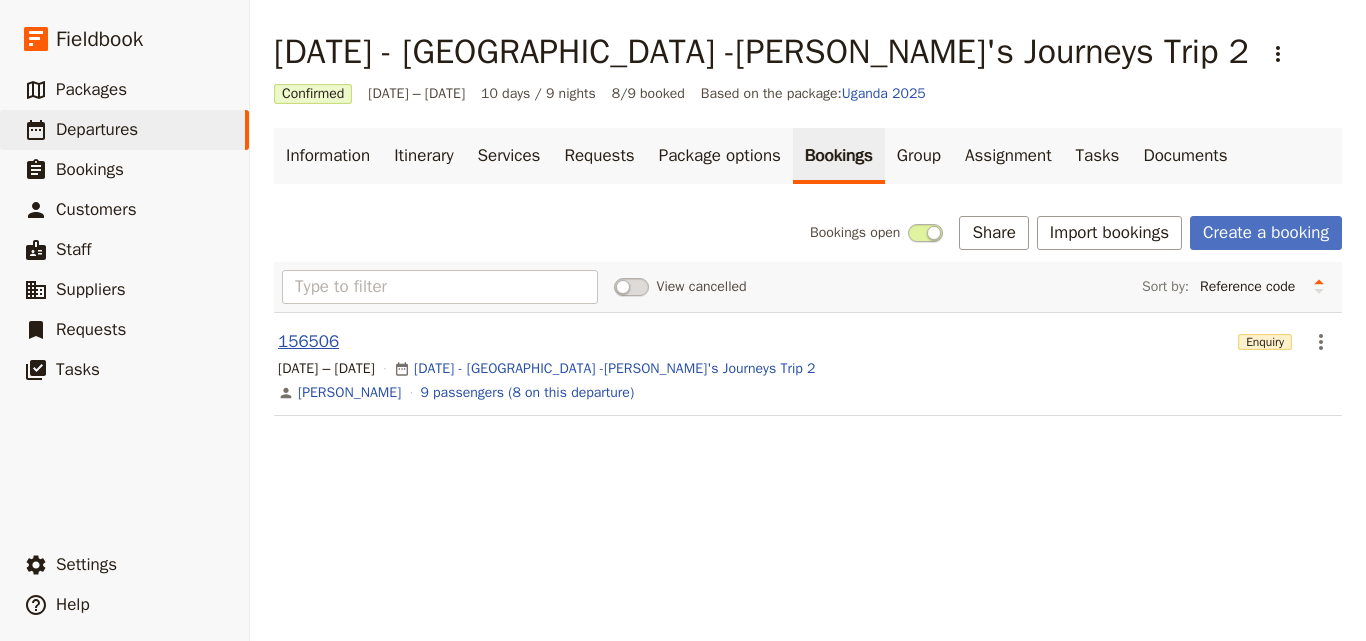 click on "156506" at bounding box center [308, 342] 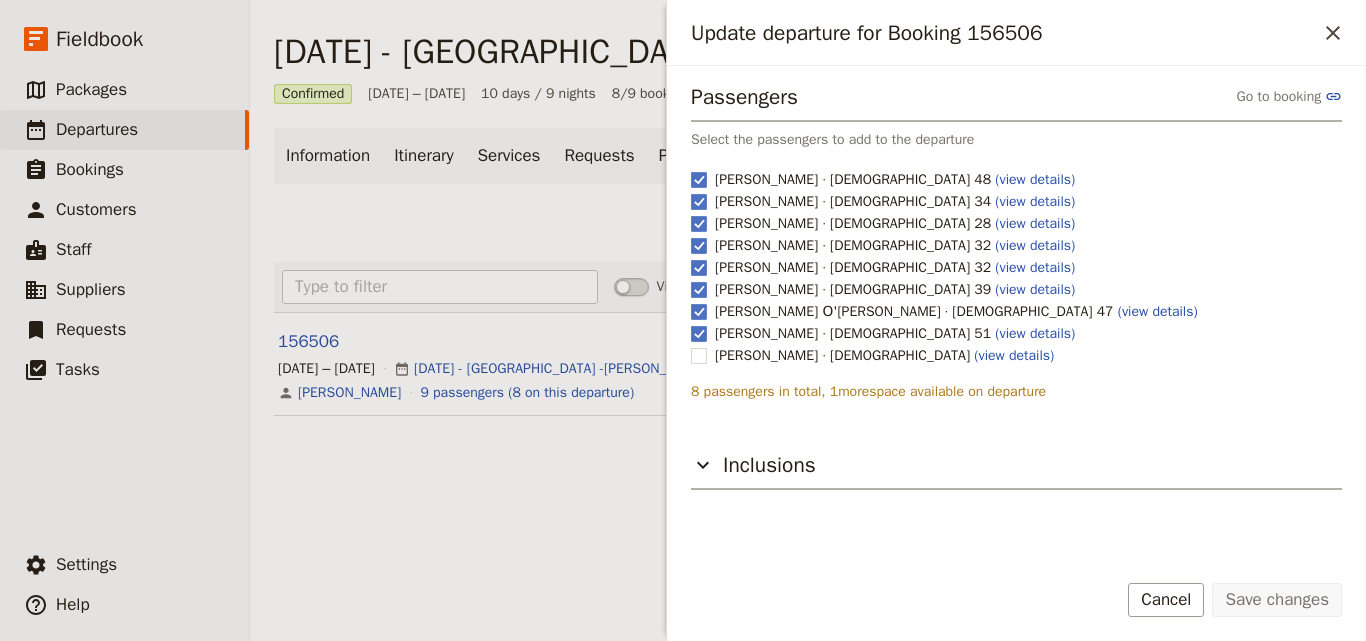 click on "Bookings open Share Import bookings Create a booking" at bounding box center (808, 233) 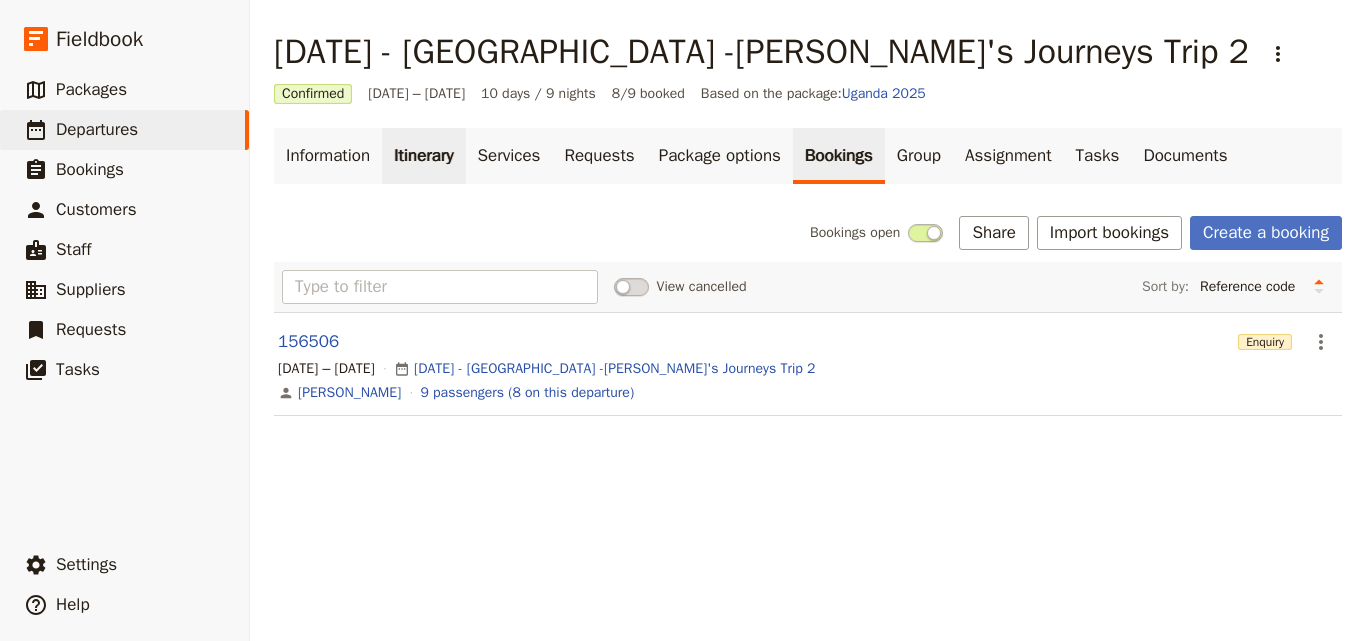 click on "Itinerary" at bounding box center [423, 156] 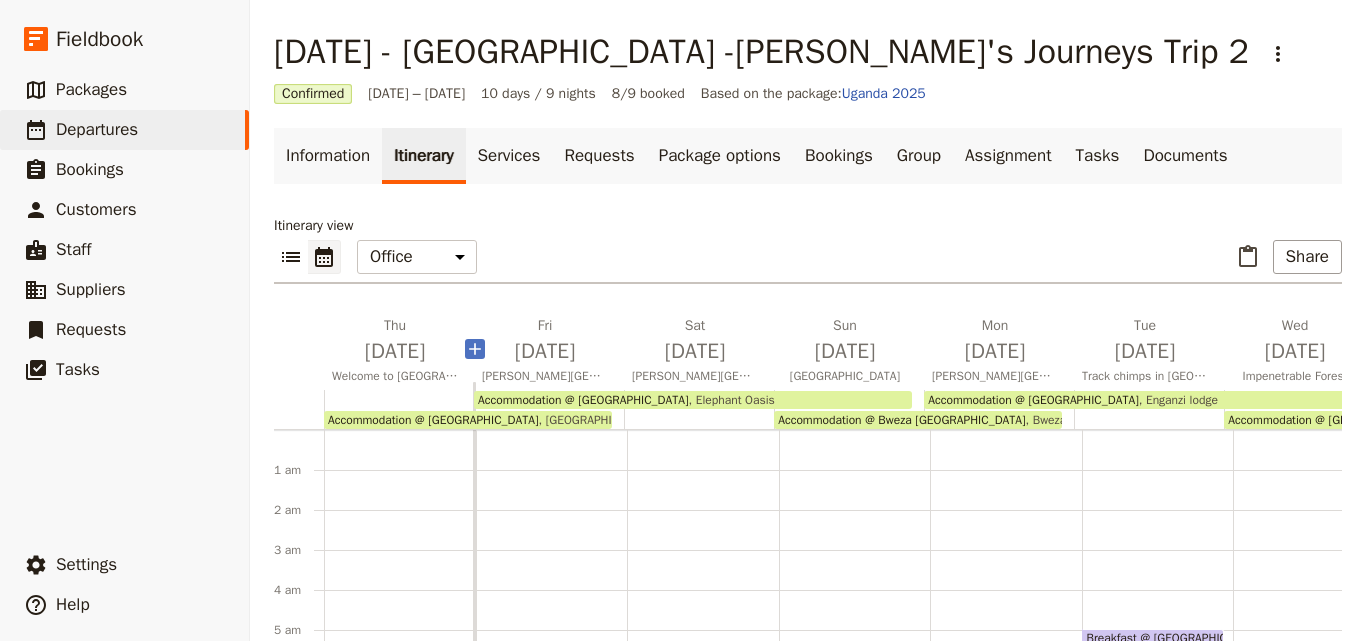 scroll, scrollTop: 180, scrollLeft: 0, axis: vertical 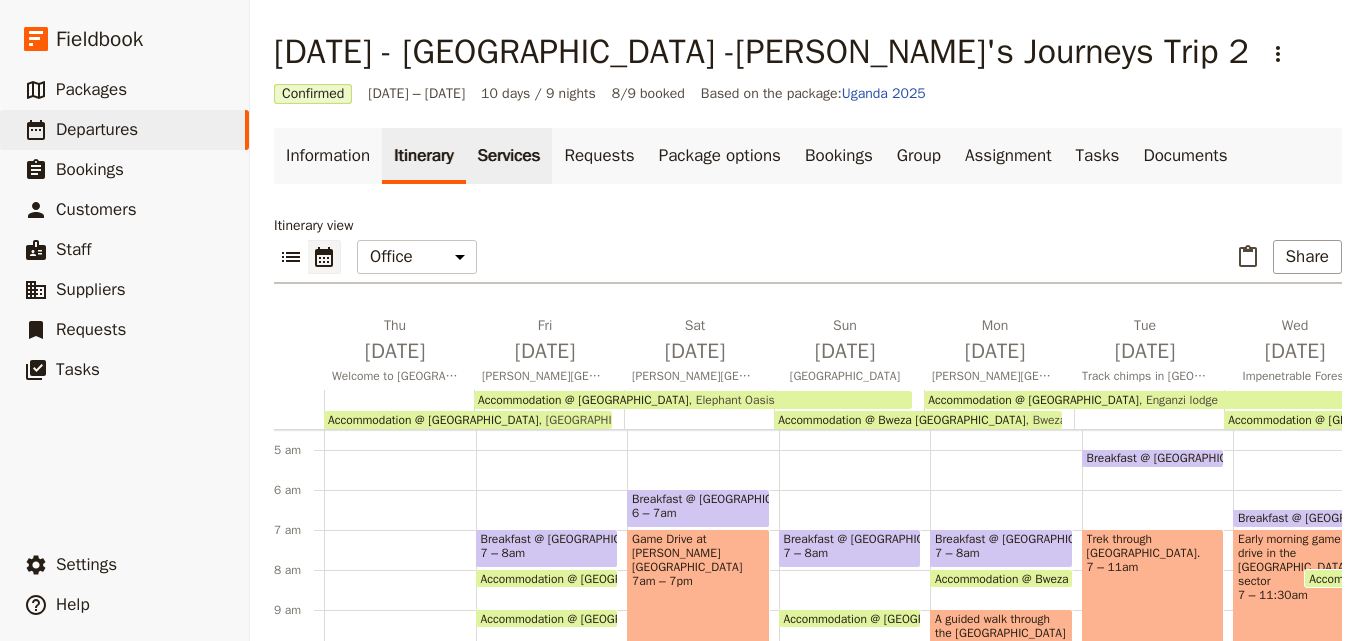 click on "Services" at bounding box center (509, 156) 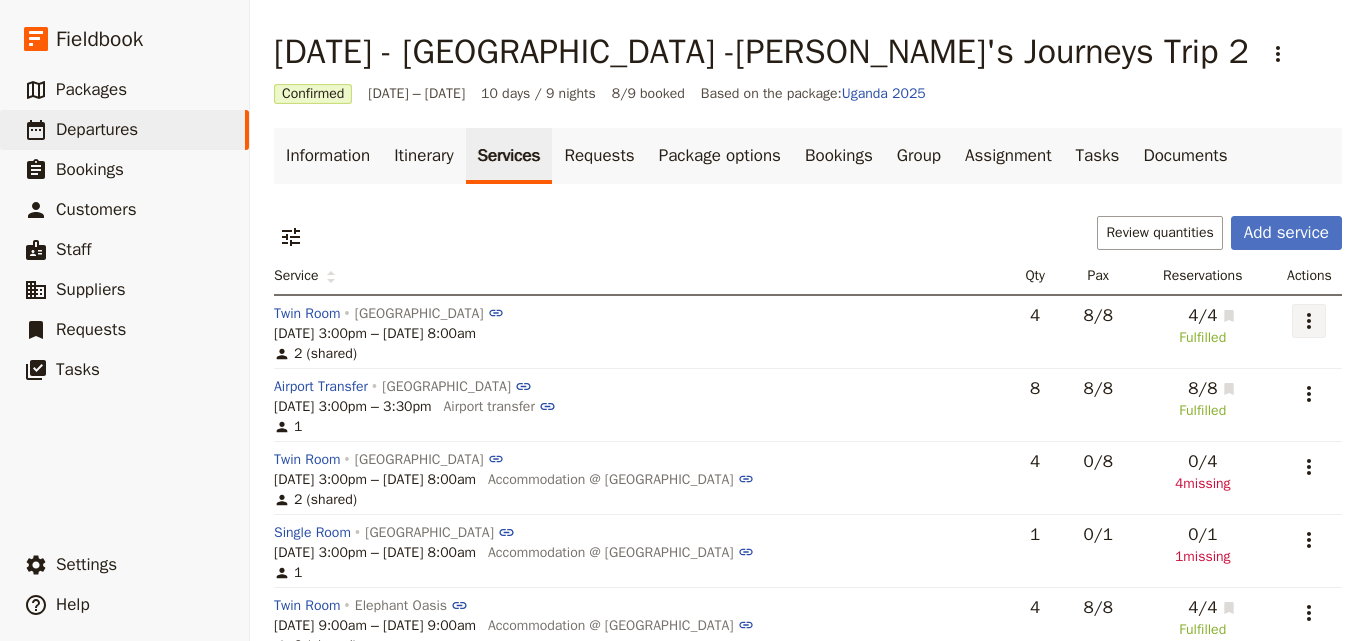 click 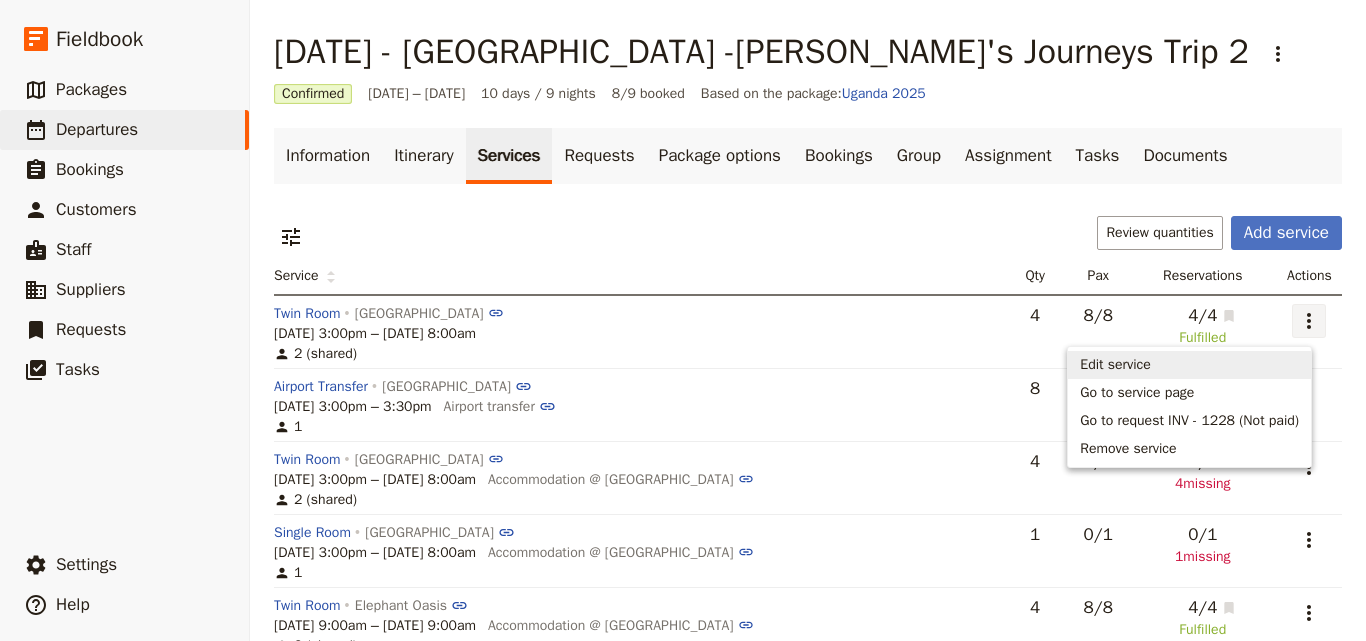 click on "​ Review quantities Add service" at bounding box center (808, 237) 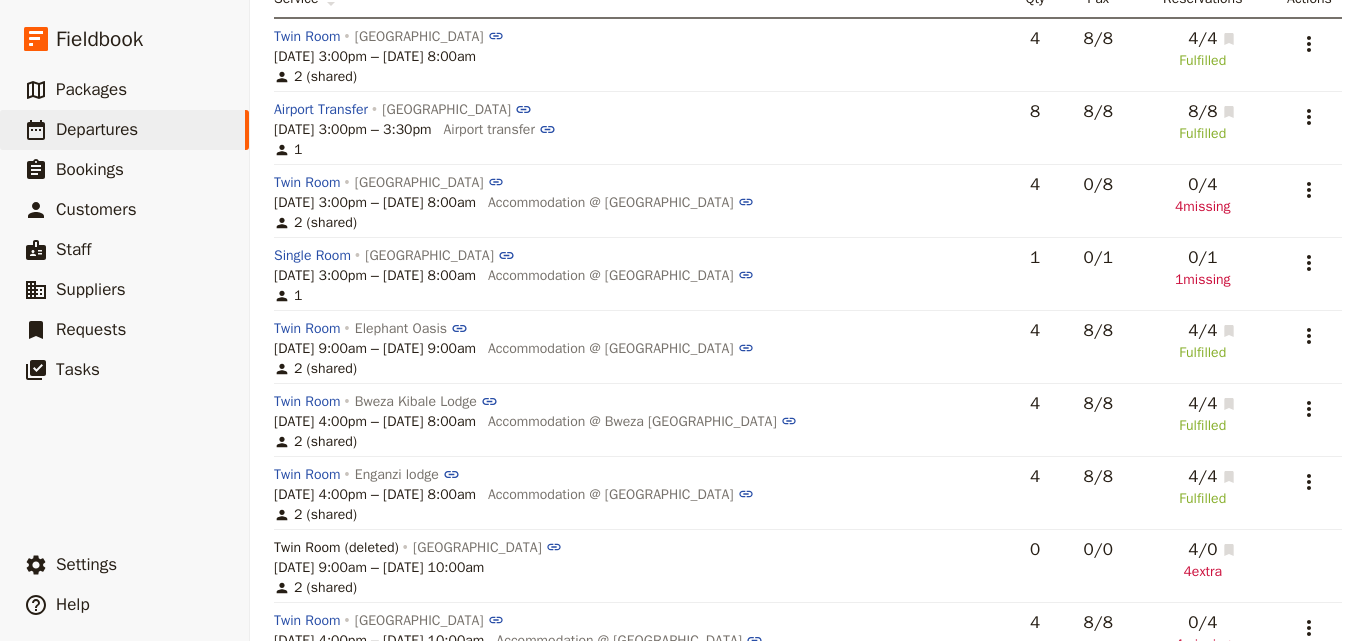 scroll, scrollTop: 100, scrollLeft: 0, axis: vertical 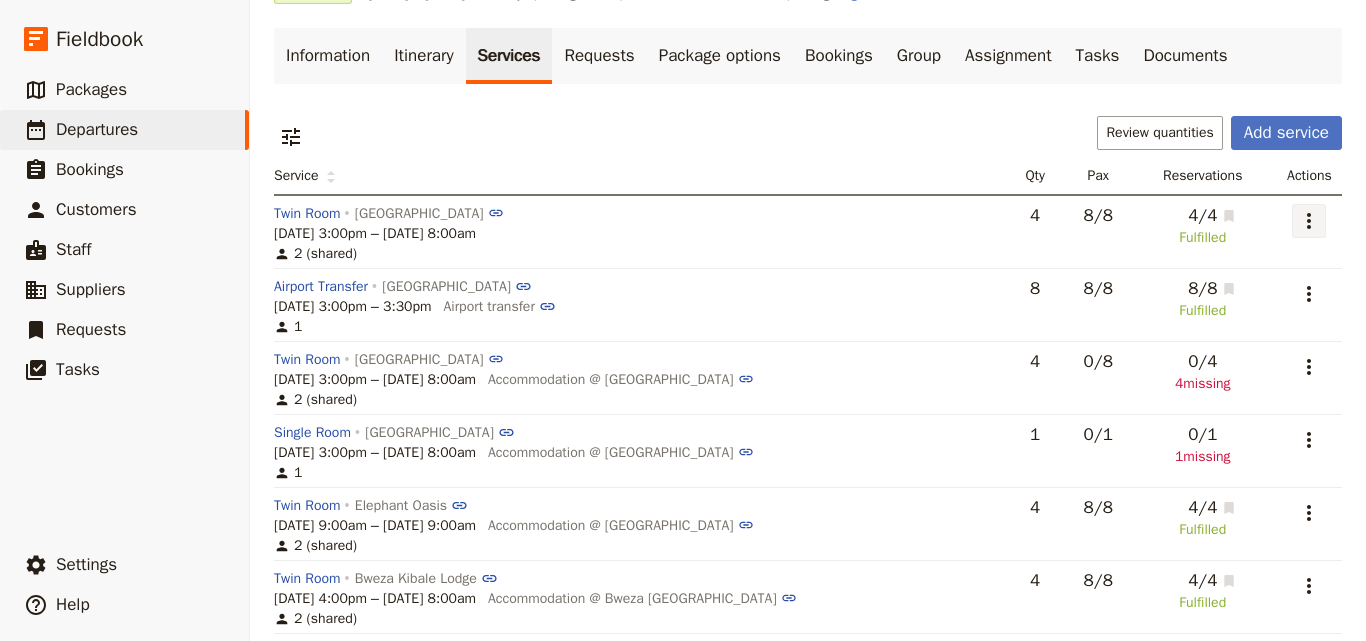 click on "​" at bounding box center (1309, 221) 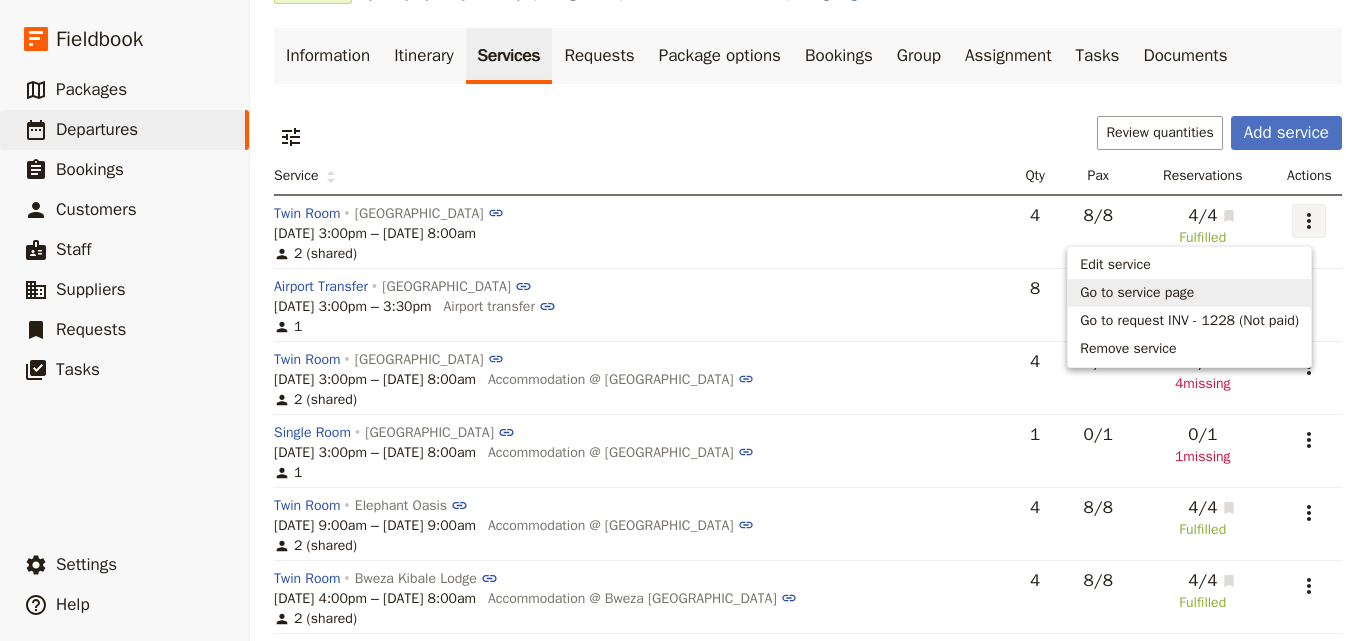 click on "Go to service page" at bounding box center [1189, 293] 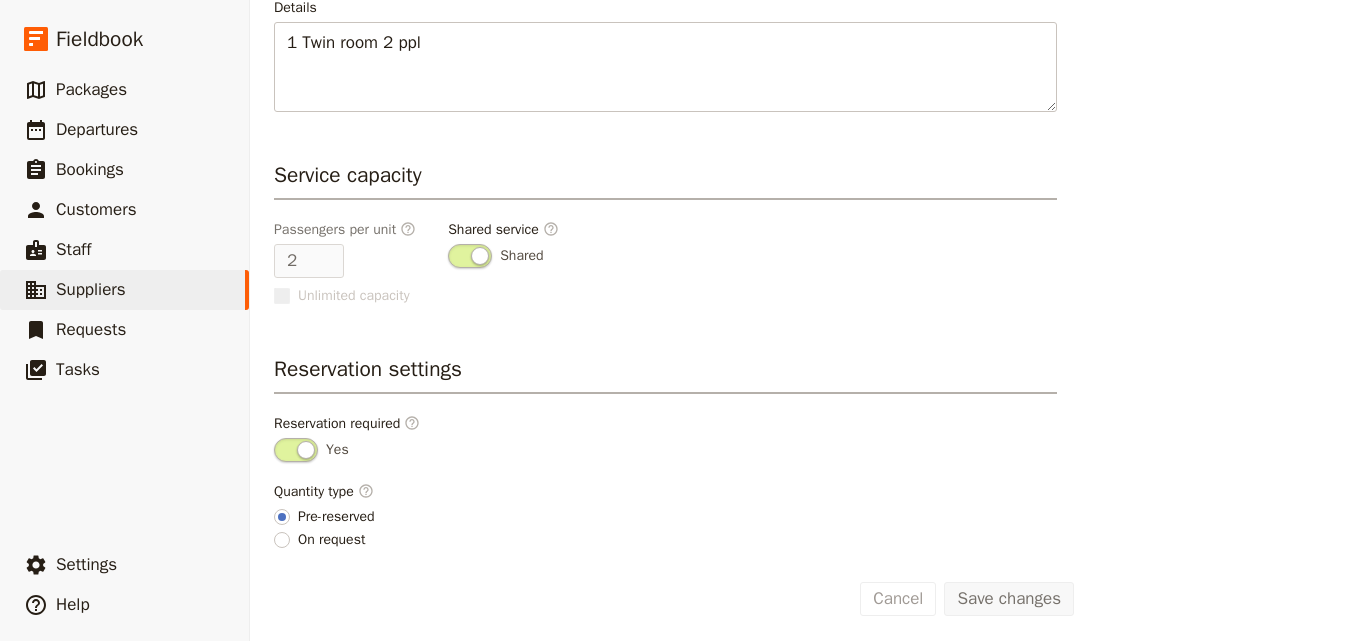 scroll, scrollTop: 507, scrollLeft: 0, axis: vertical 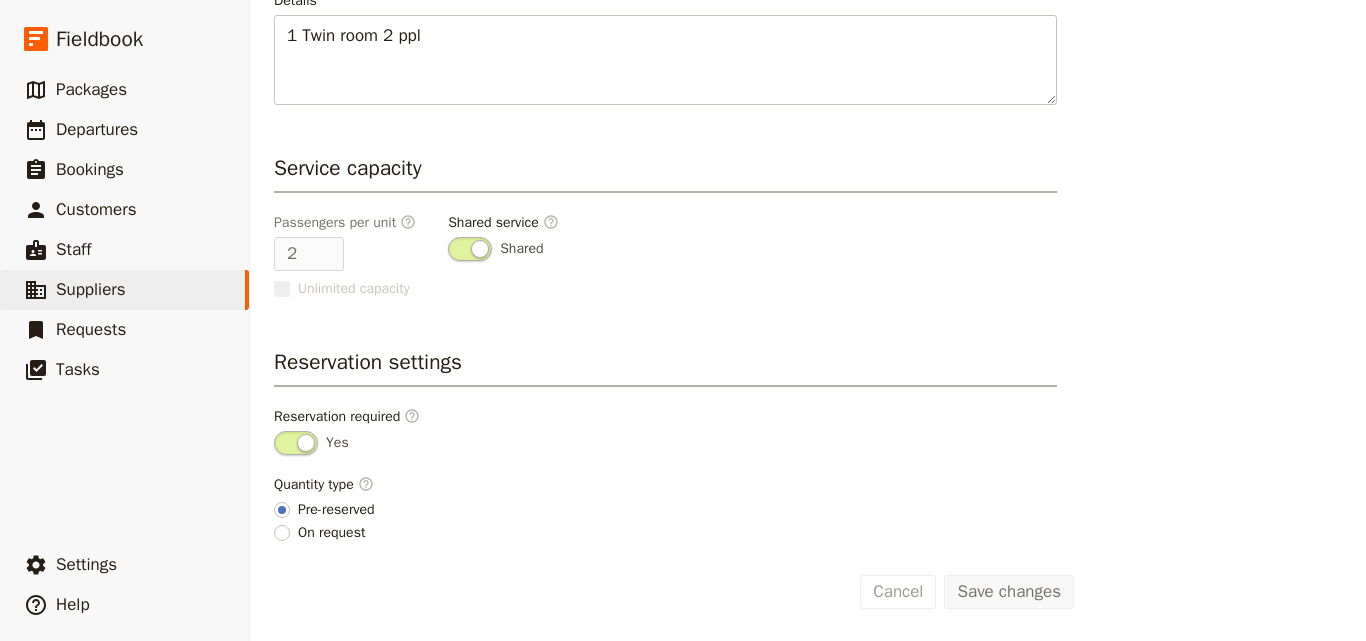 click on "Service information Service type Accommodation Service name Twin Room Status Active Inactive Details 1 Twin room 2 ppl Service capacity Passengers per unit ​ 2 Unlimited capacity Shared service ​ Shared Reservation settings Reservation required ​ Yes Quantity type ​ Pre-reserved On request Save changes Cancel" at bounding box center [808, 159] 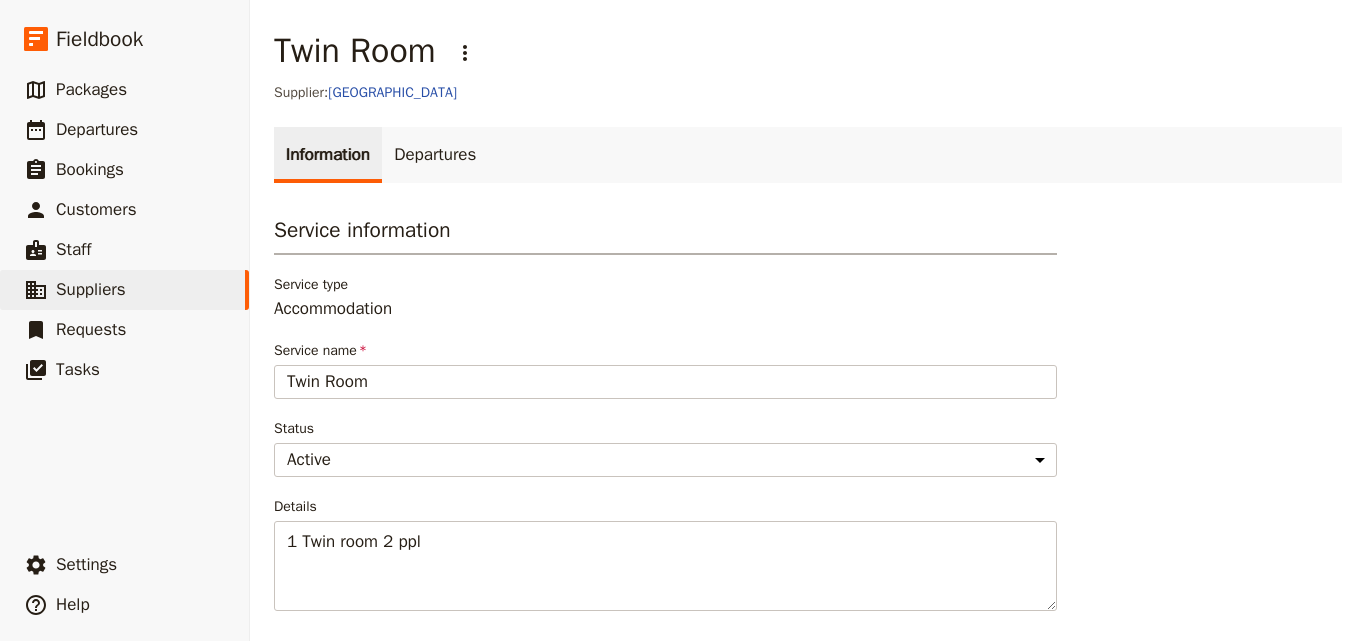 scroll, scrollTop: 0, scrollLeft: 0, axis: both 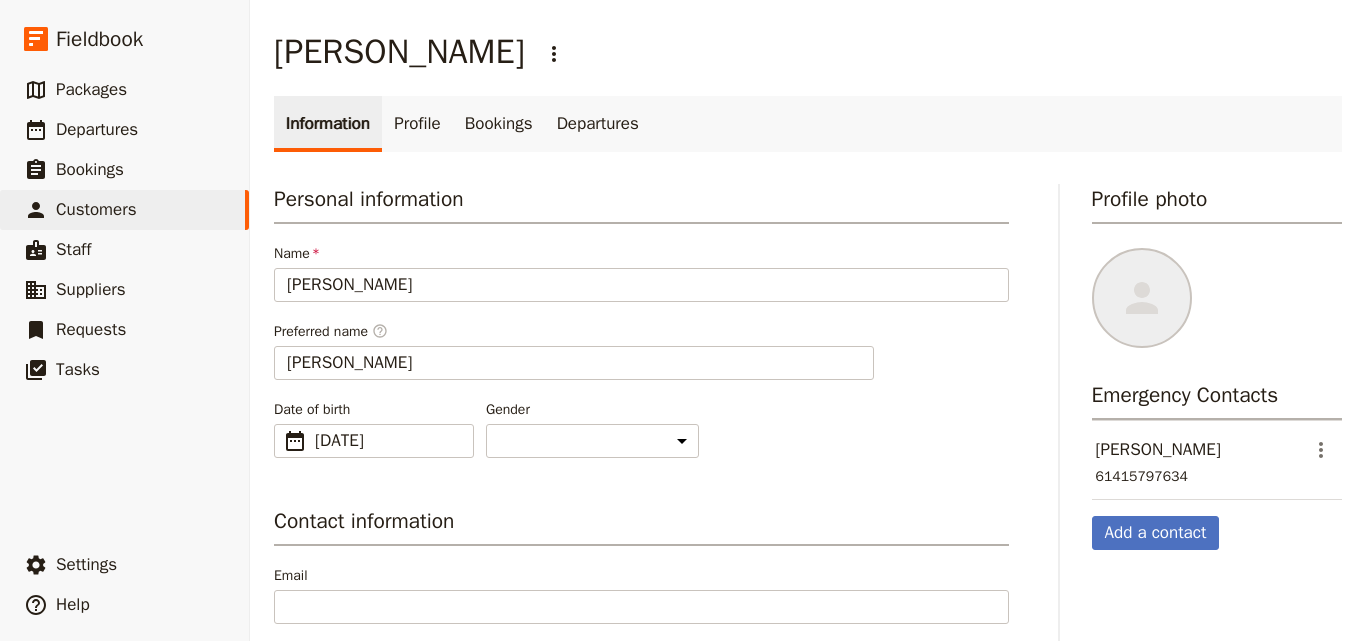 select on "FEMALE" 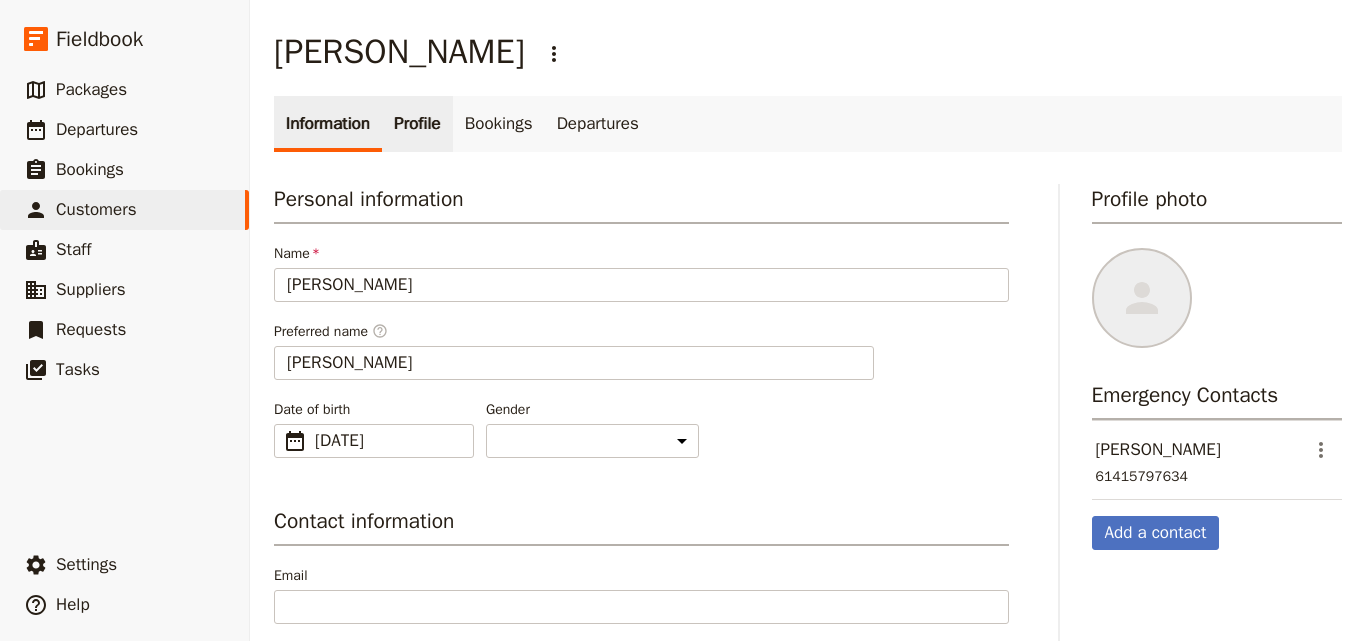 click on "Profile" at bounding box center [417, 124] 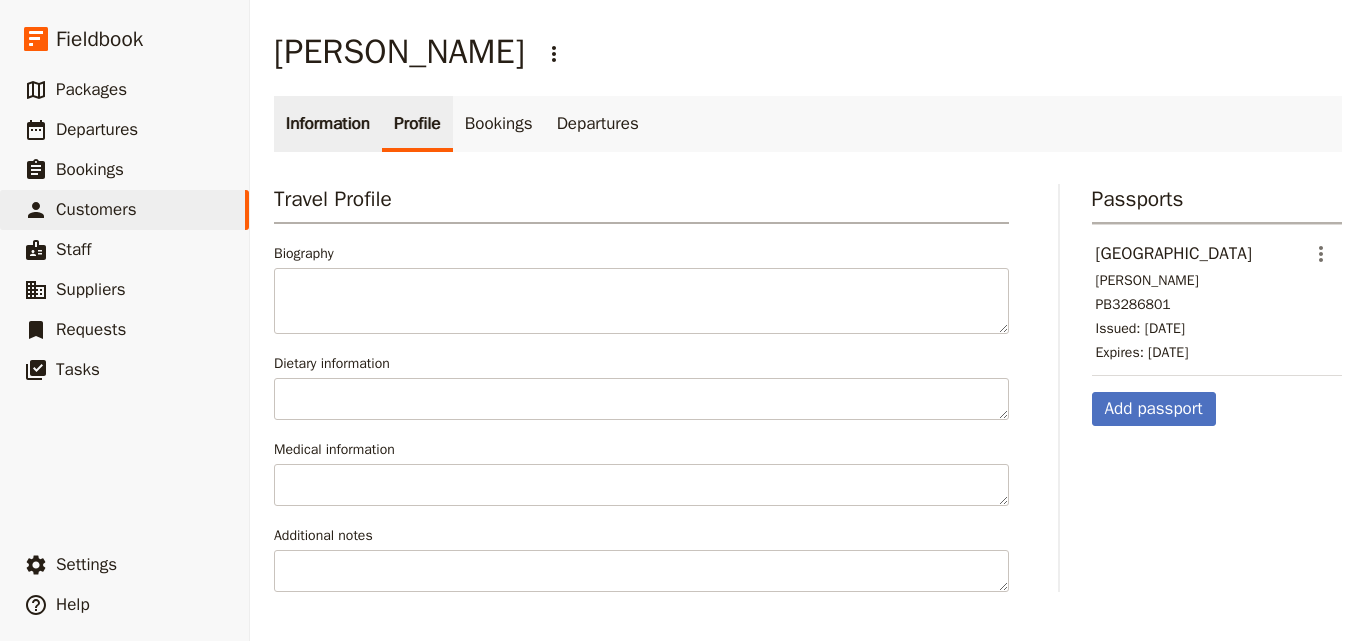 click on "Information" at bounding box center [328, 124] 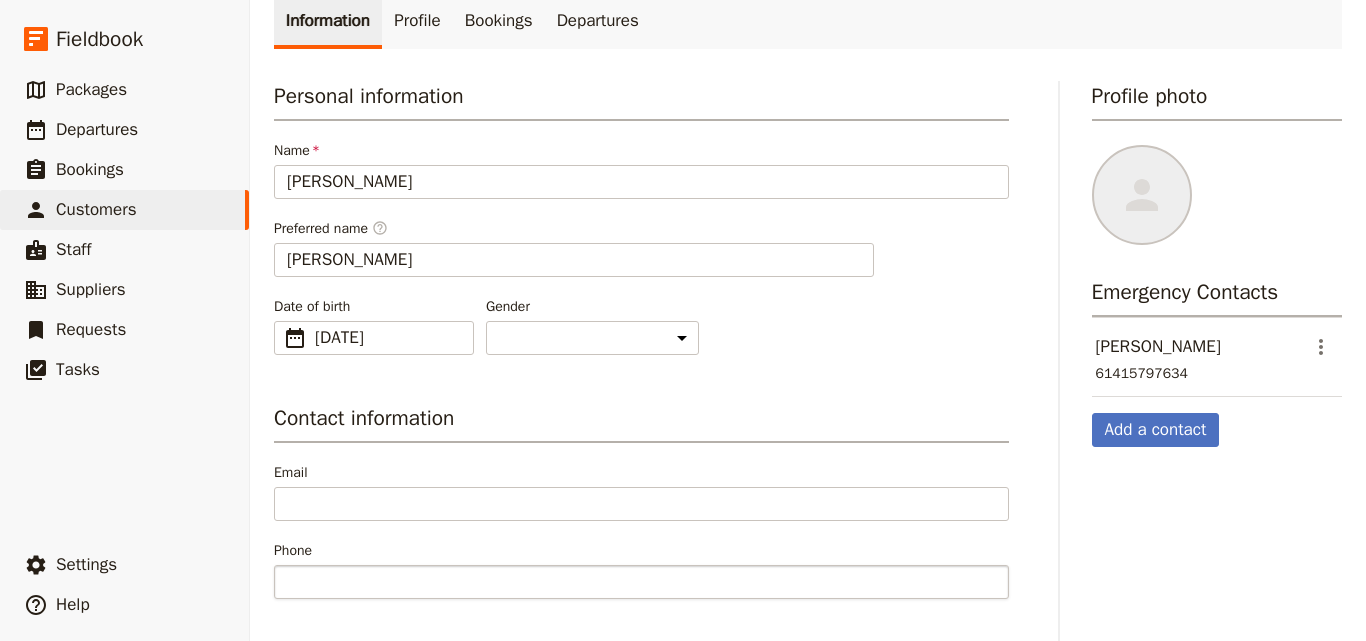 scroll, scrollTop: 0, scrollLeft: 0, axis: both 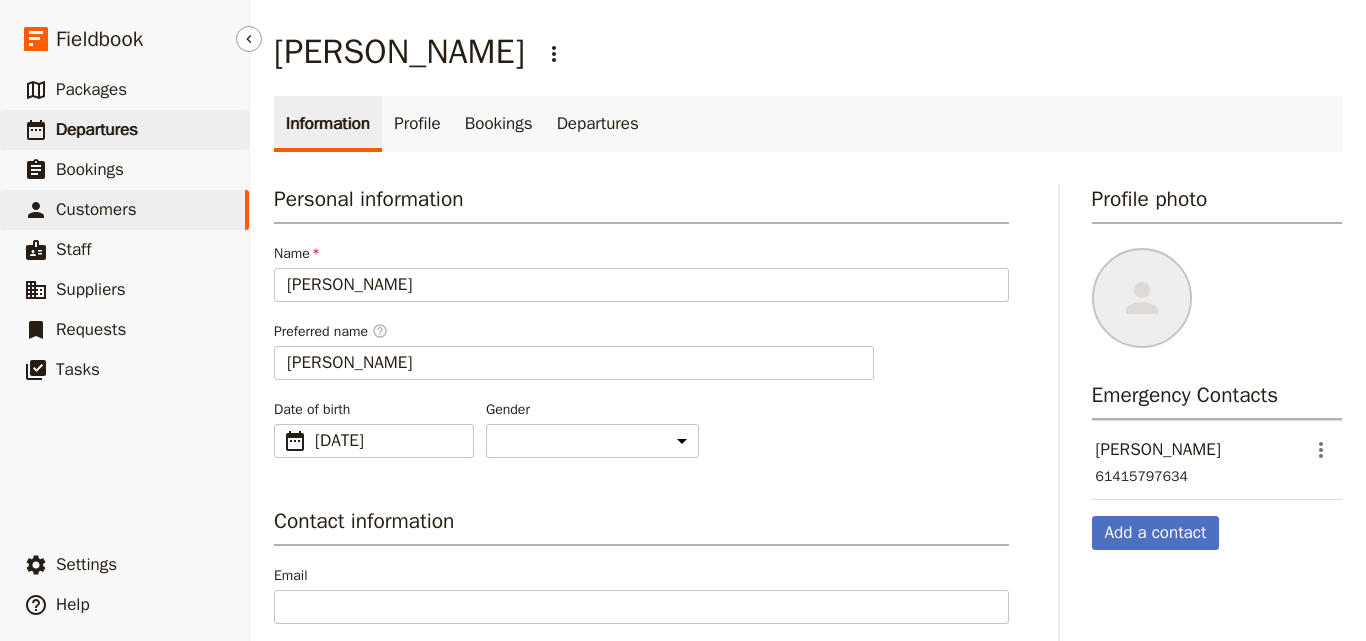 click on "​ Departures" at bounding box center [124, 130] 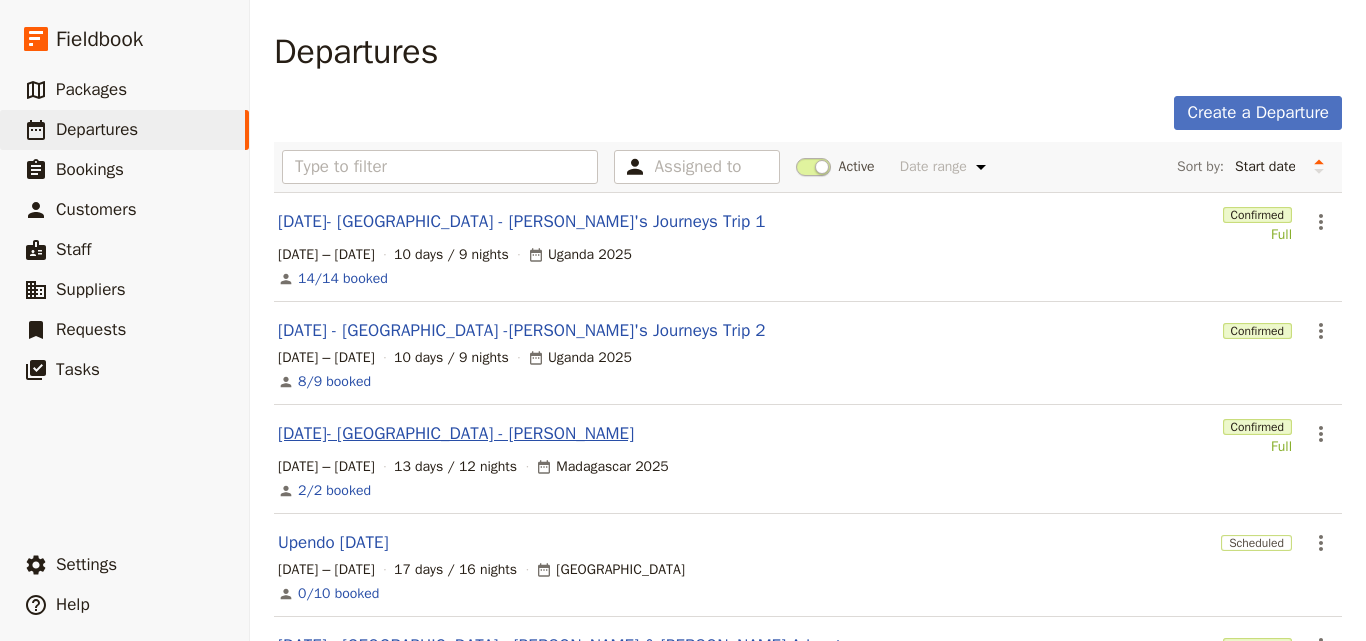 click on "AUG 2025- MADAGASCAR - Smith" at bounding box center [456, 434] 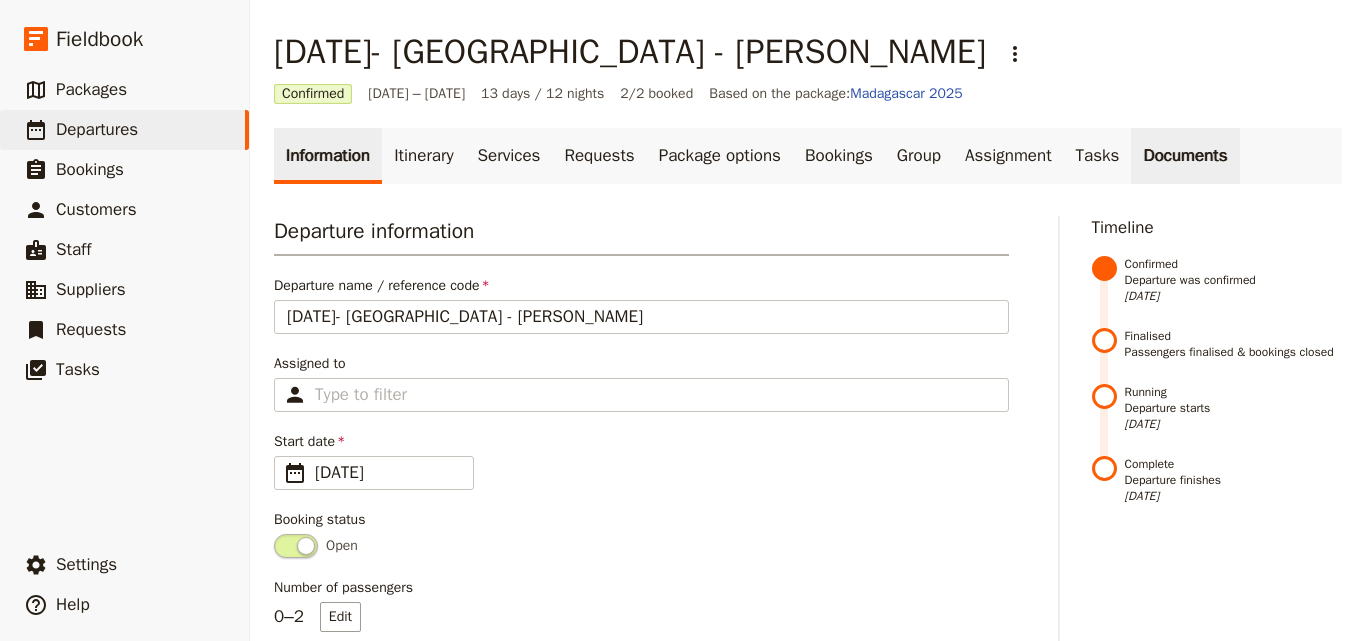 click on "Documents" at bounding box center (1185, 156) 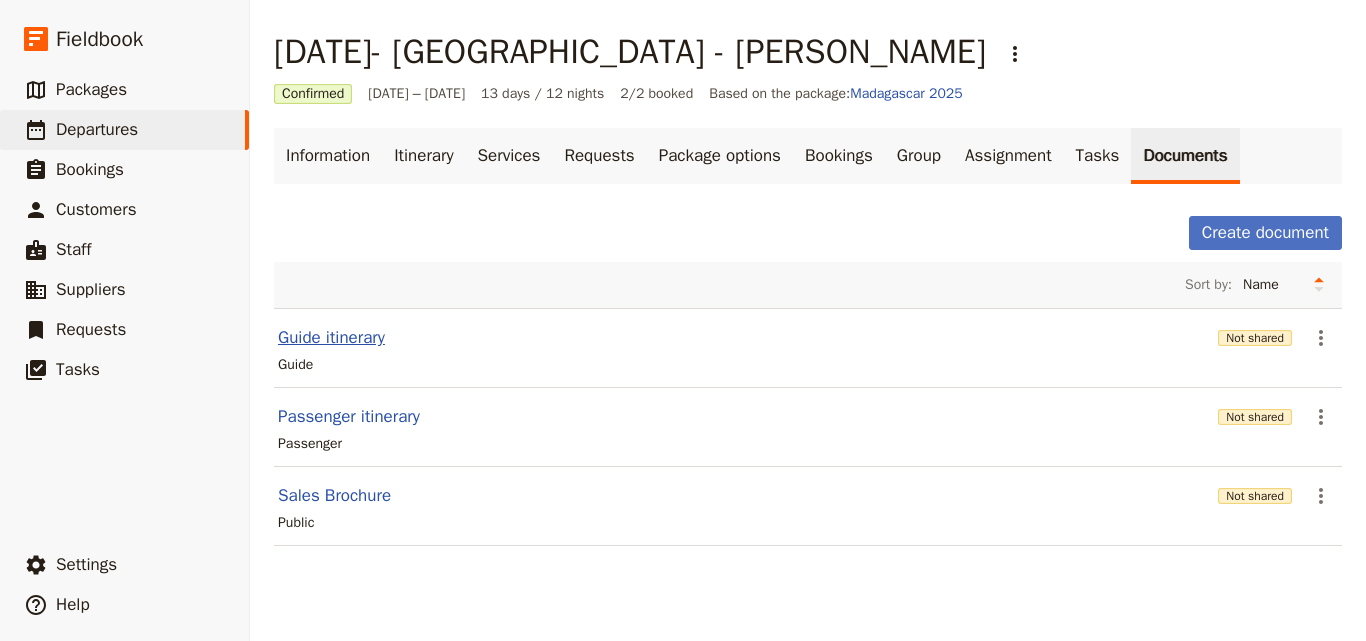 click on "Guide itinerary" at bounding box center [331, 338] 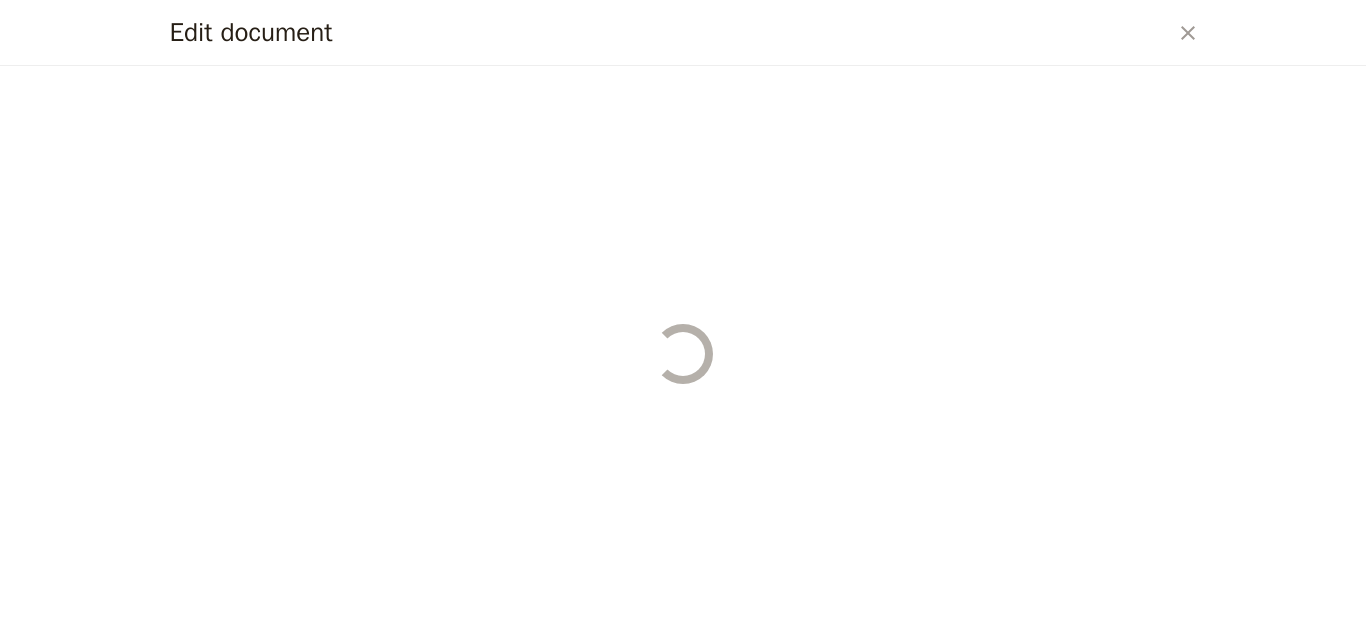 select on "STAFF" 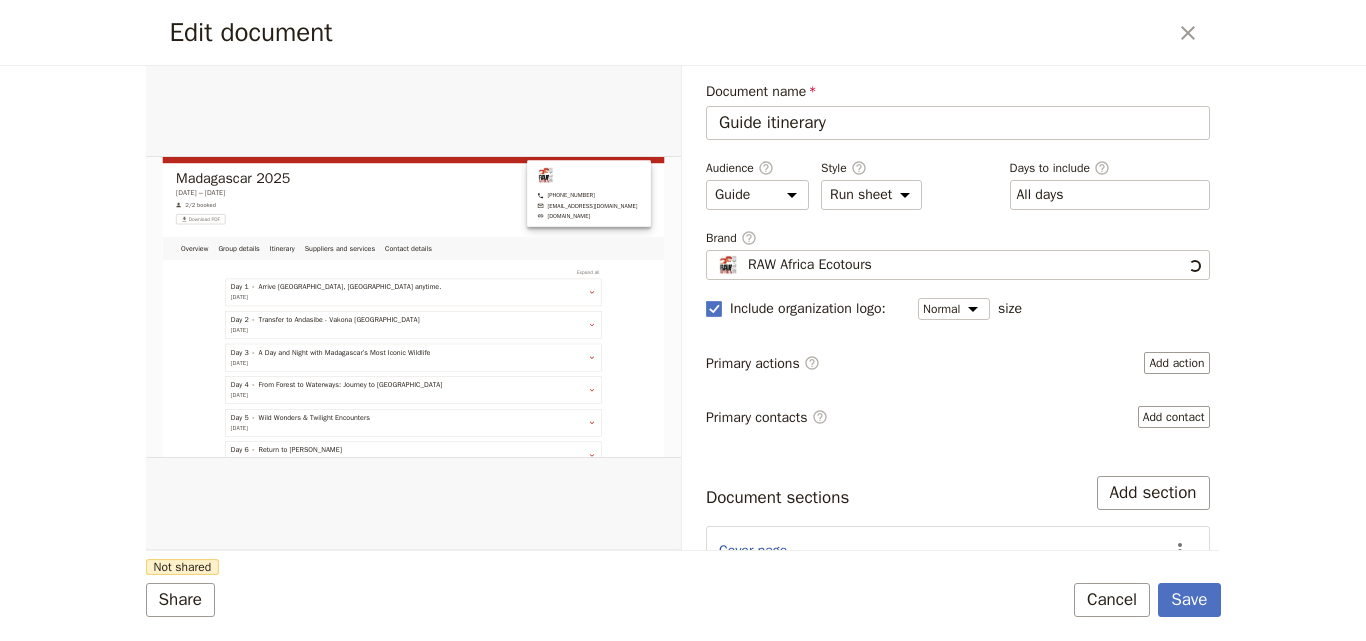 scroll, scrollTop: 0, scrollLeft: 0, axis: both 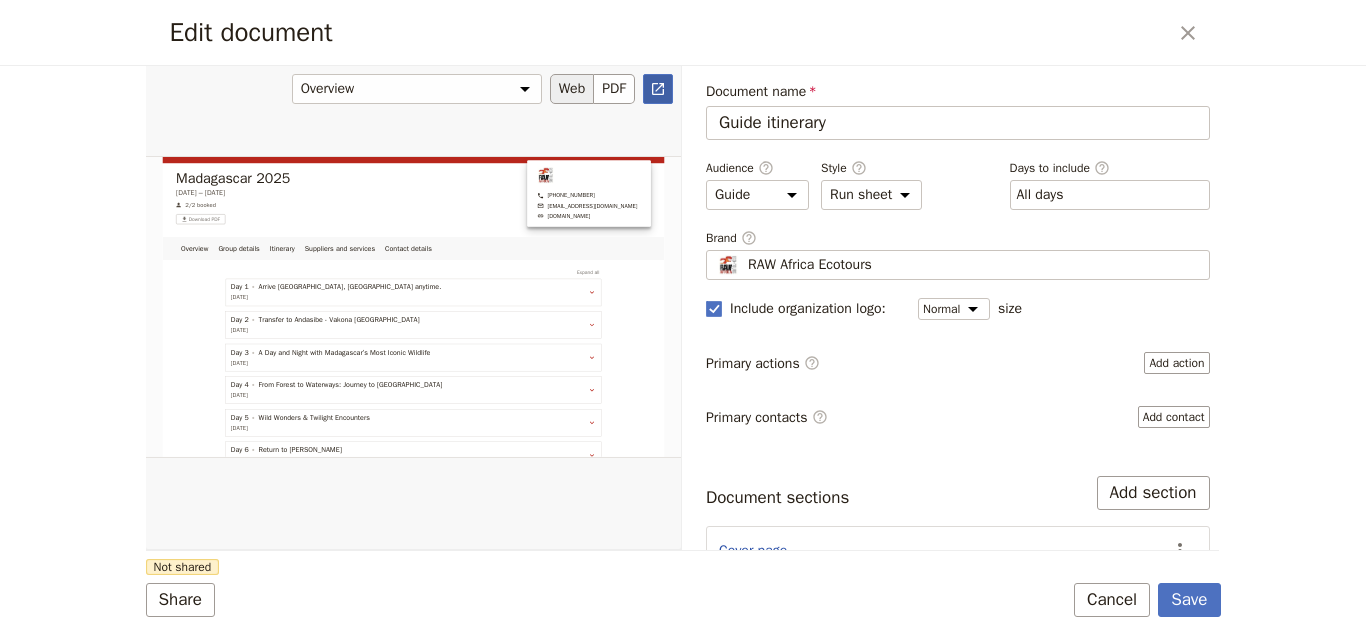 click 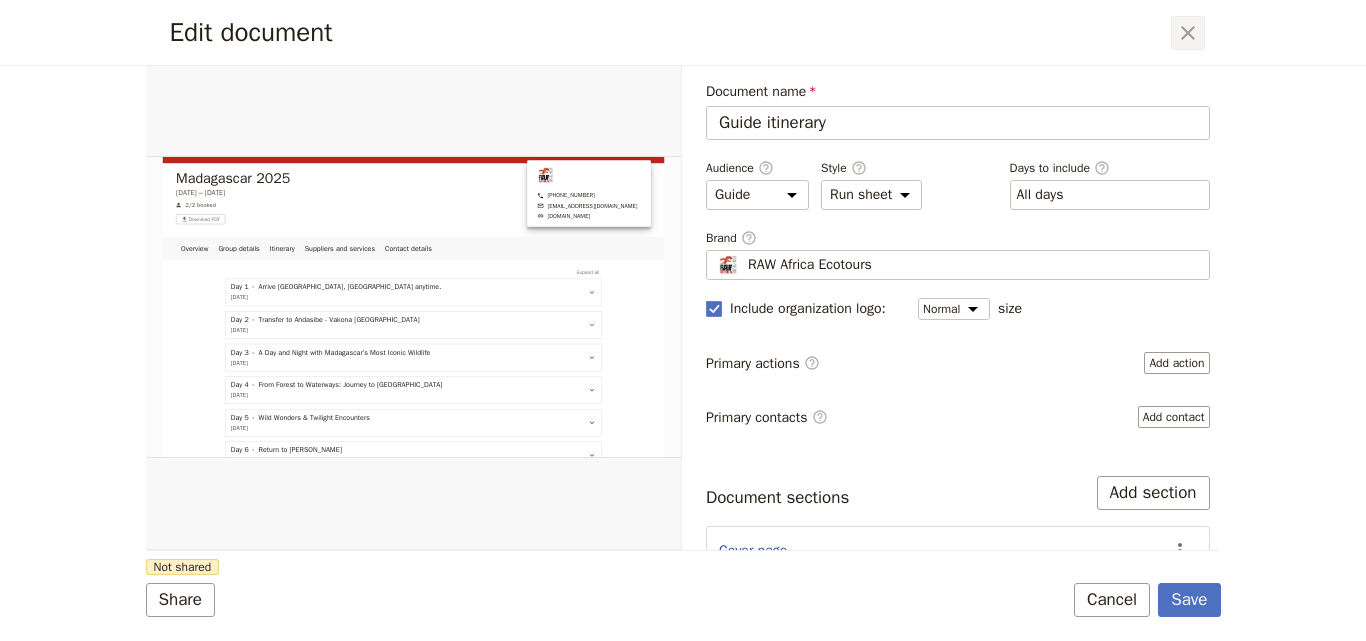 click 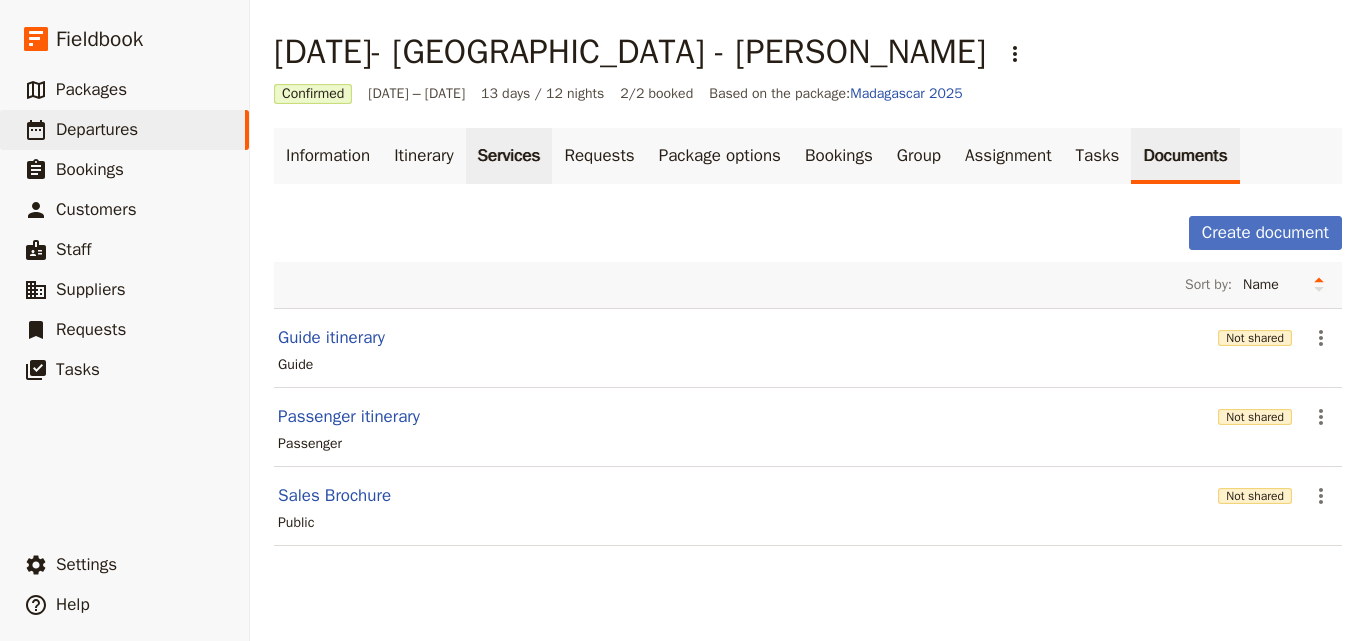 click on "Services" at bounding box center (509, 156) 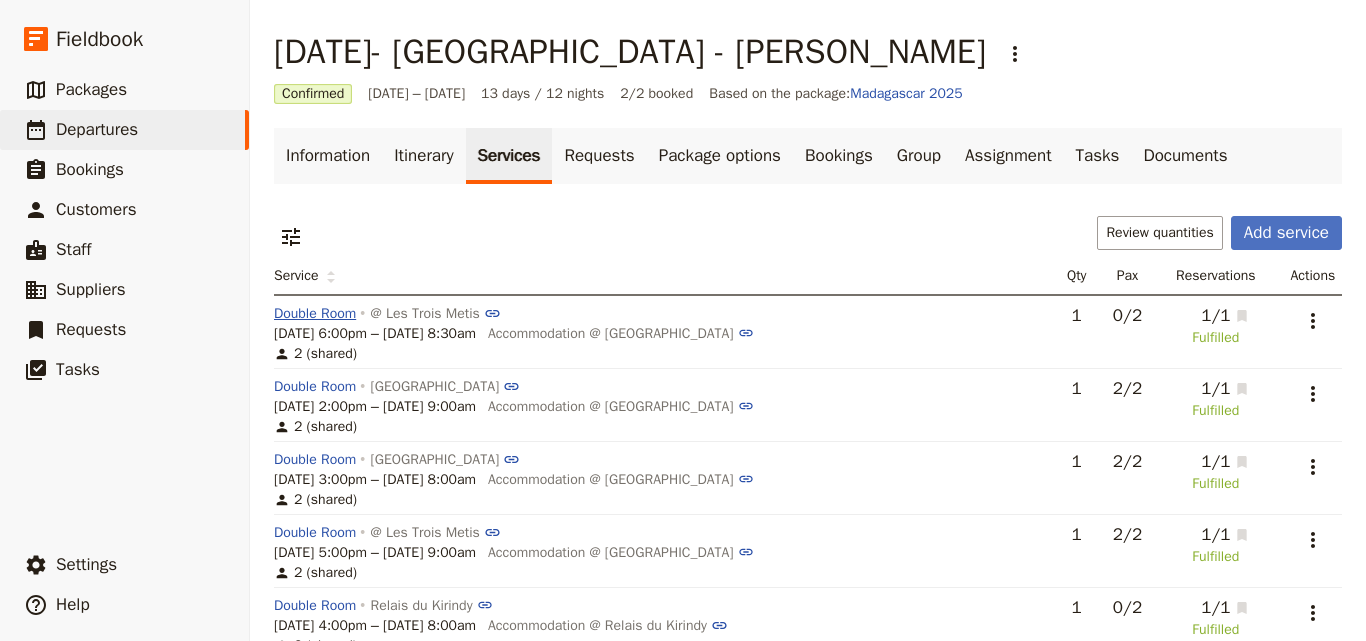 click on "Double Room" at bounding box center [315, 314] 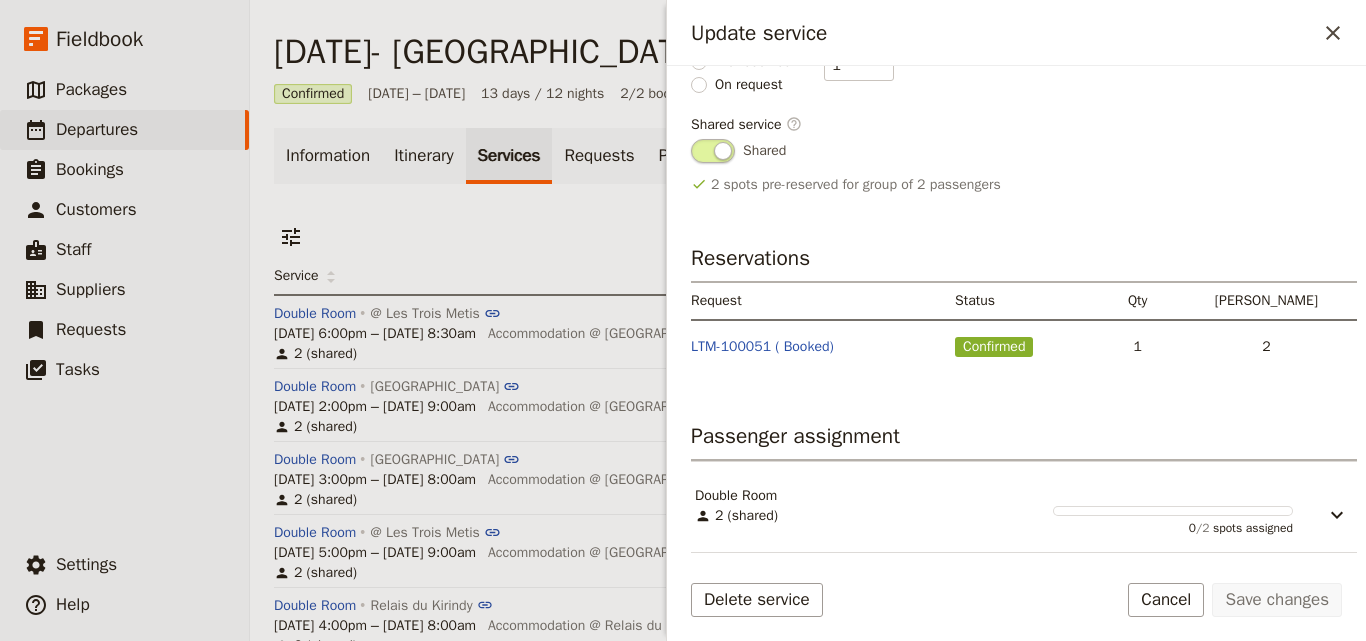scroll, scrollTop: 419, scrollLeft: 0, axis: vertical 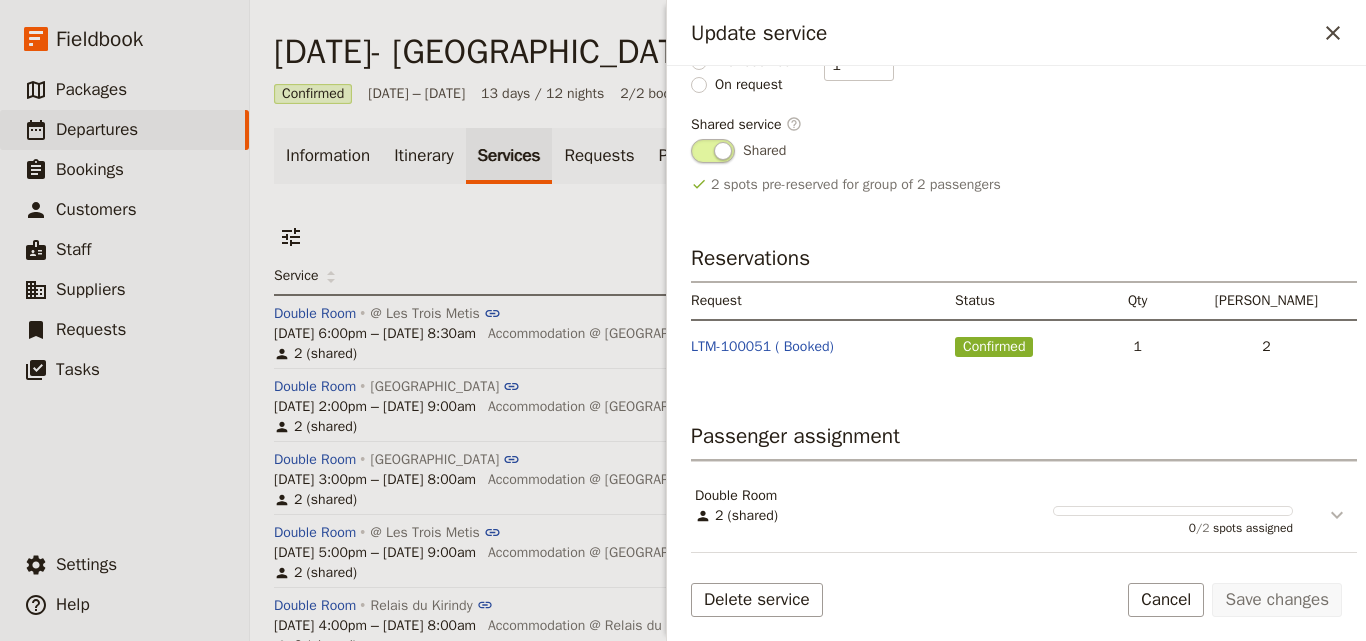 click 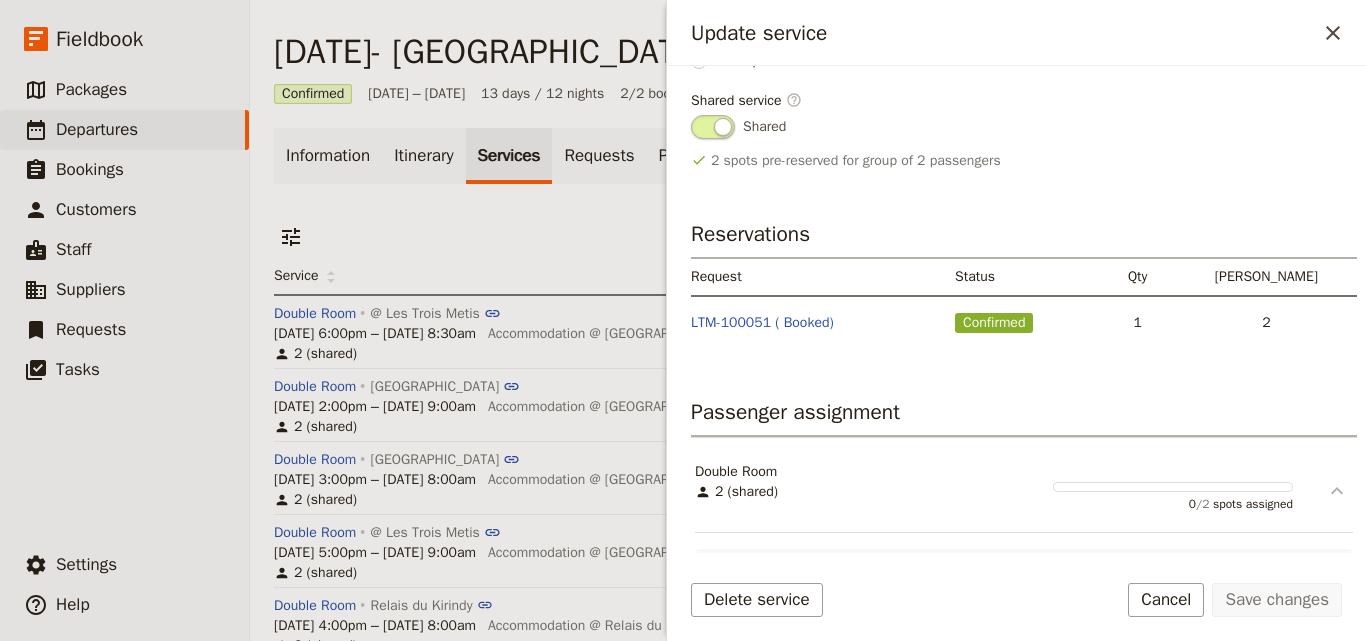 click 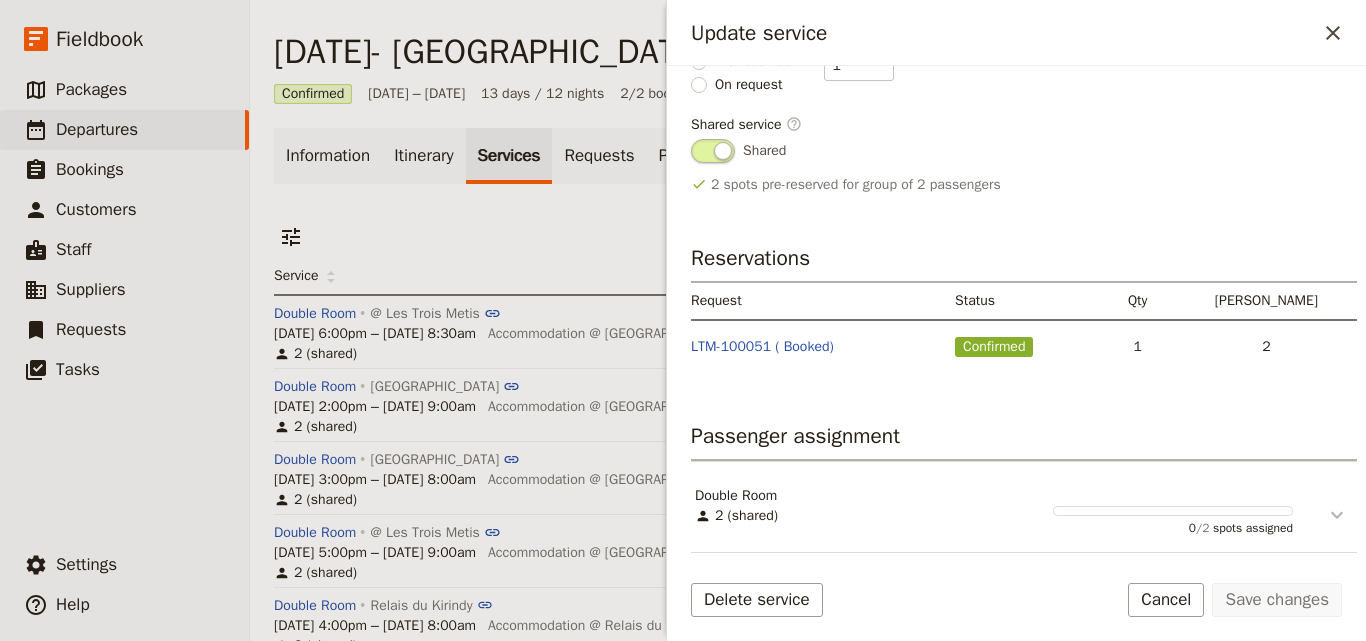 click 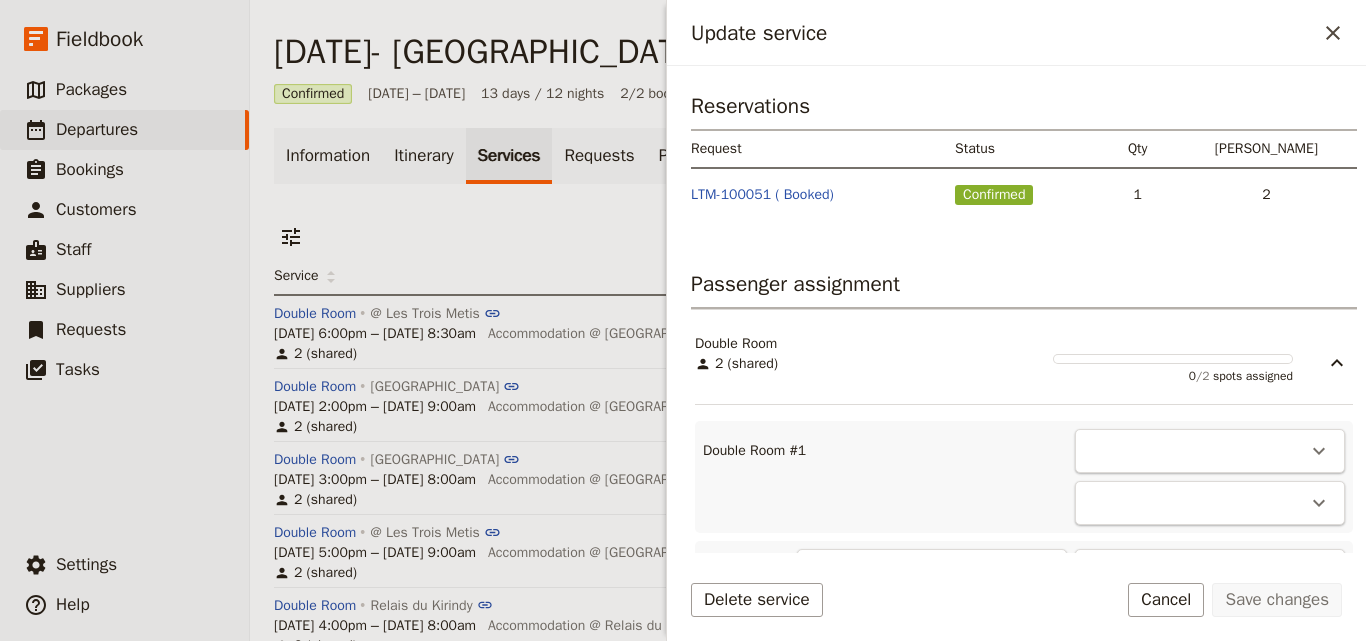 scroll, scrollTop: 690, scrollLeft: 0, axis: vertical 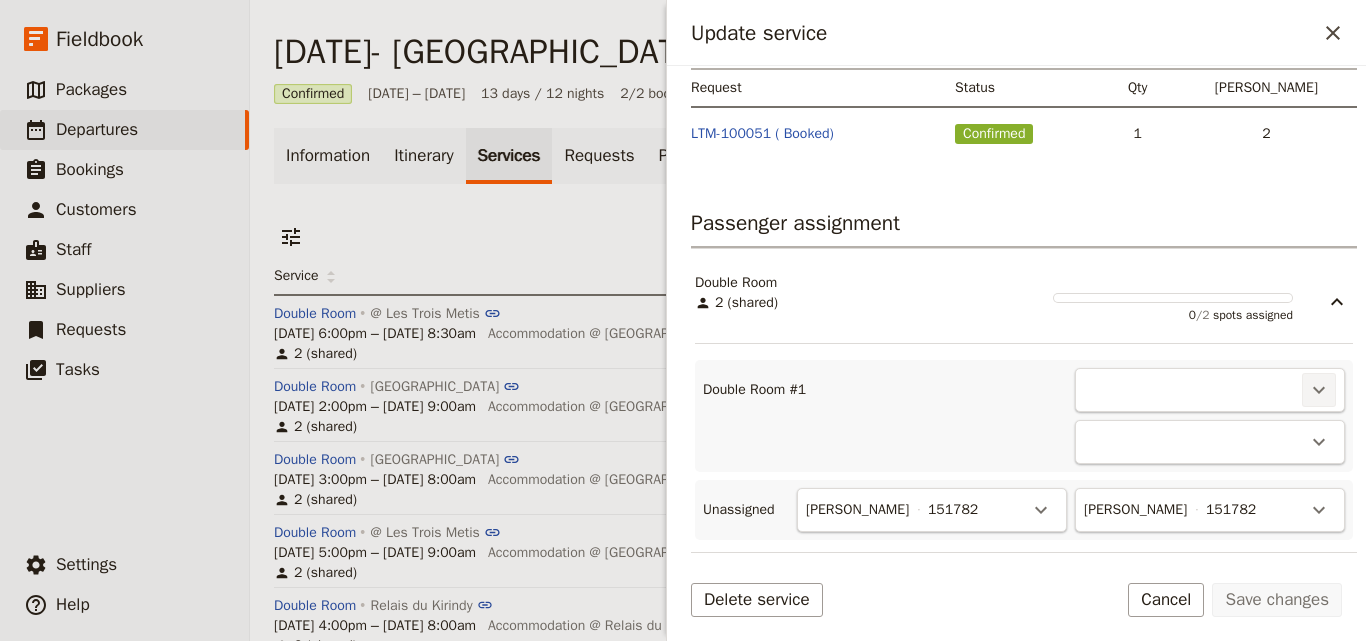 click 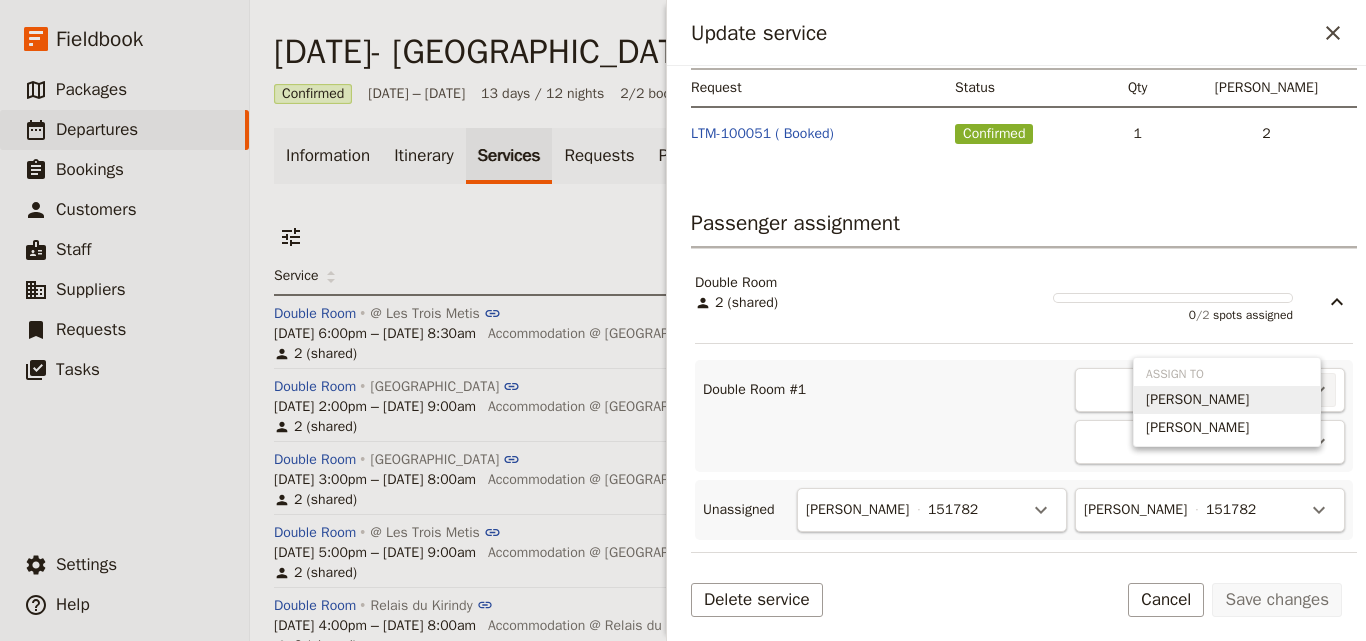 click on "SALLY JANE SMITH" at bounding box center [1197, 400] 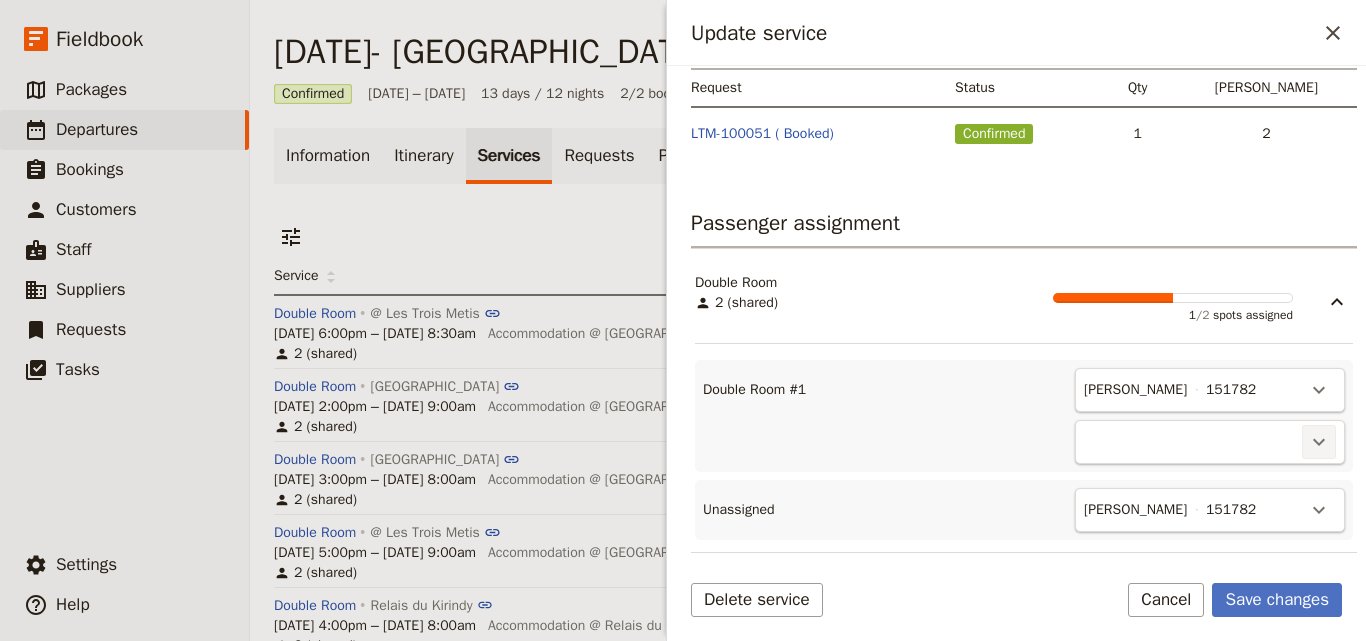 click 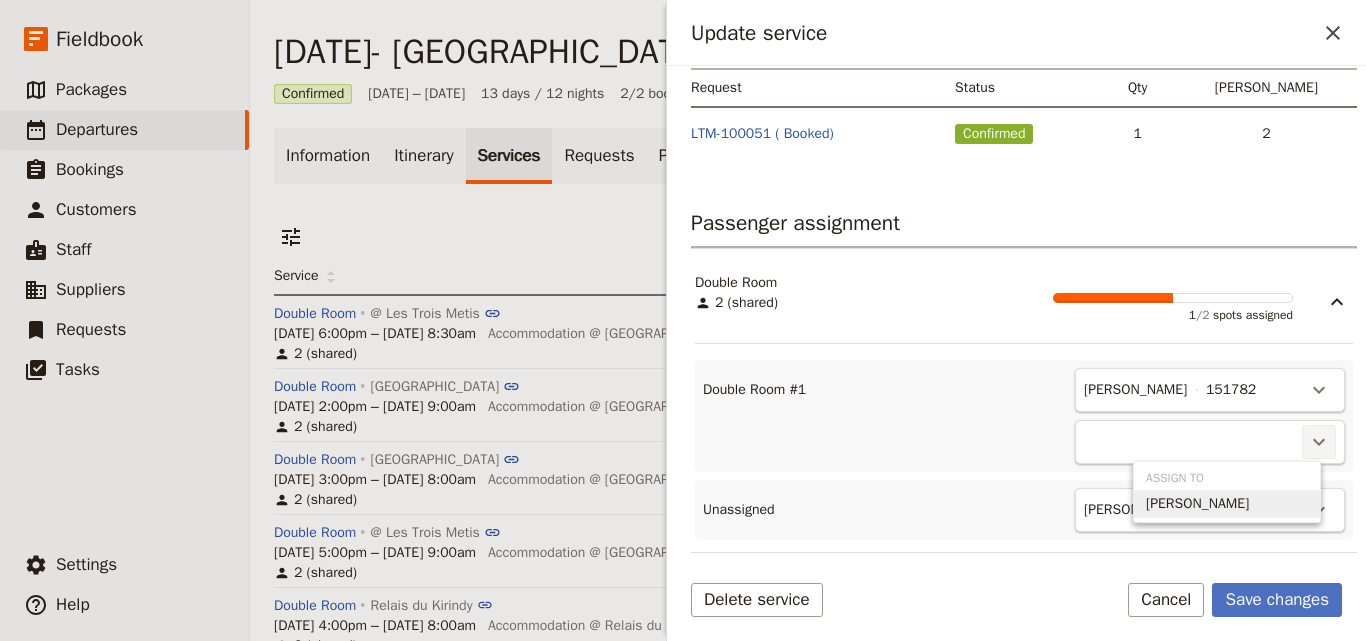 click on "SHAUN FRANKLIN SMITH" at bounding box center [1197, 504] 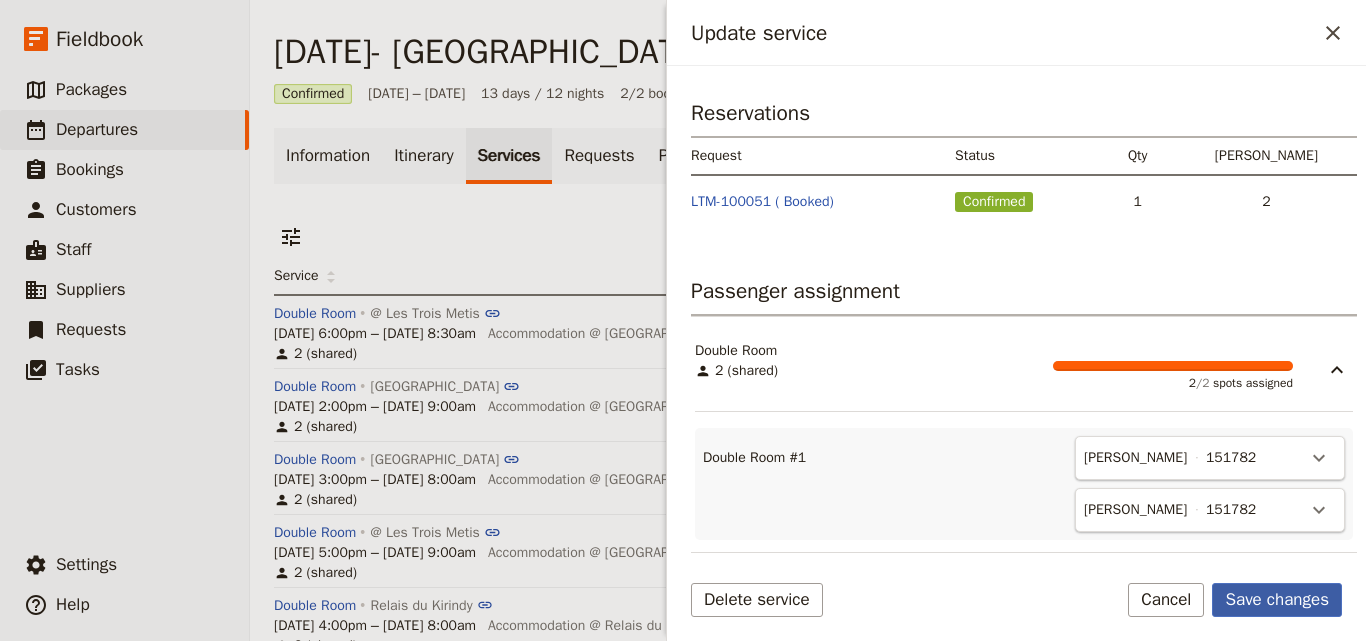 click on "Save changes" at bounding box center (1277, 600) 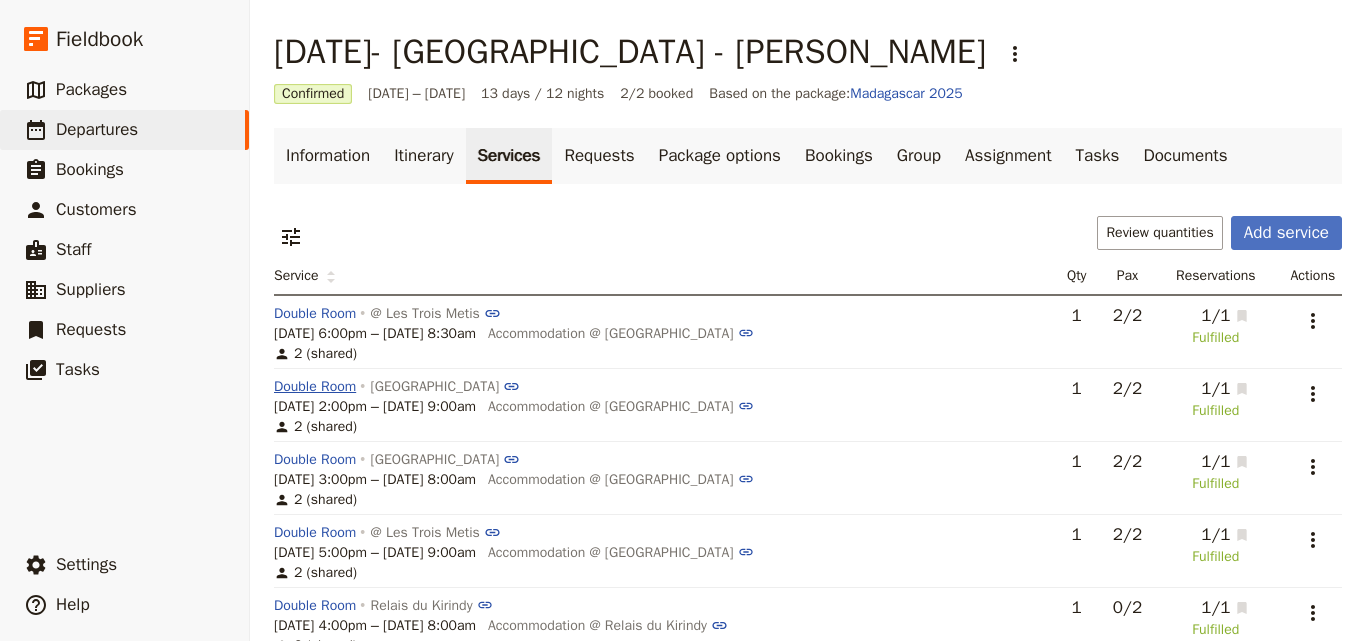 click on "Double Room" at bounding box center [315, 387] 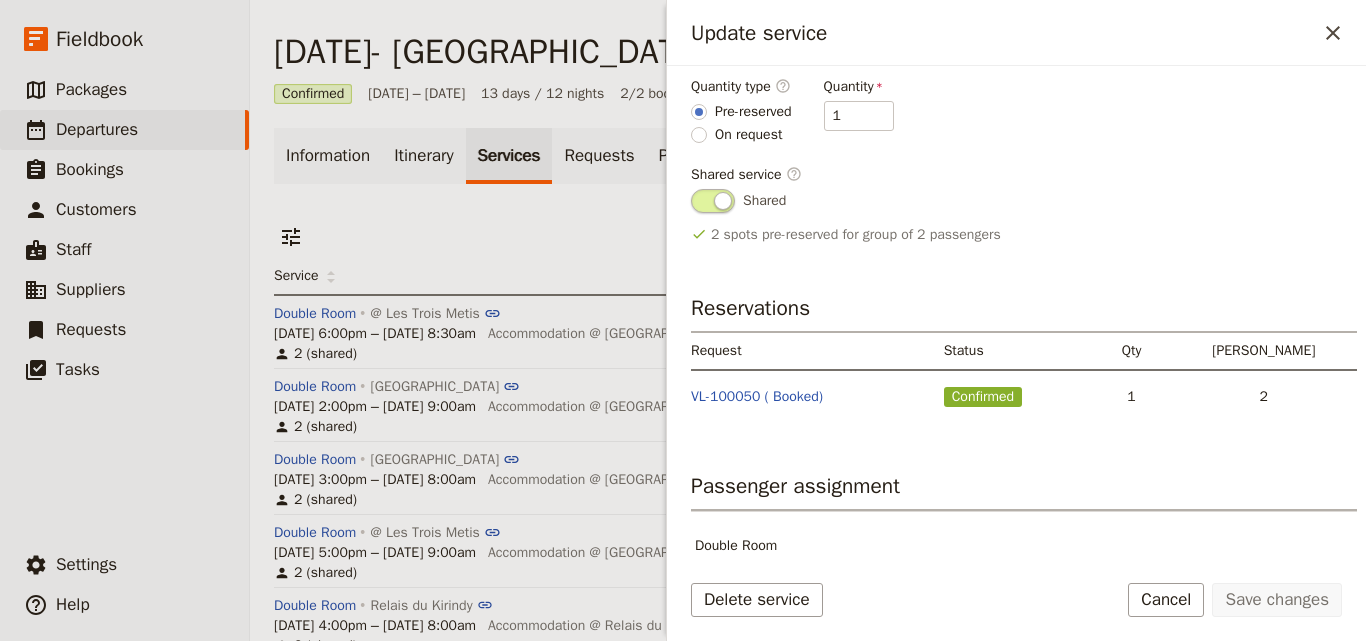scroll, scrollTop: 439, scrollLeft: 0, axis: vertical 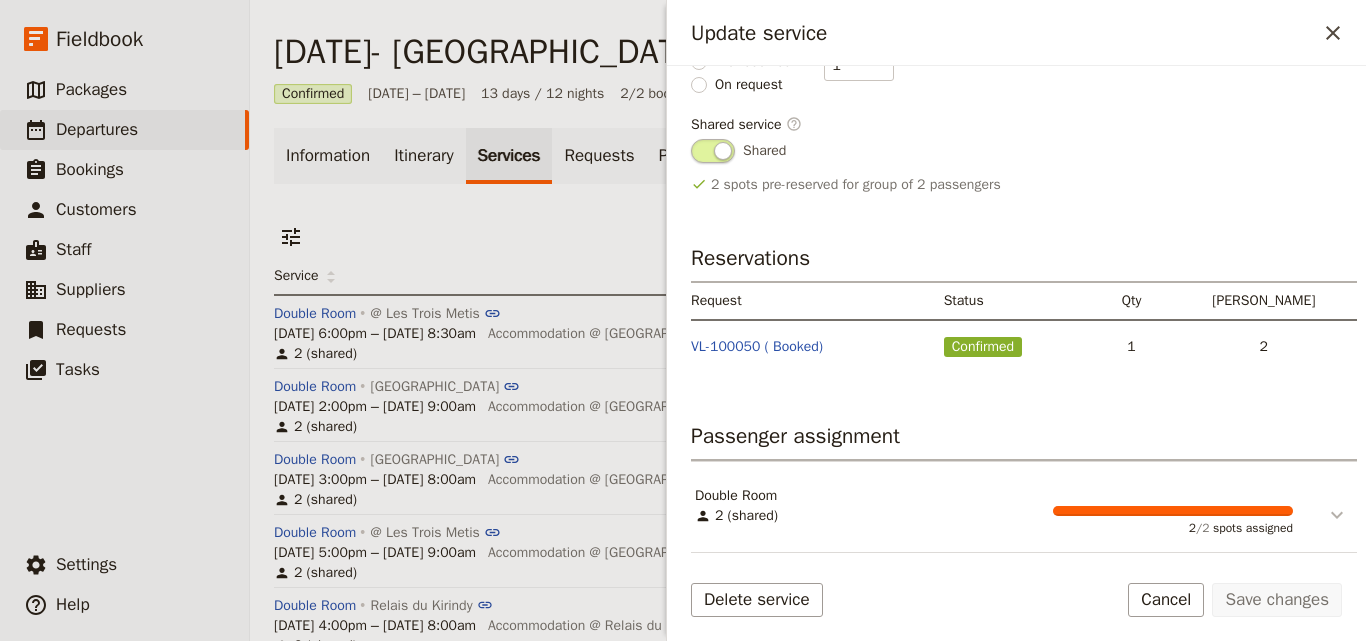 click 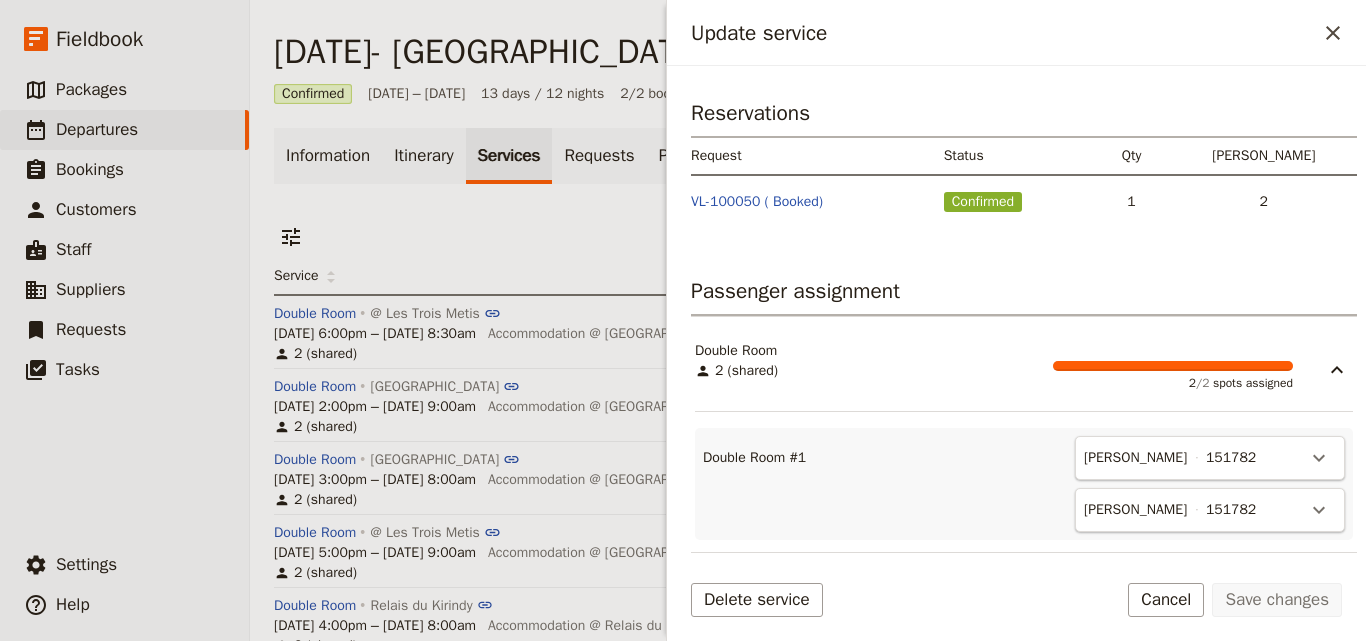 scroll, scrollTop: 590, scrollLeft: 0, axis: vertical 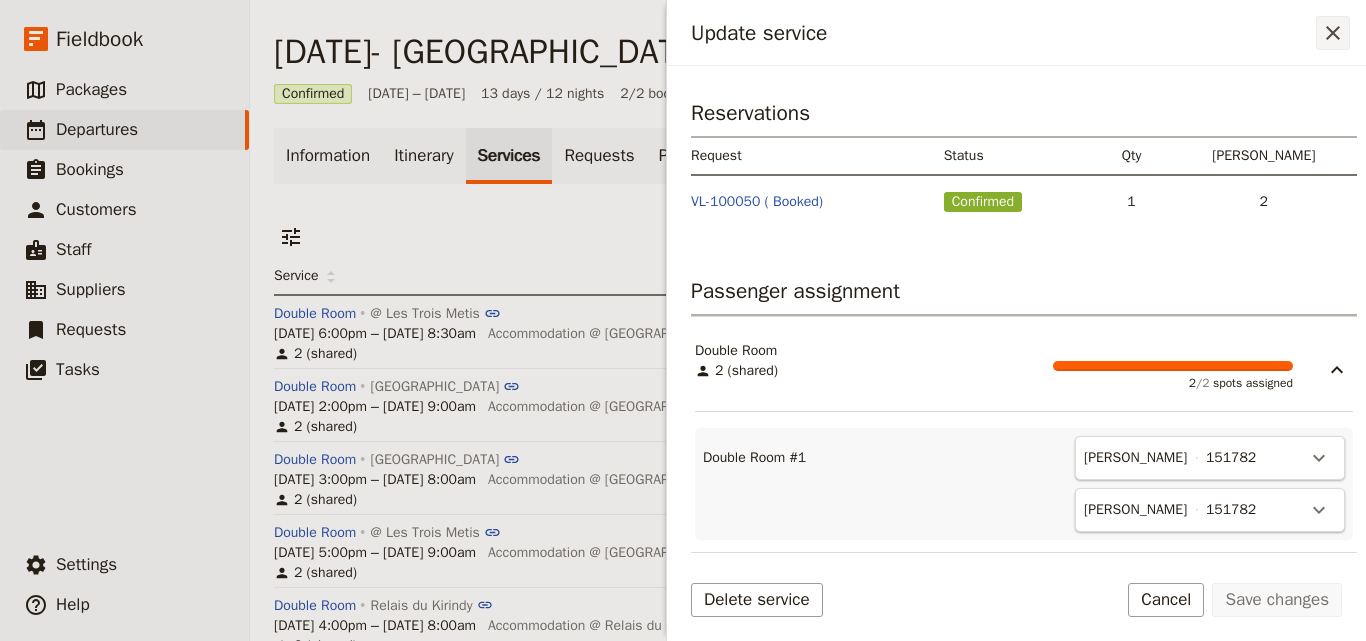 click 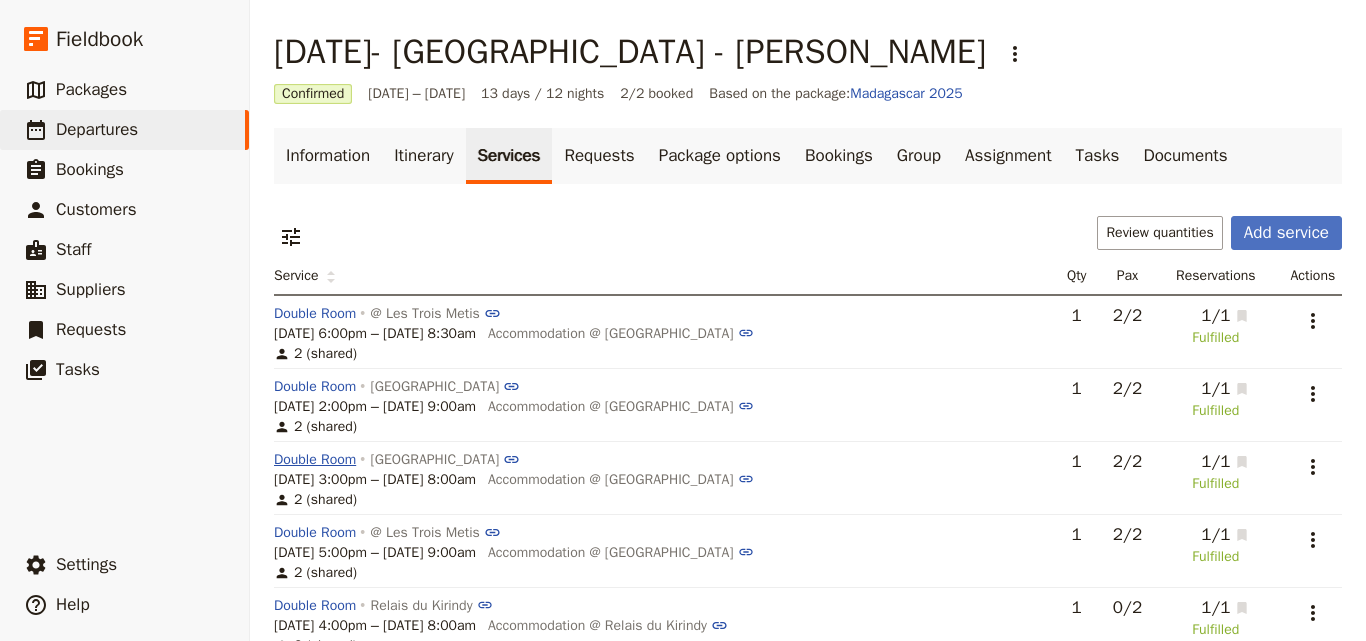 click on "Double Room" at bounding box center [315, 460] 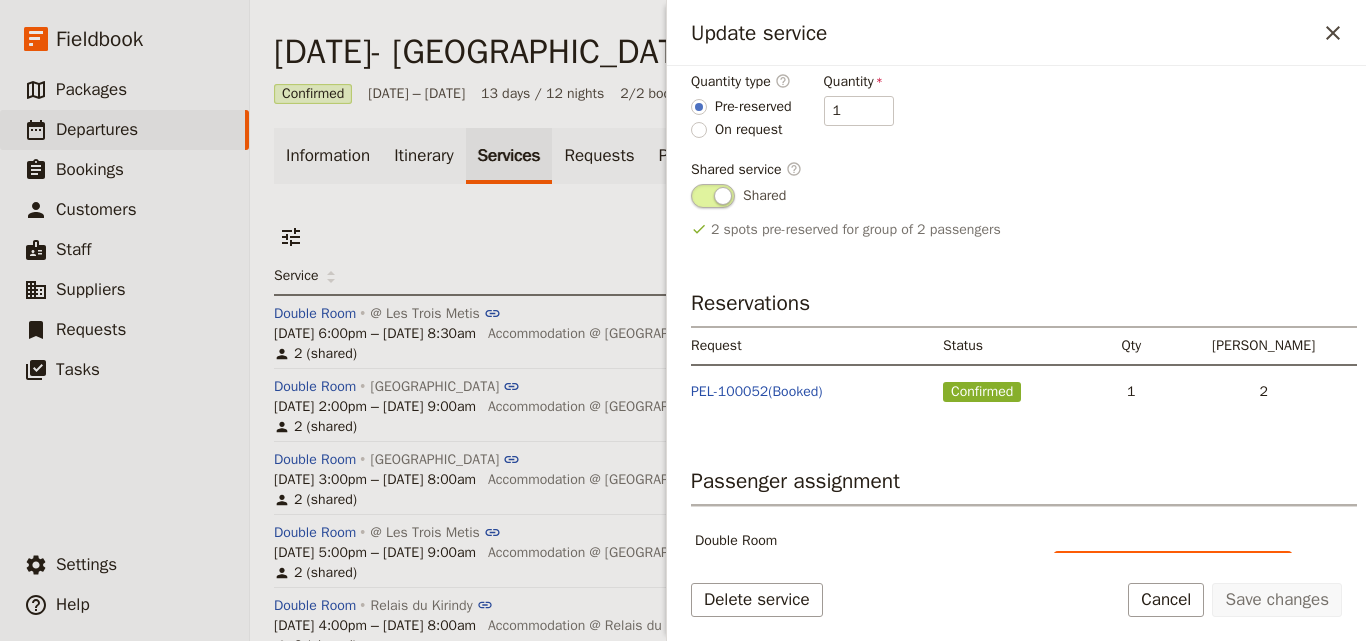 scroll, scrollTop: 439, scrollLeft: 0, axis: vertical 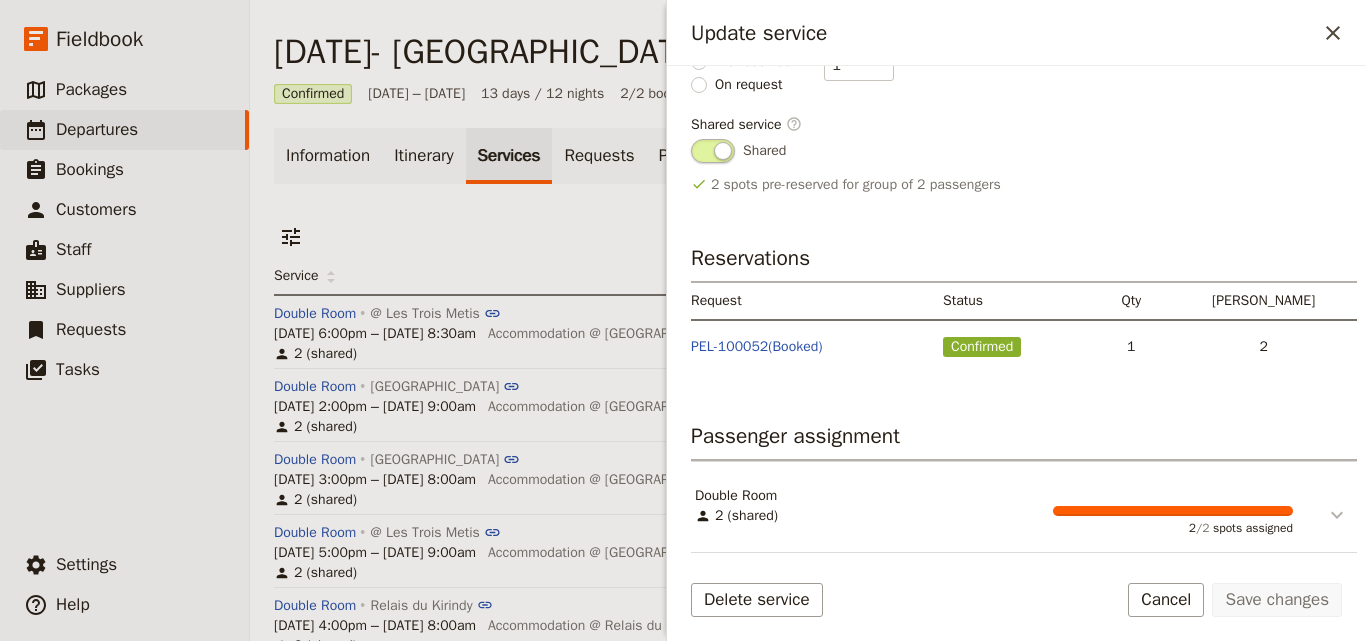 click 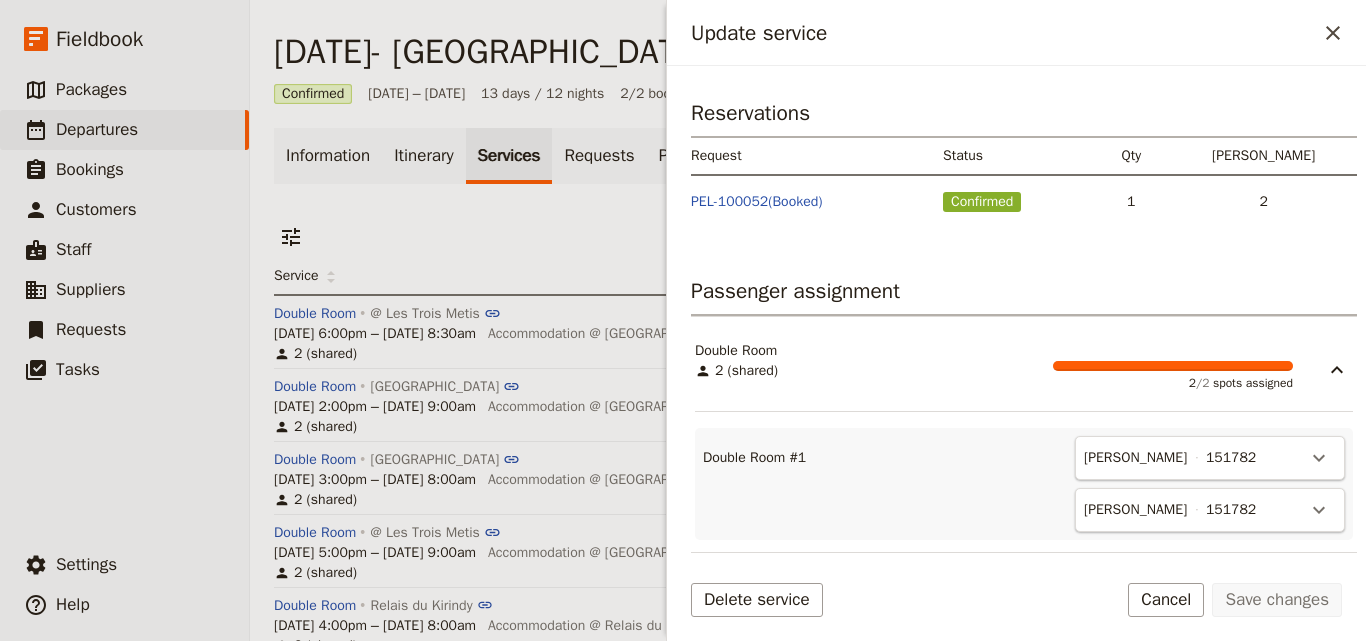 scroll, scrollTop: 590, scrollLeft: 0, axis: vertical 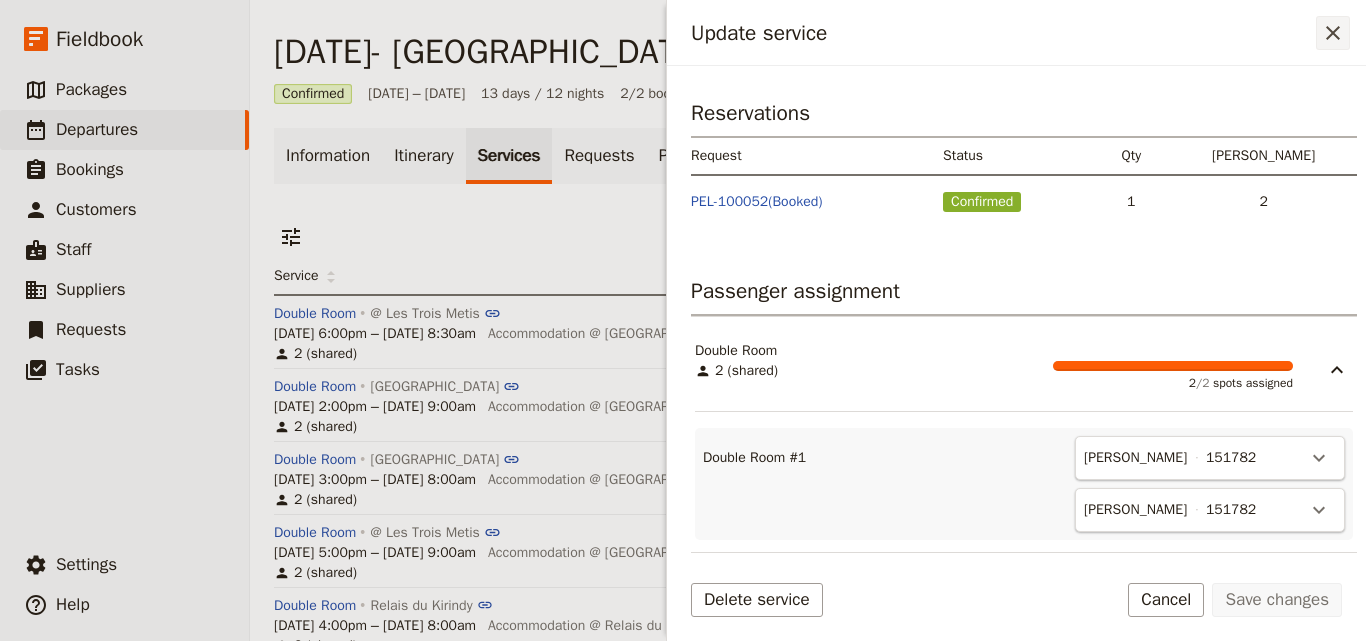 click 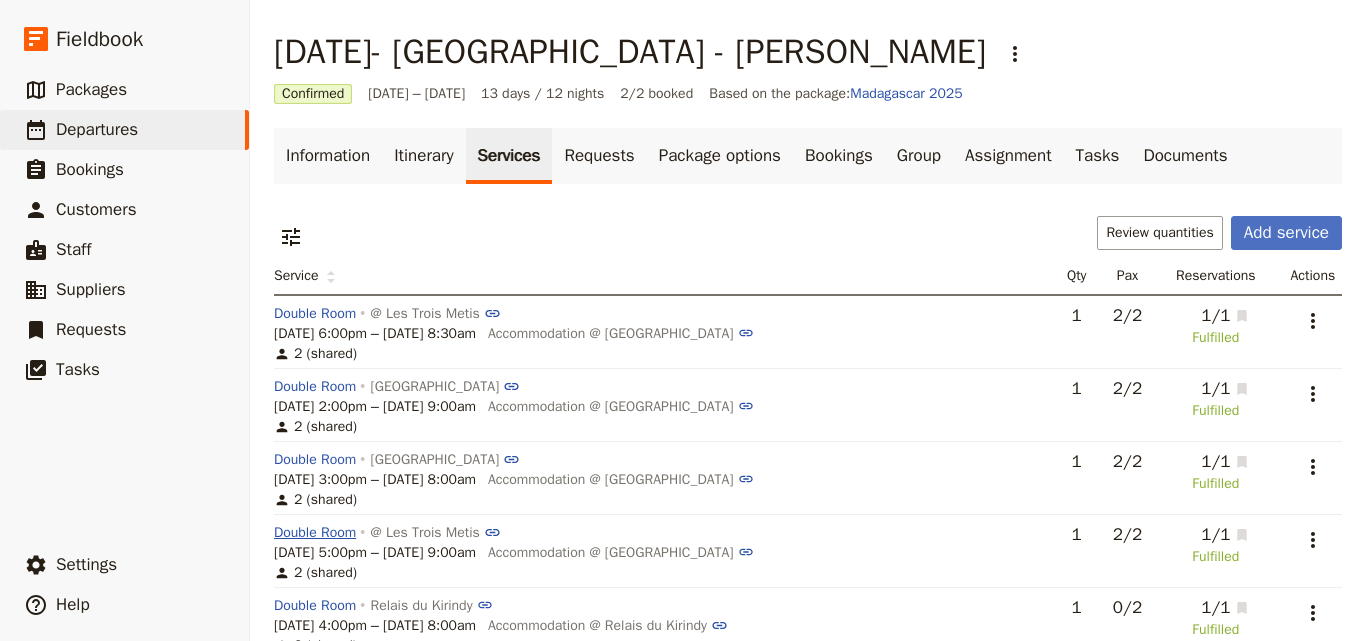click on "Double Room" at bounding box center [315, 533] 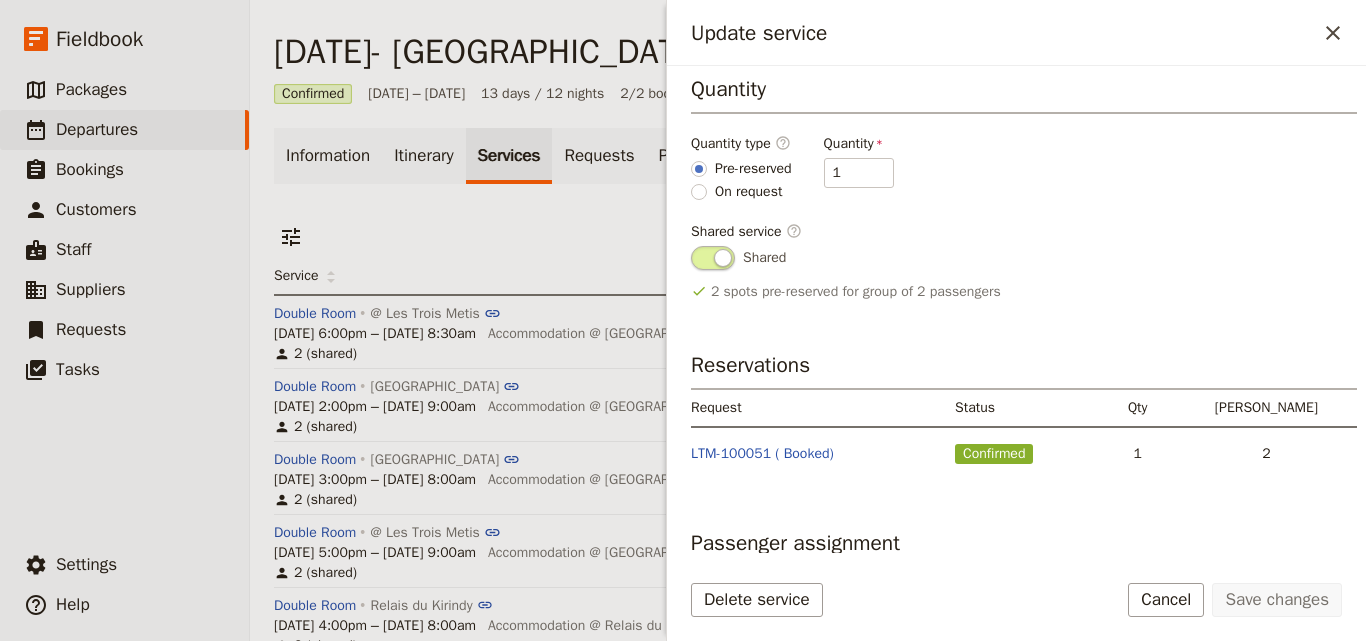 scroll, scrollTop: 439, scrollLeft: 0, axis: vertical 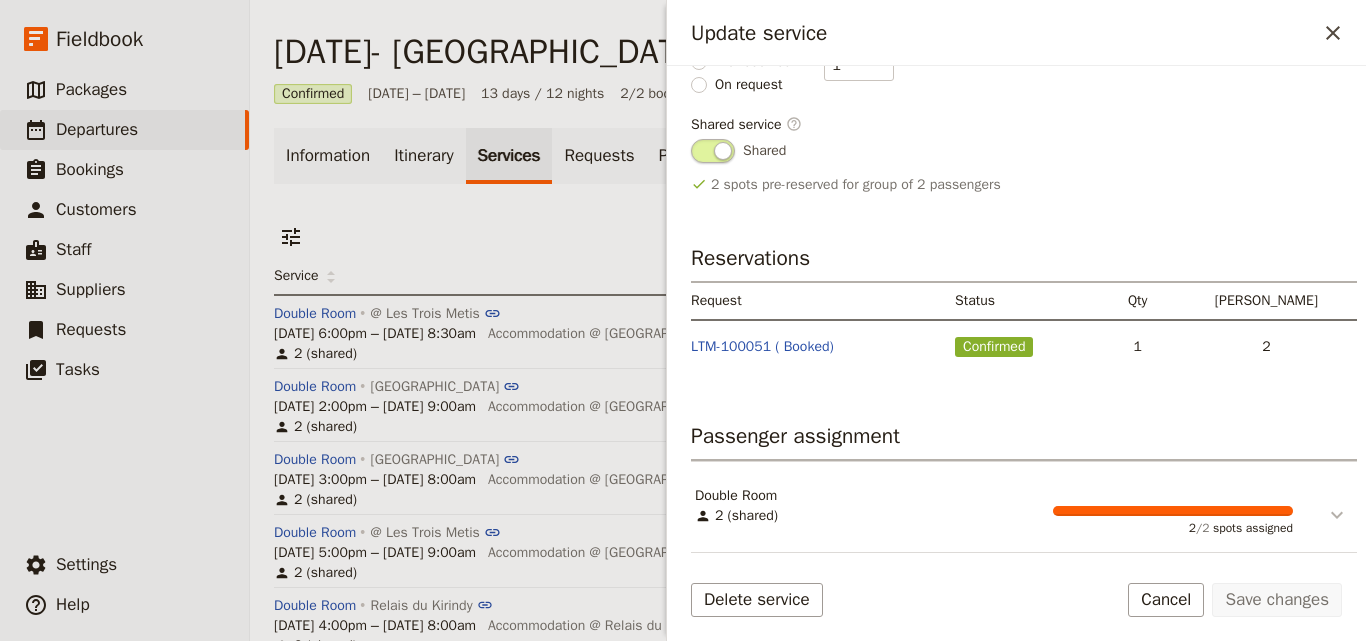 click 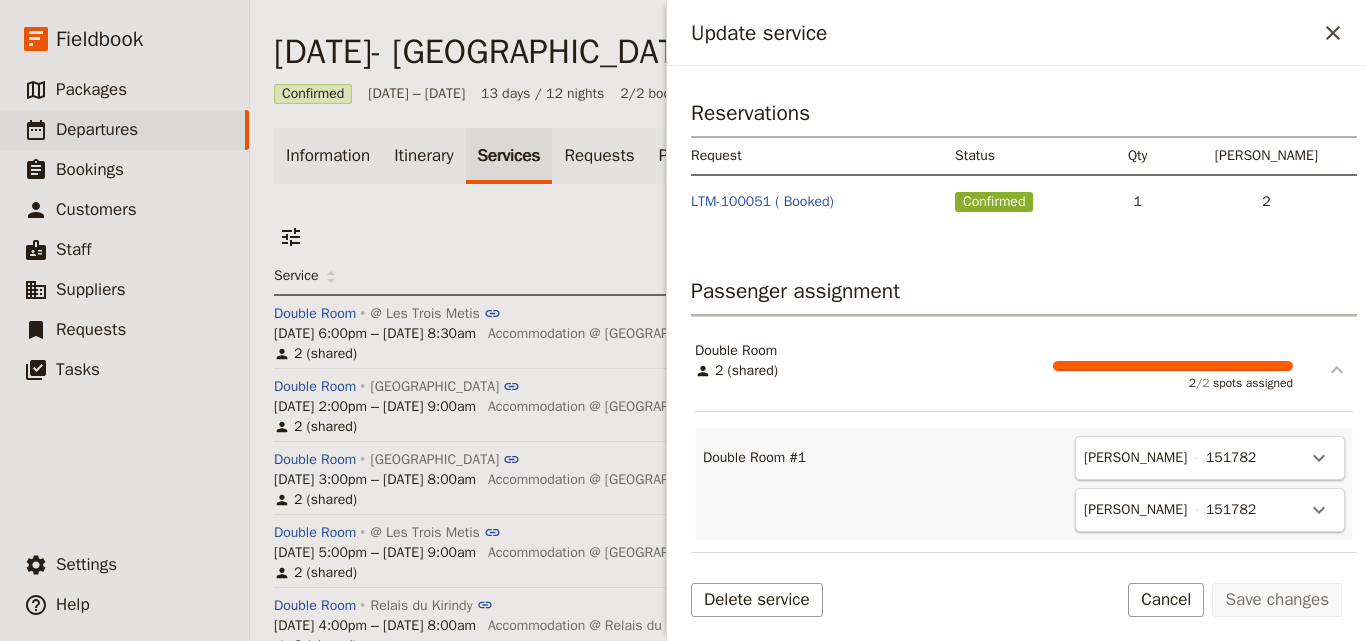 scroll, scrollTop: 590, scrollLeft: 0, axis: vertical 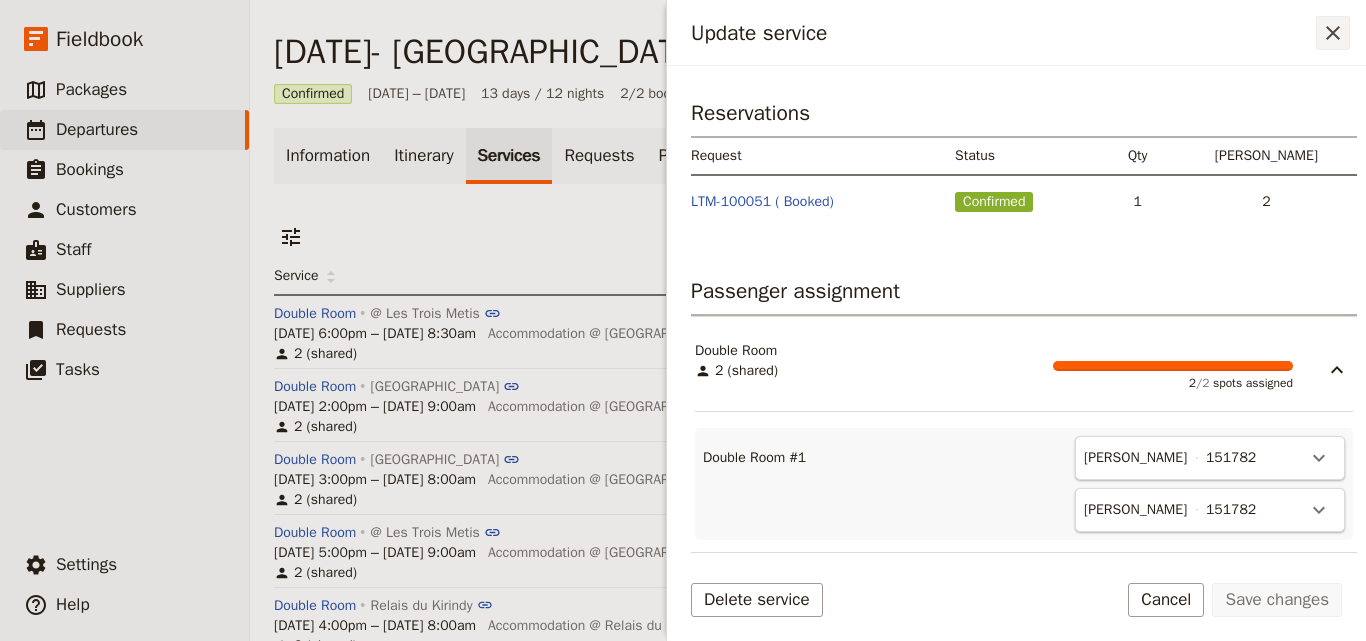 click 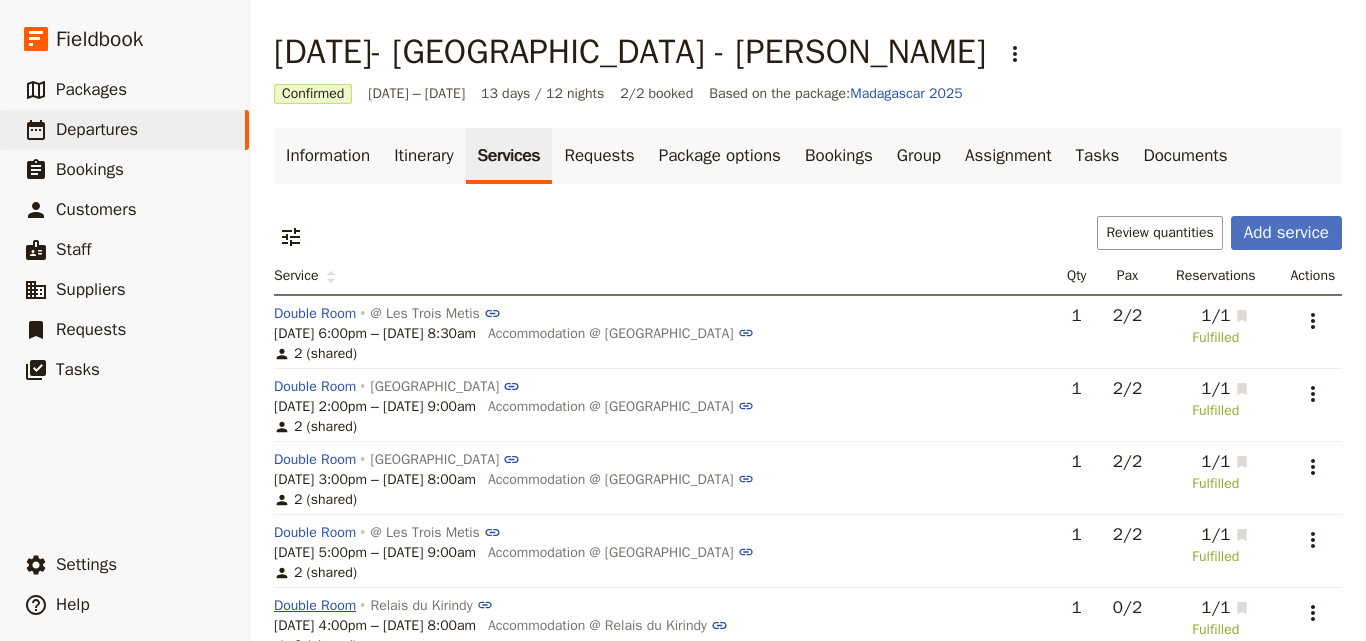 click on "Double Room" at bounding box center [315, 606] 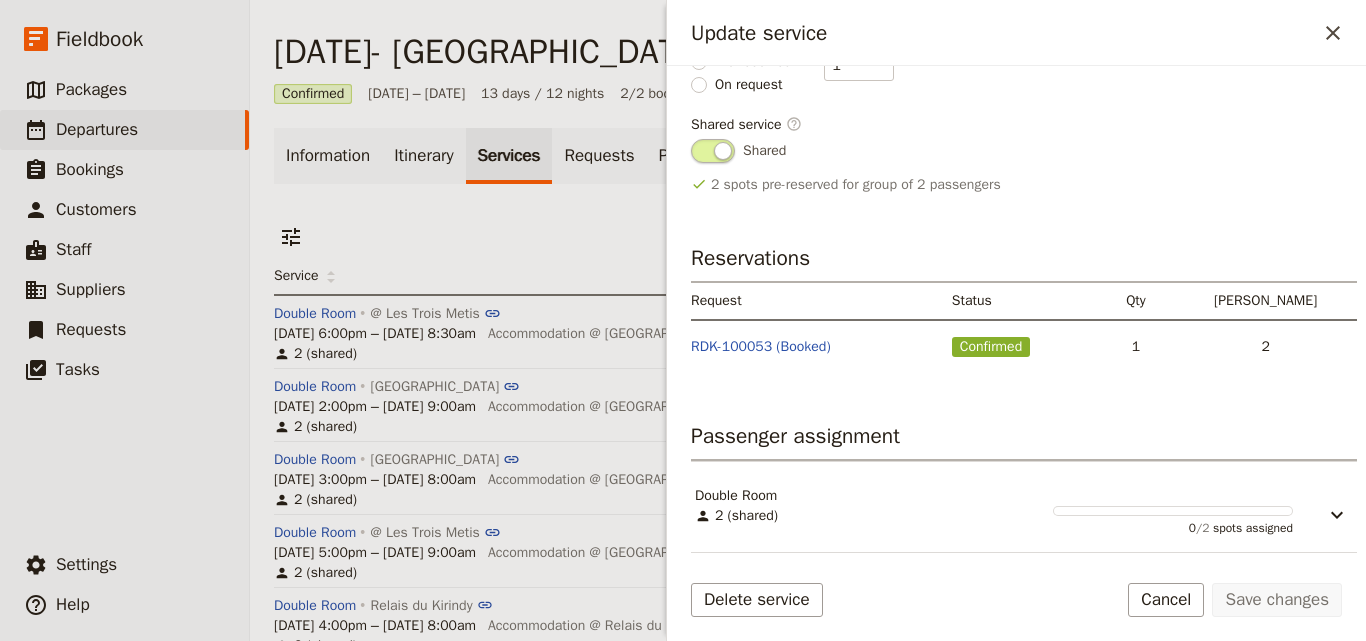 scroll, scrollTop: 419, scrollLeft: 0, axis: vertical 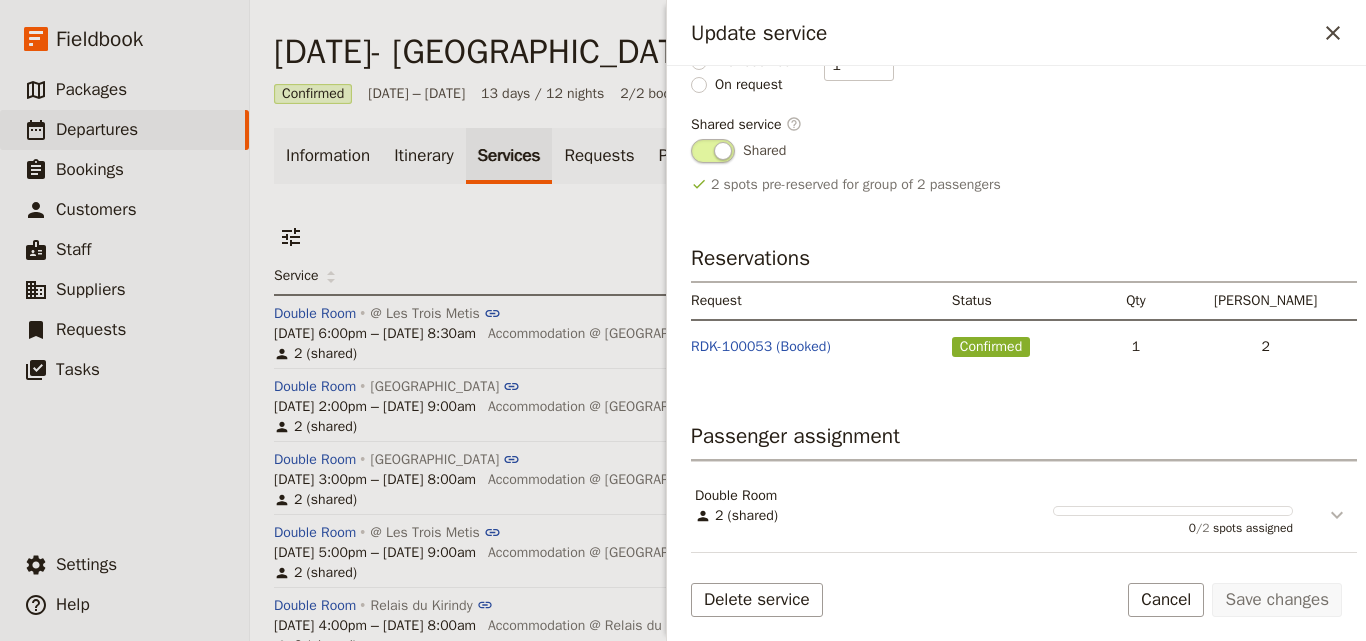 click 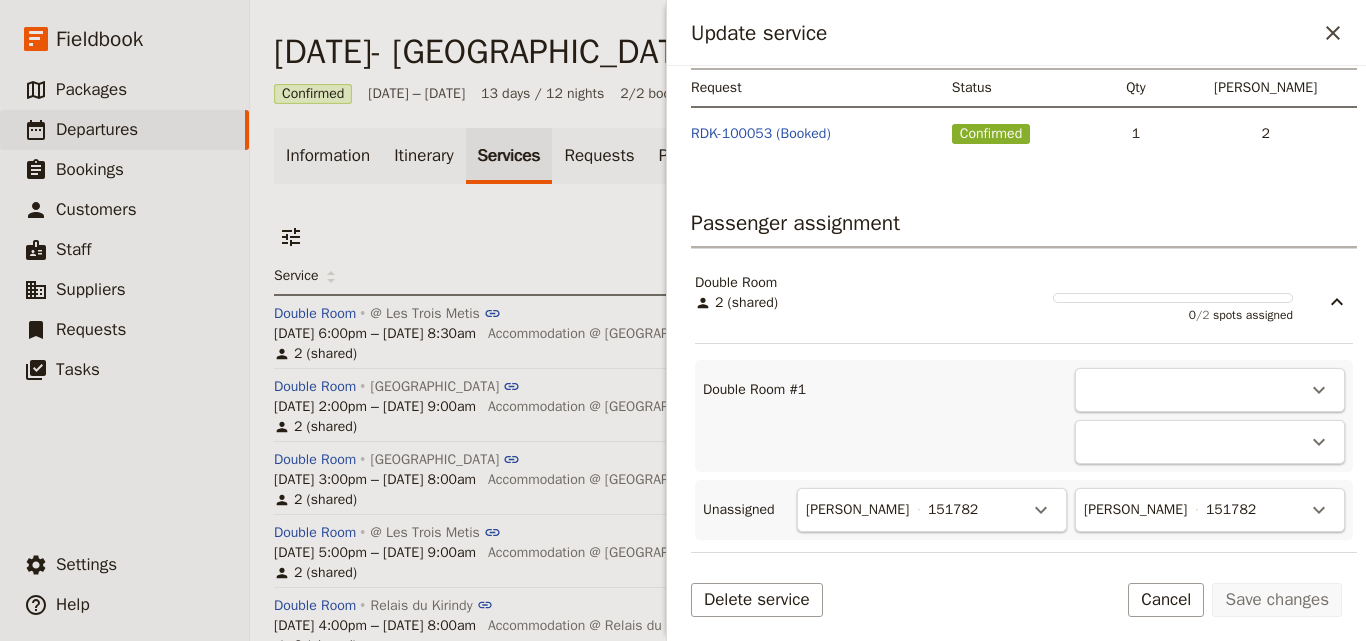scroll, scrollTop: 690, scrollLeft: 0, axis: vertical 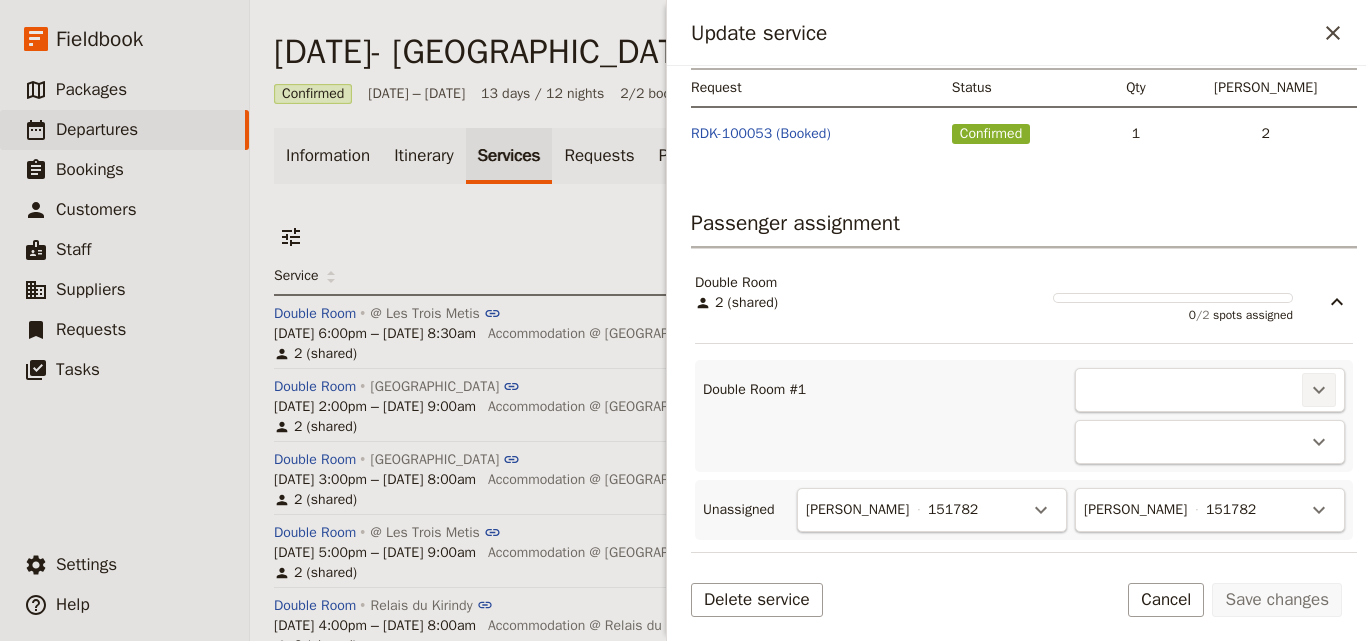 click 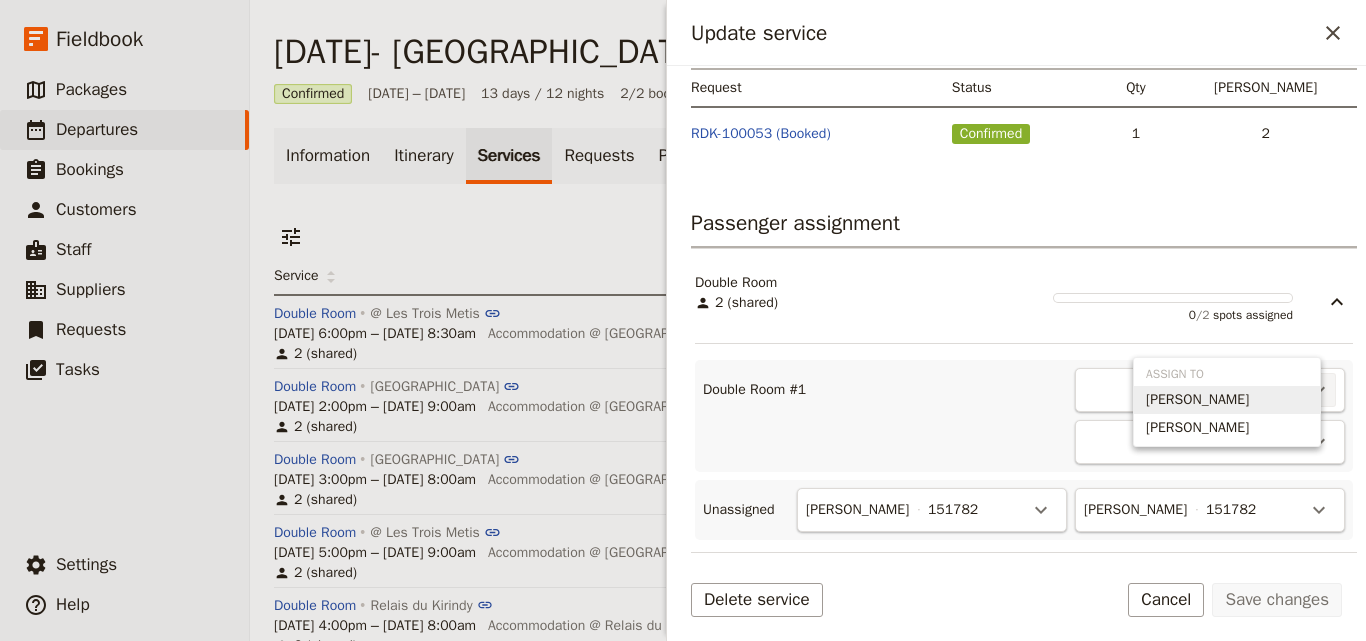 click on "SALLY JANE SMITH" at bounding box center [1197, 400] 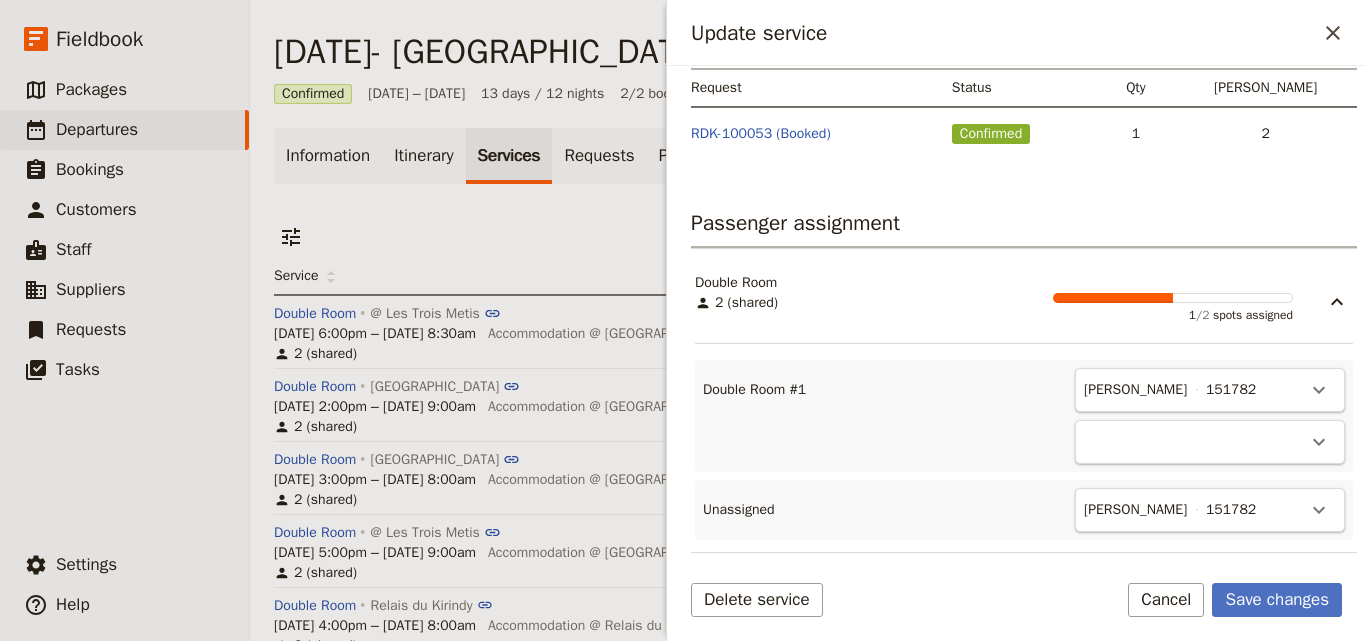 scroll, scrollTop: 638, scrollLeft: 0, axis: vertical 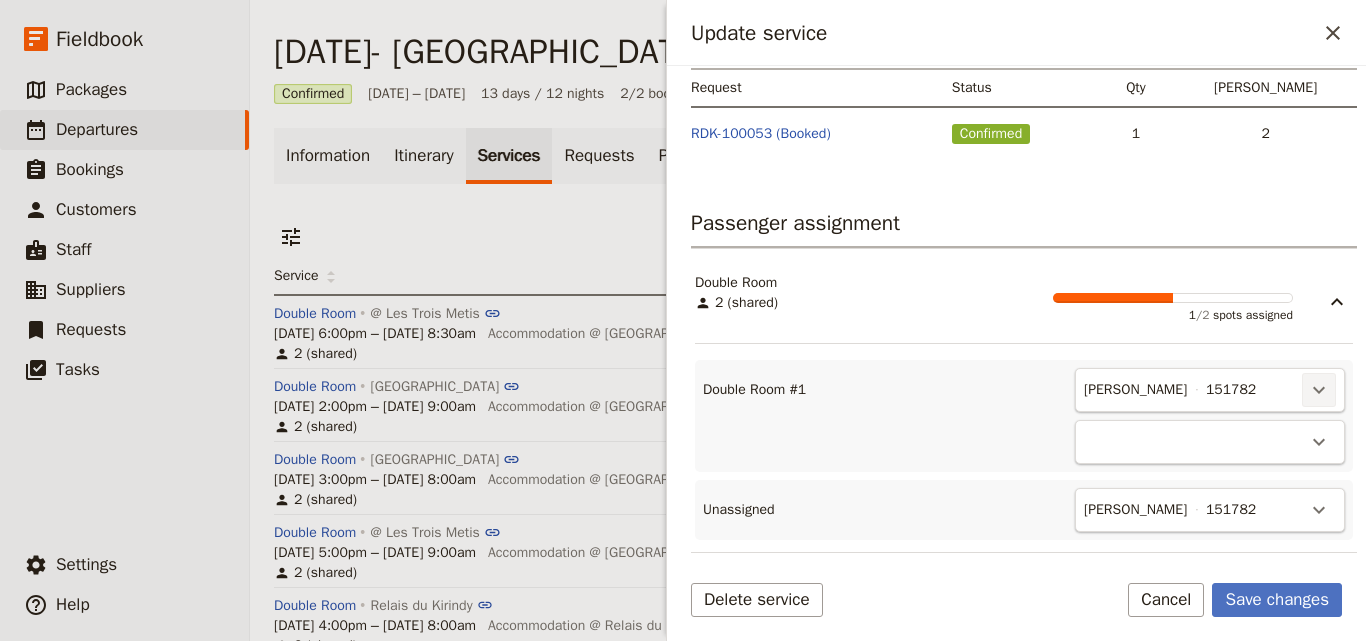 click 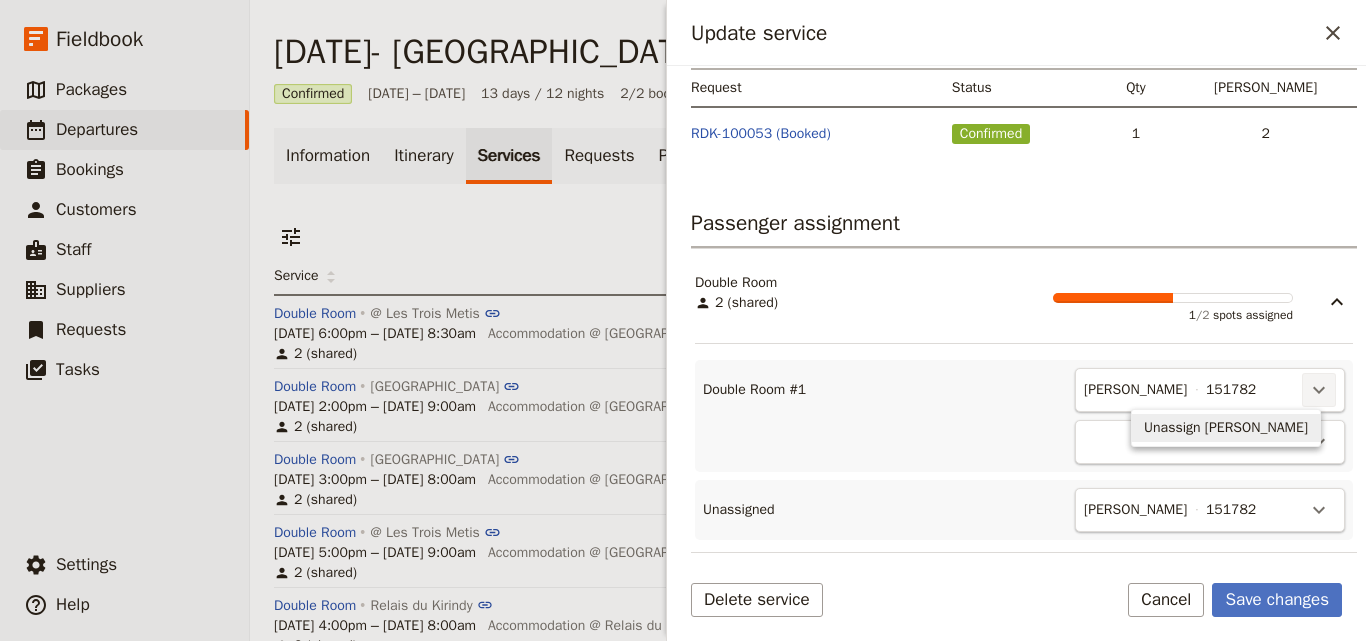click on "​" at bounding box center [1210, 442] 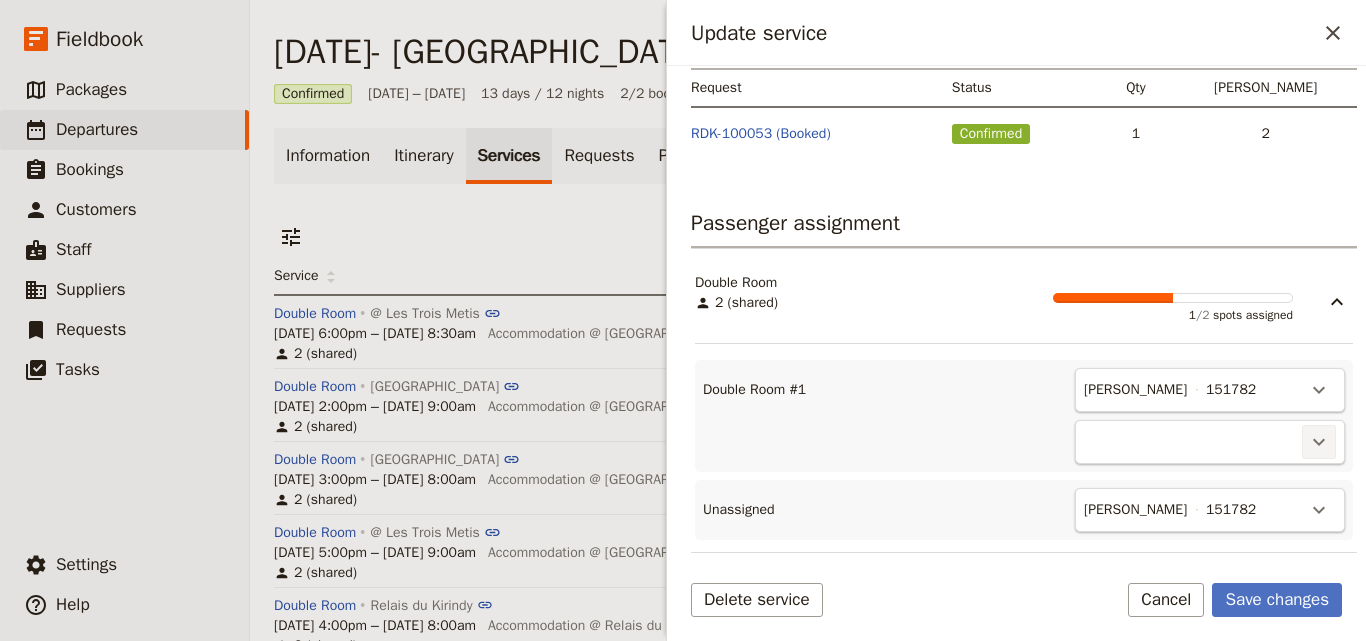 click 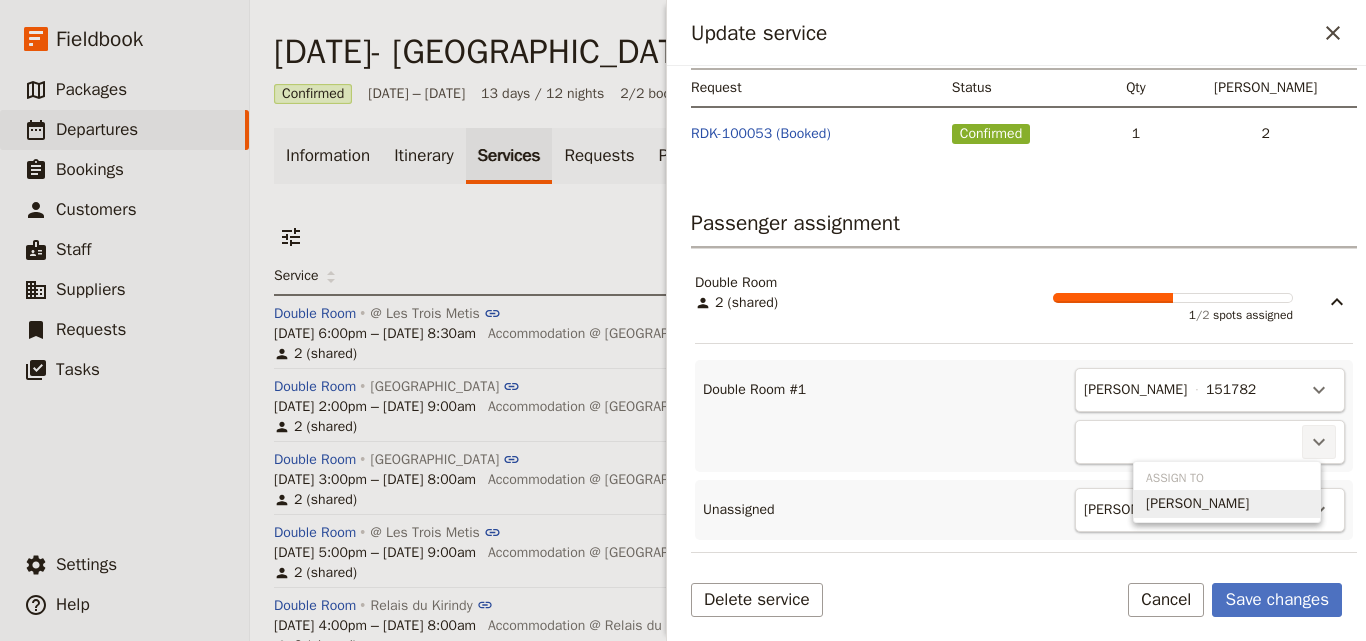 click on "SHAUN FRANKLIN SMITH" at bounding box center [1197, 504] 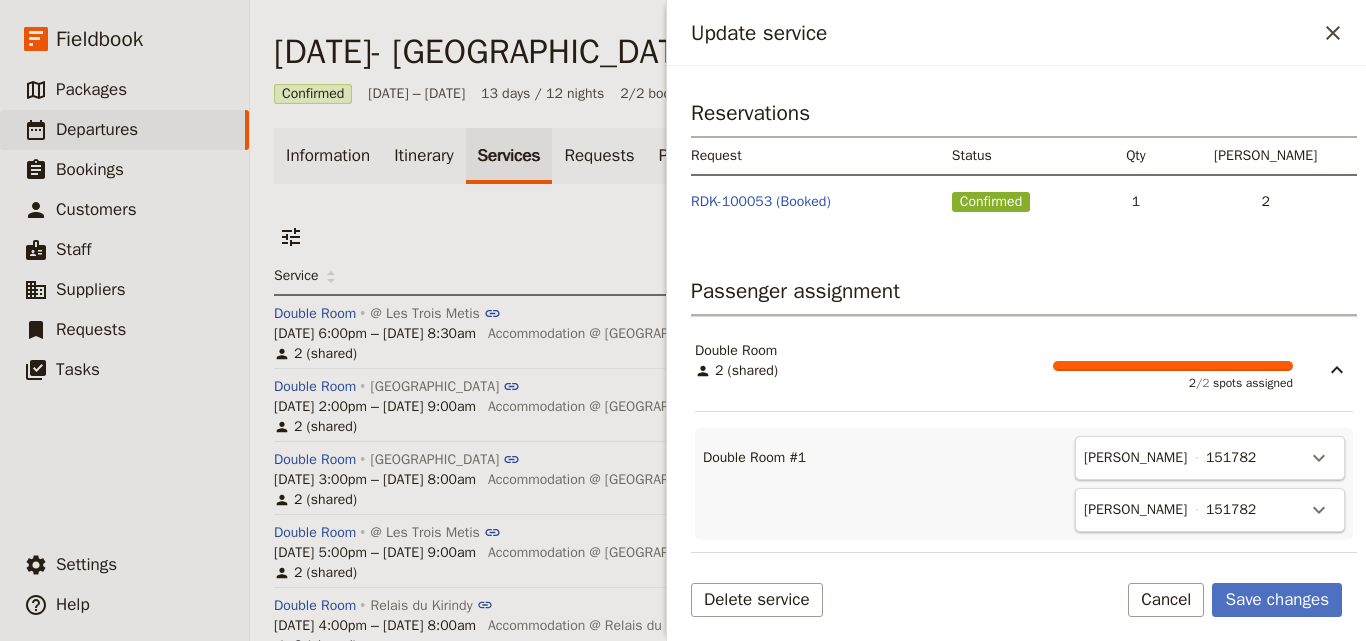 scroll, scrollTop: 570, scrollLeft: 0, axis: vertical 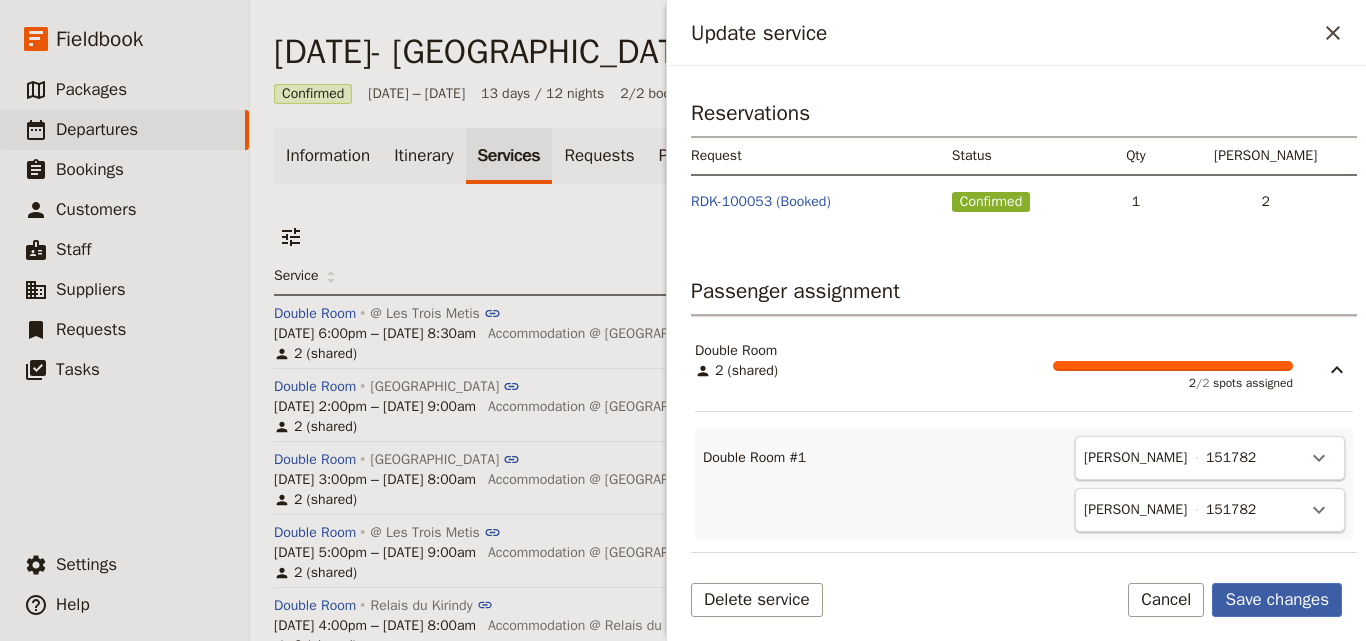 click on "Save changes" at bounding box center (1277, 600) 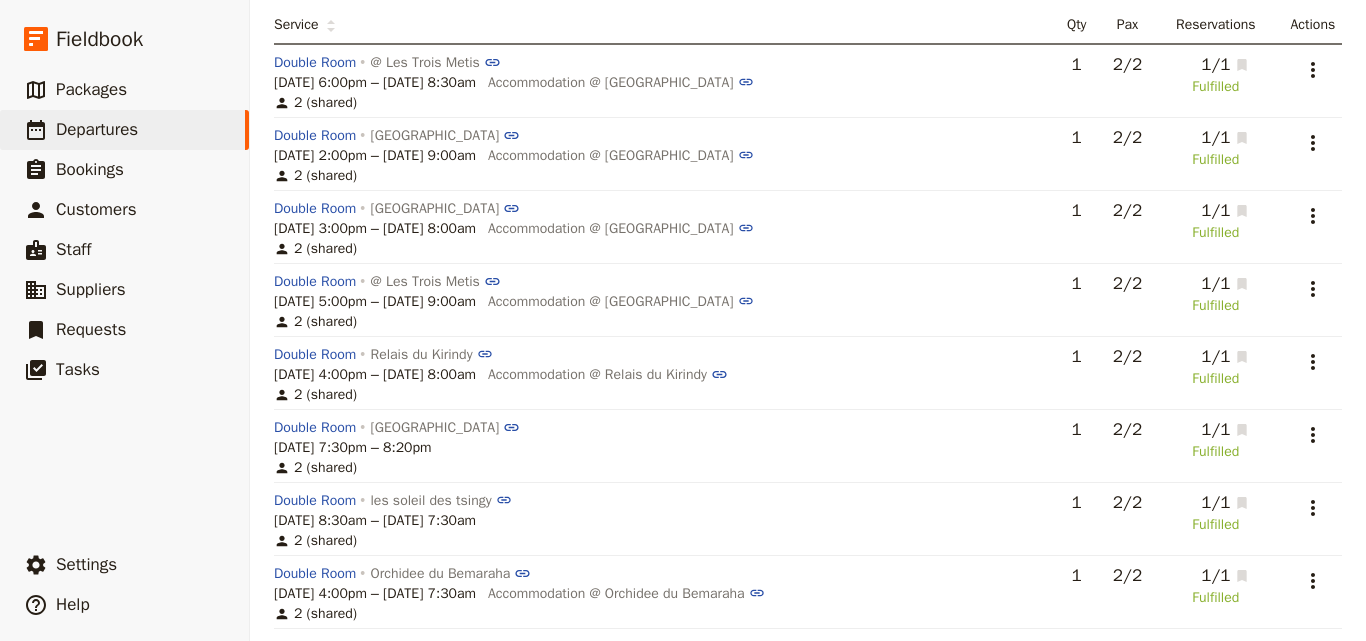 scroll, scrollTop: 300, scrollLeft: 0, axis: vertical 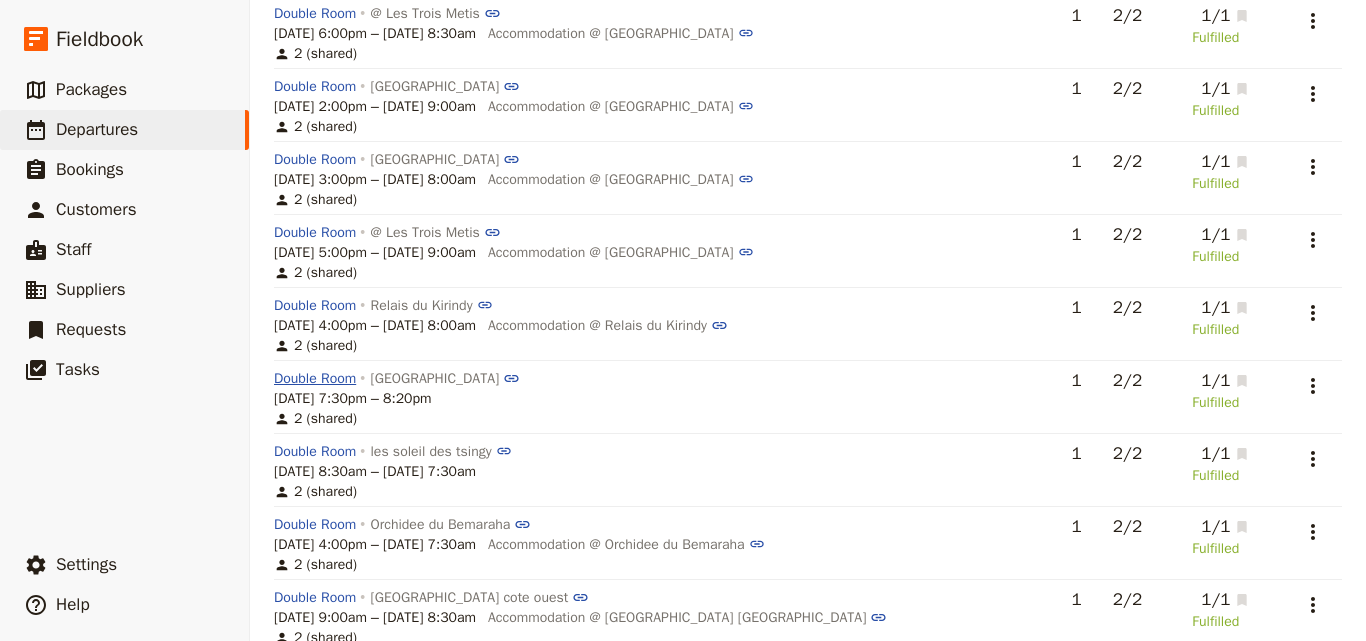 click on "Double Room" at bounding box center (315, 379) 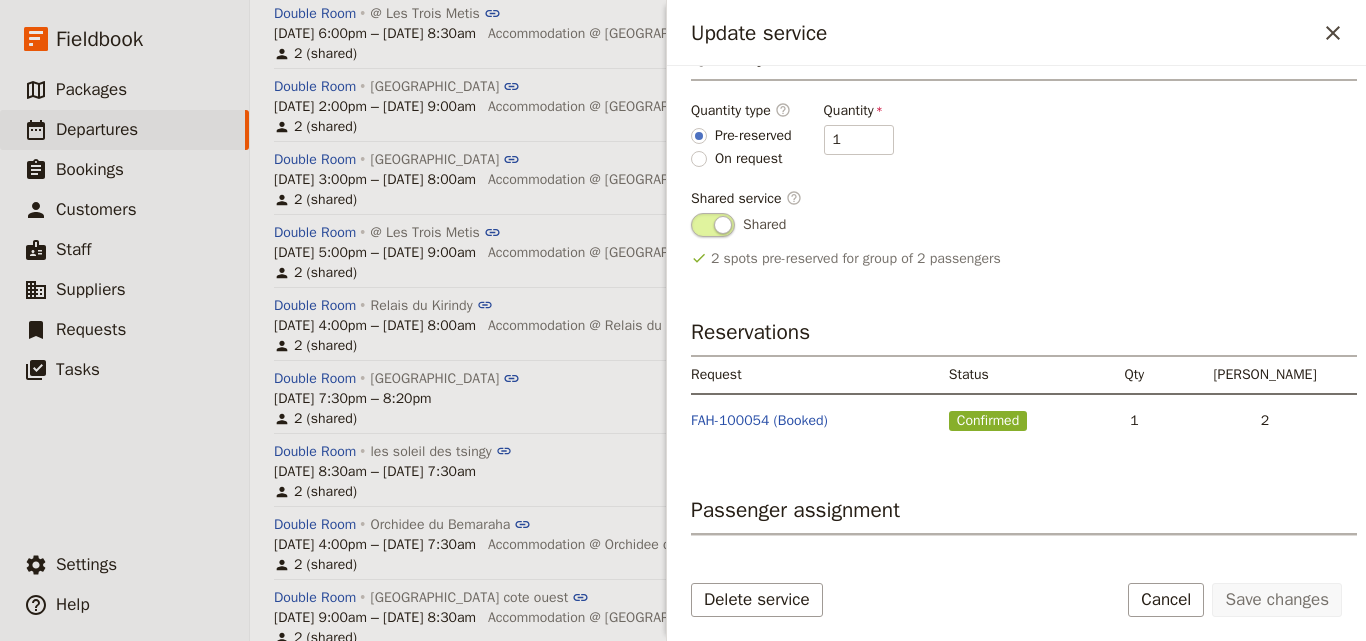 scroll, scrollTop: 472, scrollLeft: 0, axis: vertical 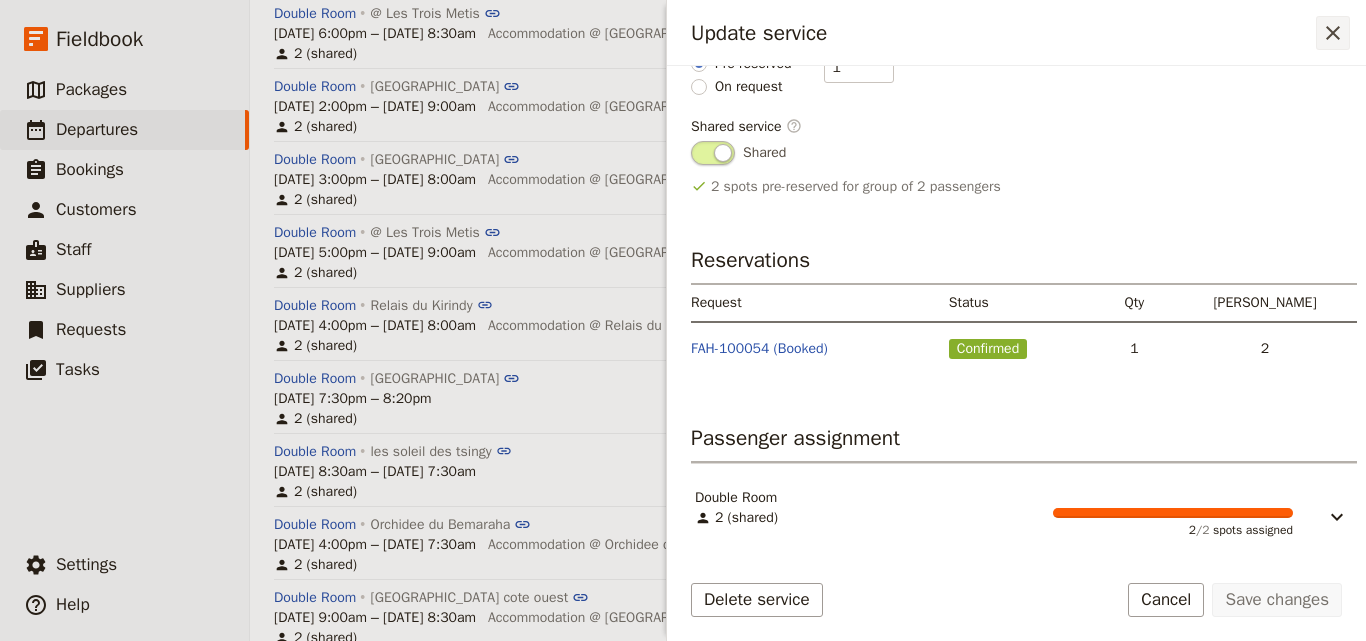 click 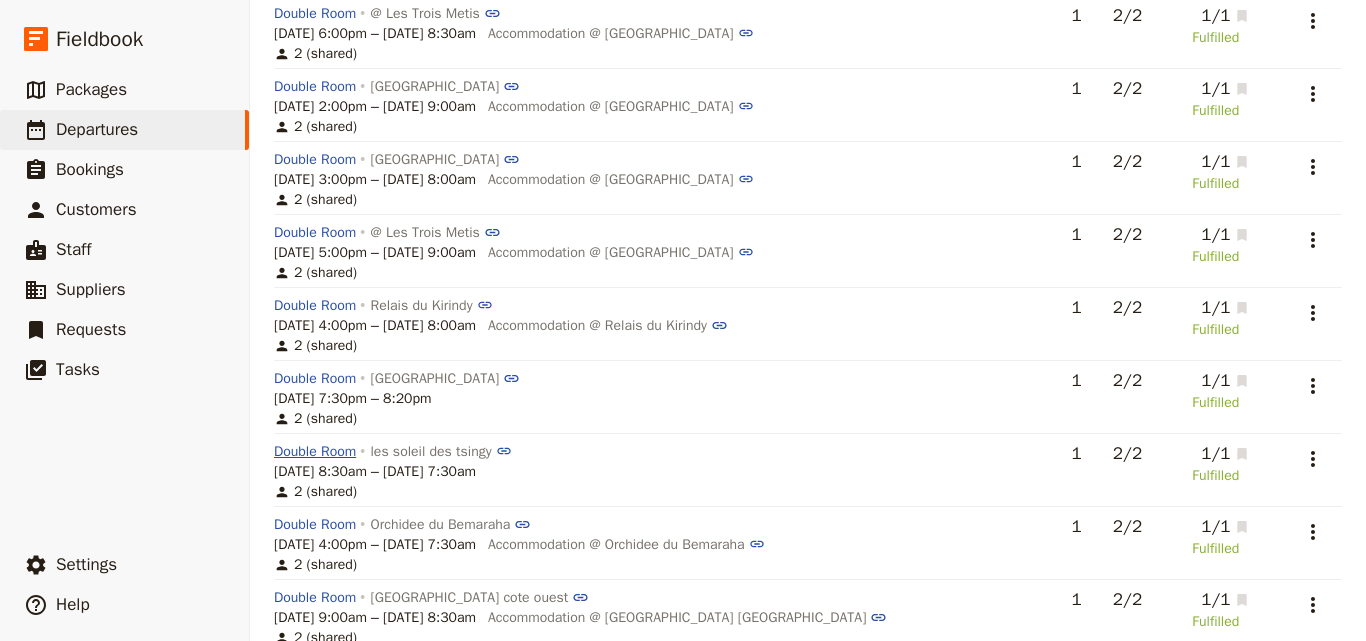 click on "Double Room" at bounding box center (315, 452) 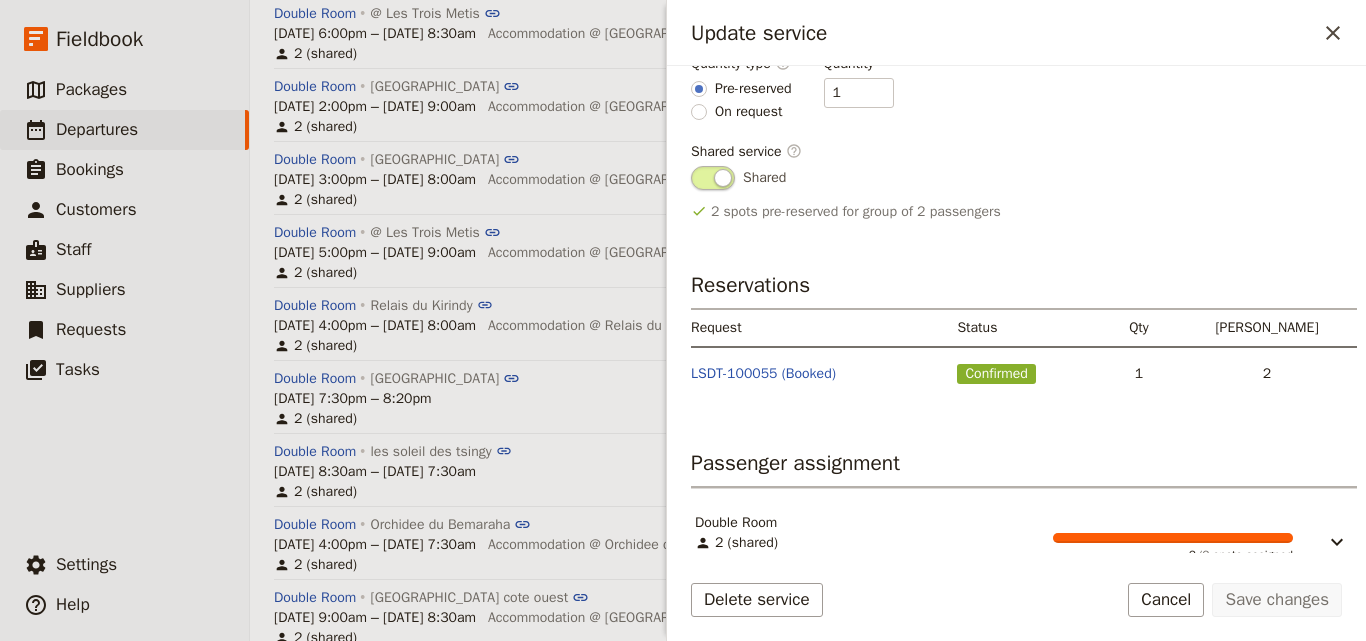scroll, scrollTop: 472, scrollLeft: 0, axis: vertical 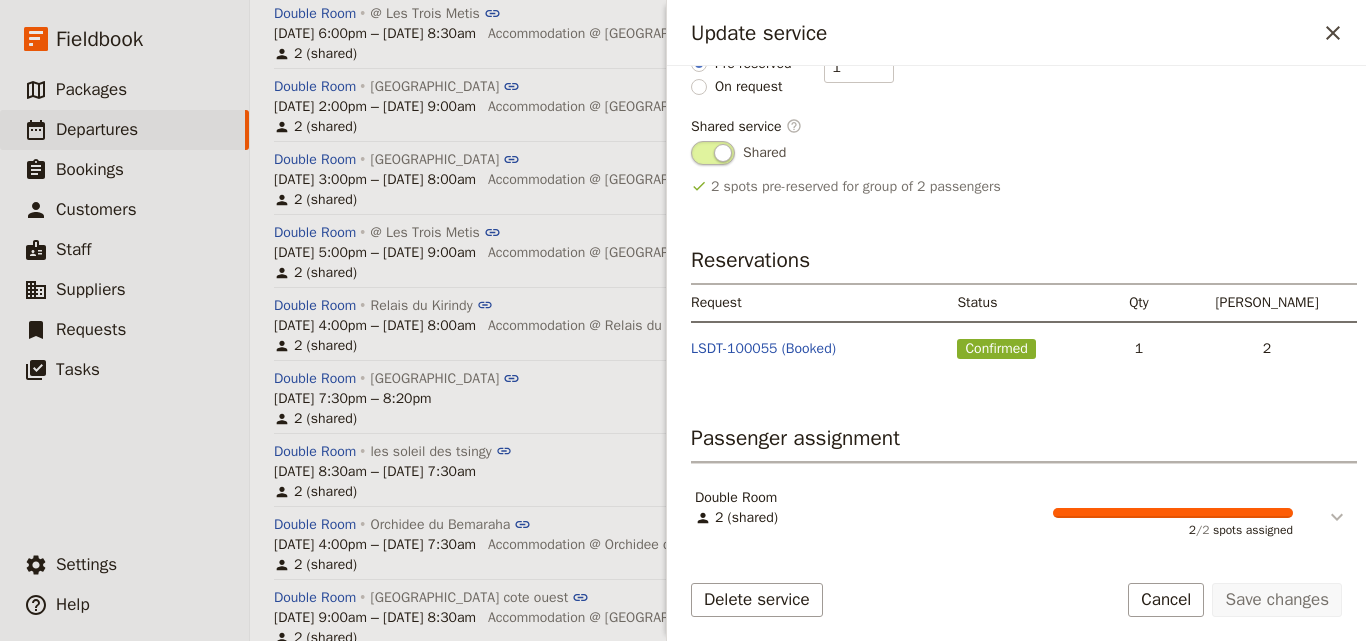 click 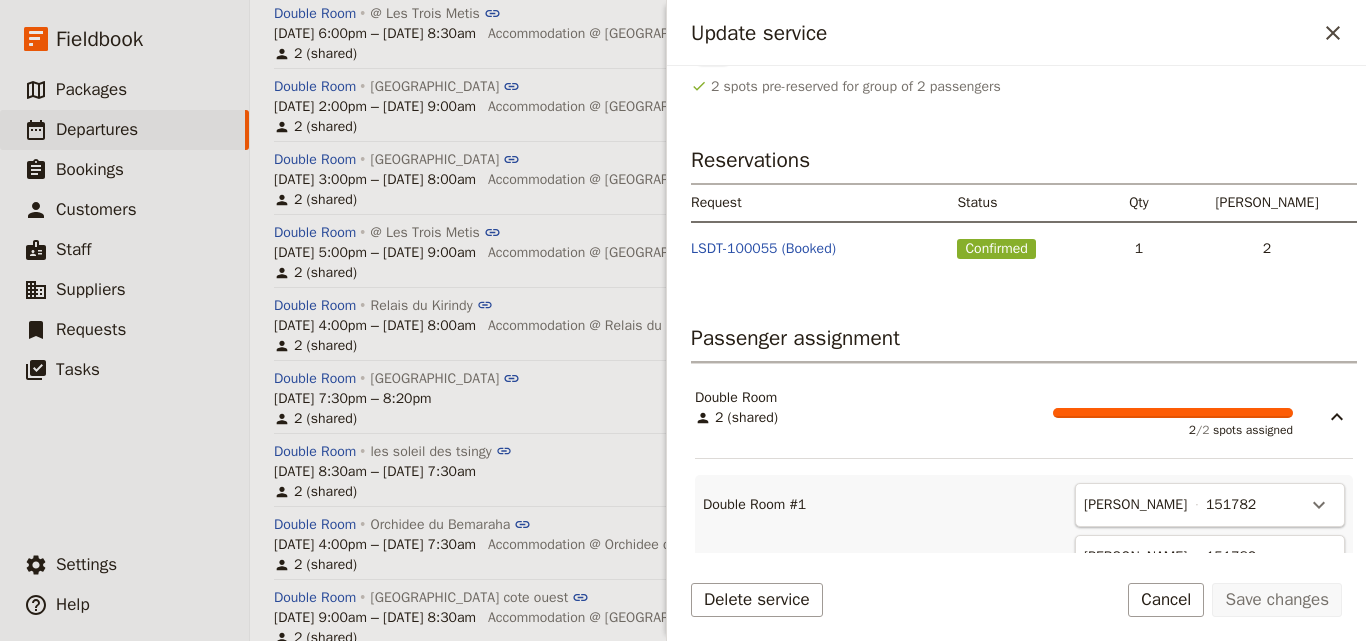 scroll, scrollTop: 623, scrollLeft: 0, axis: vertical 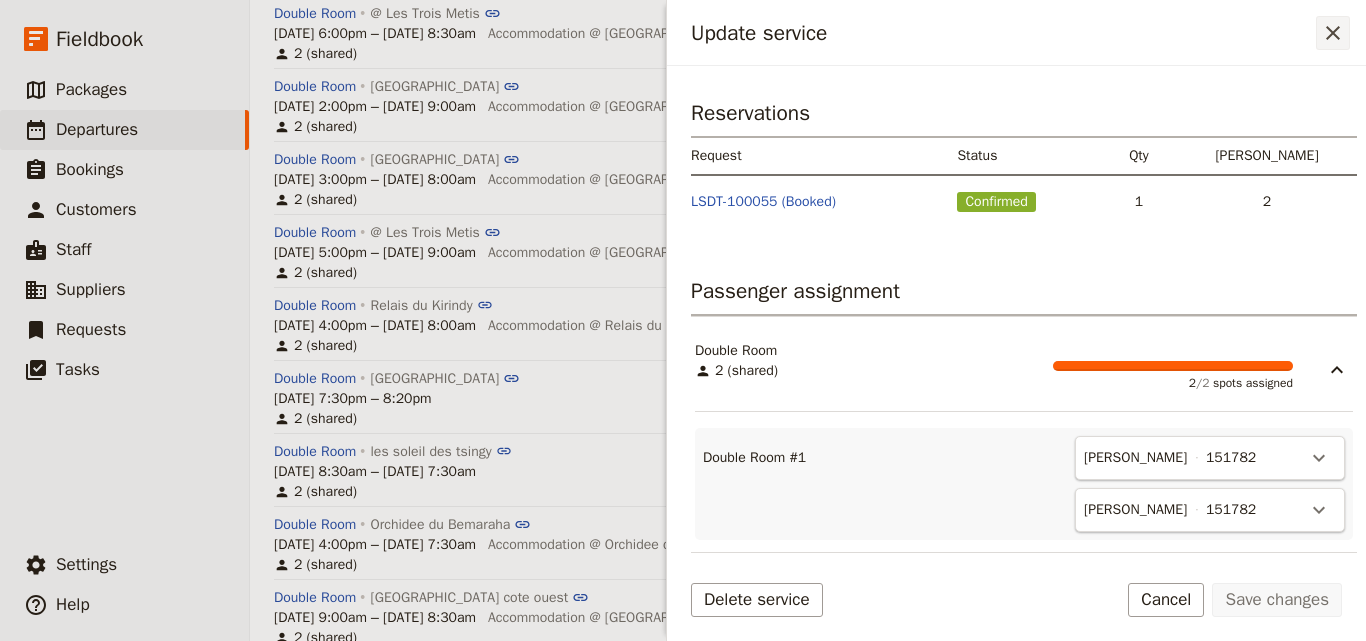 click 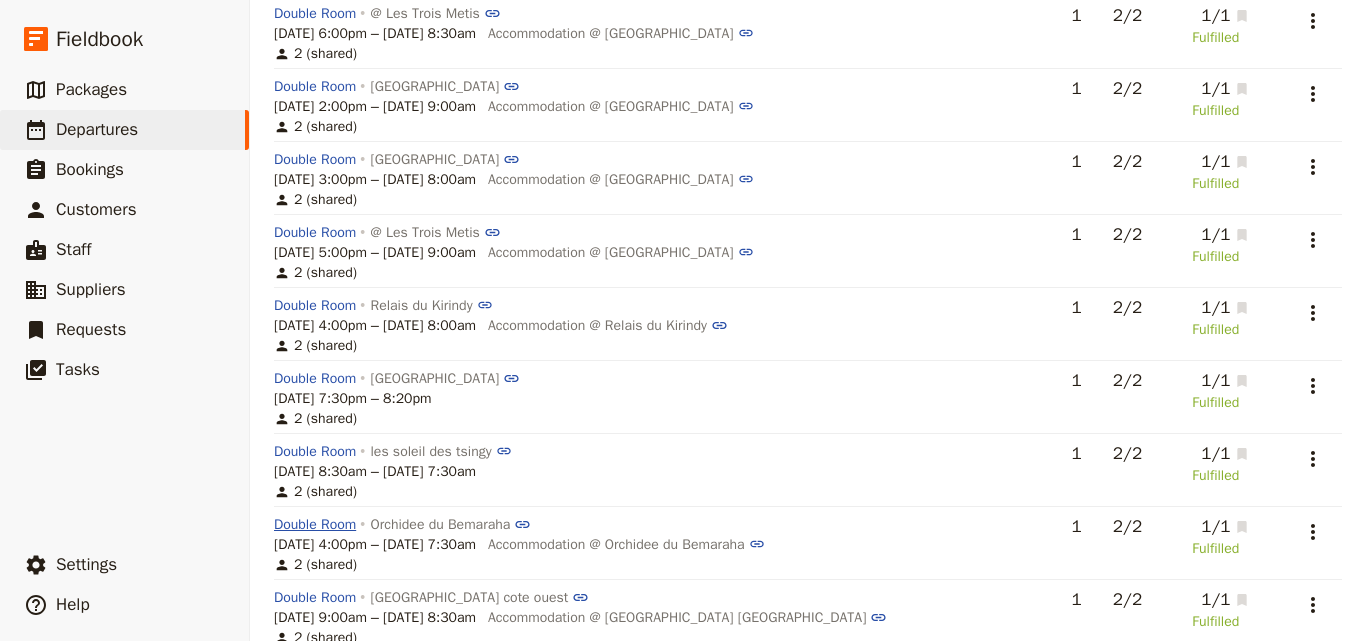 click on "Double Room" at bounding box center (315, 525) 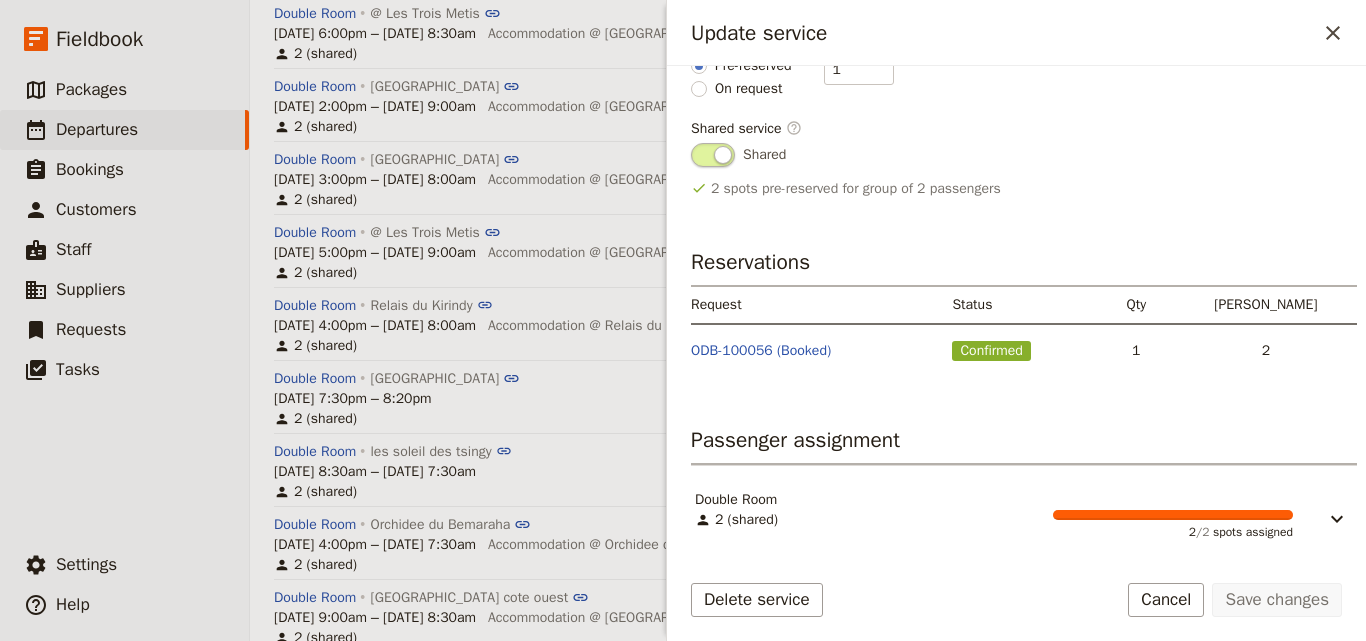 scroll, scrollTop: 419, scrollLeft: 0, axis: vertical 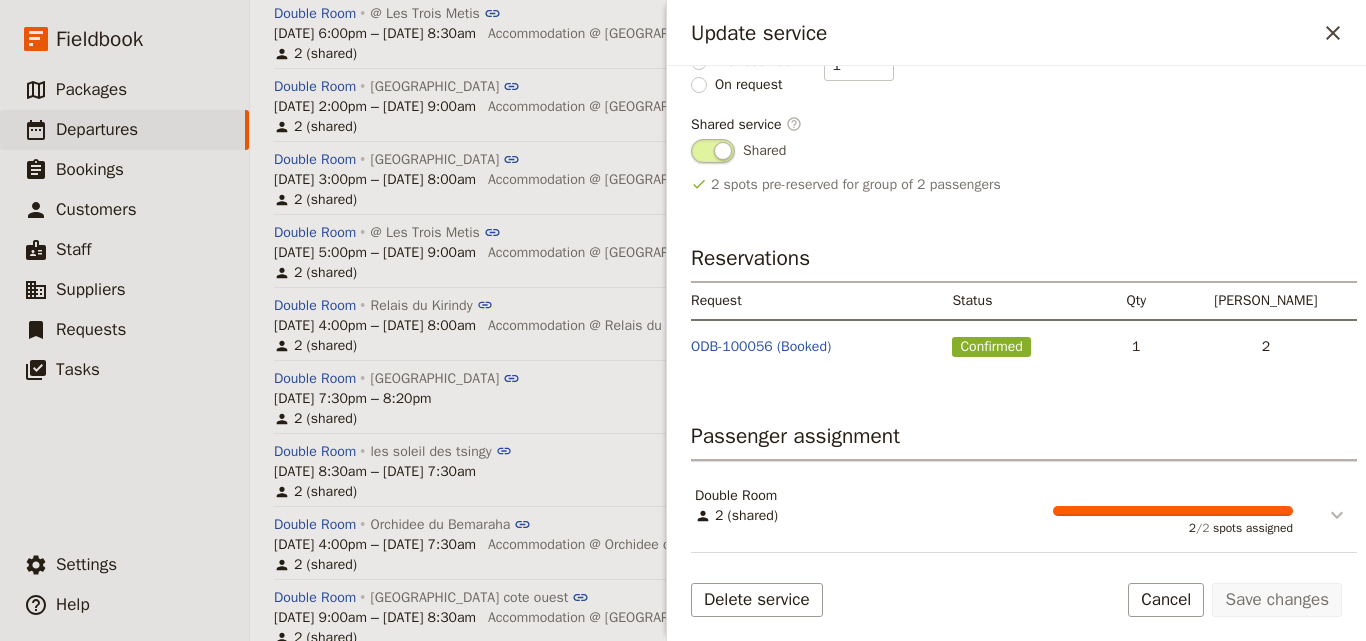 click 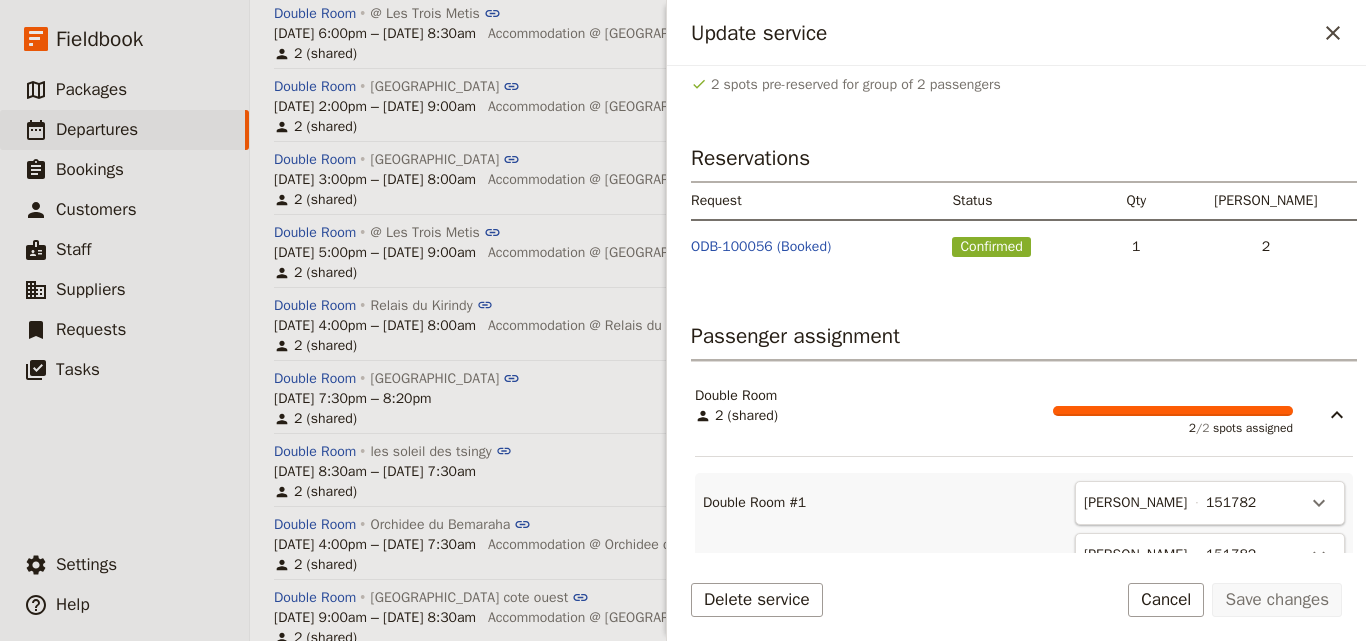 scroll, scrollTop: 570, scrollLeft: 0, axis: vertical 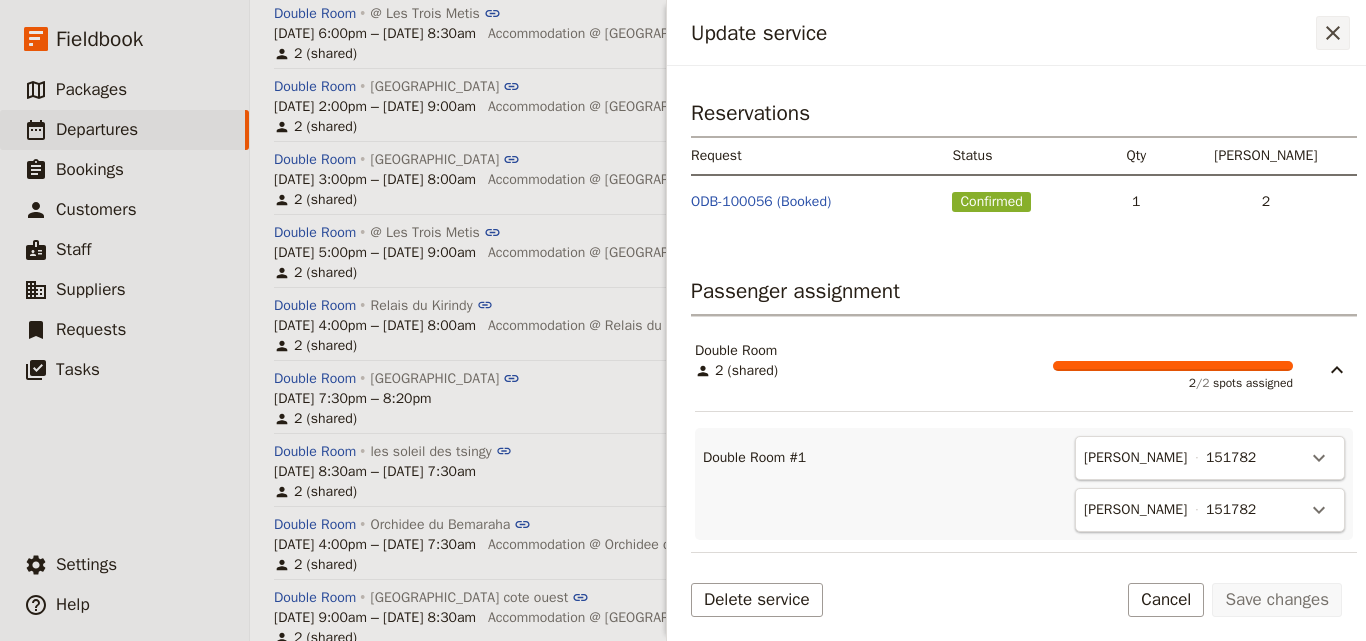 click 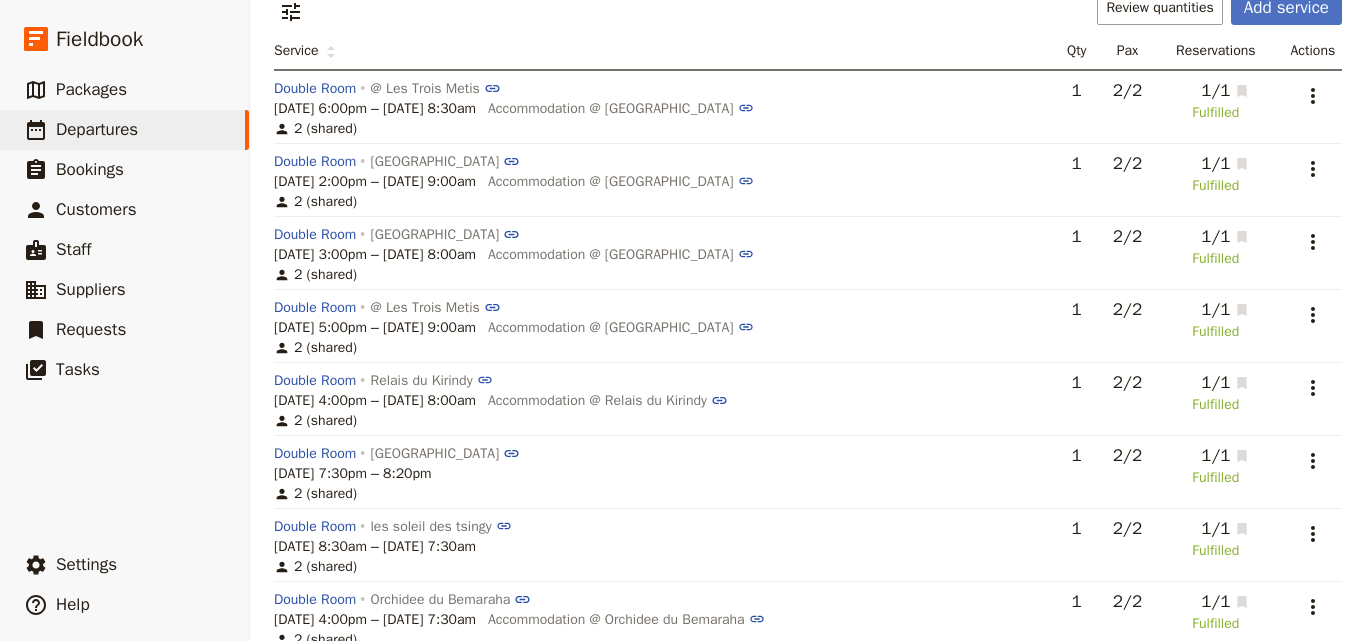 scroll, scrollTop: 100, scrollLeft: 0, axis: vertical 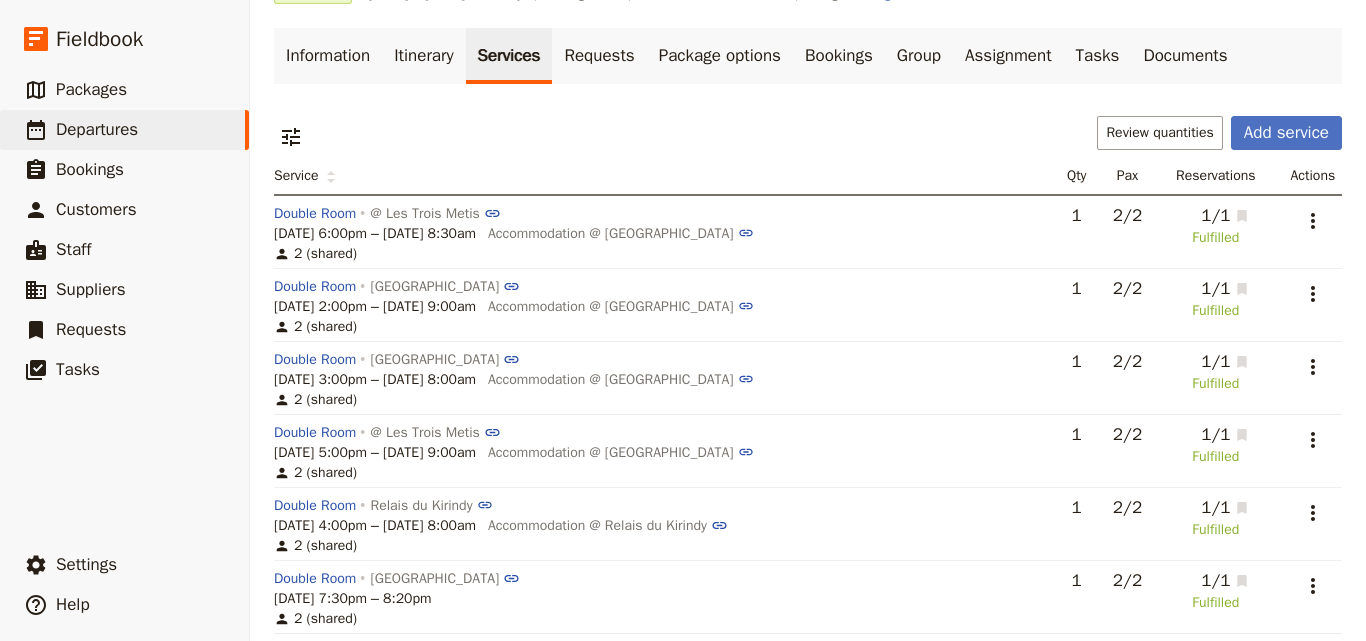 type 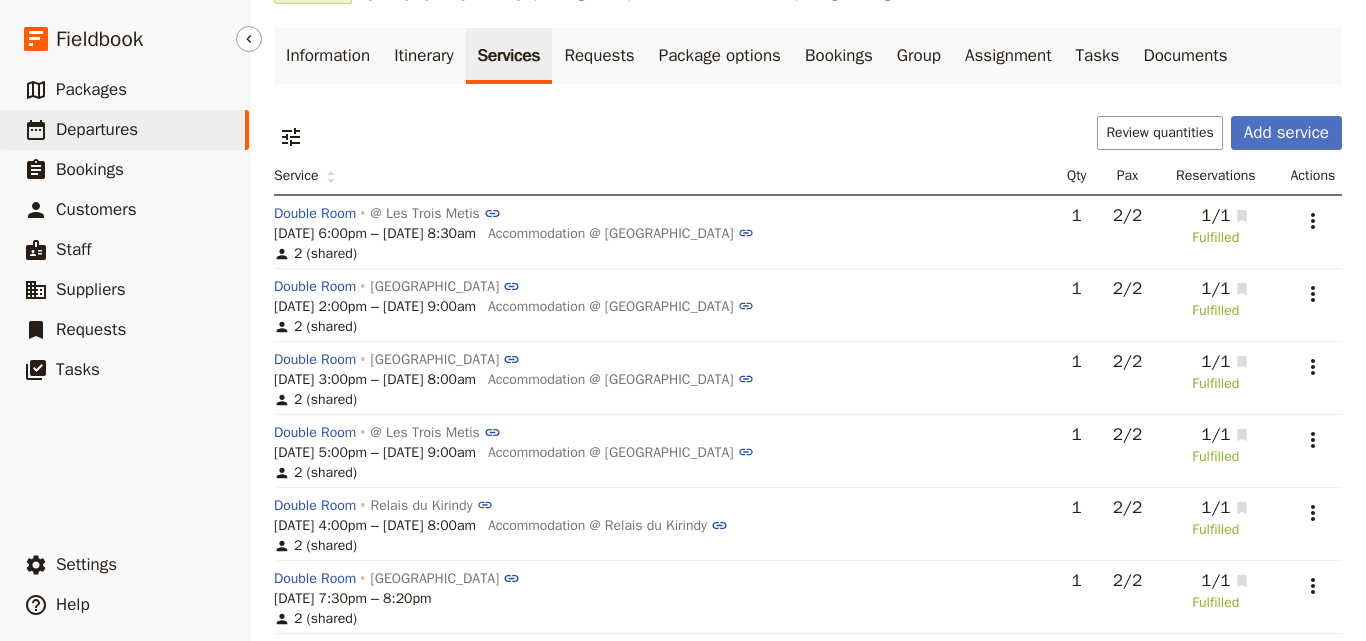 click on "​ Departures" at bounding box center [124, 130] 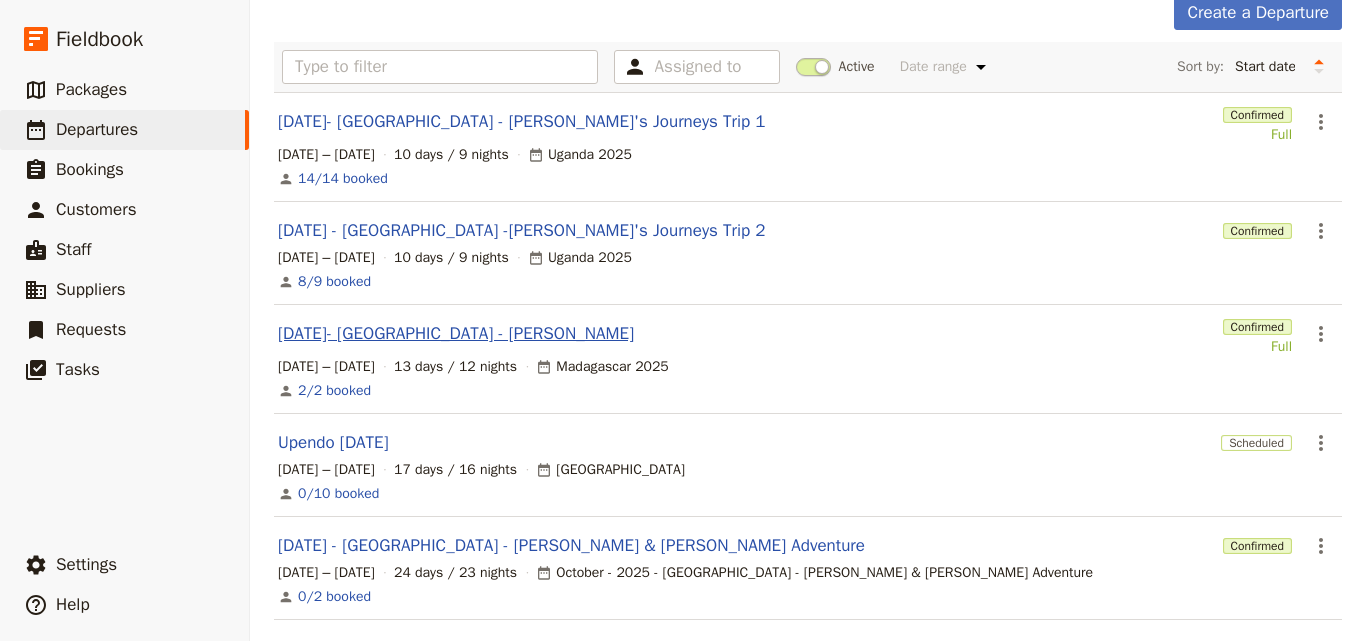 click on "[DATE]- [GEOGRAPHIC_DATA] - [PERSON_NAME]" at bounding box center [456, 334] 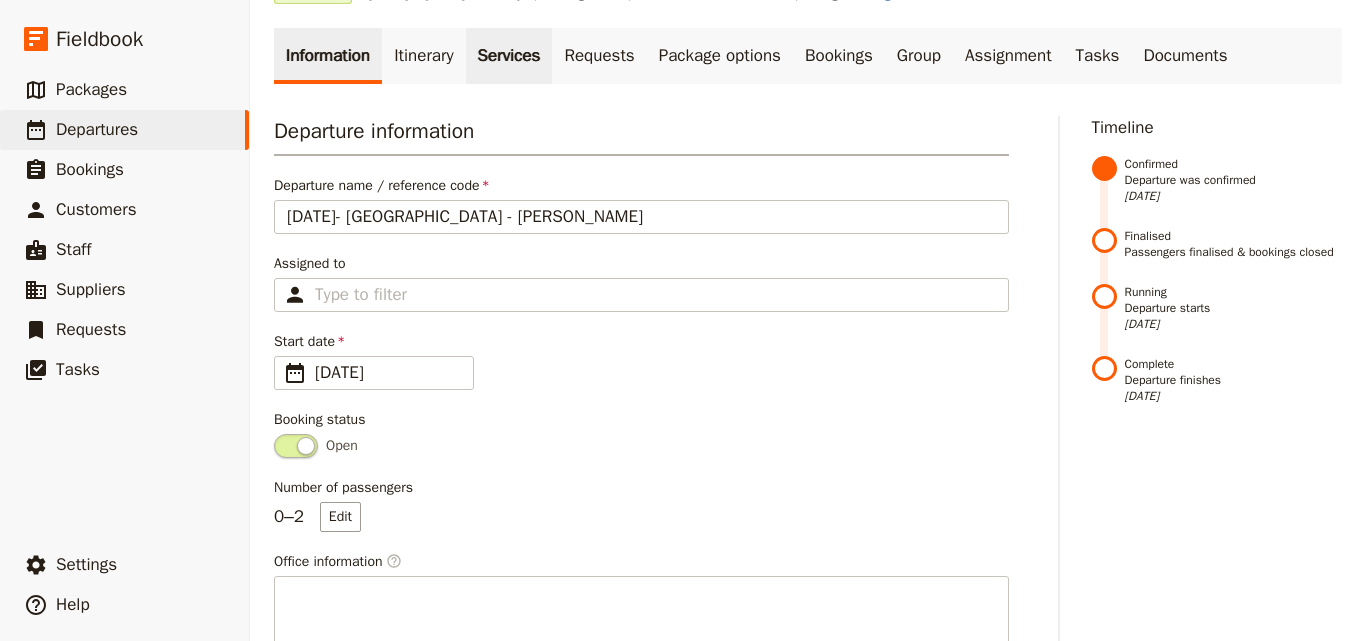 click on "Services" at bounding box center [509, 56] 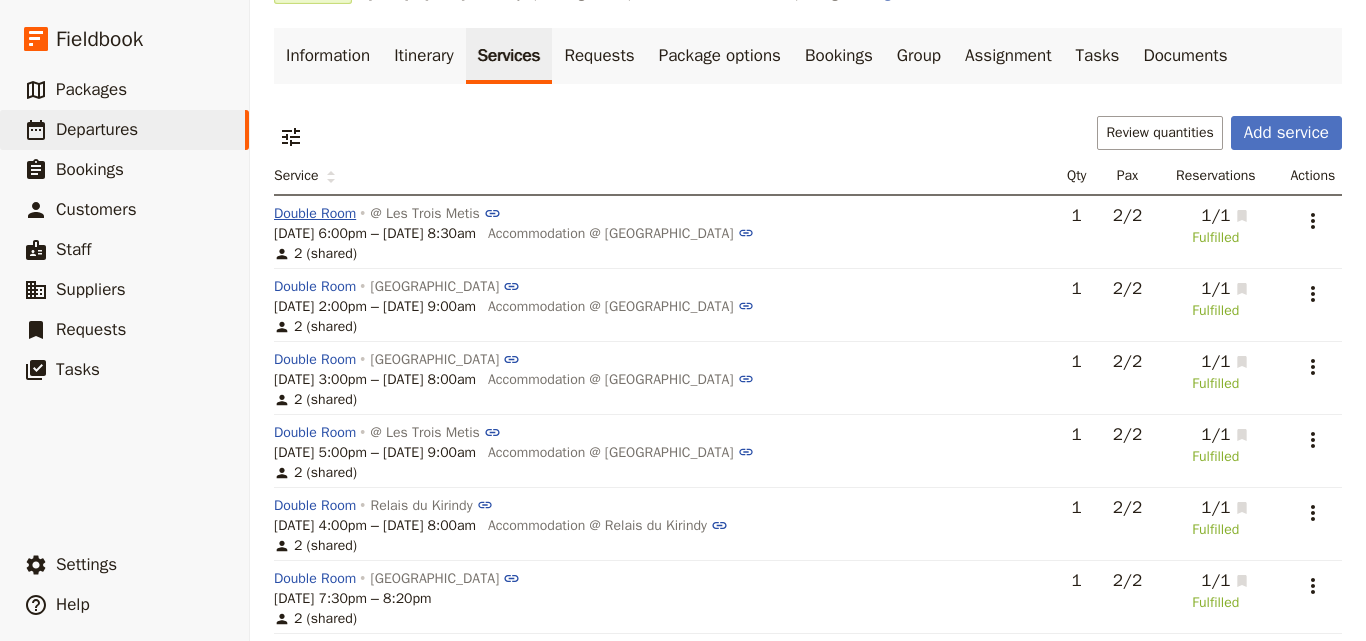 click on "Double Room" at bounding box center [315, 214] 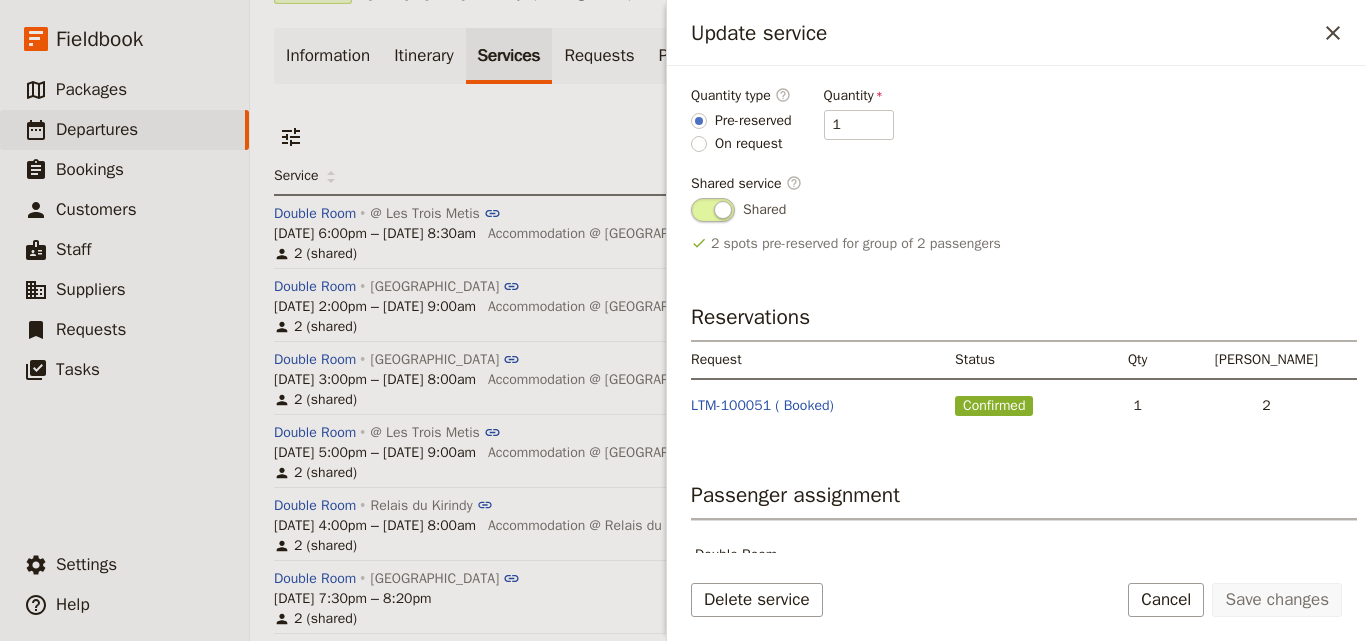 scroll, scrollTop: 419, scrollLeft: 0, axis: vertical 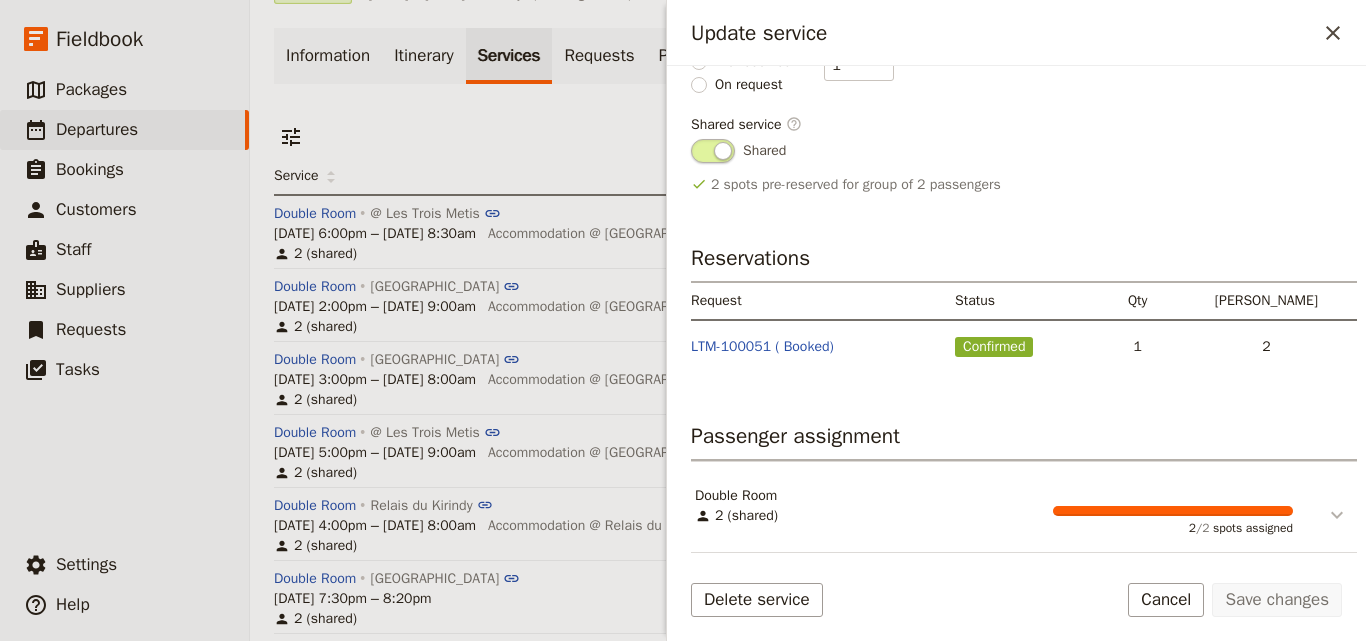 click 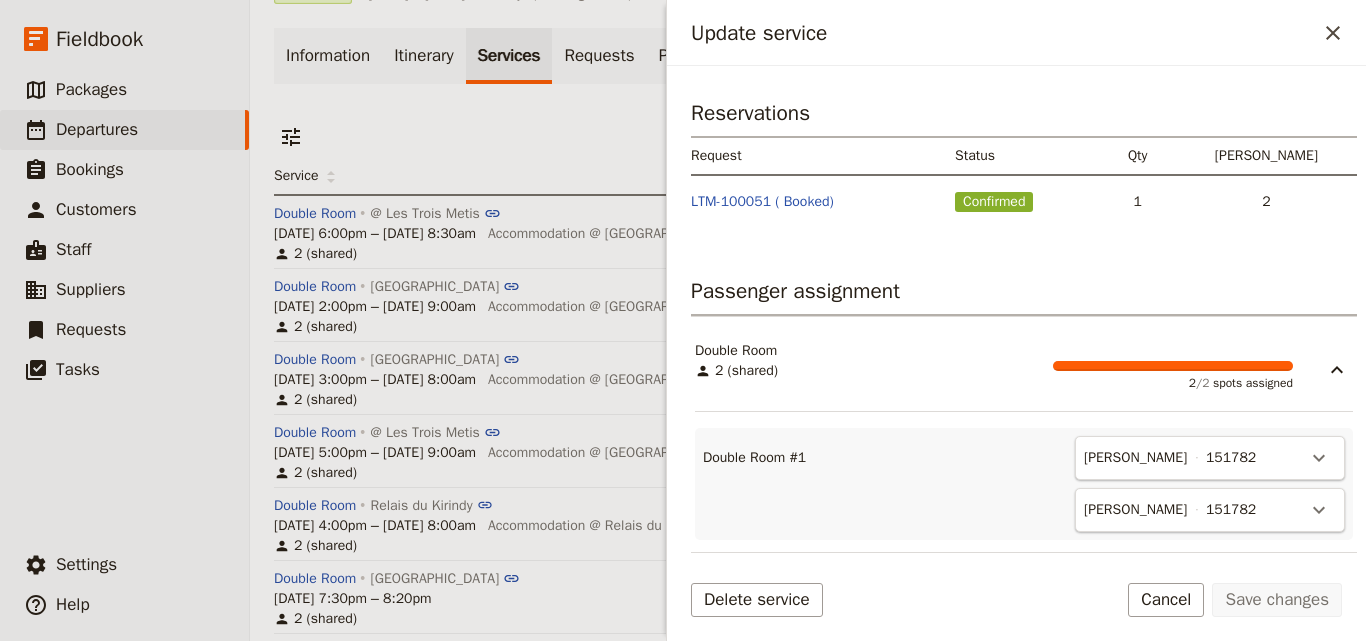 scroll, scrollTop: 570, scrollLeft: 0, axis: vertical 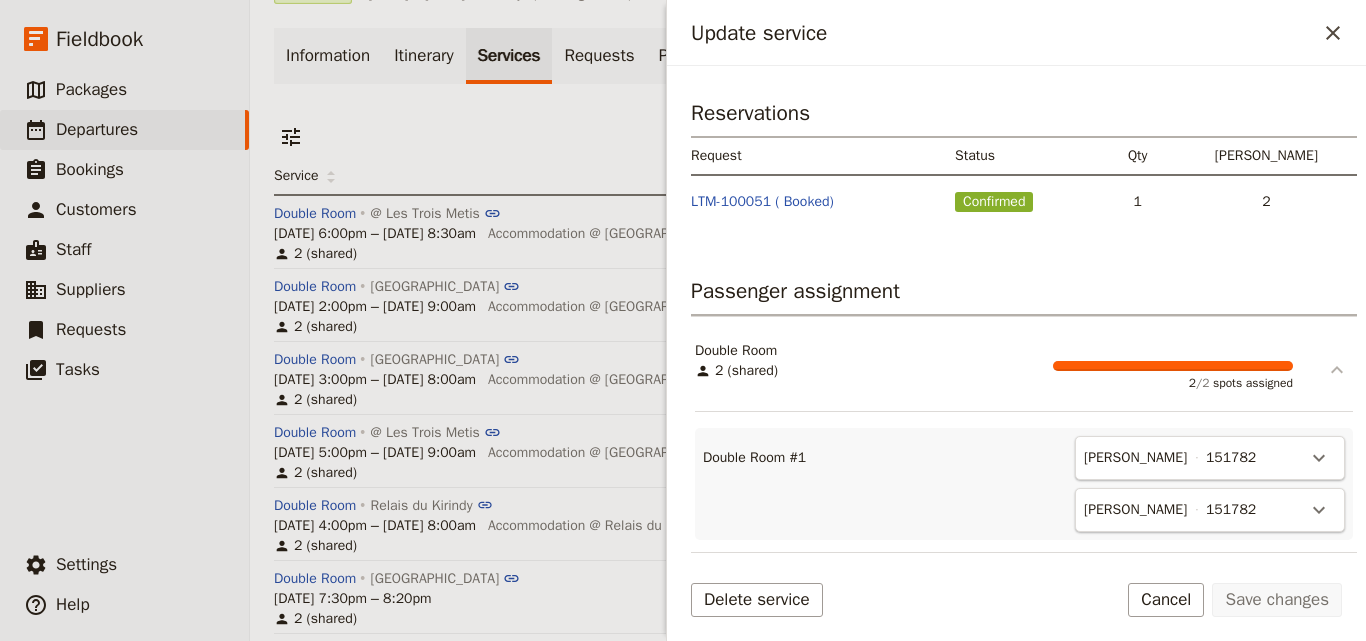 click 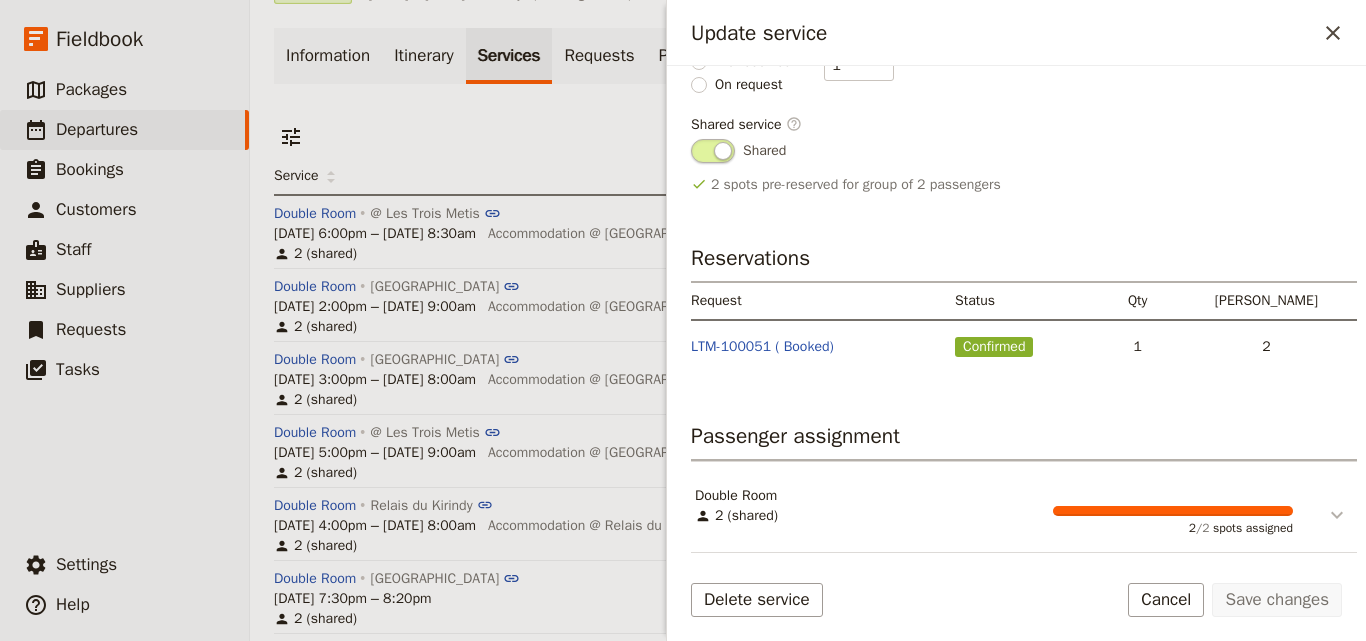 click 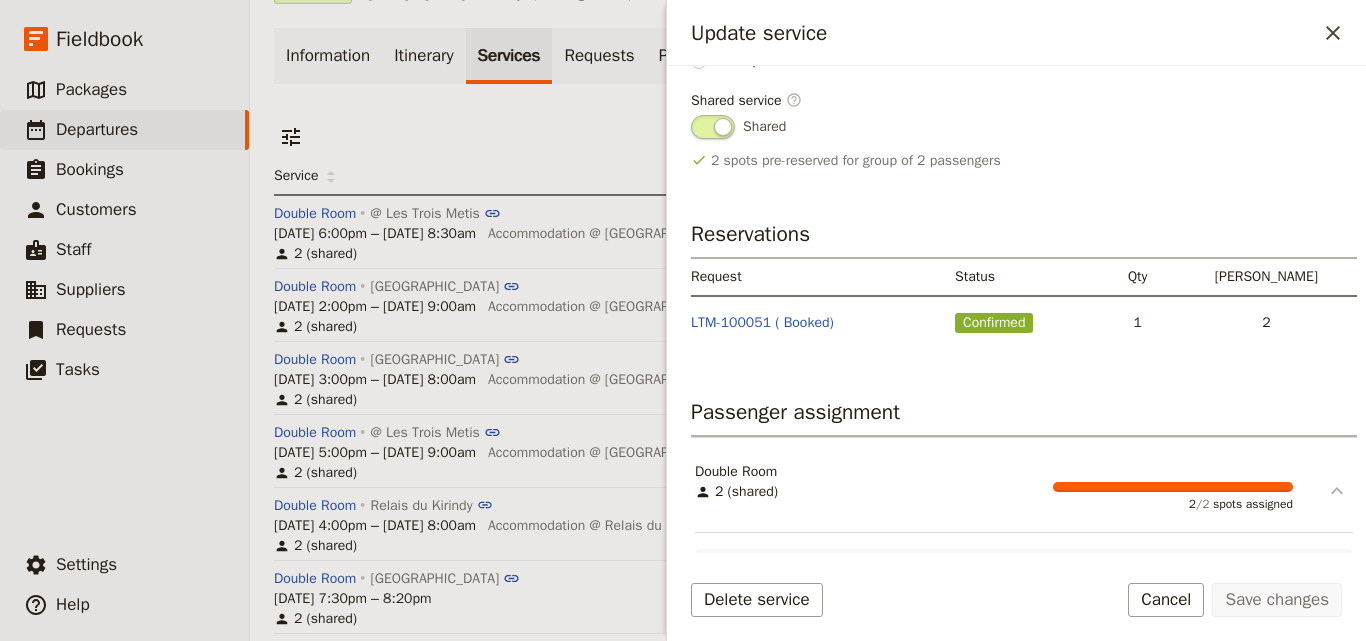 scroll, scrollTop: 570, scrollLeft: 0, axis: vertical 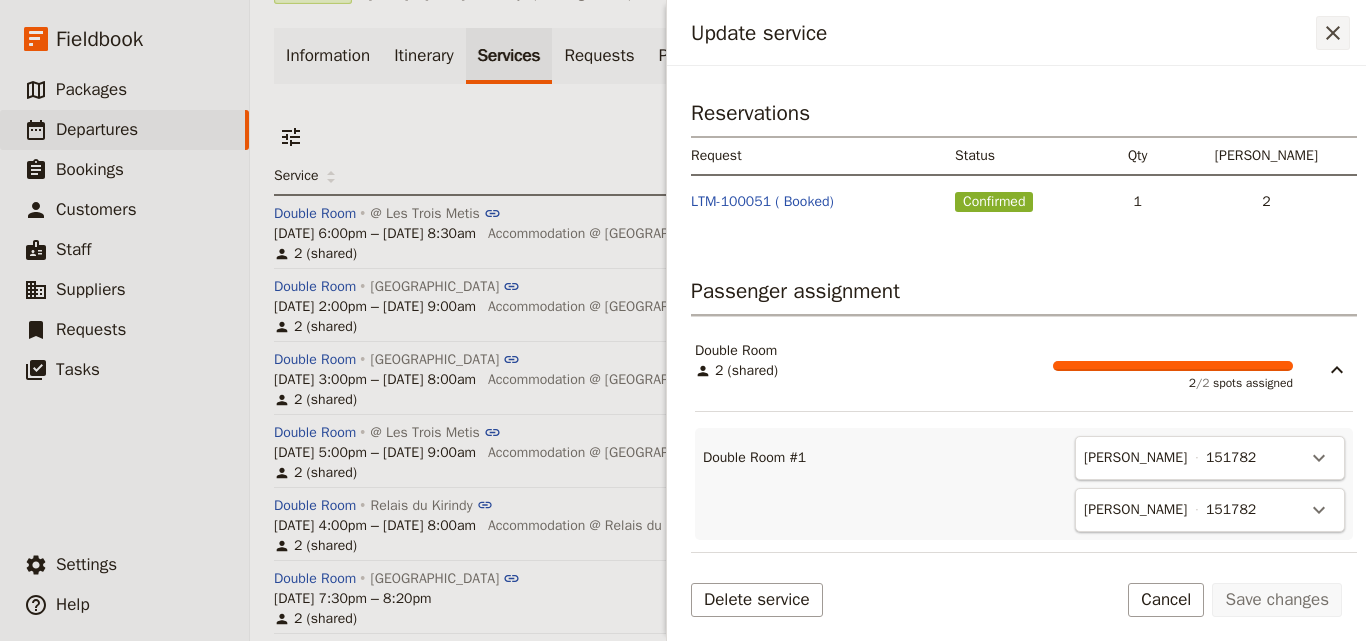 click 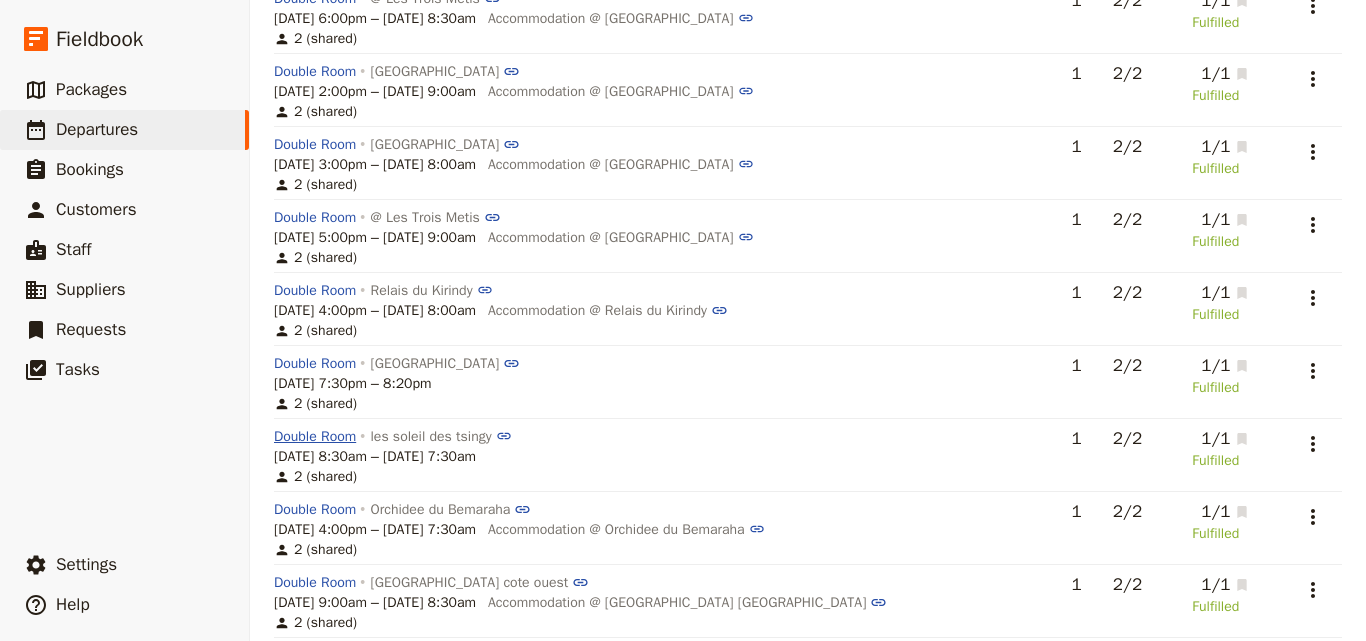 scroll, scrollTop: 432, scrollLeft: 0, axis: vertical 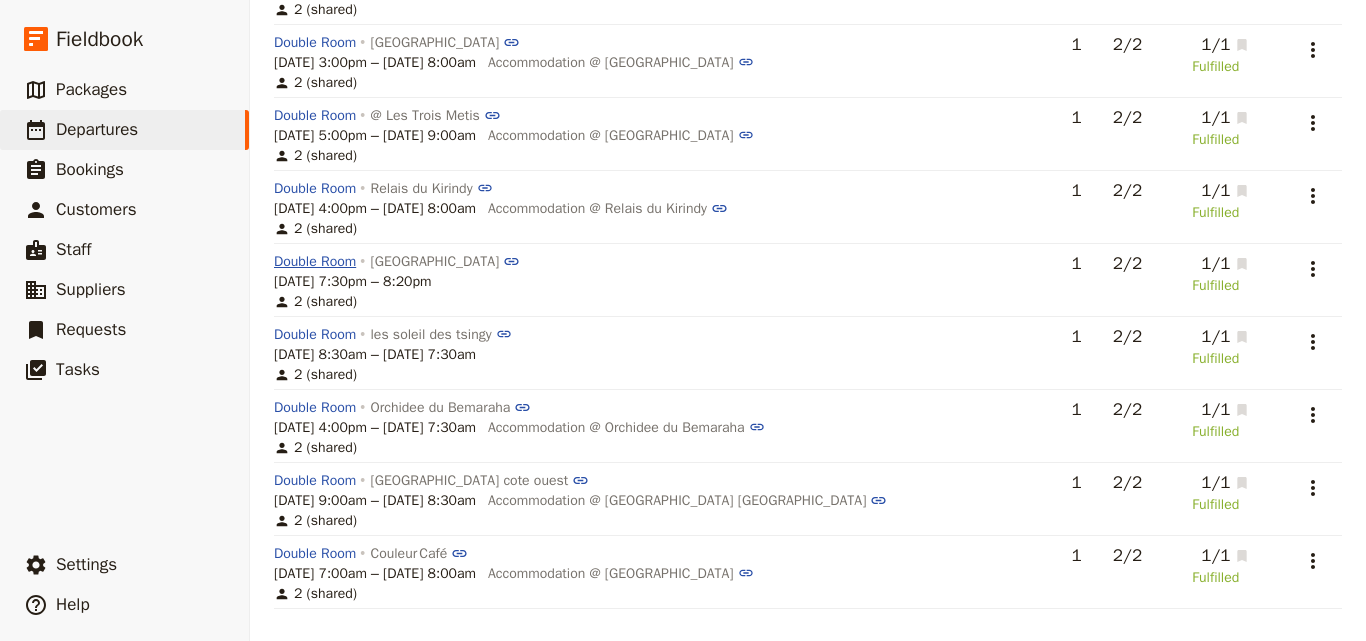 click on "Double Room" at bounding box center (315, 262) 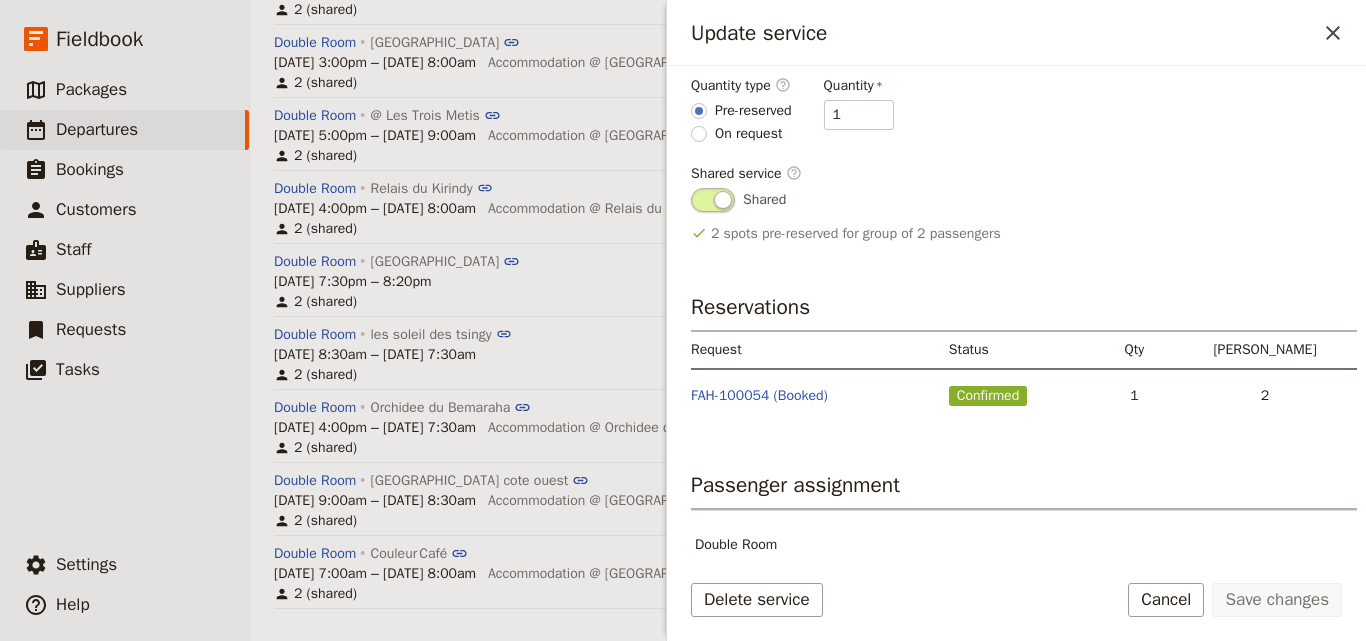 scroll, scrollTop: 472, scrollLeft: 0, axis: vertical 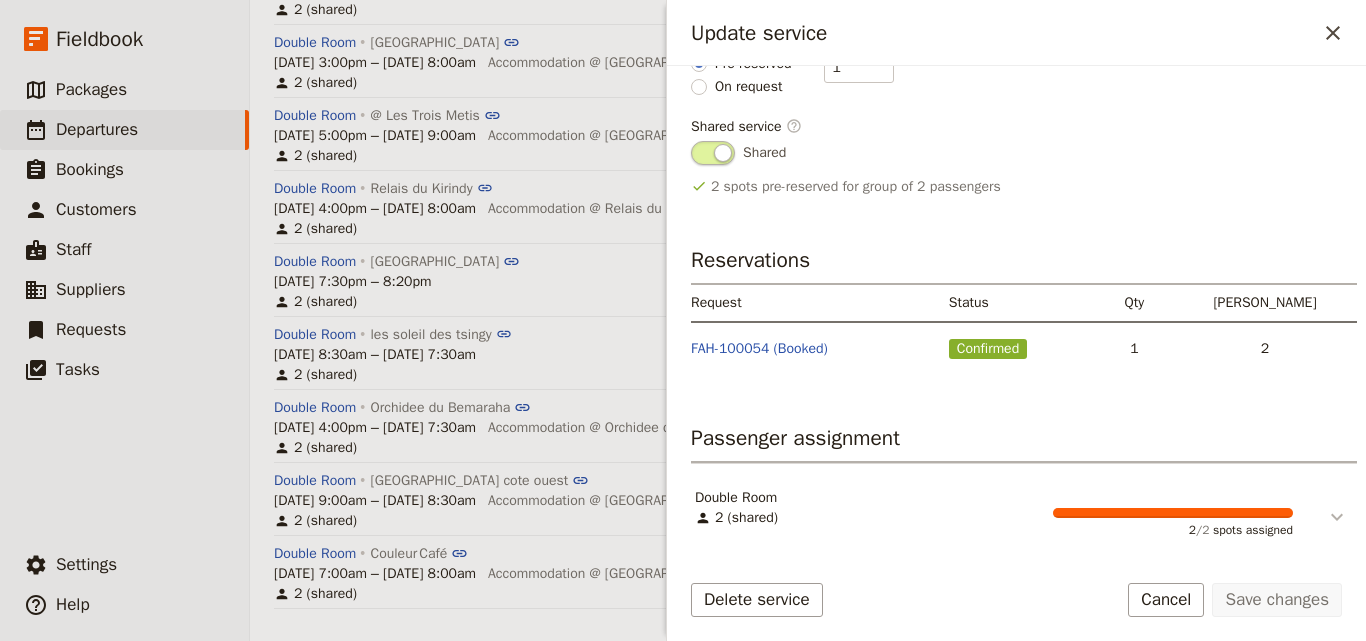 click 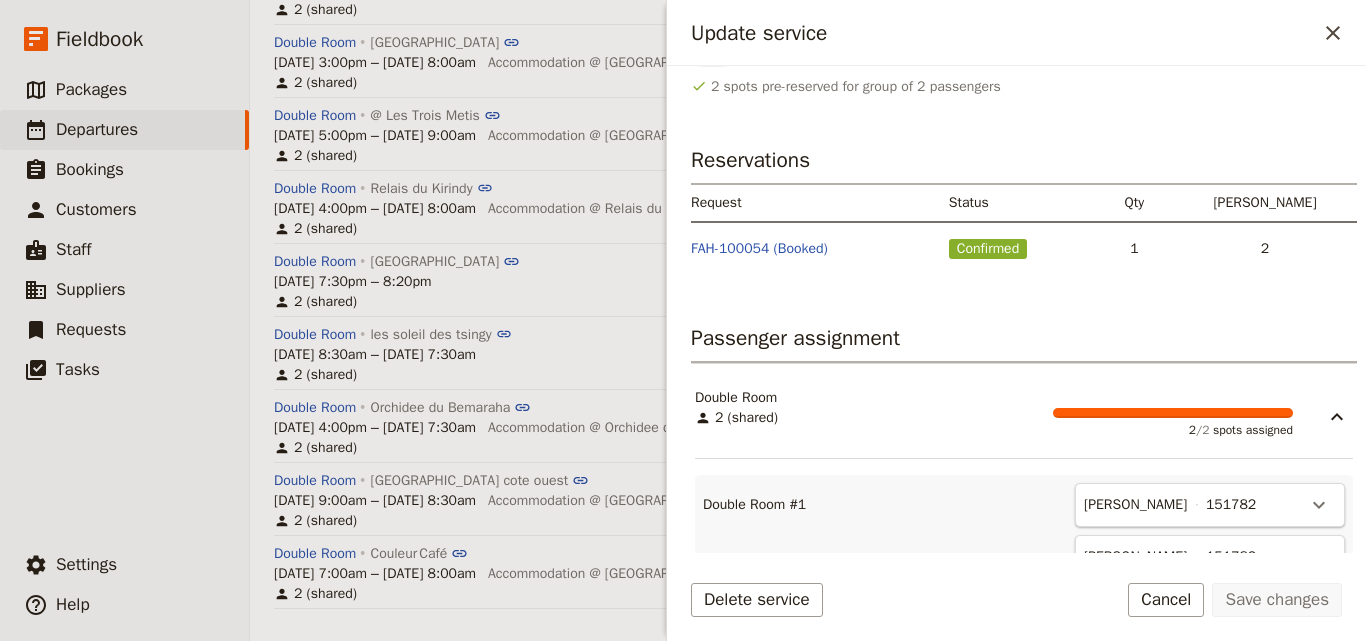 scroll, scrollTop: 623, scrollLeft: 0, axis: vertical 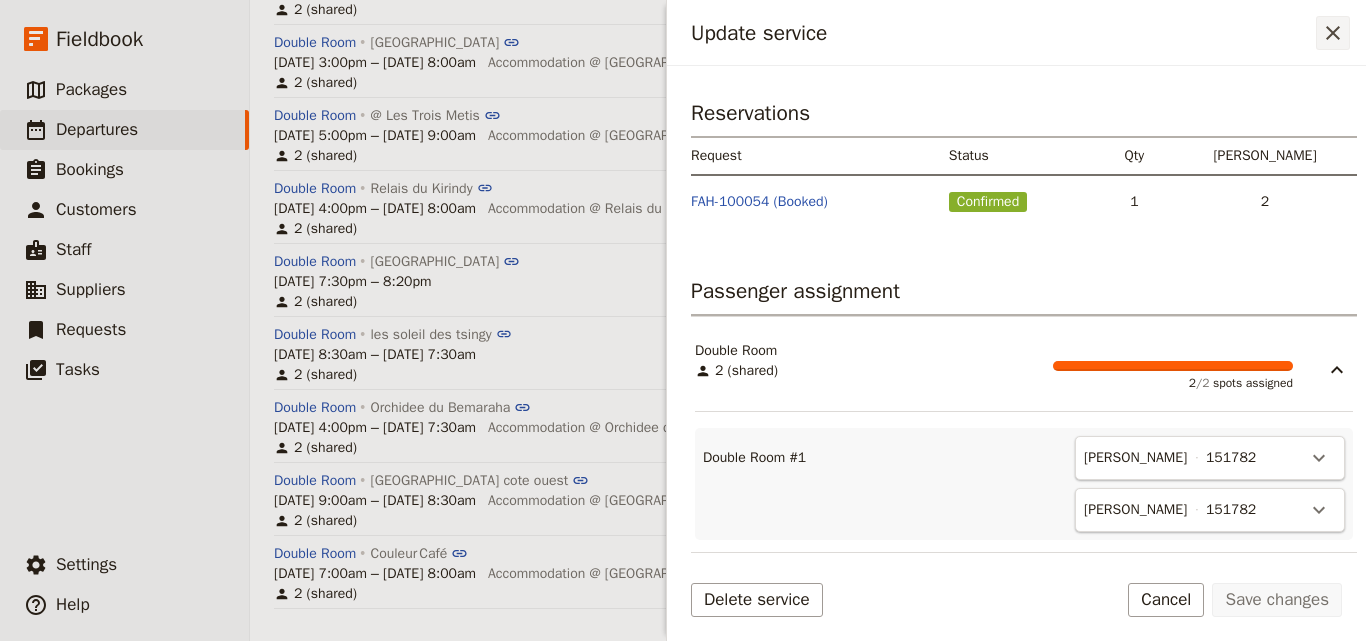 click 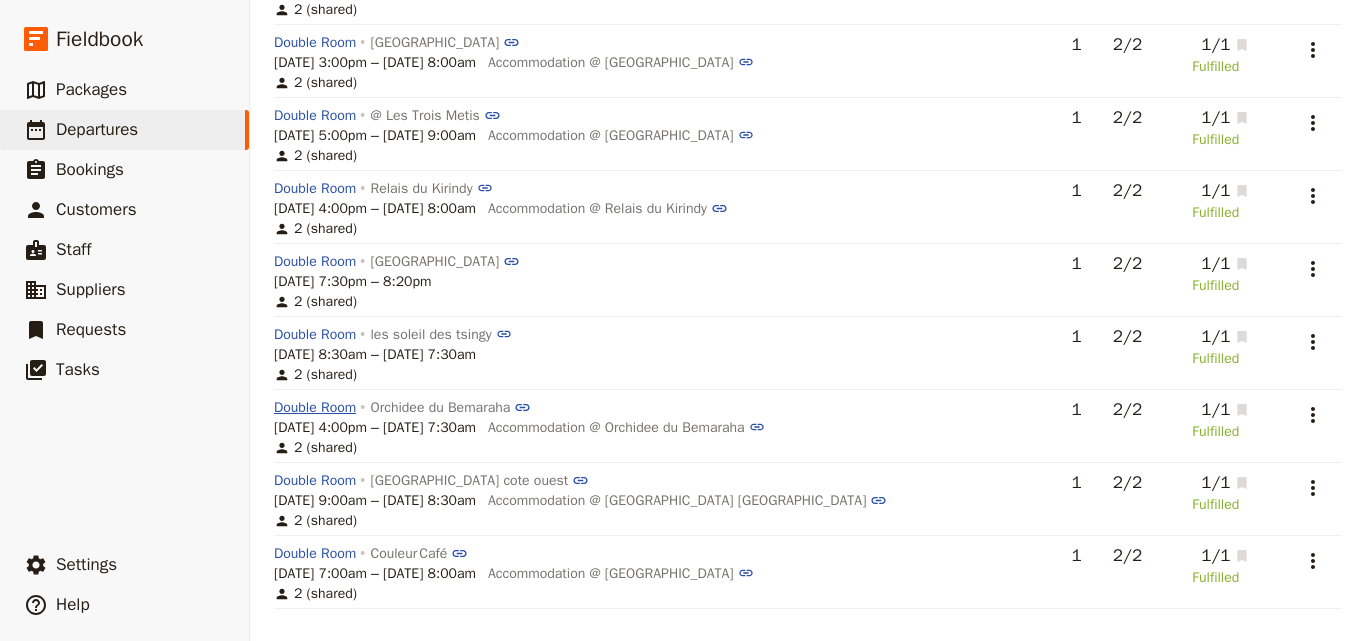click on "Double Room" at bounding box center (315, 408) 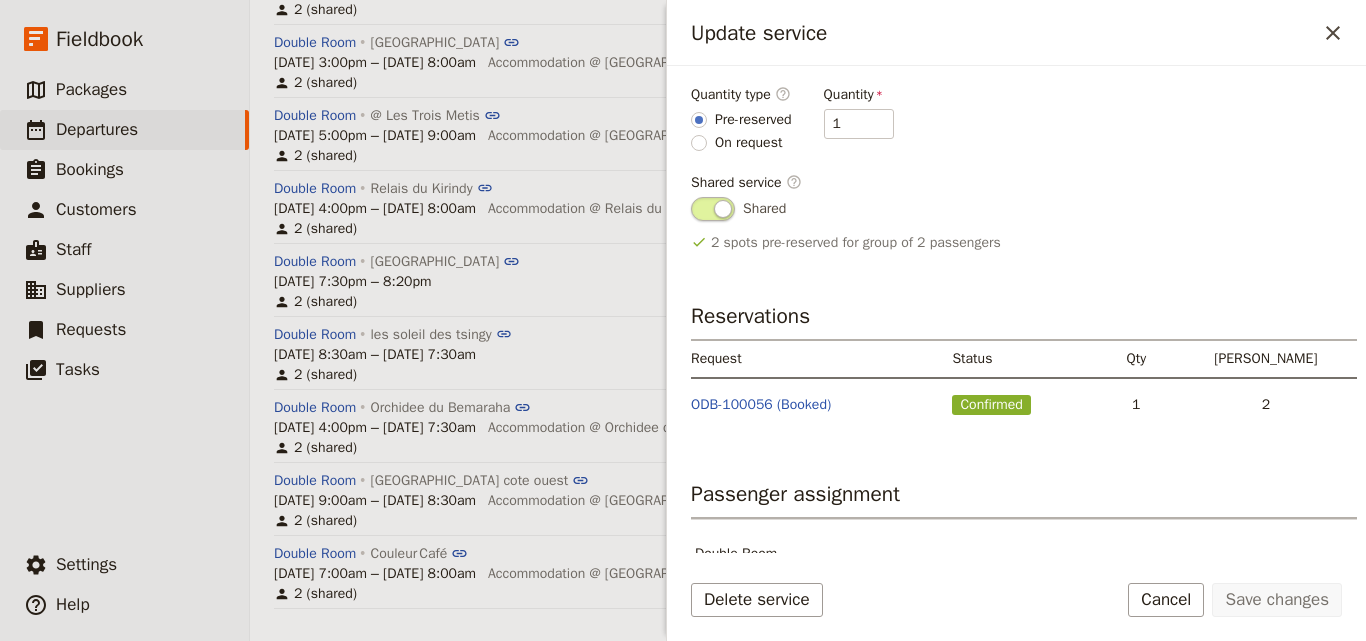 scroll, scrollTop: 419, scrollLeft: 0, axis: vertical 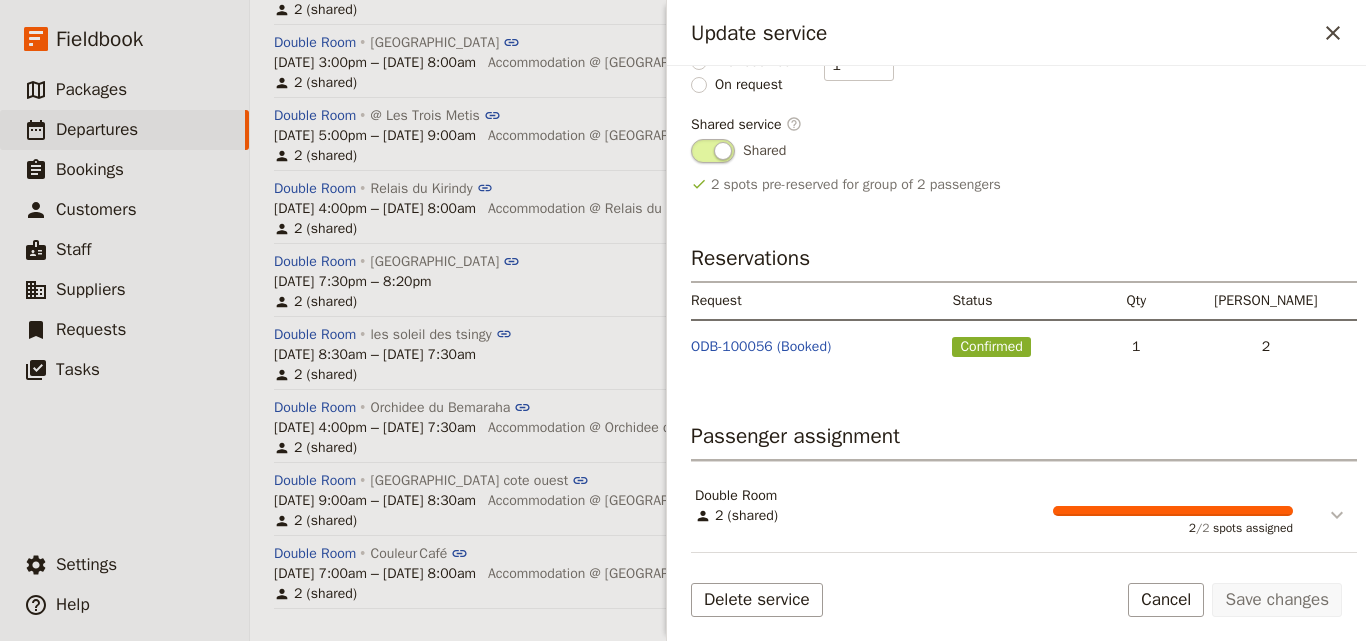 click 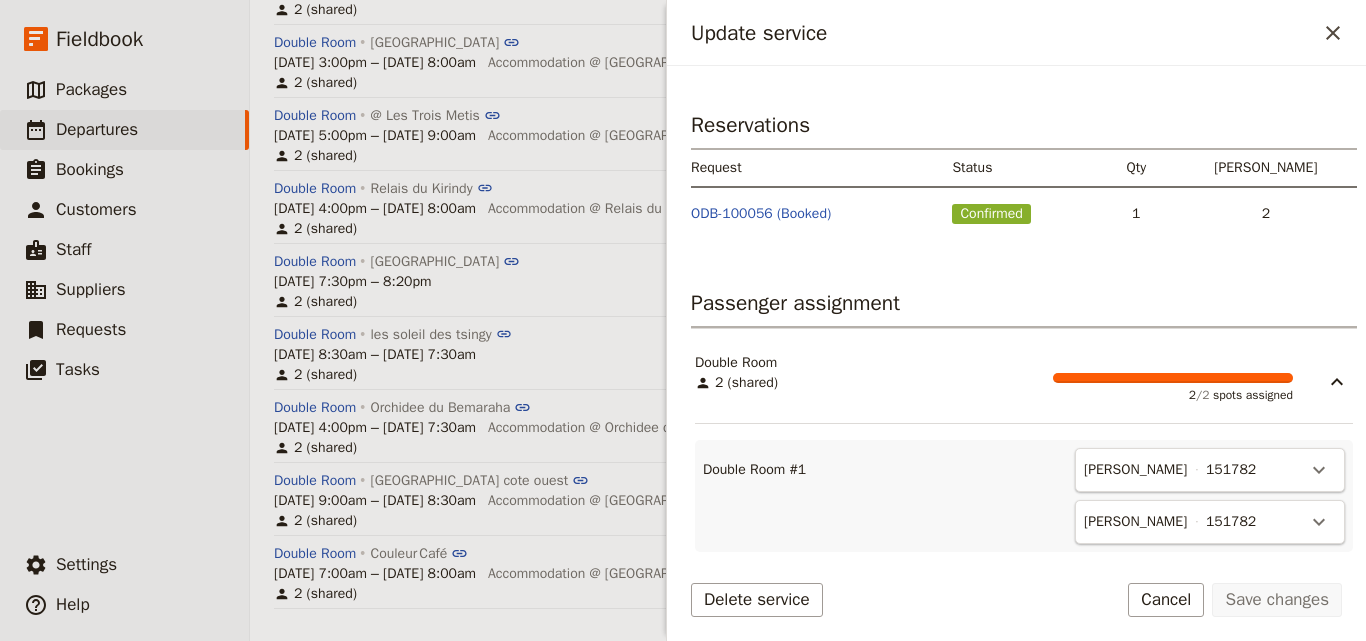 scroll, scrollTop: 570, scrollLeft: 0, axis: vertical 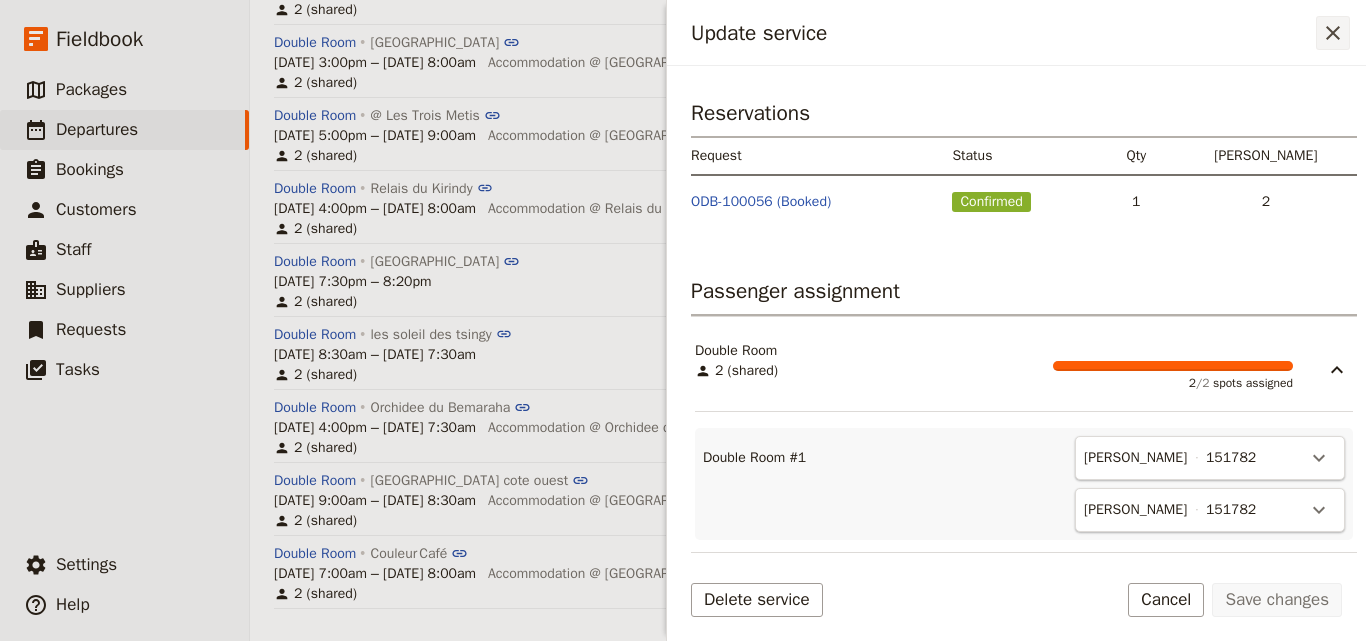 click 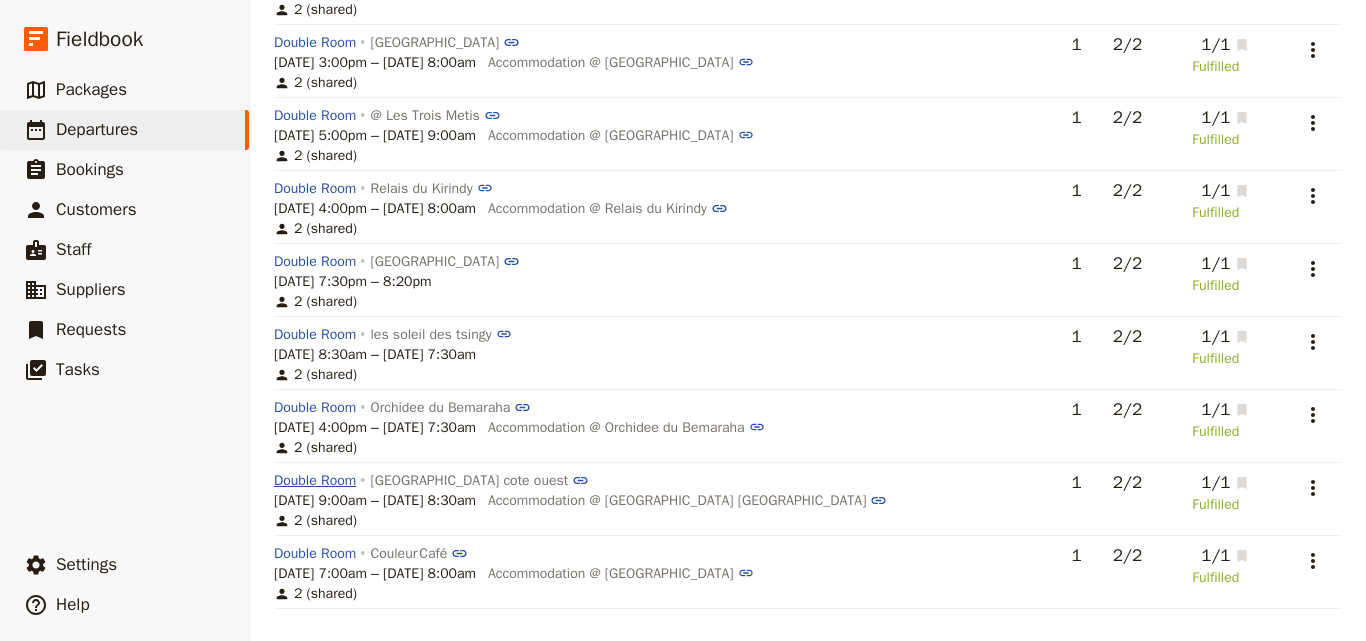 click on "Double Room" at bounding box center [315, 481] 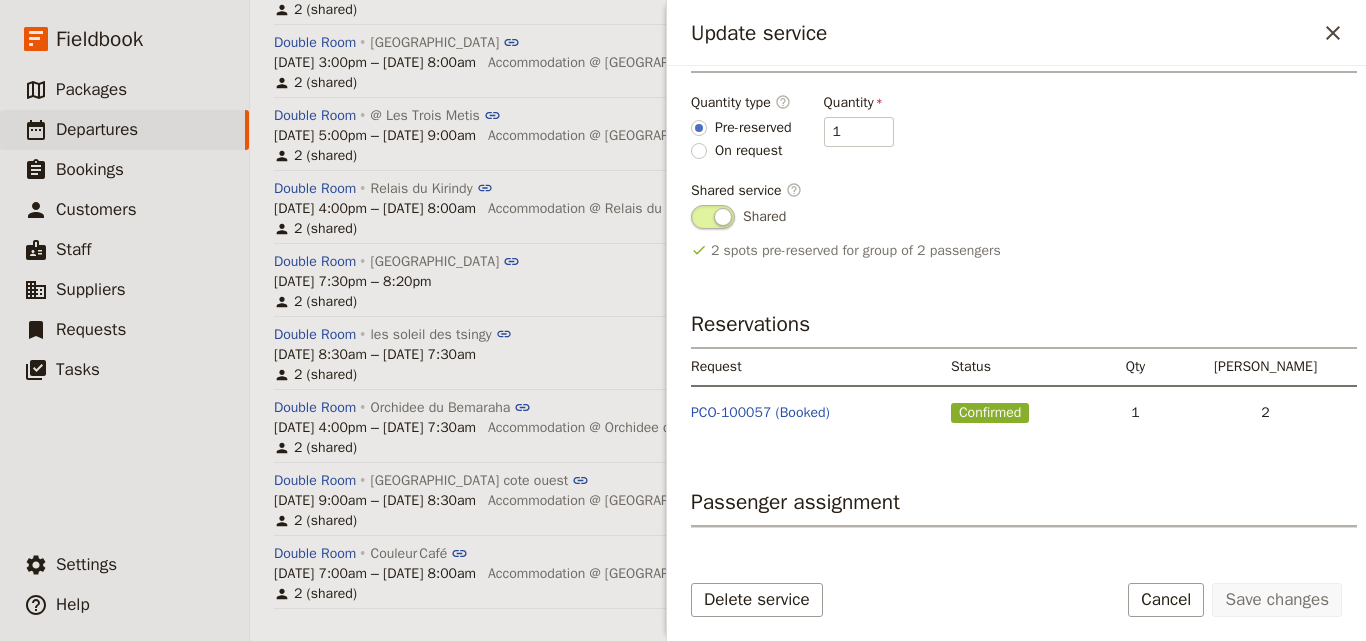 scroll, scrollTop: 439, scrollLeft: 0, axis: vertical 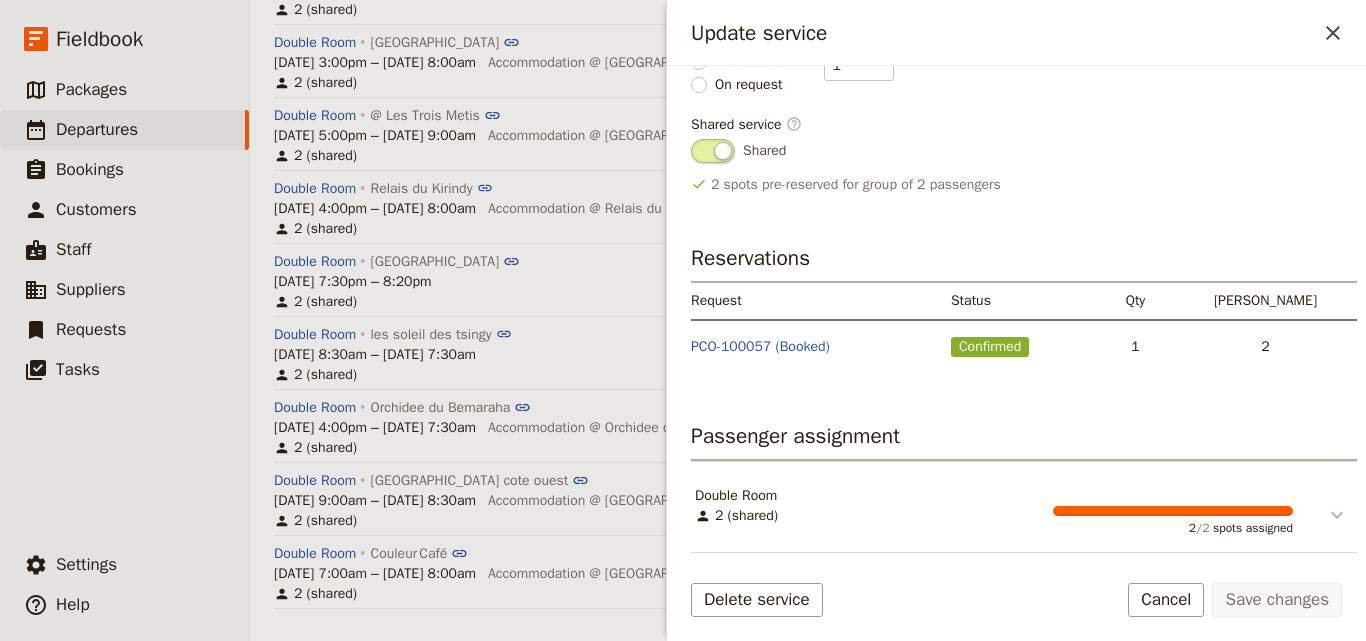 click 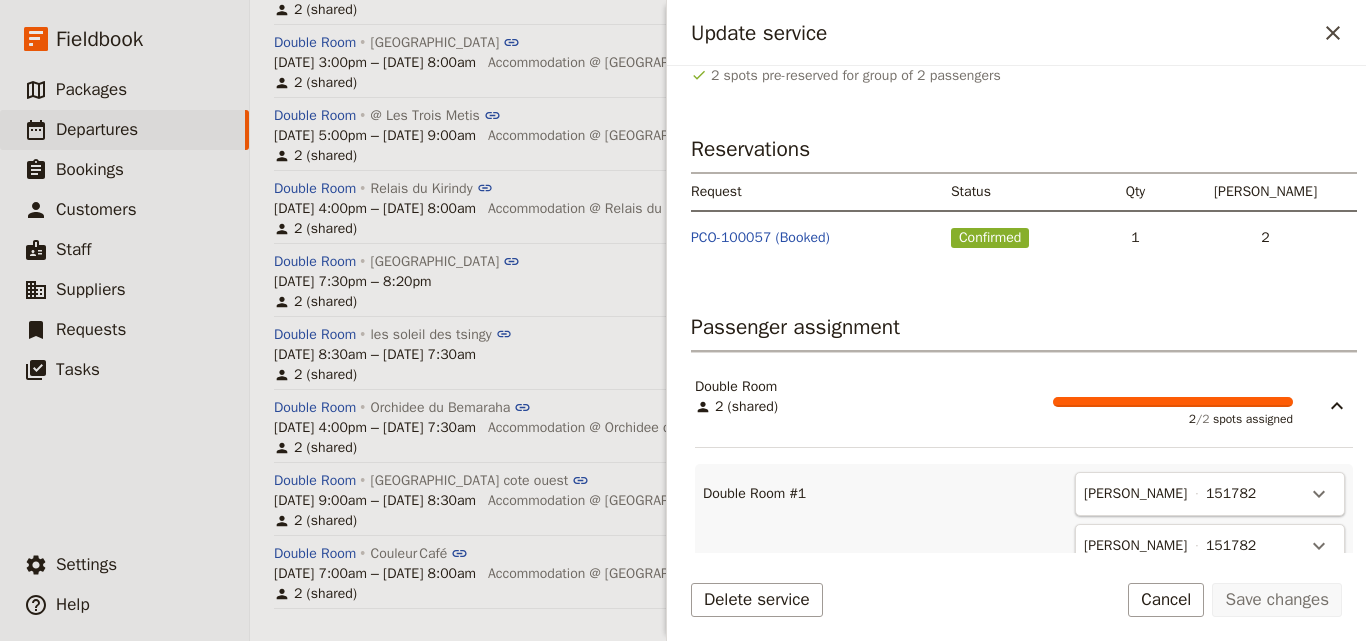 scroll, scrollTop: 590, scrollLeft: 0, axis: vertical 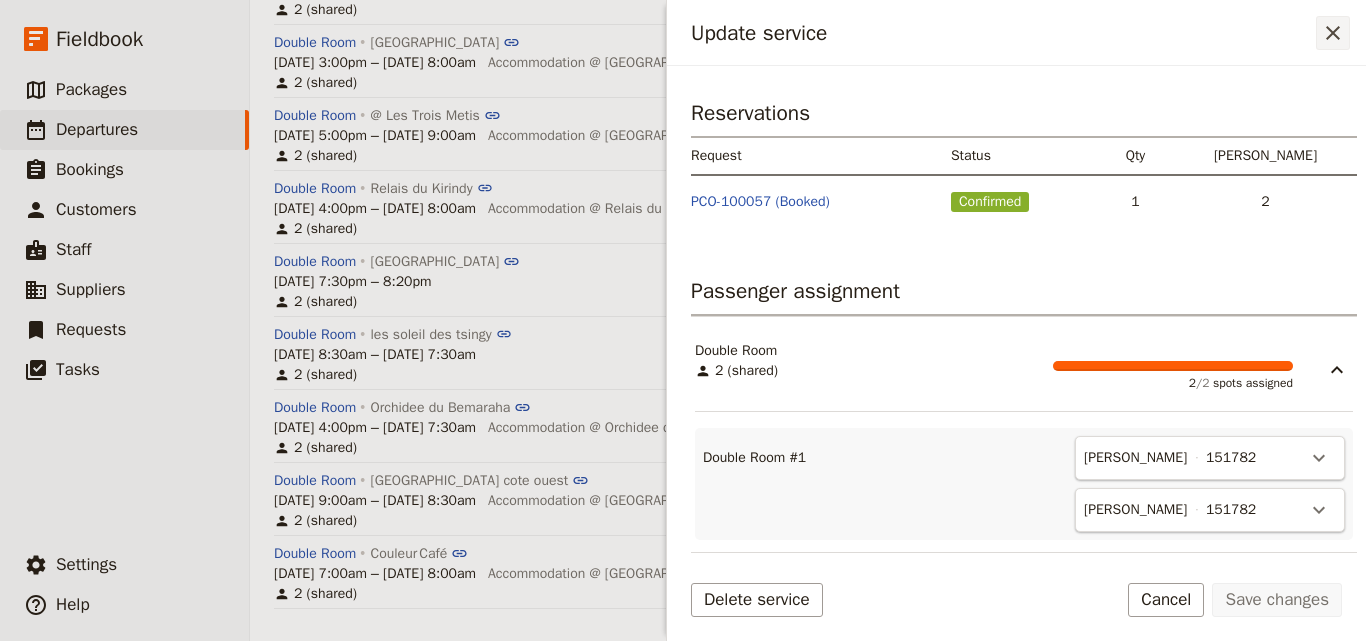 click 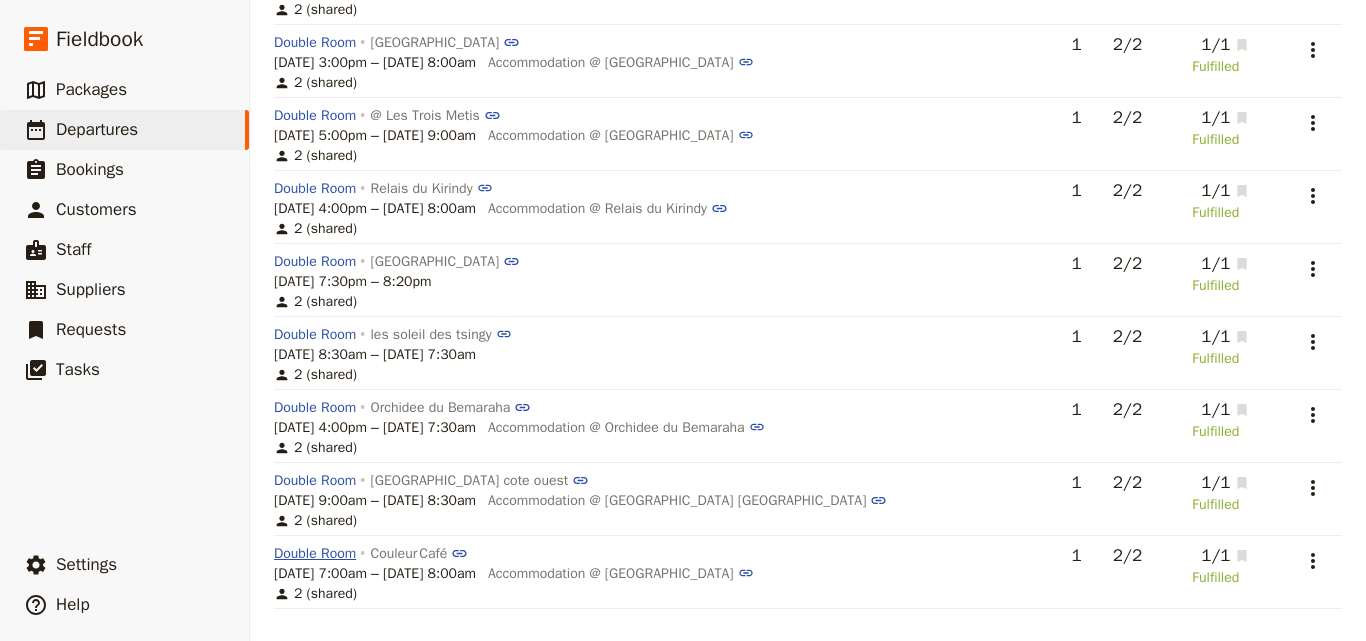 click on "Double Room" at bounding box center (315, 554) 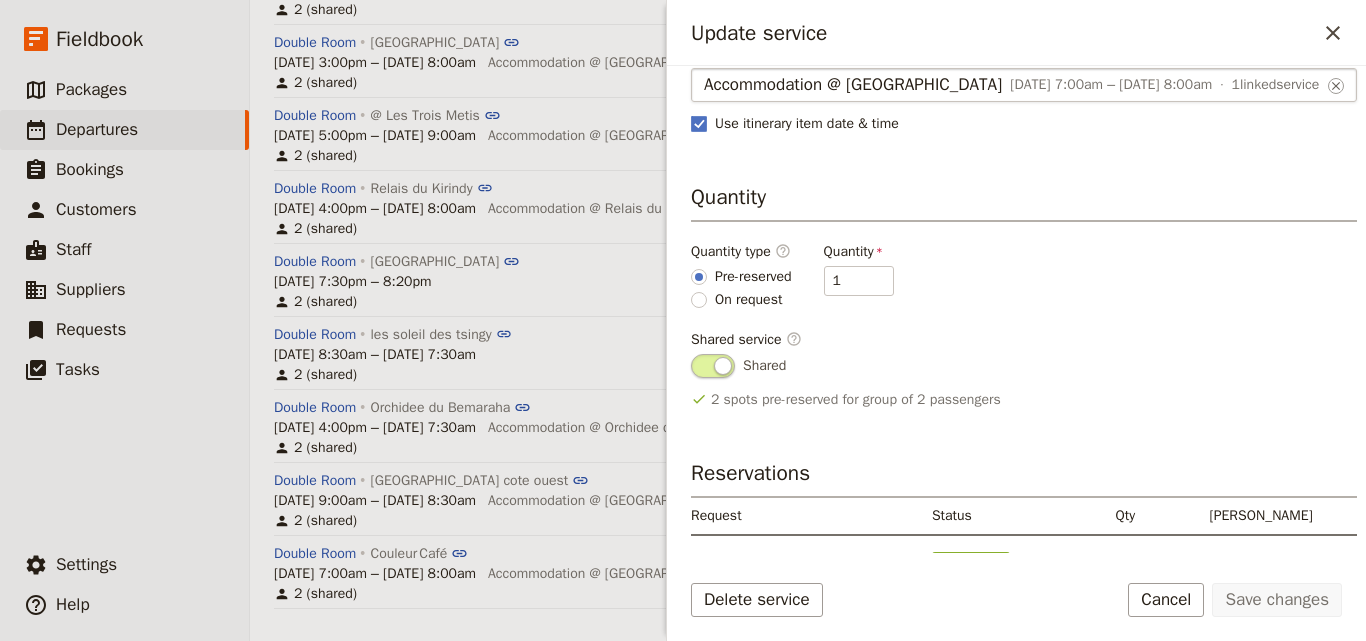 scroll, scrollTop: 415, scrollLeft: 0, axis: vertical 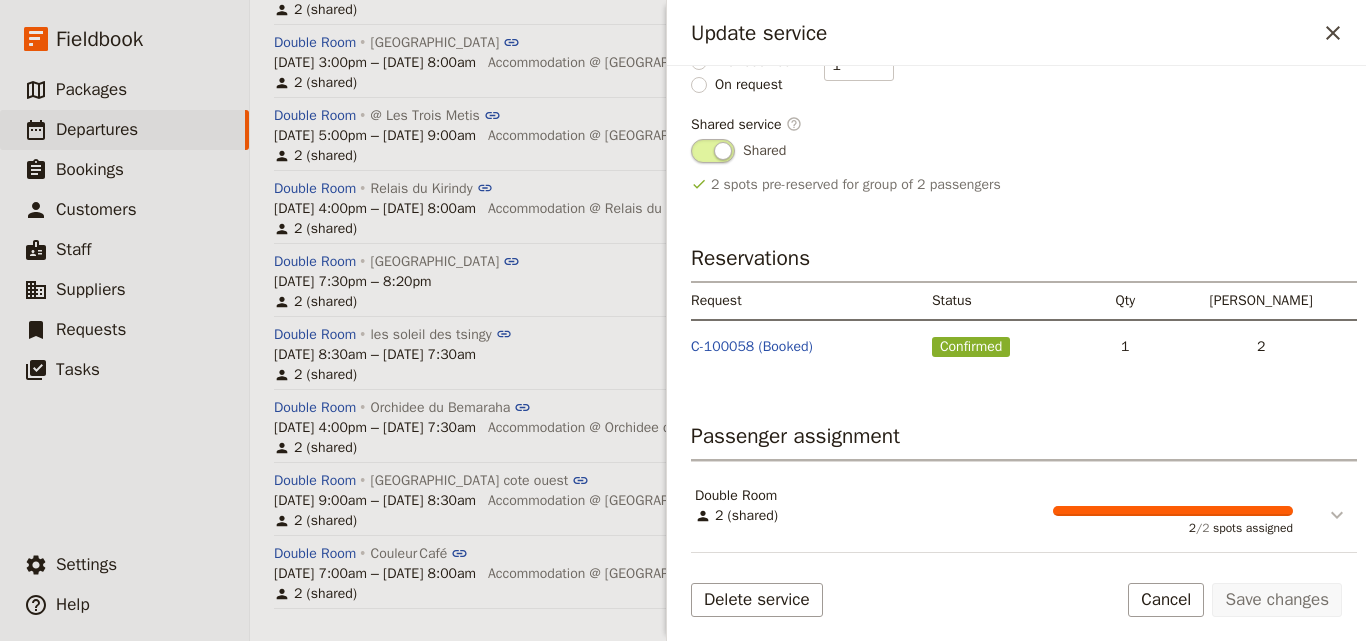 click 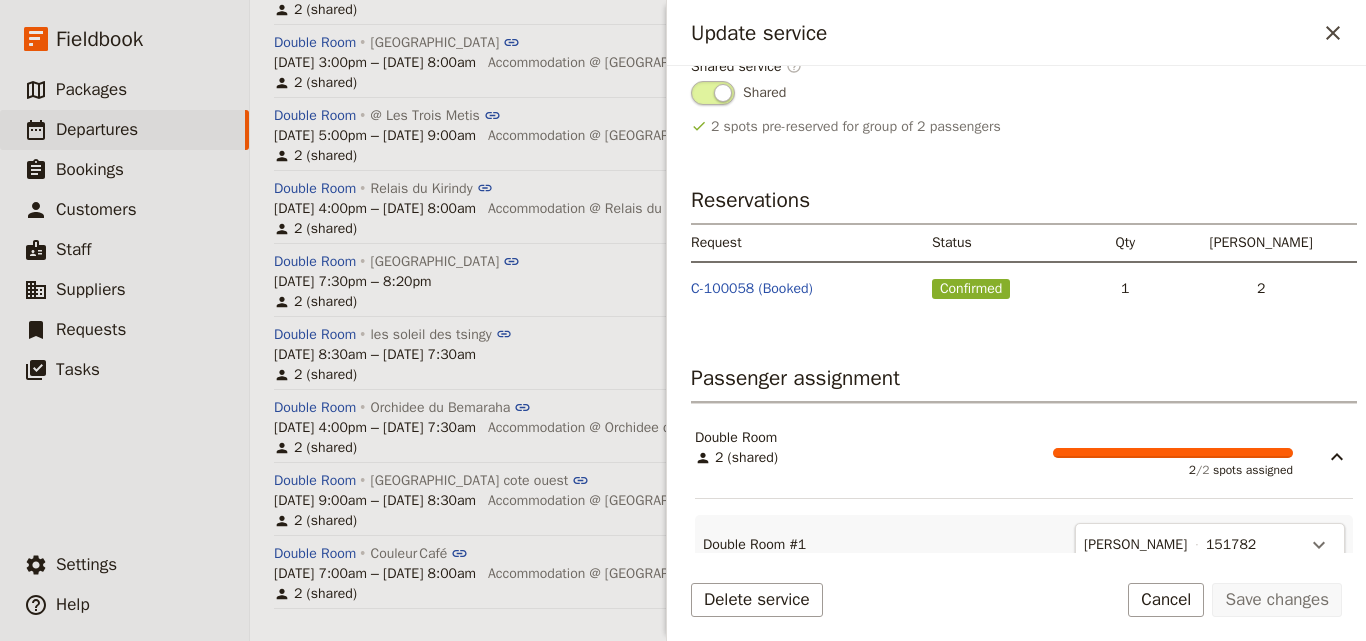 scroll, scrollTop: 566, scrollLeft: 0, axis: vertical 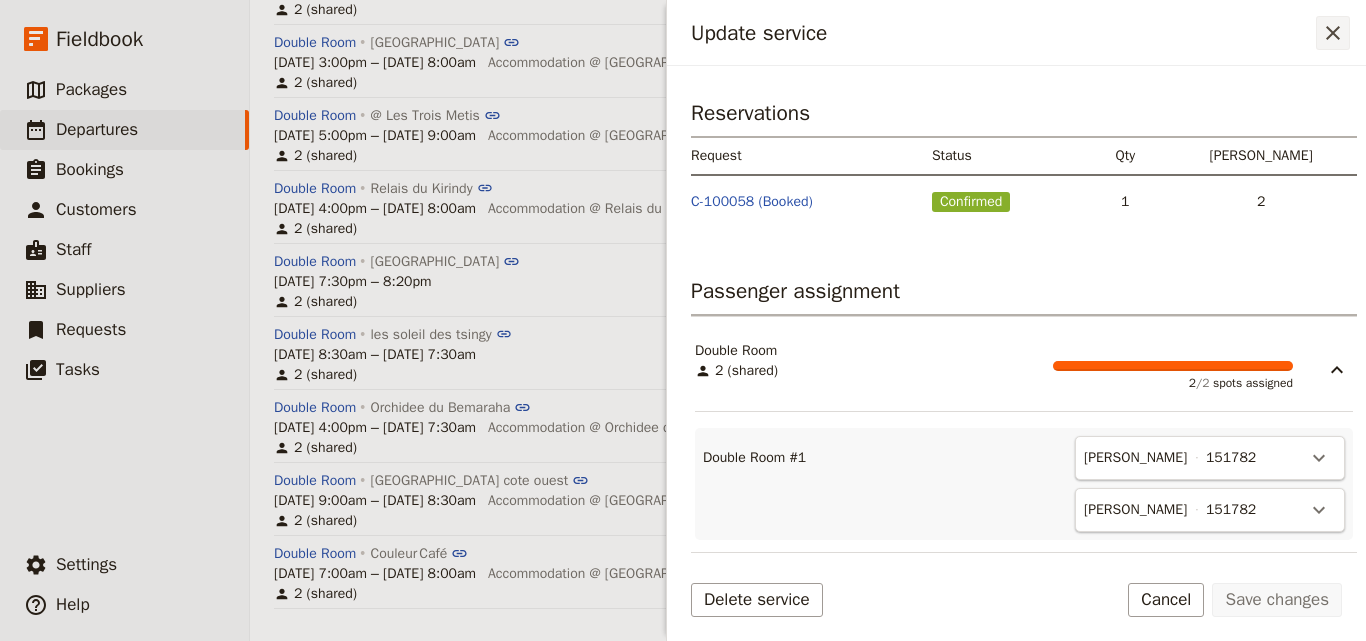 click 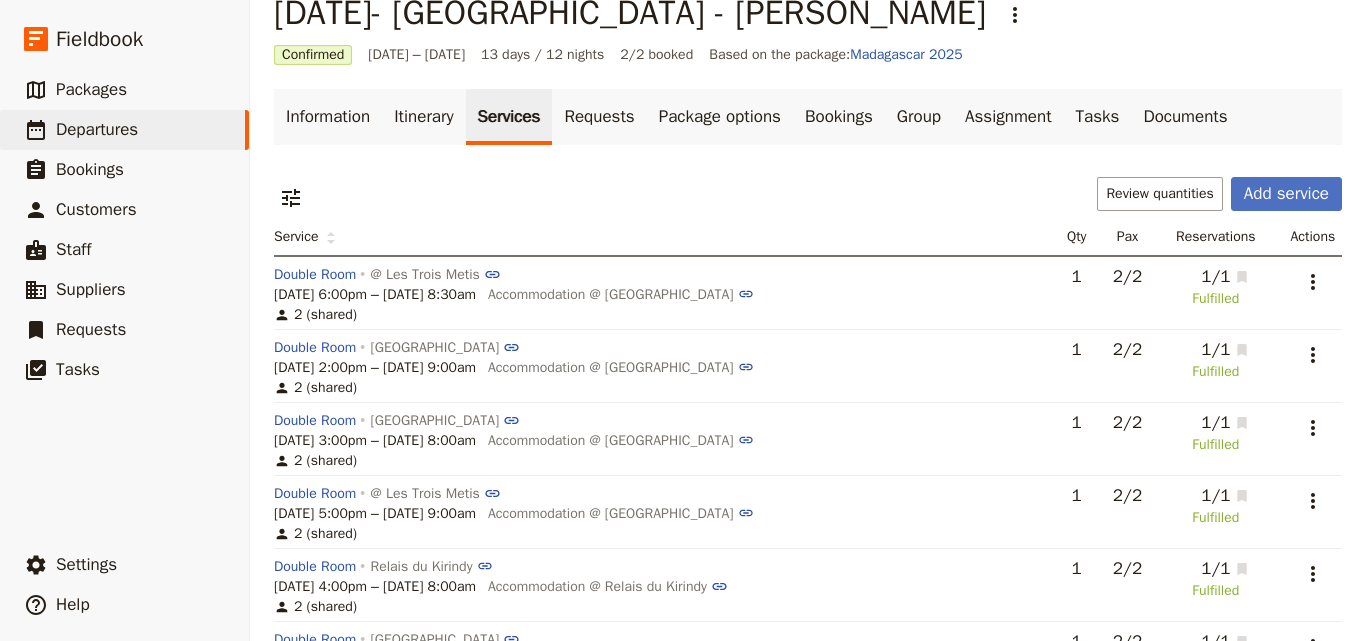 scroll, scrollTop: 32, scrollLeft: 0, axis: vertical 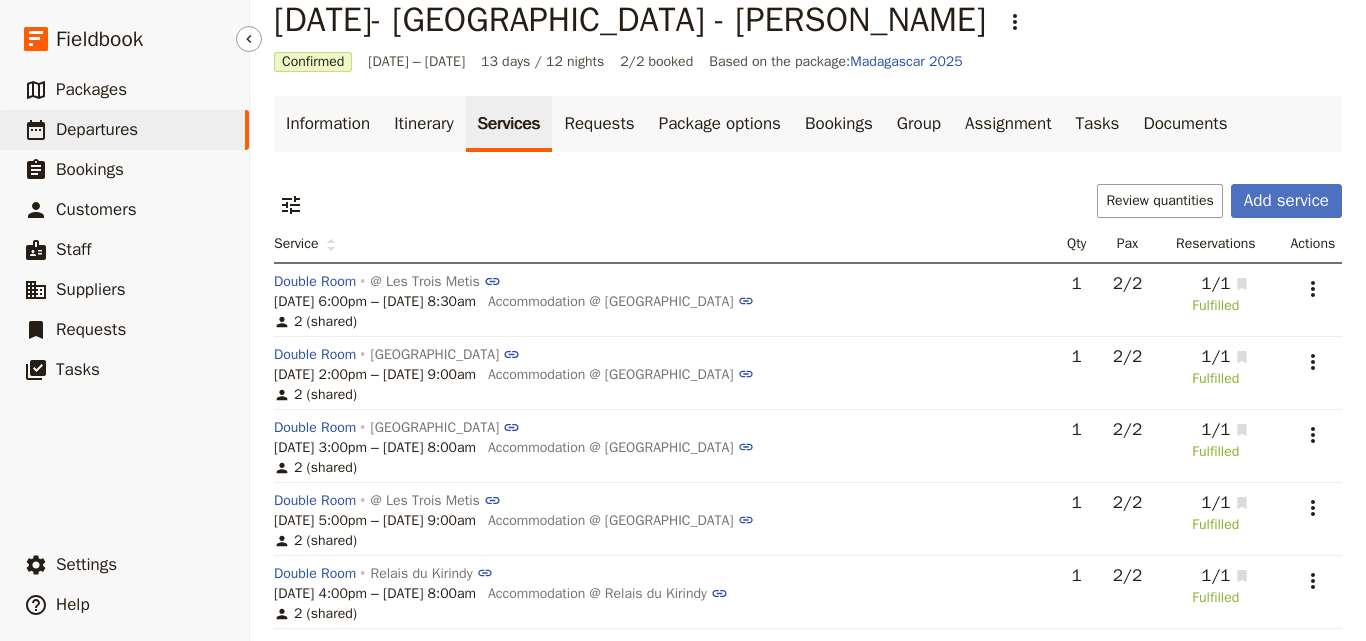 click on "​ Departures" at bounding box center [124, 130] 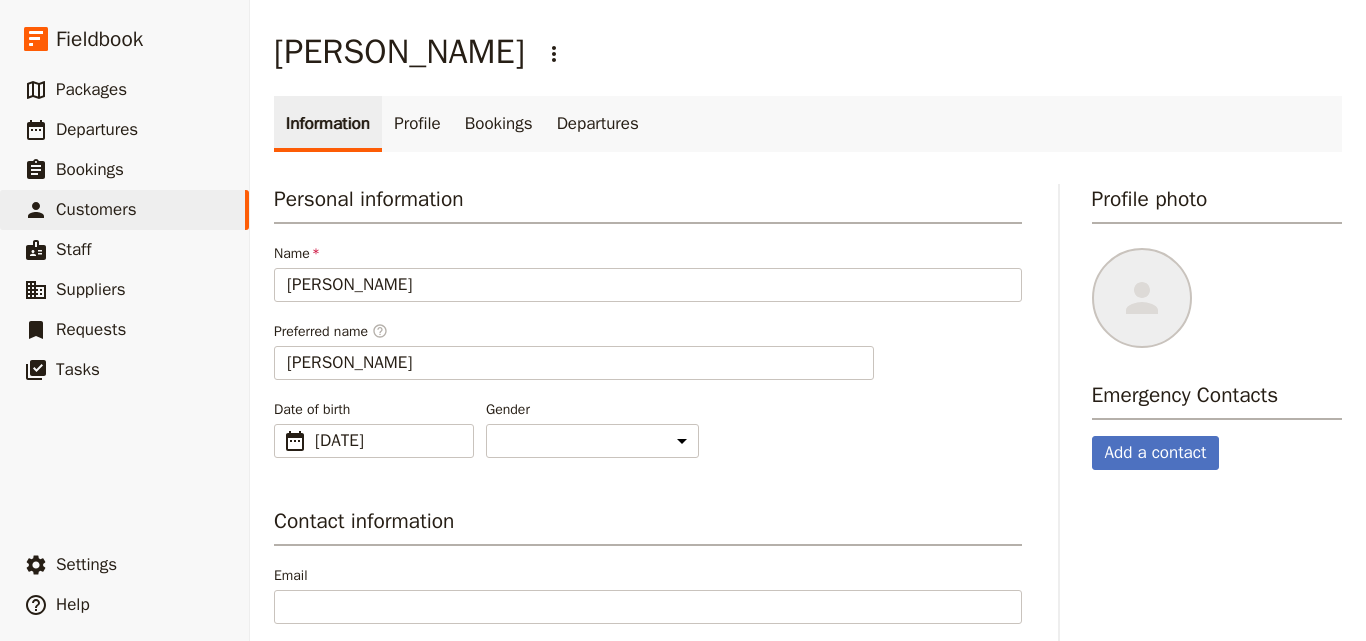 select on "[DEMOGRAPHIC_DATA]" 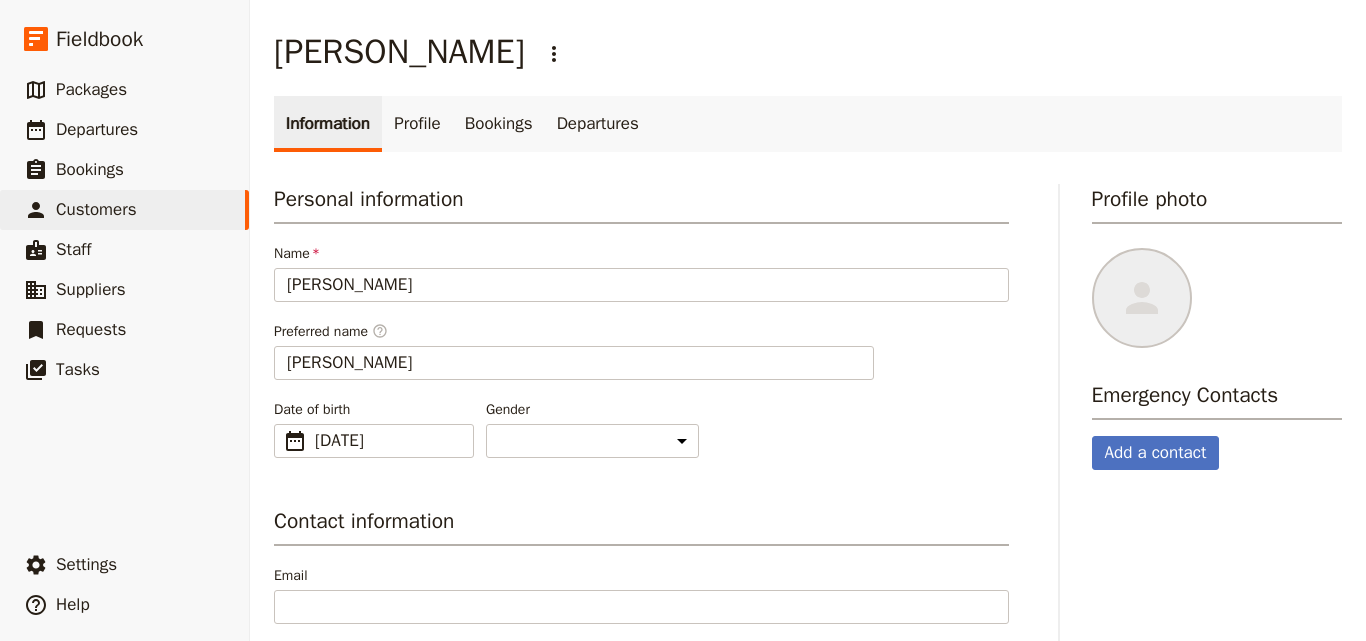 scroll, scrollTop: 0, scrollLeft: 0, axis: both 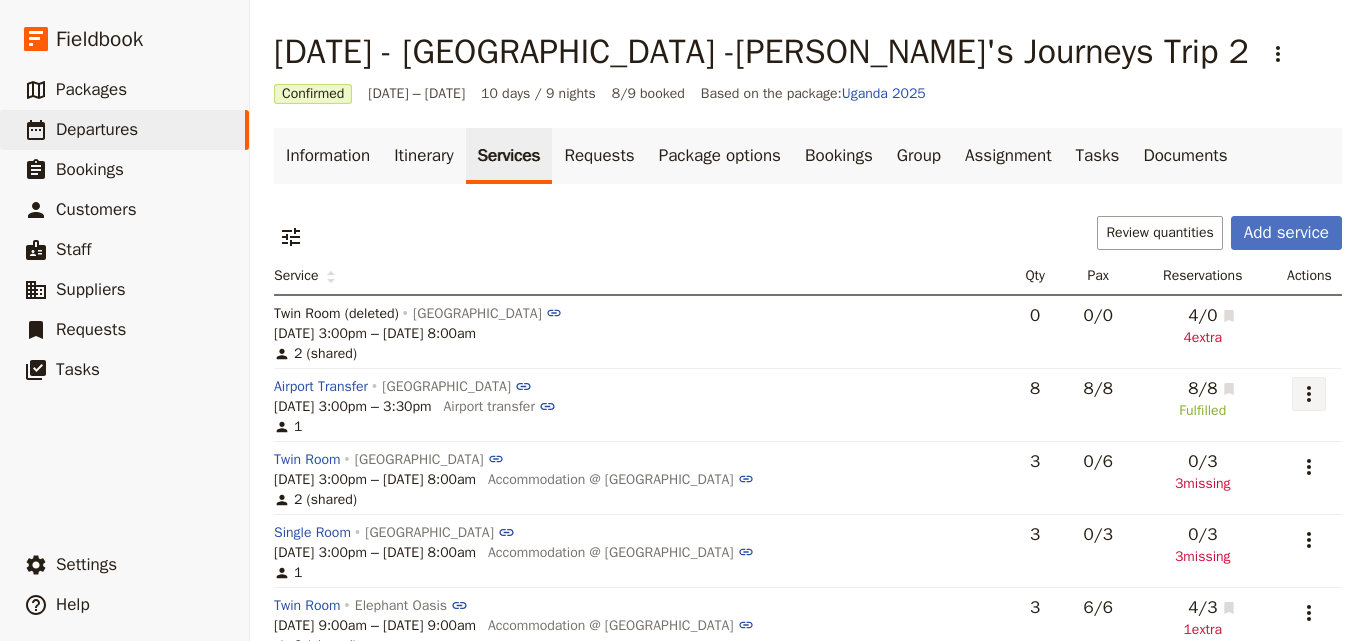 click 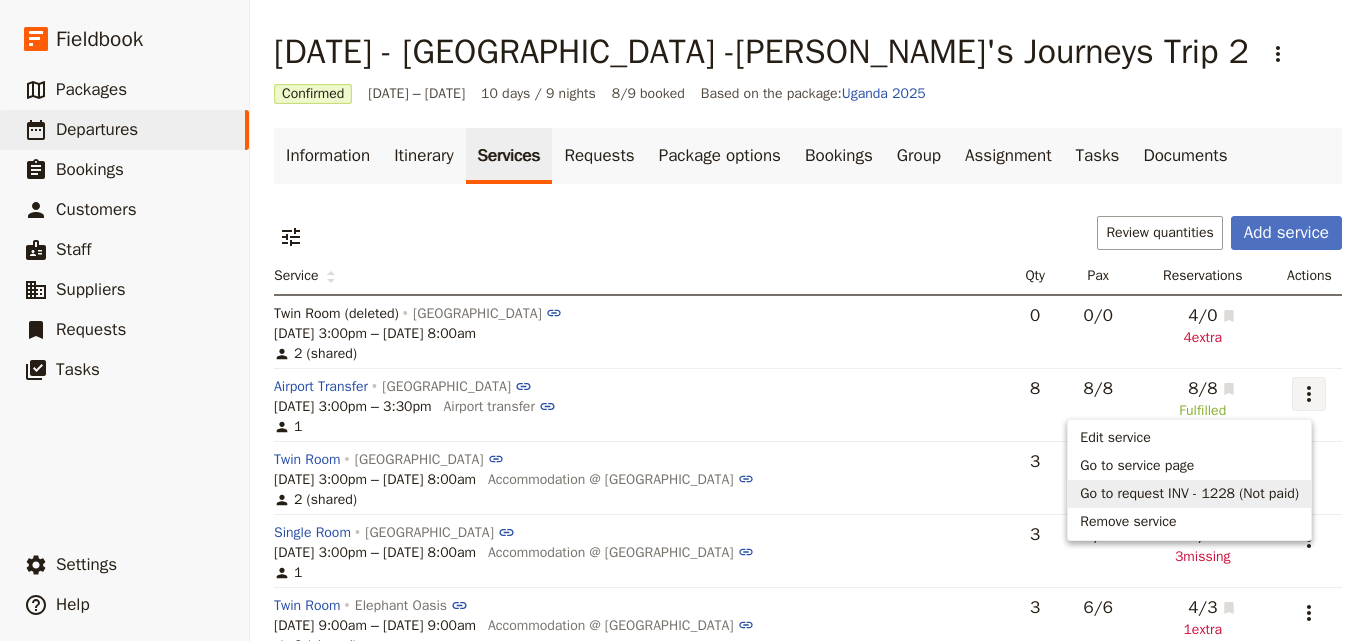 click on "Go to request INV - 1228 (Not paid)" at bounding box center [1189, 494] 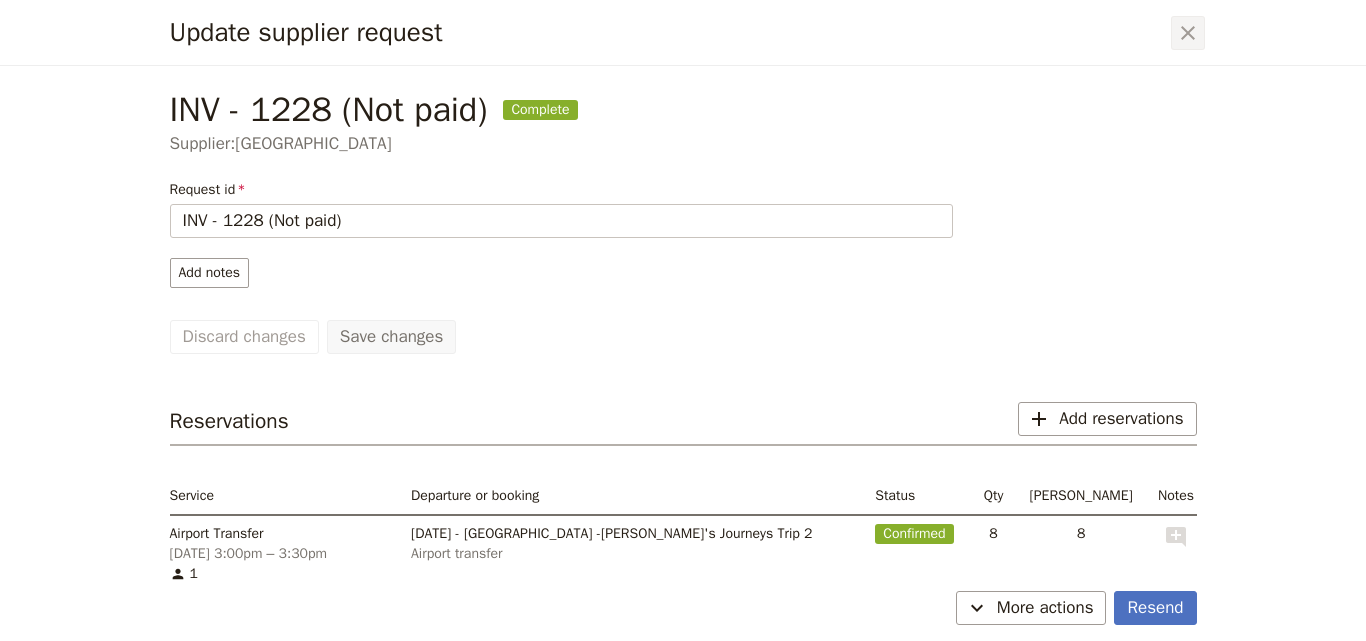 click on "​" at bounding box center [1188, 33] 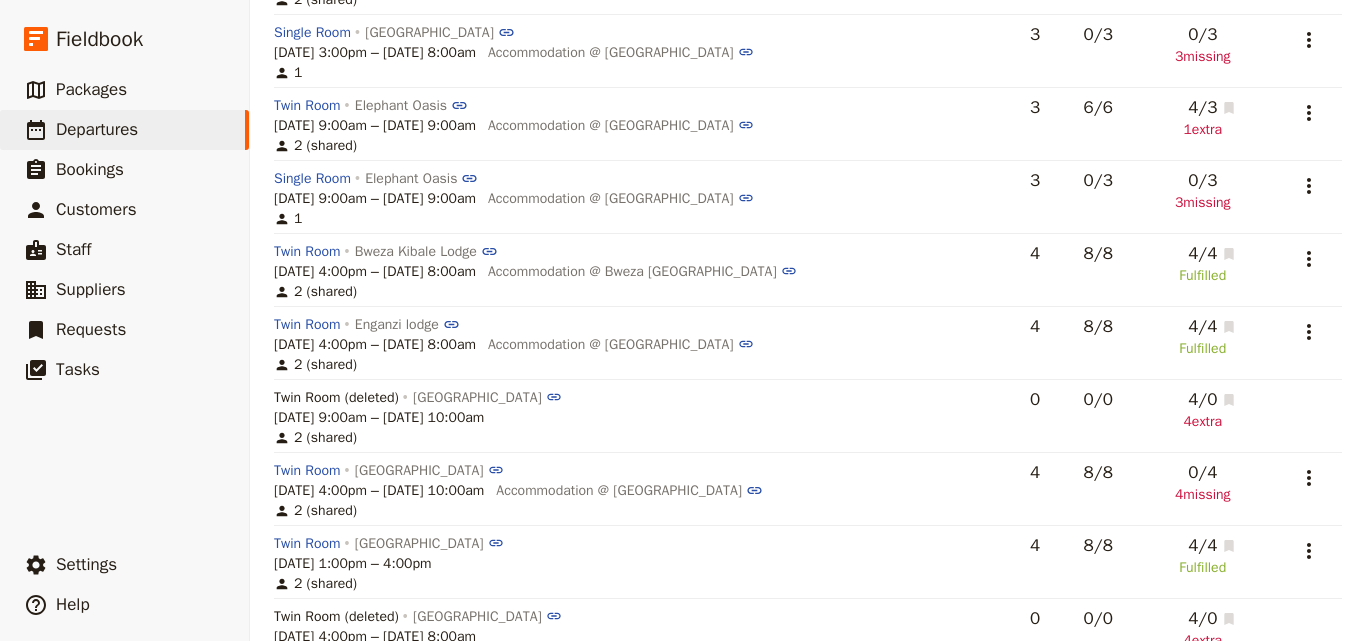 scroll, scrollTop: 0, scrollLeft: 0, axis: both 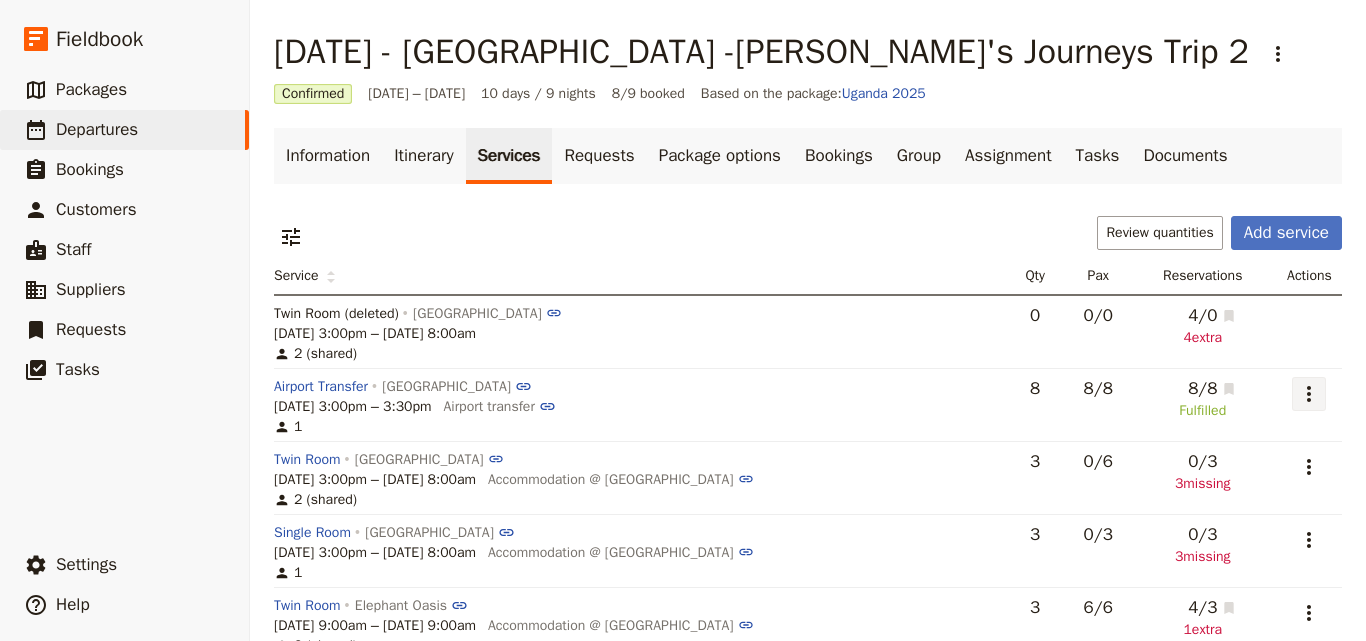 click 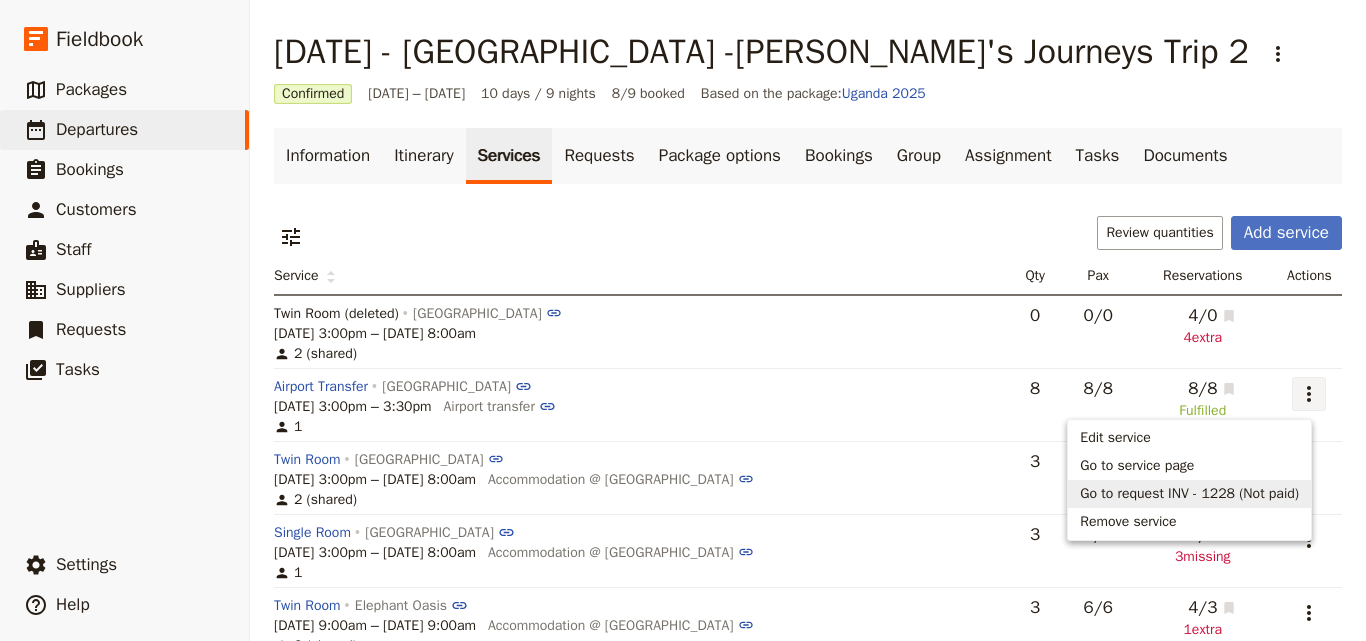 click on "Go to request INV - 1228 (Not paid)" at bounding box center [1189, 494] 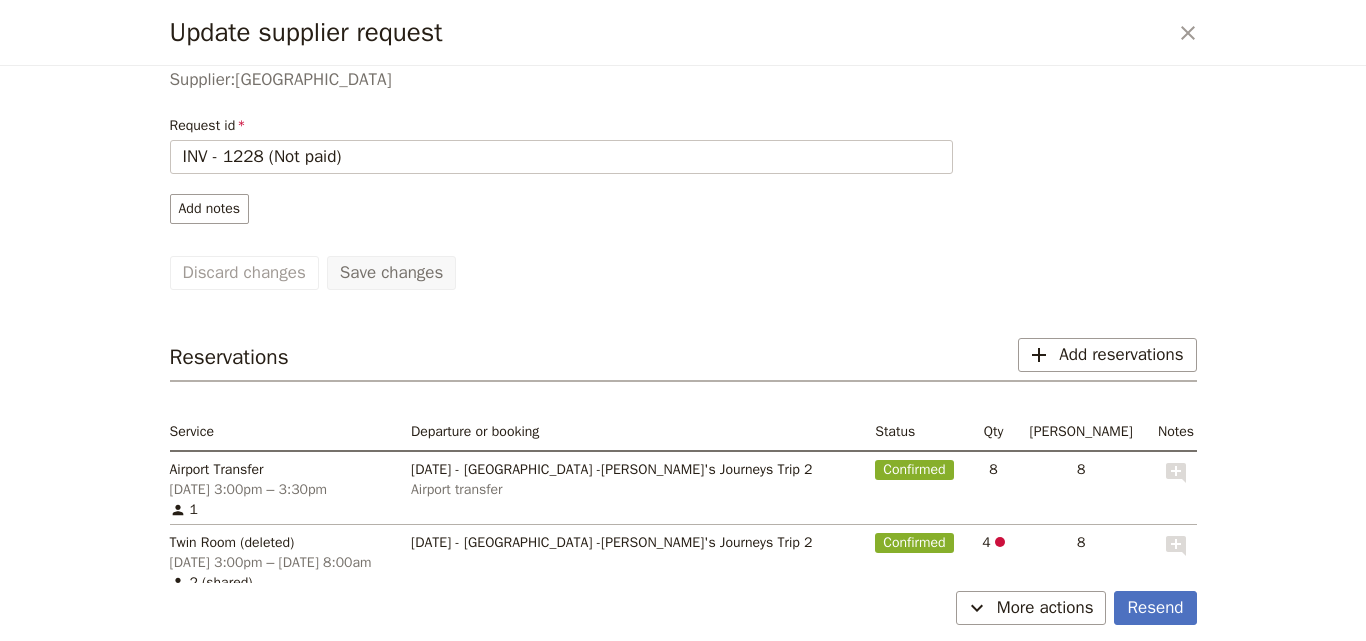 scroll, scrollTop: 152, scrollLeft: 0, axis: vertical 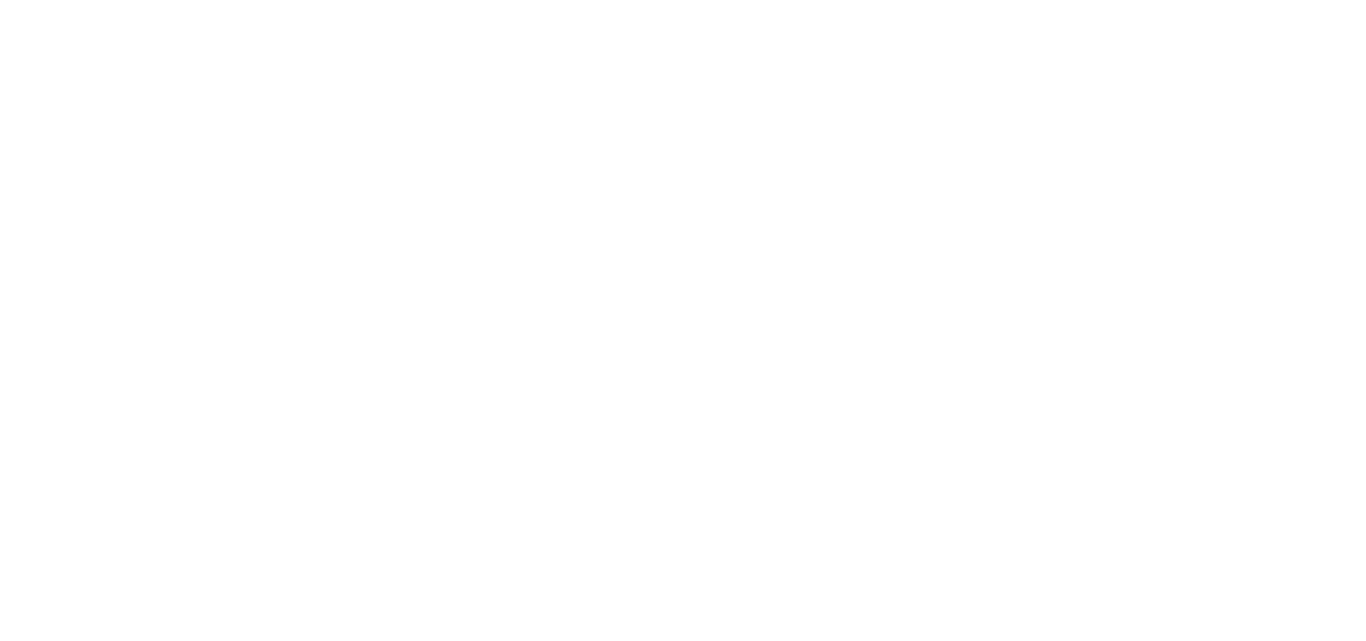click at bounding box center [683, 0] 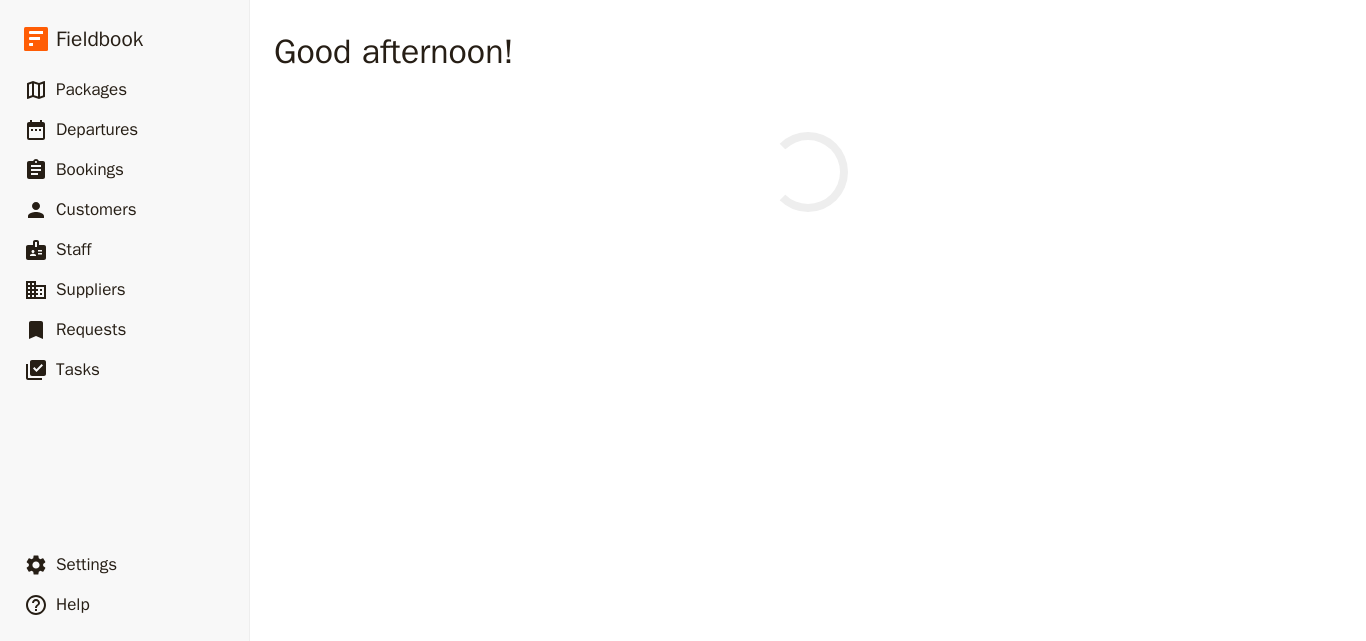 scroll, scrollTop: 0, scrollLeft: 0, axis: both 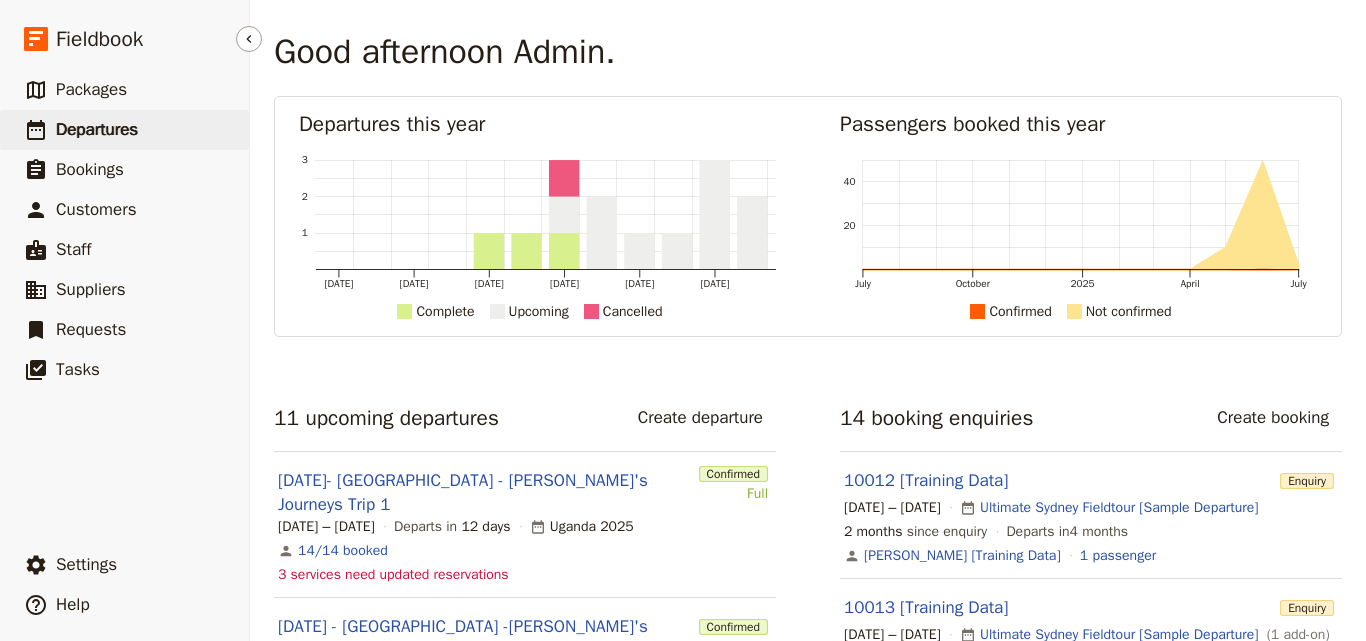 click on "Departures" at bounding box center (97, 129) 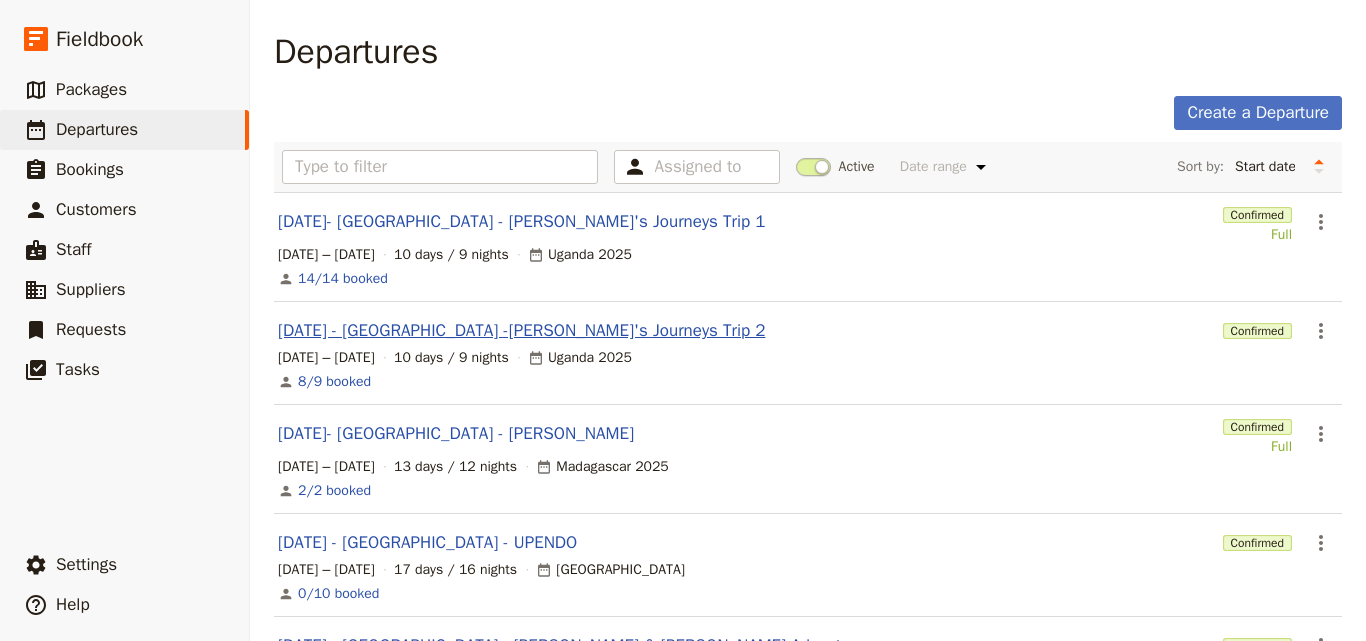 click on "[DATE] - [GEOGRAPHIC_DATA] -[PERSON_NAME]'s Journeys Trip 2" at bounding box center [521, 331] 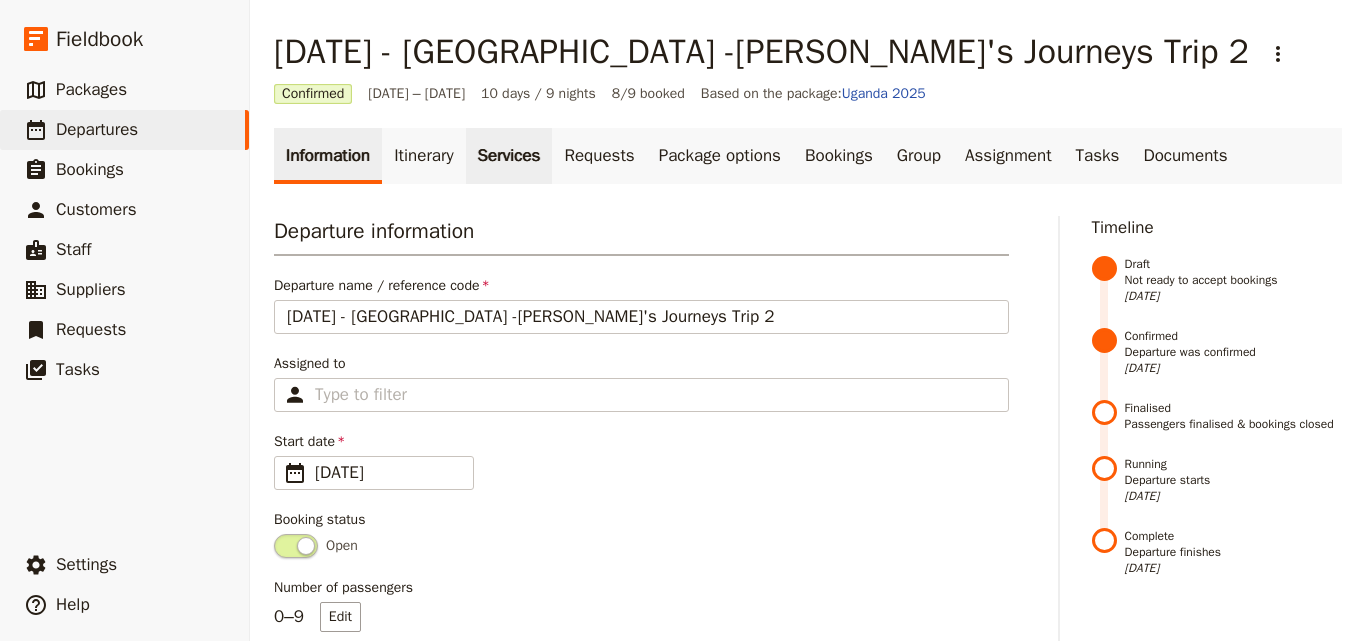 click on "Services" at bounding box center [509, 156] 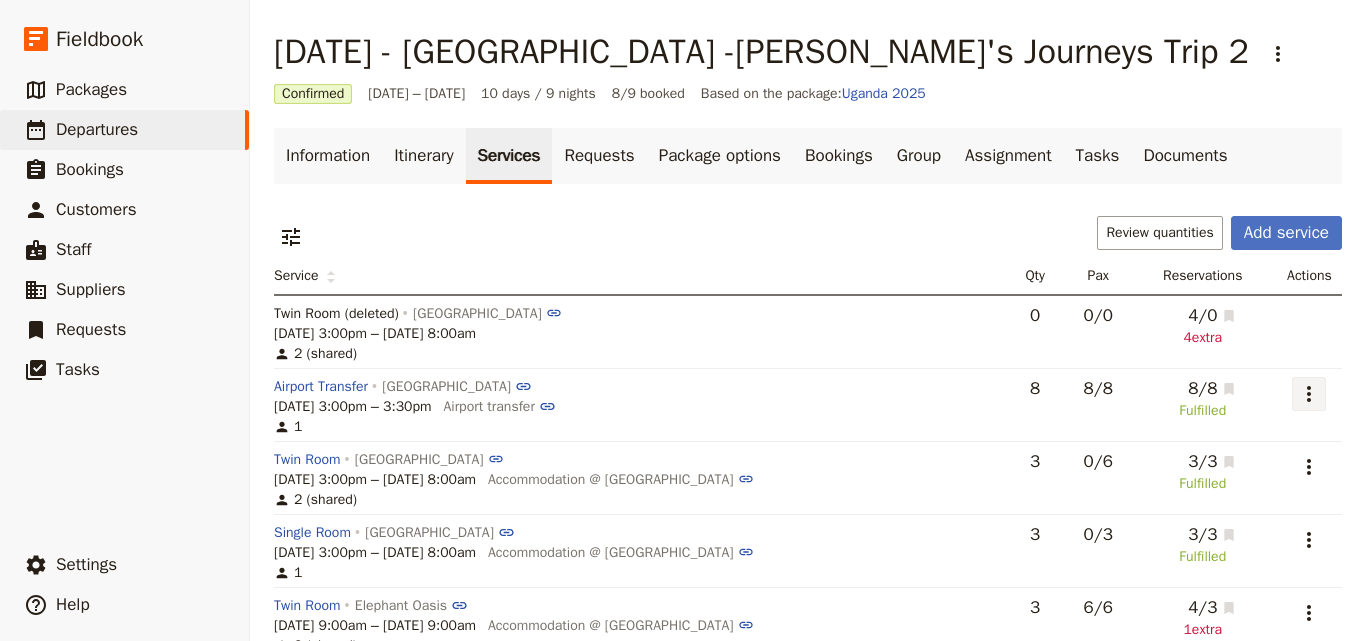 click 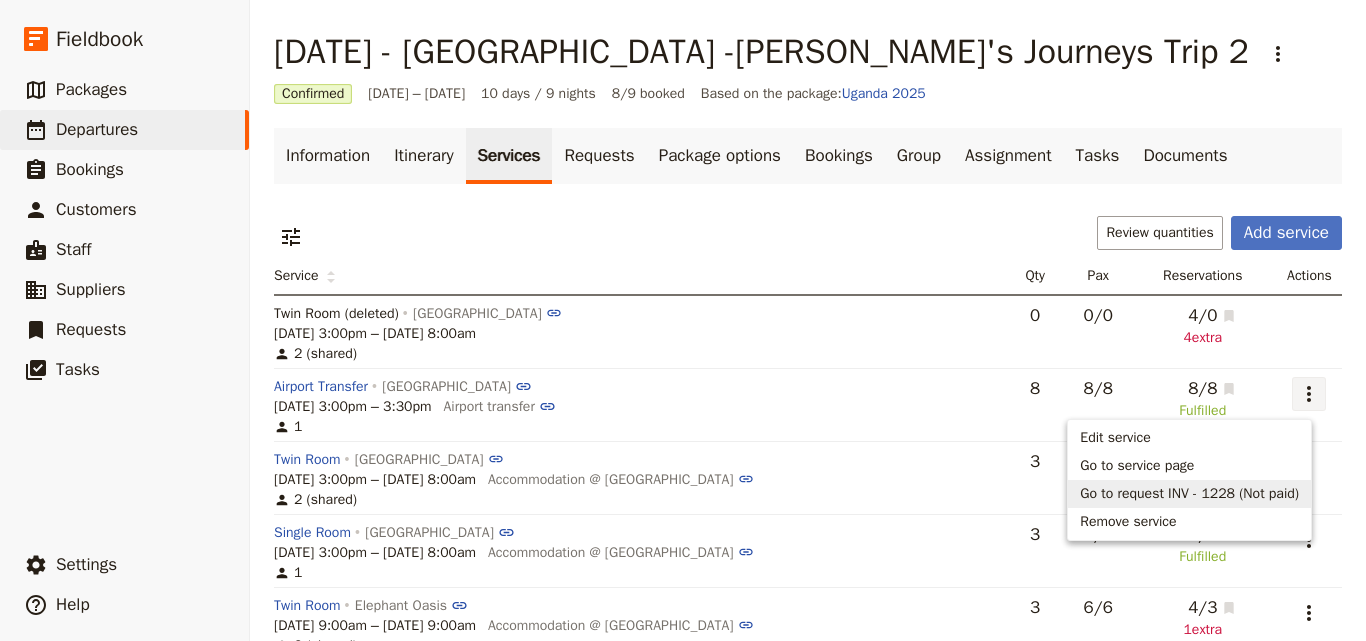 click on "Go to request INV - 1228 (Not paid)" at bounding box center (1189, 494) 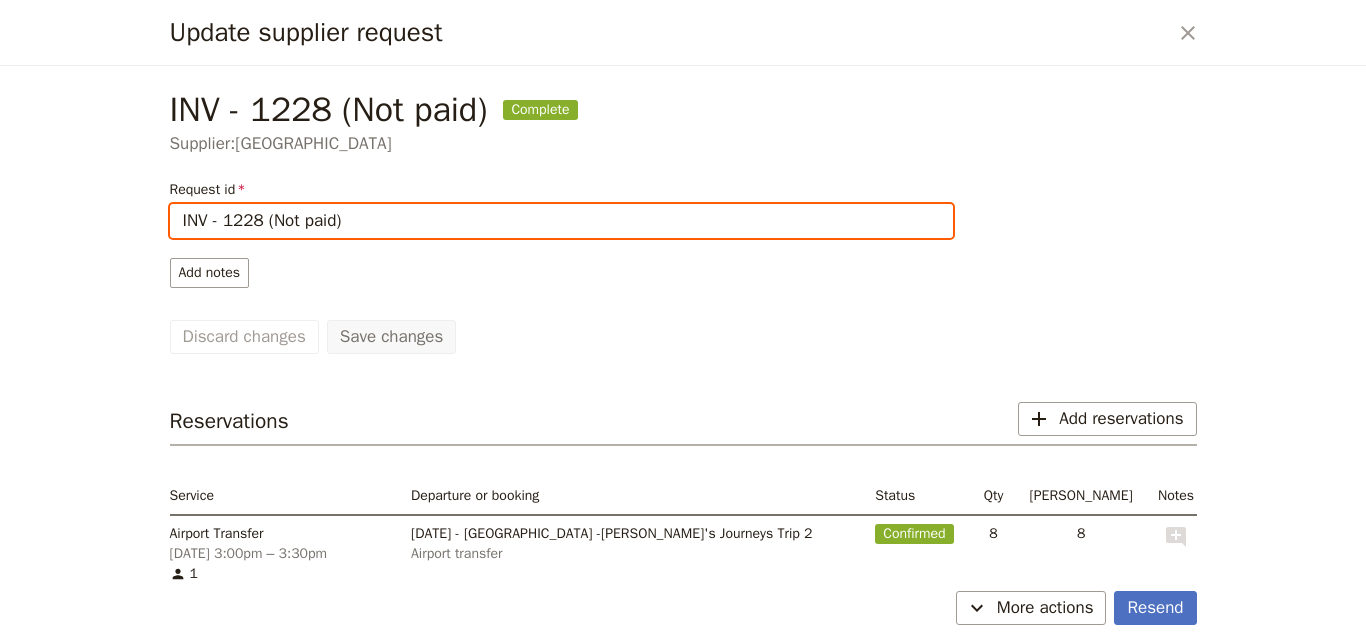 drag, startPoint x: 340, startPoint y: 218, endPoint x: 271, endPoint y: 228, distance: 69.72087 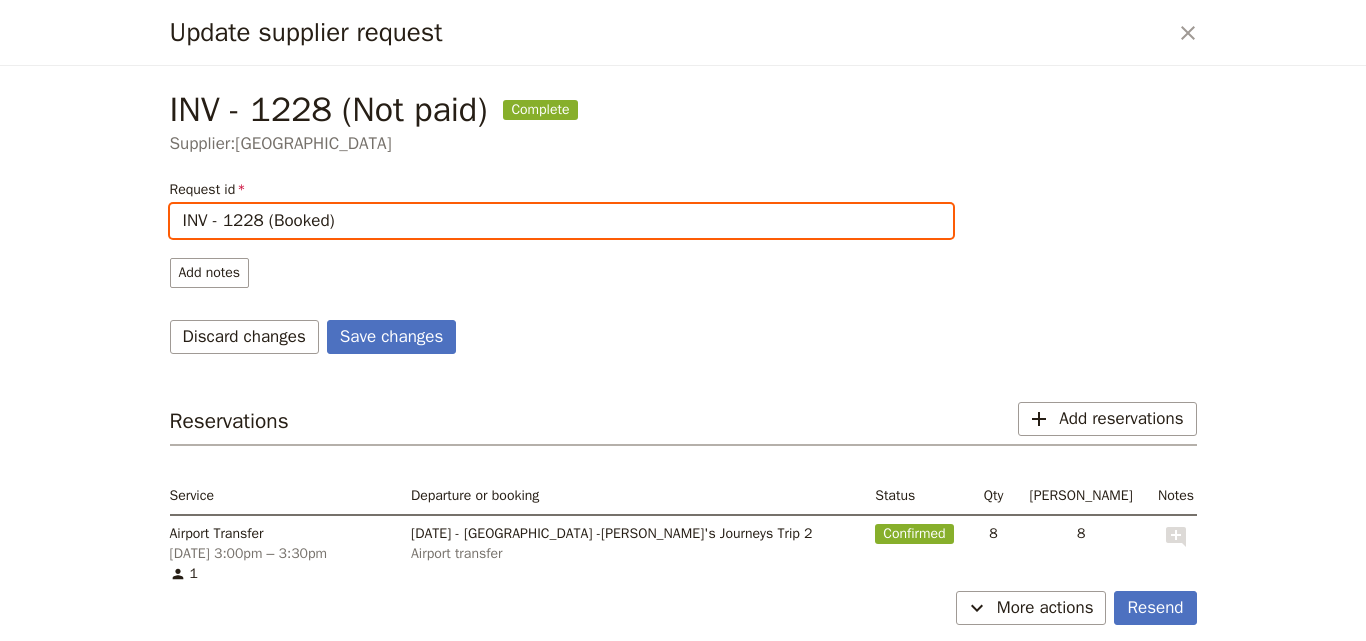 type on "INV - 1228 (Booked)" 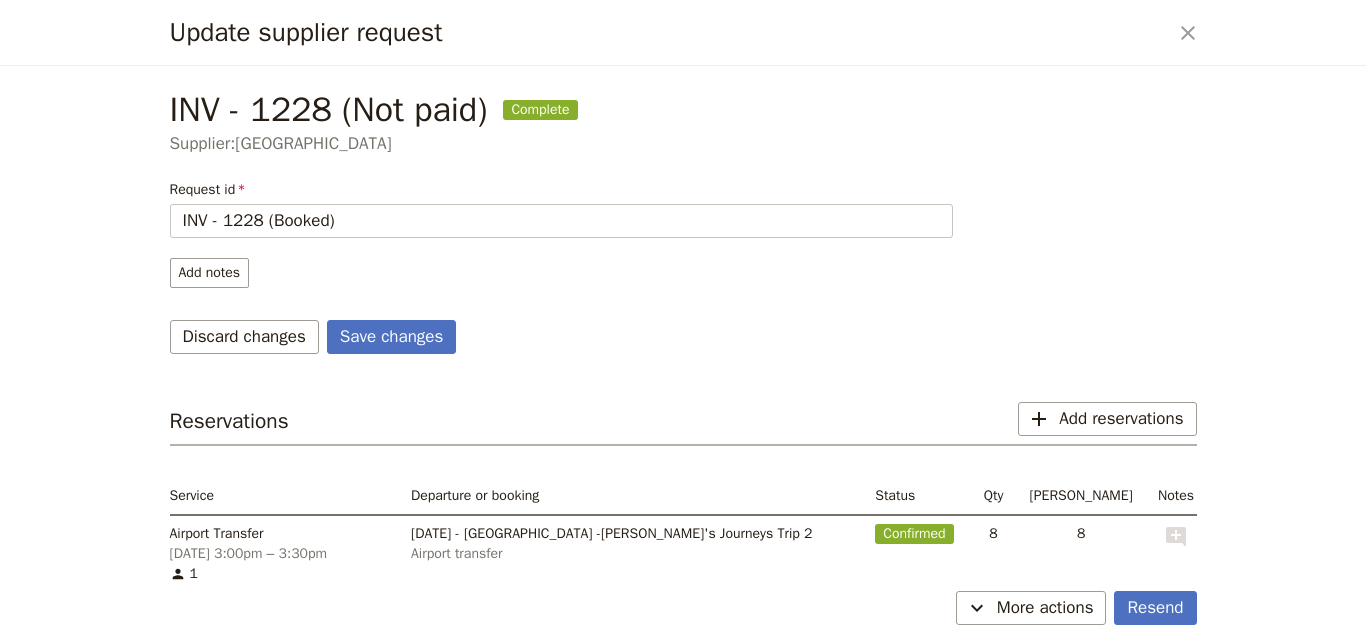 click on "Request id INV - 1228 (Booked) Add notes Save changes Discard changes" at bounding box center [570, 267] 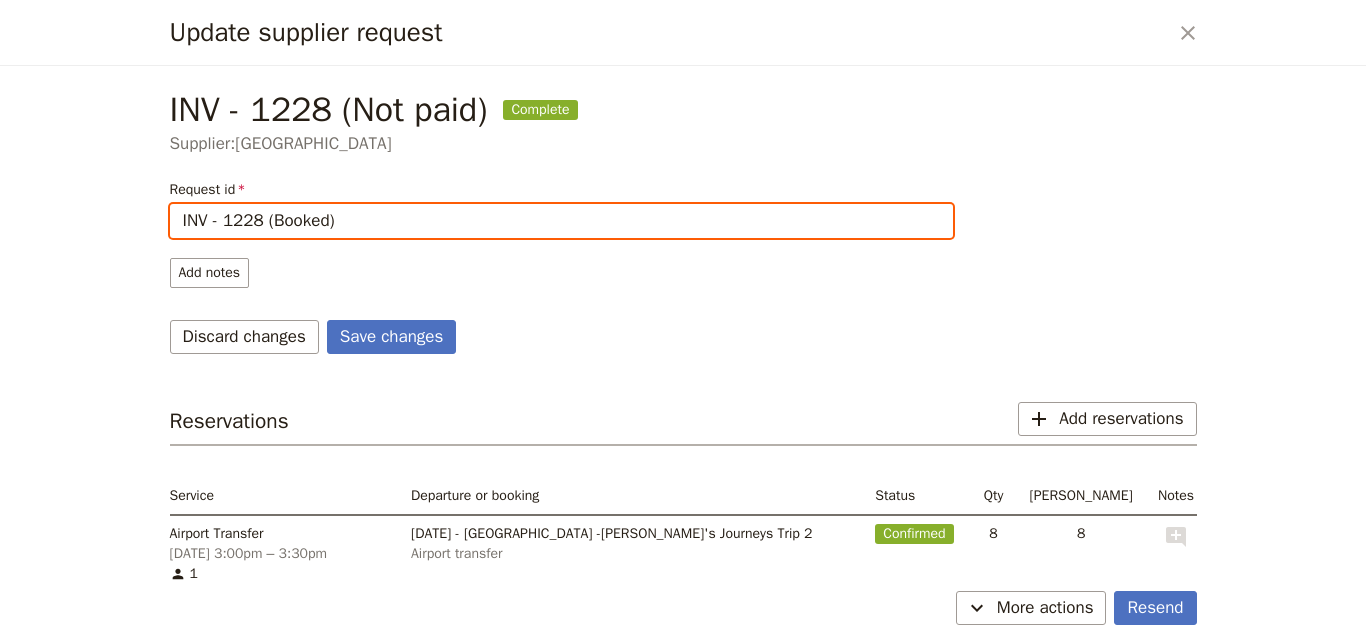 click on "INV - 1228 (Booked)" at bounding box center [561, 221] 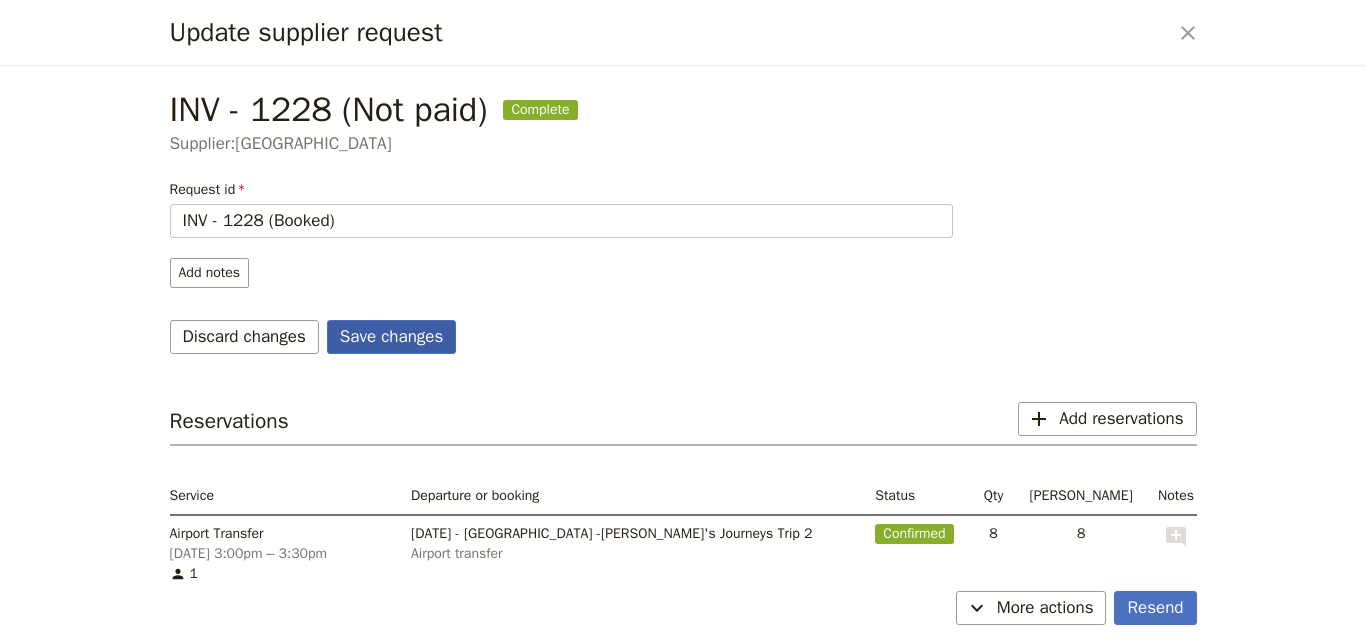 click on "Save changes" at bounding box center (392, 337) 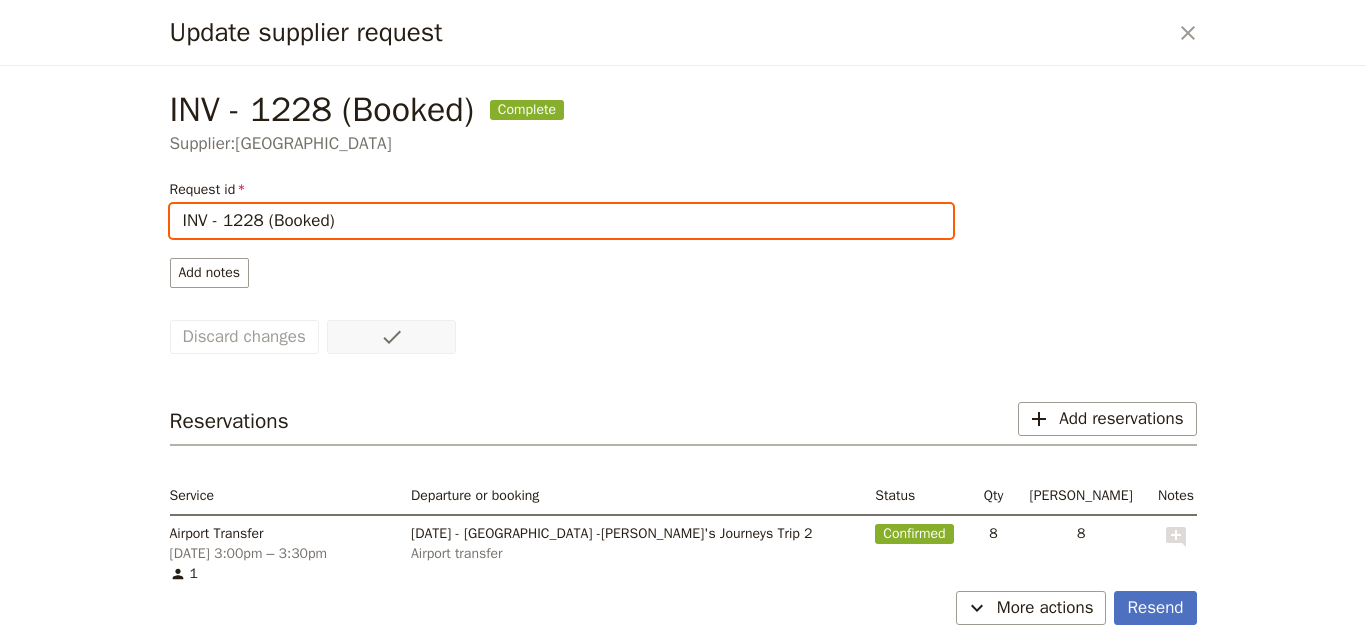scroll, scrollTop: 152, scrollLeft: 0, axis: vertical 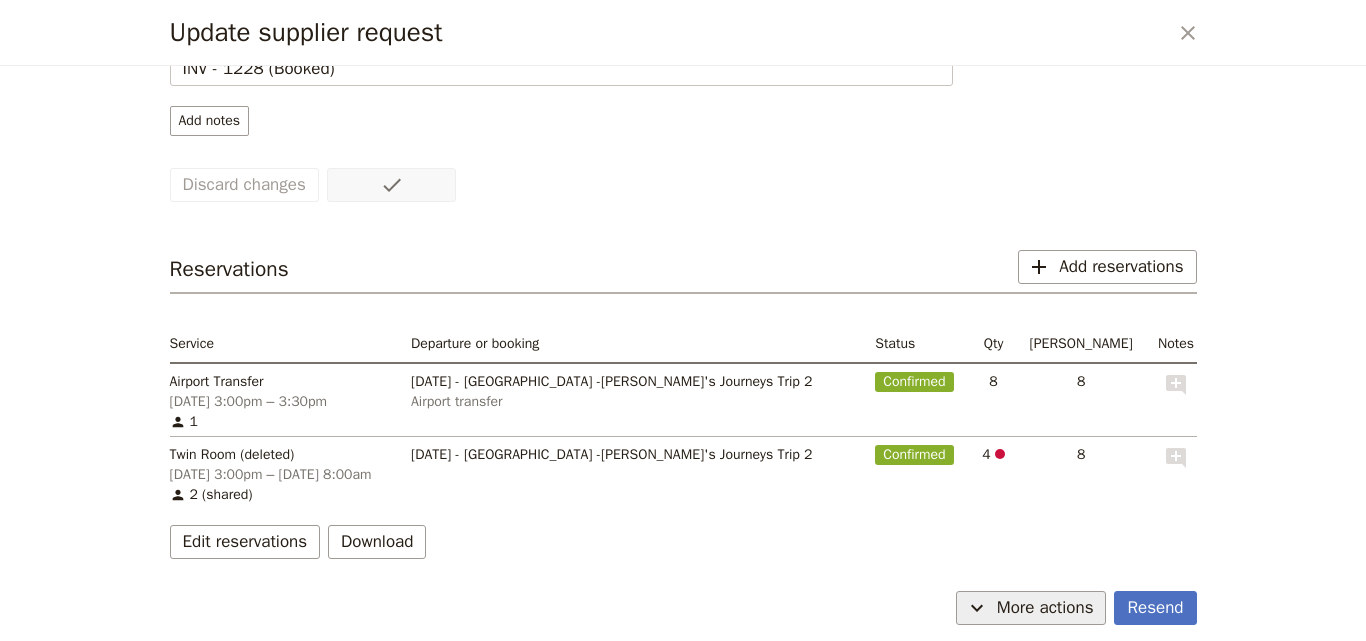 click on "More actions" at bounding box center [1045, 608] 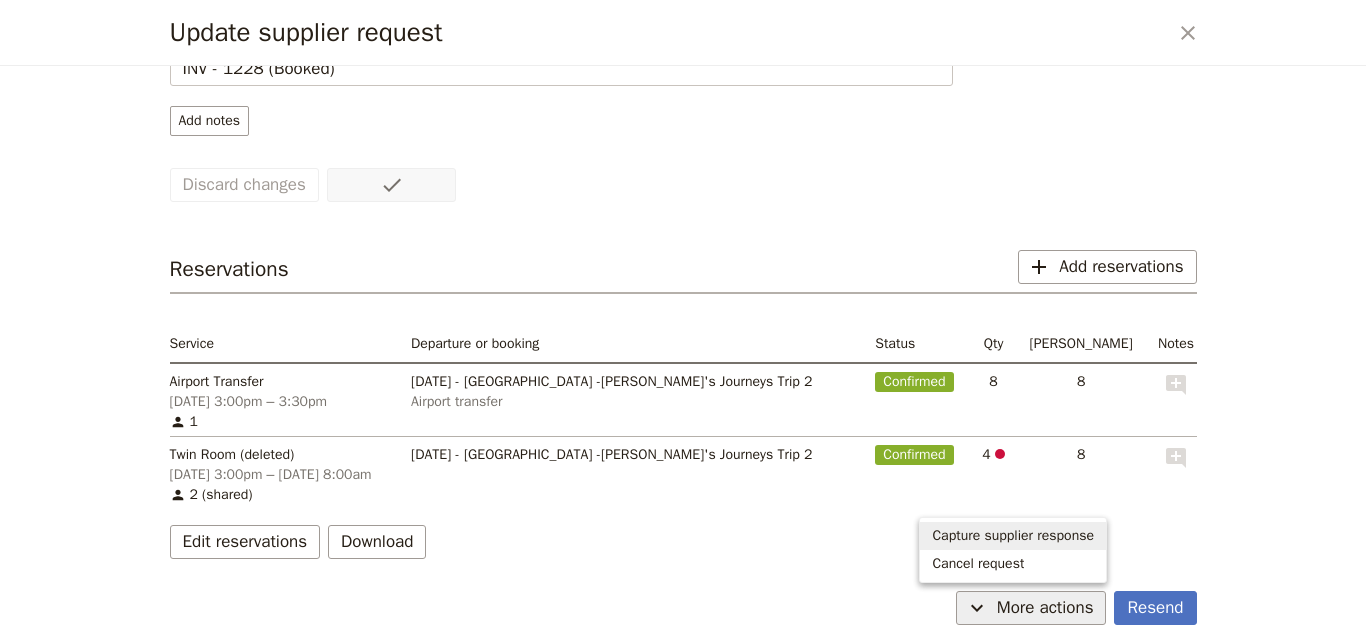 click on "Capture supplier response" at bounding box center [1013, 536] 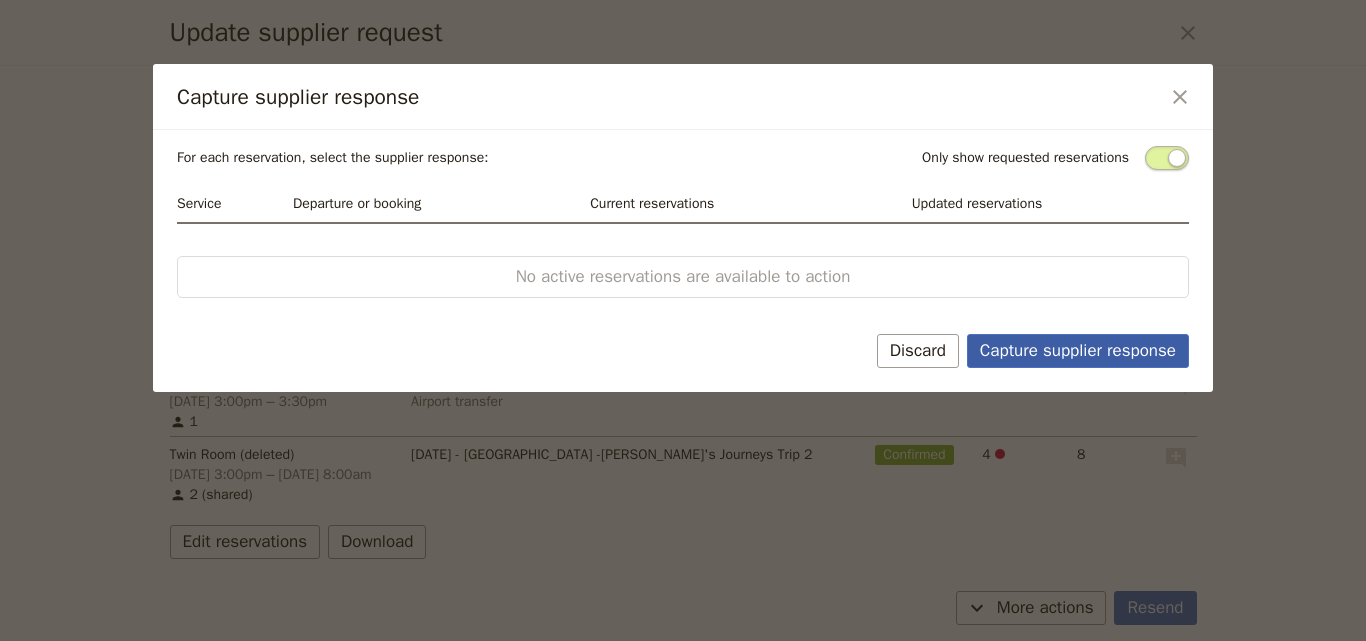 click on "Capture supplier response" at bounding box center [1078, 351] 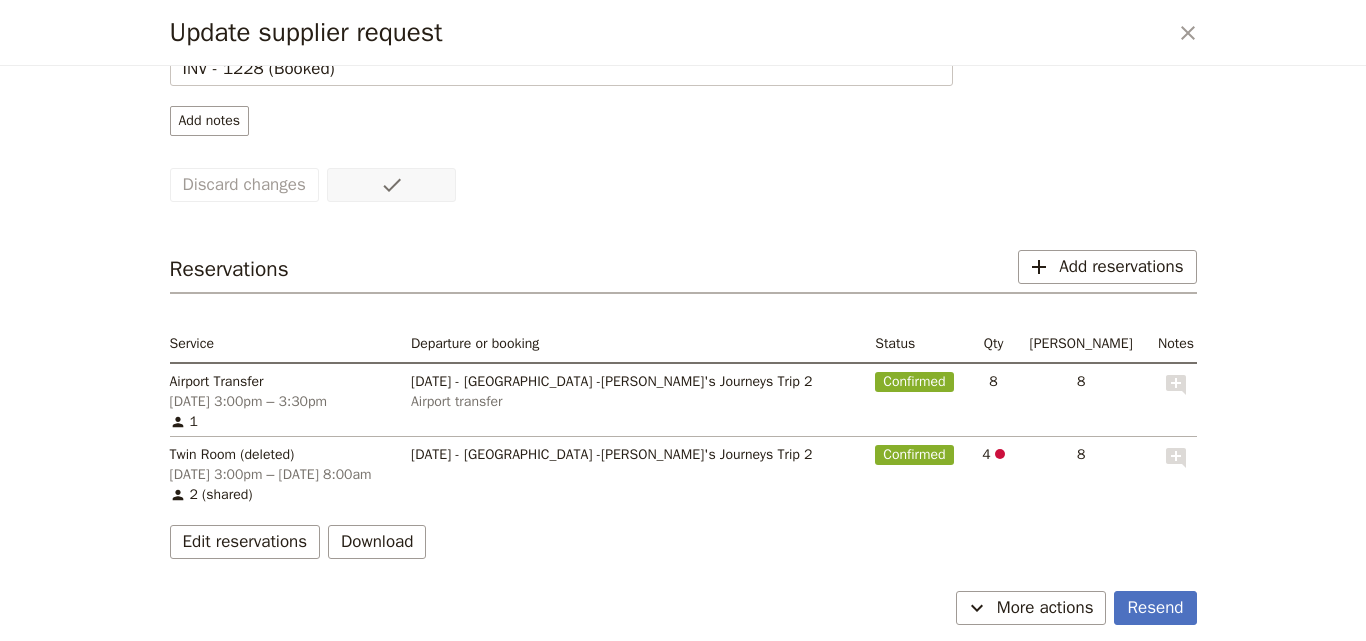 scroll, scrollTop: 0, scrollLeft: 0, axis: both 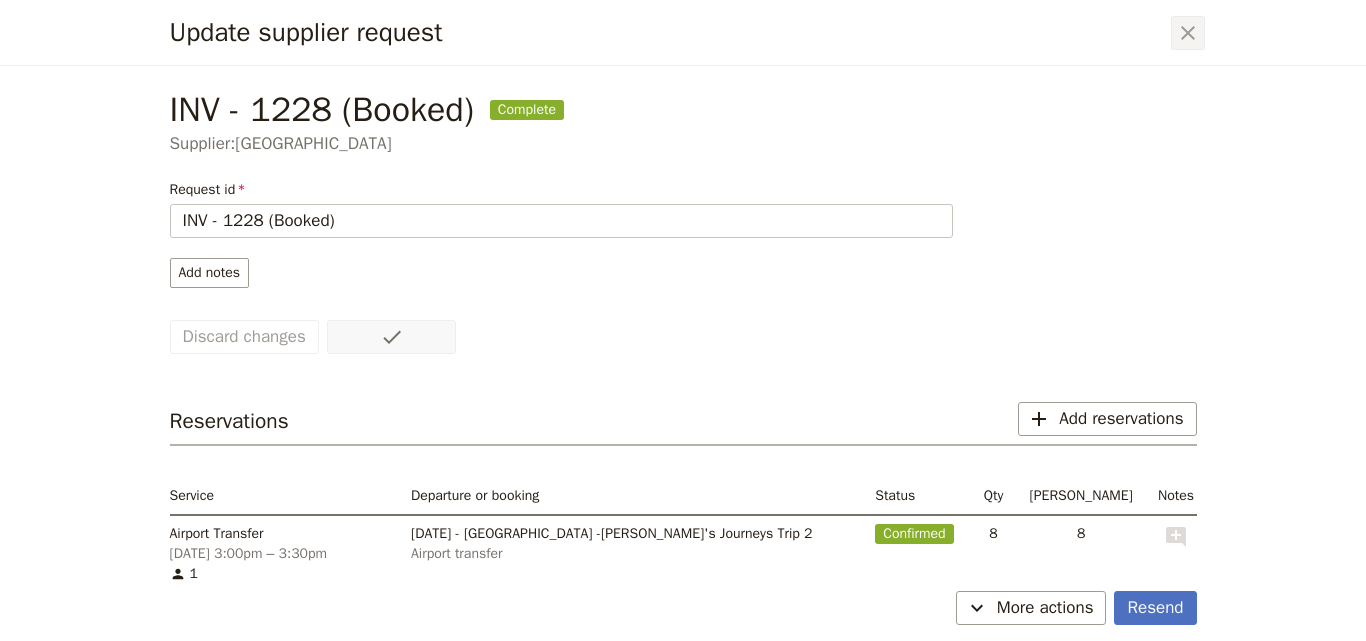 click 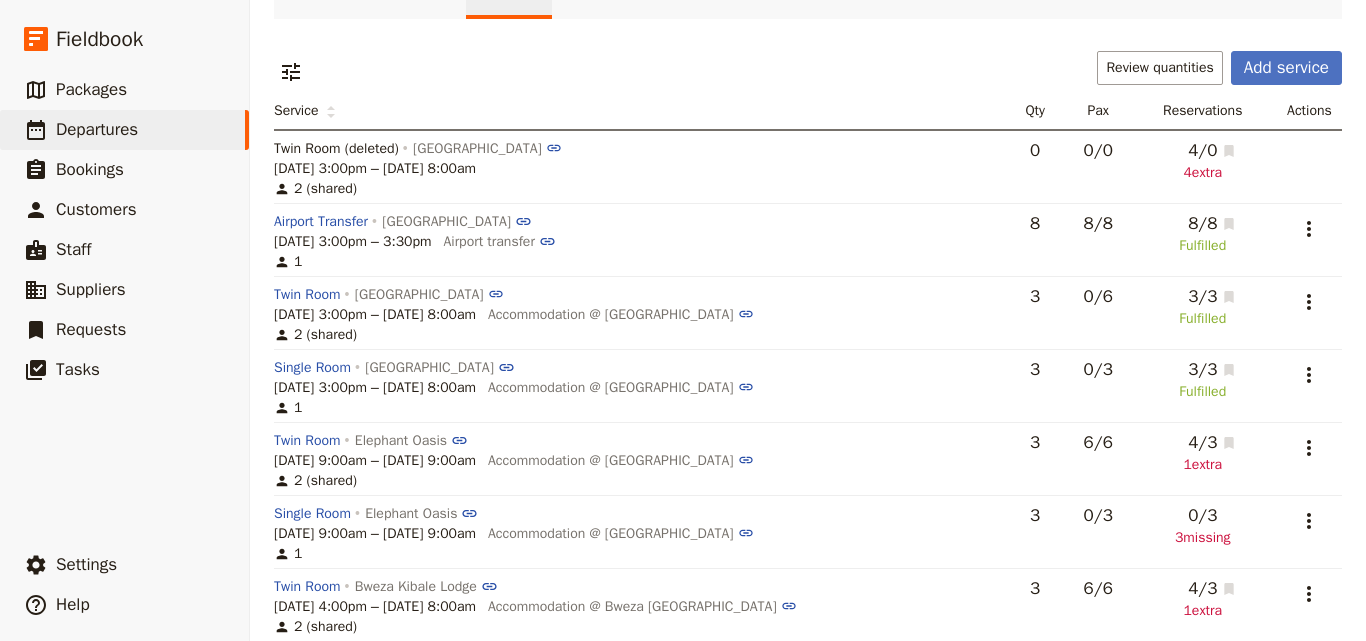 scroll, scrollTop: 200, scrollLeft: 0, axis: vertical 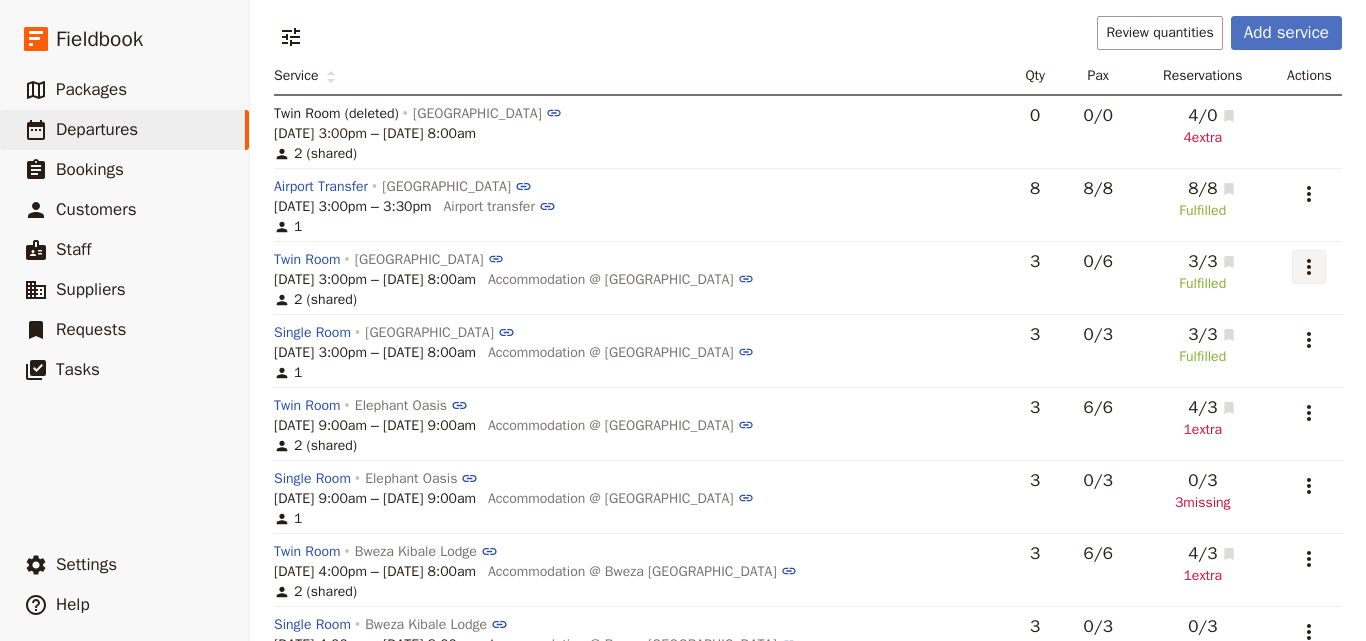 click 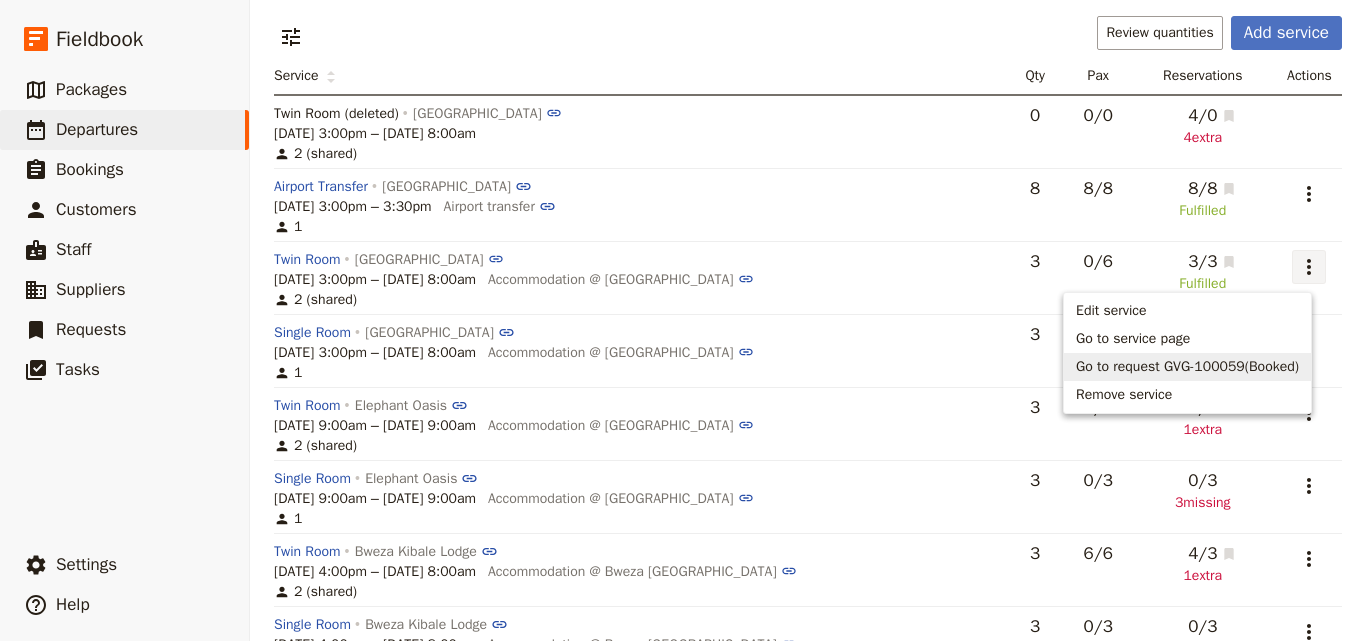click on "Go to request GVG-100059(Booked)" at bounding box center (1187, 367) 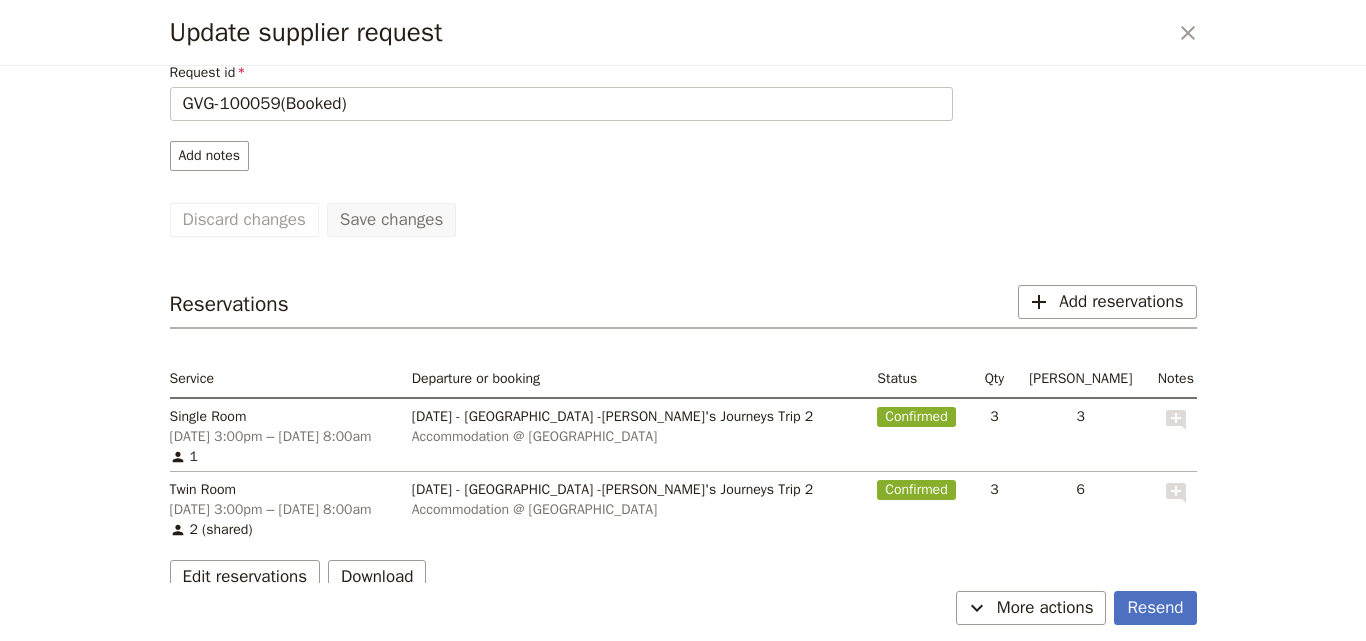 scroll, scrollTop: 152, scrollLeft: 0, axis: vertical 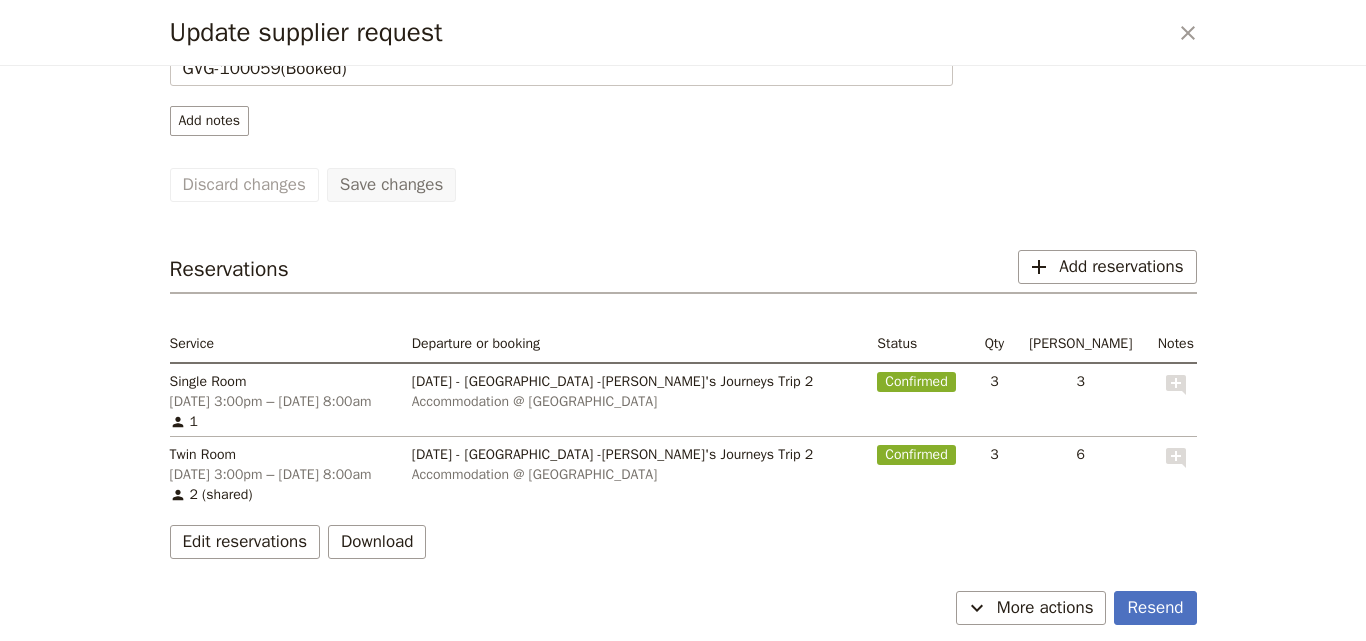 click on "Confirmed" at bounding box center [921, 400] 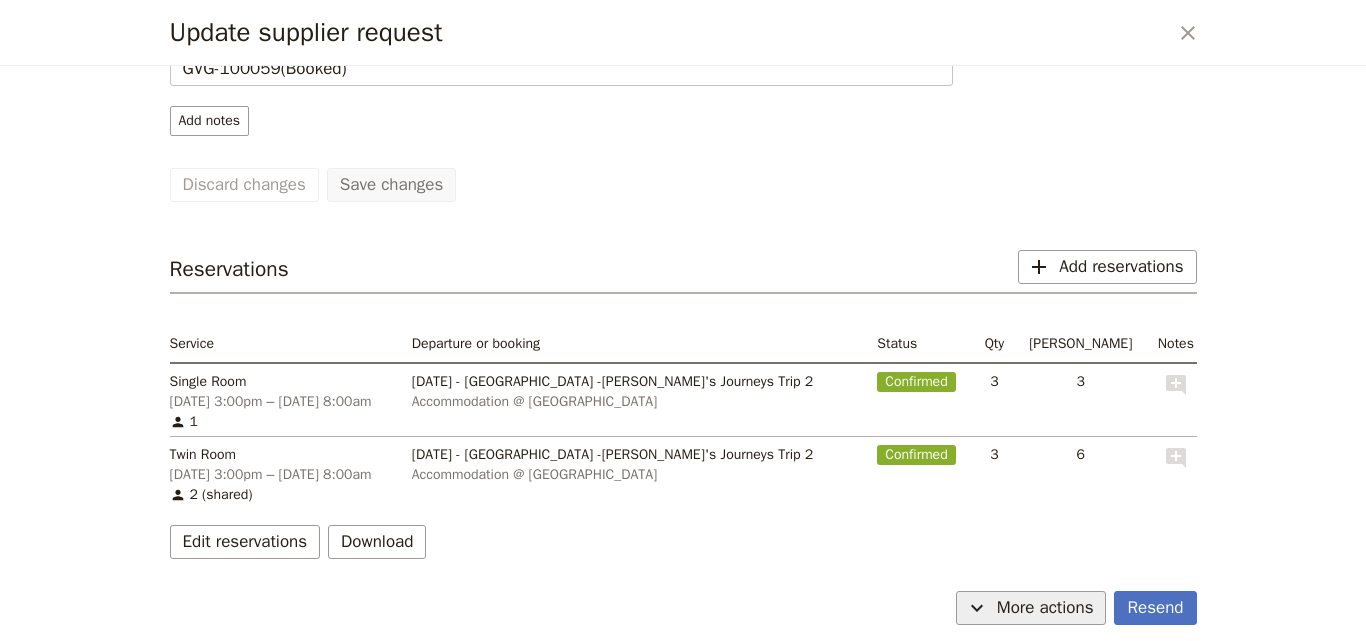click on "More actions" at bounding box center (1045, 608) 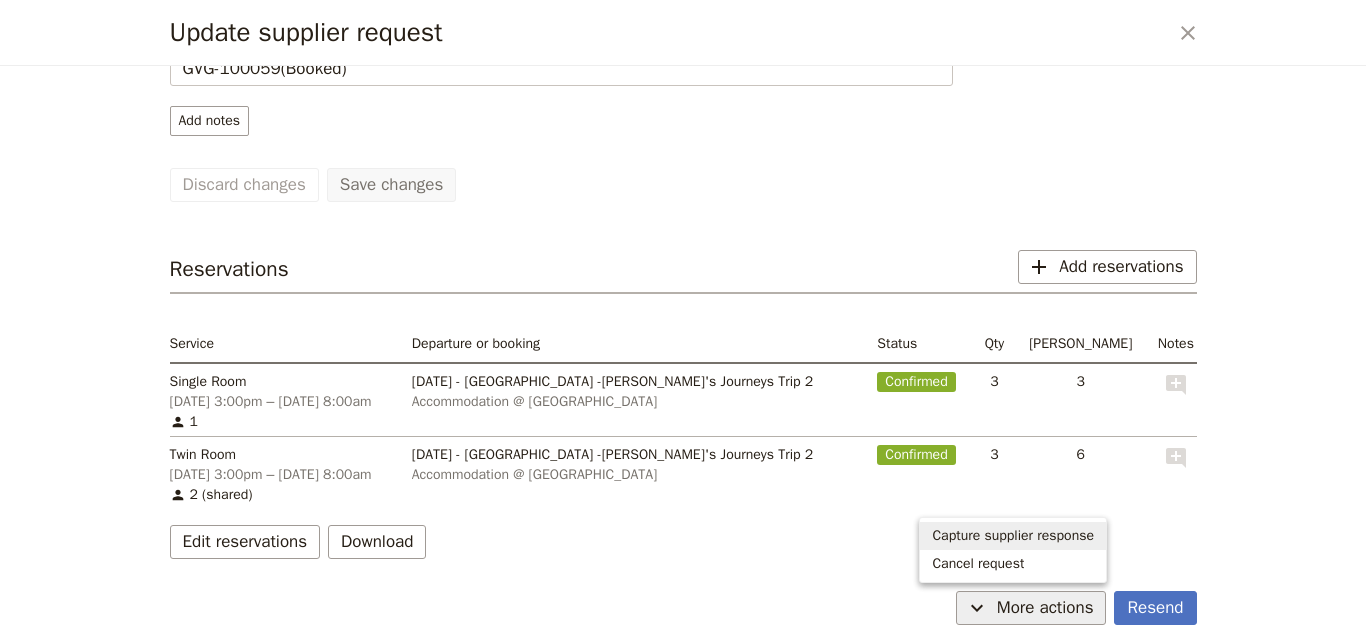 click on "Capture supplier response" at bounding box center [1013, 536] 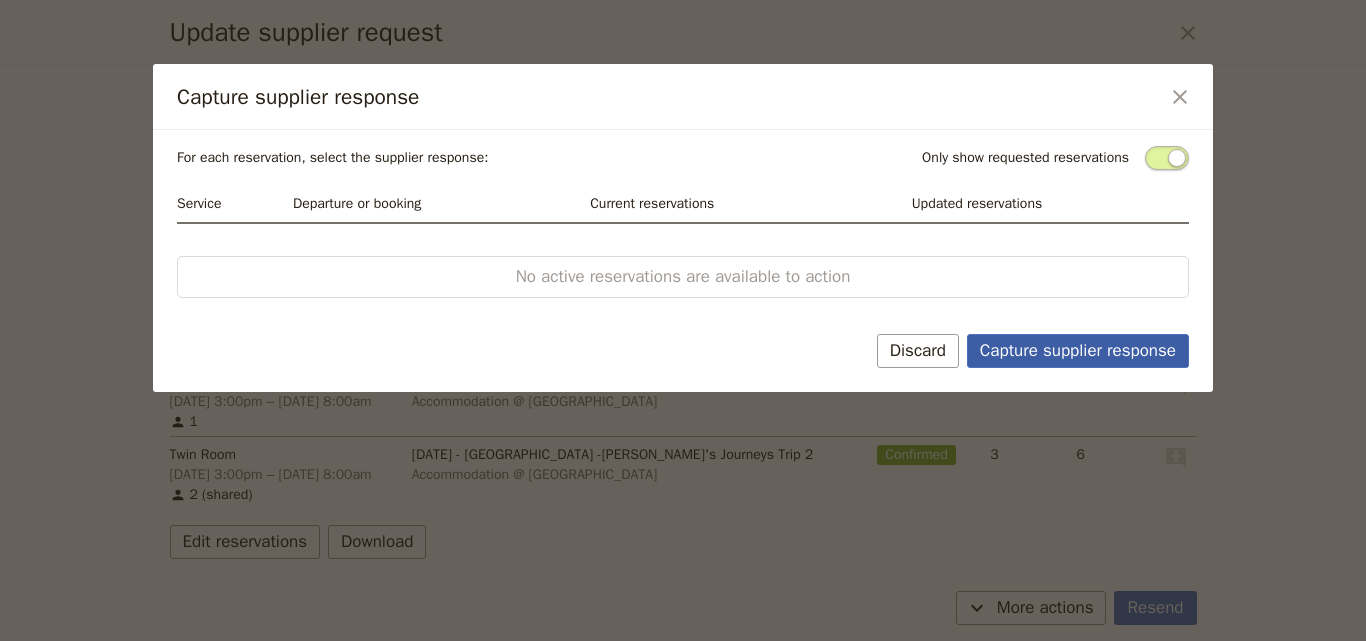 click on "Capture supplier response" at bounding box center [1078, 351] 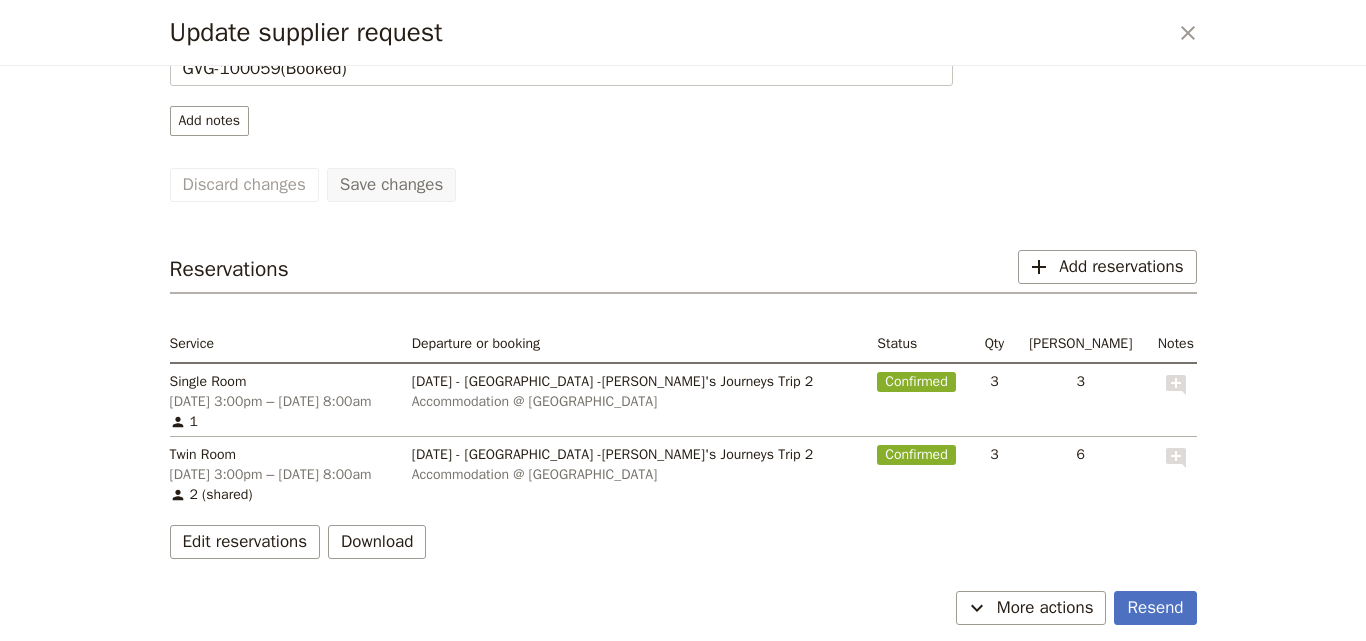scroll, scrollTop: 0, scrollLeft: 0, axis: both 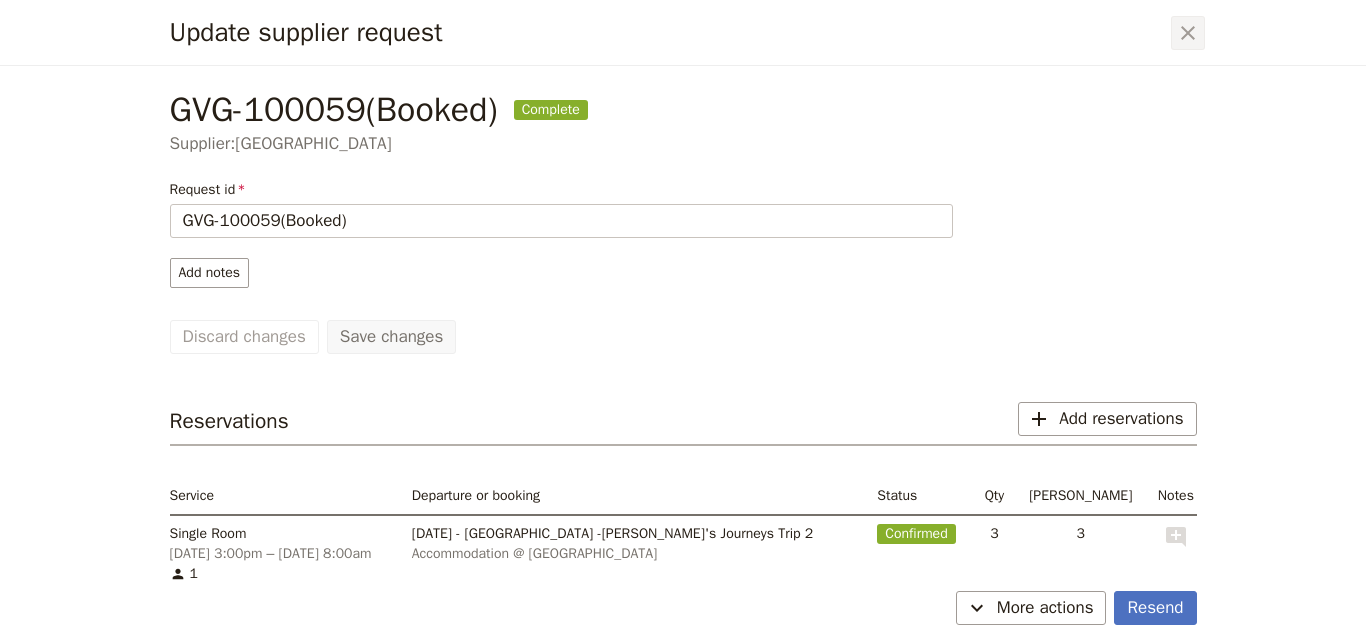 click 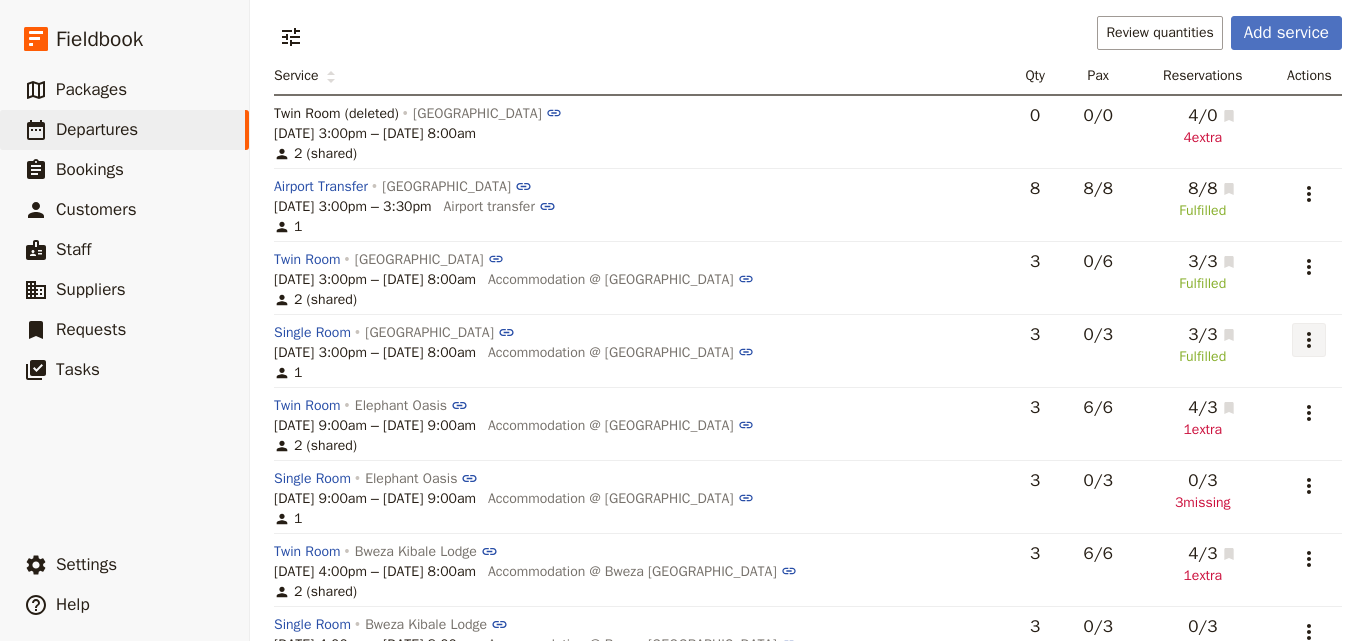 click 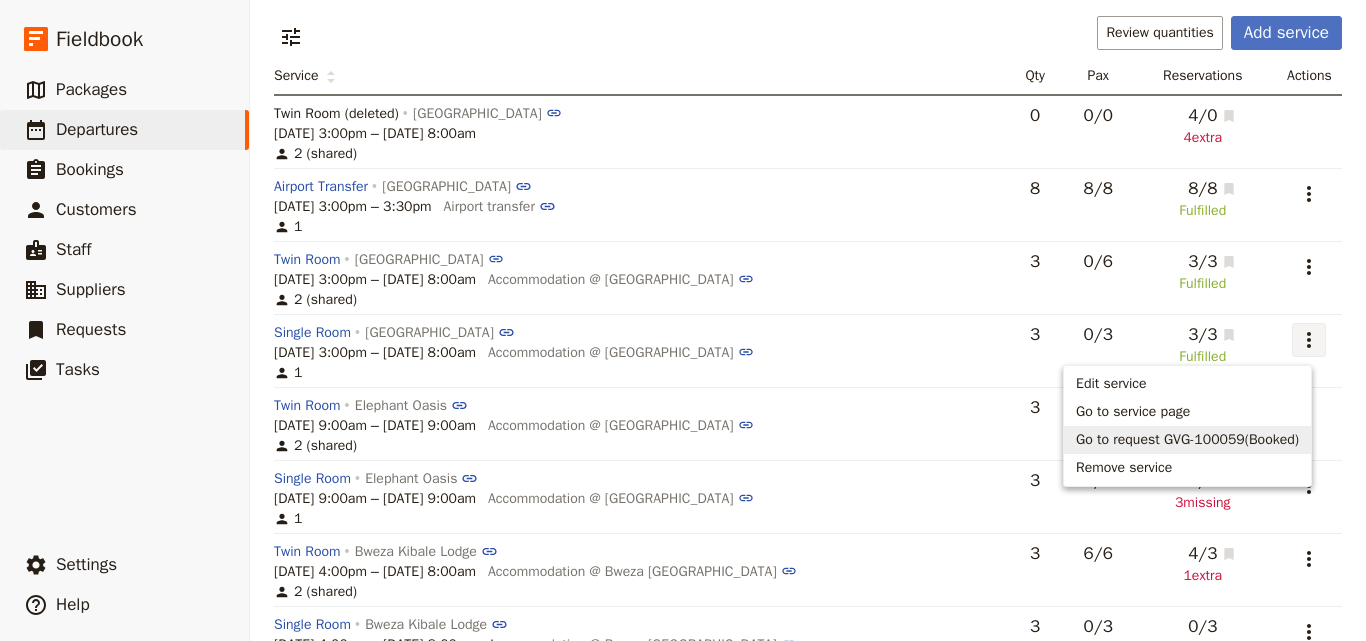 click on "Go to request GVG-100059(Booked)" at bounding box center [1187, 440] 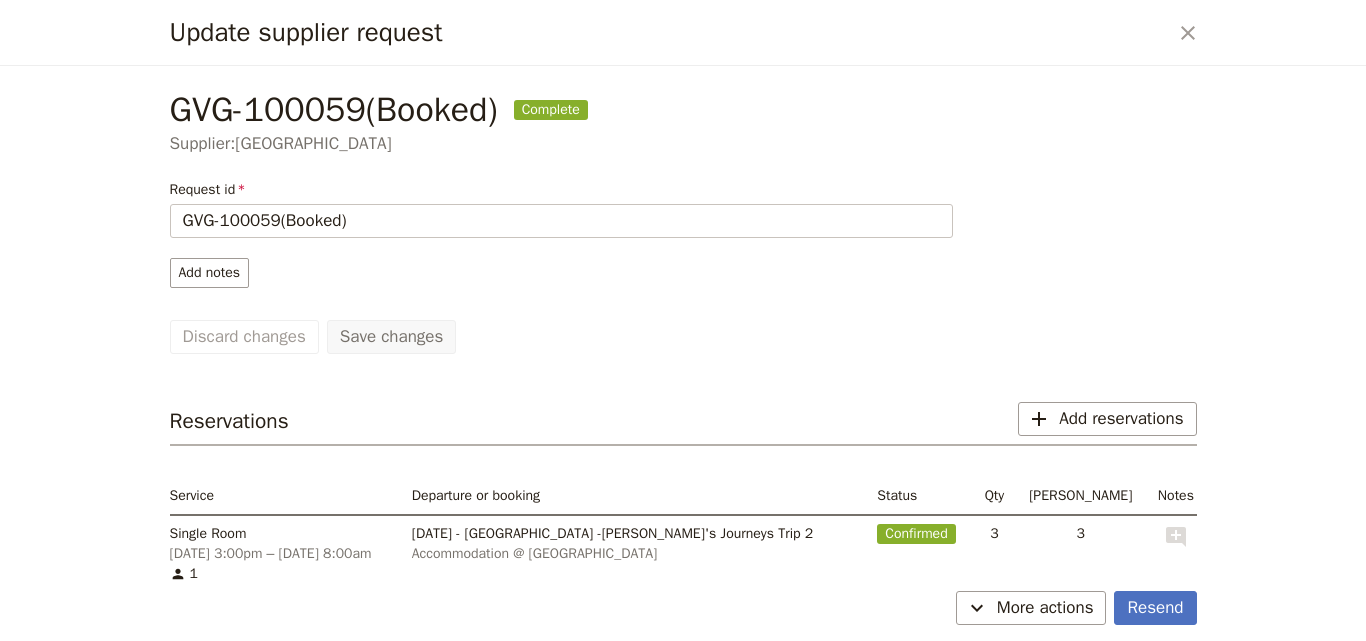 scroll, scrollTop: 152, scrollLeft: 0, axis: vertical 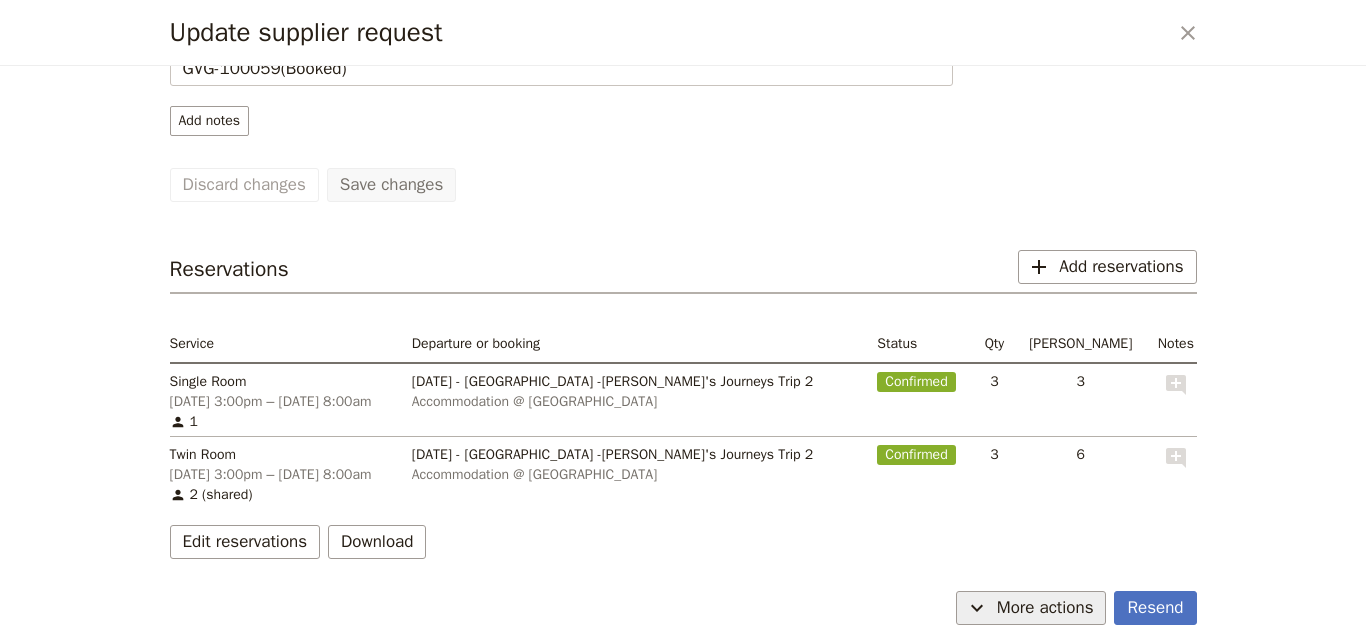click on "​ More actions" at bounding box center [1031, 608] 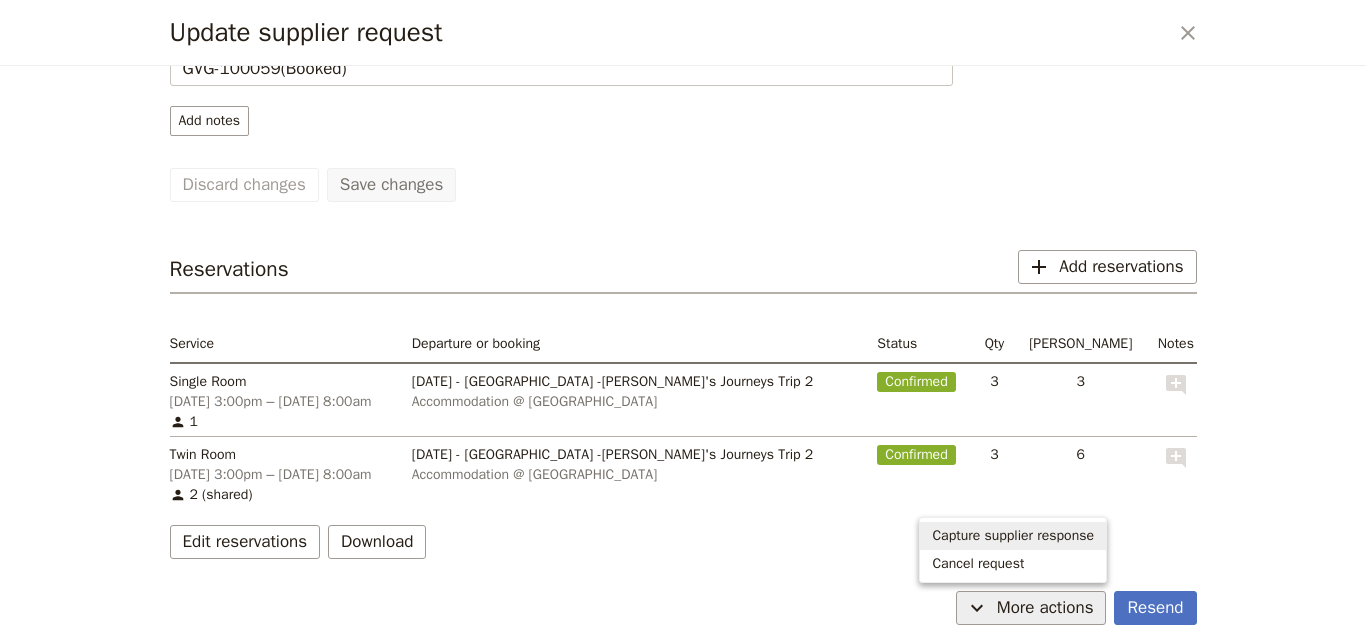 click on "Capture supplier response" at bounding box center (1013, 536) 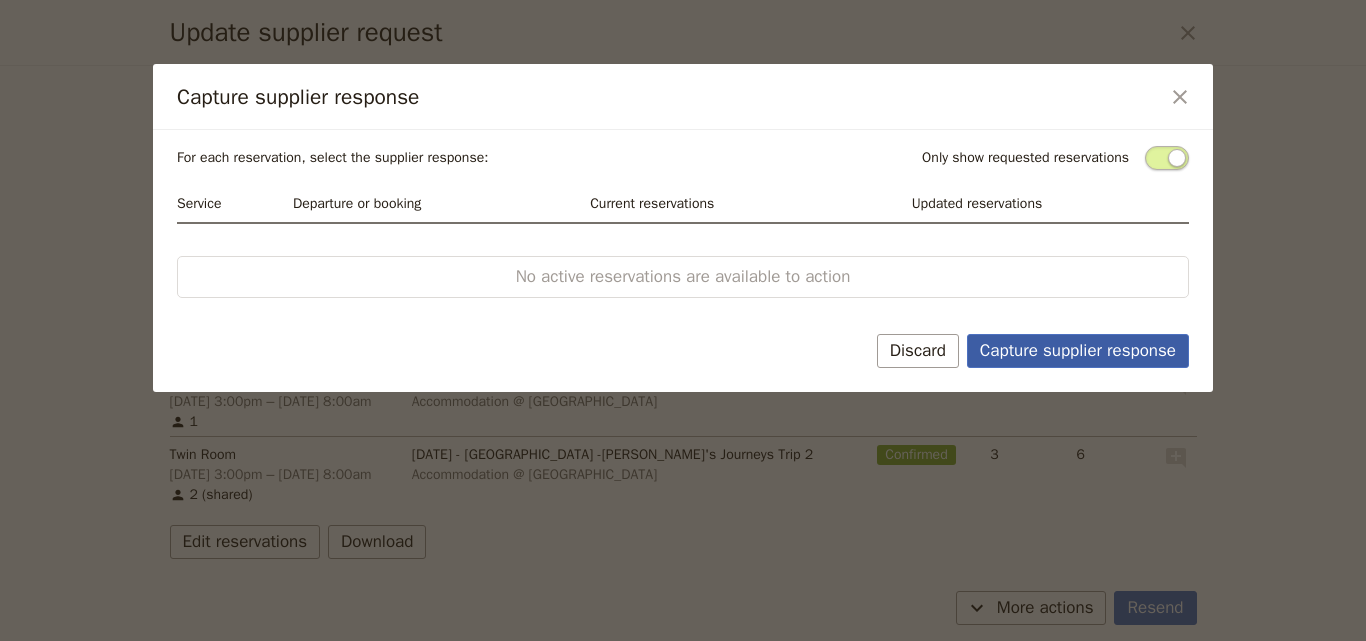 click on "Capture supplier response" at bounding box center [1078, 351] 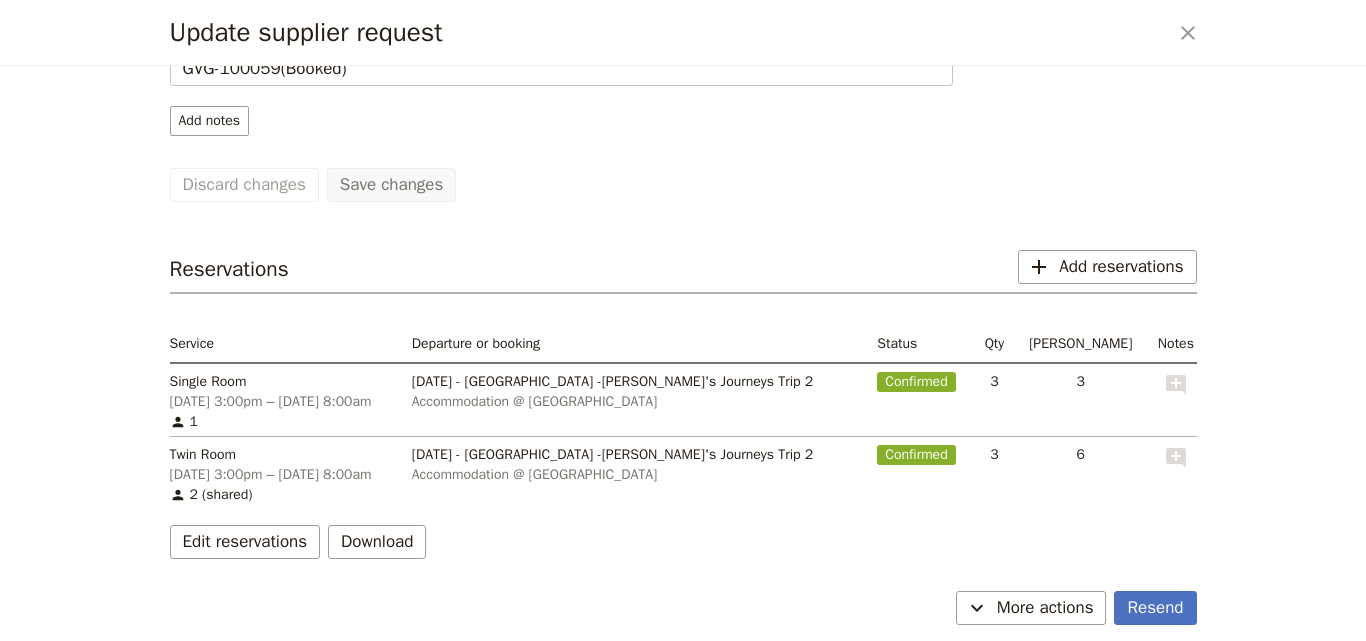 scroll, scrollTop: 52, scrollLeft: 0, axis: vertical 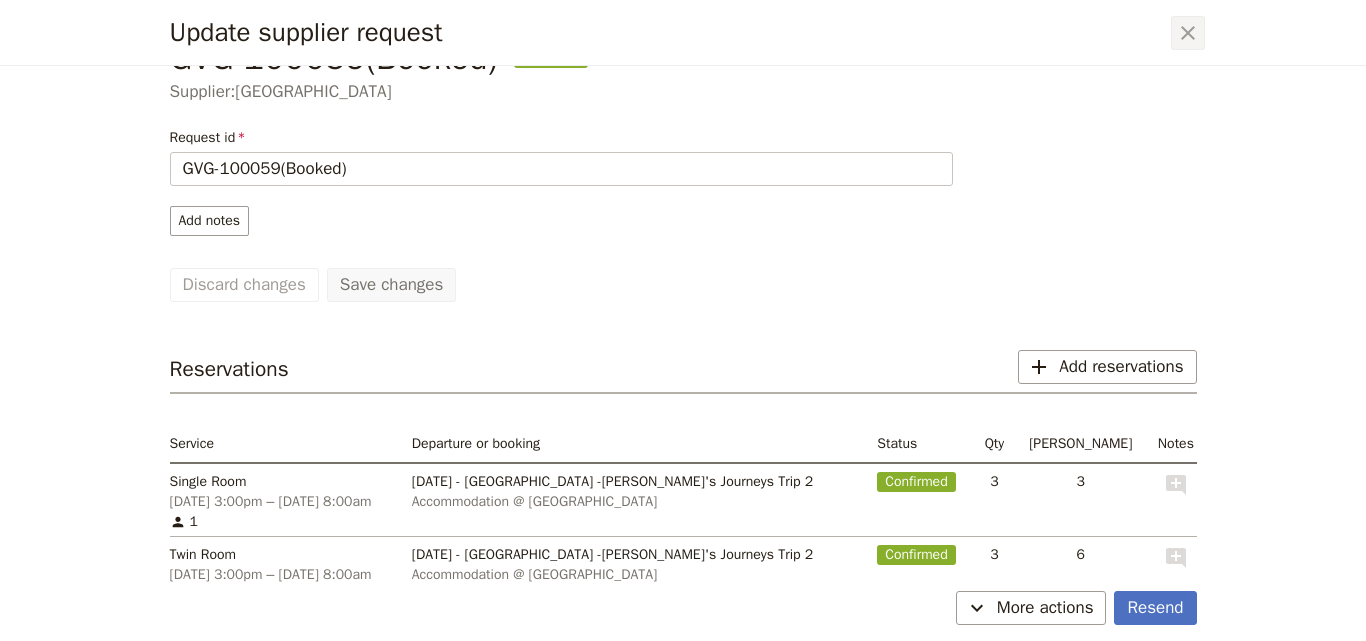 click 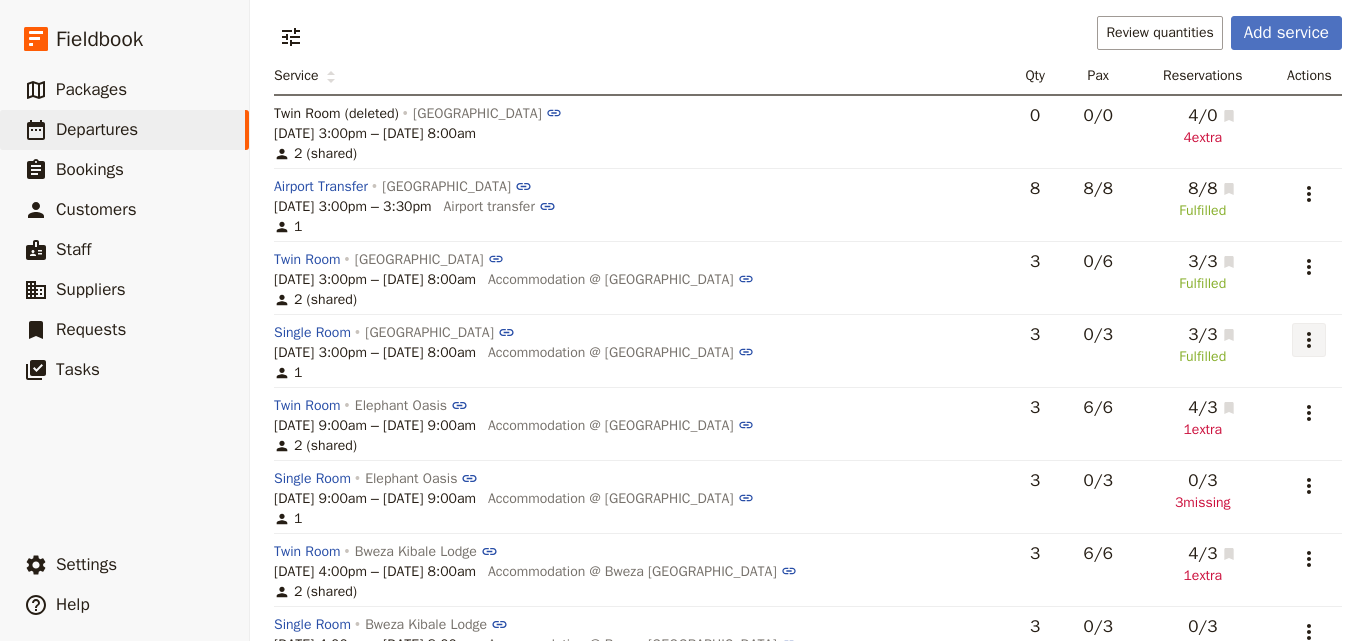click 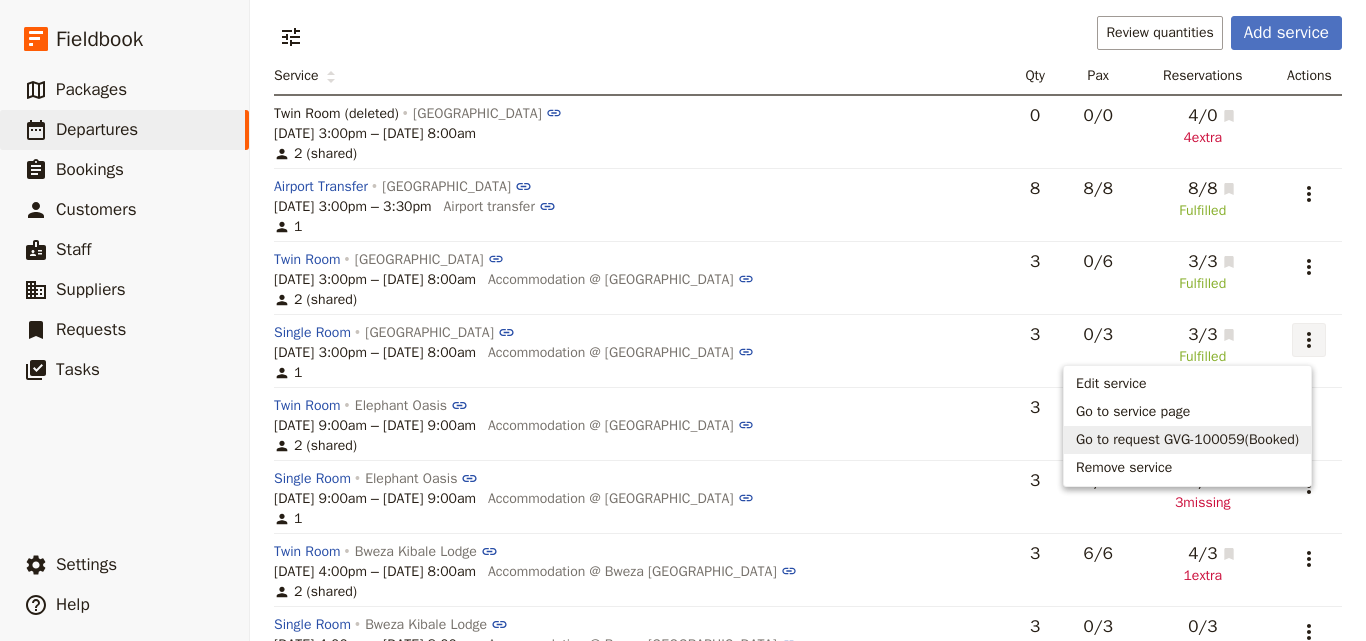 click on "Go to request GVG-100059(Booked)" at bounding box center [1187, 440] 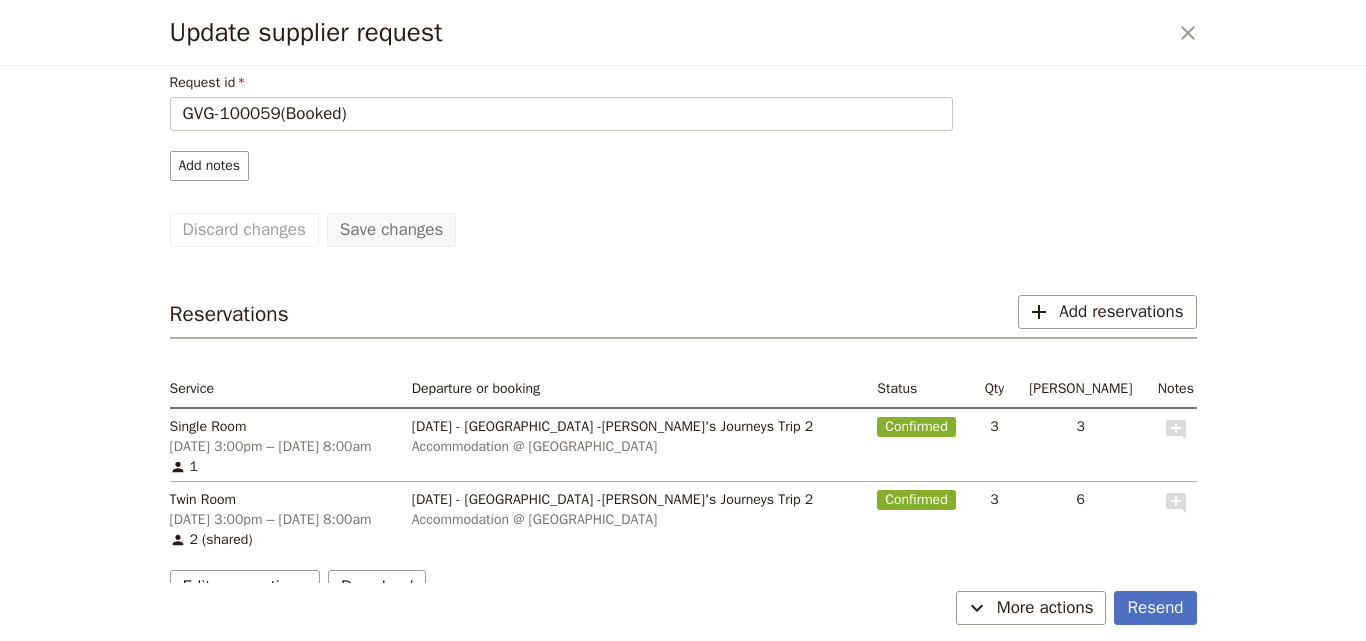 scroll, scrollTop: 152, scrollLeft: 0, axis: vertical 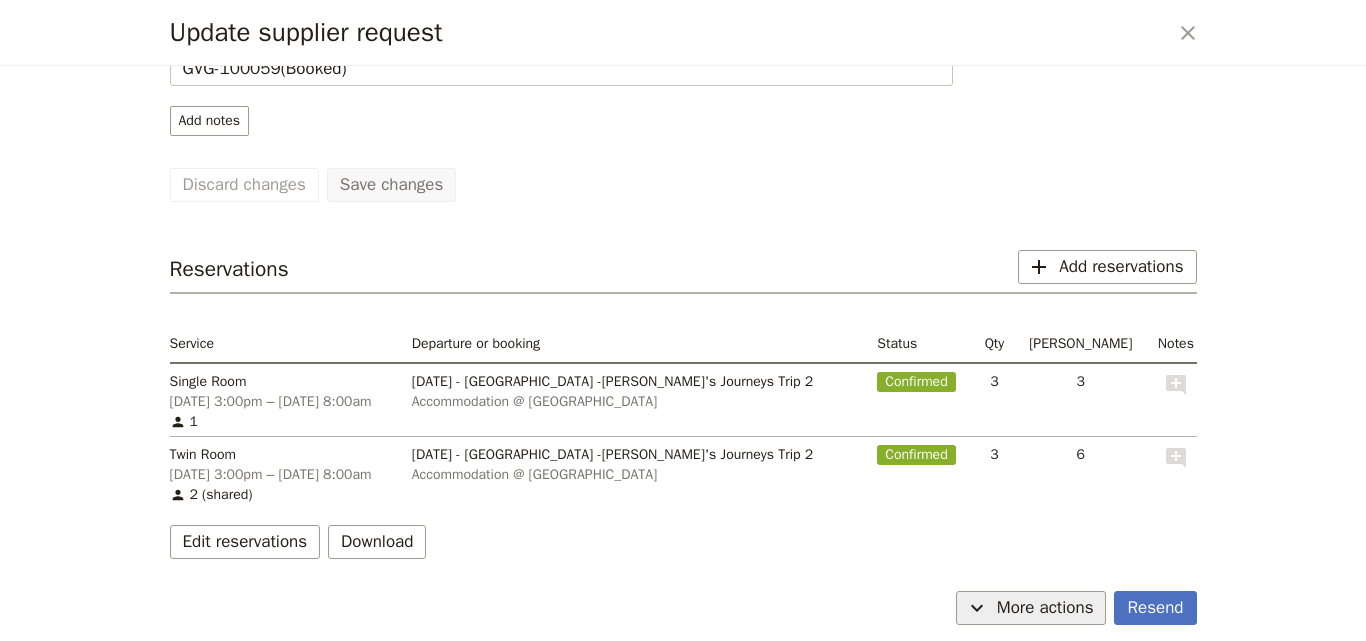 click 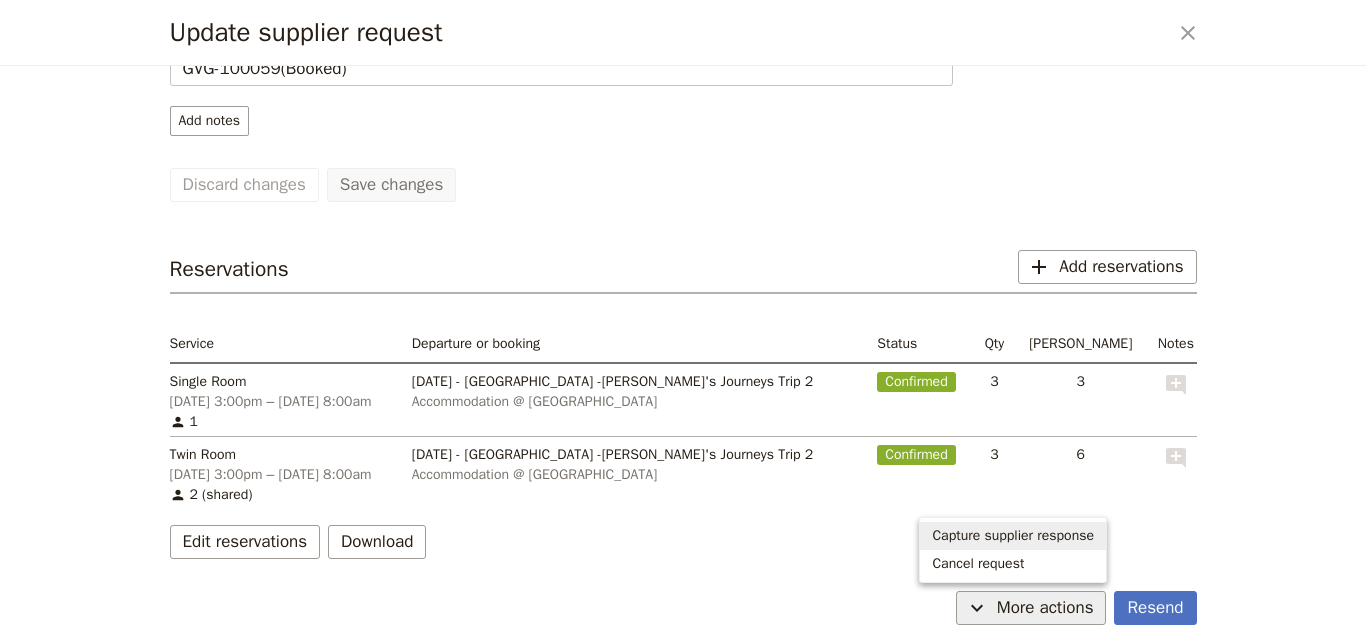 click on "Capture supplier response" at bounding box center [1013, 536] 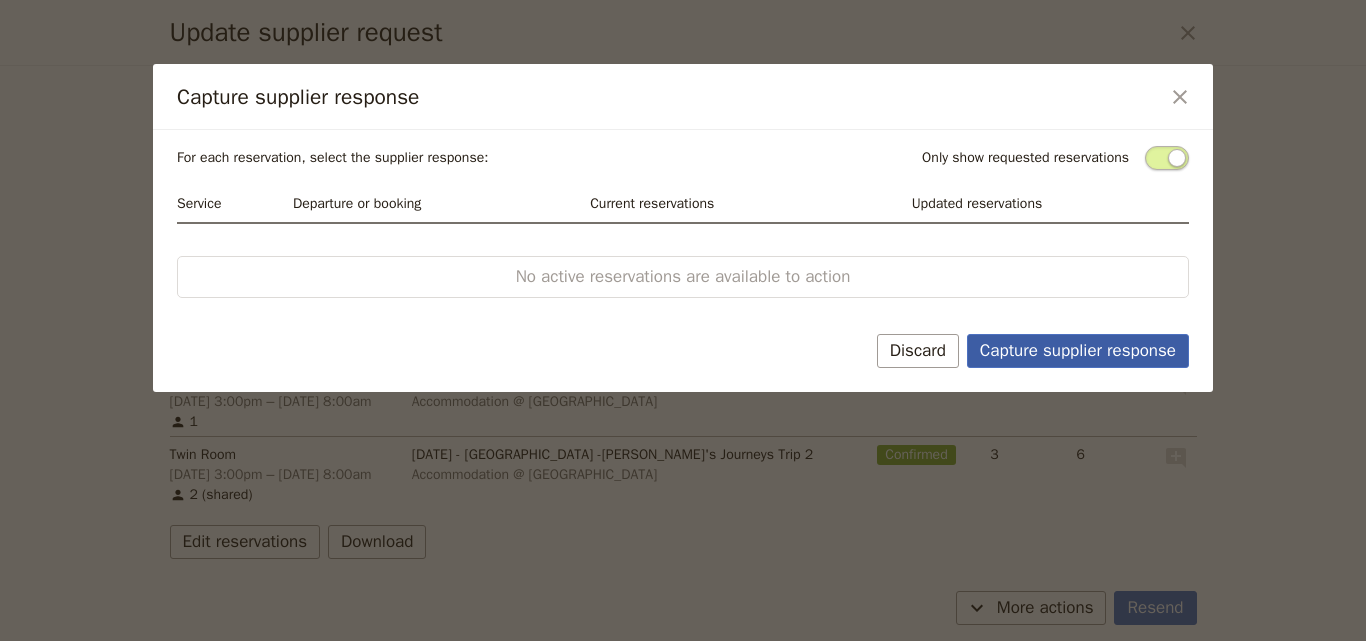 click on "Capture supplier response" at bounding box center (1078, 351) 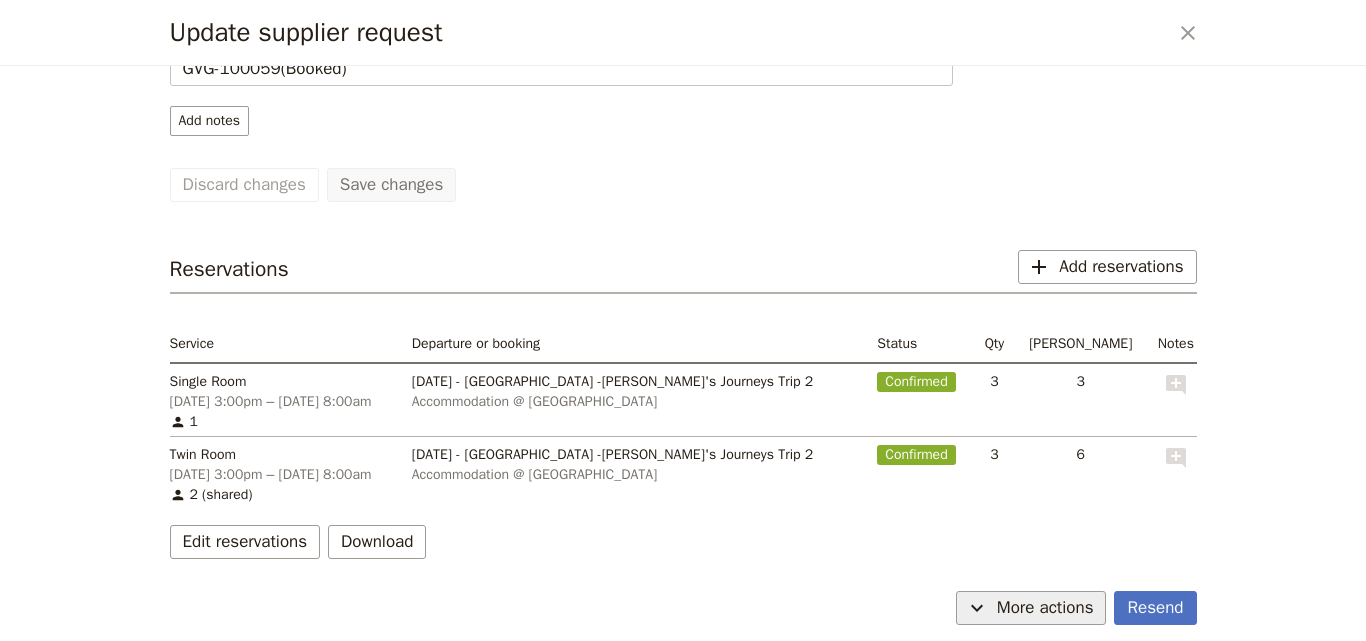 click on "More actions" at bounding box center (1045, 608) 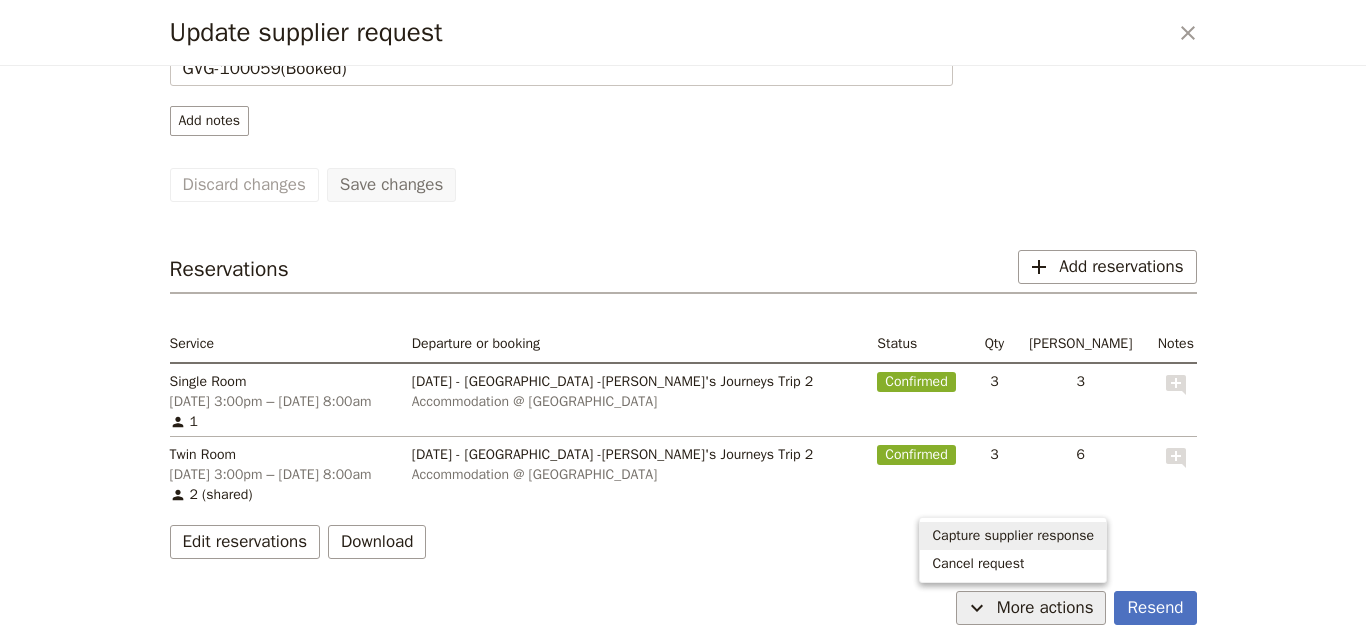click on "Capture supplier response" at bounding box center (1013, 536) 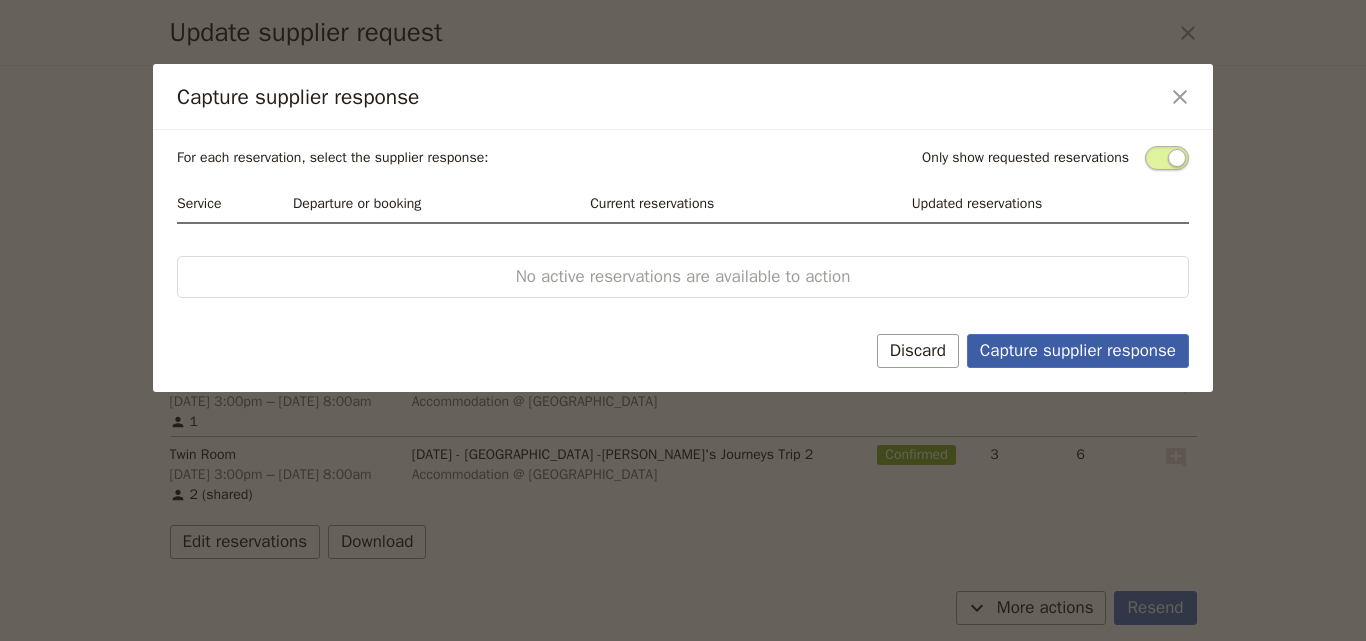click on "Capture supplier response" at bounding box center [1078, 351] 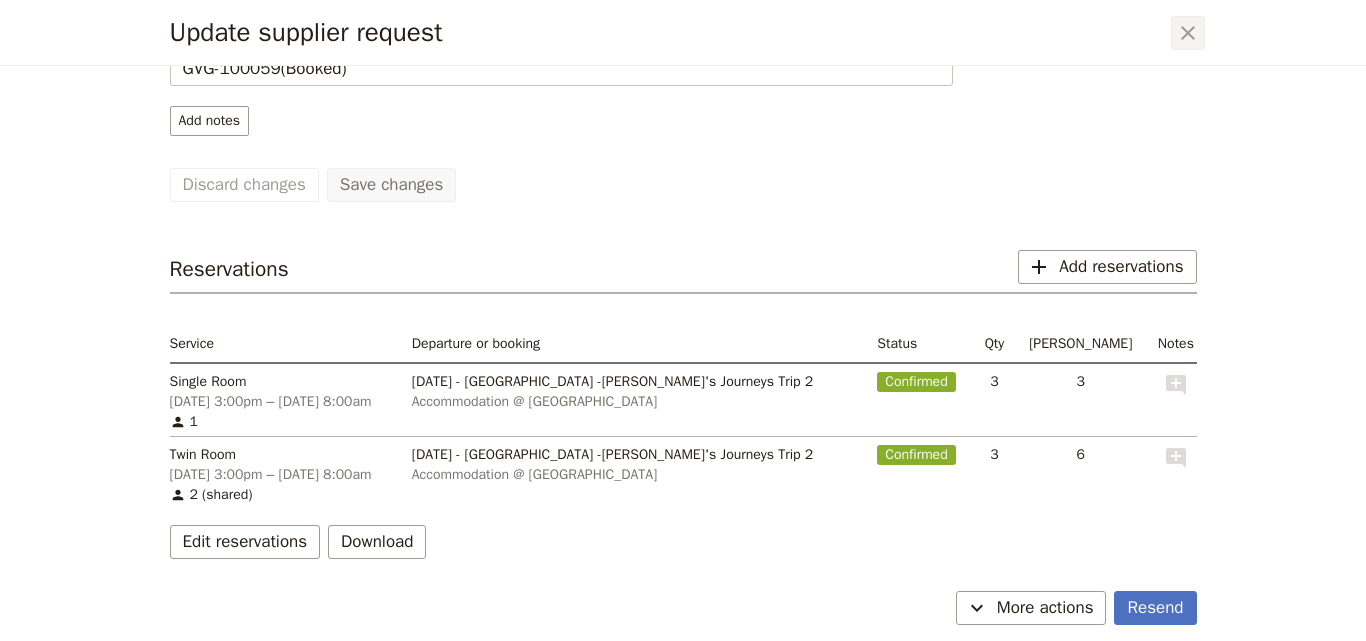 click 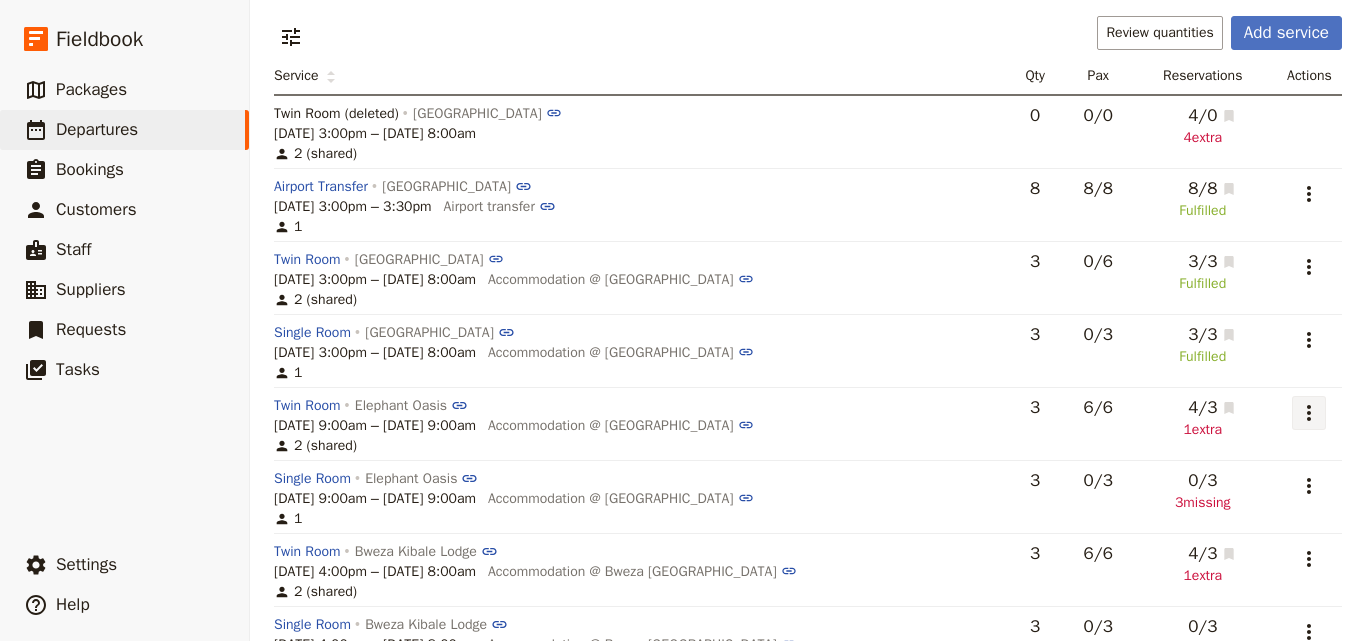click 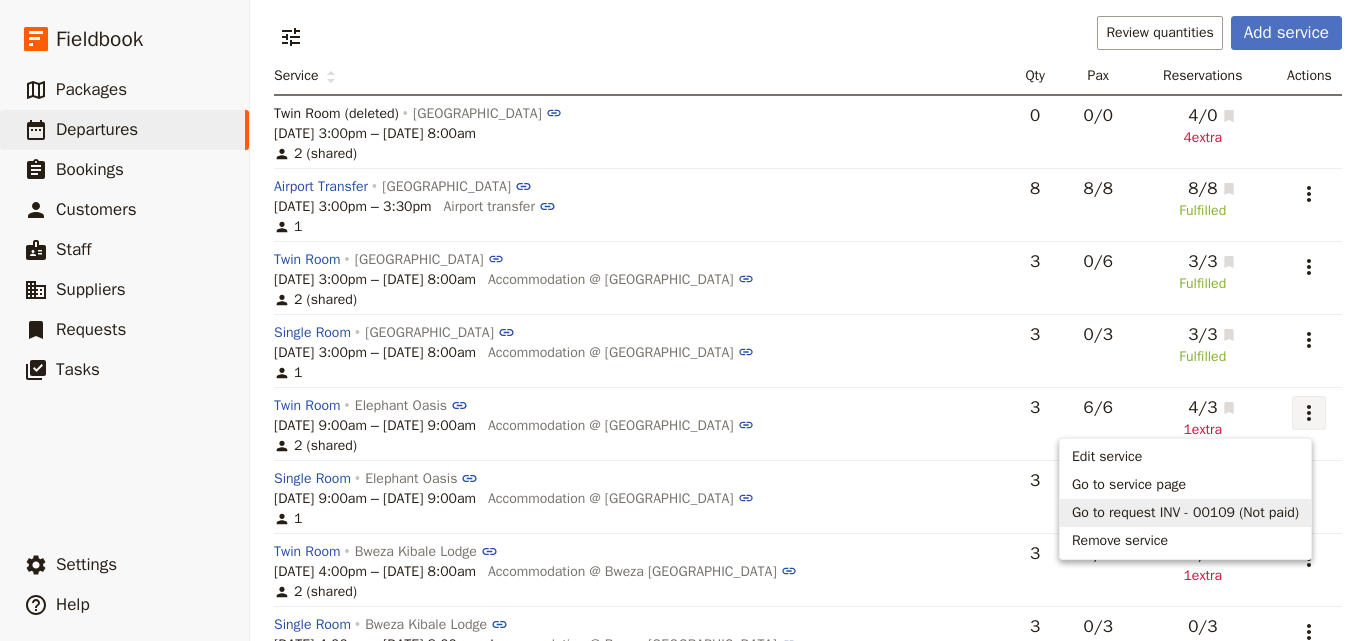 click on "Go to request INV - 00109 (Not paid)" at bounding box center (1185, 513) 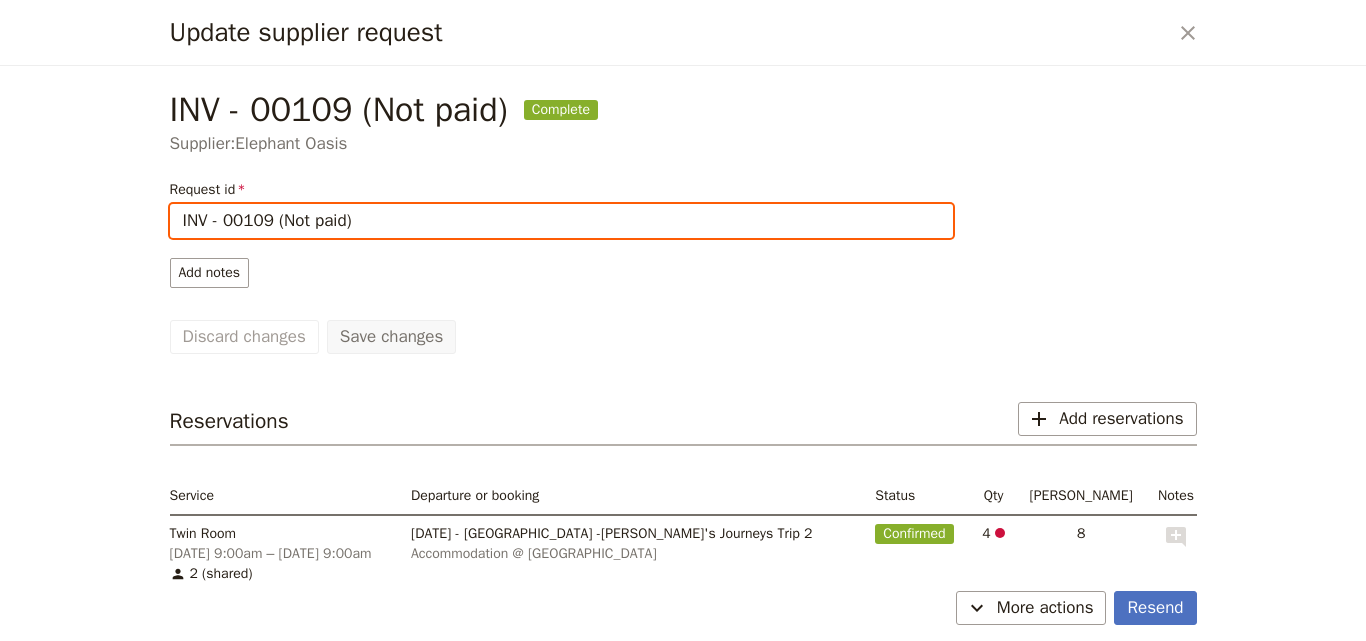 drag, startPoint x: 344, startPoint y: 221, endPoint x: 281, endPoint y: 222, distance: 63.007935 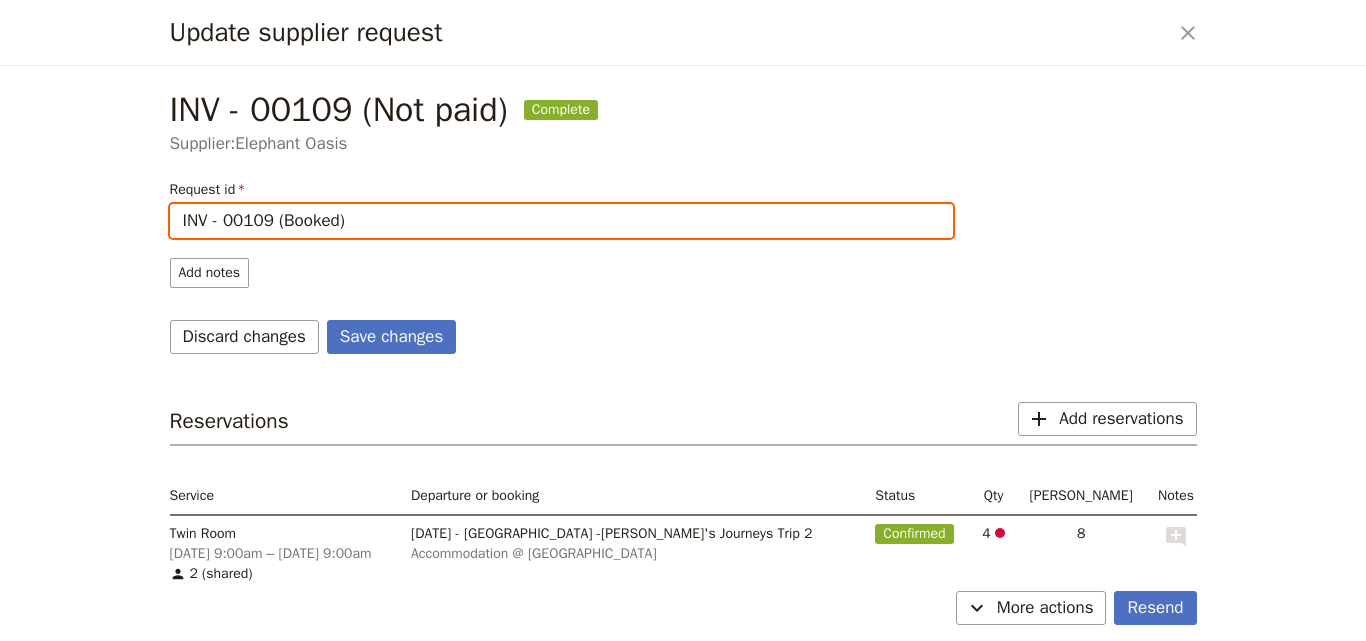 click on "INV - 00109 (Booked)" at bounding box center [561, 221] 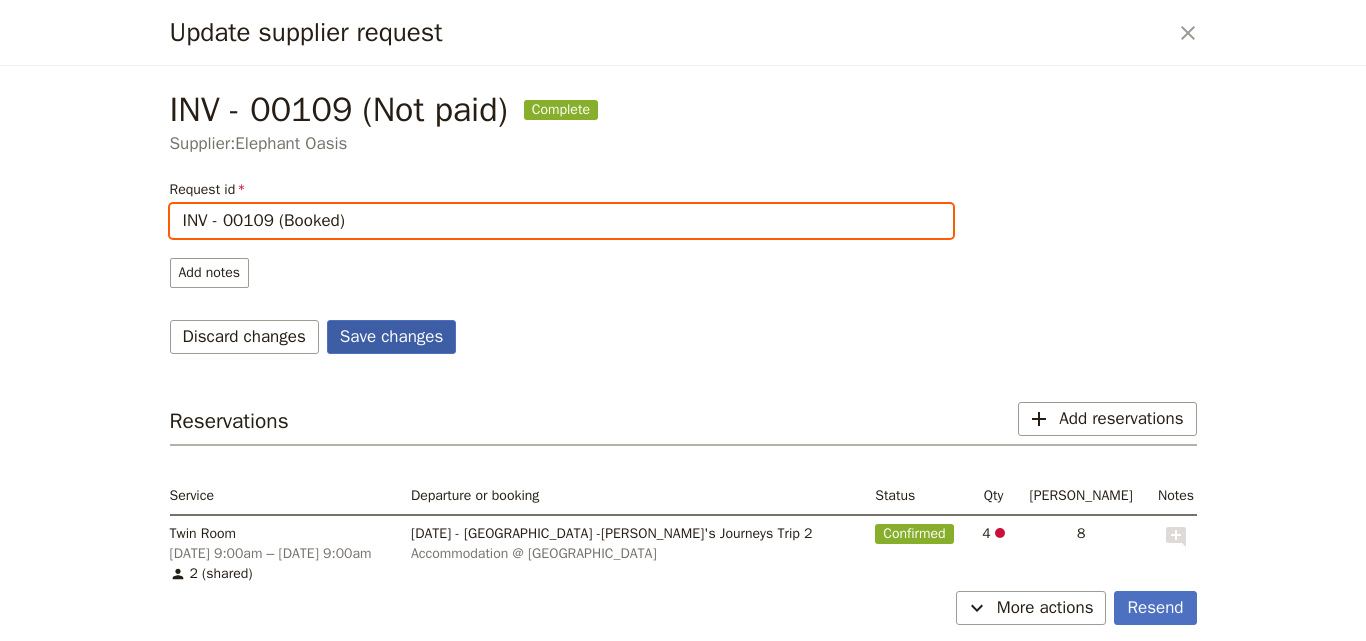 type on "INV - 00109 (Booked)" 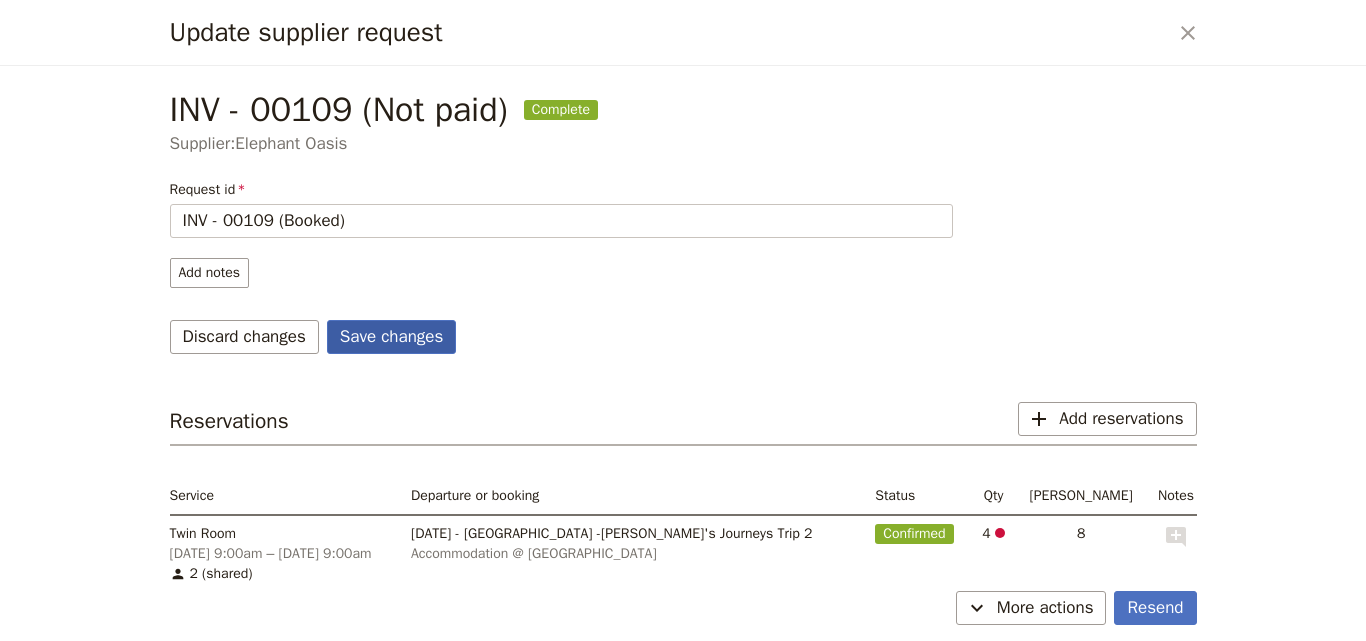 click on "Save changes" at bounding box center (392, 337) 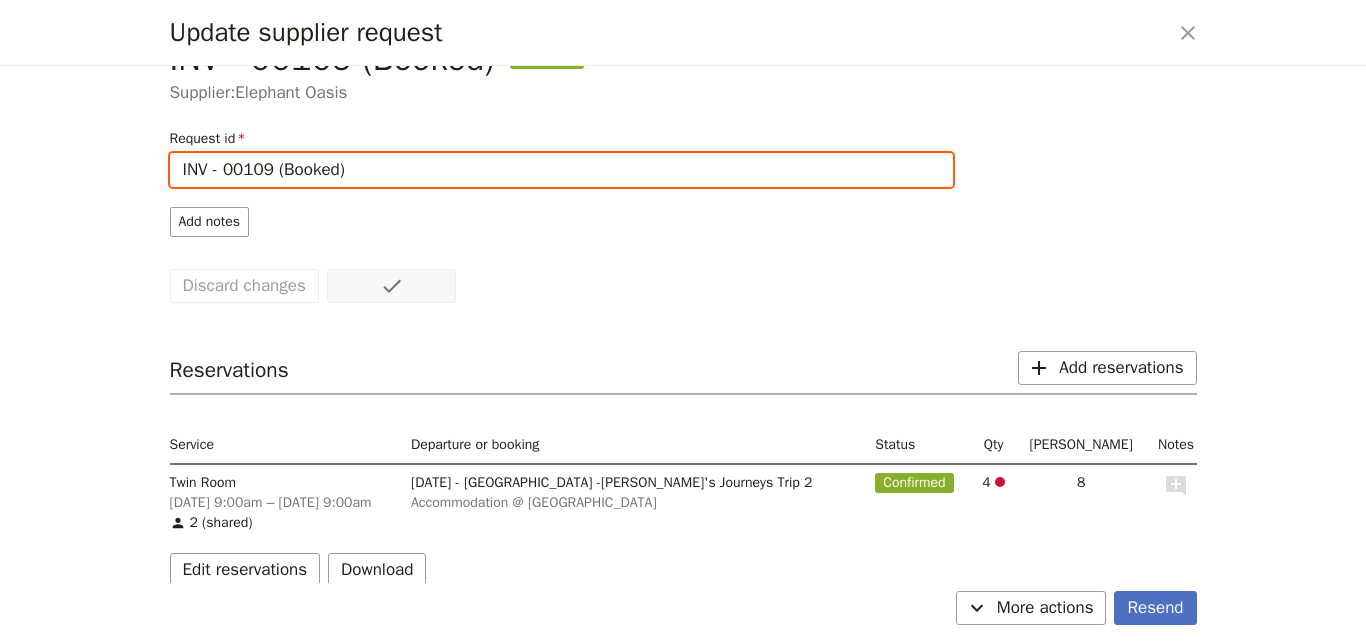 scroll, scrollTop: 79, scrollLeft: 0, axis: vertical 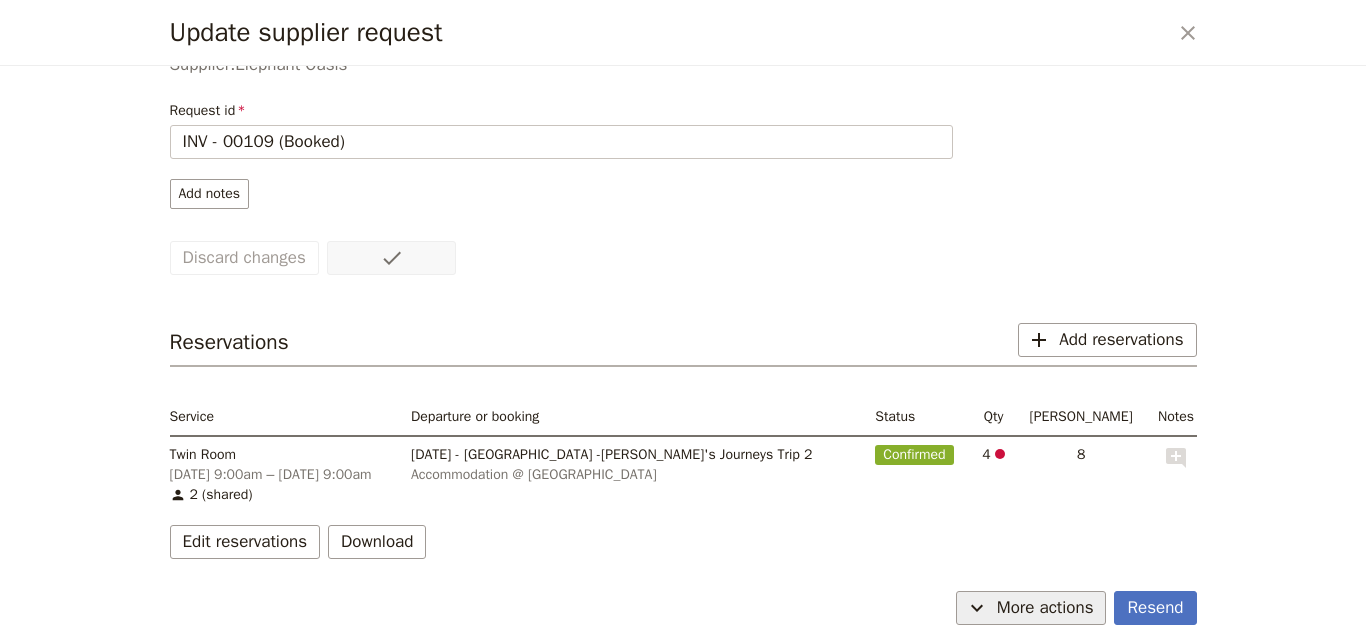 click 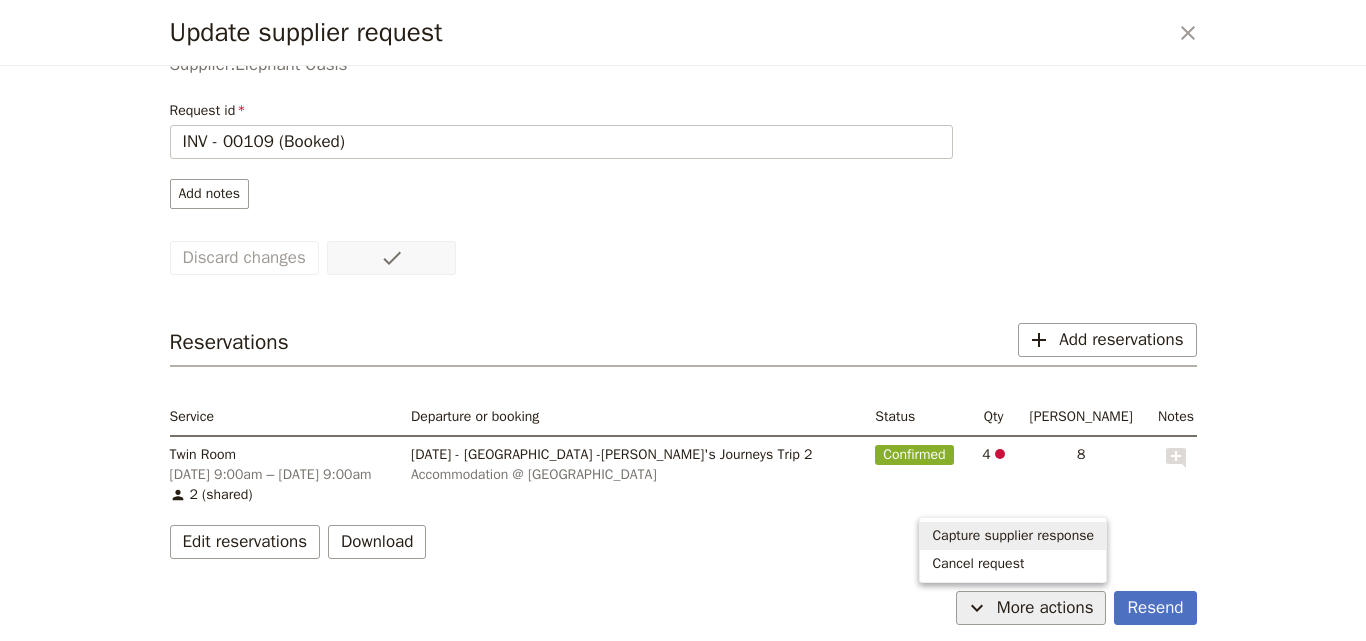 click on "Capture supplier response" at bounding box center [1013, 536] 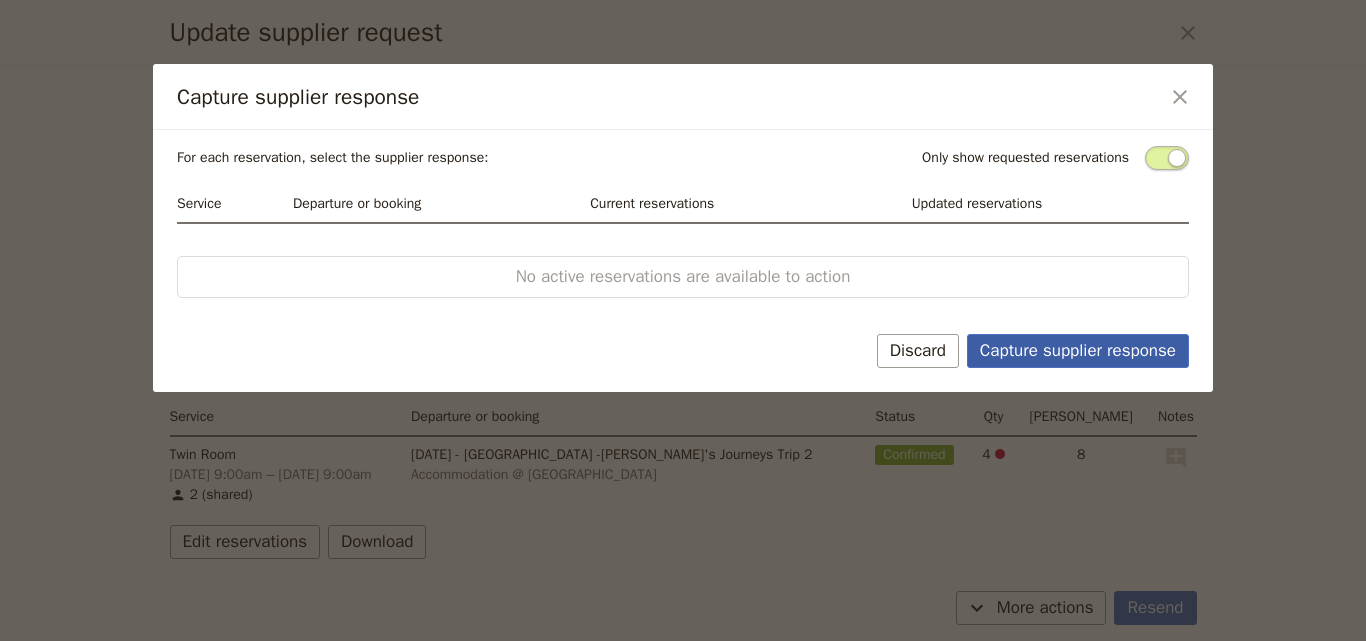 click on "Capture supplier response" at bounding box center (1078, 351) 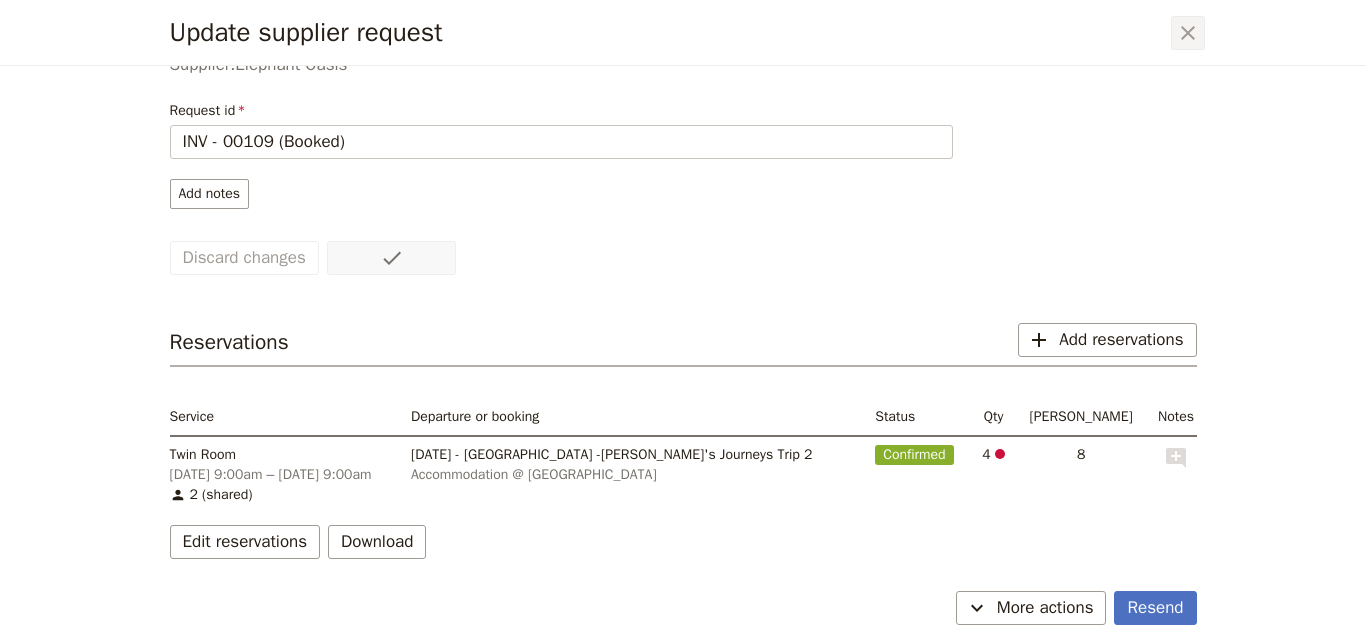 click 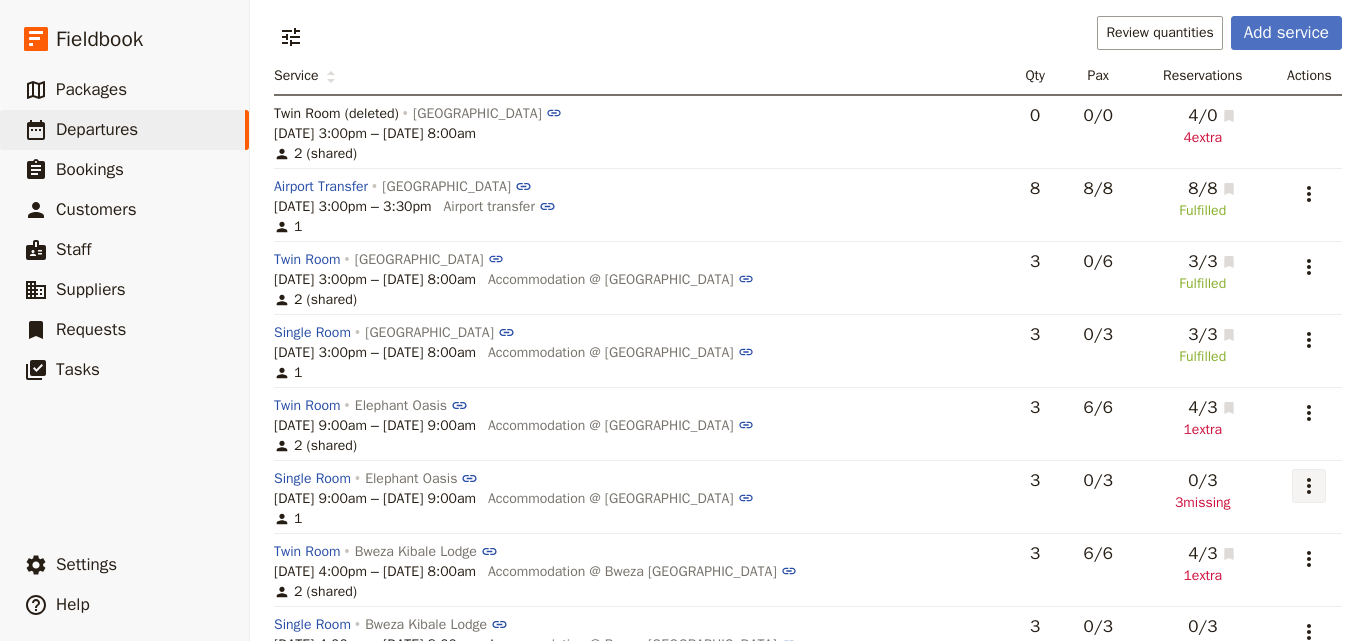 click 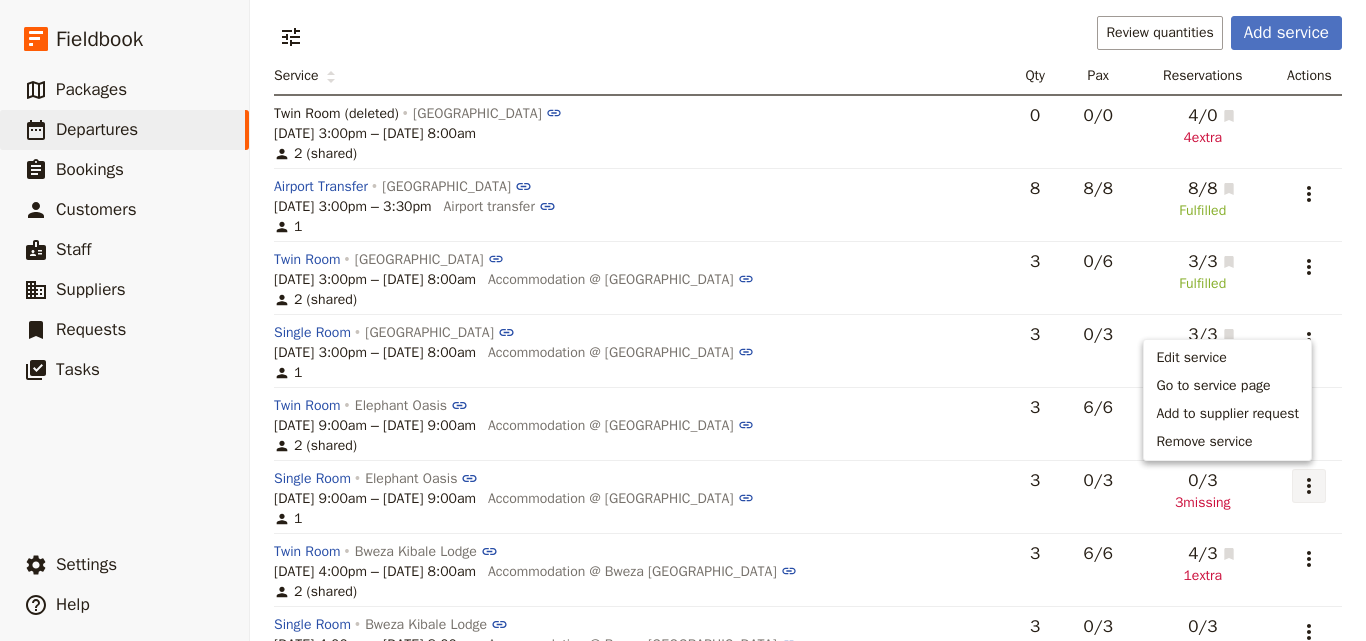 click 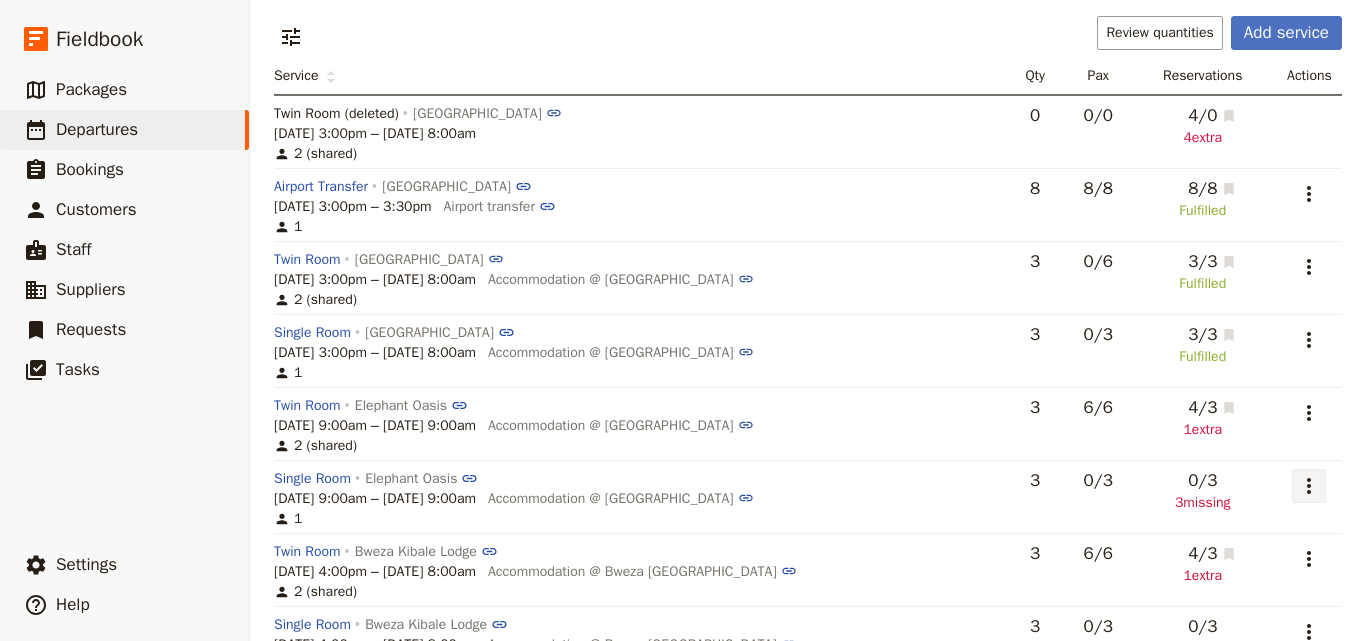 click 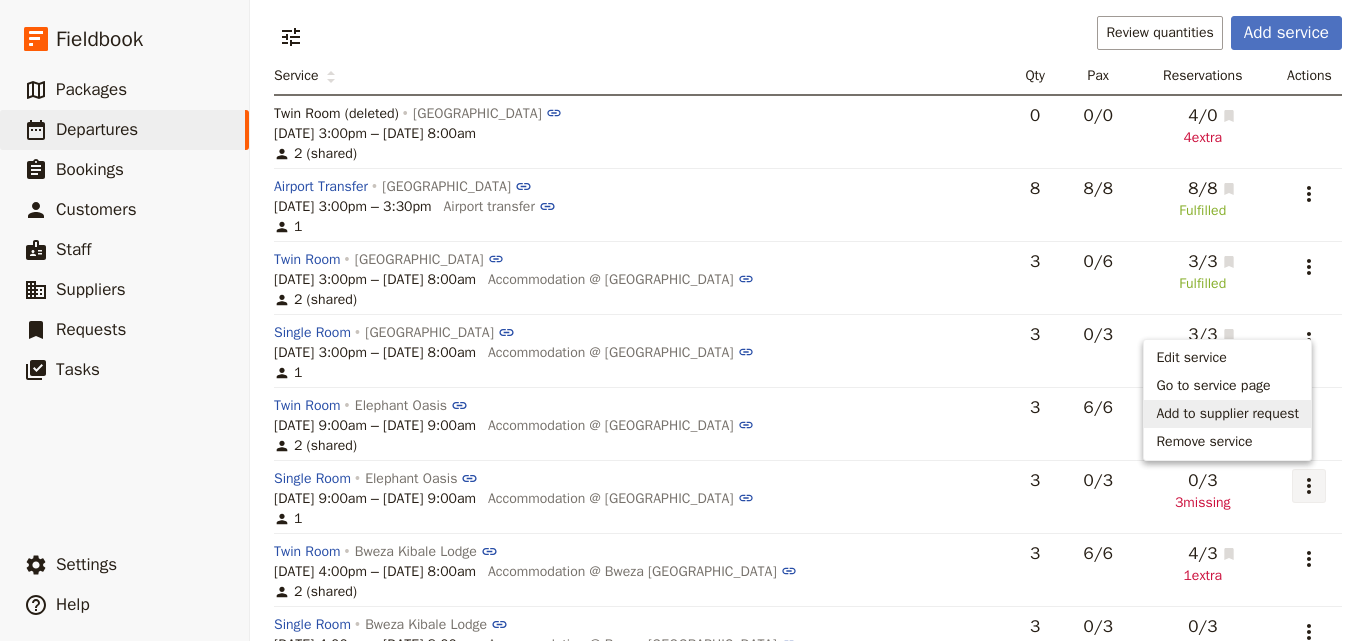 click on "Add to supplier request" at bounding box center (1227, 414) 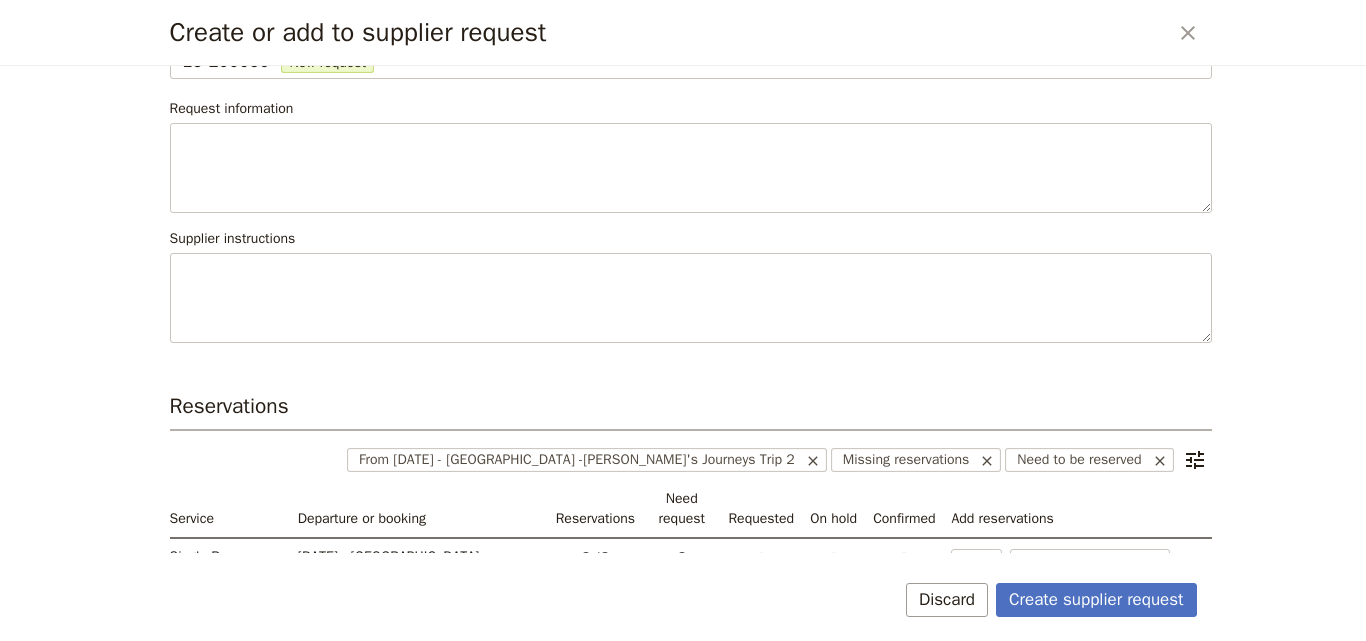 scroll, scrollTop: 222, scrollLeft: 0, axis: vertical 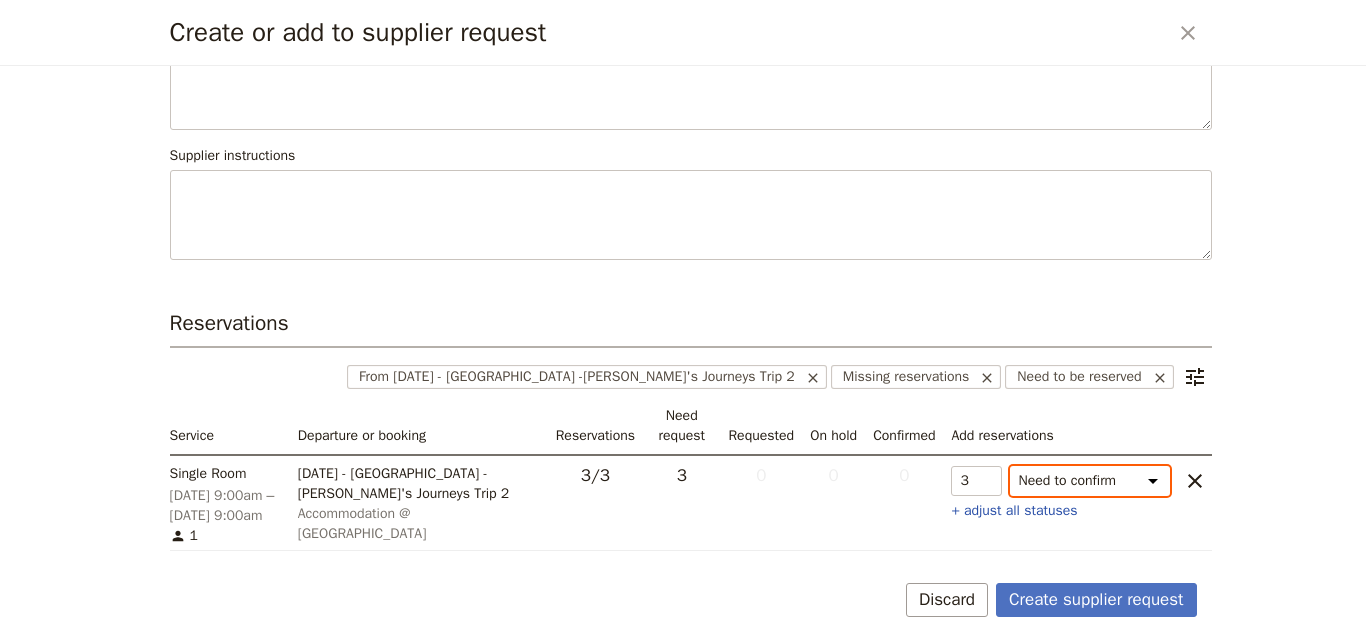 click on "Need to confirm Need to hold On hold requested Confirm requested On hold Confirmed" at bounding box center [1090, 481] 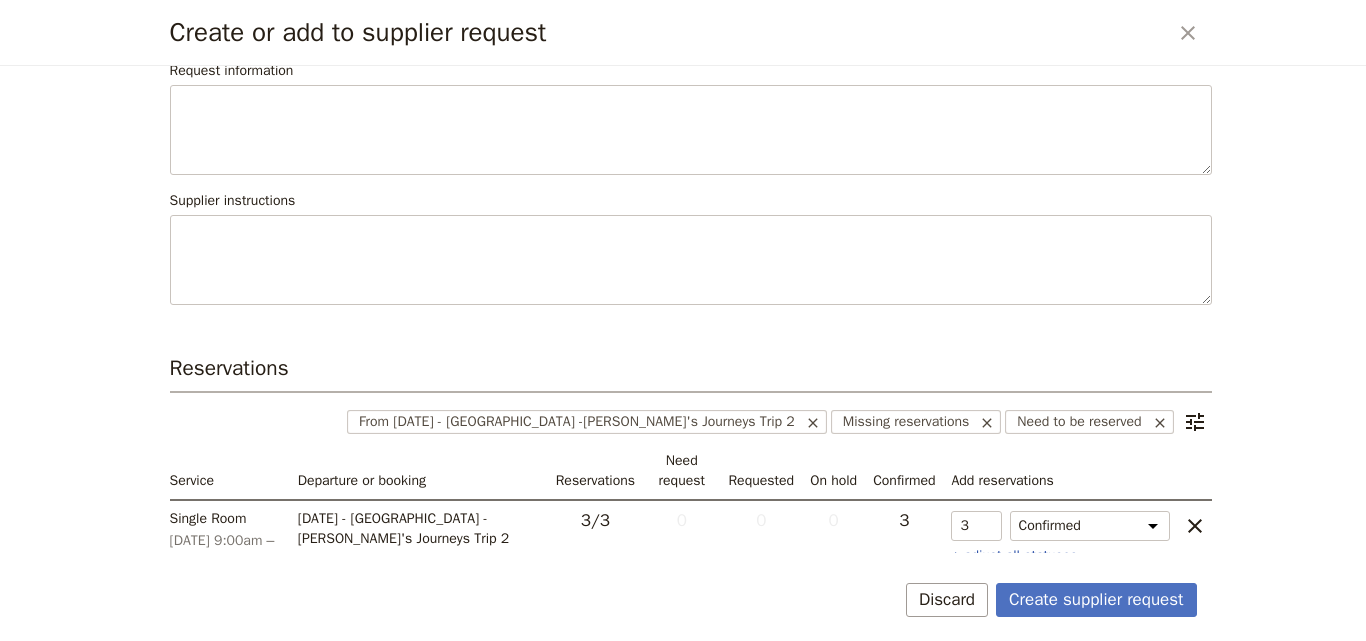 scroll, scrollTop: 222, scrollLeft: 0, axis: vertical 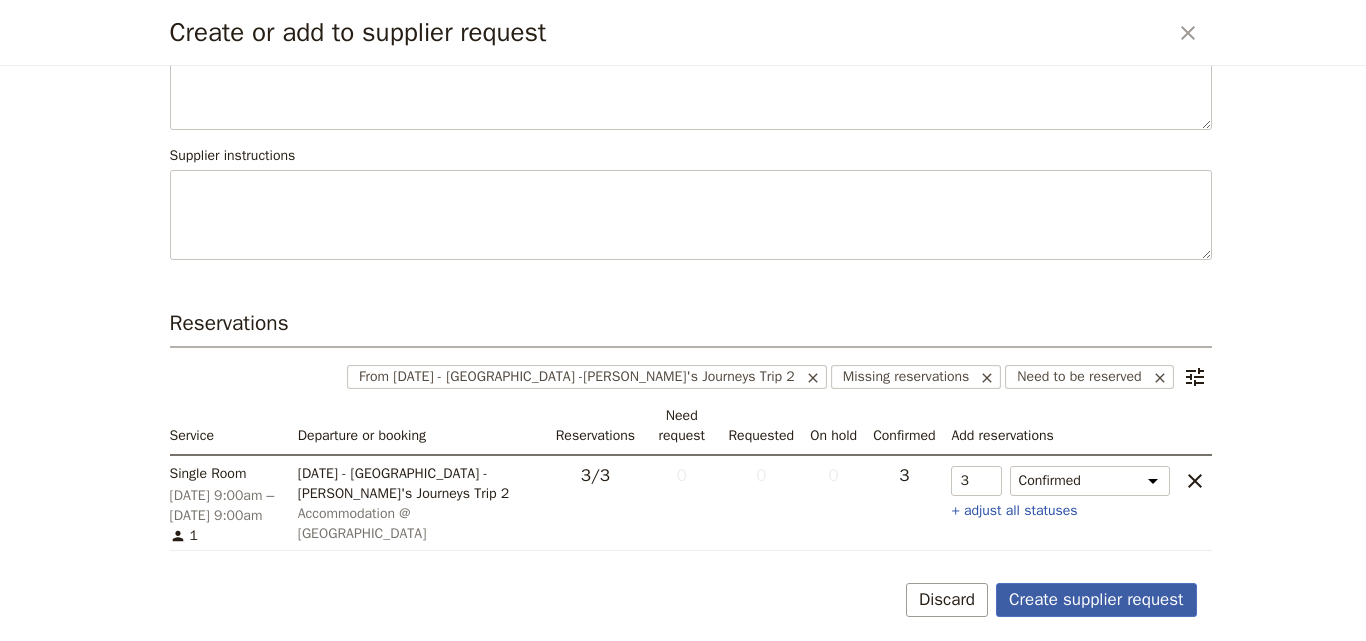 click on "Create supplier request" at bounding box center [1096, 600] 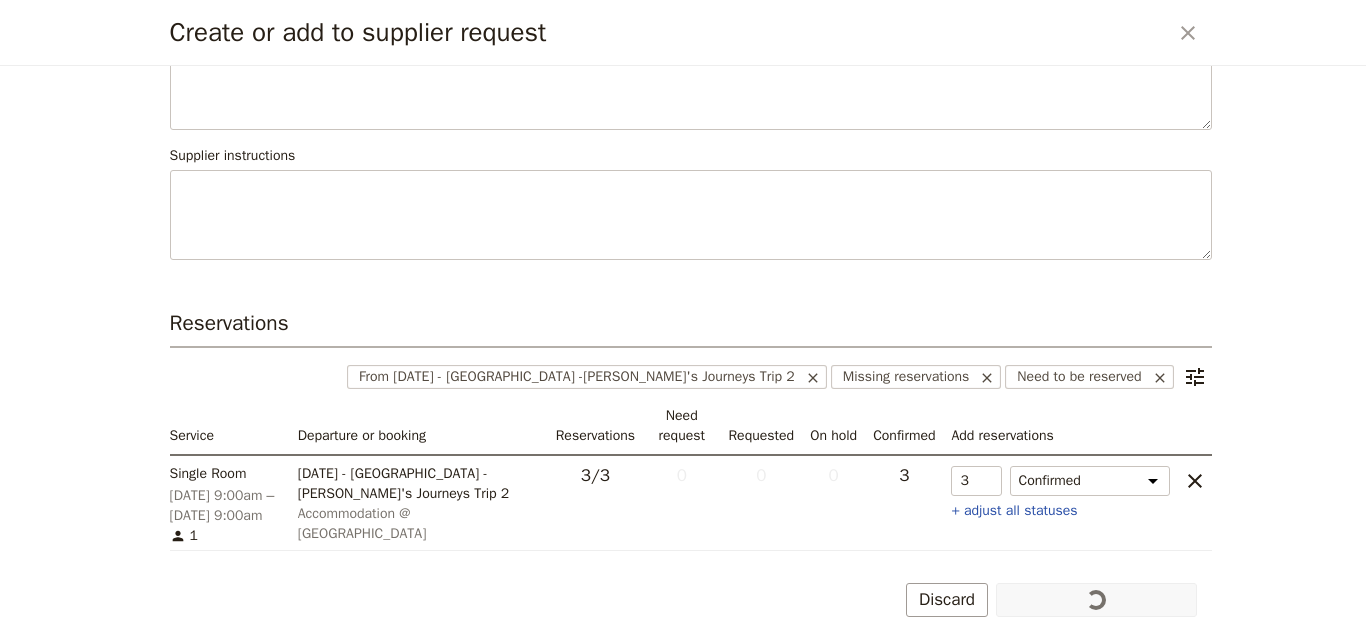 scroll, scrollTop: 185, scrollLeft: 0, axis: vertical 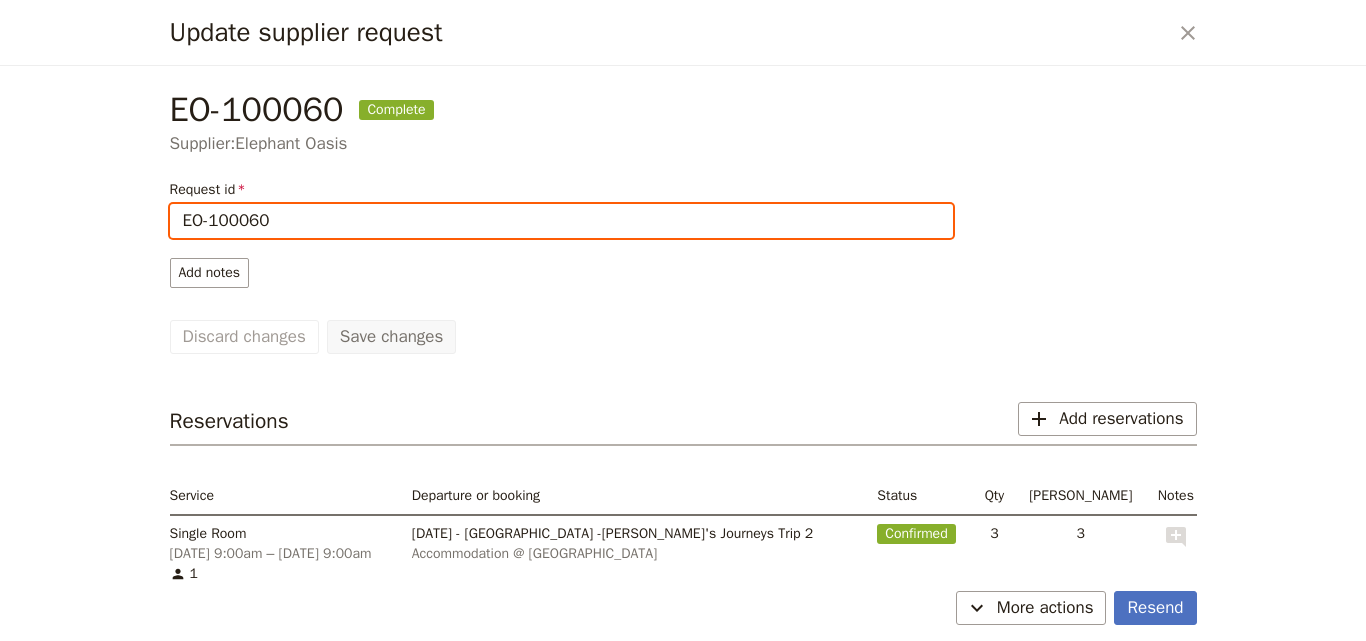 click on "EO-100060" at bounding box center [561, 221] 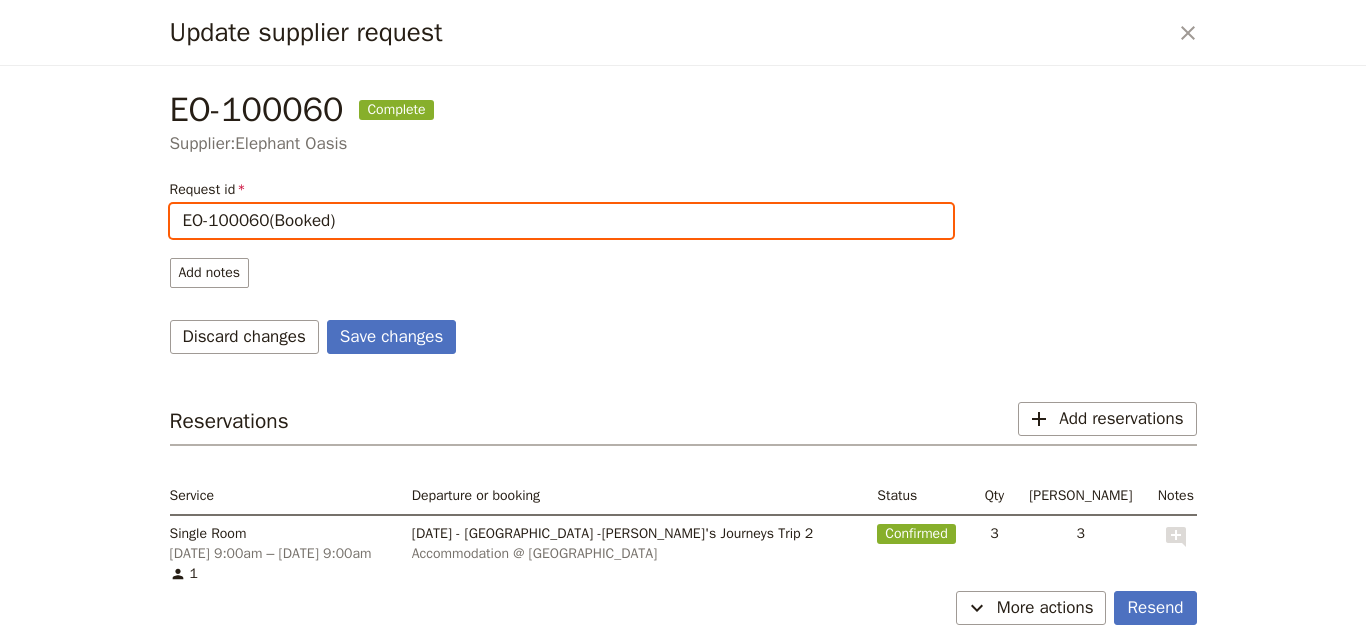 click on "EO-100060(Booked)" at bounding box center [561, 221] 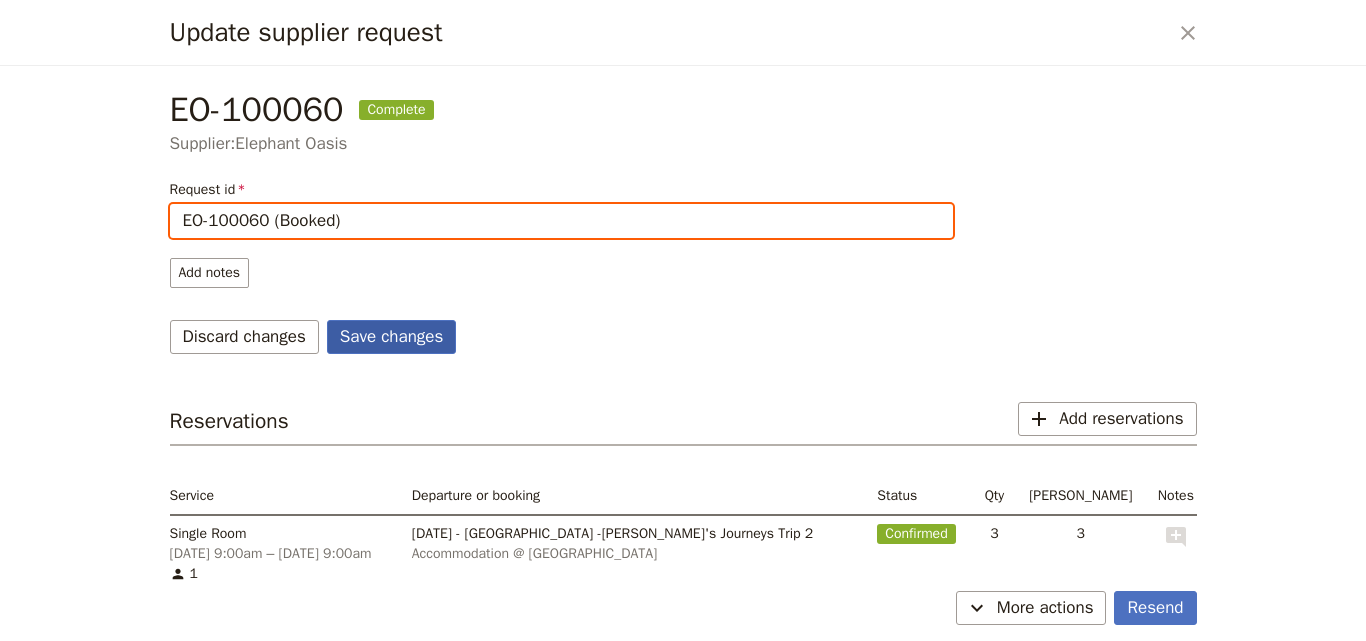type on "EO-100060 (Booked)" 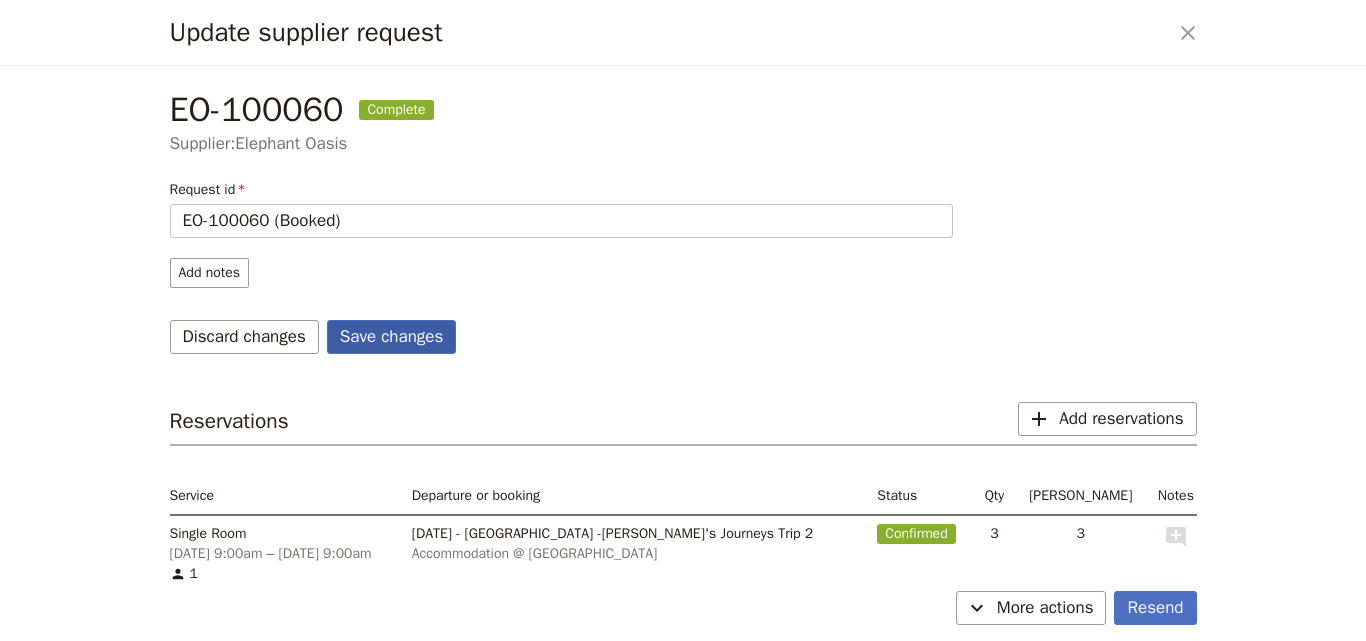 click on "Save changes" at bounding box center (392, 337) 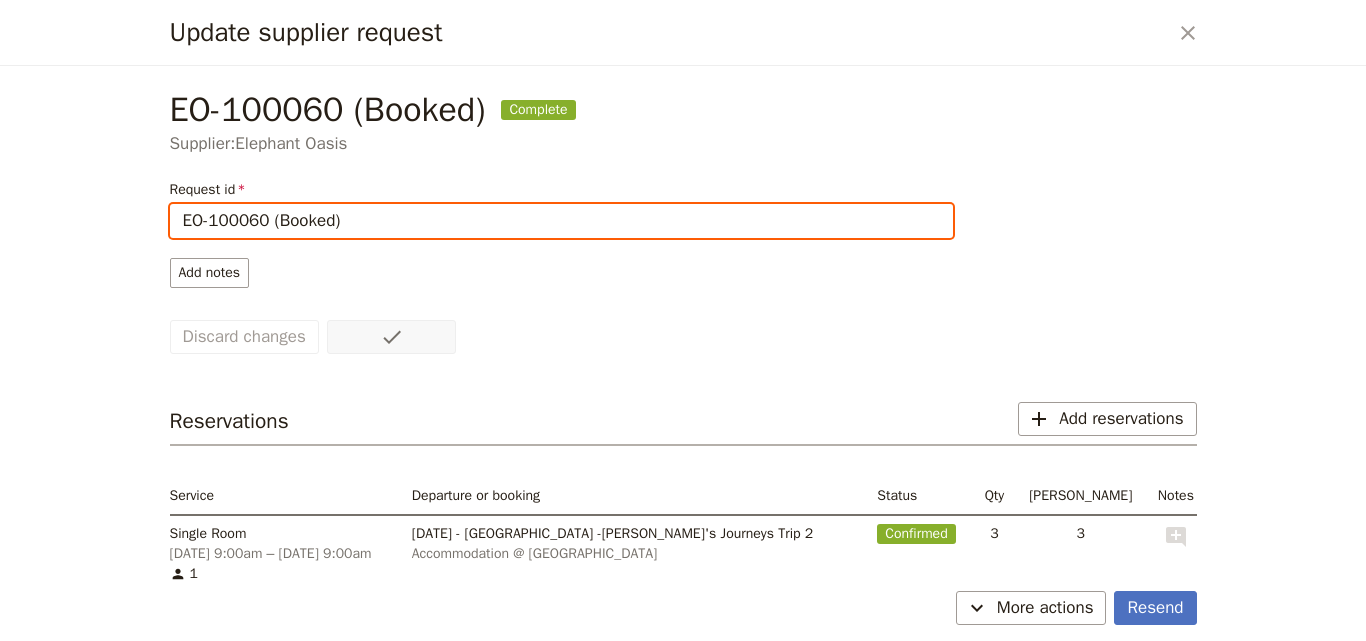 scroll, scrollTop: 79, scrollLeft: 0, axis: vertical 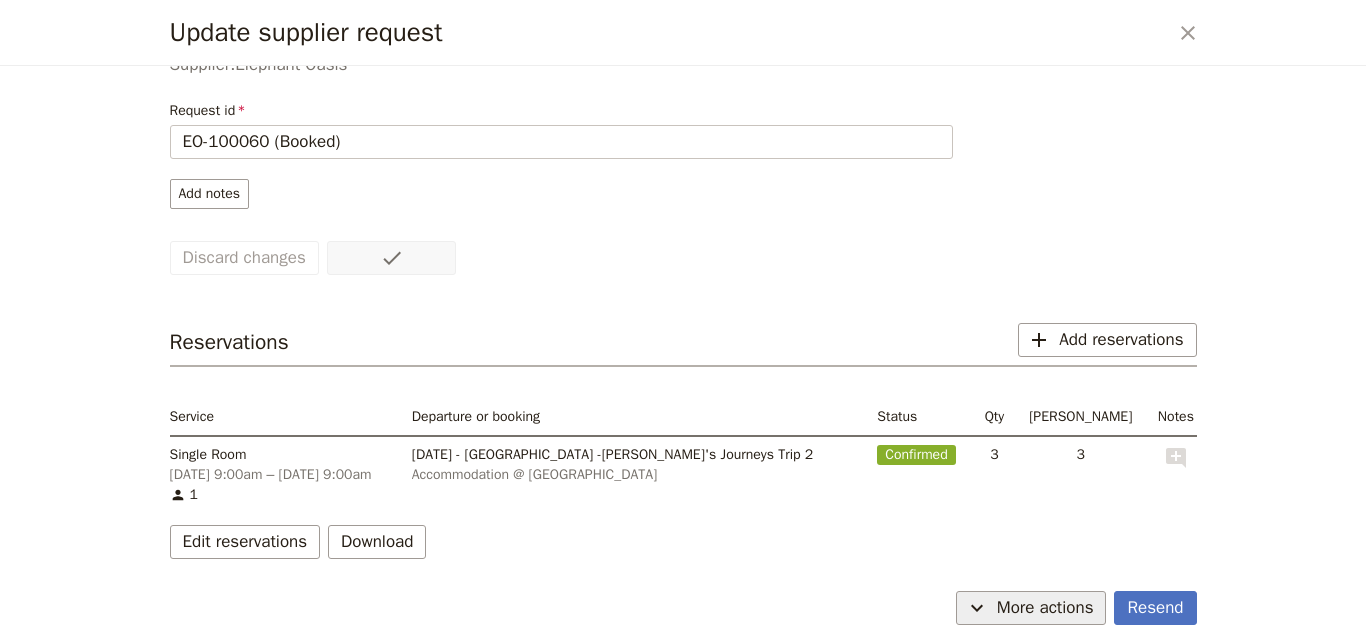 click on "More actions" at bounding box center (1045, 608) 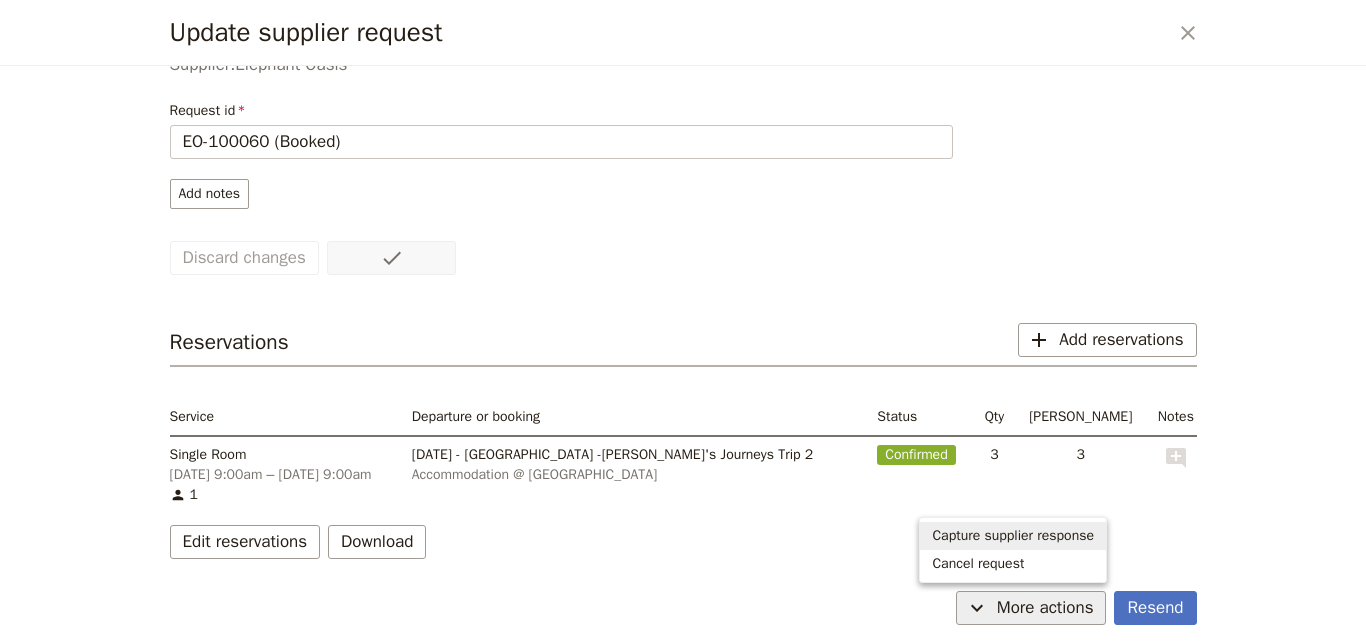 click on "Capture supplier response" at bounding box center (1013, 536) 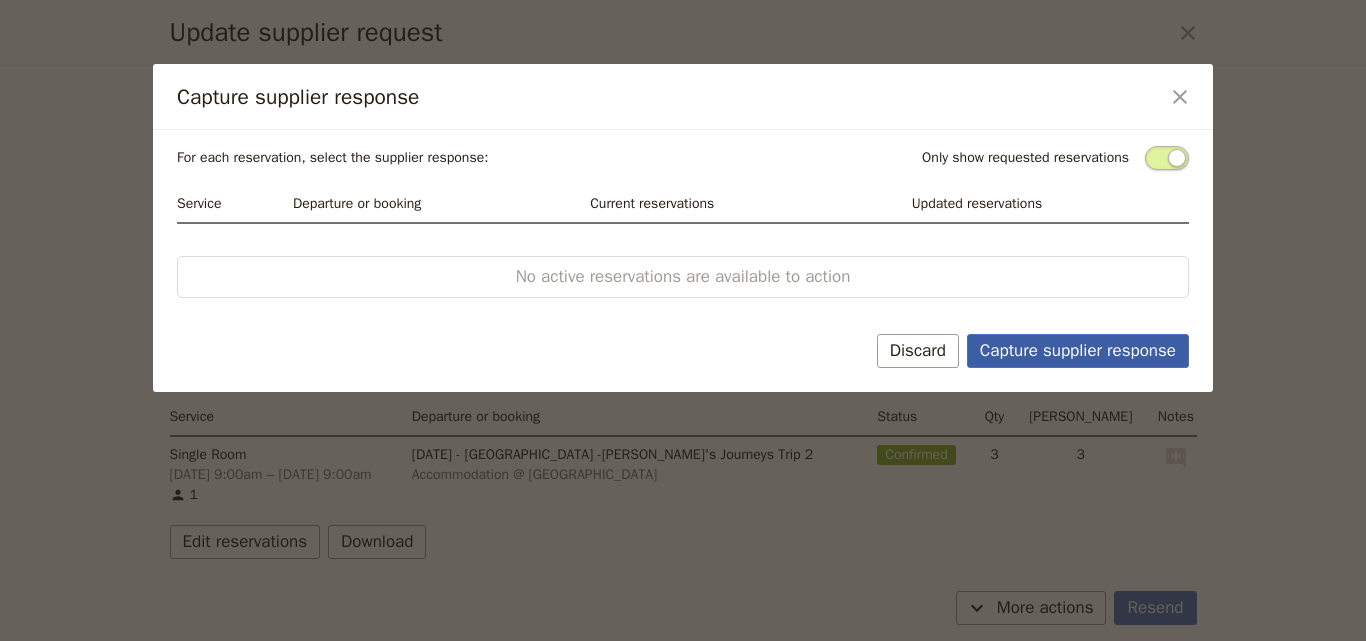 click on "Capture supplier response" at bounding box center (1078, 351) 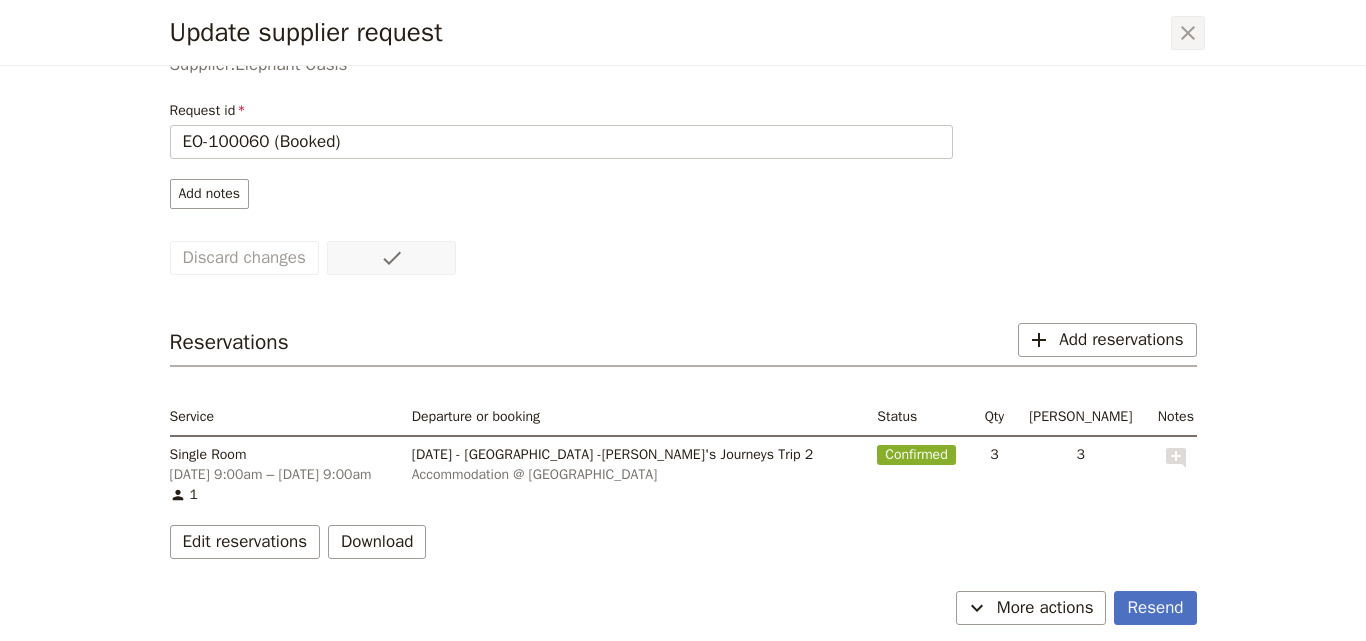 click on "​" at bounding box center [1188, 33] 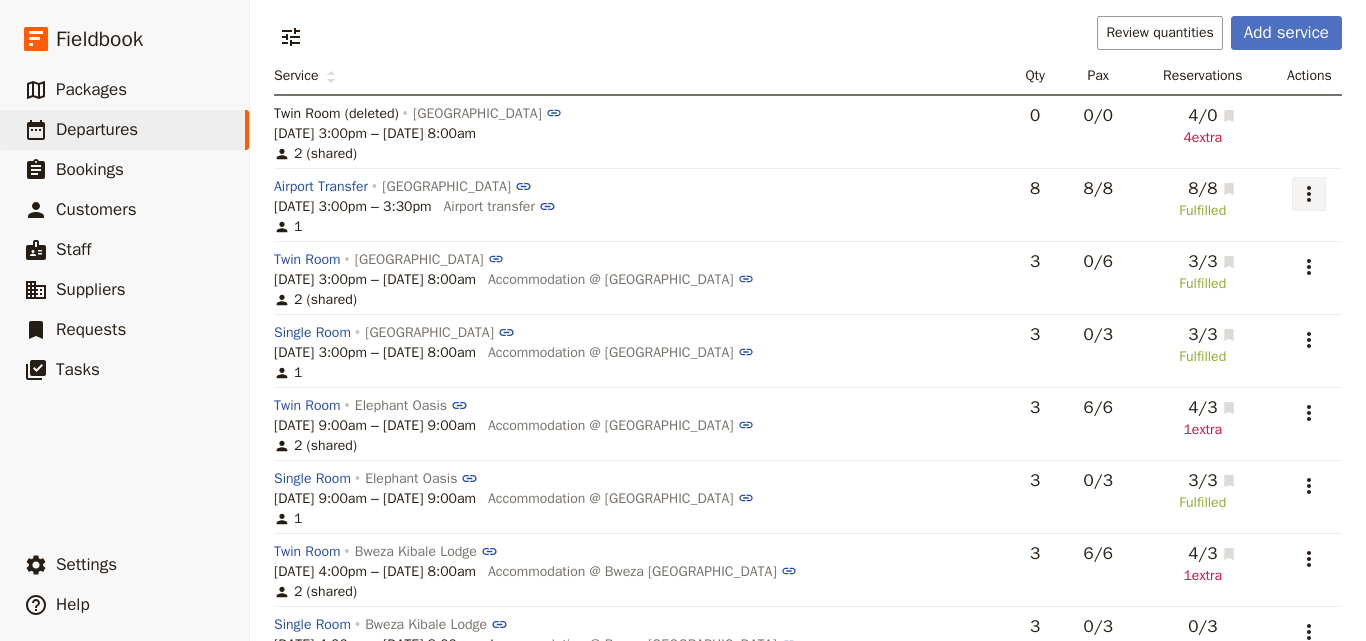 click 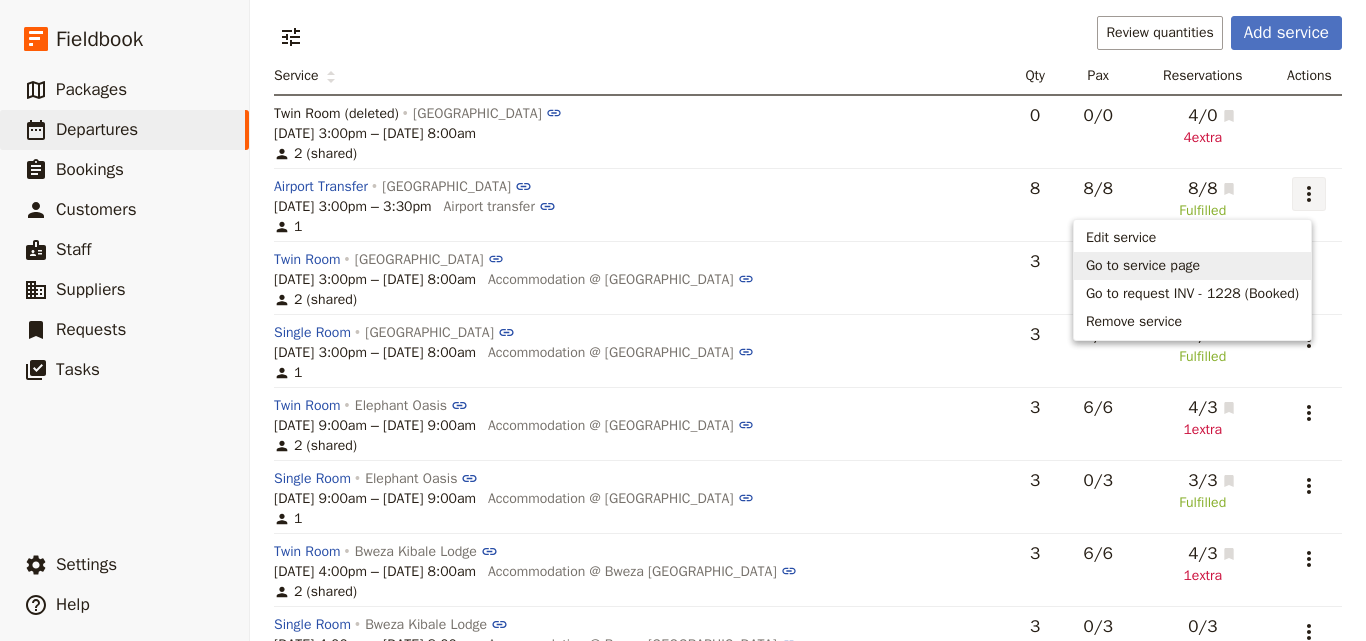 click on "Go to service page" at bounding box center [1192, 266] 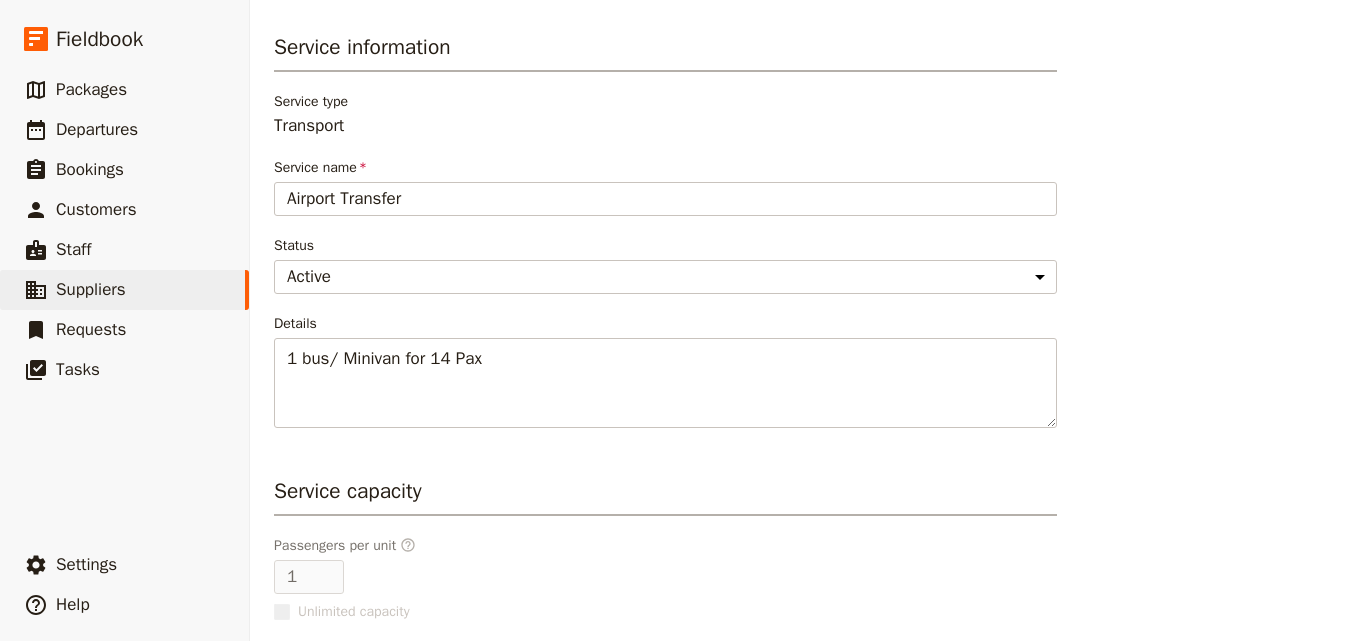 scroll, scrollTop: 0, scrollLeft: 0, axis: both 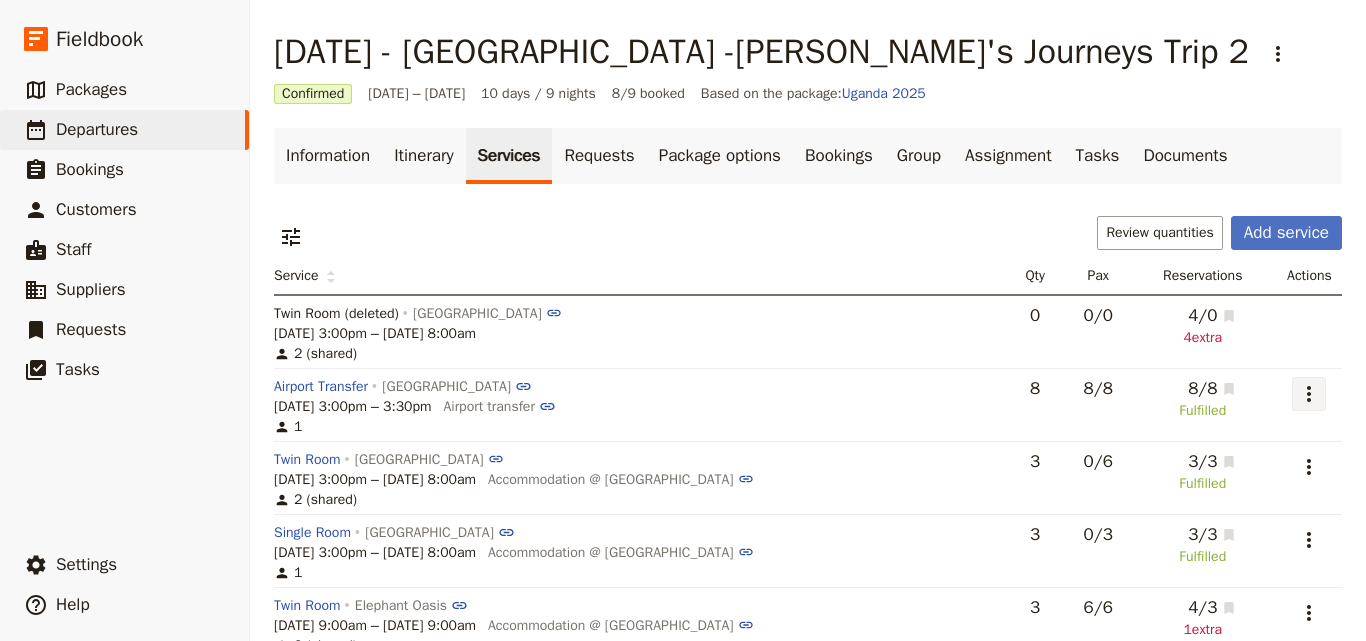 click on "​" at bounding box center [1309, 394] 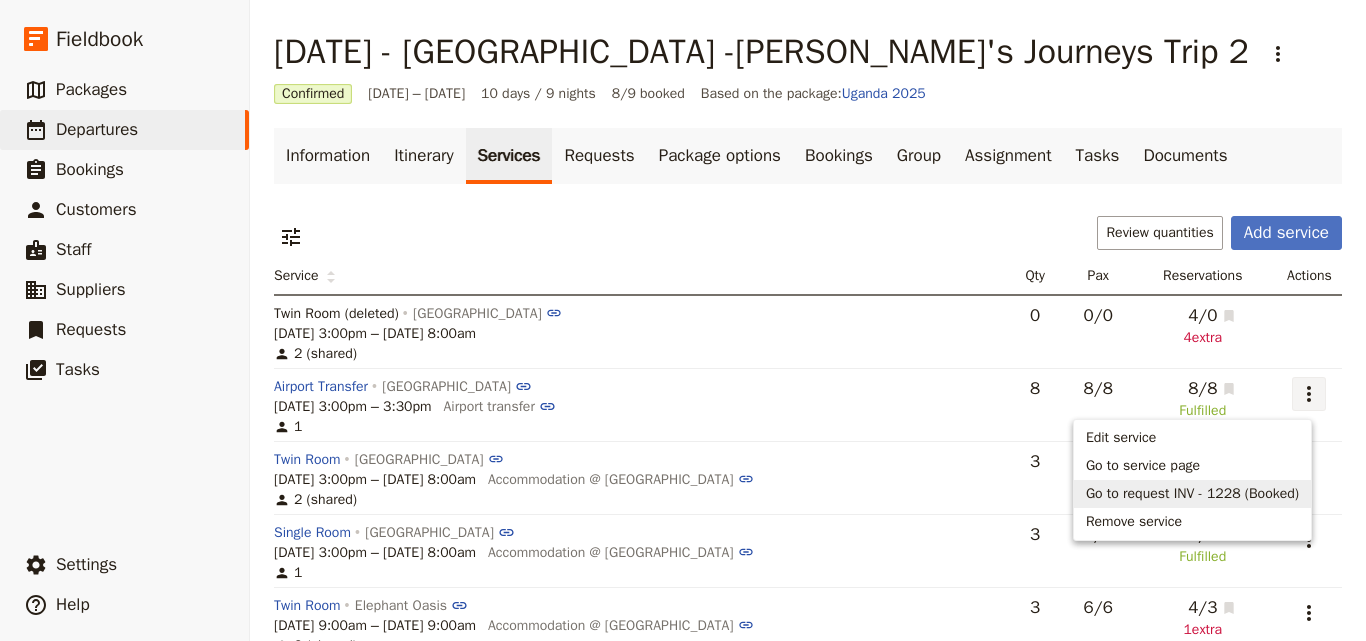 click on "Go to request INV - 1228 (Booked)" at bounding box center [1192, 494] 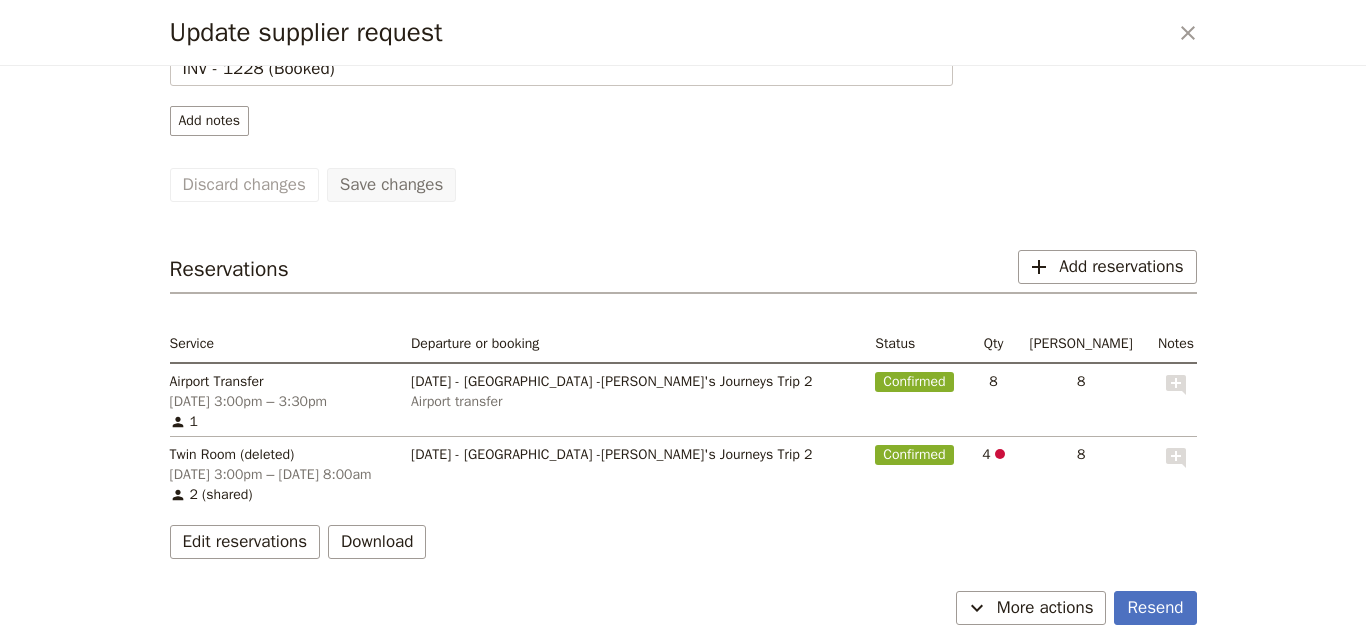 scroll, scrollTop: 0, scrollLeft: 0, axis: both 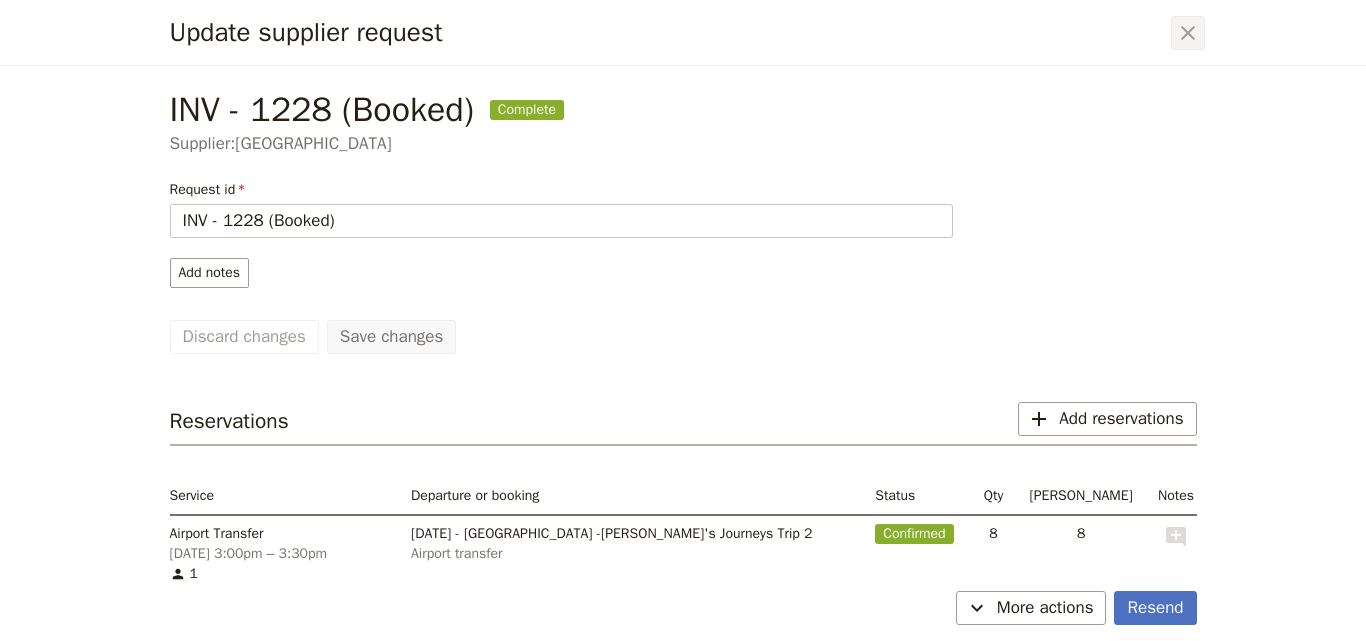 click 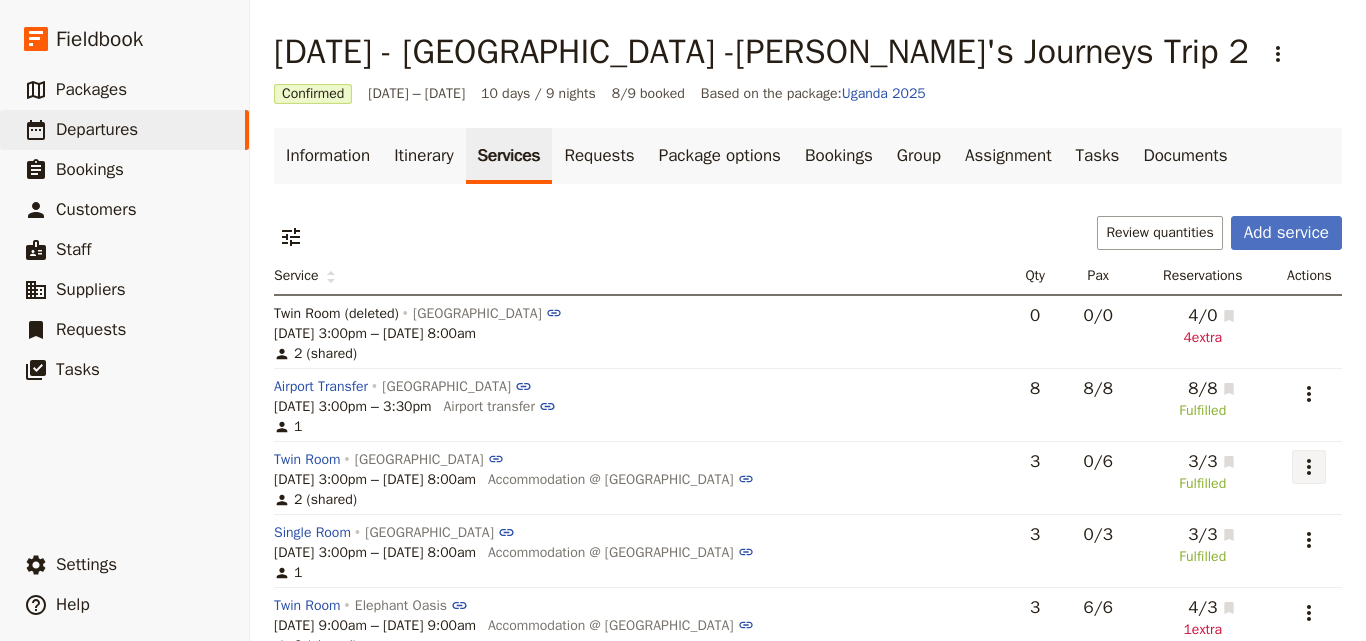 click 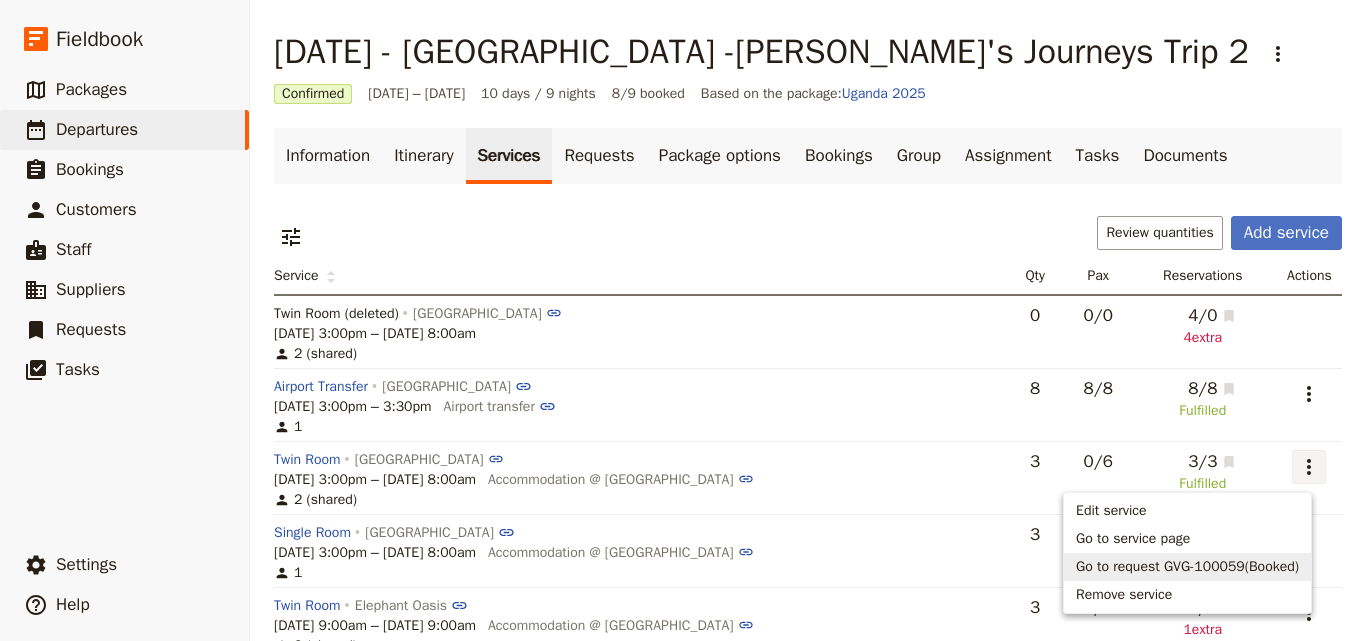 click on "Go to request GVG-100059(Booked)" at bounding box center [1187, 567] 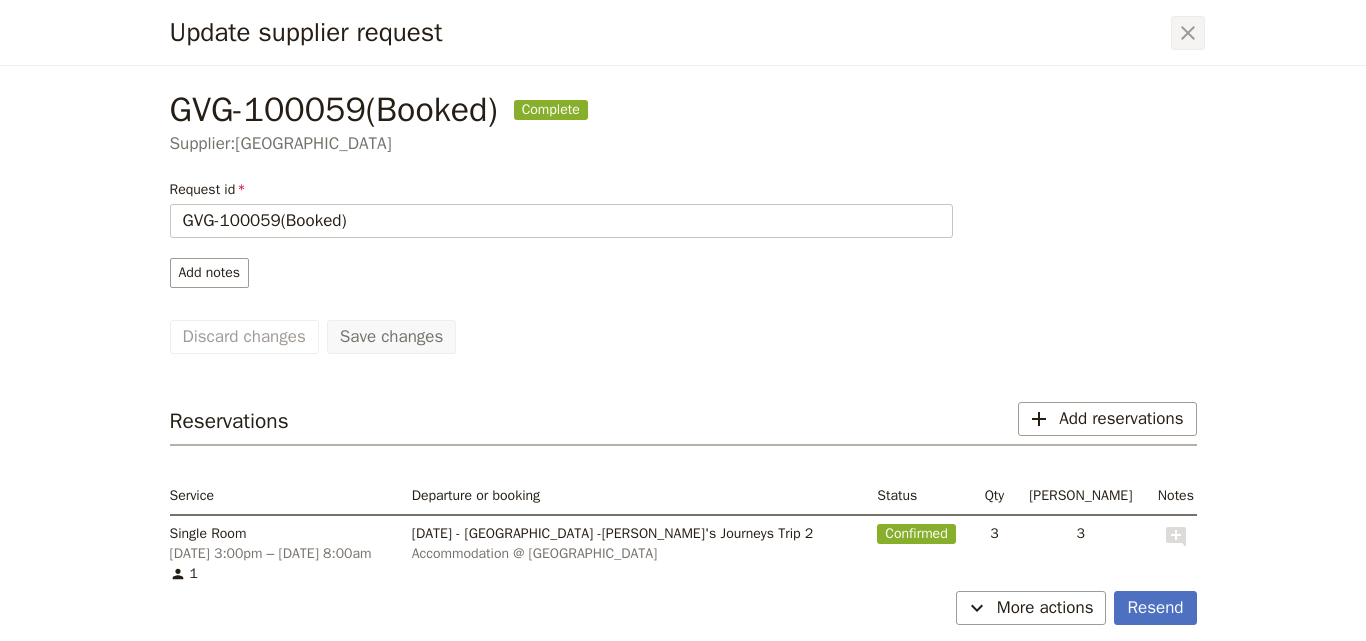 click 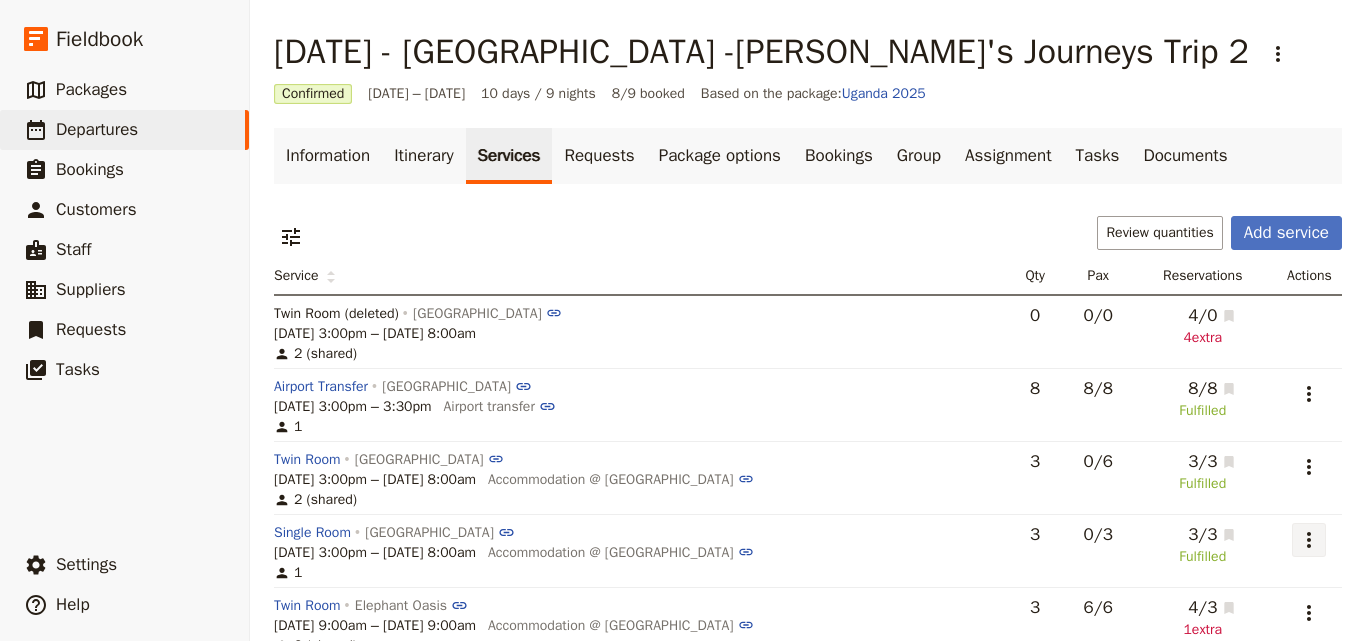click 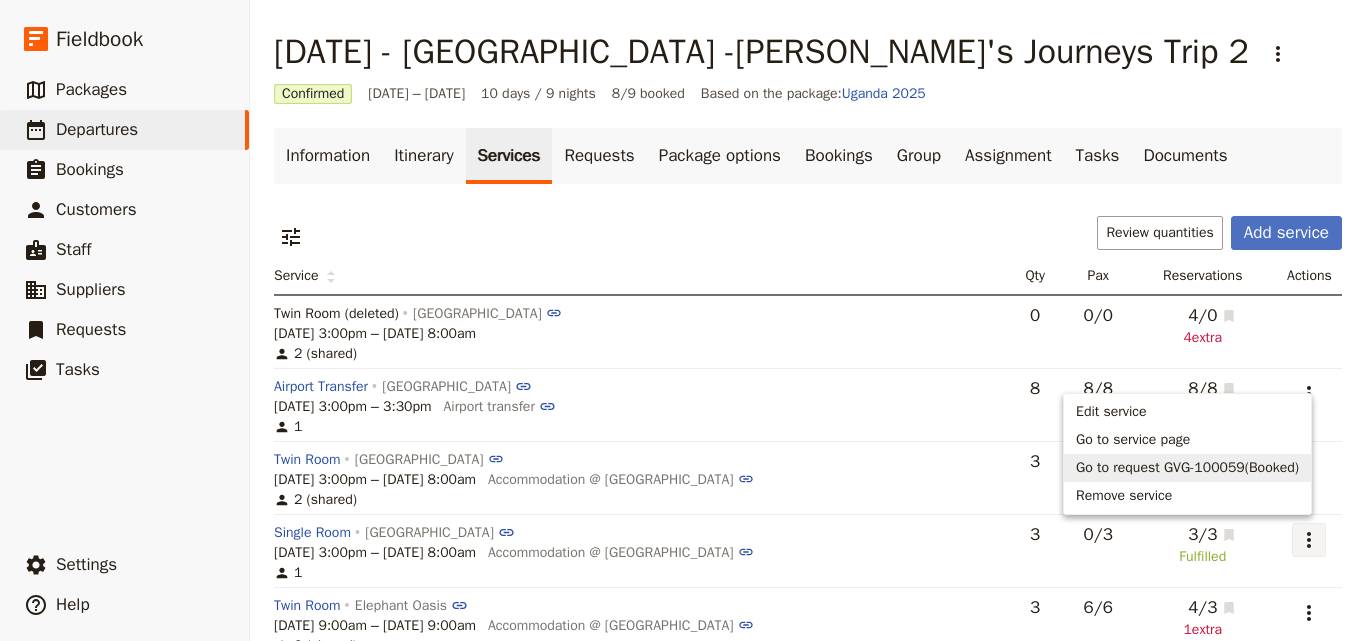 click on "Go to request GVG-100059(Booked)" at bounding box center [1187, 468] 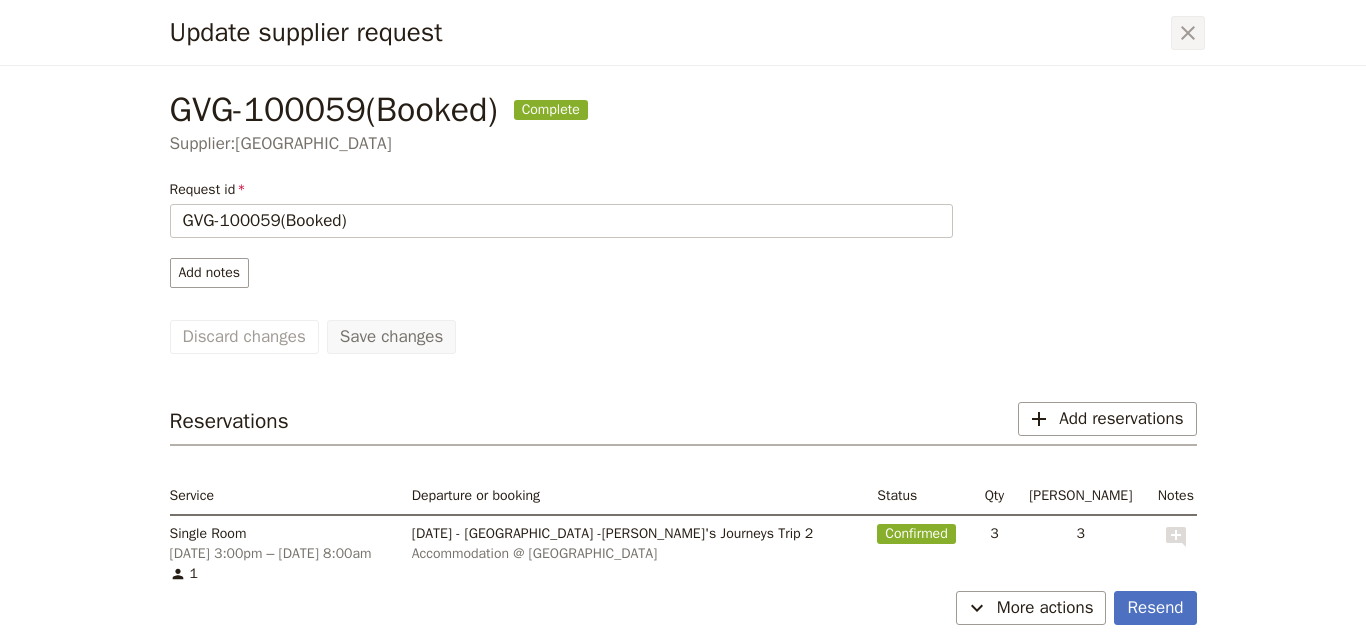 click on "​" at bounding box center (1188, 33) 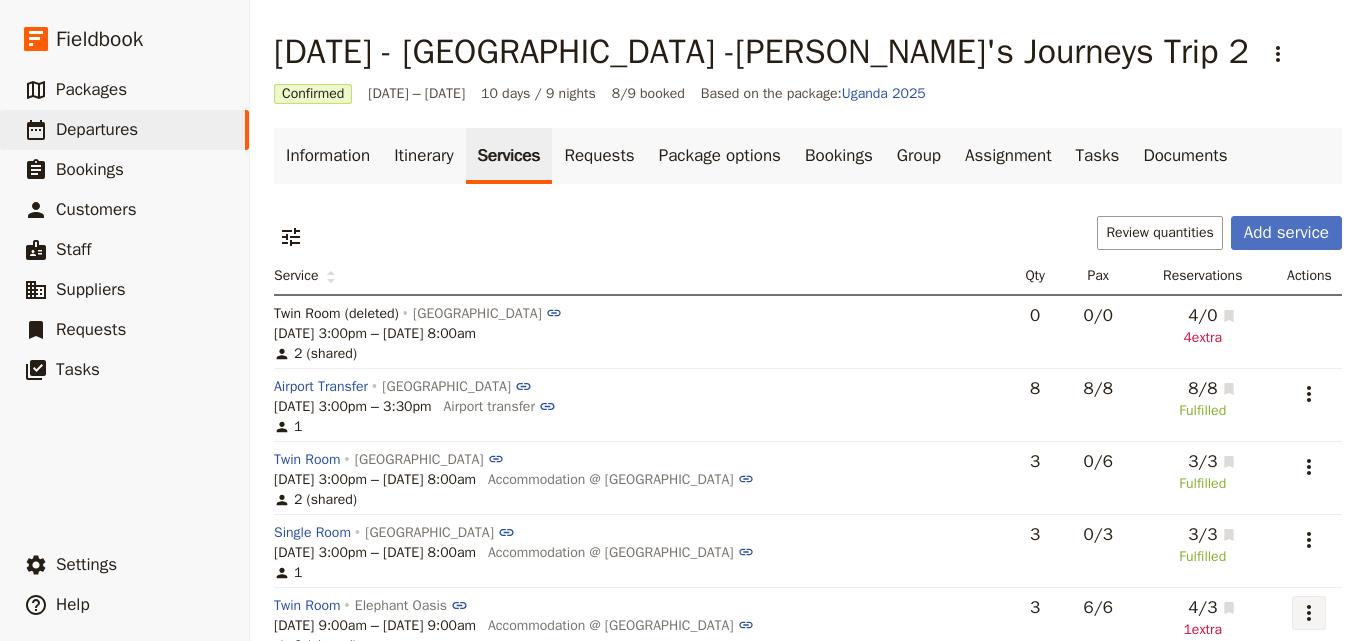 click 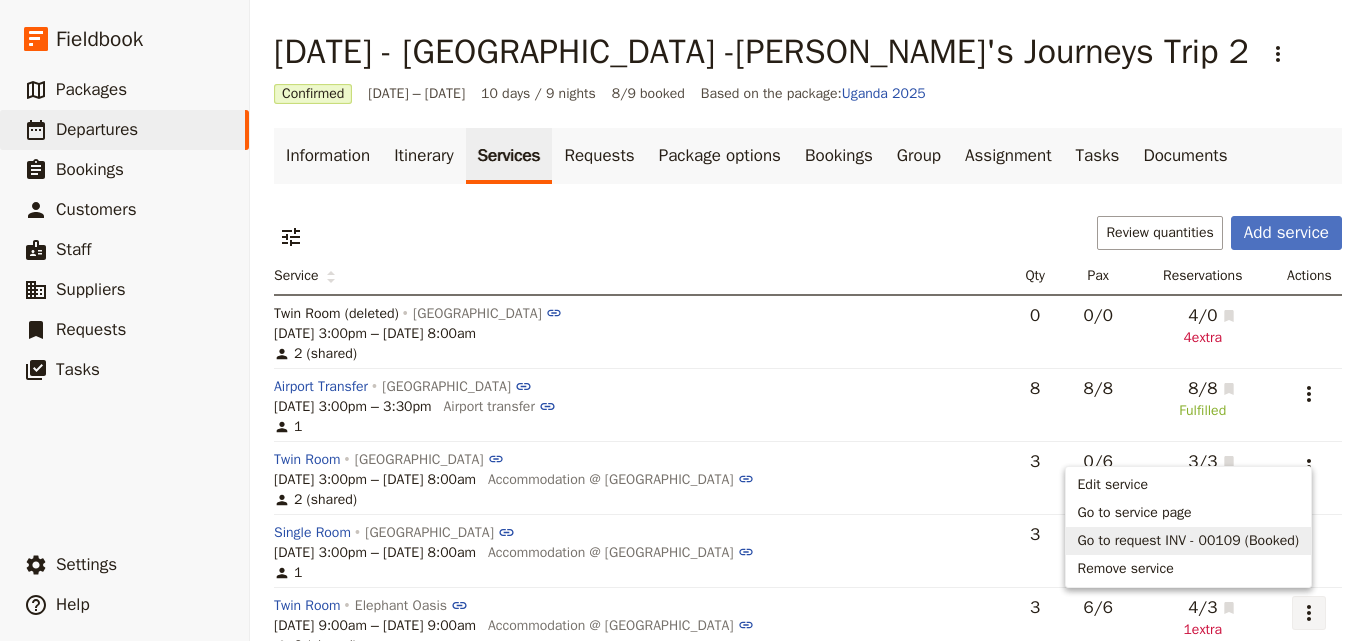 click on "Go to request INV - 00109 (Booked)" at bounding box center [1189, 541] 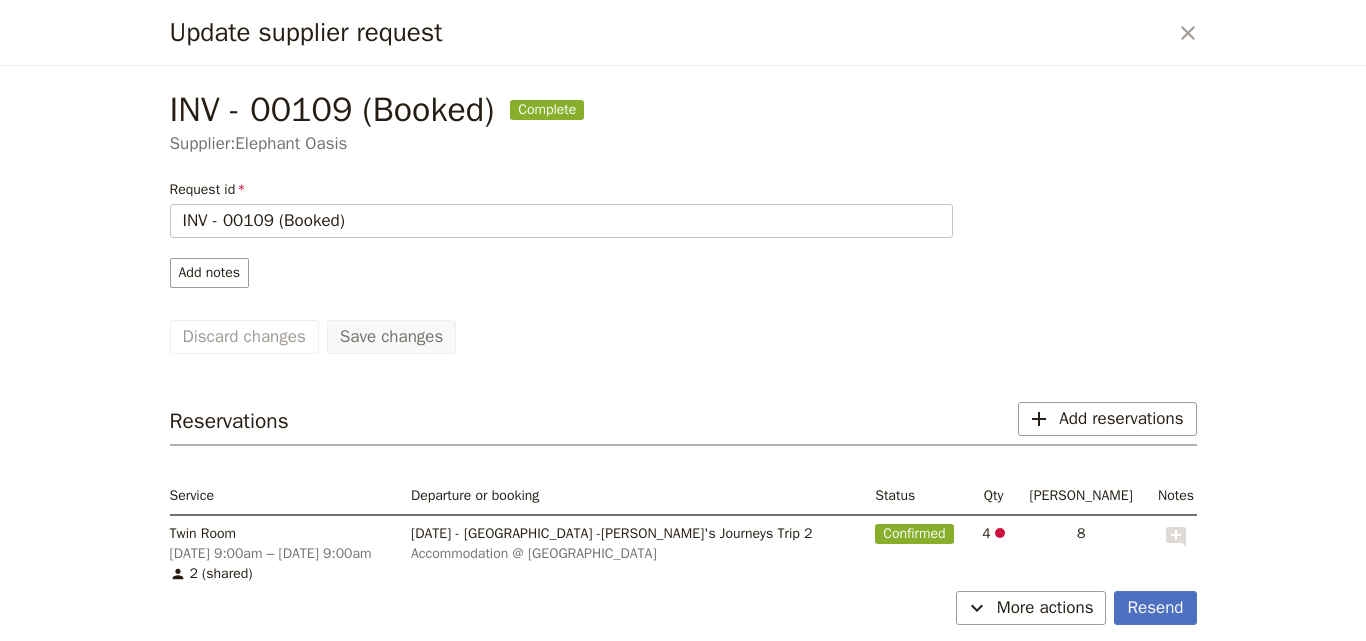 scroll, scrollTop: 4, scrollLeft: 0, axis: vertical 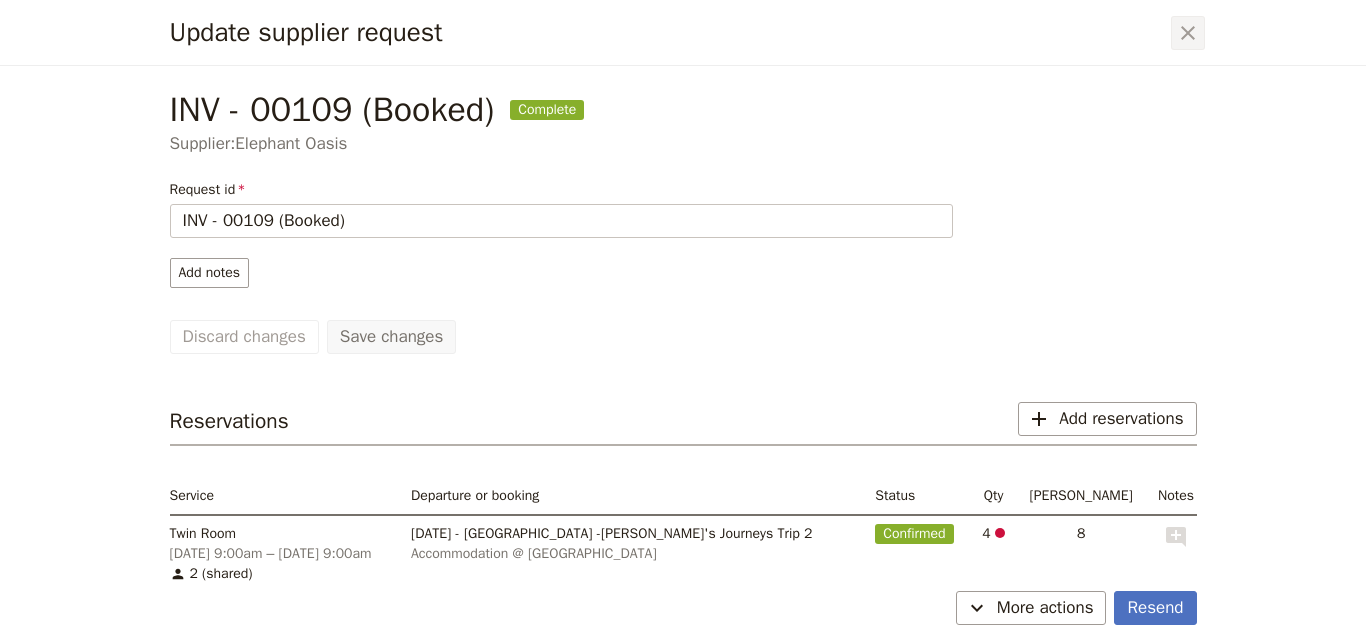 click 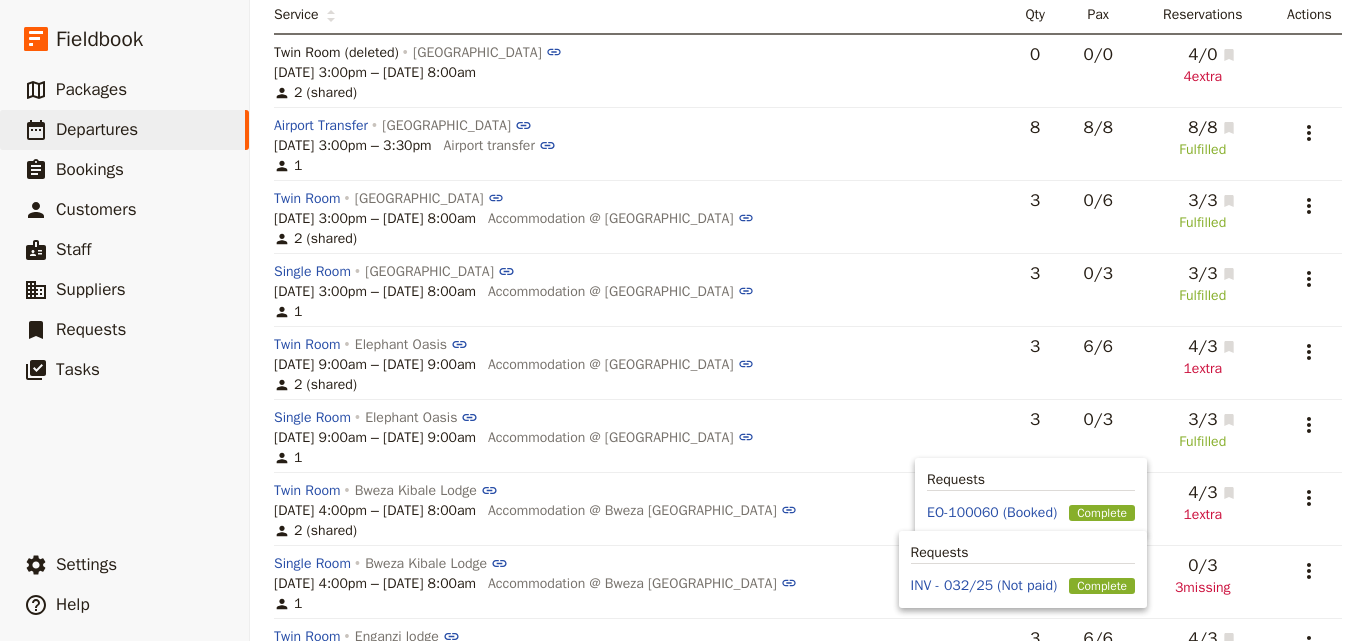 scroll, scrollTop: 304, scrollLeft: 0, axis: vertical 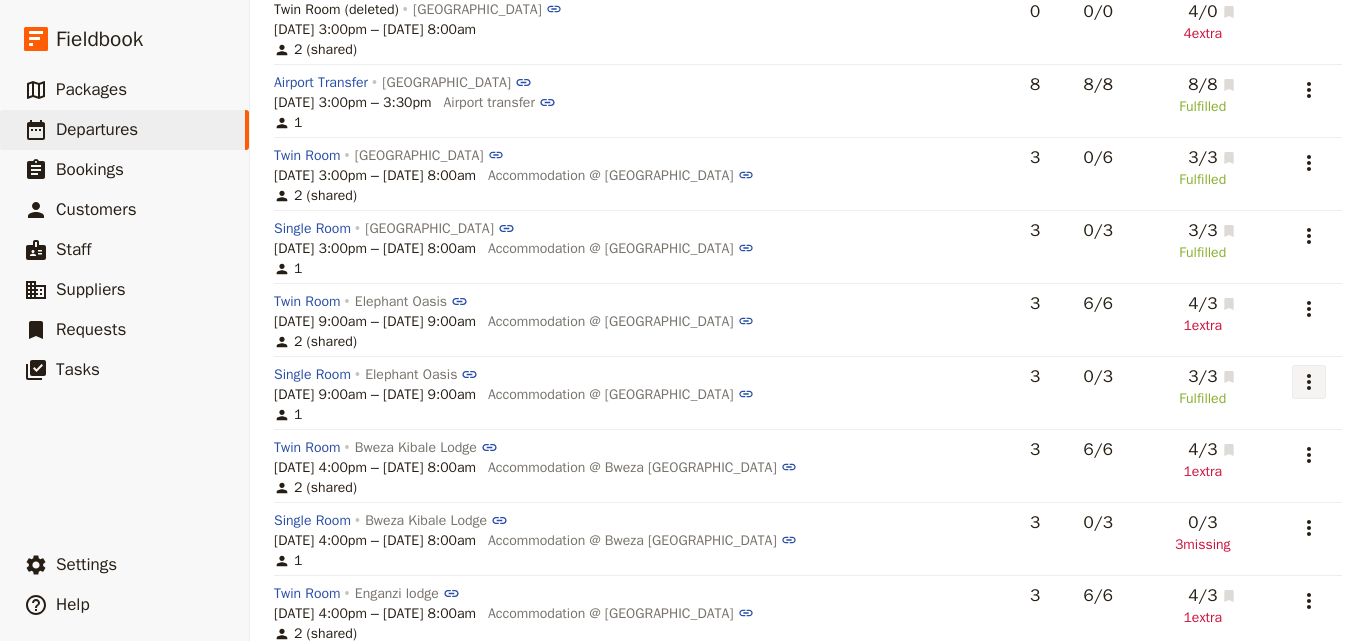 click 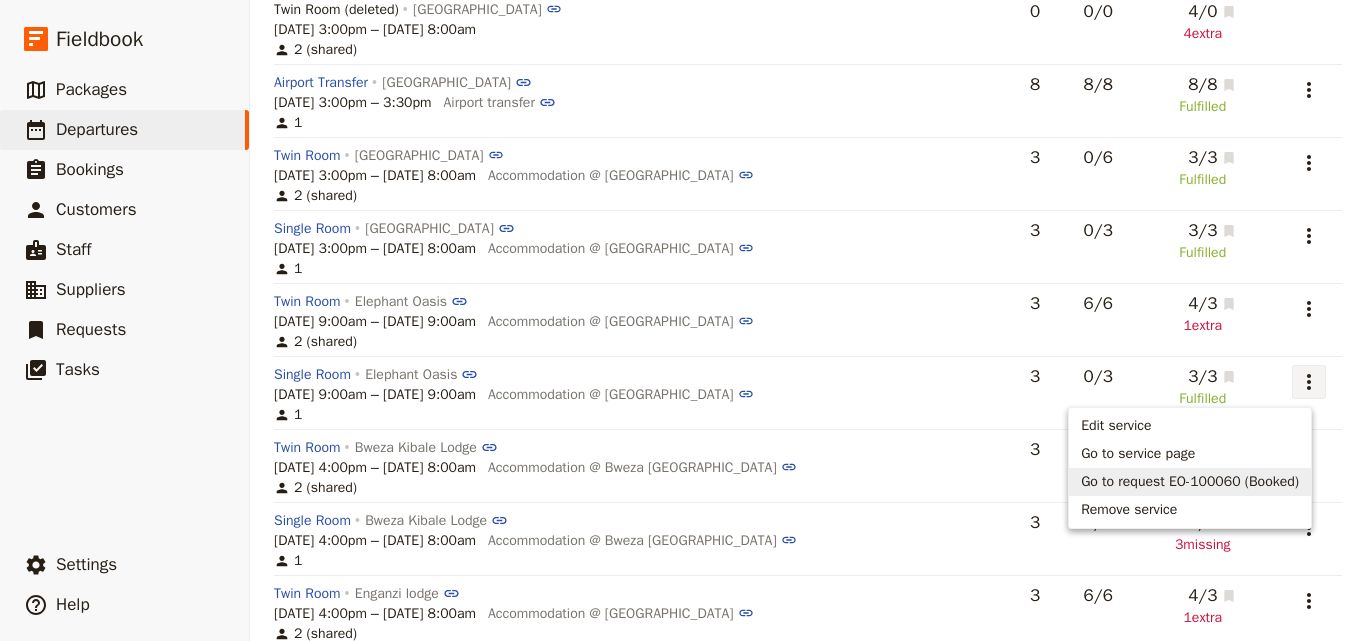 click on "Go to request EO-100060 (Booked)" at bounding box center [1190, 482] 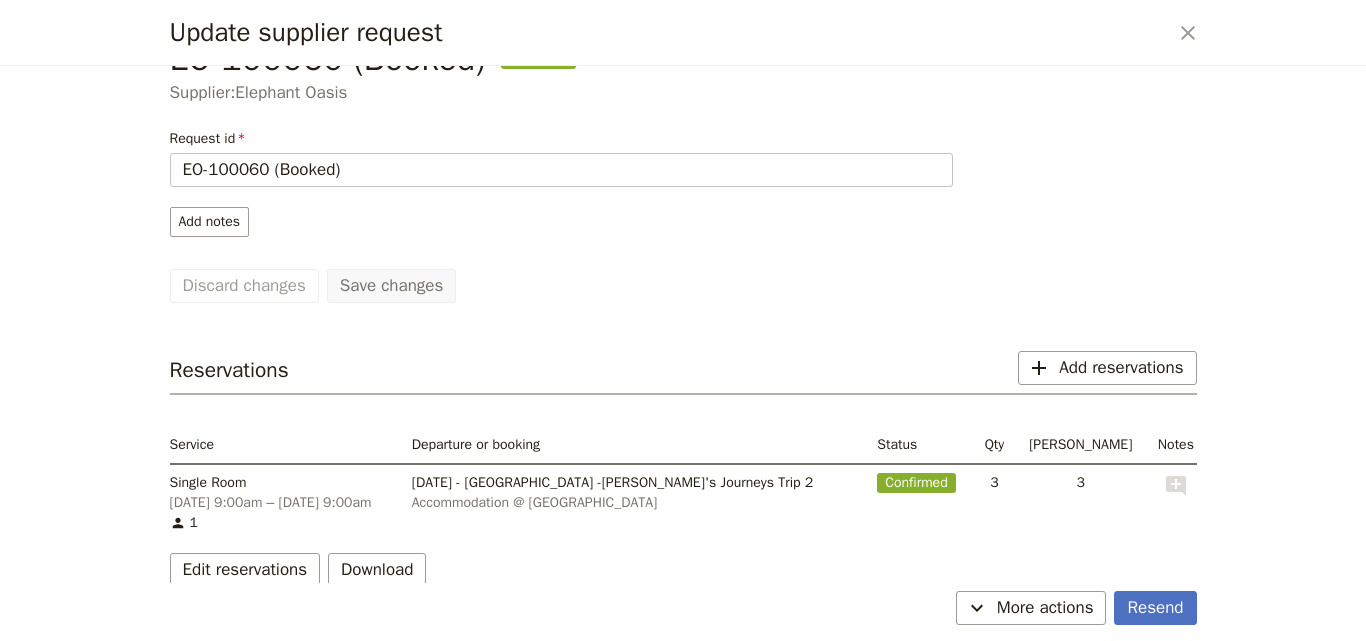 scroll, scrollTop: 79, scrollLeft: 0, axis: vertical 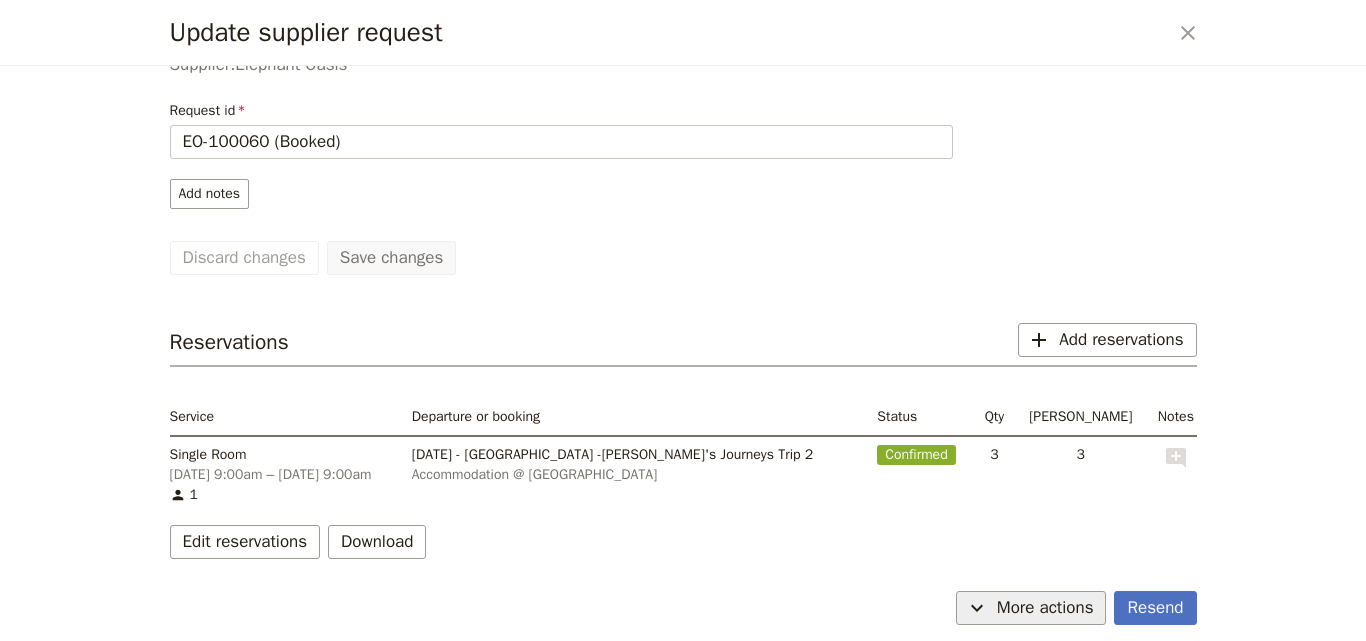 click on "​ More actions" at bounding box center [1031, 608] 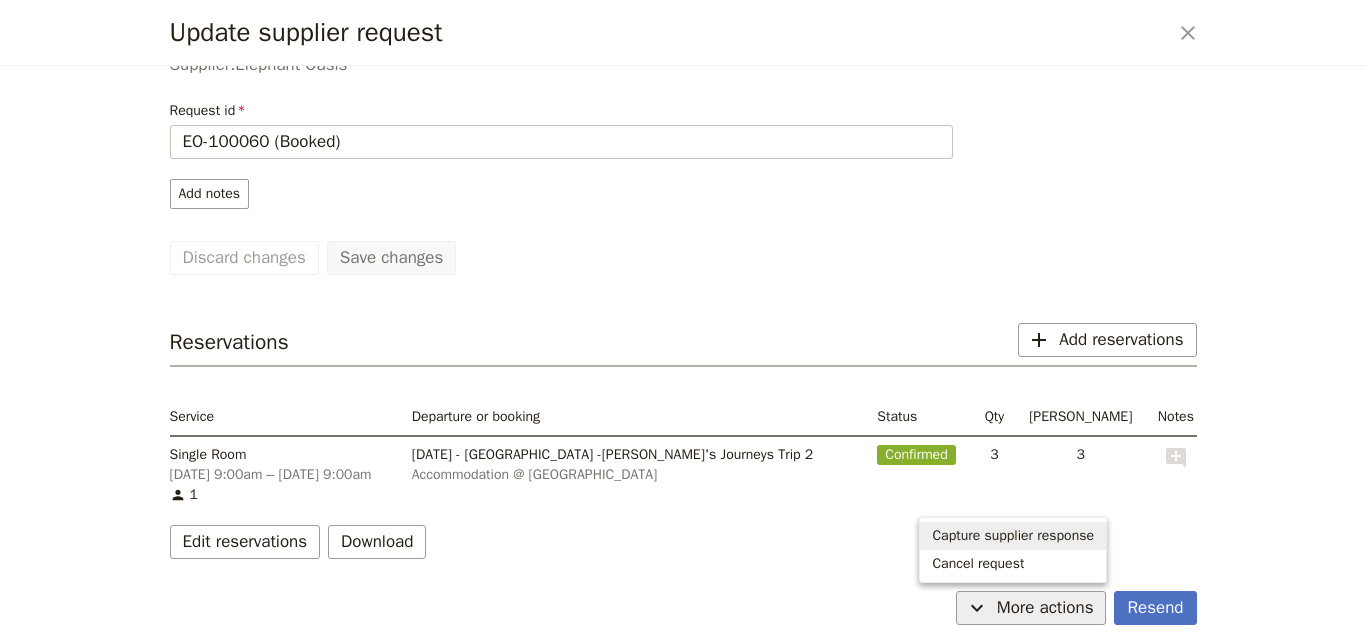 click on "Capture supplier response" at bounding box center [1013, 536] 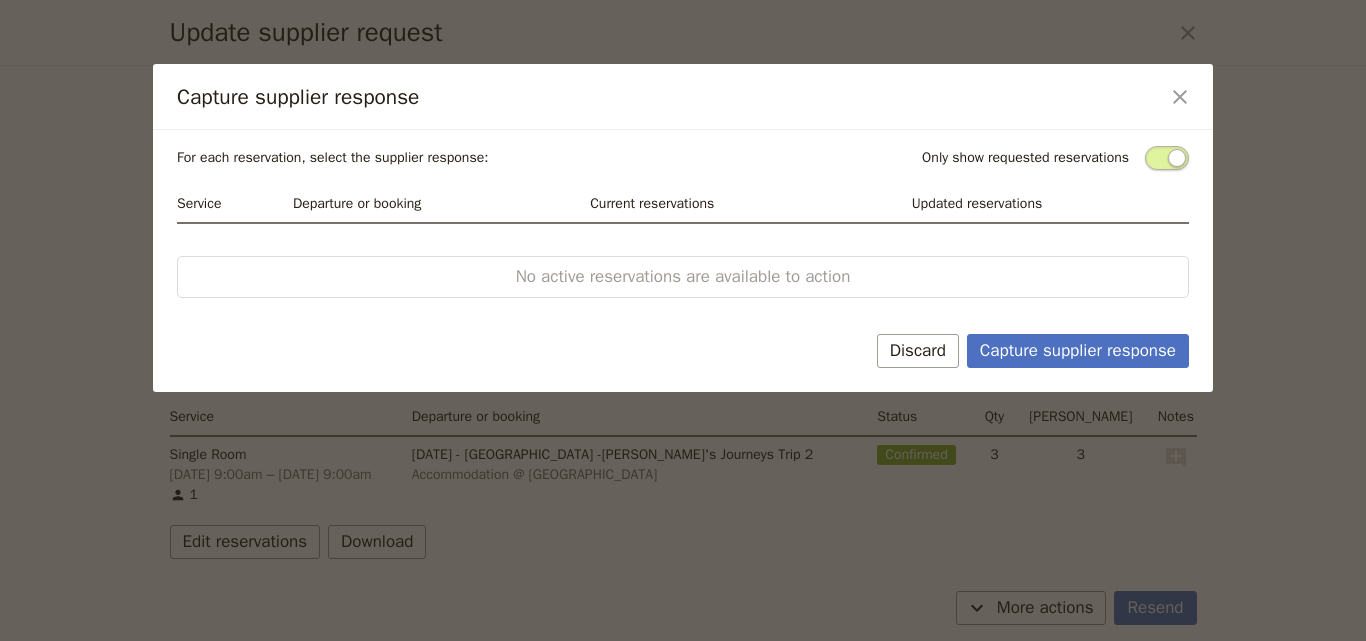click on "For each reservation, select the supplier response: Only show requested reservations Service Departure or booking Current reservations Updated reservations No active reservations are available to action Capture supplier response Discard" at bounding box center (683, 261) 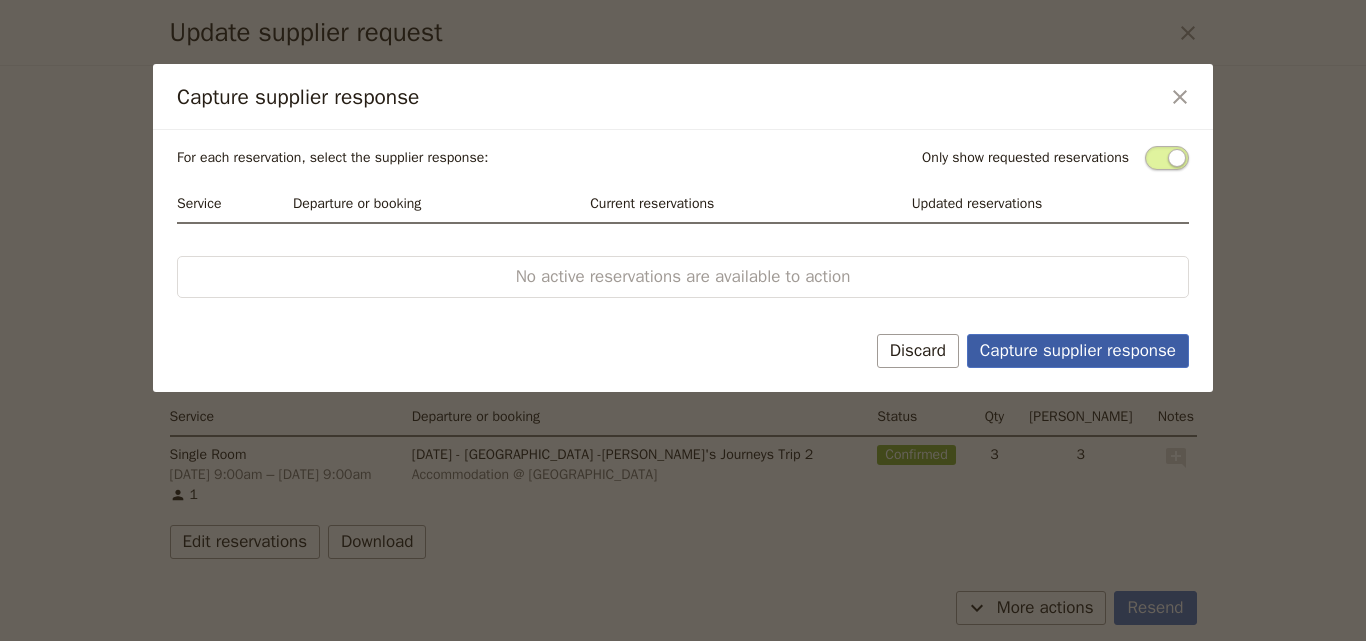 click on "Capture supplier response" at bounding box center [1078, 351] 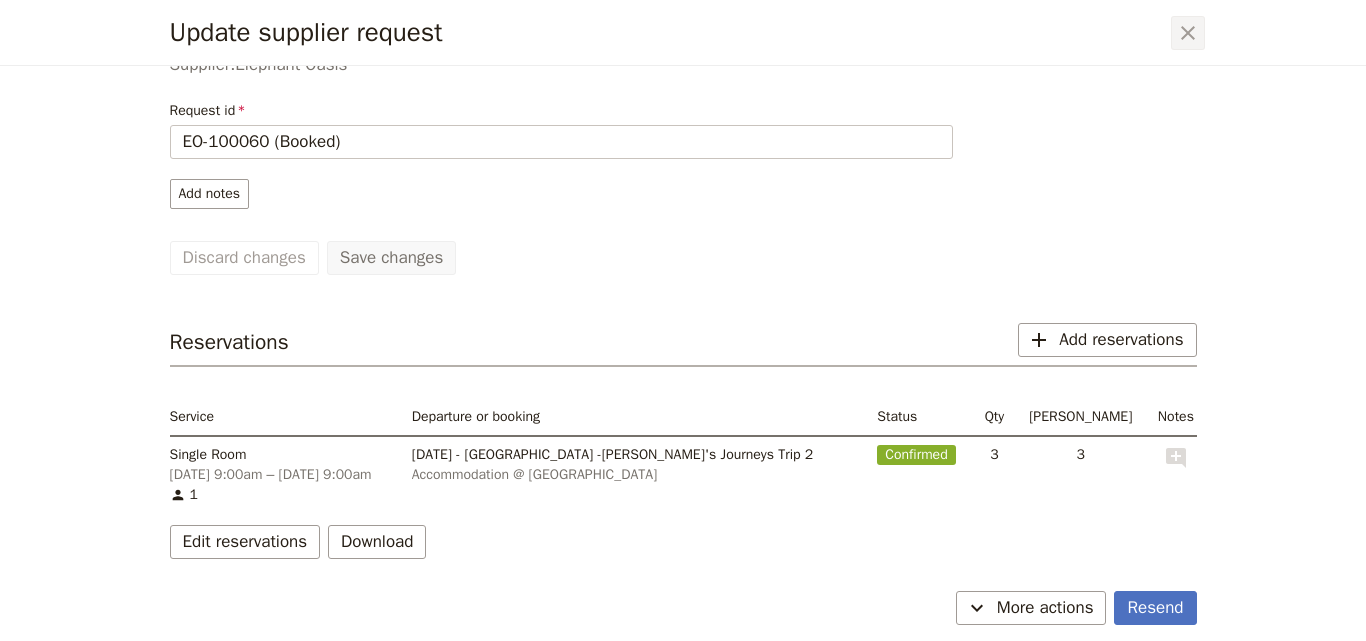 click on "​" at bounding box center (1188, 33) 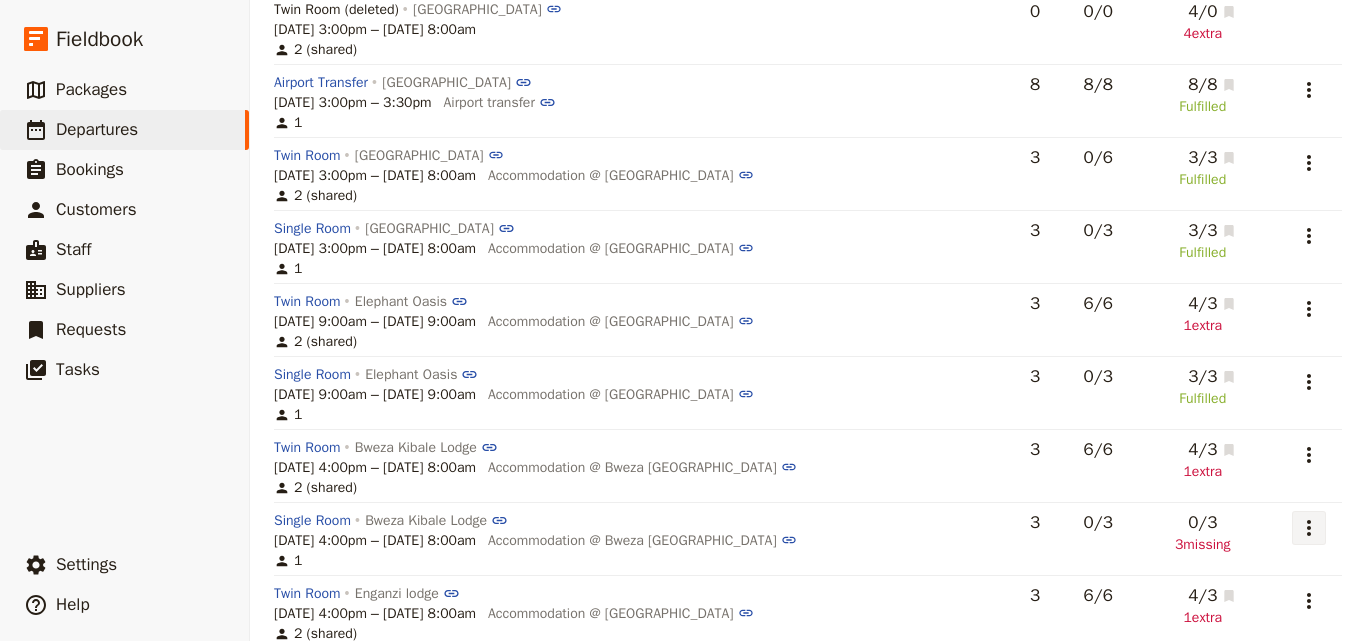 click 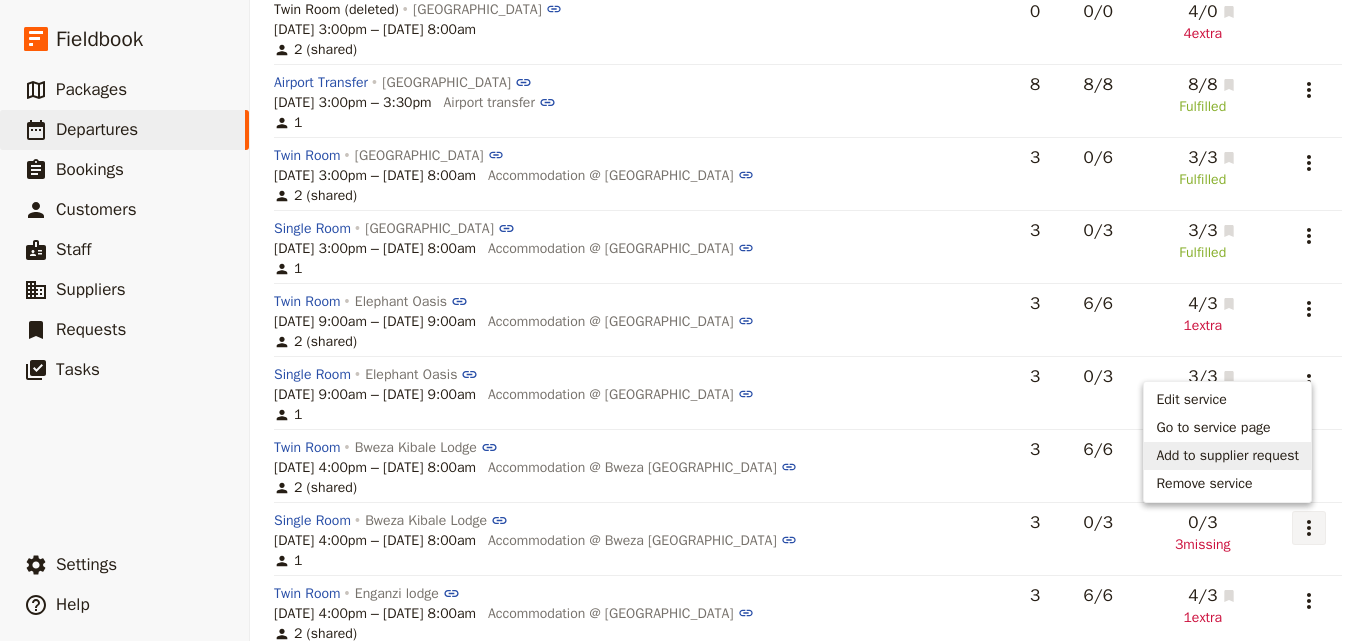 click on "Add to supplier request" at bounding box center [1227, 456] 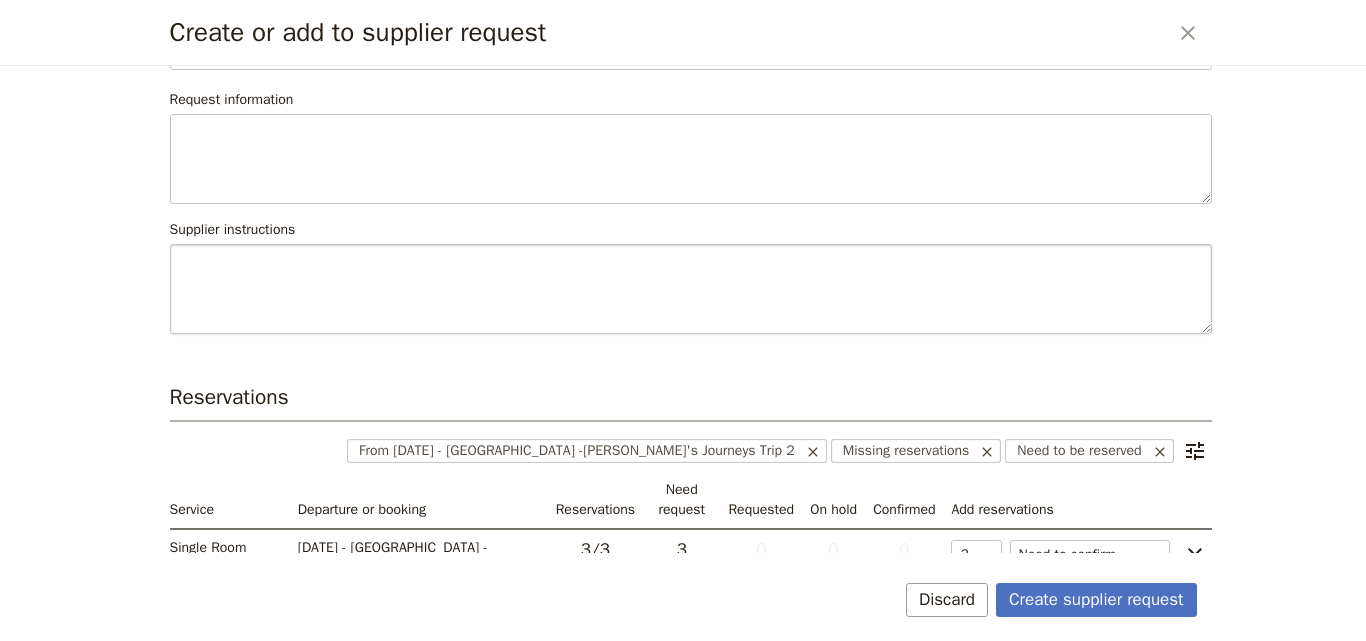 scroll, scrollTop: 222, scrollLeft: 0, axis: vertical 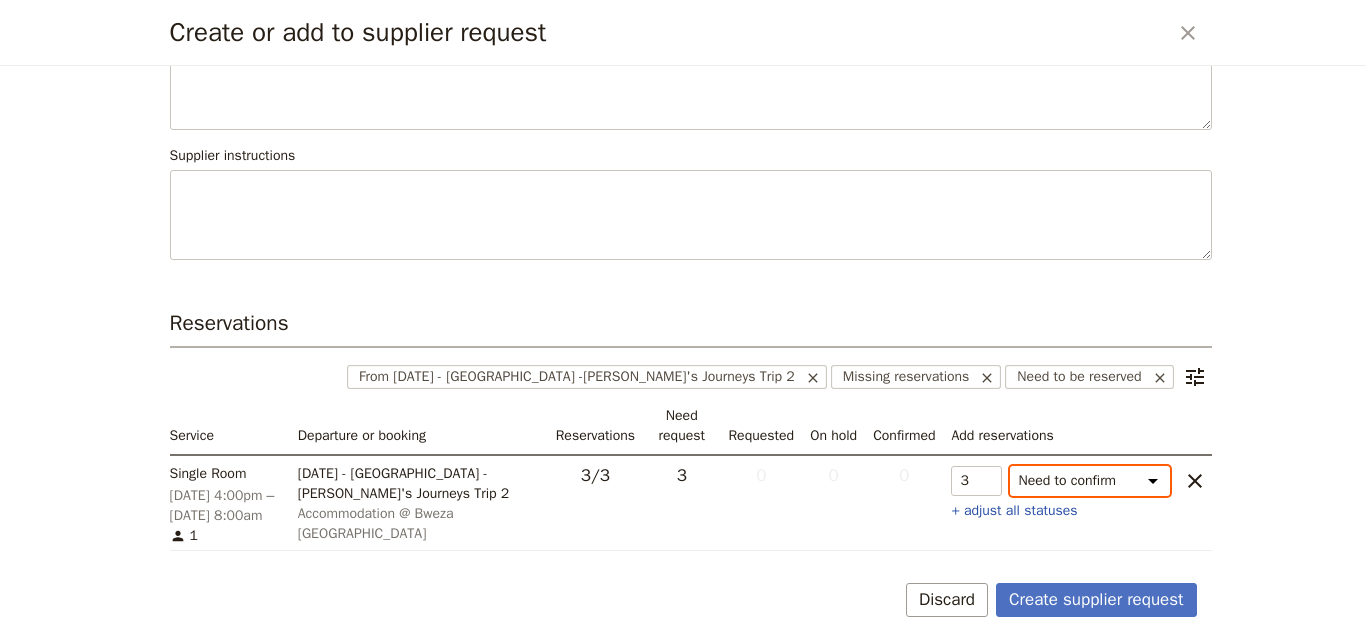 click on "Need to confirm Need to hold On hold requested Confirm requested On hold Confirmed" at bounding box center (1090, 481) 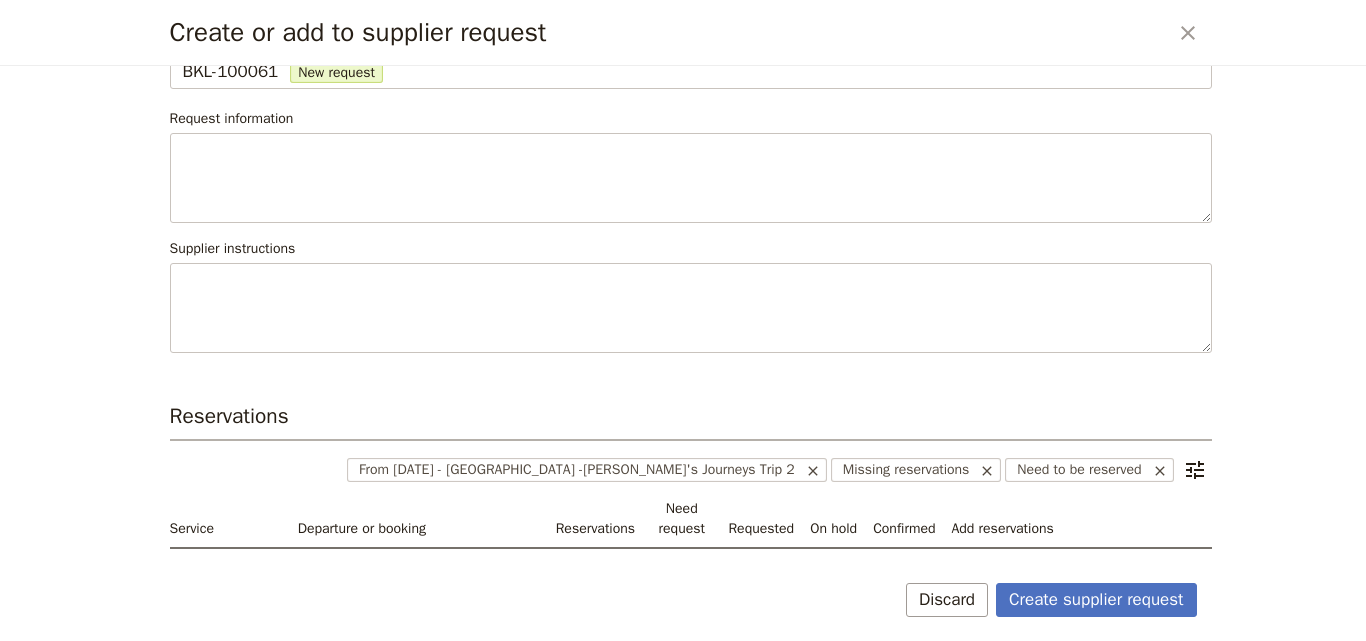 scroll, scrollTop: 222, scrollLeft: 0, axis: vertical 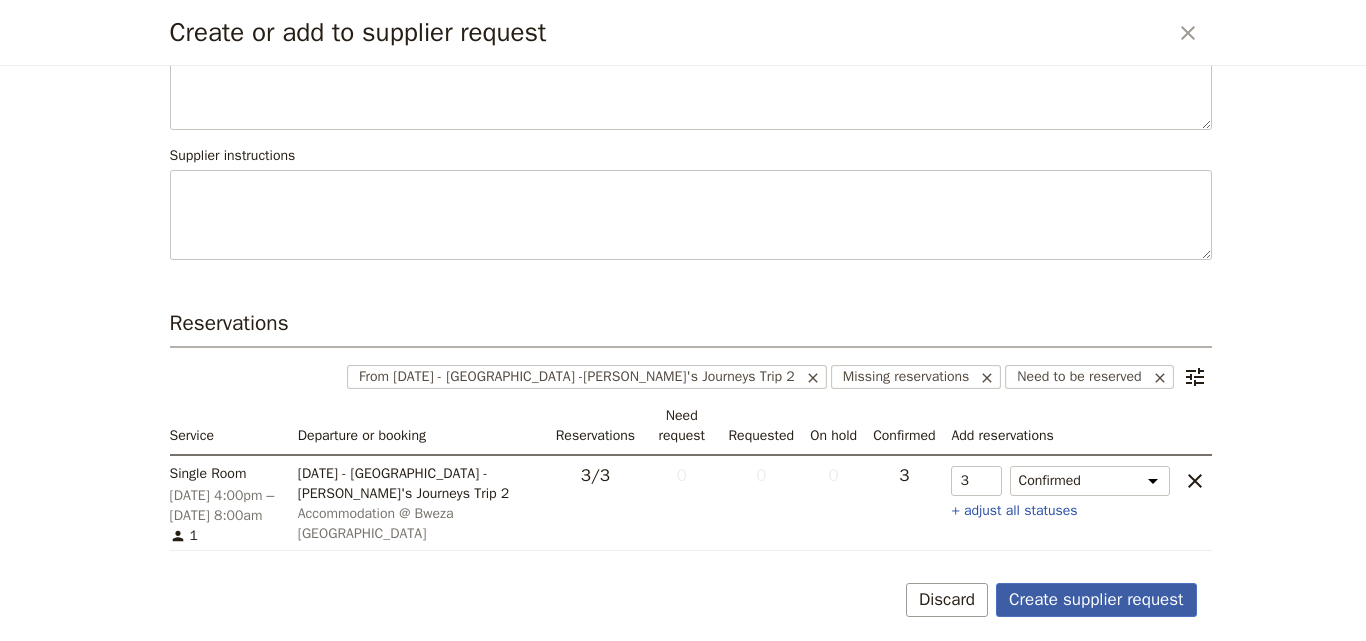 click on "Create supplier request" at bounding box center (1096, 600) 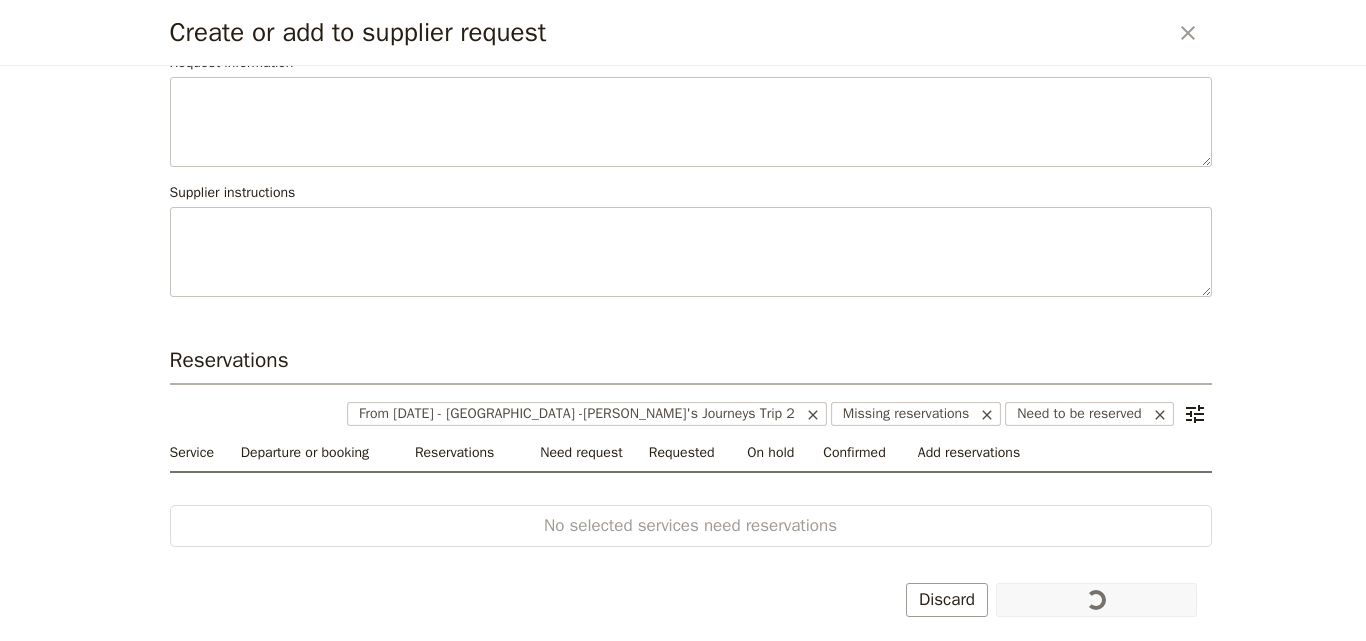 scroll, scrollTop: 185, scrollLeft: 0, axis: vertical 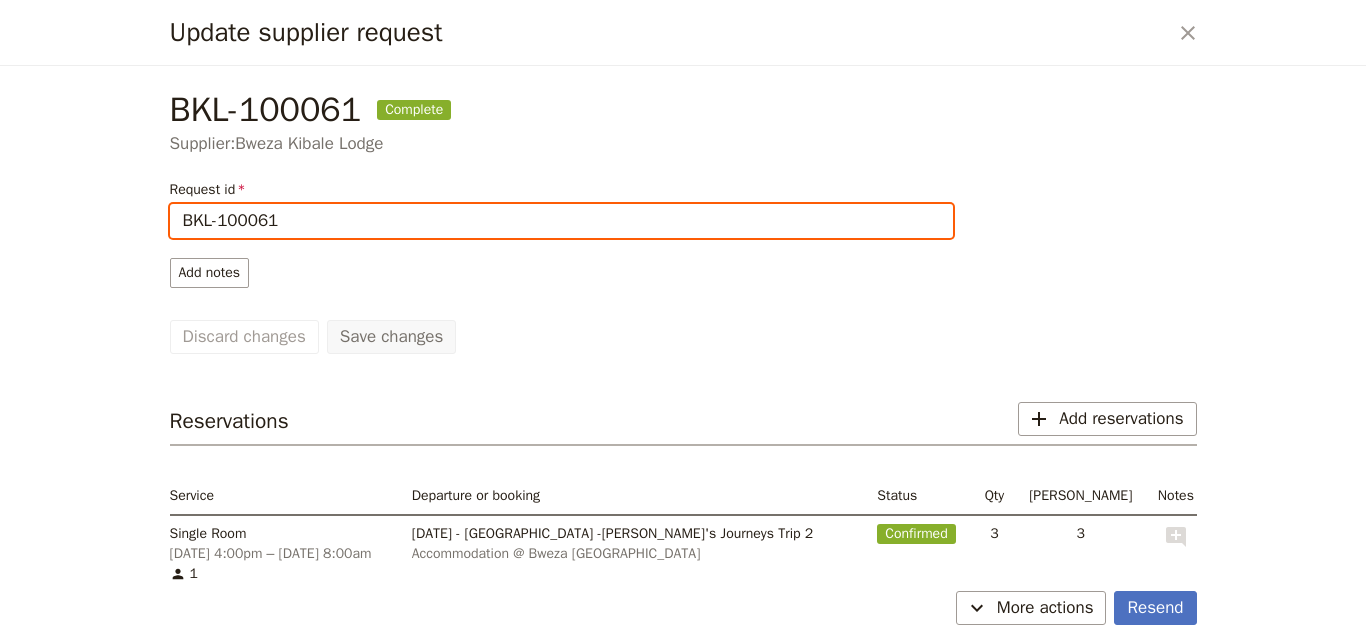 click on "BKL-100061" at bounding box center [561, 221] 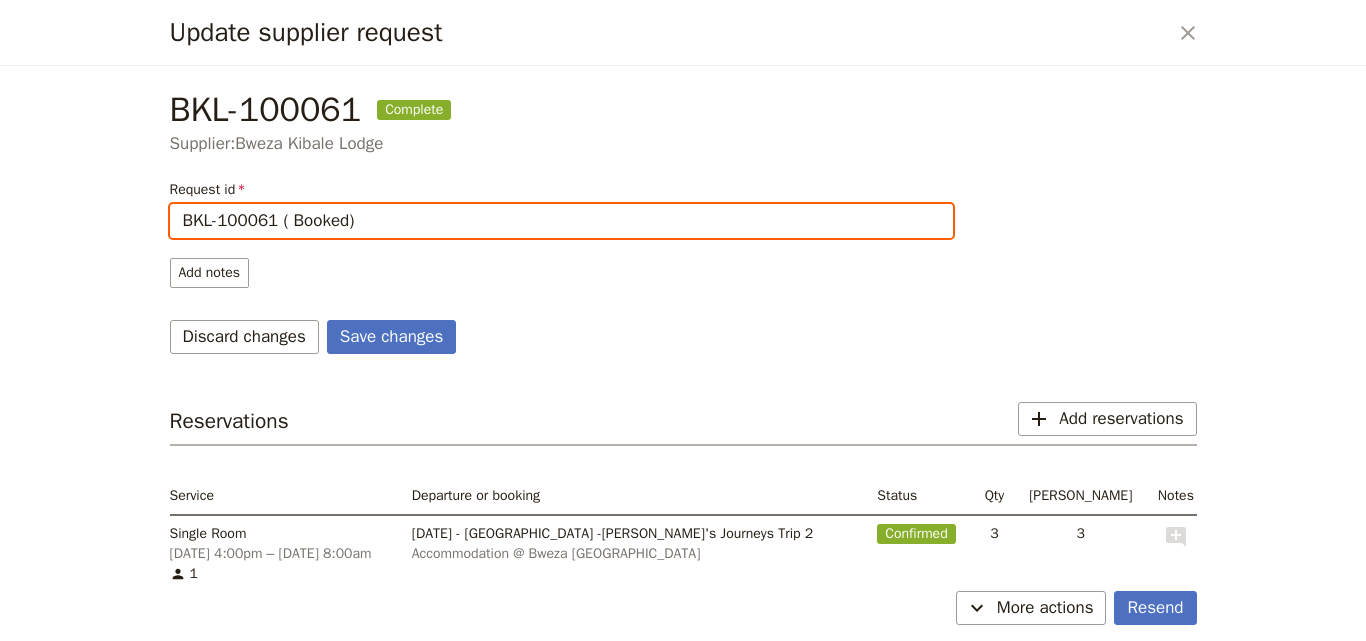 click on "BKL-100061 ( Booked)" at bounding box center [561, 221] 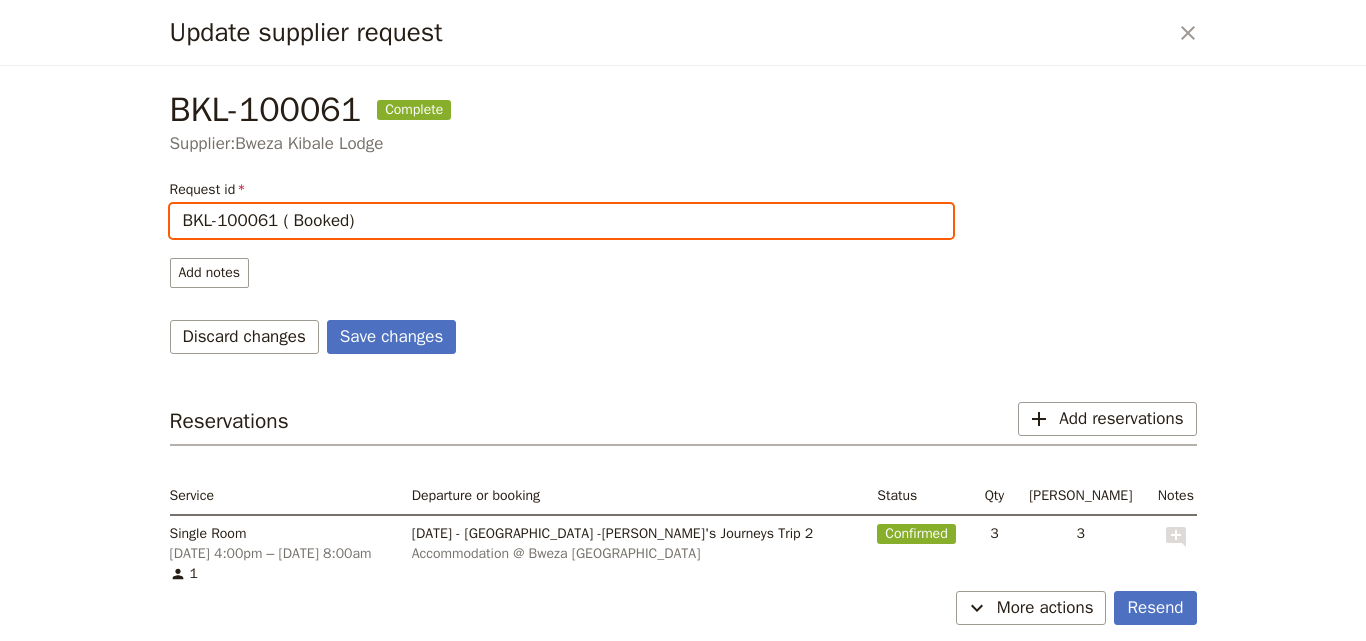 click on "BKL-100061 ( Booked)" at bounding box center [561, 221] 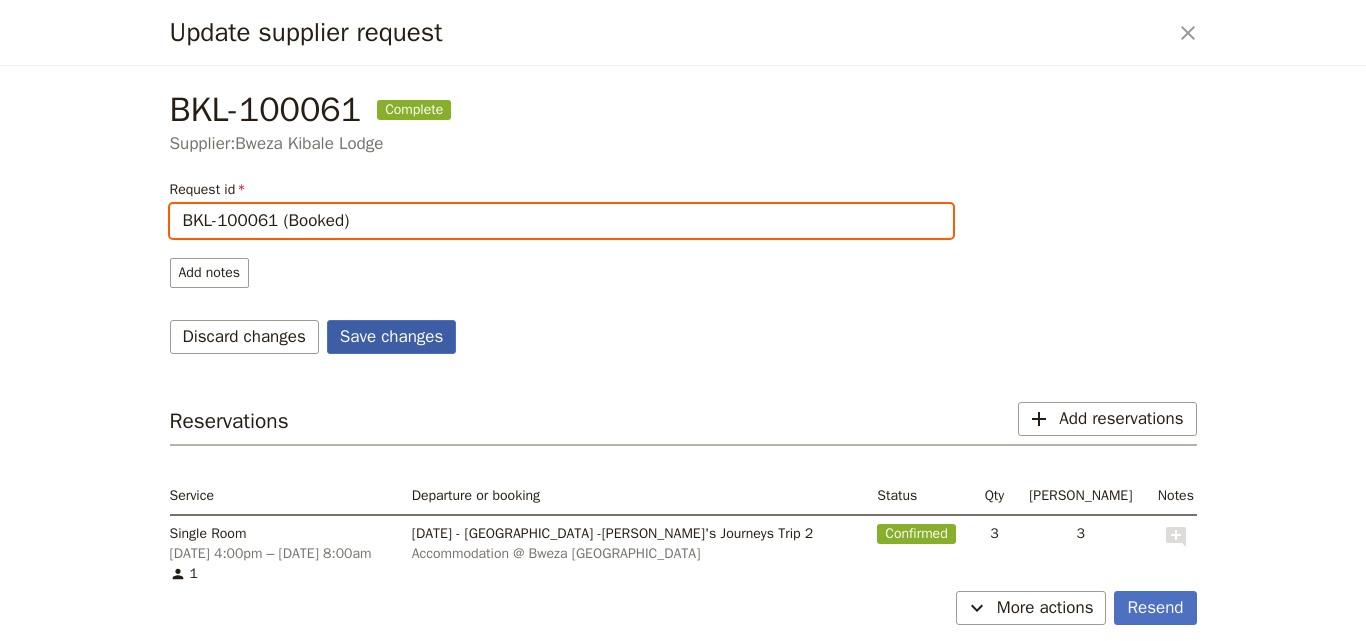 type on "BKL-100061 (Booked)" 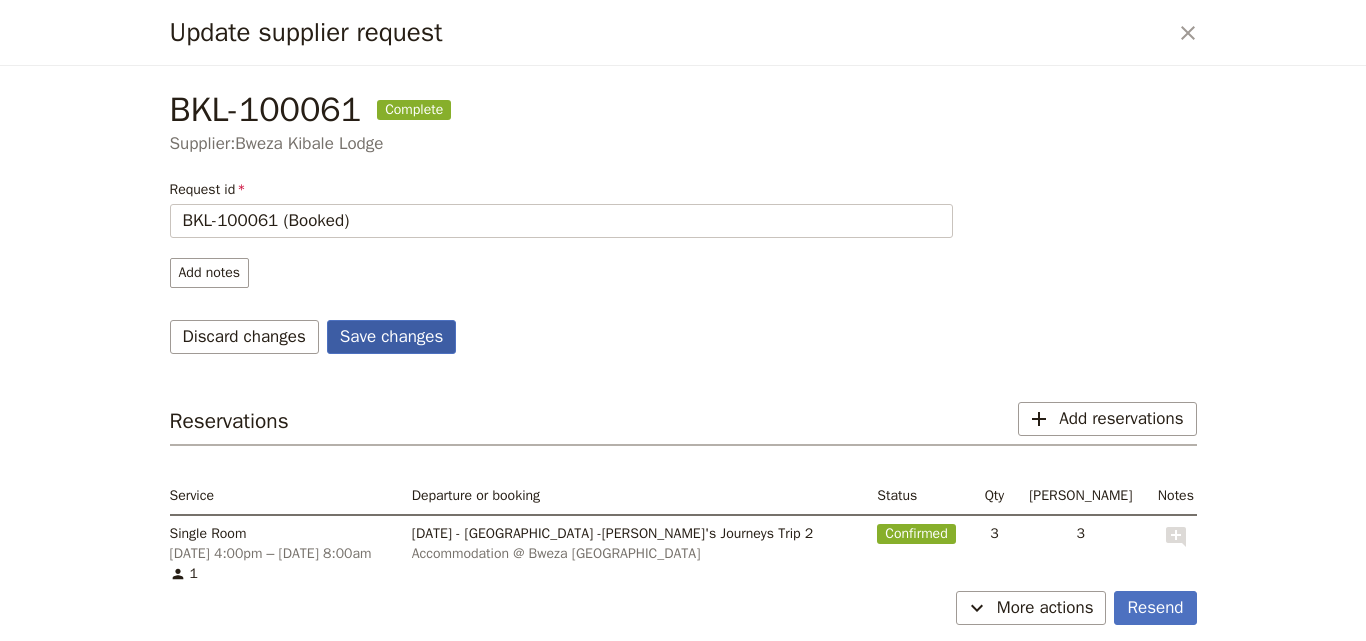 click on "Save changes" at bounding box center (392, 337) 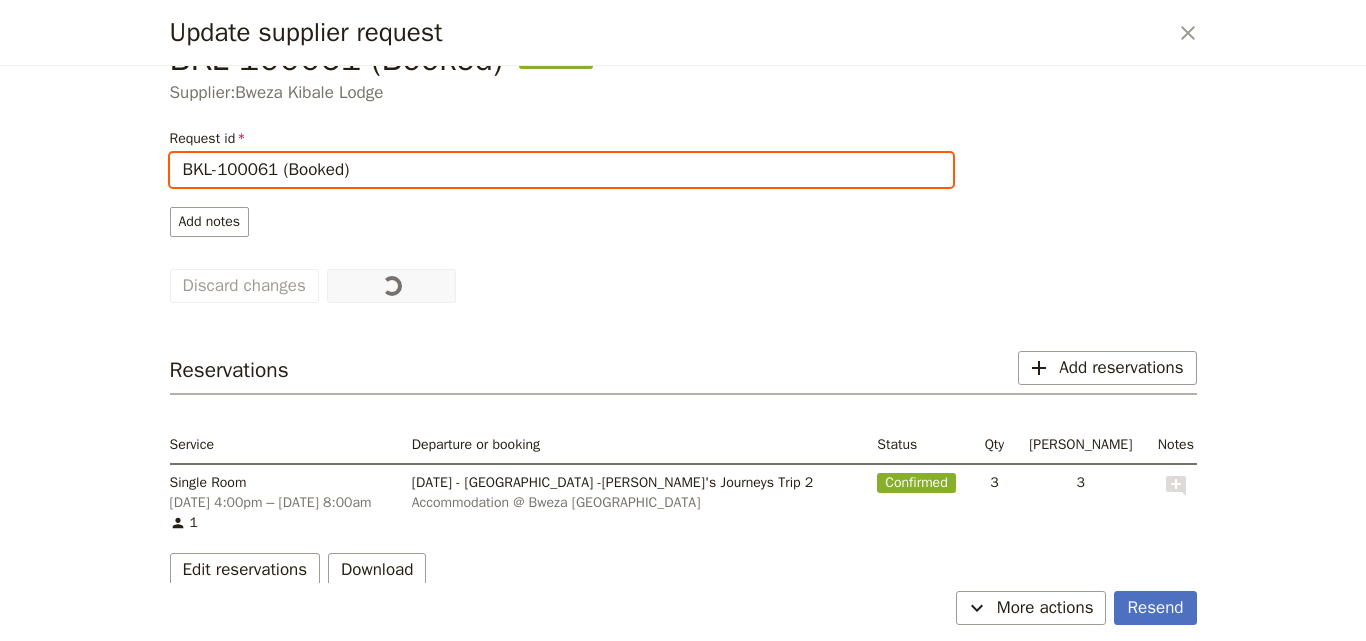 scroll, scrollTop: 79, scrollLeft: 0, axis: vertical 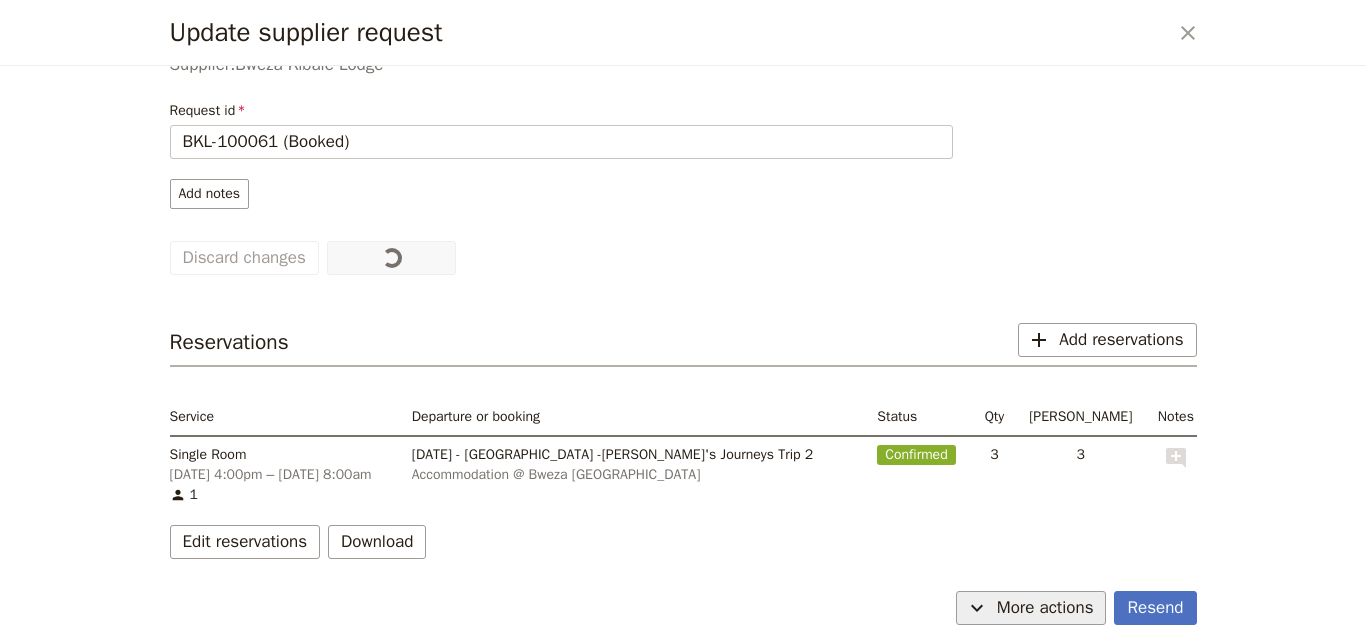 click on "​ More actions" at bounding box center (1031, 608) 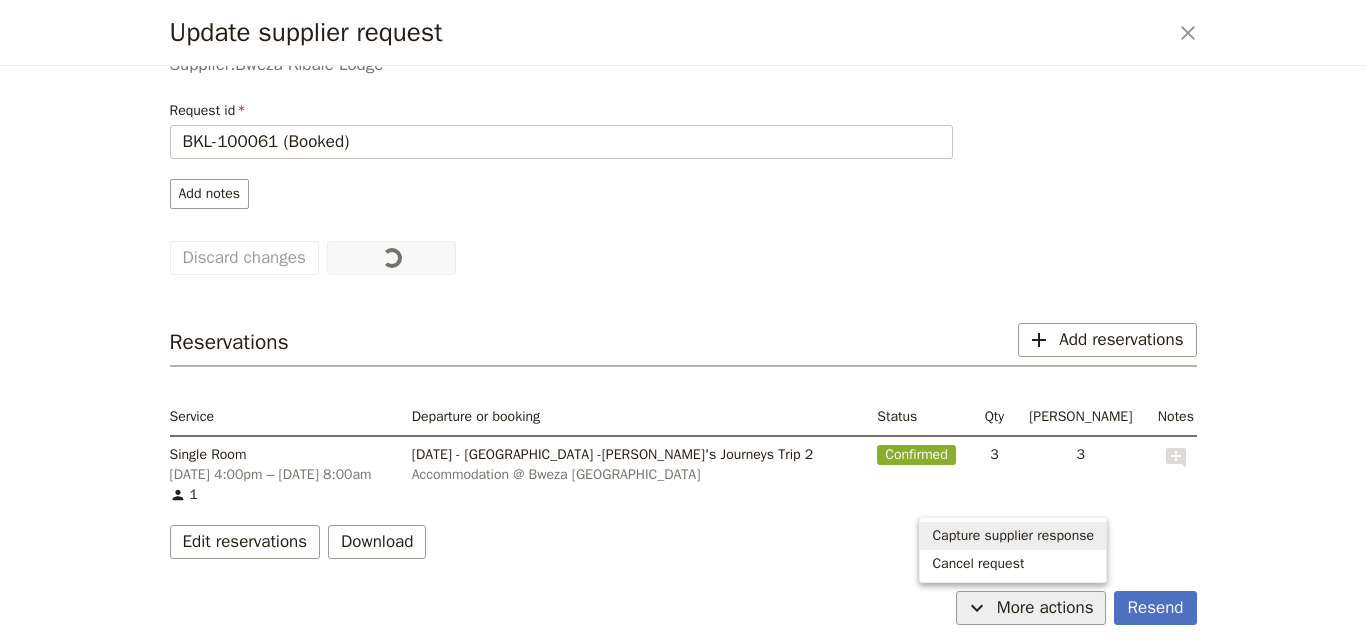 click on "Capture supplier response" at bounding box center [1013, 536] 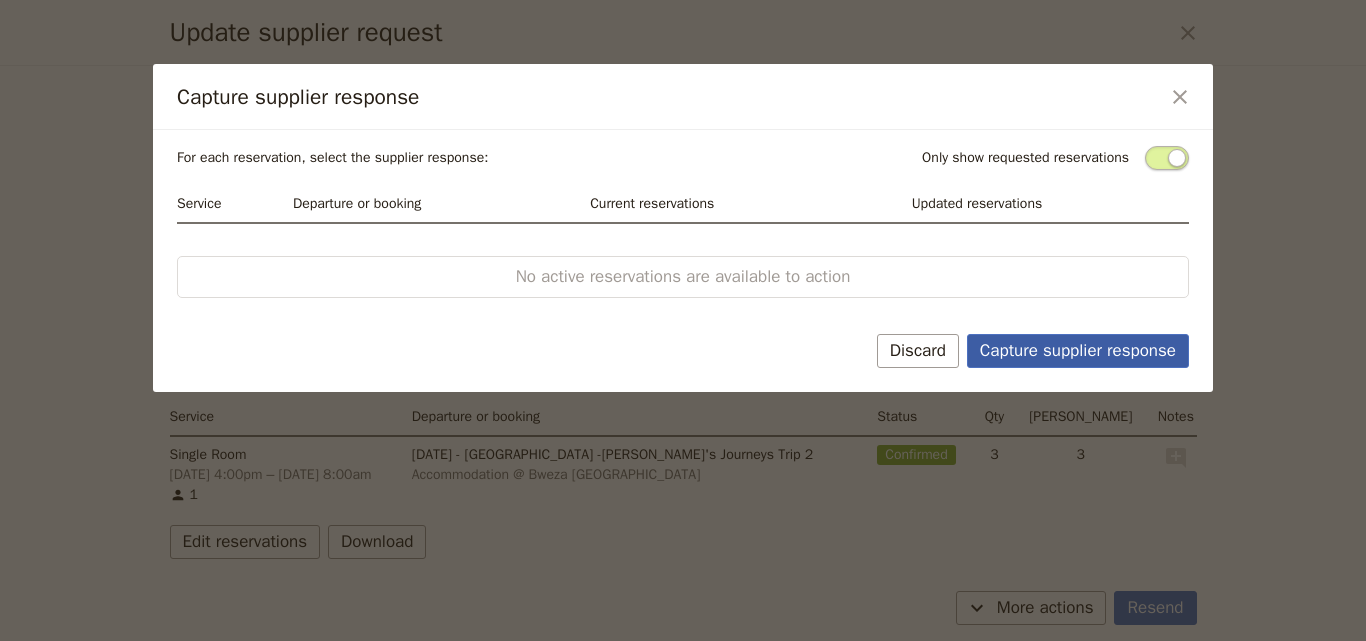 click on "Capture supplier response" at bounding box center [1078, 351] 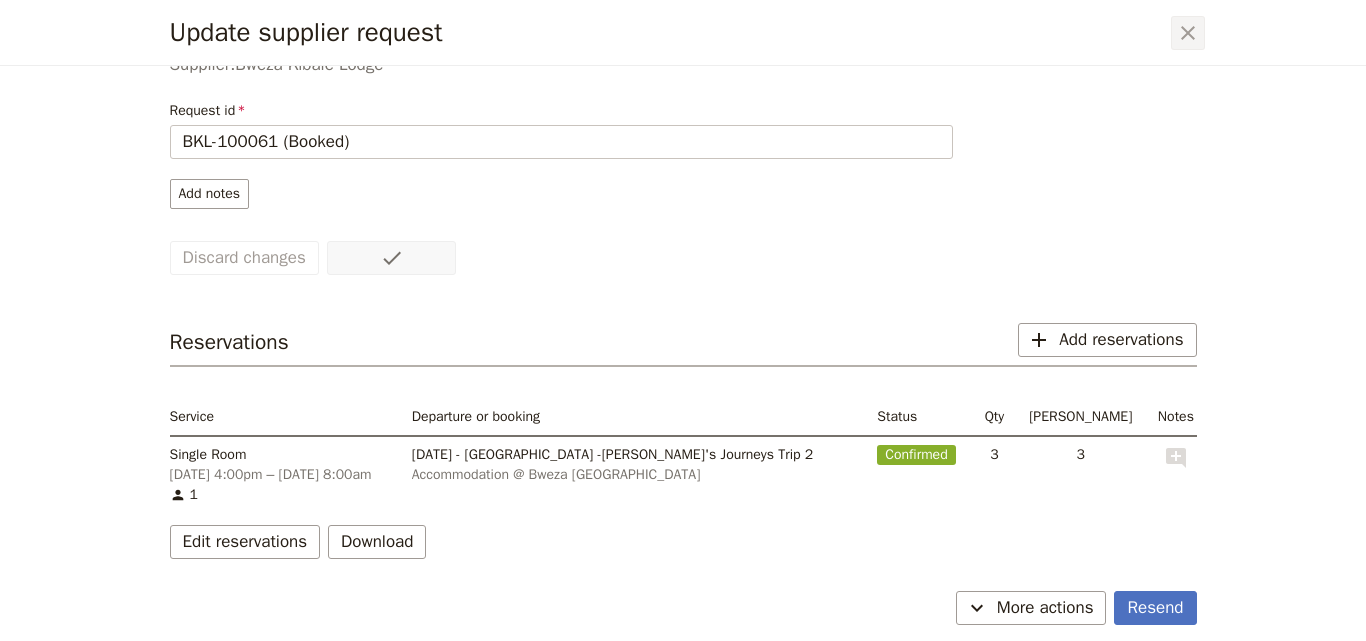 click 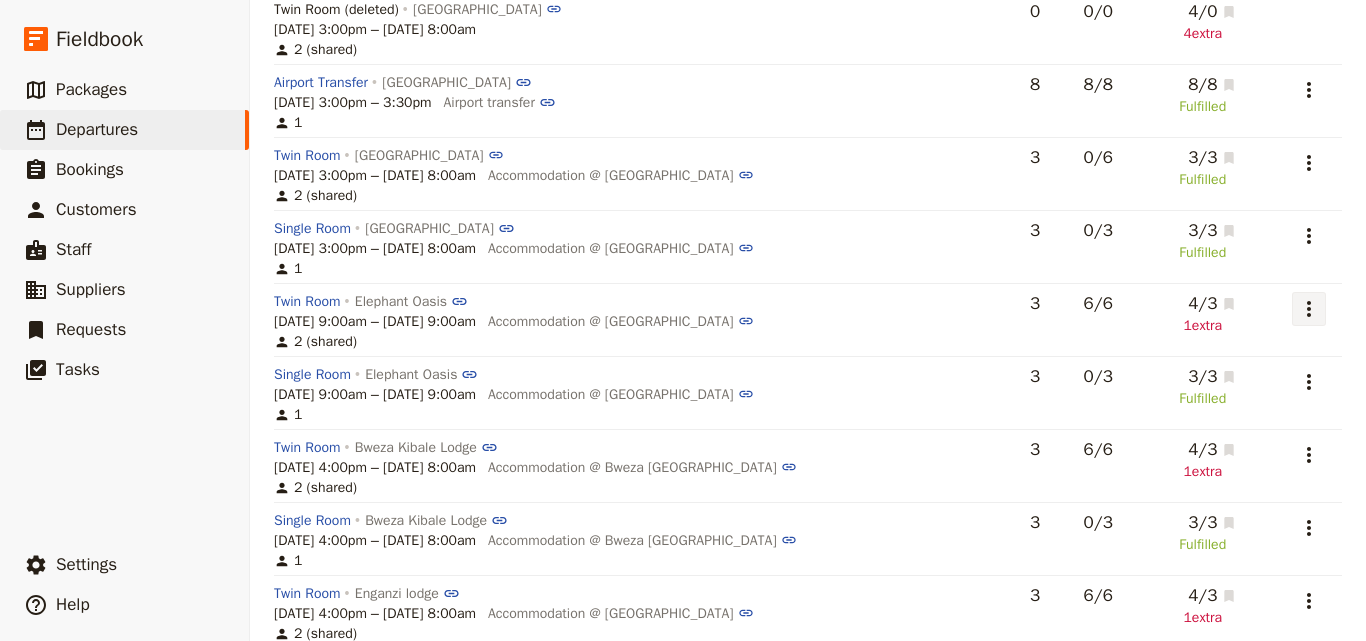 click 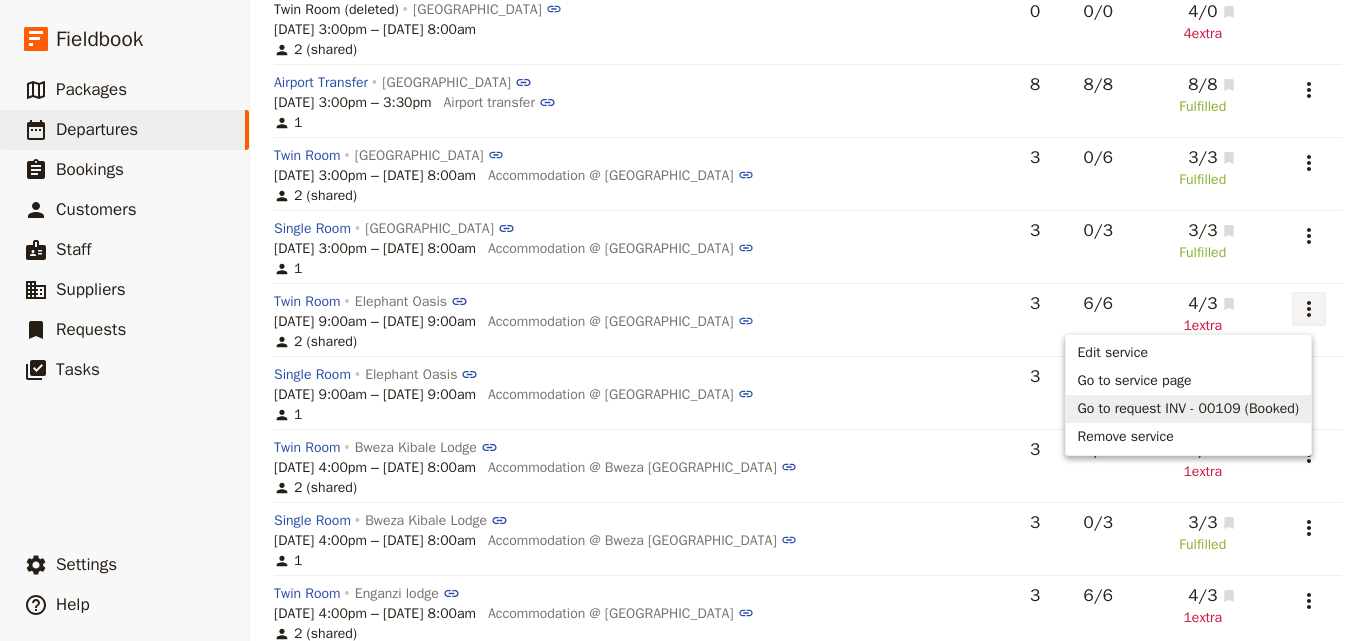 click on "Go to request INV - 00109 (Booked)" at bounding box center [1189, 409] 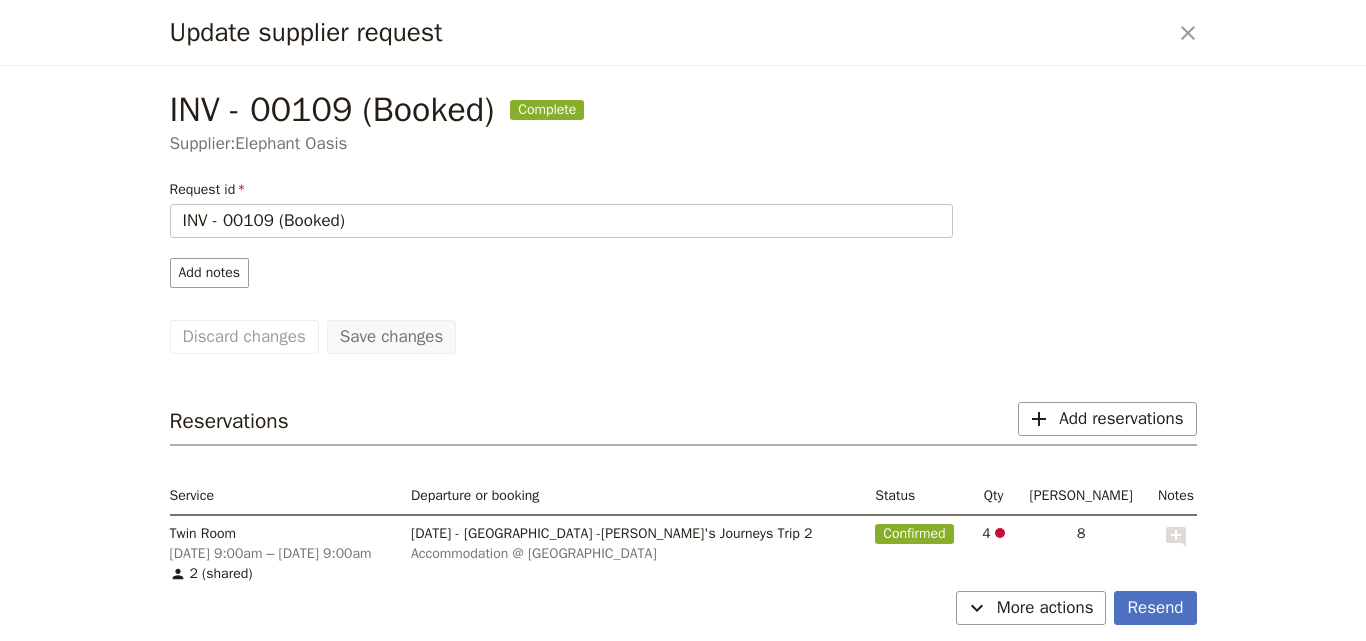 scroll, scrollTop: 79, scrollLeft: 0, axis: vertical 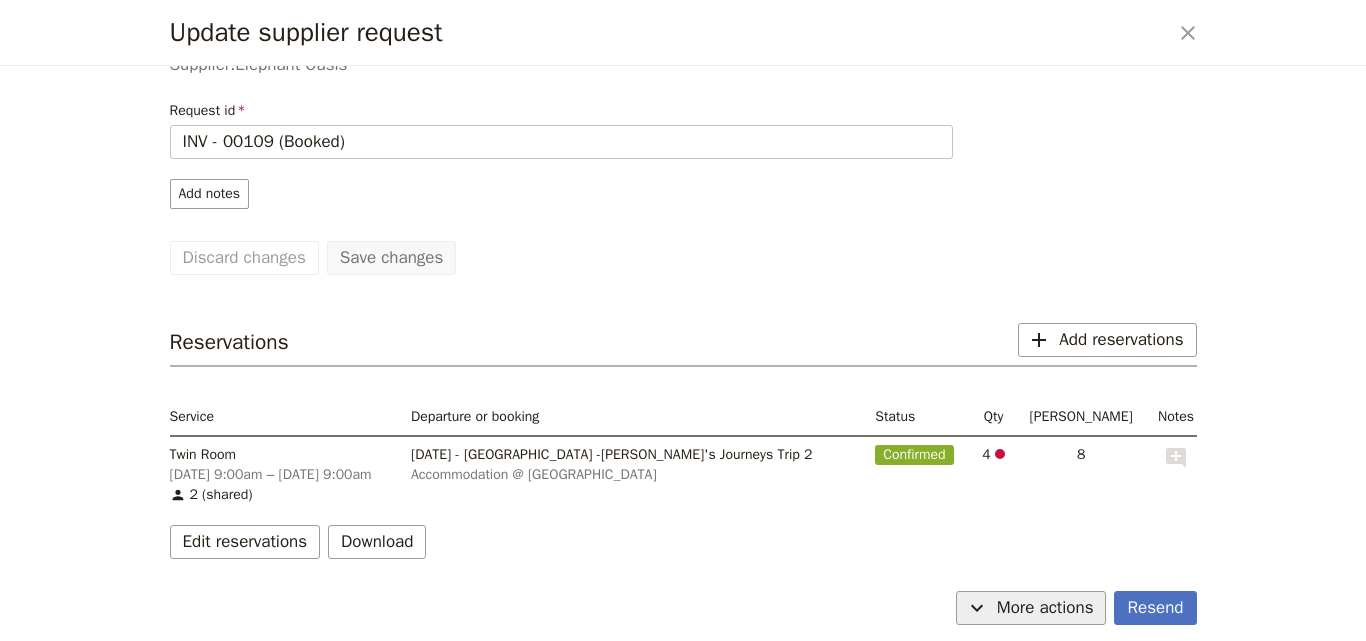click on "More actions" at bounding box center [1045, 608] 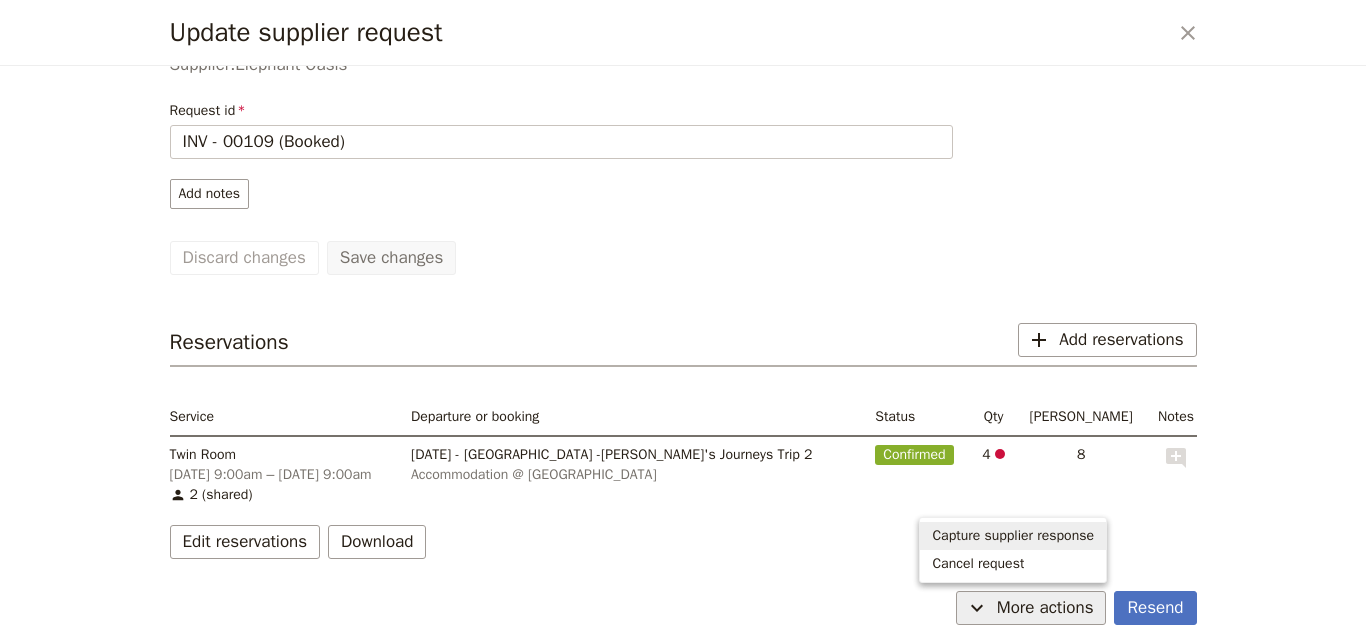 click on "Capture supplier response" at bounding box center [1013, 536] 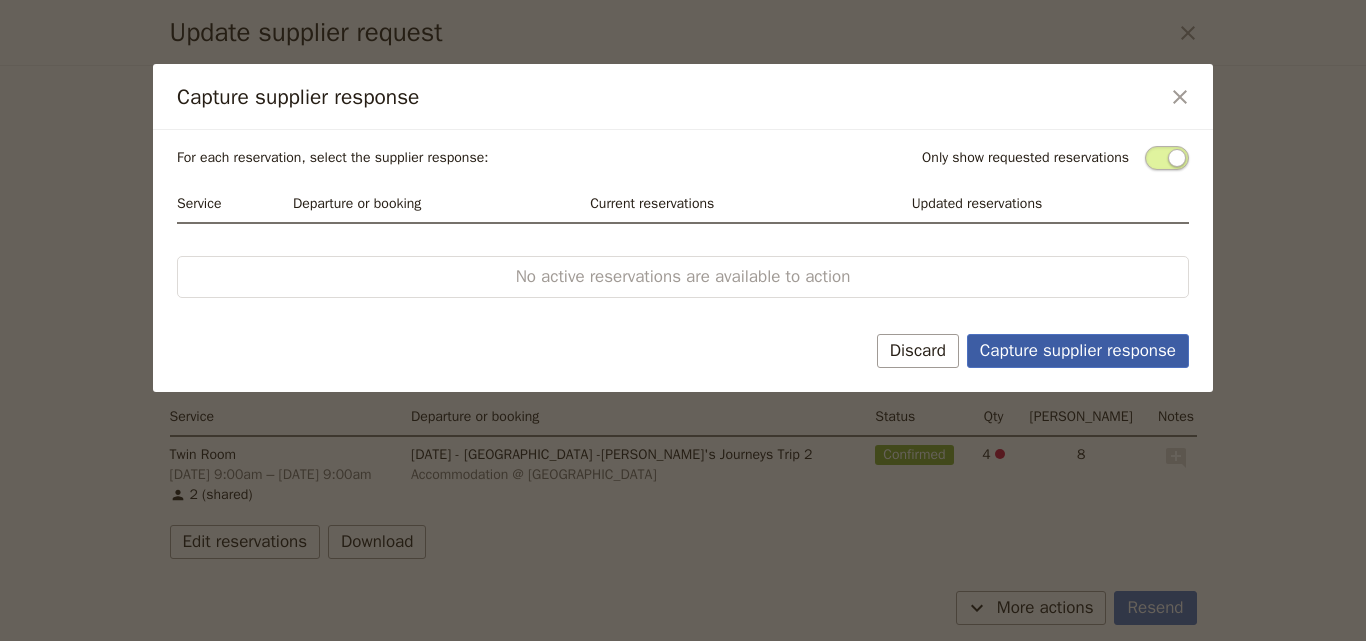 click on "Capture supplier response" at bounding box center [1078, 351] 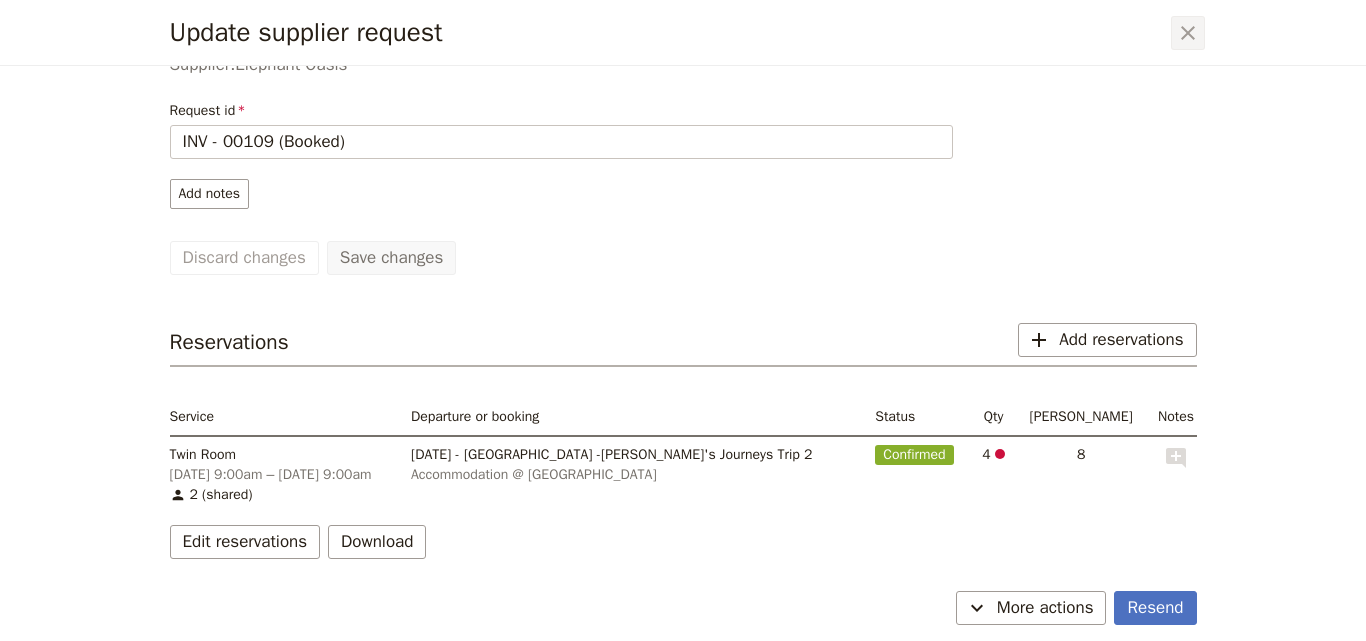 click on "​" at bounding box center (1188, 33) 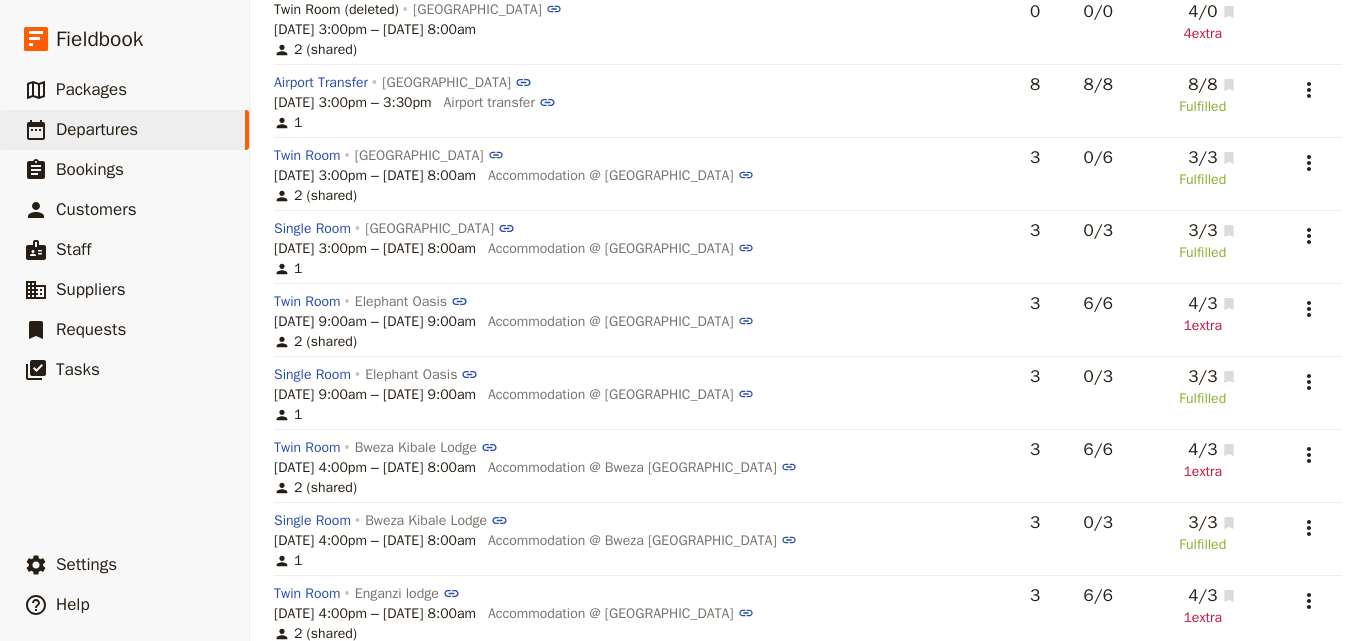 click on "​" at bounding box center (1305, 393) 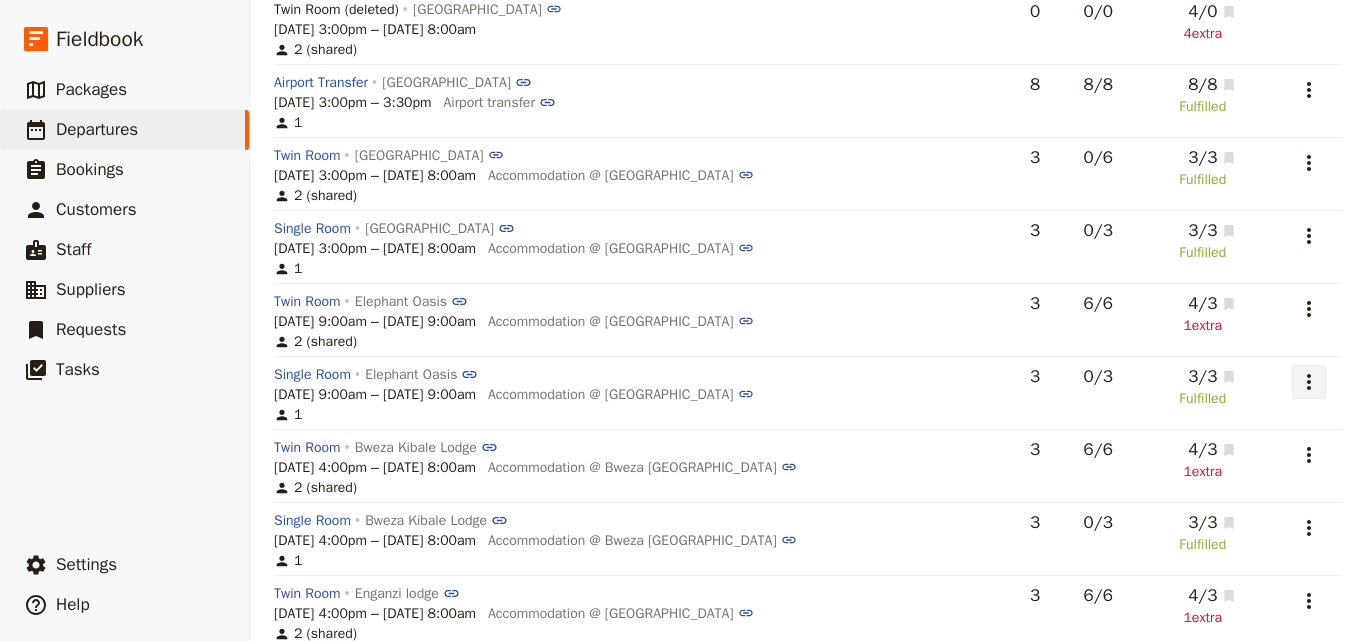 click 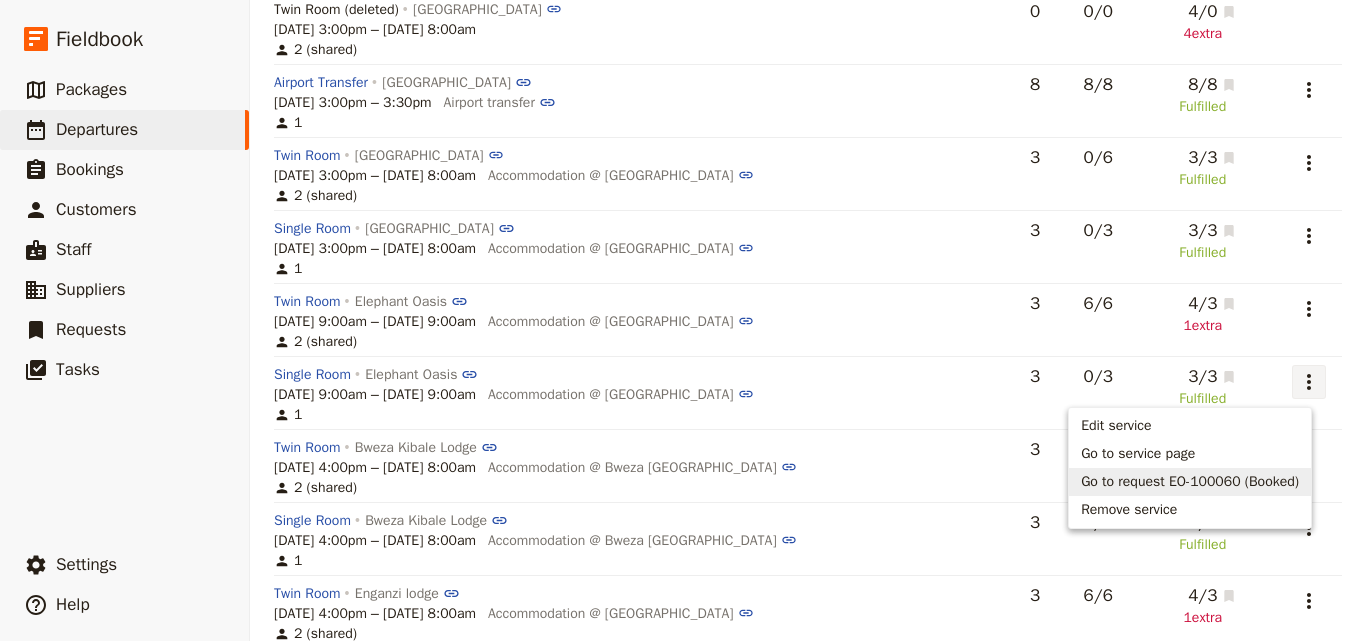click on "Go to request EO-100060 (Booked)" at bounding box center (1190, 482) 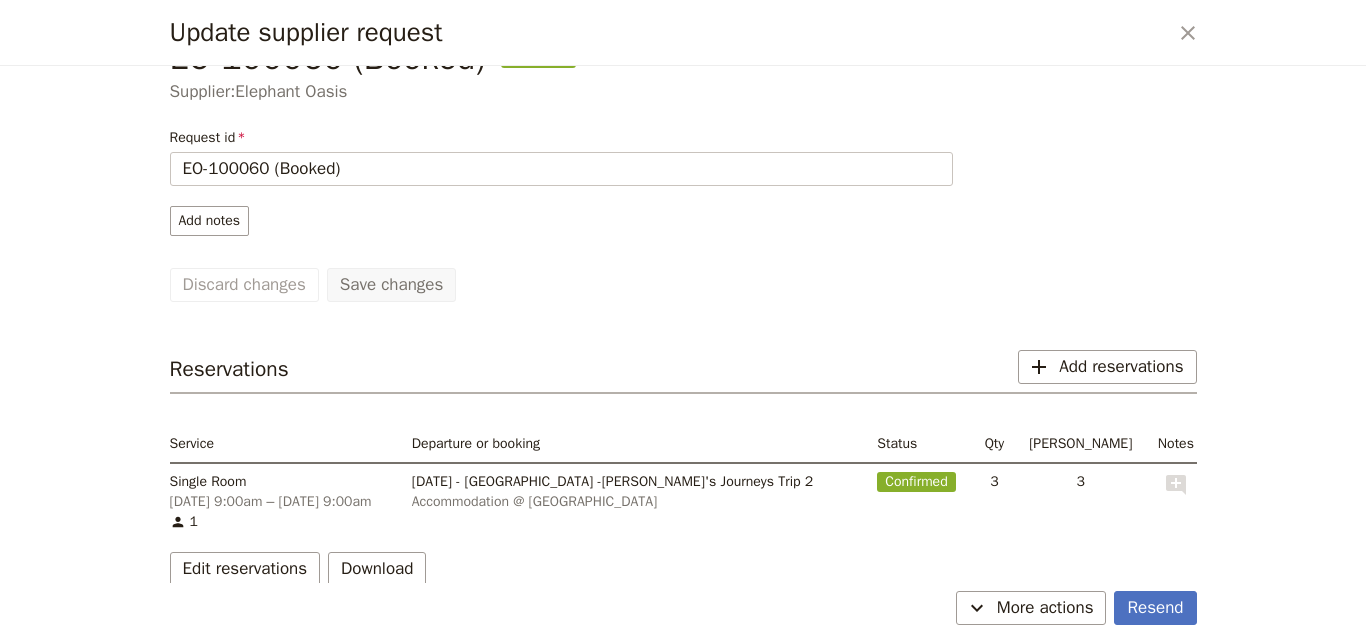 scroll, scrollTop: 79, scrollLeft: 0, axis: vertical 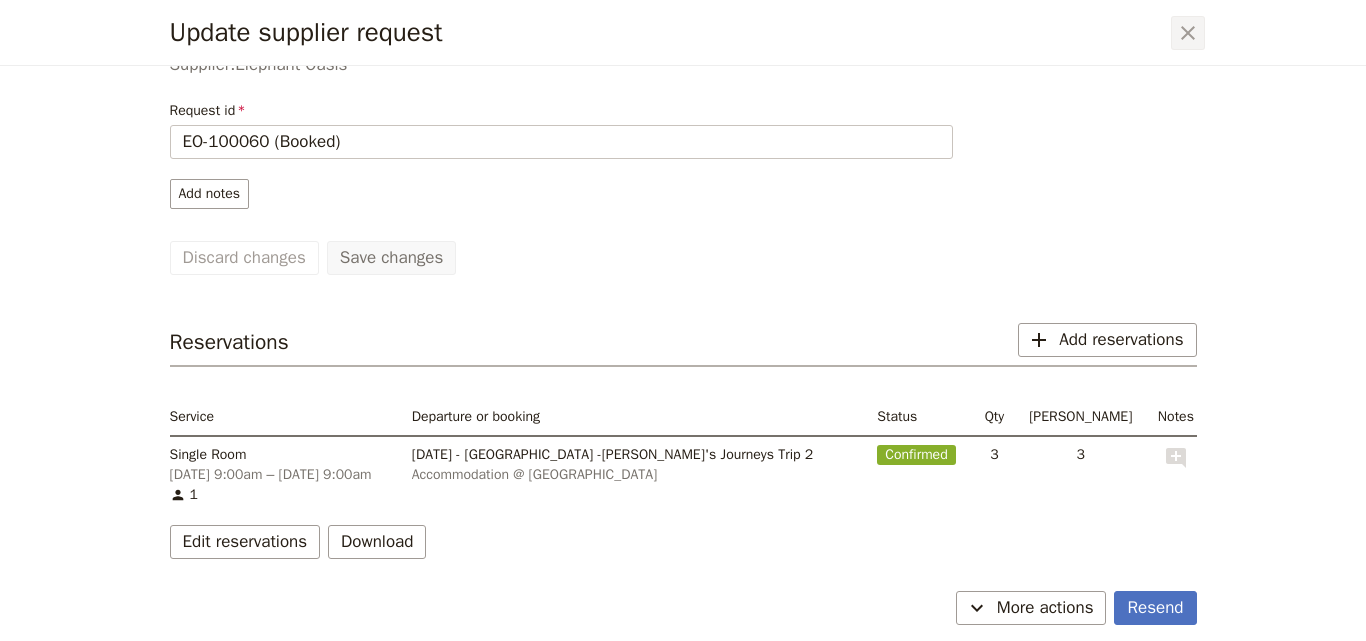 click 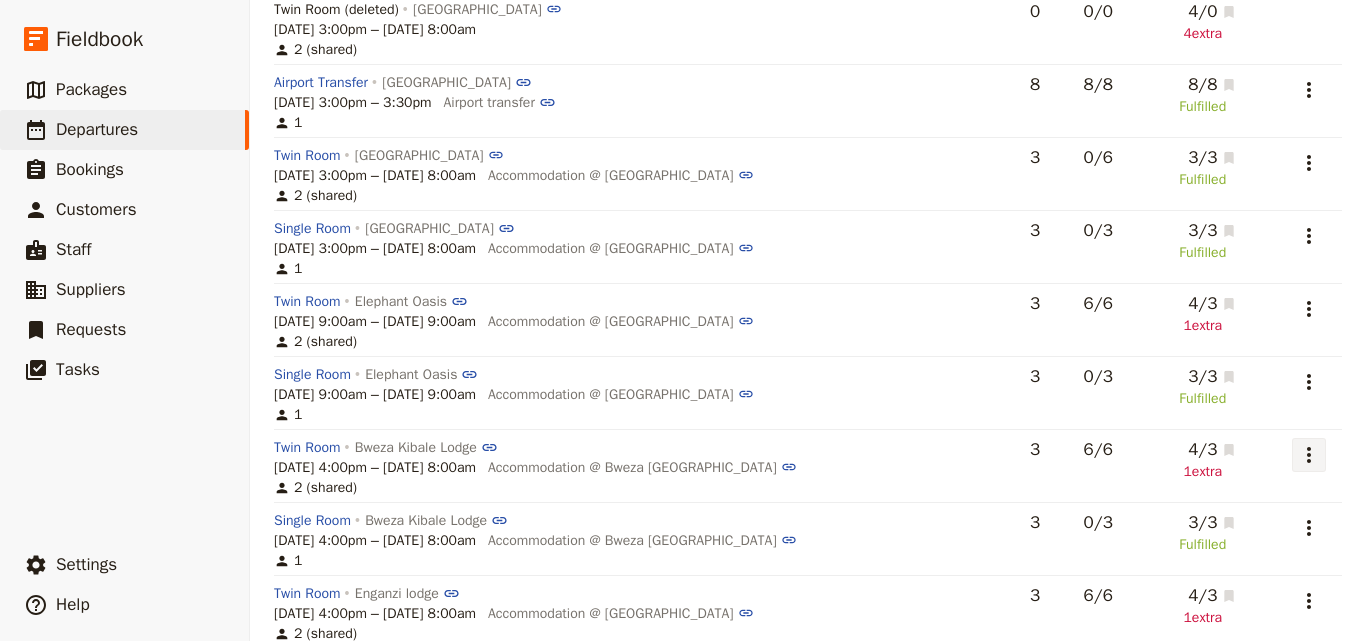 click 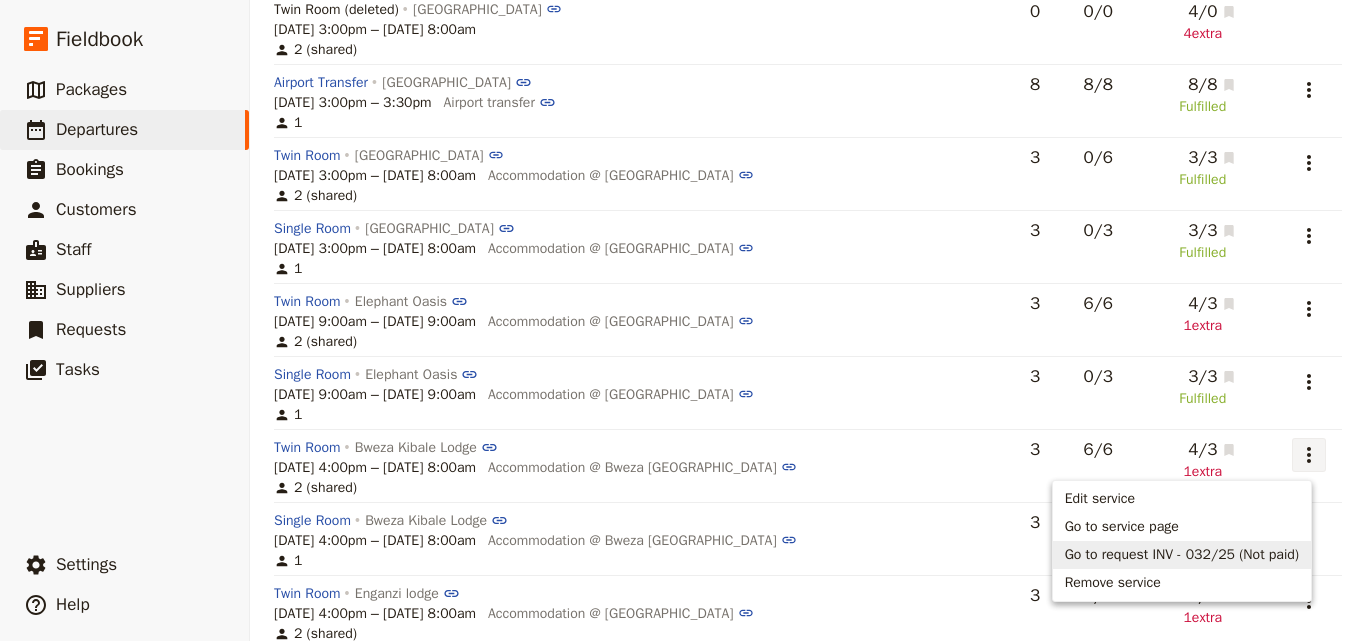 click on "Go to request INV - 032/25 (Not paid)" at bounding box center [1182, 555] 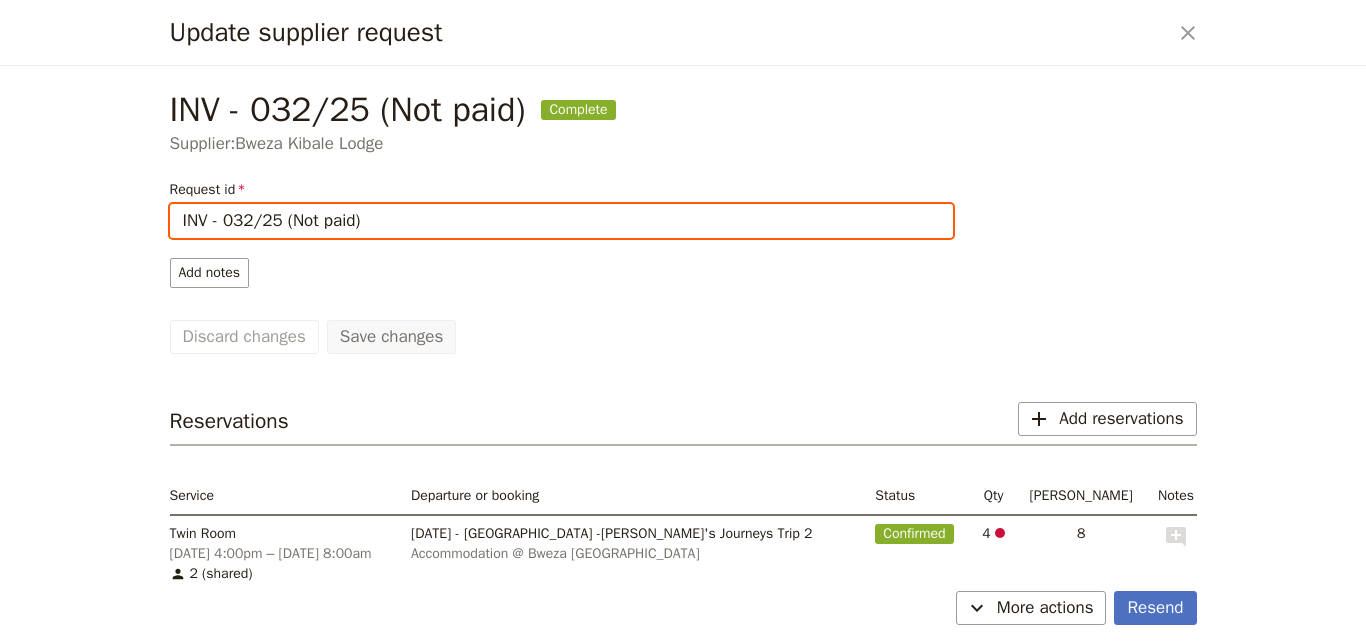 click on "INV - 032/25 (Not paid)" at bounding box center [561, 221] 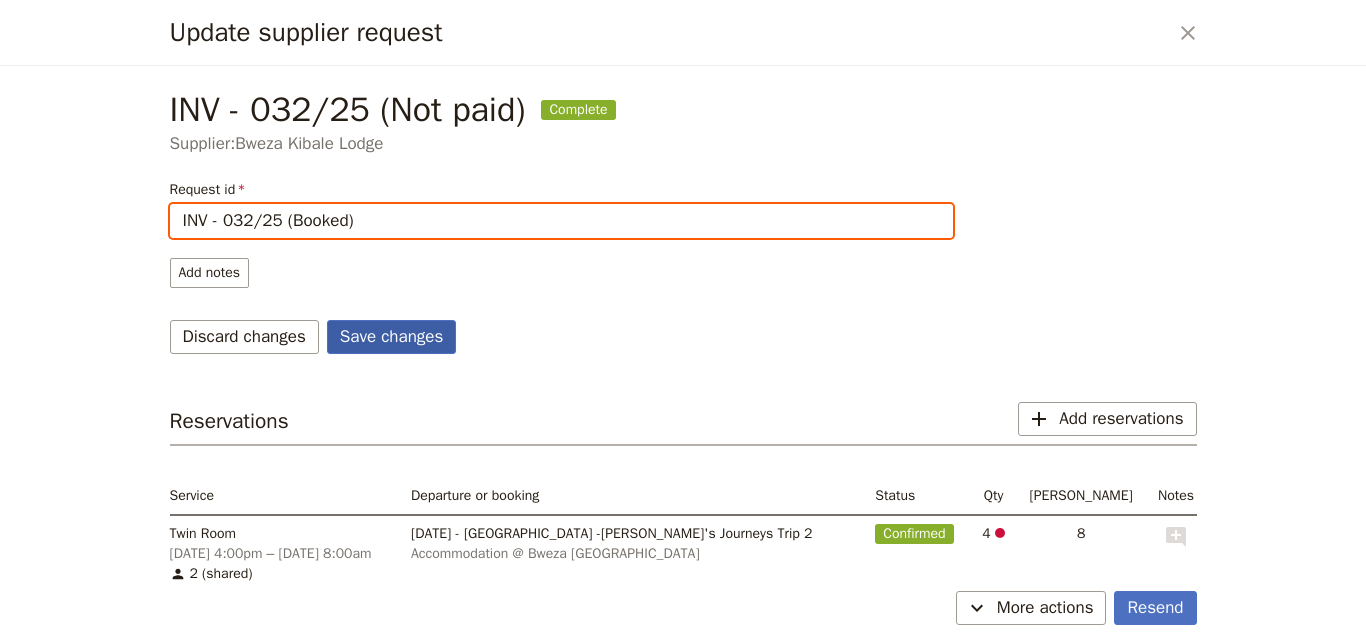 type on "INV - 032/25 (Booked)" 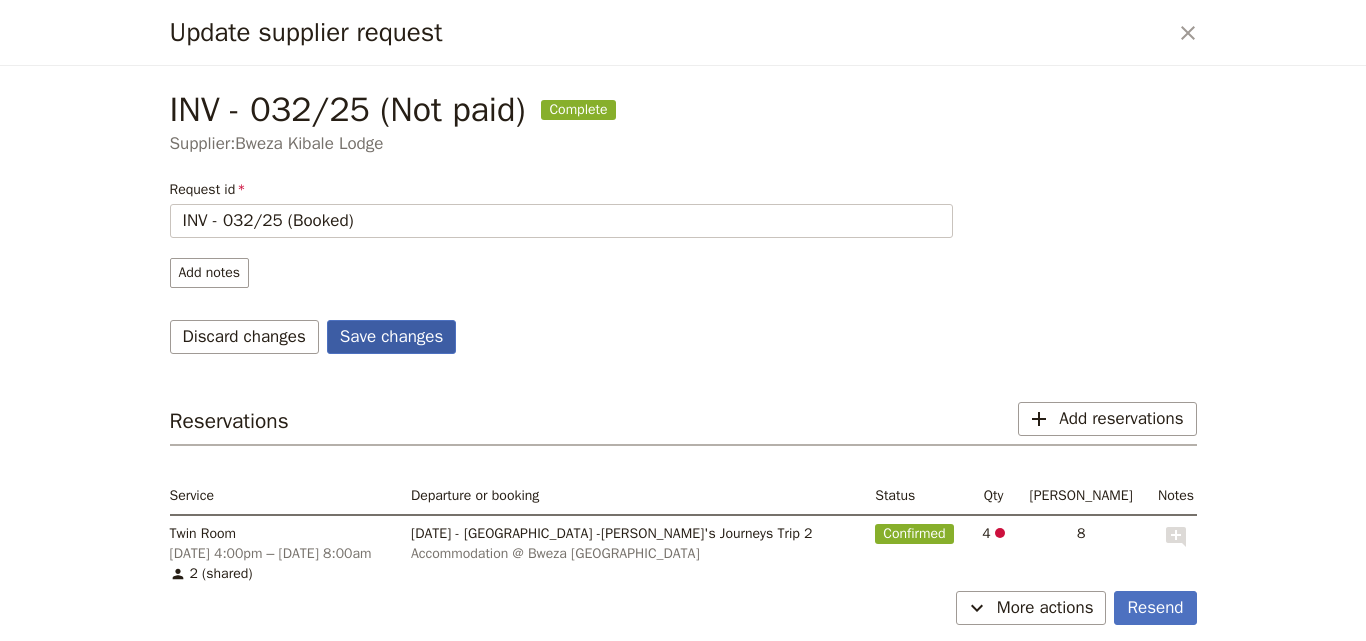 click on "Save changes" at bounding box center (392, 337) 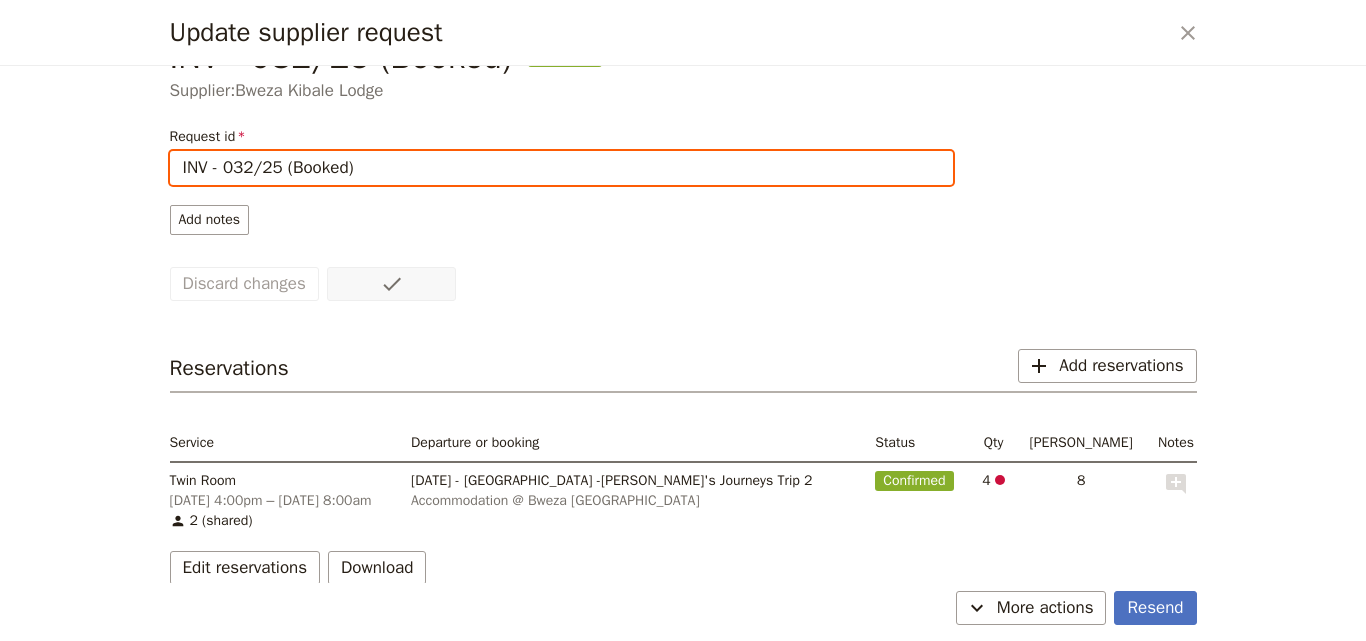 scroll, scrollTop: 79, scrollLeft: 0, axis: vertical 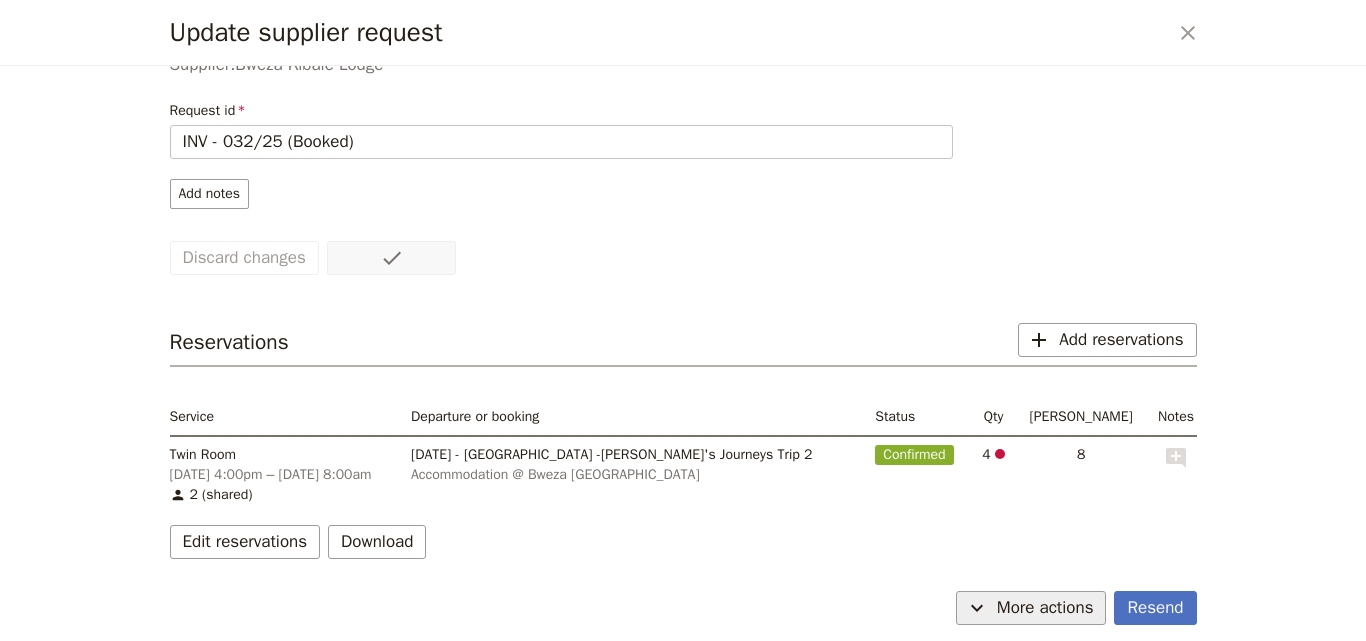 click on "More actions" at bounding box center [1045, 608] 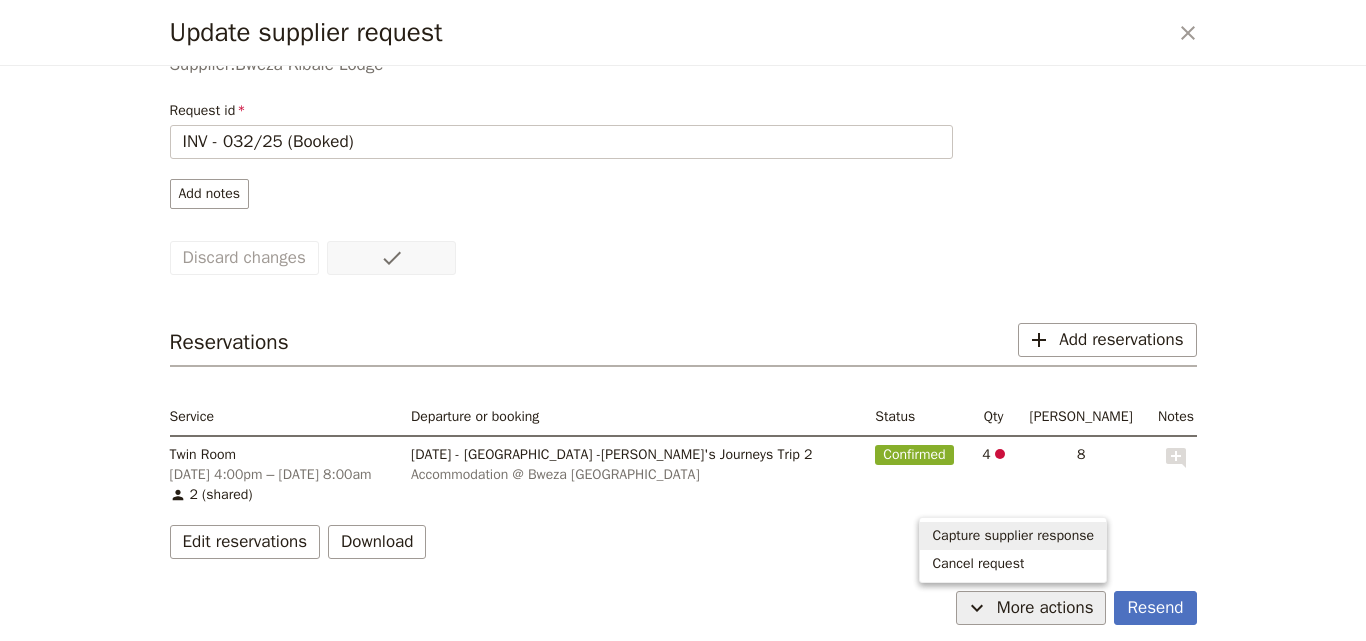 click on "Capture supplier response" at bounding box center [1013, 536] 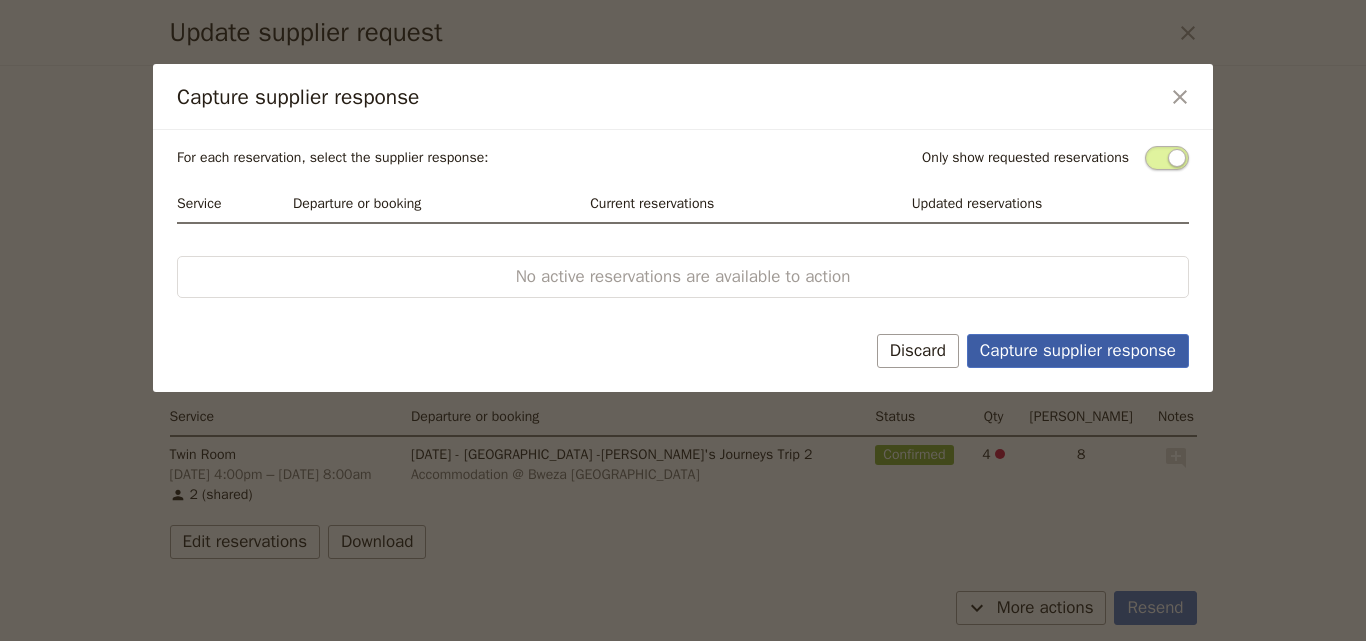 click on "Capture supplier response" at bounding box center (1078, 351) 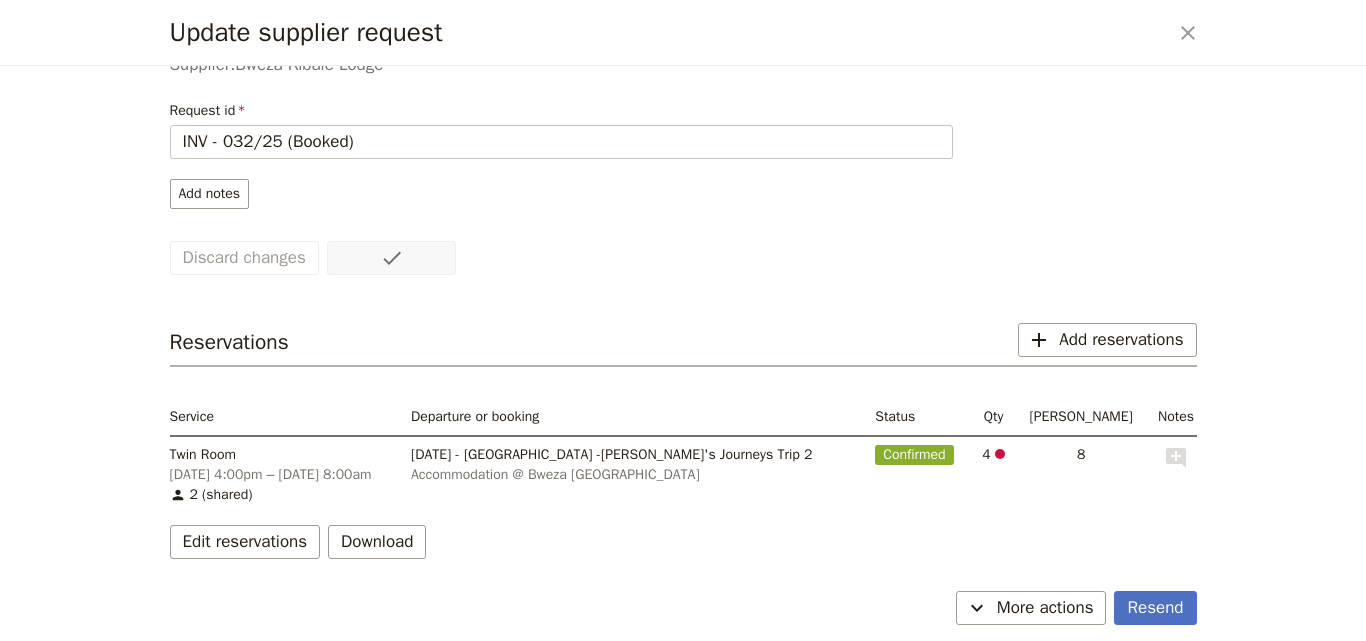 click on "Update supplier request ​" at bounding box center [683, 33] 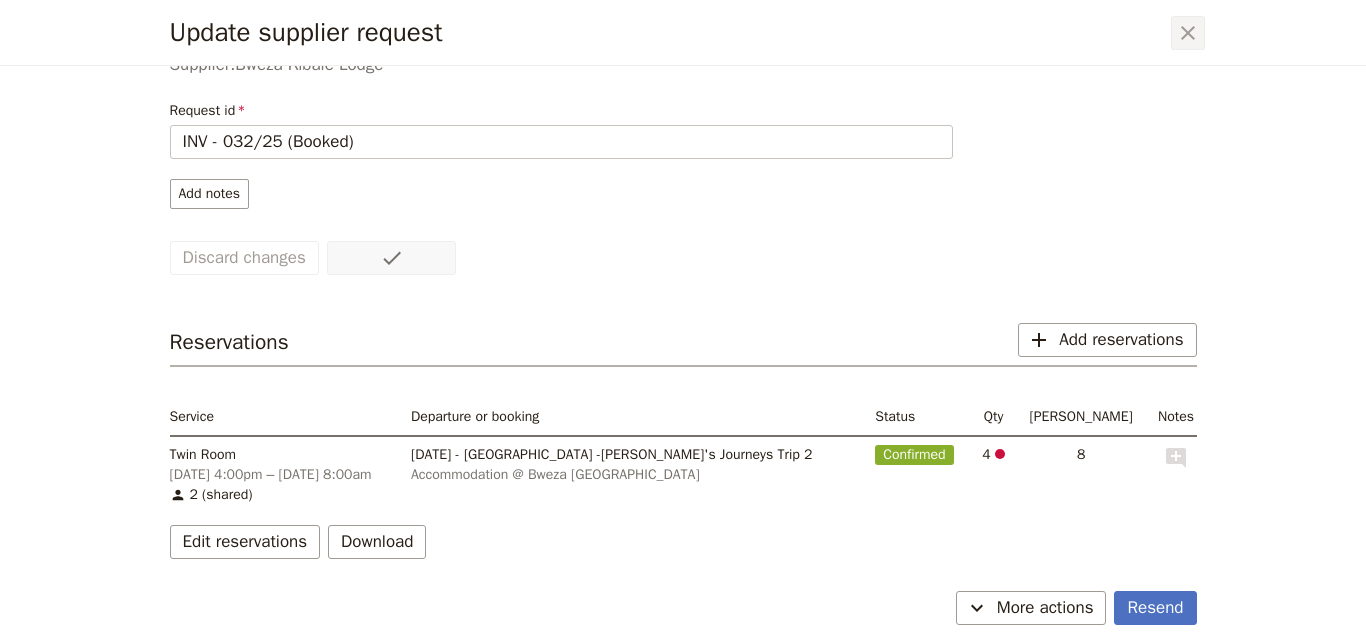 click 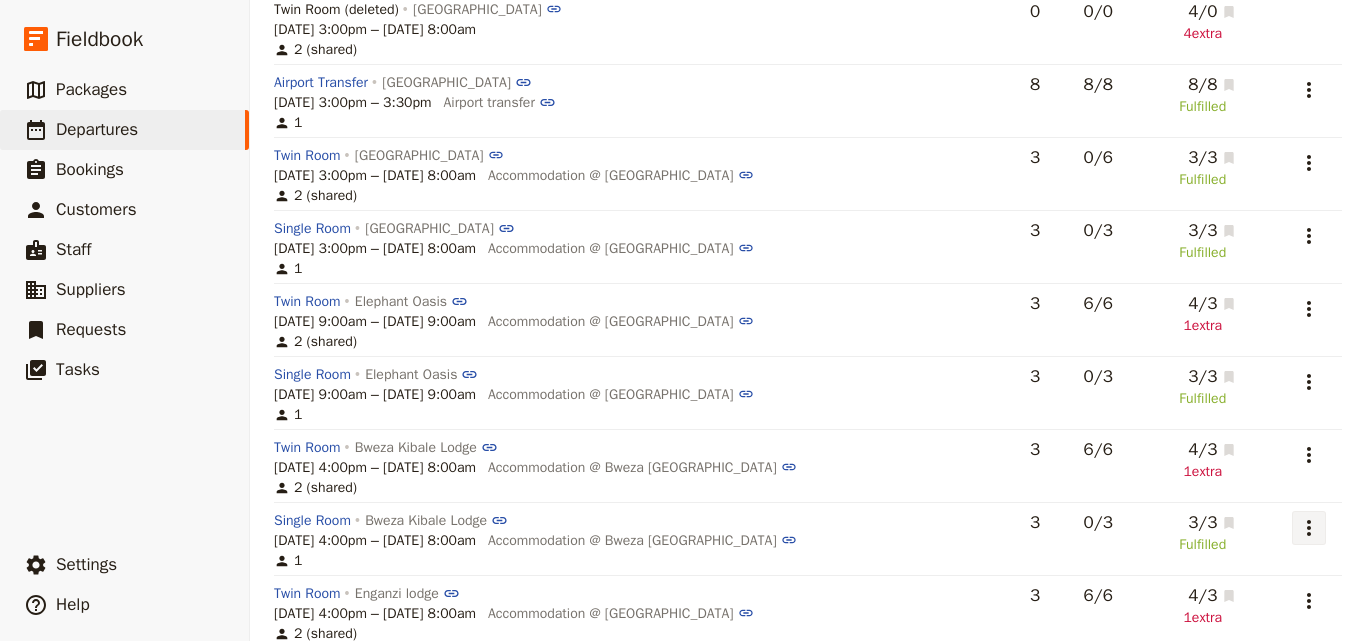 click 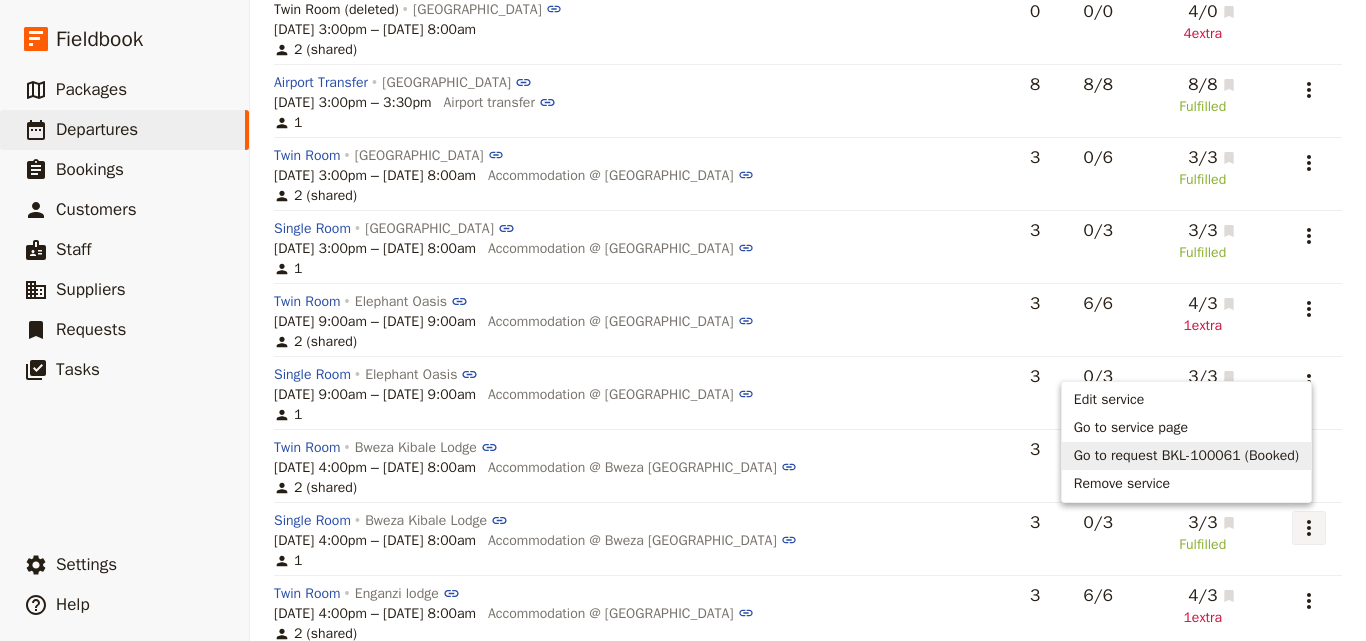 click on "Go to request BKL-100061 (Booked)" at bounding box center [1186, 456] 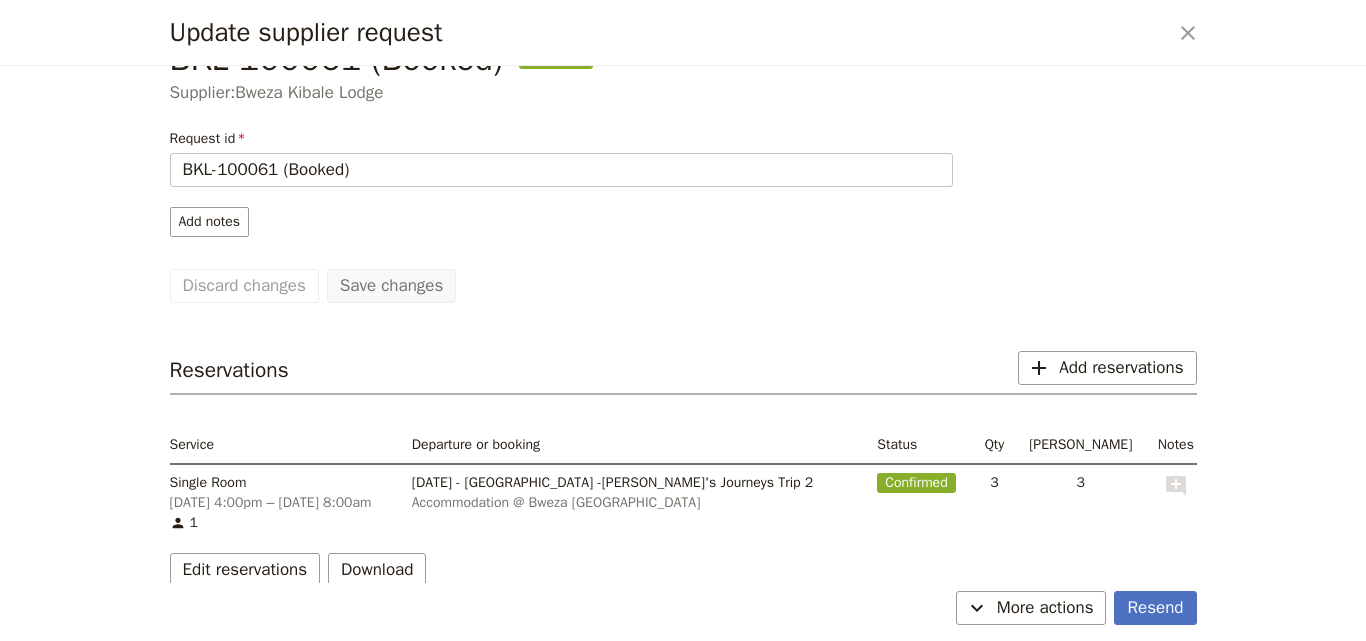 scroll, scrollTop: 79, scrollLeft: 0, axis: vertical 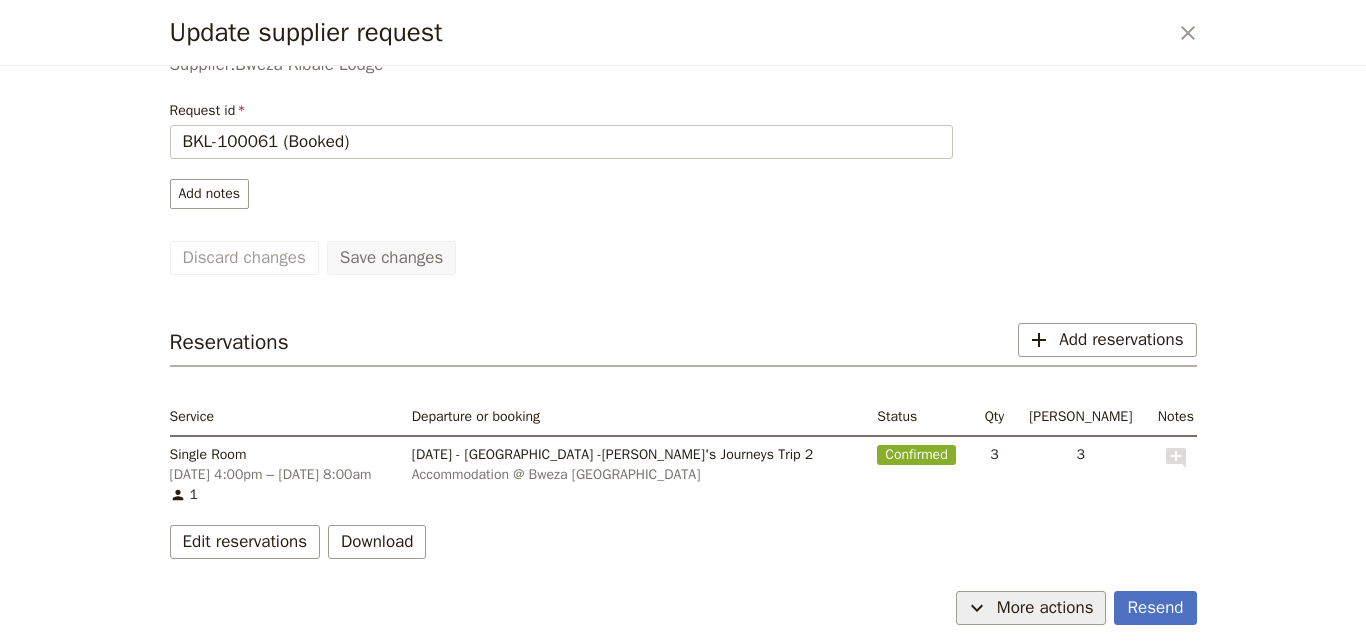 click on "More actions" at bounding box center (1045, 608) 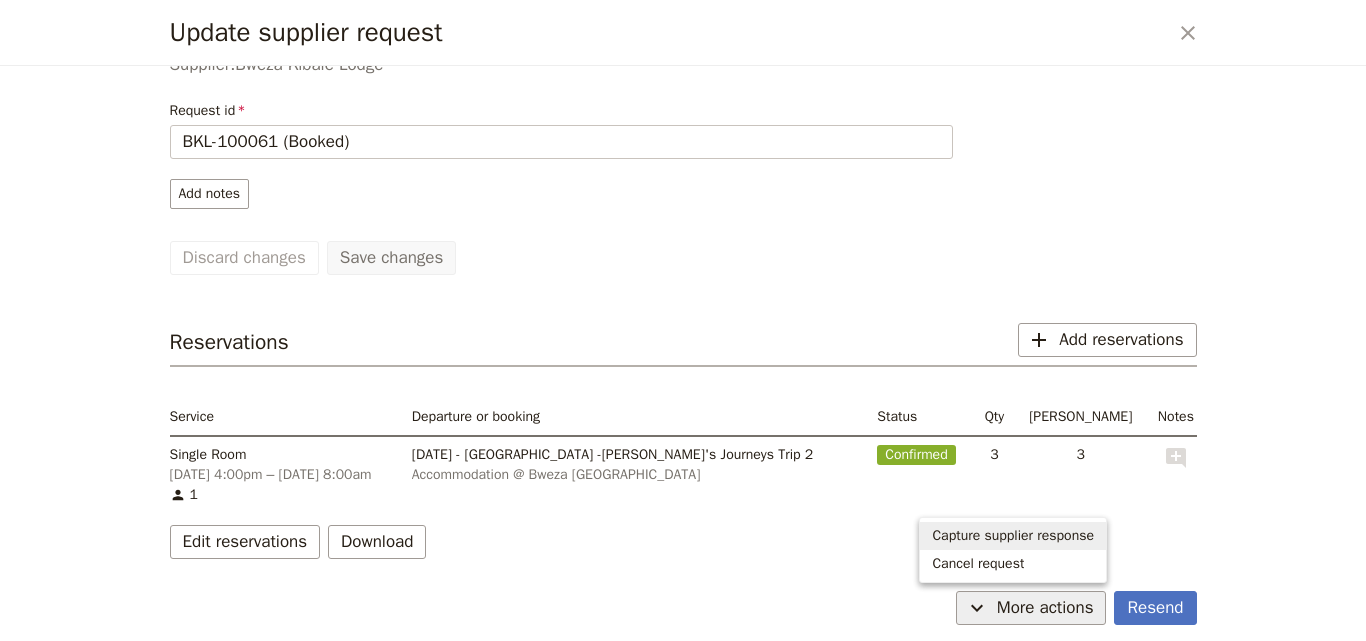 click on "Capture supplier response" at bounding box center [1013, 536] 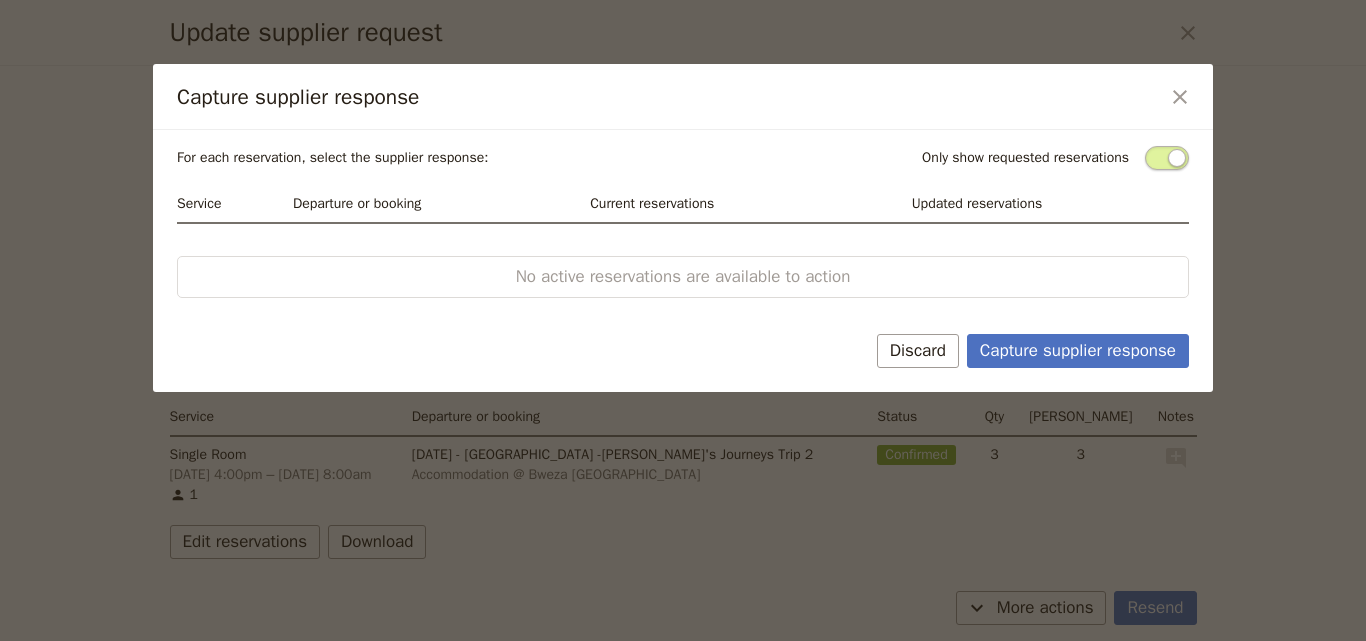 click on "For each reservation, select the supplier response: Only show requested reservations Service Departure or booking Current reservations Updated reservations No active reservations are available to action Capture supplier response Discard" at bounding box center [683, 261] 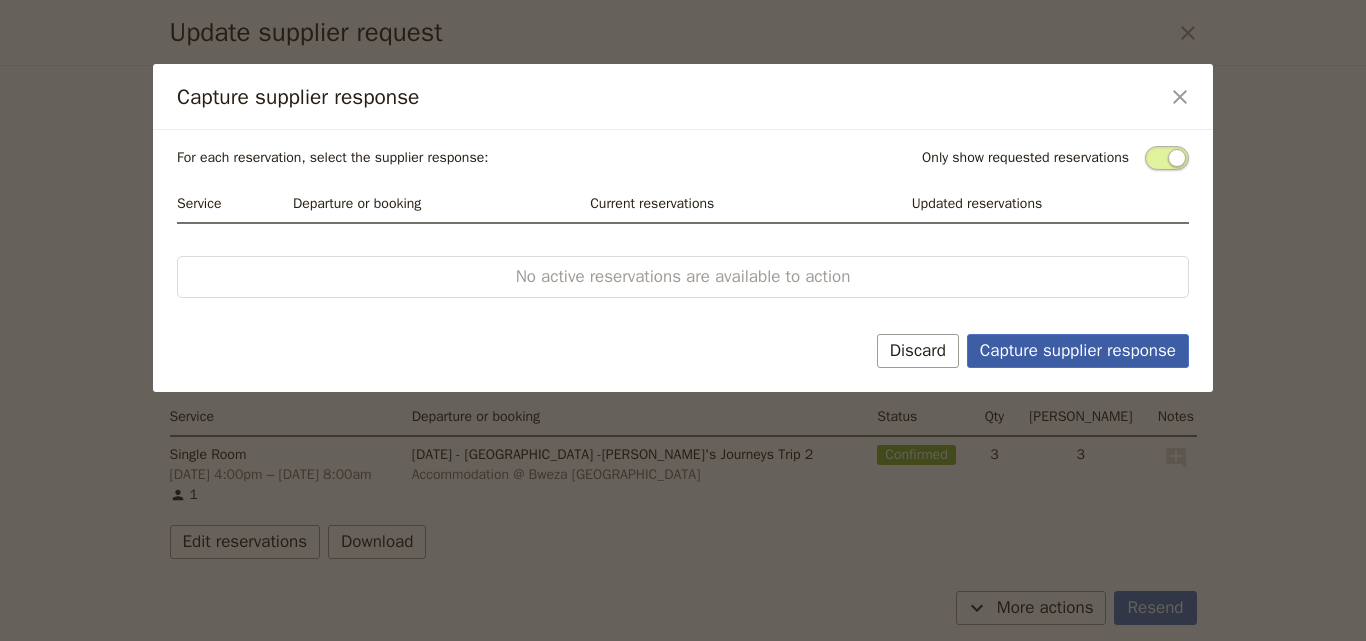 click on "Capture supplier response" at bounding box center [1078, 351] 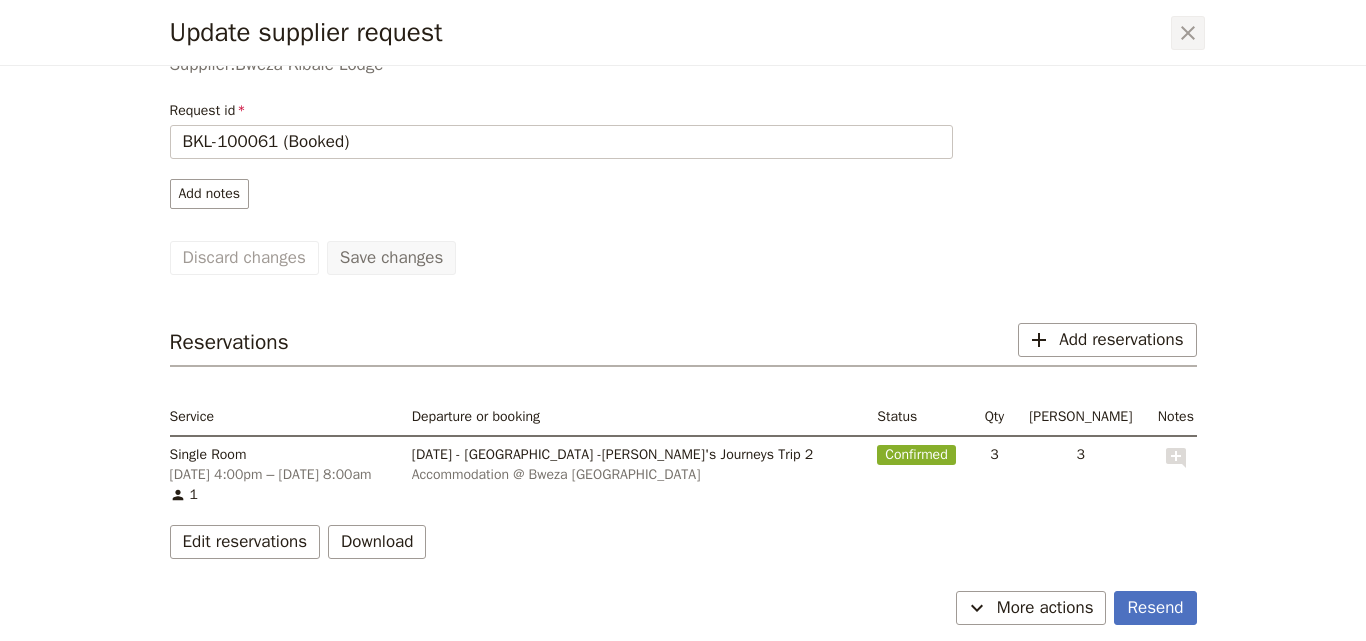 click 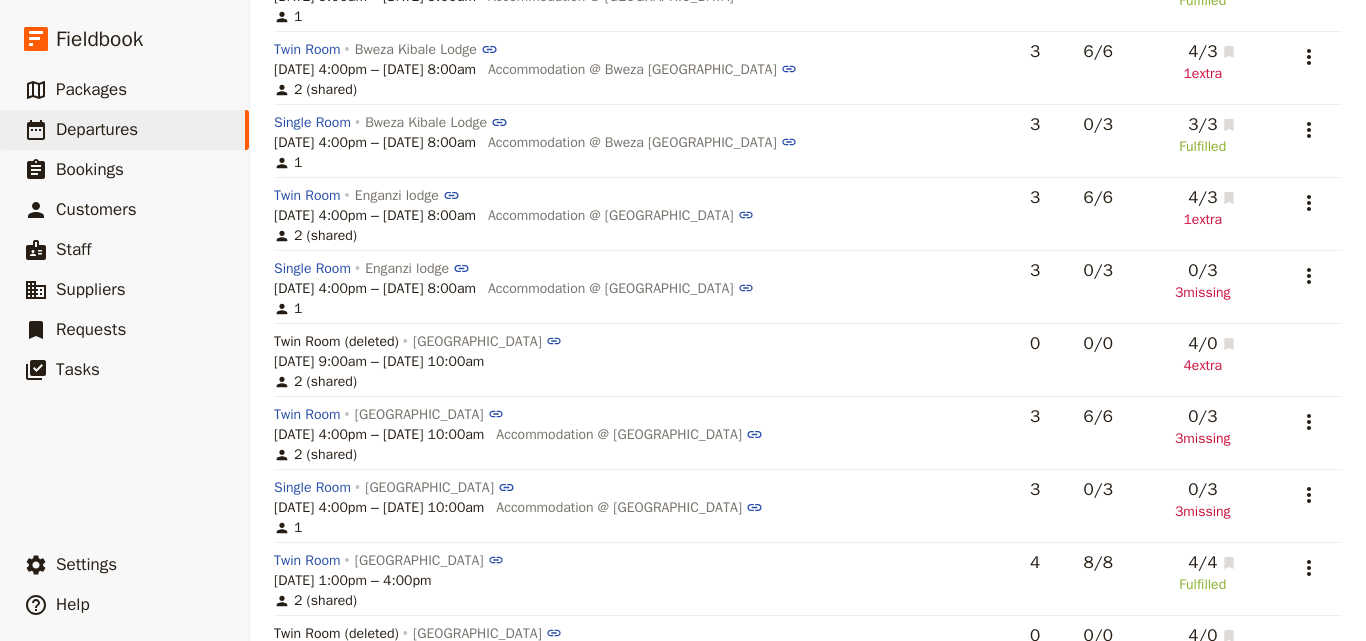 scroll, scrollTop: 704, scrollLeft: 0, axis: vertical 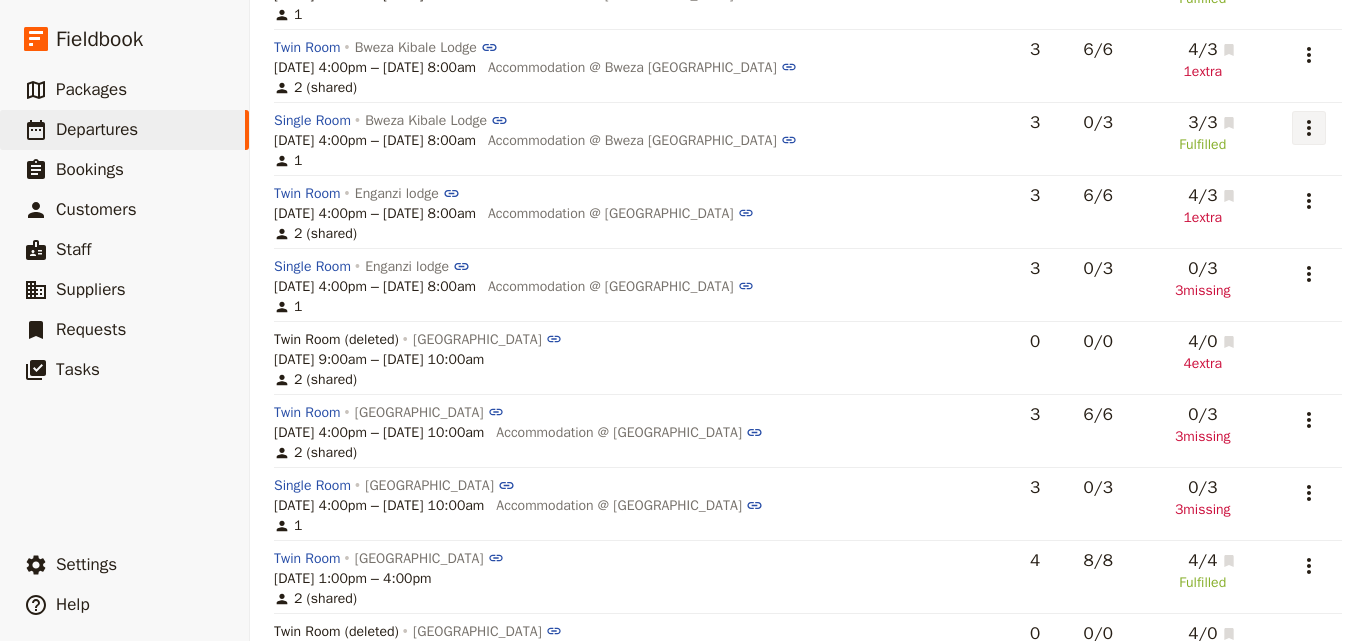 click 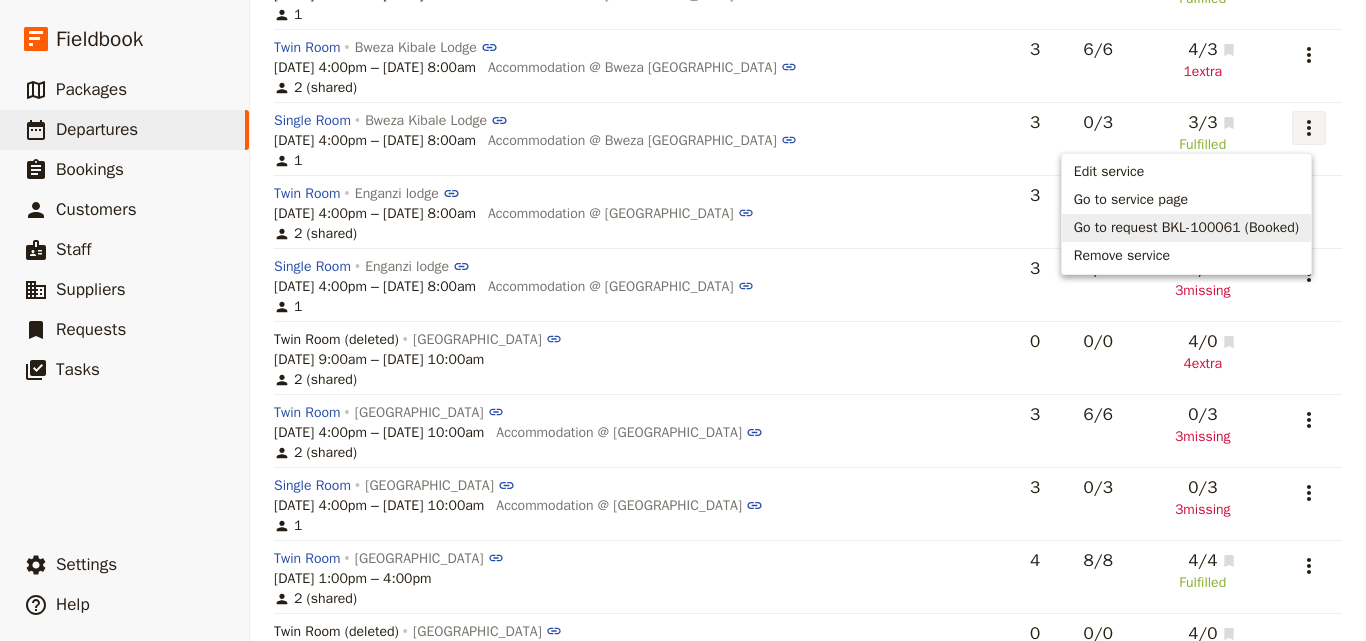 click on "Go to request BKL-100061 (Booked)" at bounding box center (1186, 228) 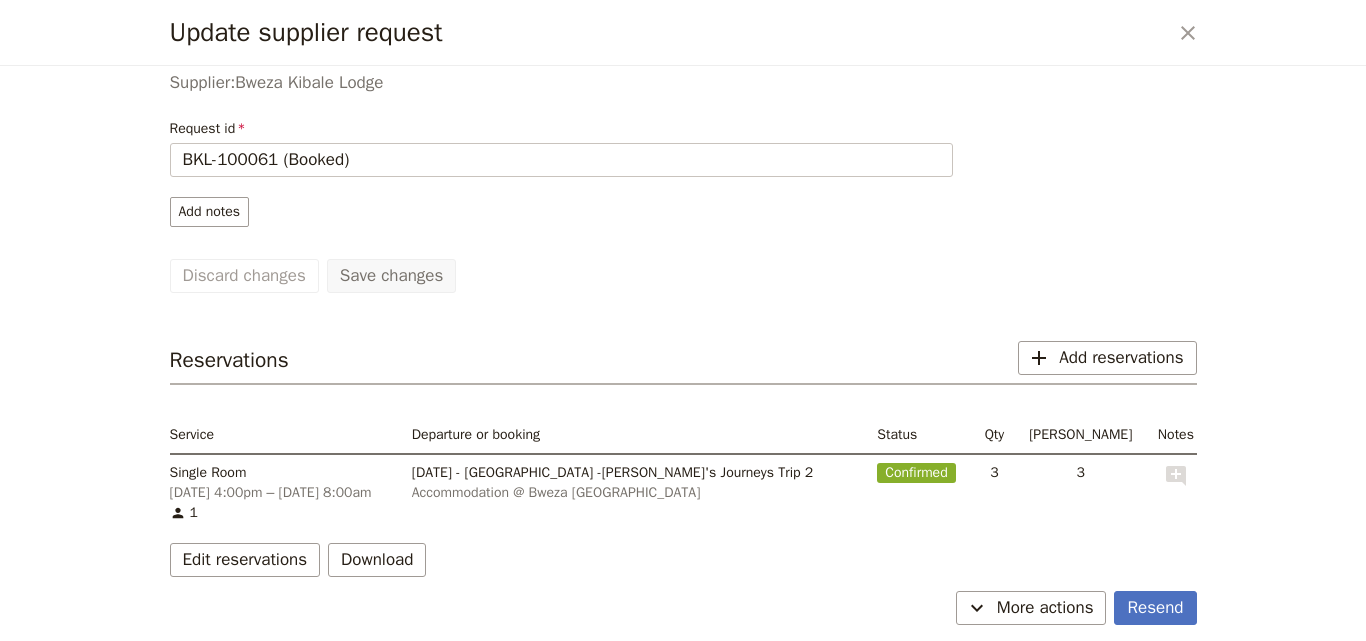 scroll, scrollTop: 79, scrollLeft: 0, axis: vertical 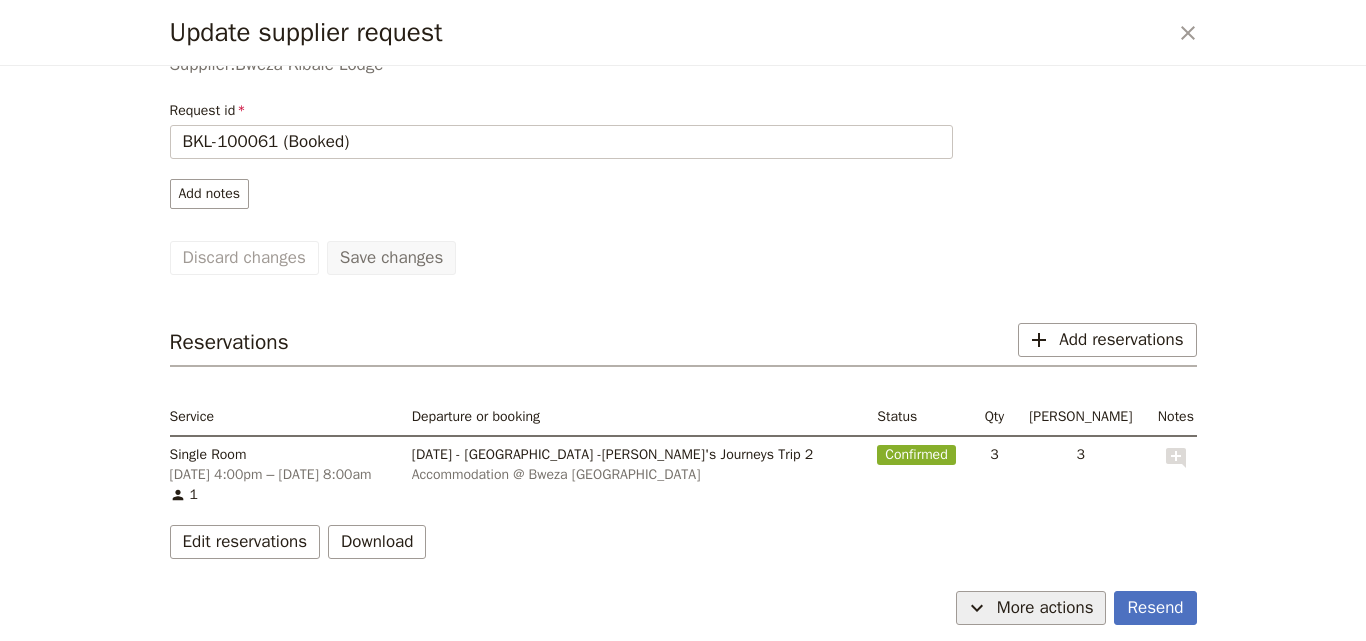 click on "More actions" at bounding box center [1045, 608] 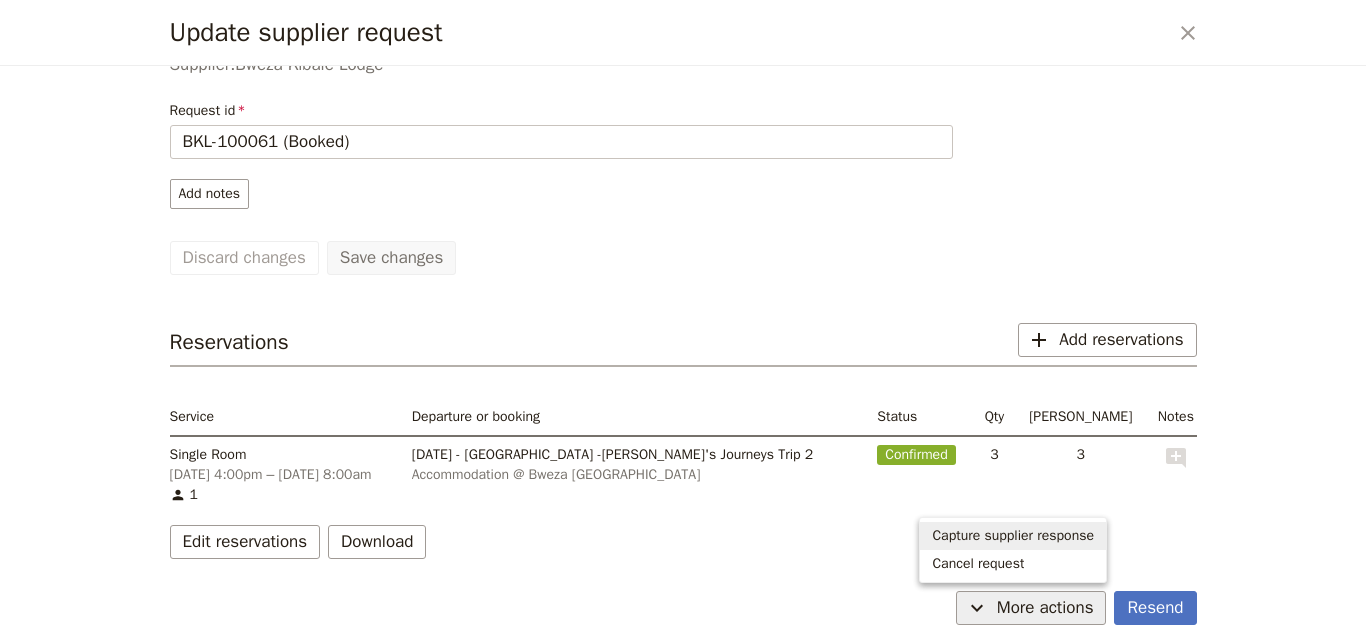 click on "Capture supplier response" at bounding box center [1013, 536] 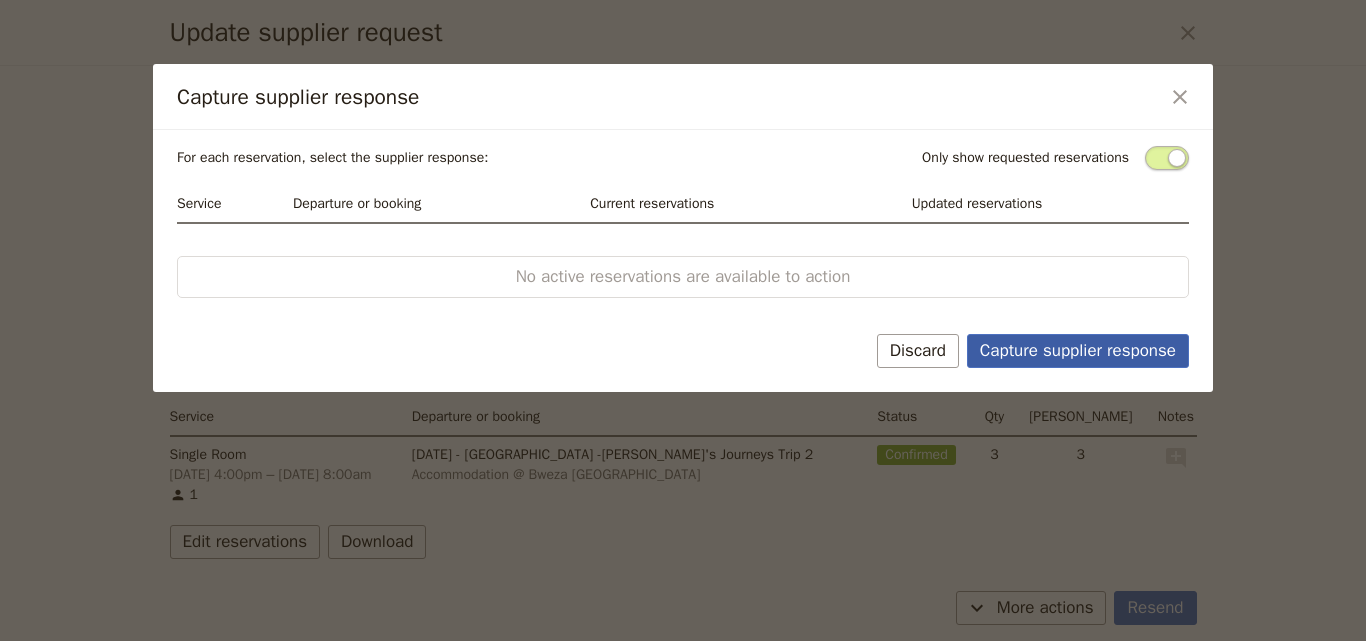 click on "Capture supplier response" at bounding box center (1078, 351) 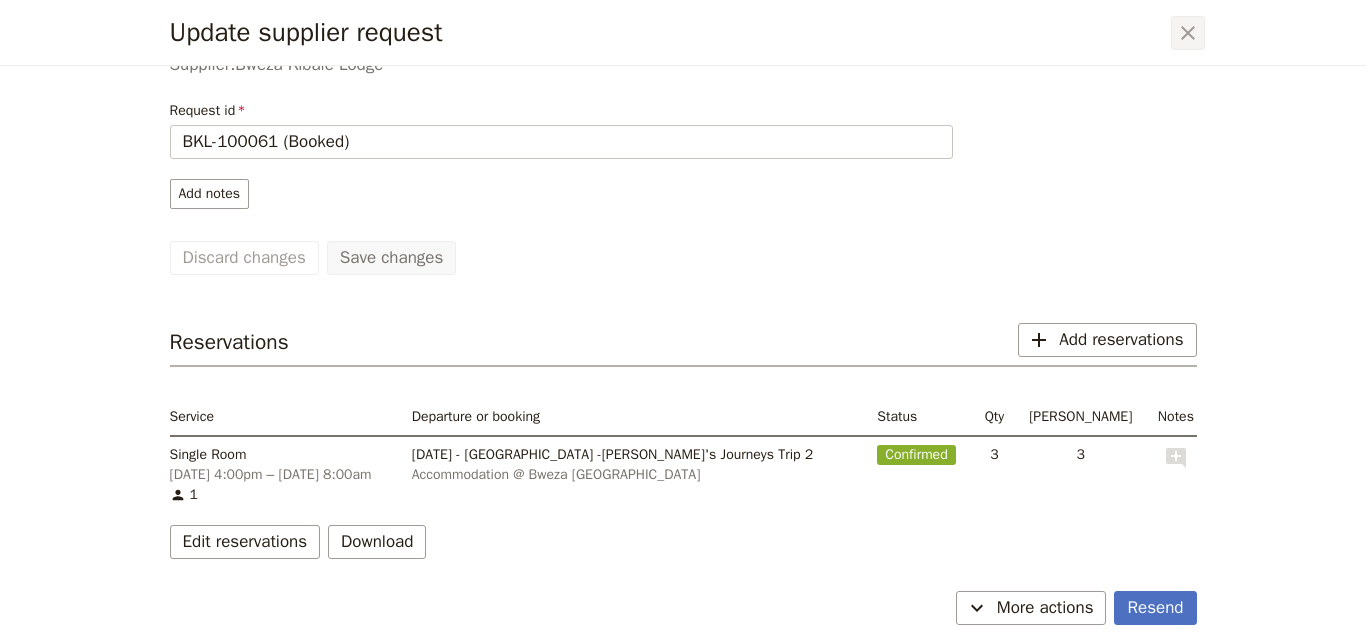 click 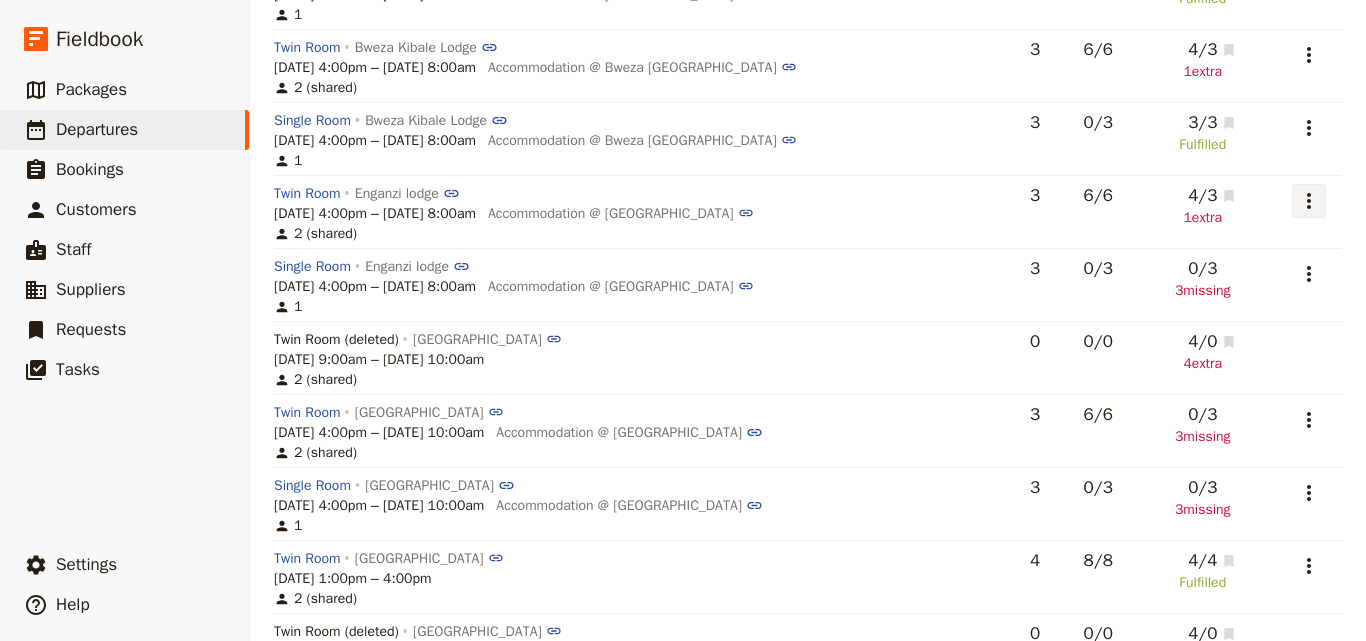 click 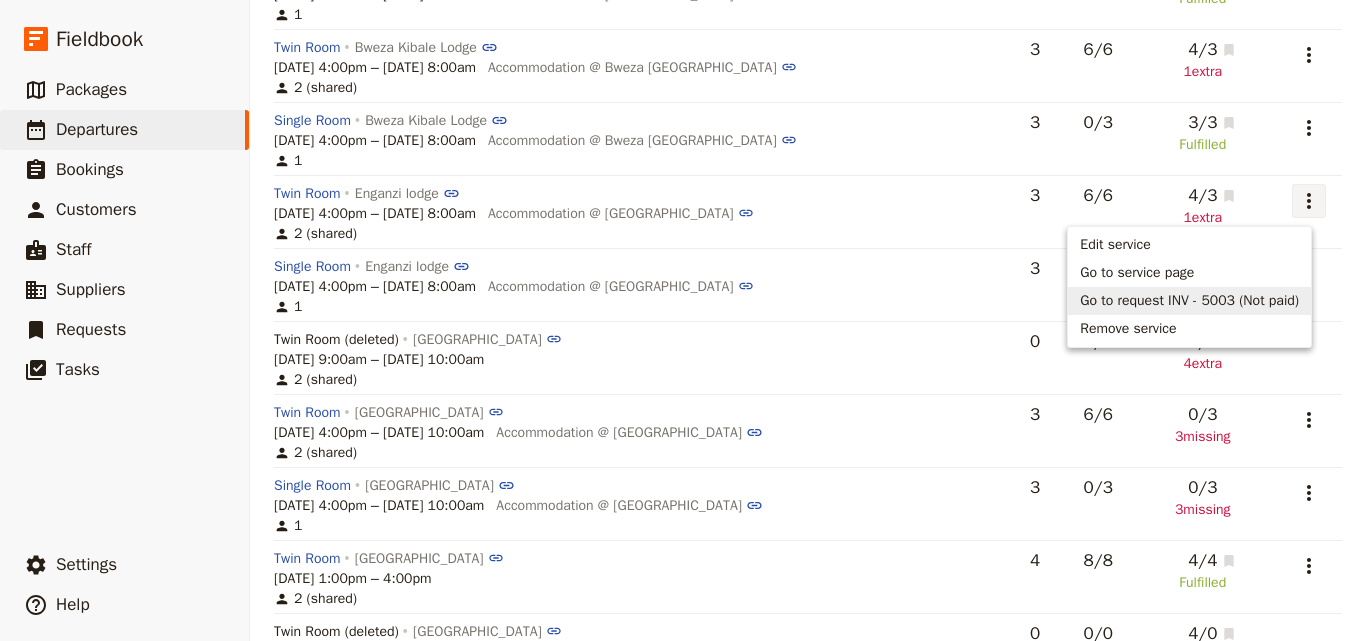 click on "Go to request INV - 5003 (Not paid)" at bounding box center [1189, 301] 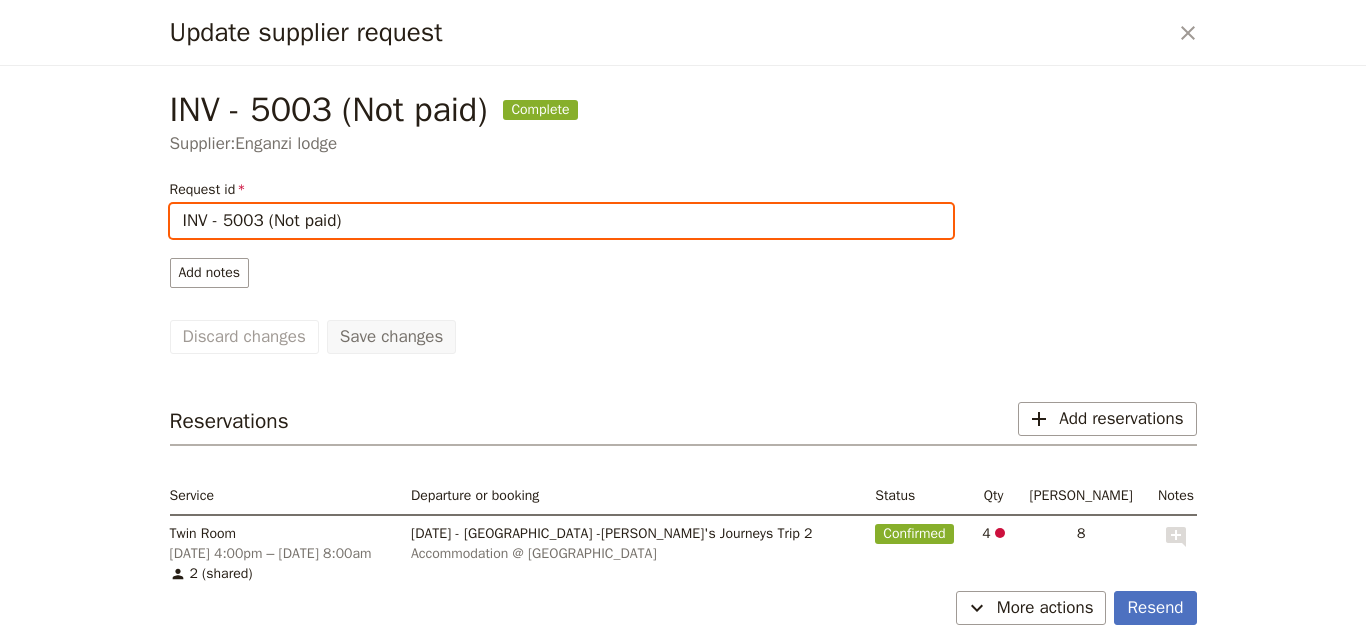 drag, startPoint x: 340, startPoint y: 221, endPoint x: 272, endPoint y: 239, distance: 70.34202 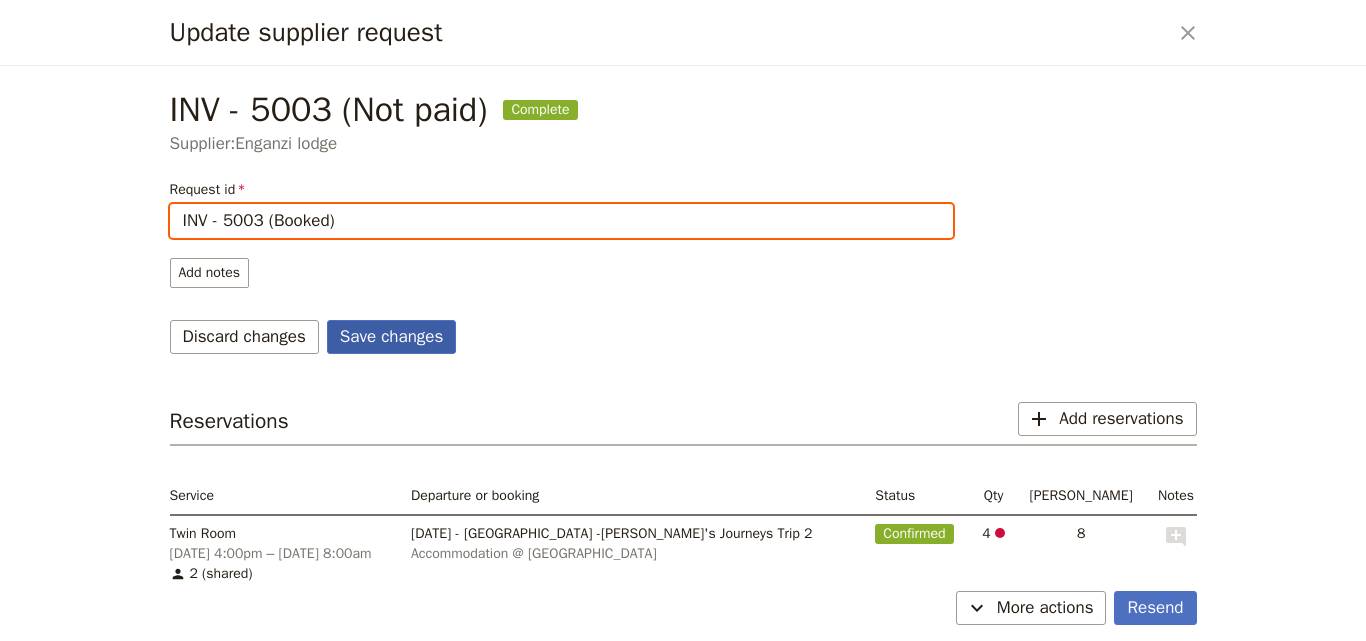 type on "INV - 5003 (Booked)" 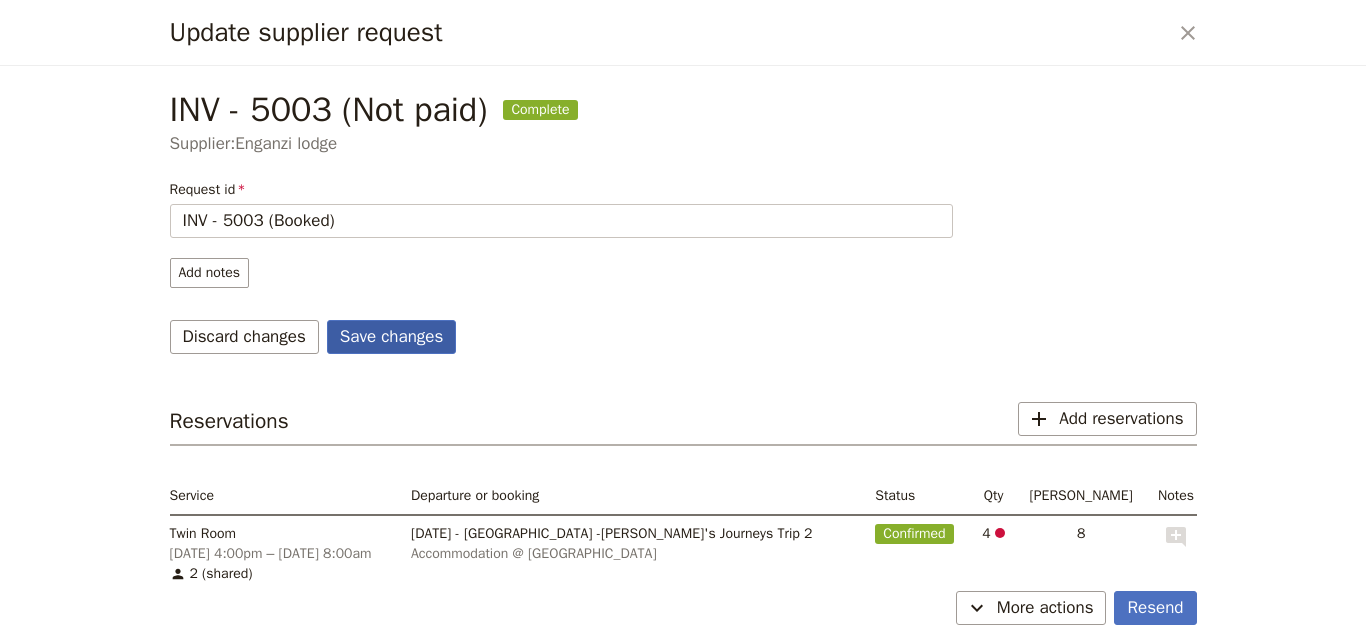 click on "Save changes" at bounding box center (392, 337) 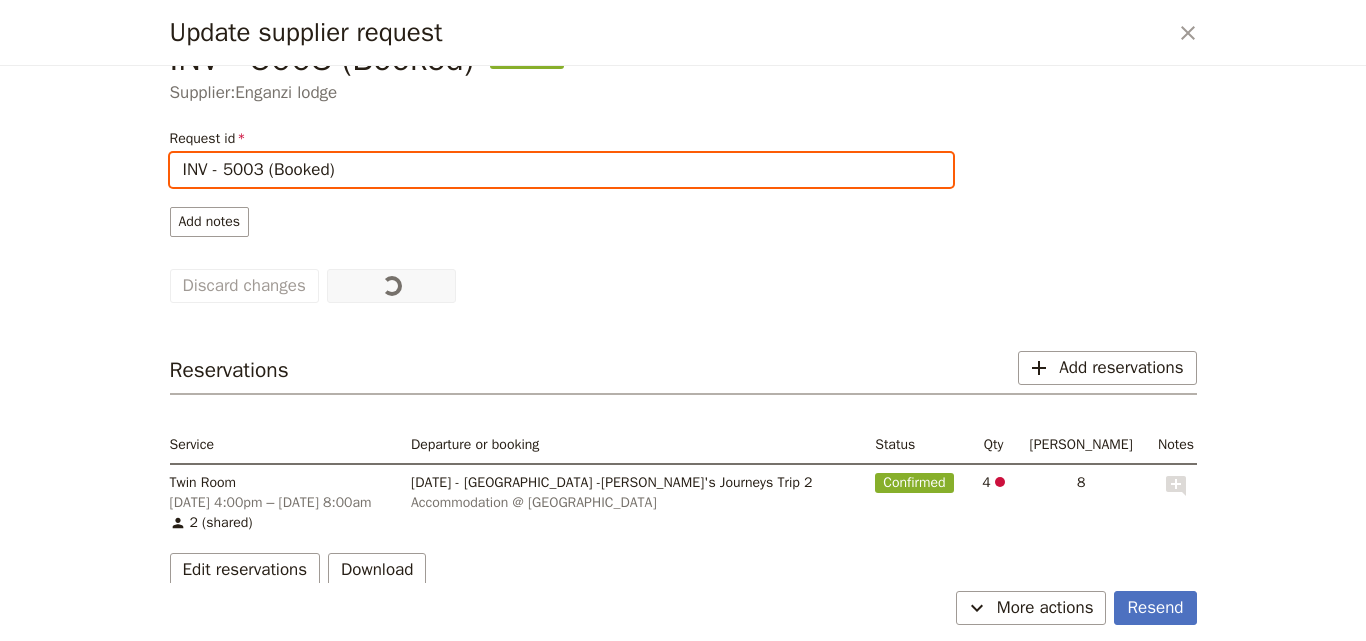 scroll, scrollTop: 79, scrollLeft: 0, axis: vertical 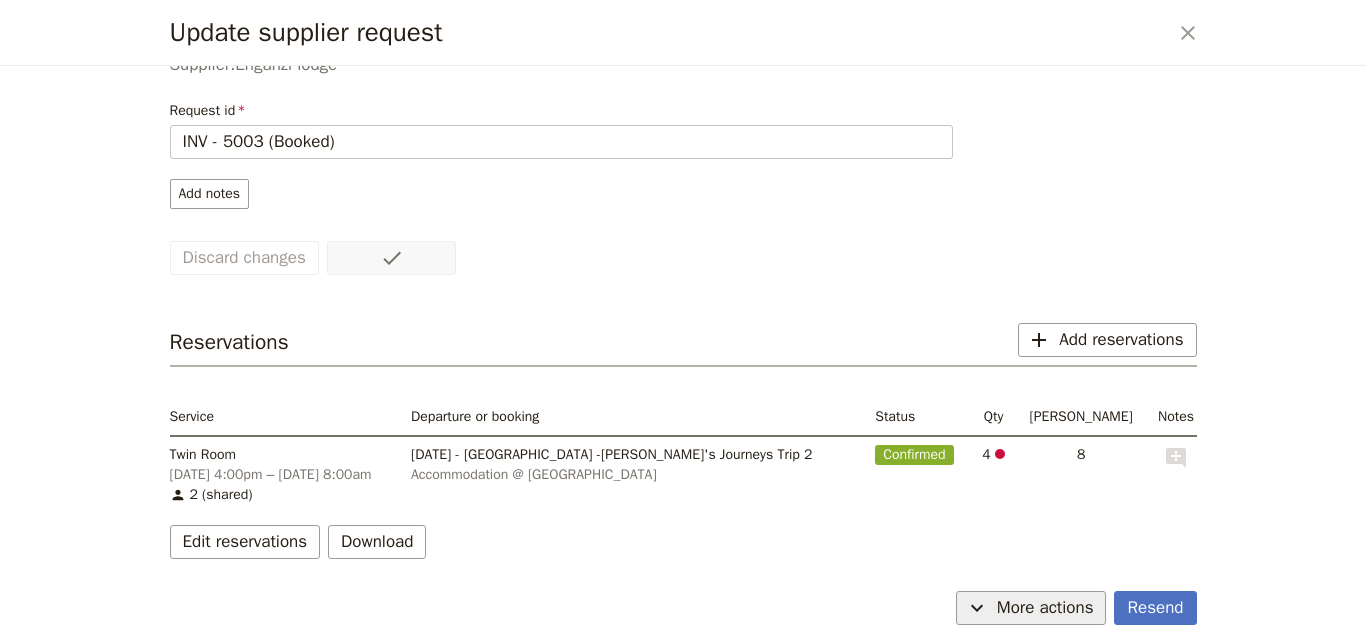 click on "​ More actions" at bounding box center (1031, 608) 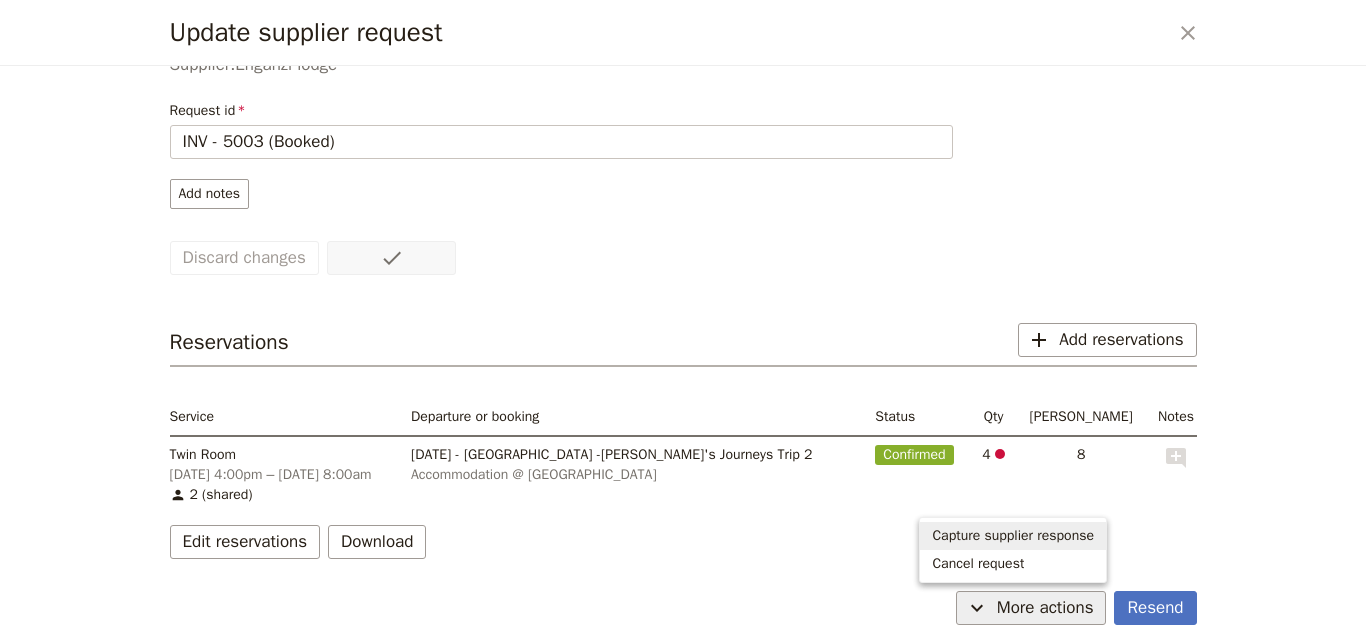 click on "Capture supplier response" at bounding box center [1013, 536] 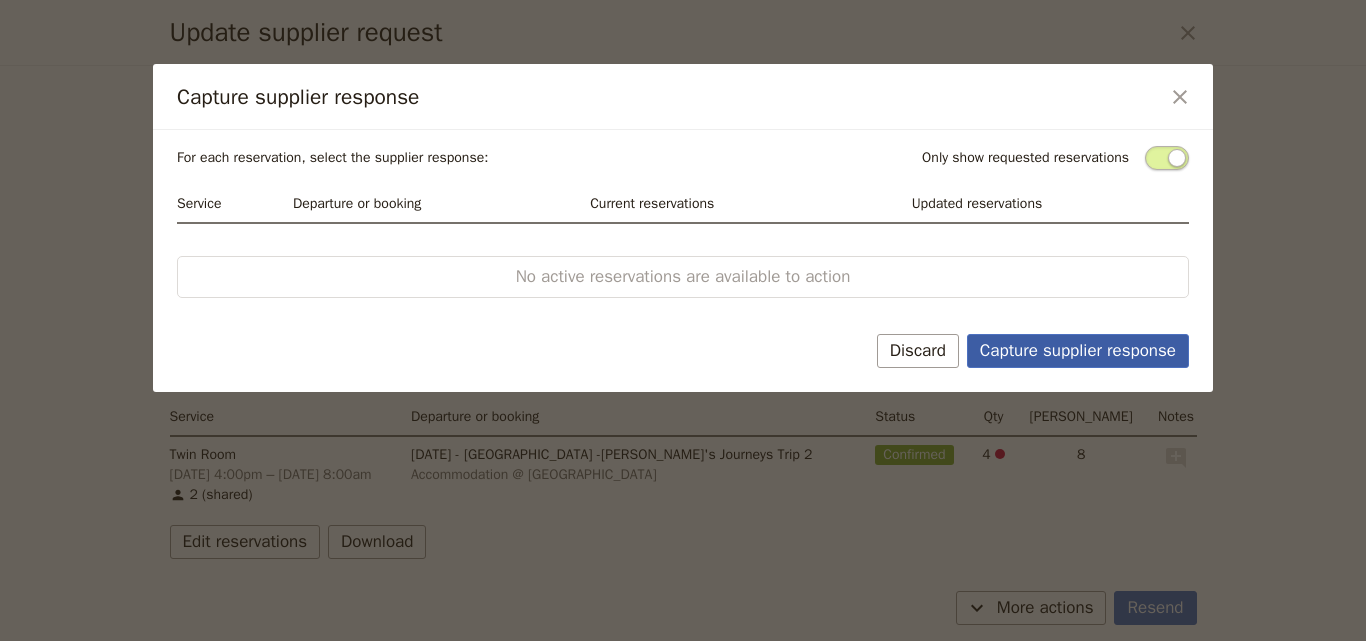 click on "Capture supplier response" at bounding box center [1078, 351] 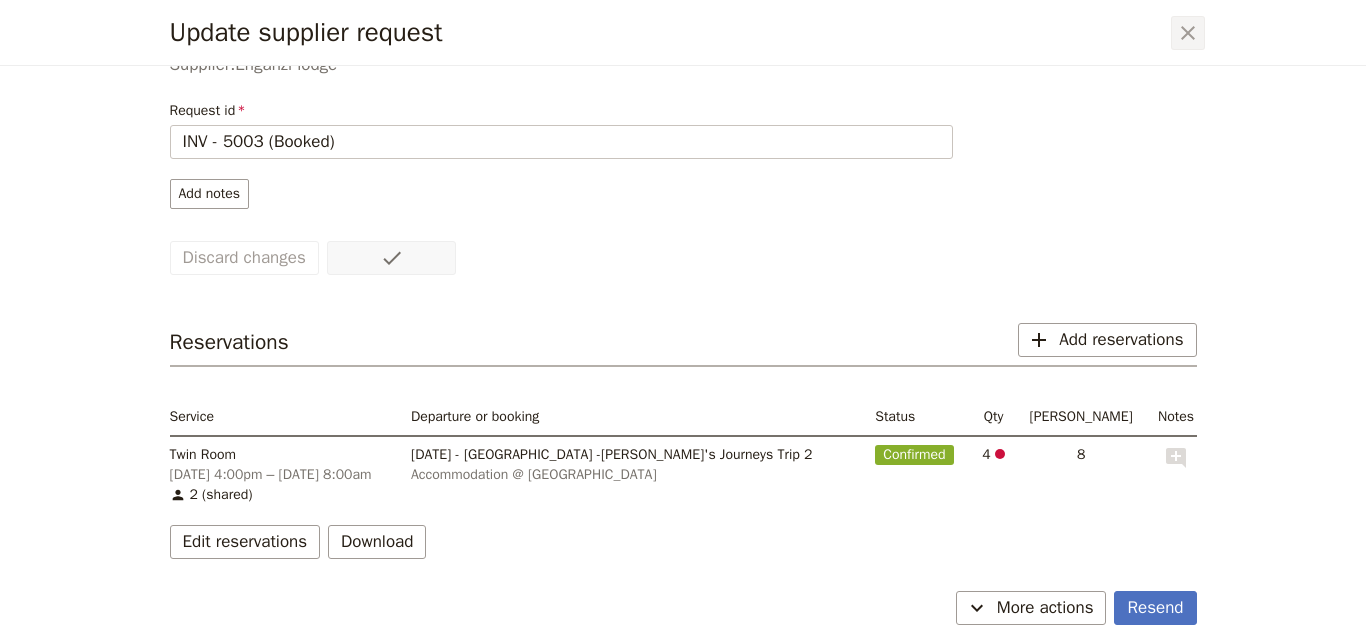 click on "​" at bounding box center (1188, 33) 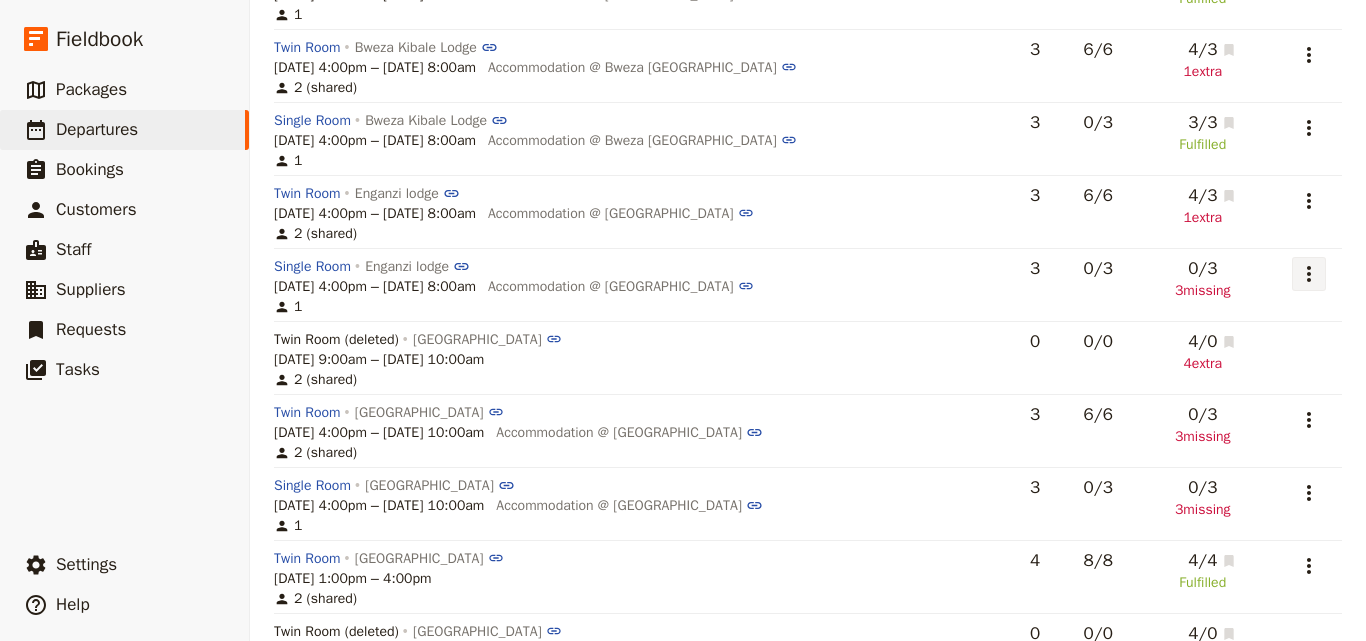 click on "​" at bounding box center [1309, 274] 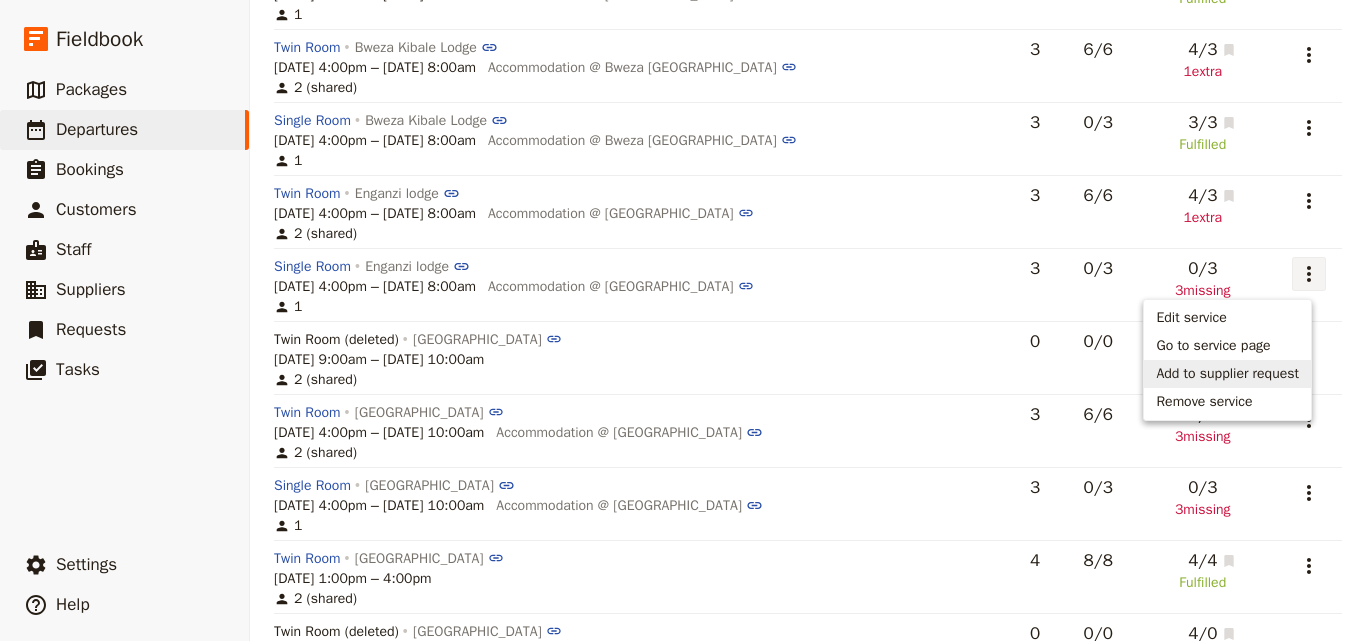 click on "Add to supplier request" at bounding box center [1227, 374] 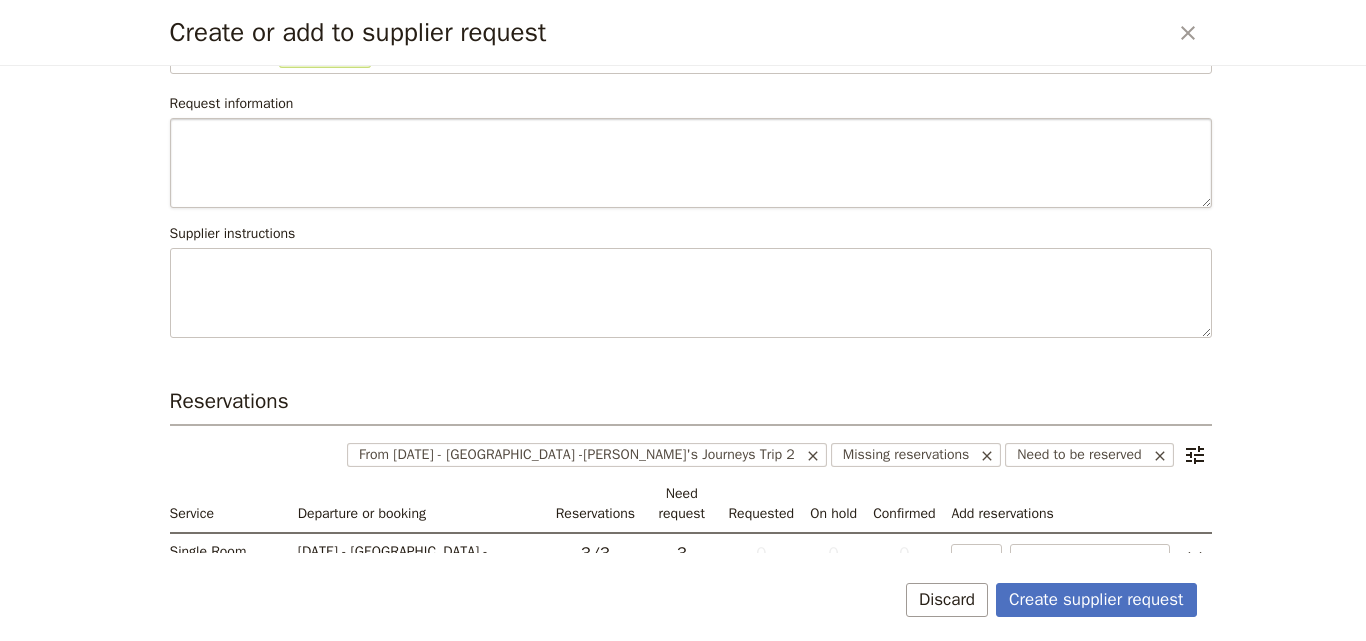 scroll, scrollTop: 222, scrollLeft: 0, axis: vertical 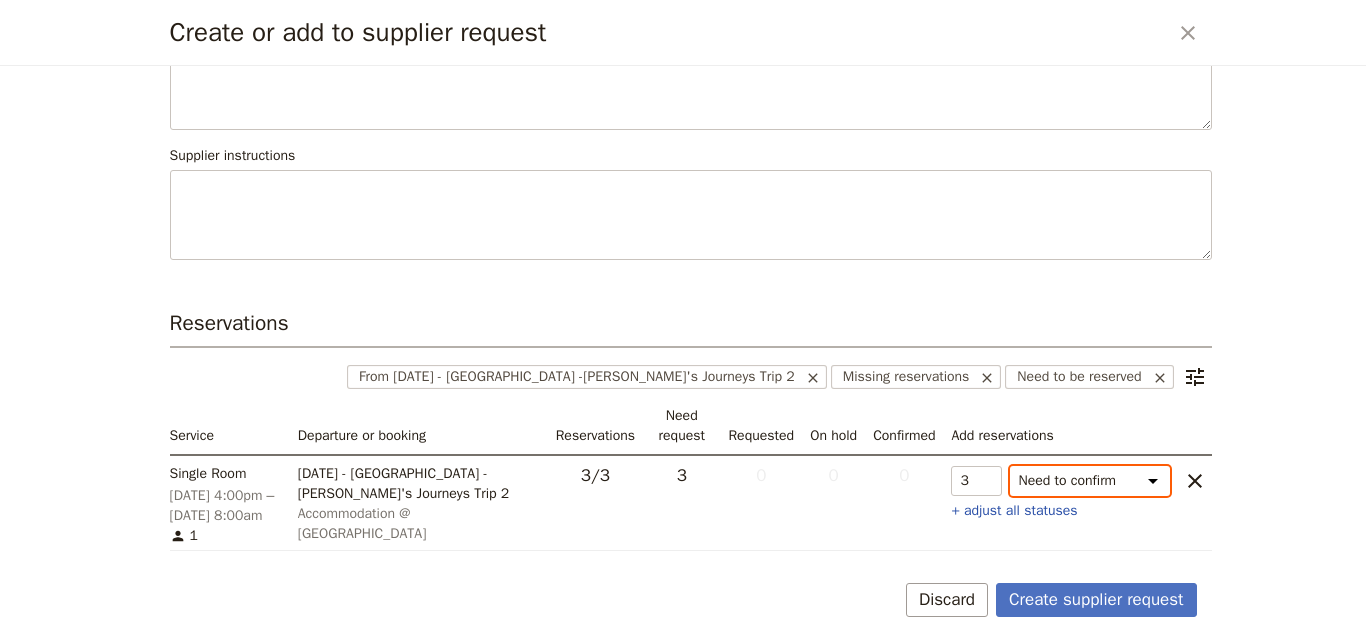 click on "Need to confirm Need to hold On hold requested Confirm requested On hold Confirmed" at bounding box center (1090, 481) 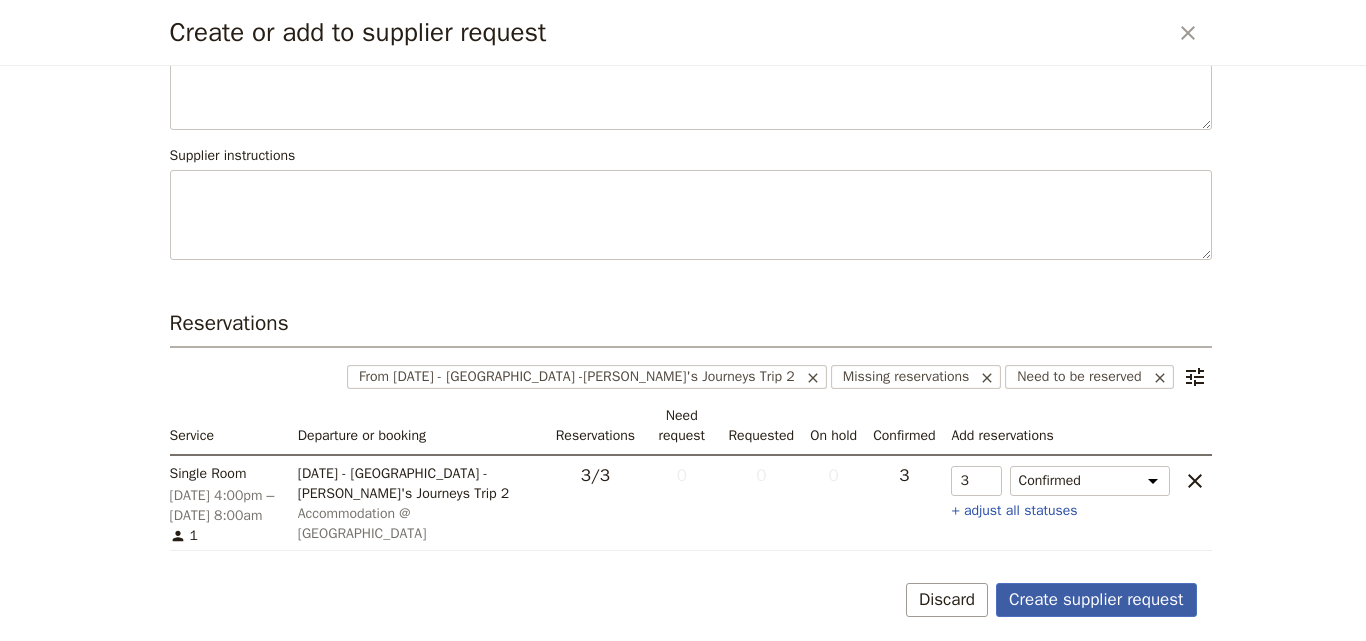 click on "Create supplier request" at bounding box center (1096, 600) 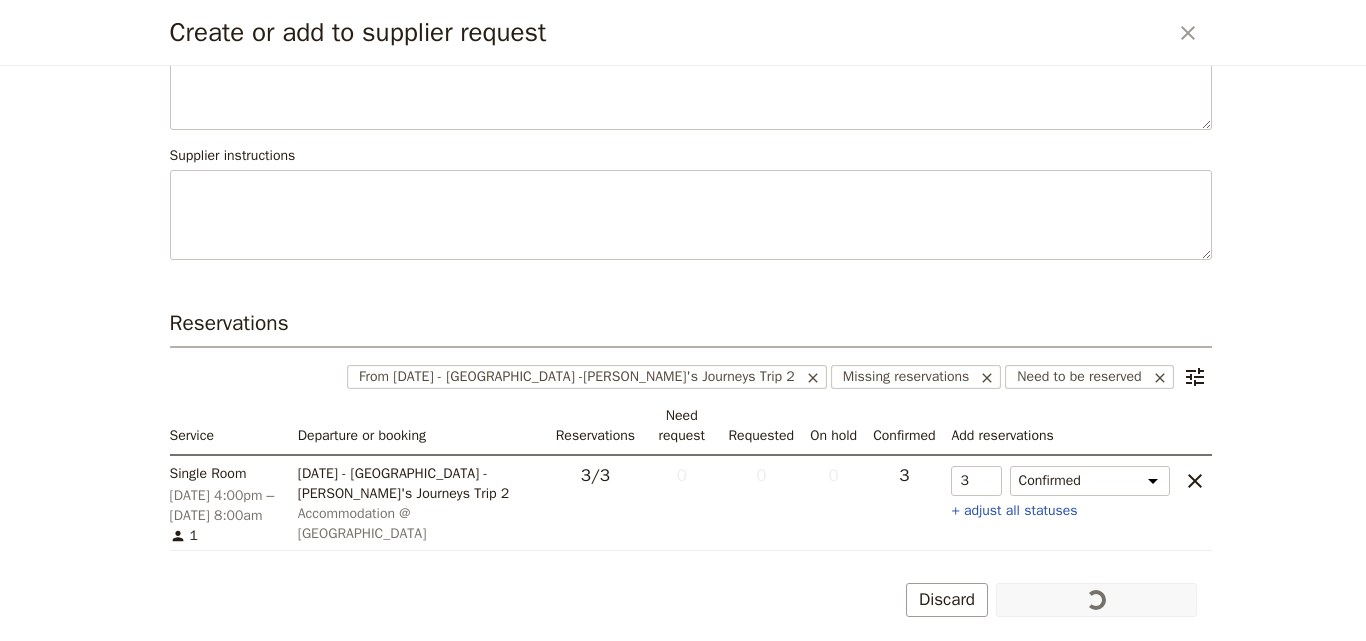 scroll, scrollTop: 185, scrollLeft: 0, axis: vertical 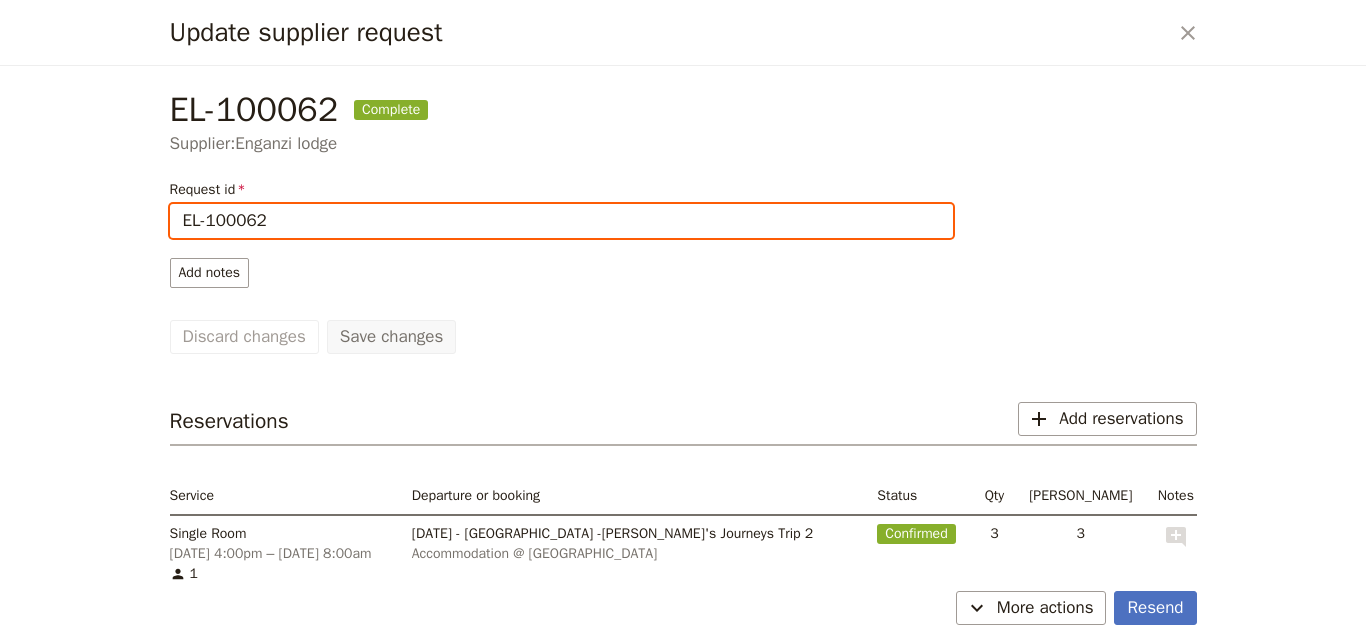 click on "EL-100062" at bounding box center [561, 221] 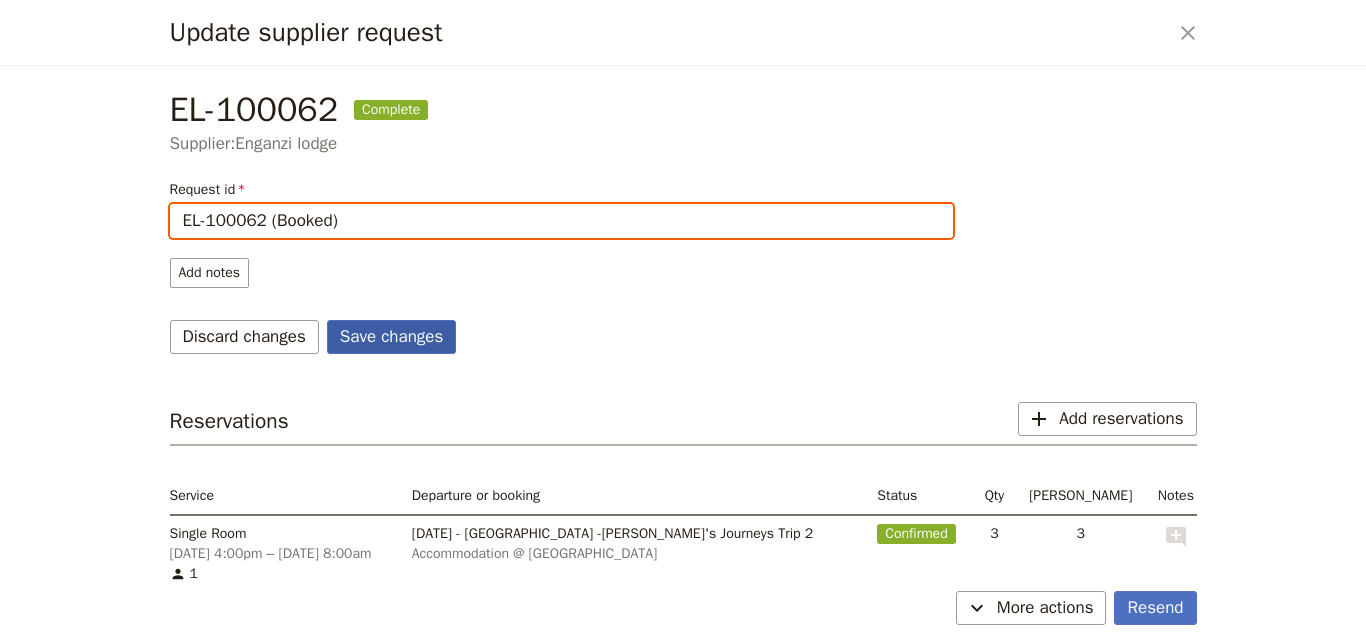 type on "EL-100062 (Booked)" 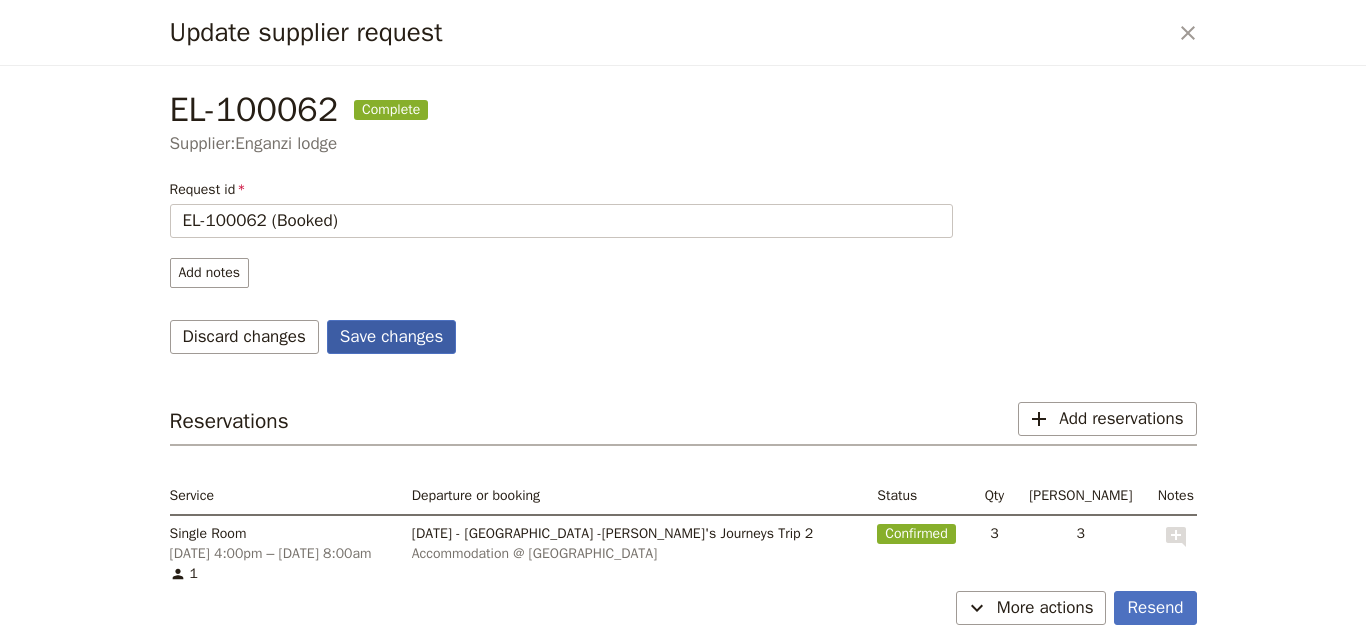 click on "Save changes" at bounding box center [392, 337] 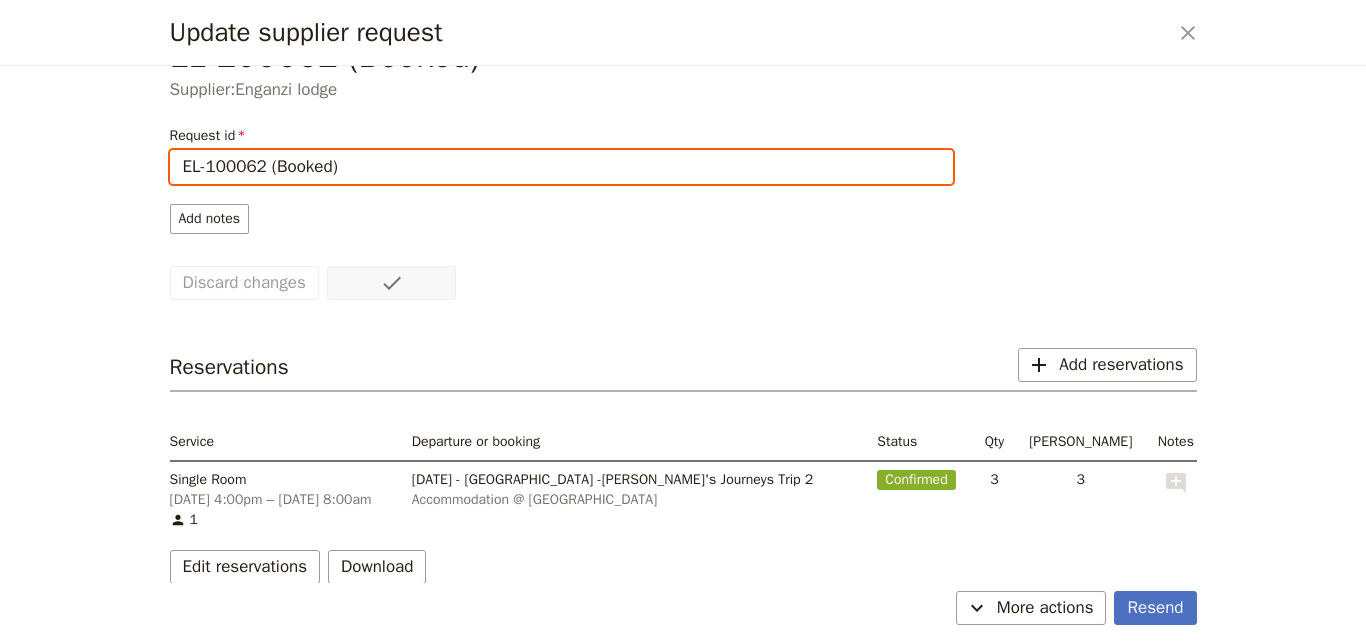 scroll, scrollTop: 79, scrollLeft: 0, axis: vertical 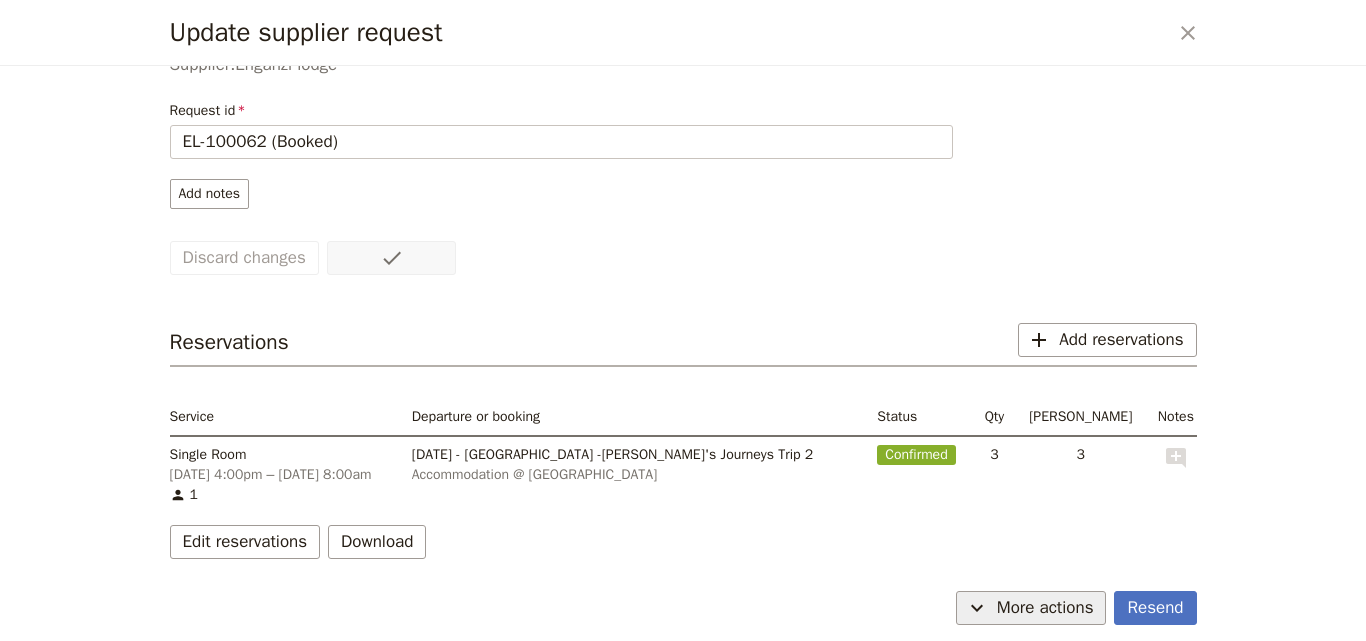 click on "More actions" at bounding box center [1045, 608] 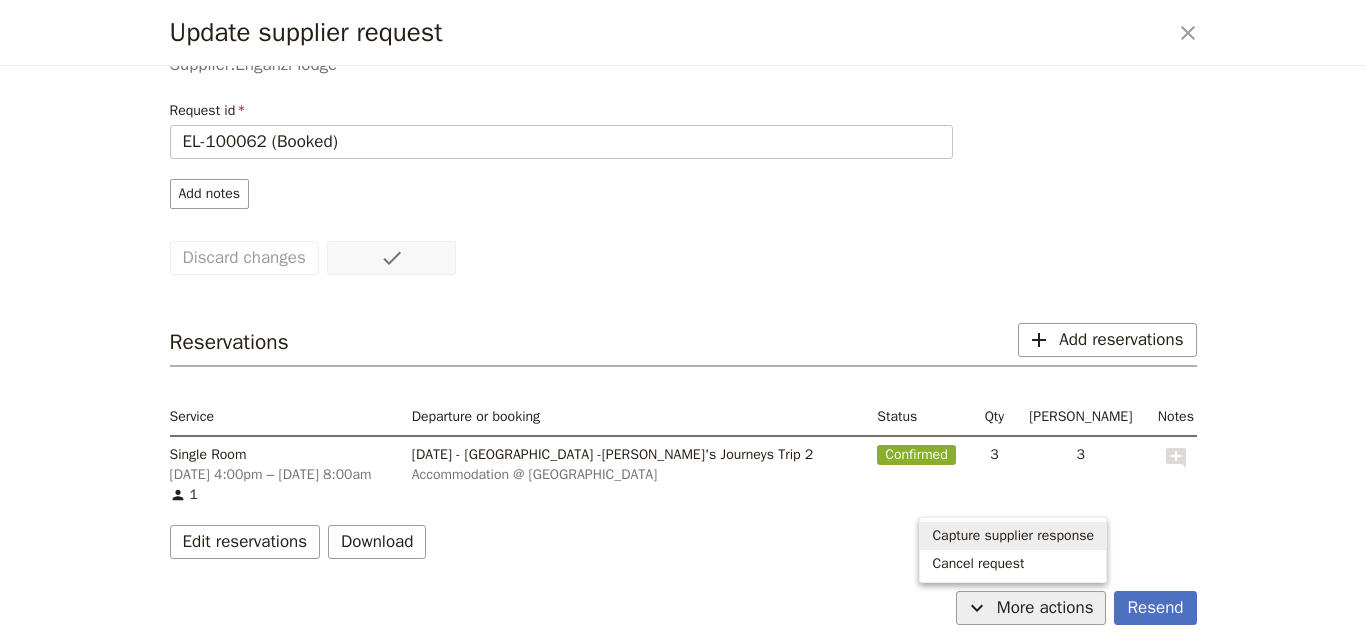 click on "Capture supplier response" at bounding box center (1013, 536) 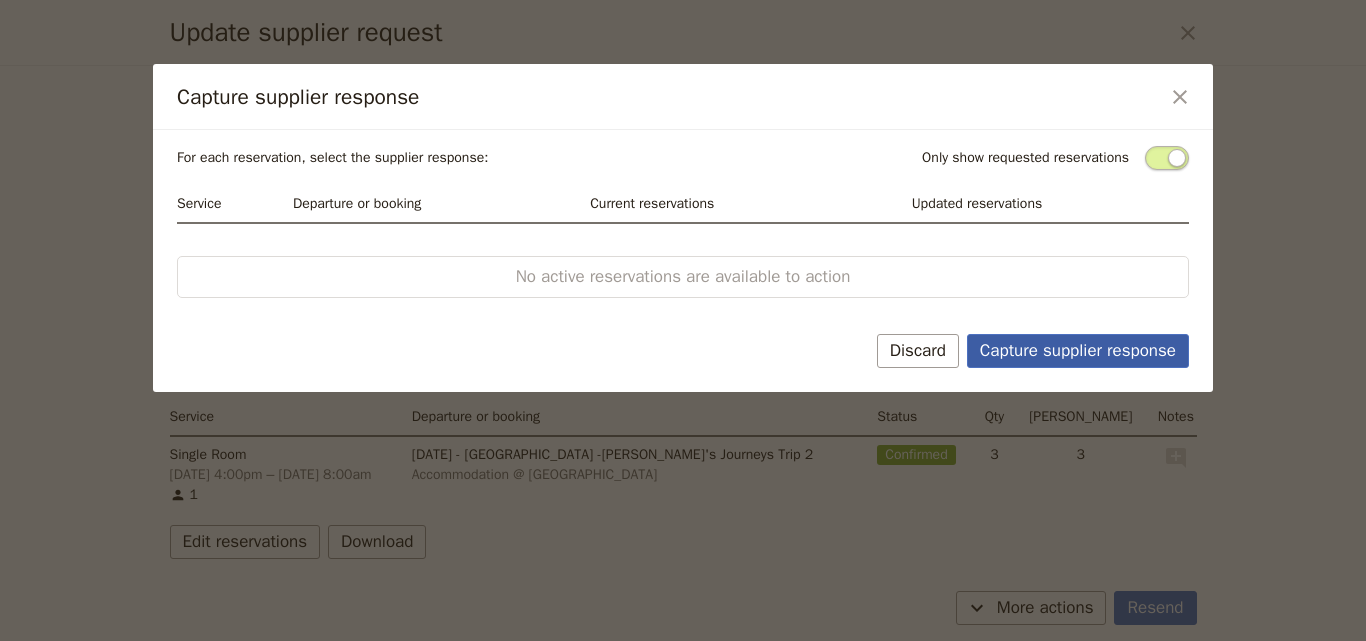 click on "Capture supplier response" at bounding box center (1078, 351) 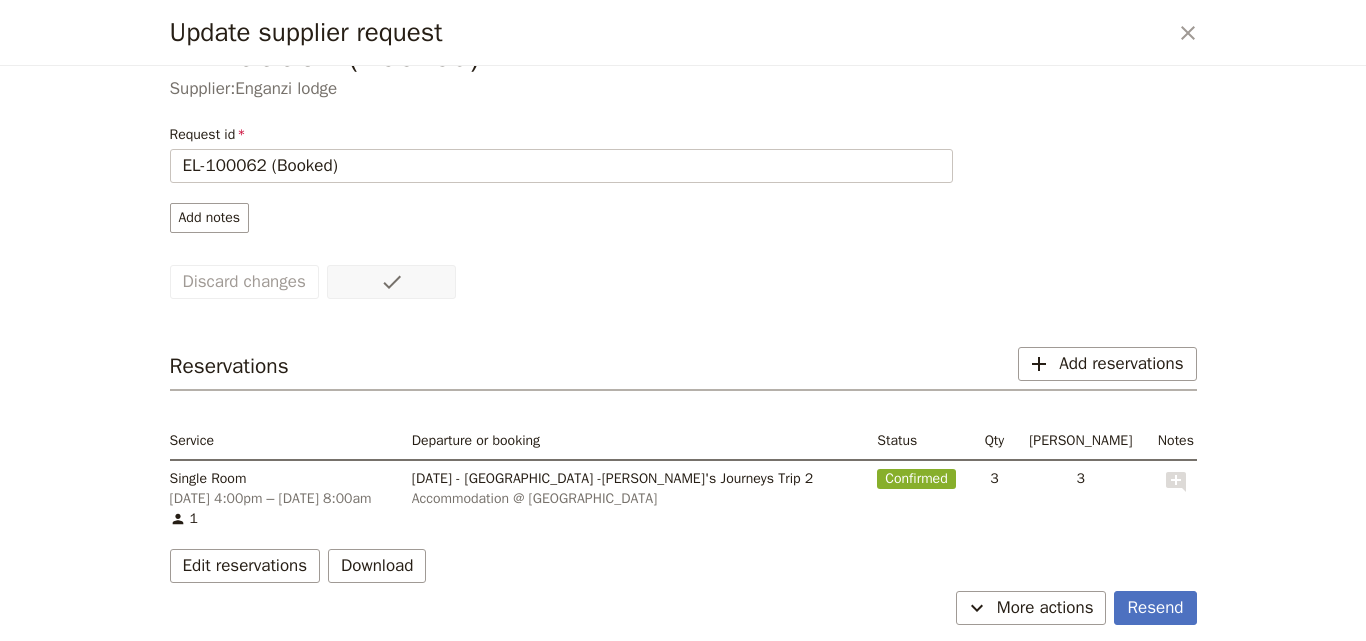 scroll, scrollTop: 79, scrollLeft: 0, axis: vertical 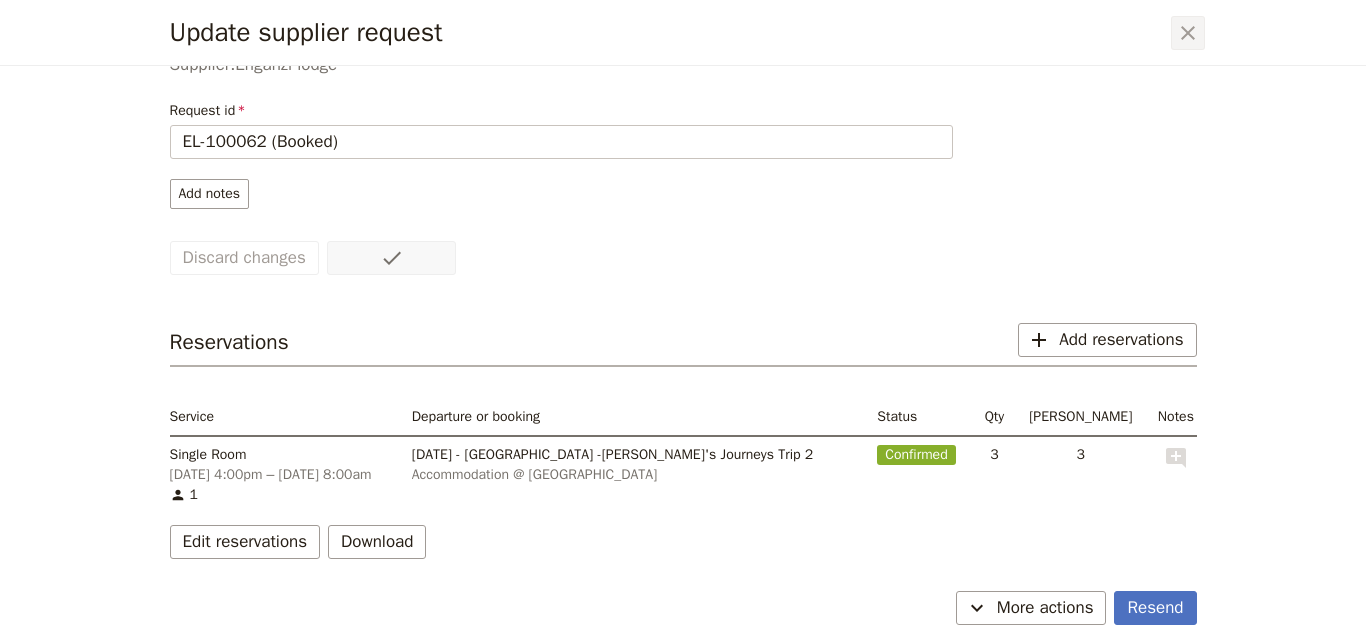 click 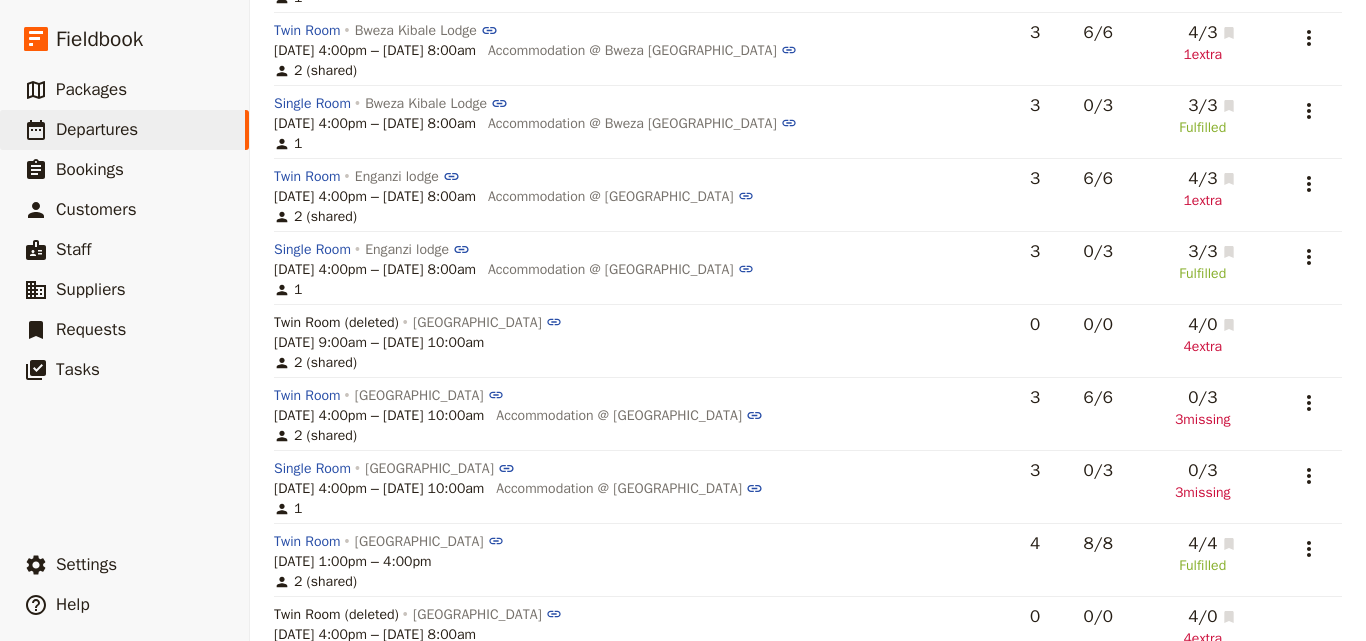 scroll, scrollTop: 704, scrollLeft: 0, axis: vertical 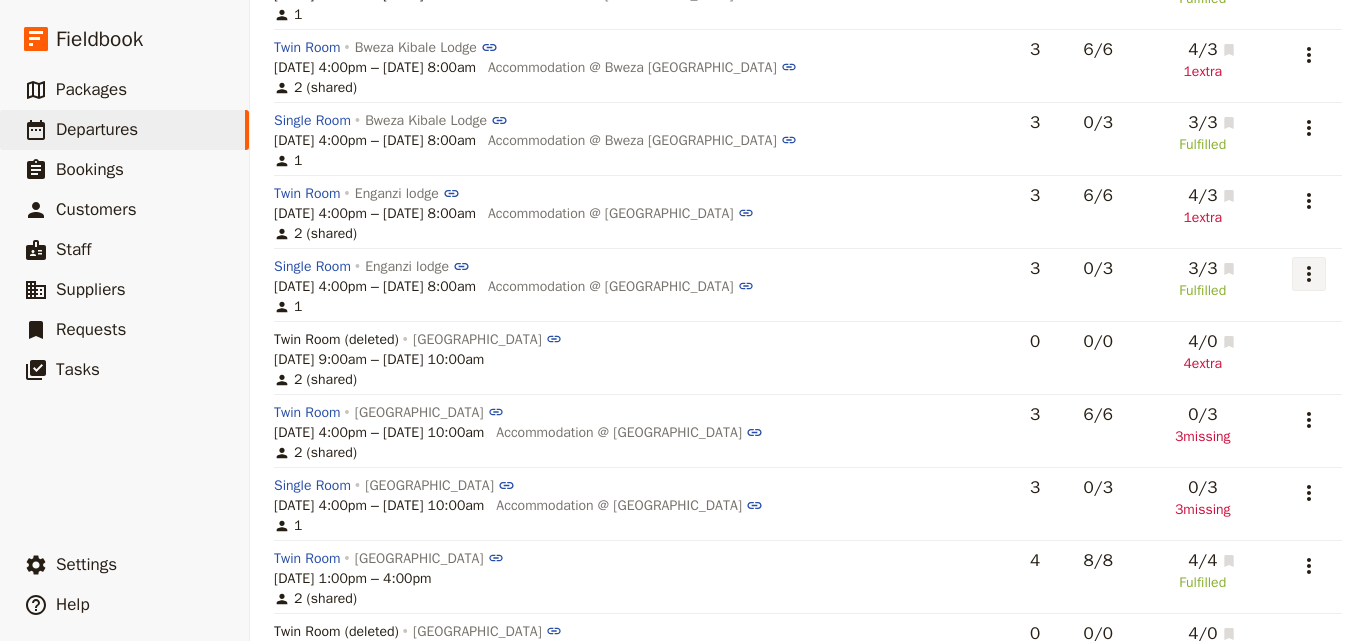 click 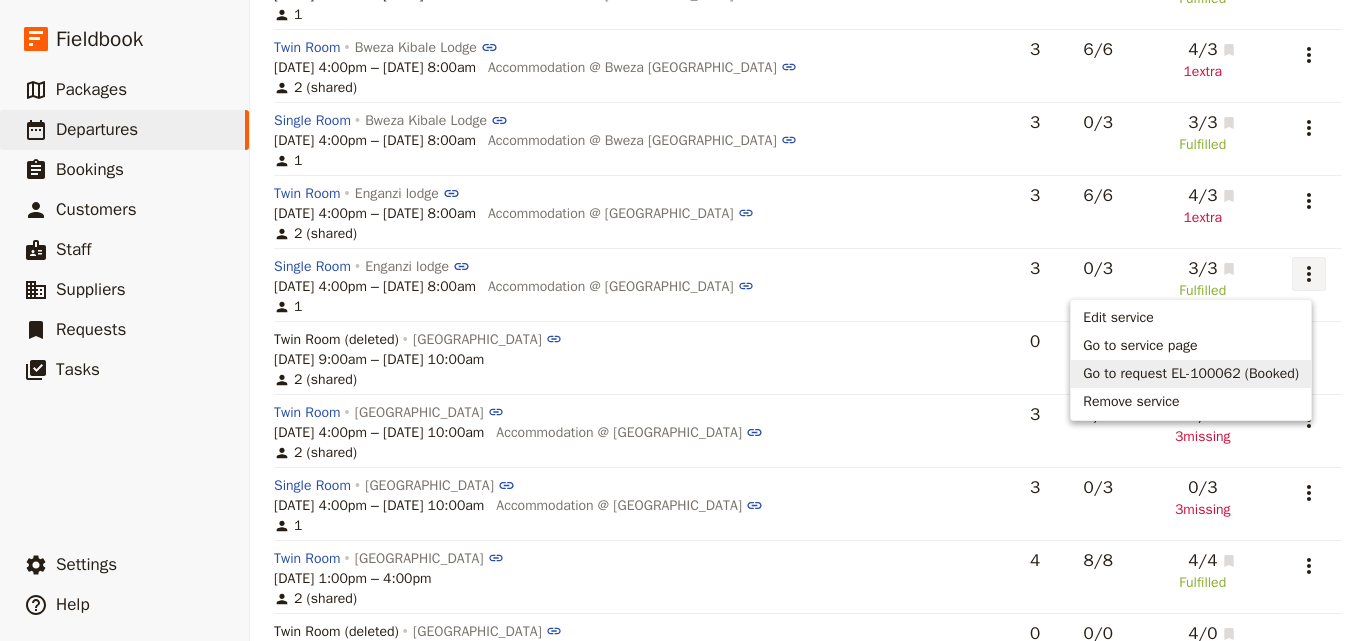 click on "Go to request EL-100062 (Booked)" at bounding box center (1191, 374) 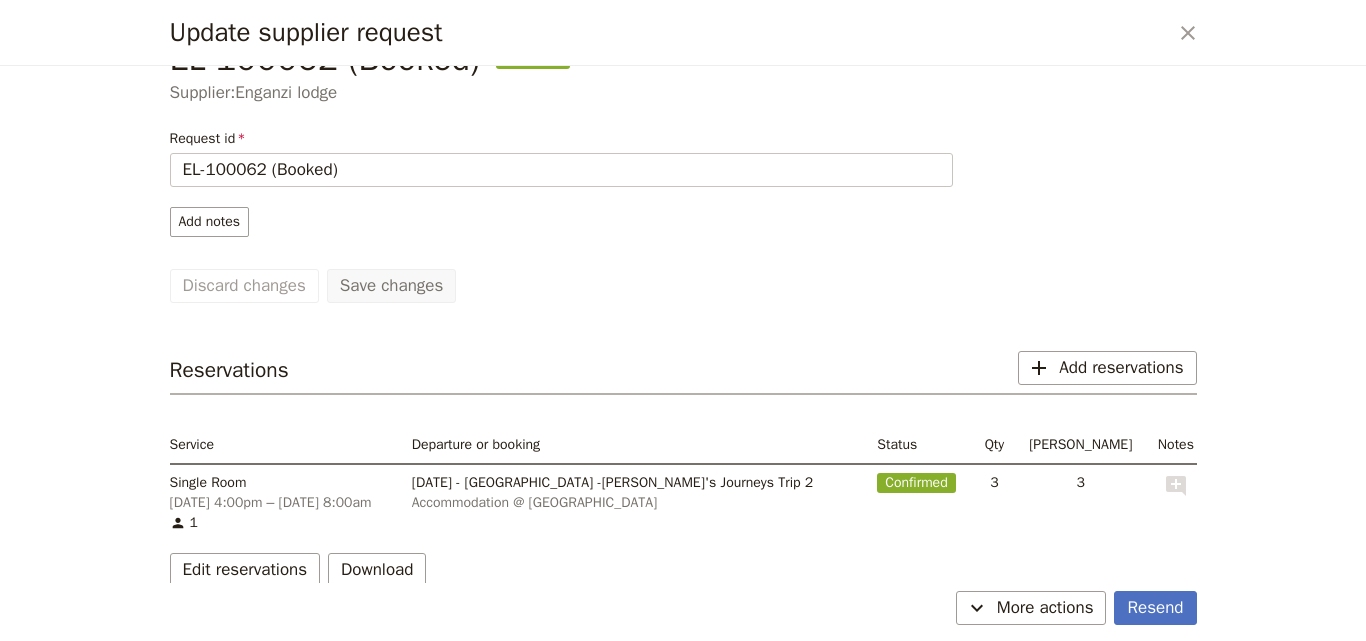 scroll, scrollTop: 79, scrollLeft: 0, axis: vertical 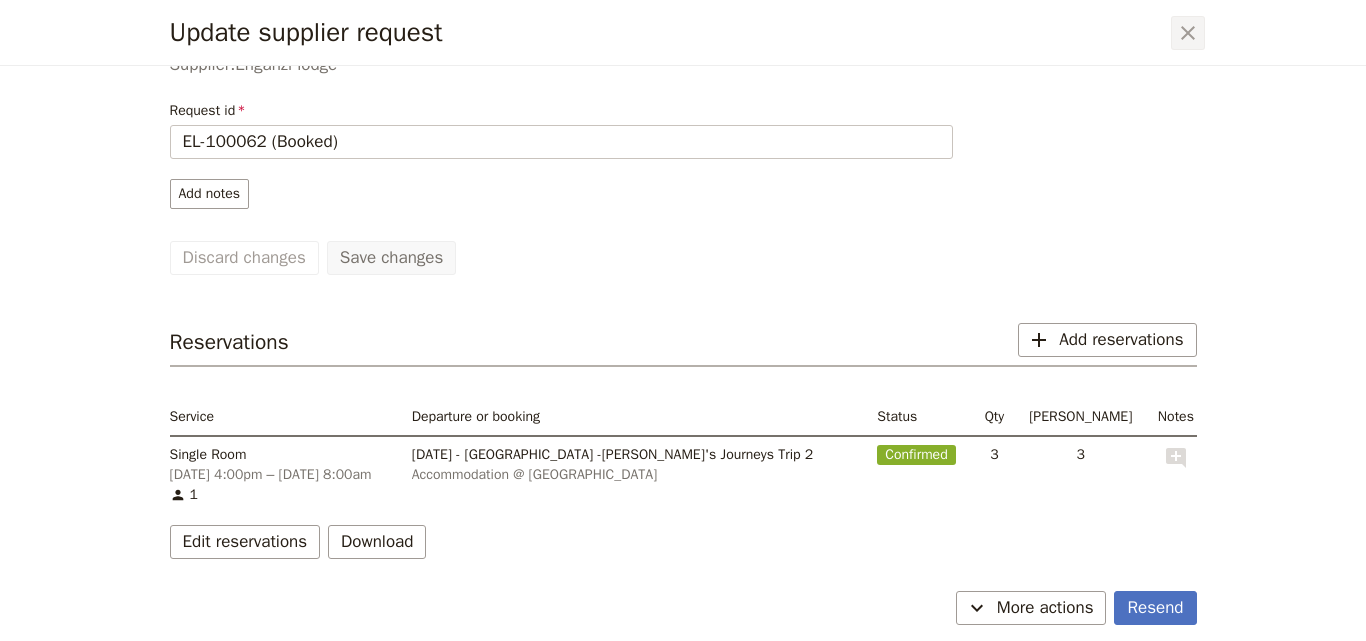click 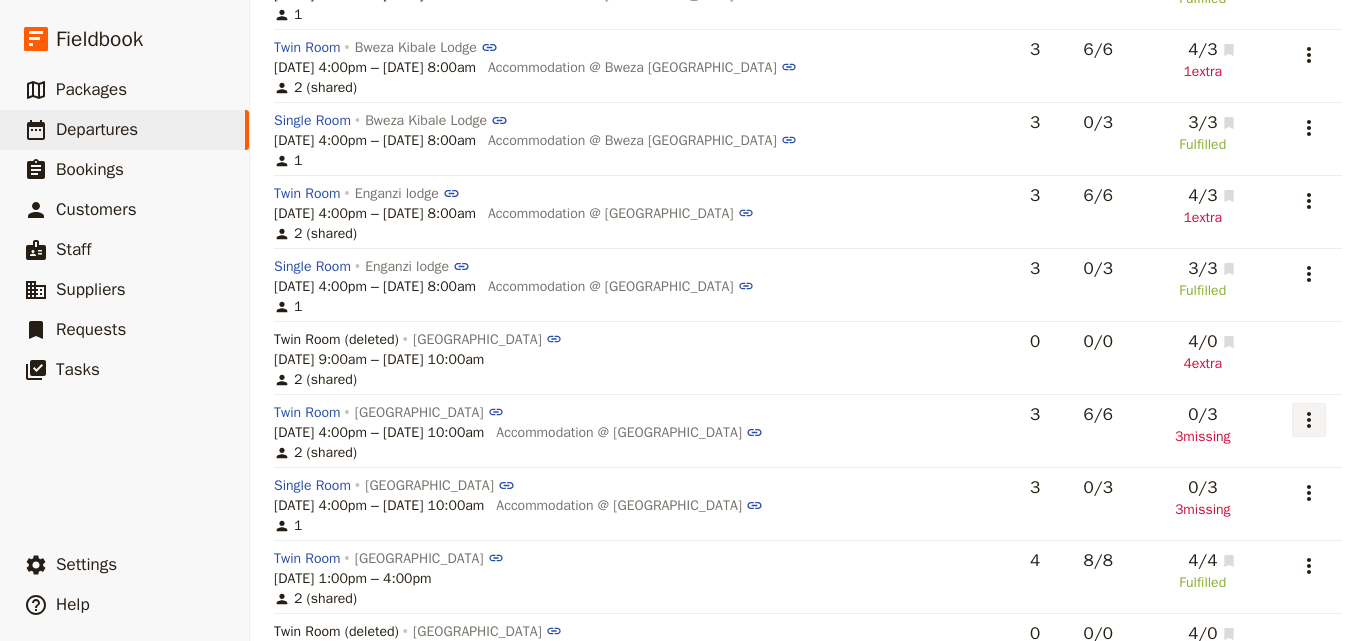 click on "​" at bounding box center [1309, 420] 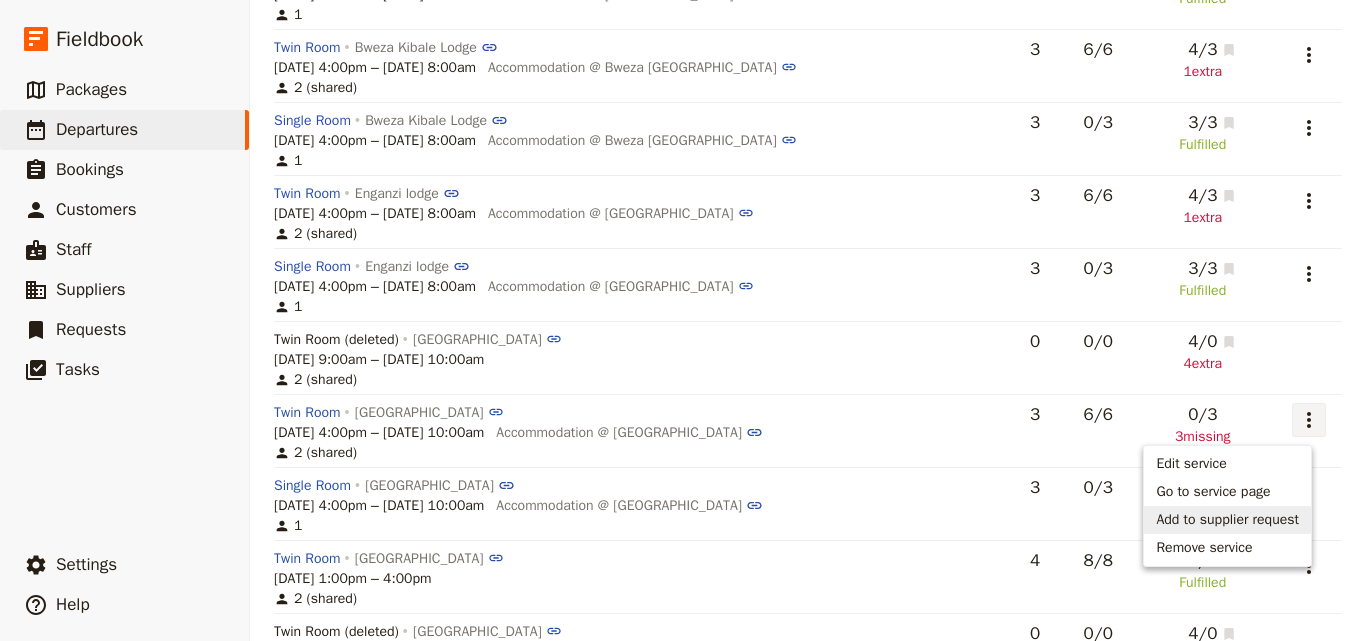 click on "Add to supplier request" at bounding box center (1227, 520) 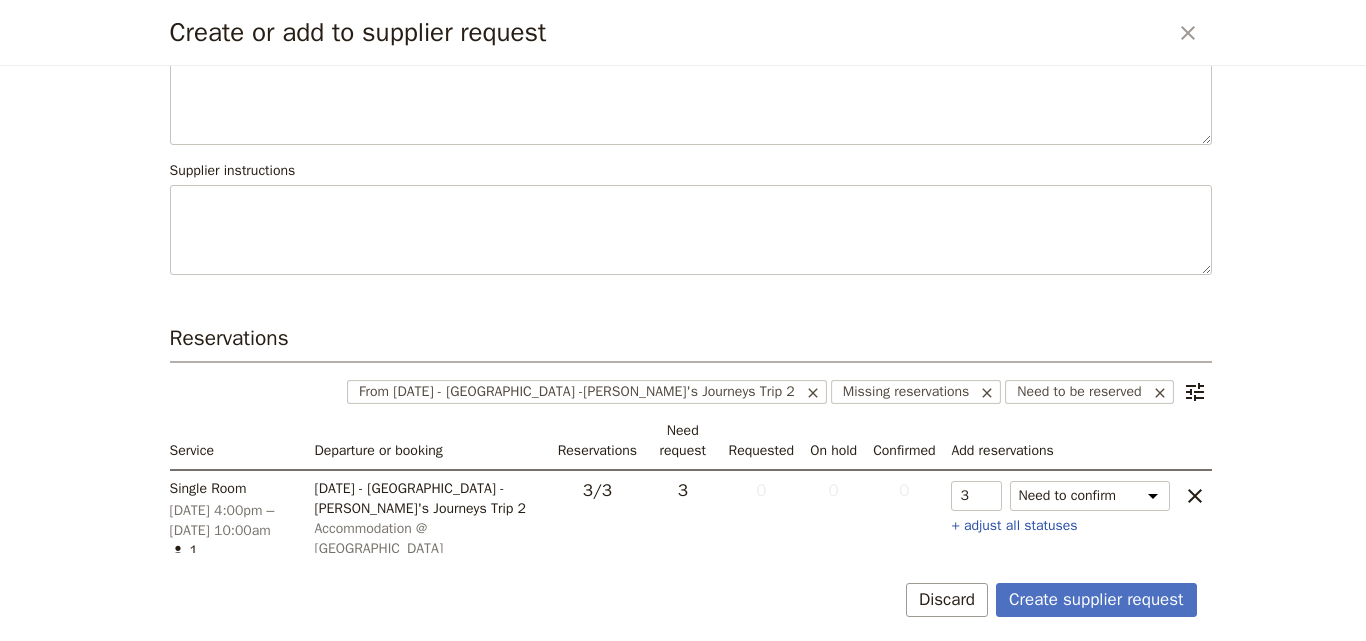 scroll, scrollTop: 317, scrollLeft: 0, axis: vertical 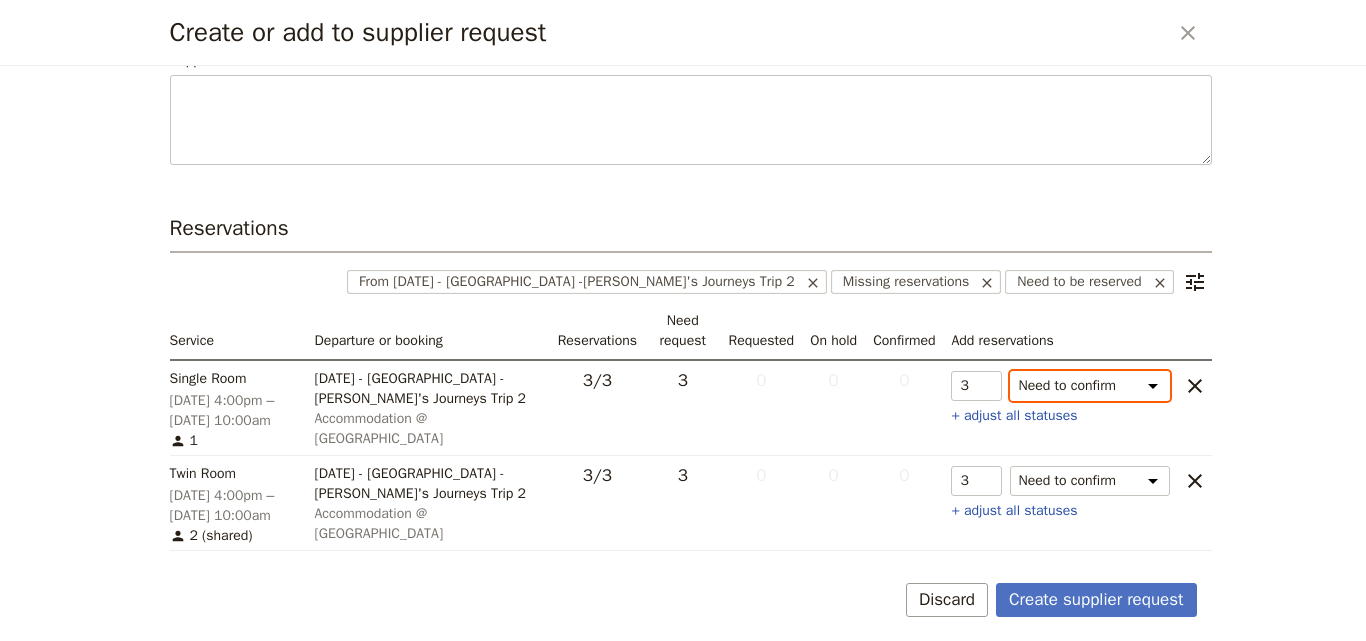click on "Need to confirm Need to hold On hold requested Confirm requested On hold Confirmed" at bounding box center (1090, 386) 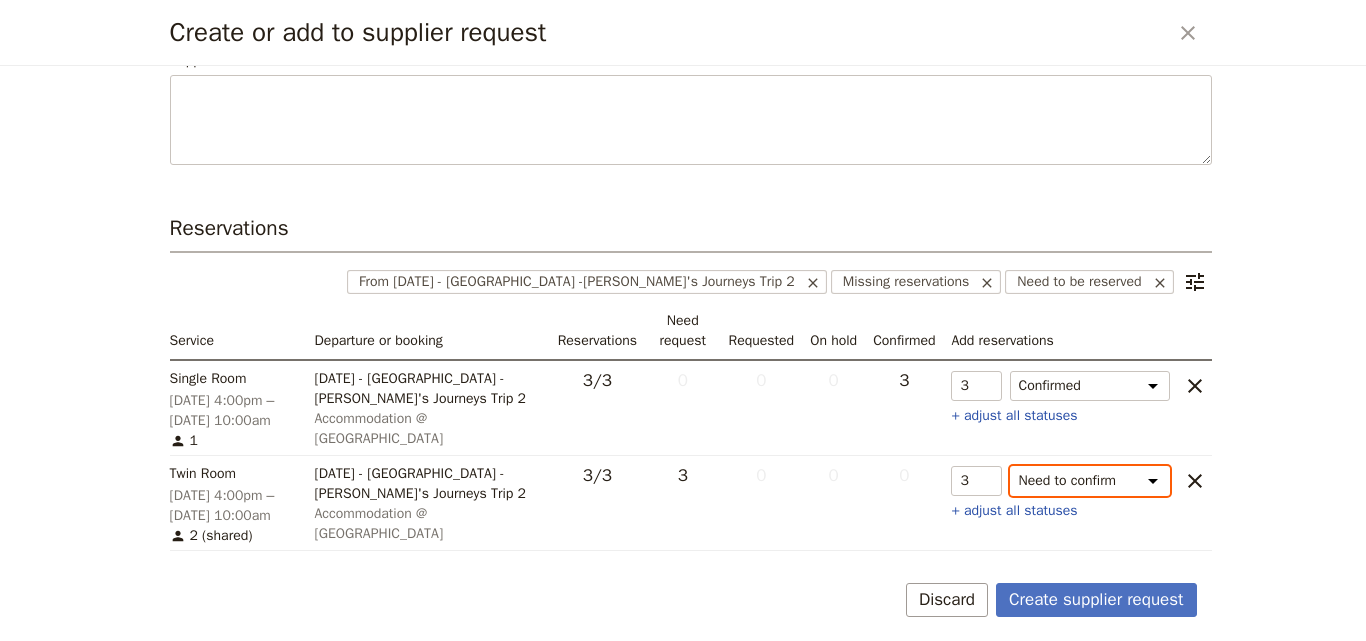 click on "Need to confirm Need to hold On hold requested Confirm requested On hold Confirmed" at bounding box center (1090, 481) 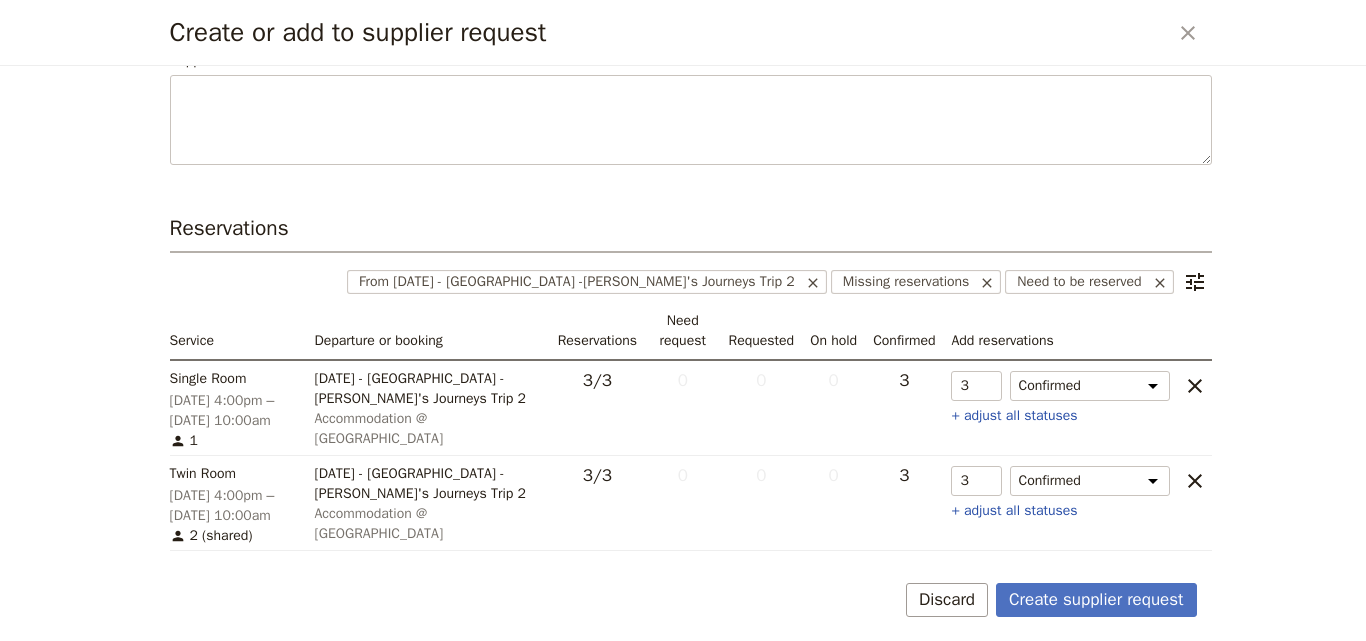 click on "Supplier  [GEOGRAPHIC_DATA] [GEOGRAPHIC_DATA] Request id GVL-100063 New request GVL-100063 Request information Supplier instructions Reservations ​ From [DATE] - [GEOGRAPHIC_DATA] -[PERSON_NAME]'s Journeys Trip 2 Missing reservations Need to be reserved Service Departure or booking Reservations Need request Requested On hold Confirmed Add reservations Single Room [DATE] 4:00pm – [DATE] 10:00am 1 AUG 2025 - [GEOGRAPHIC_DATA] -[PERSON_NAME]'s Journeys Trip 2 Accommodation @ [GEOGRAPHIC_DATA] 3  /  3 0 0 0 3 Single Room CONFIRMED qty 3 Single Room status Confirmed Need to hold Need to confirm On hold requested Confirm requested On hold ​ + adjust all statuses Twin Room [DATE] 4:00pm – [DATE] 10:00am 2 (shared) [DATE] - [GEOGRAPHIC_DATA] -[PERSON_NAME]'s Journeys Trip 2 Accommodation @ [GEOGRAPHIC_DATA] 3  /  3 0 0 0 3 Twin Room CONFIRMED qty 3 Twin Room status Confirmed Need to hold Need to confirm On hold requested Confirm requested On hold ​ + adjust all statuses Create supplier request Discard" at bounding box center (683, 353) 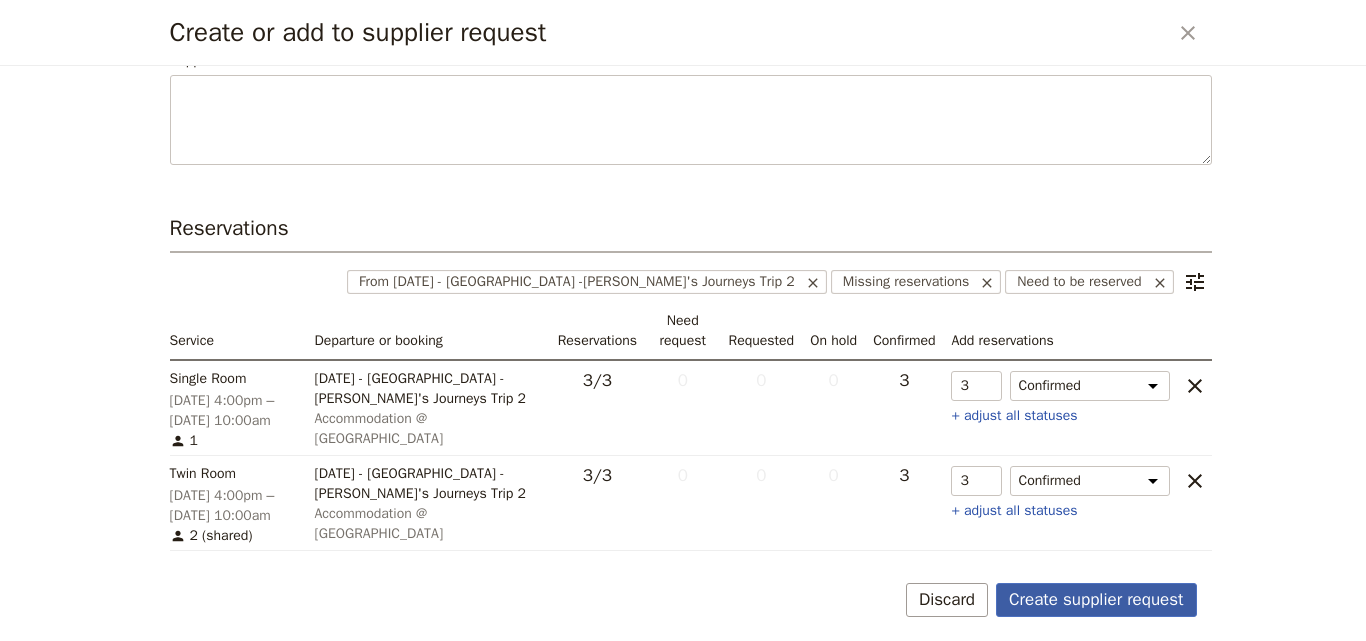click on "Create supplier request" at bounding box center [1096, 600] 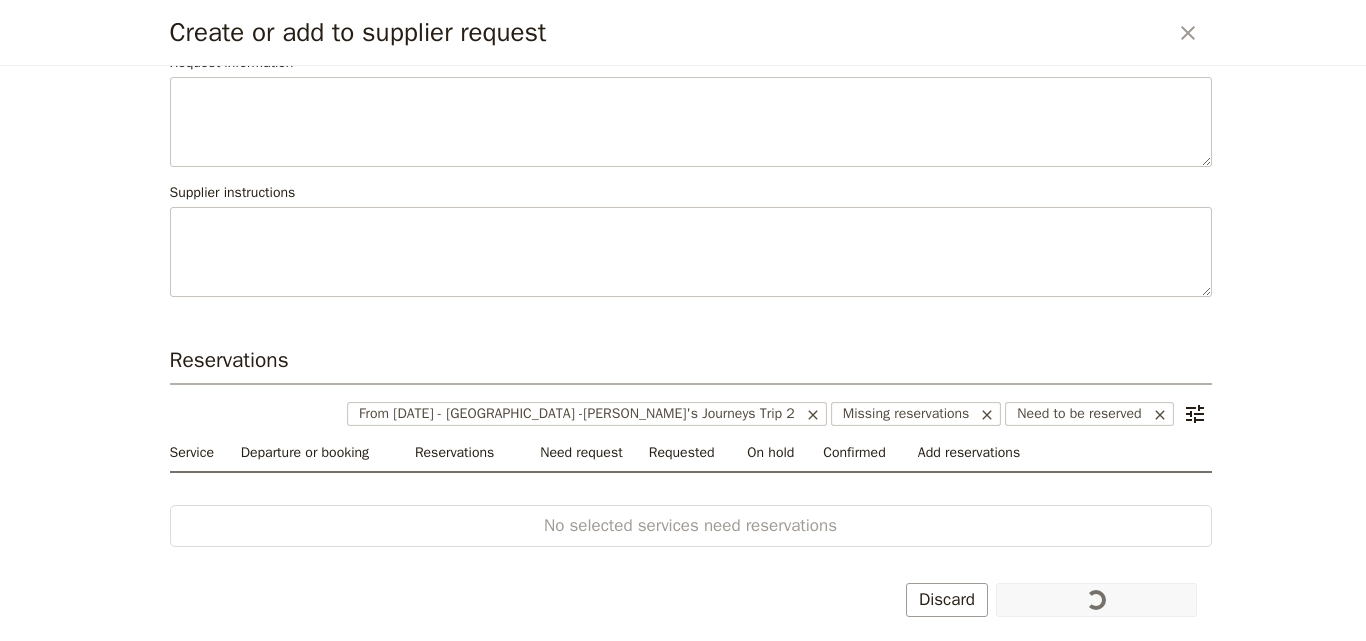 scroll, scrollTop: 185, scrollLeft: 0, axis: vertical 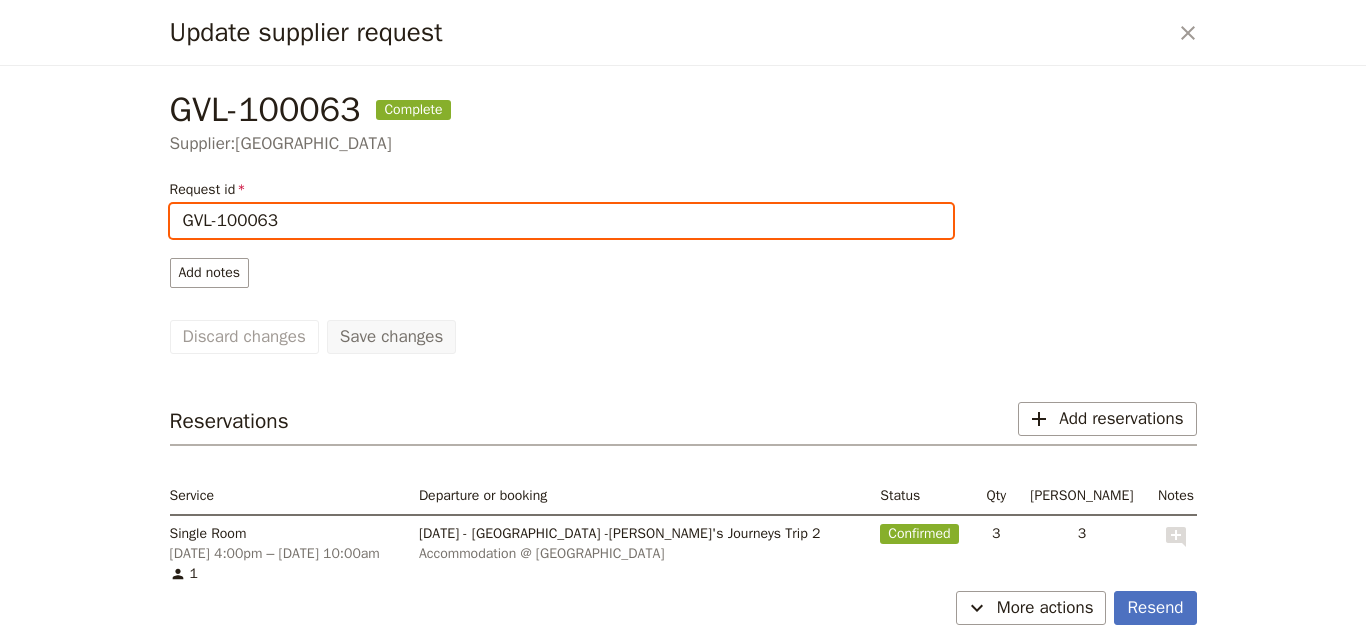 click on "GVL-100063" at bounding box center [561, 221] 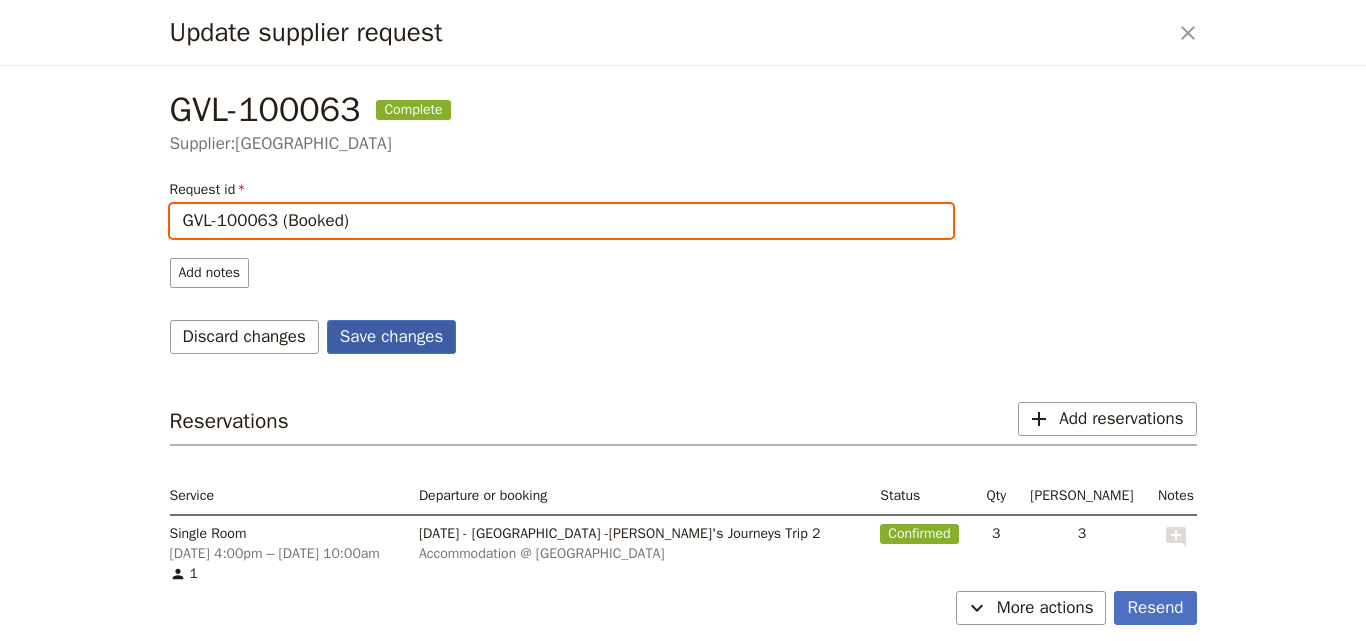 type on "GVL-100063 (Booked)" 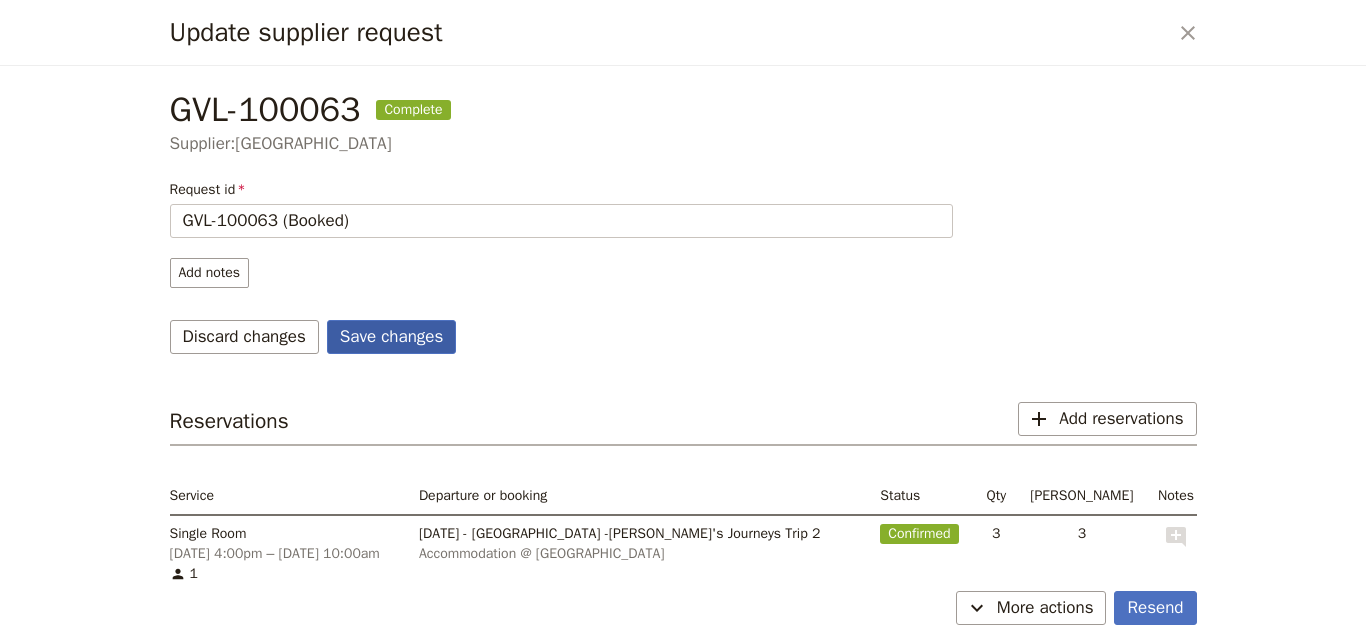 click on "Save changes" at bounding box center (392, 337) 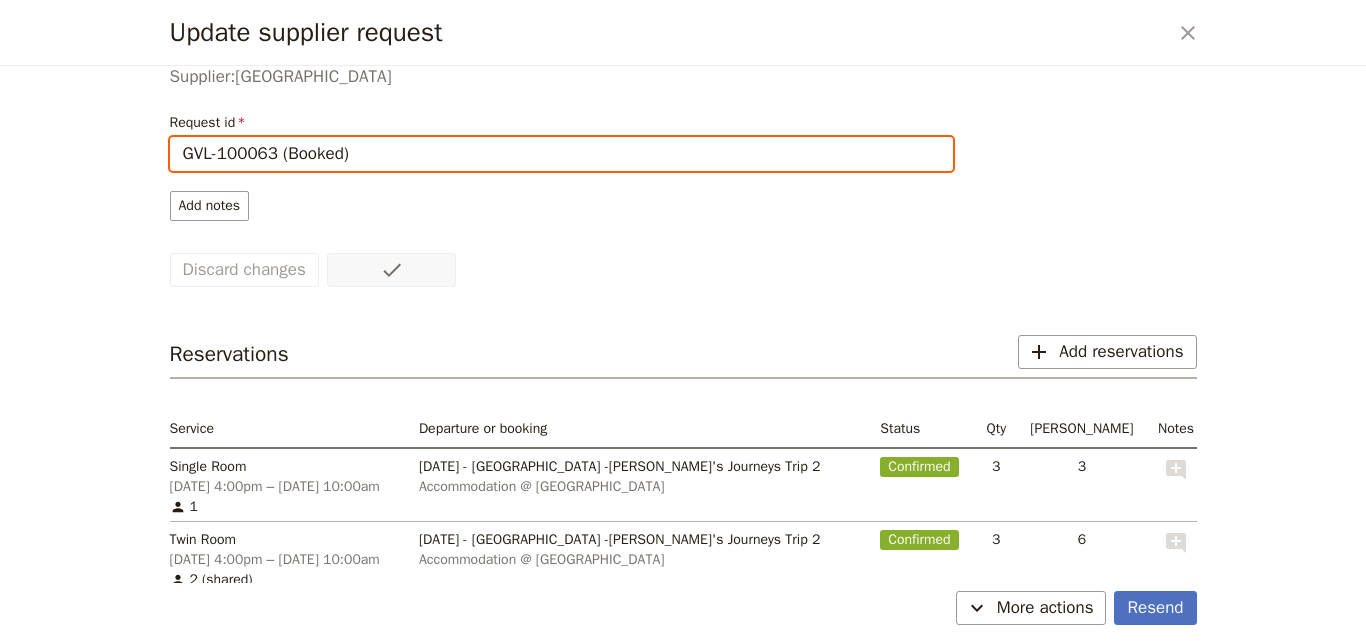 scroll, scrollTop: 152, scrollLeft: 0, axis: vertical 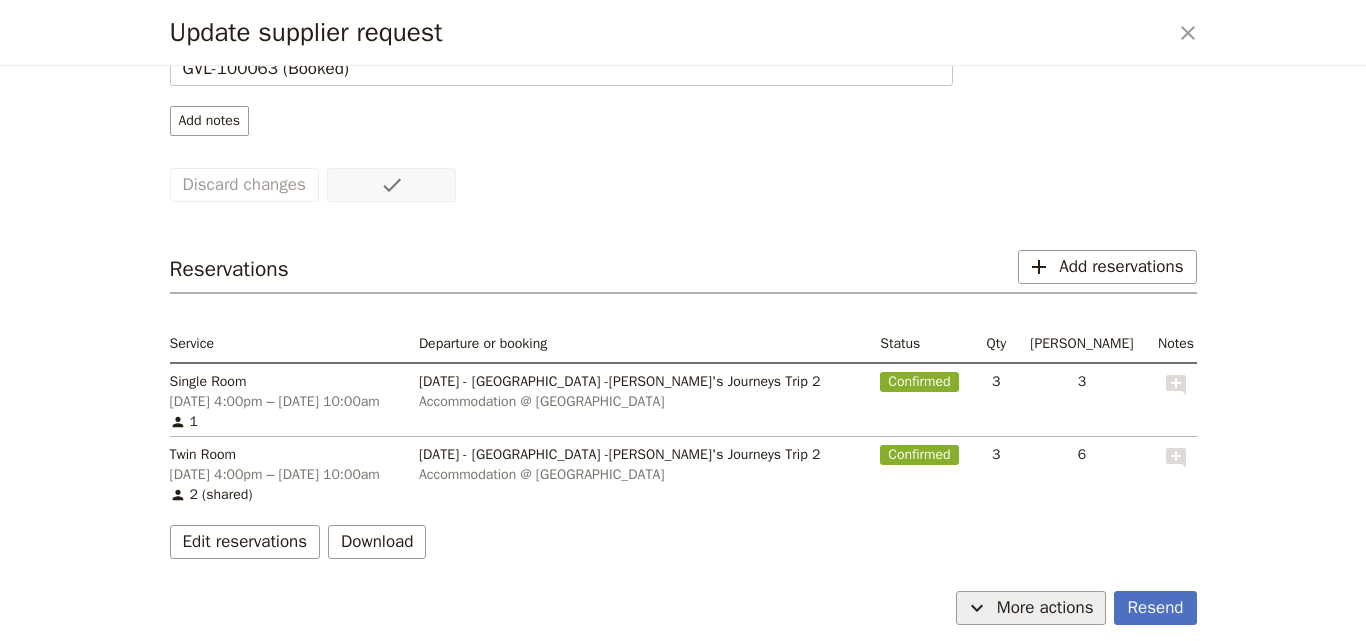 click on "More actions" at bounding box center (1045, 608) 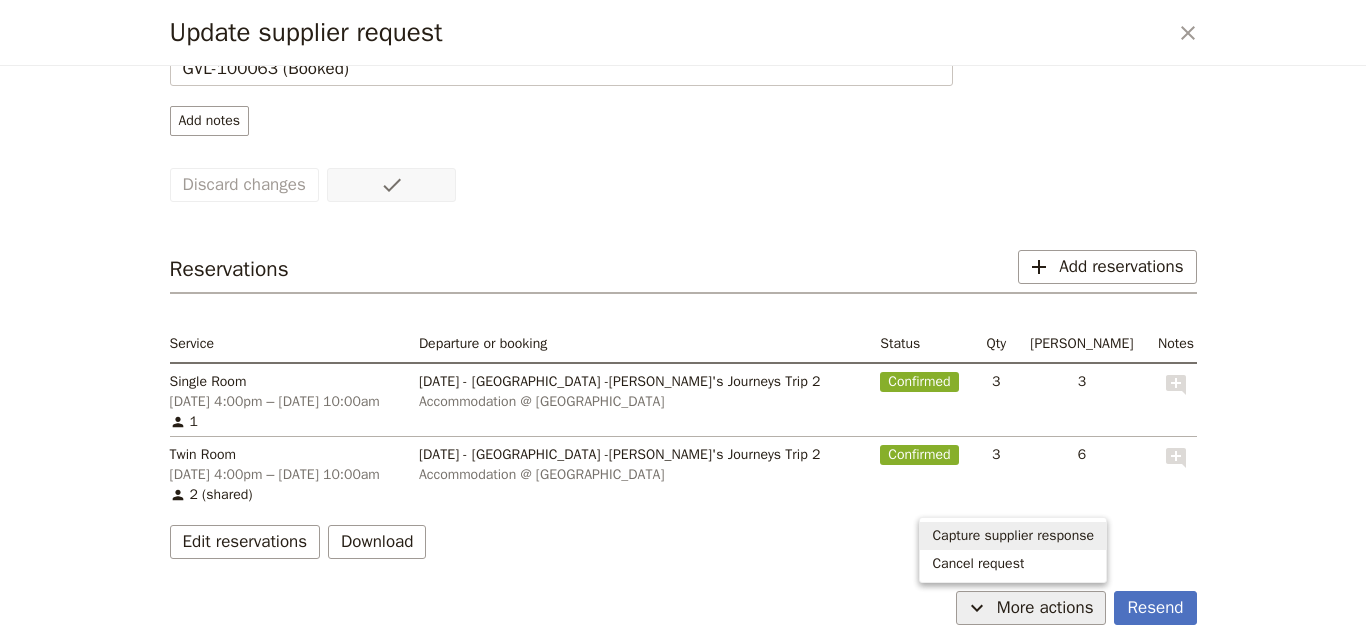 click on "Capture supplier response" at bounding box center [1013, 536] 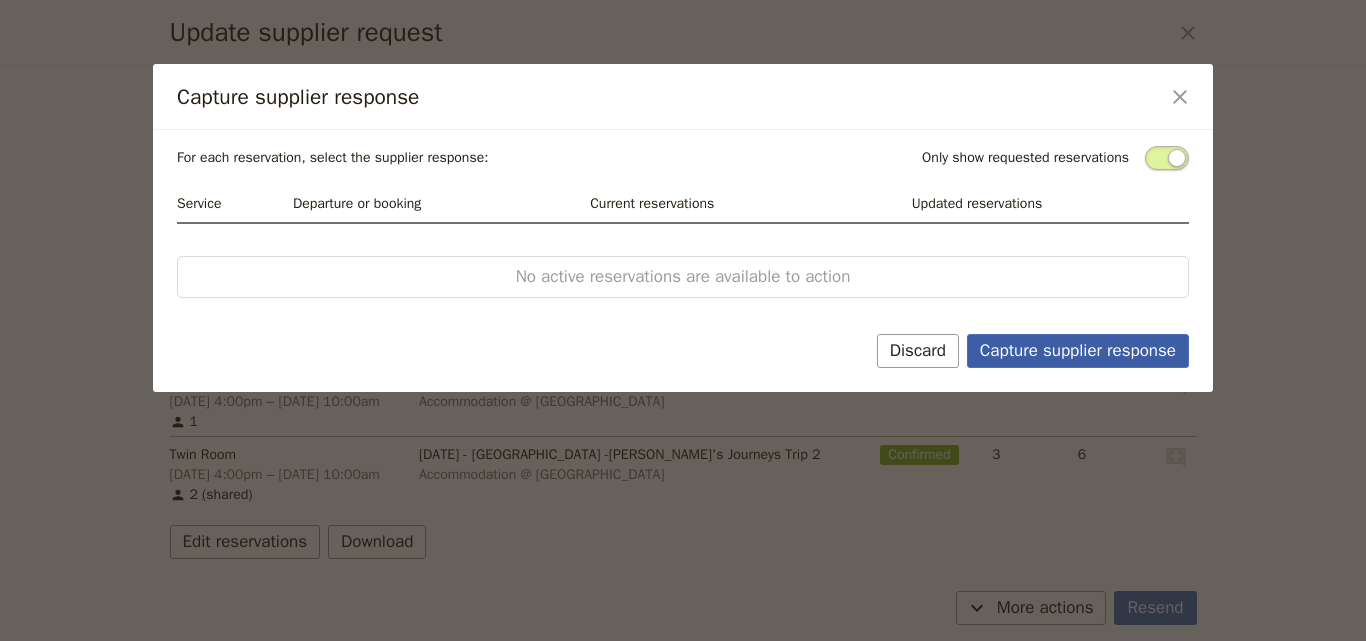 click on "Capture supplier response" at bounding box center [1078, 351] 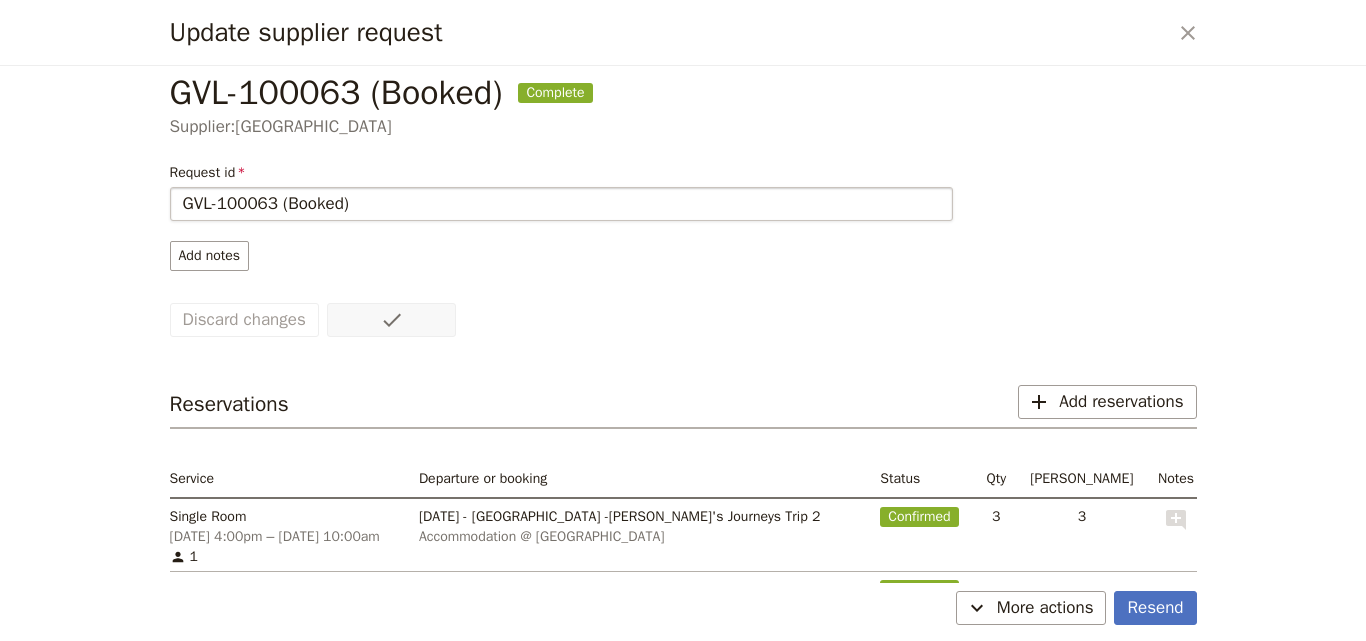 scroll, scrollTop: 0, scrollLeft: 0, axis: both 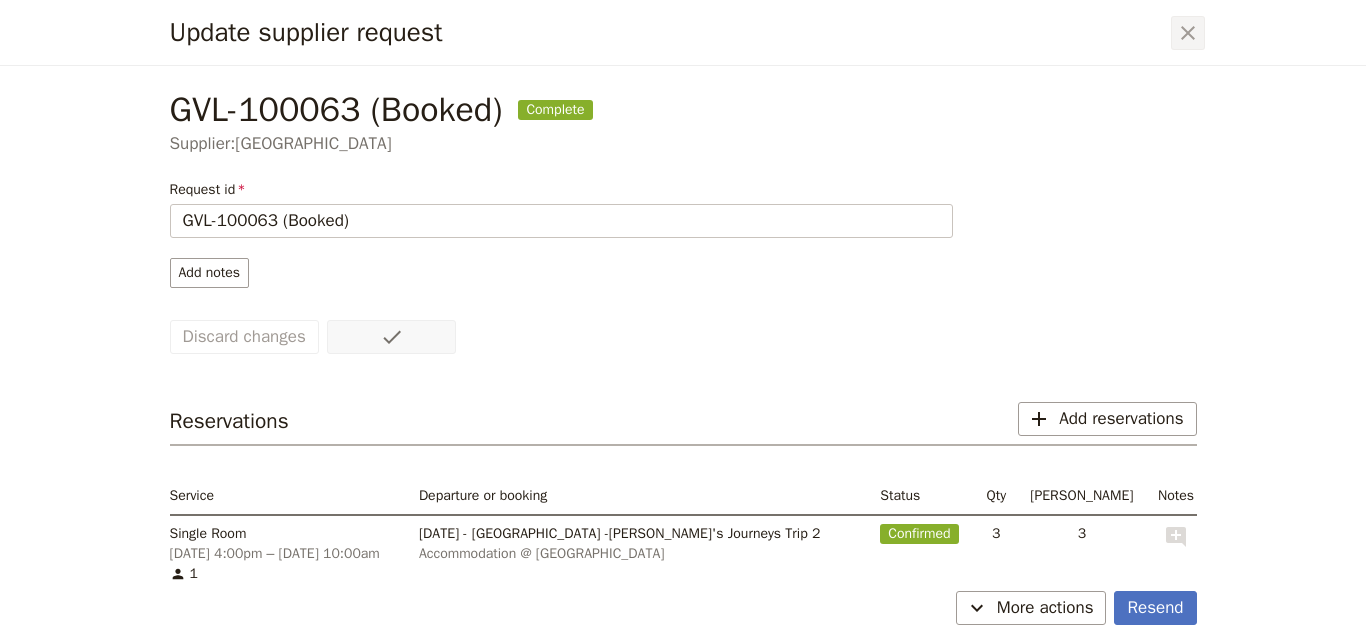 click on "​" at bounding box center (1188, 33) 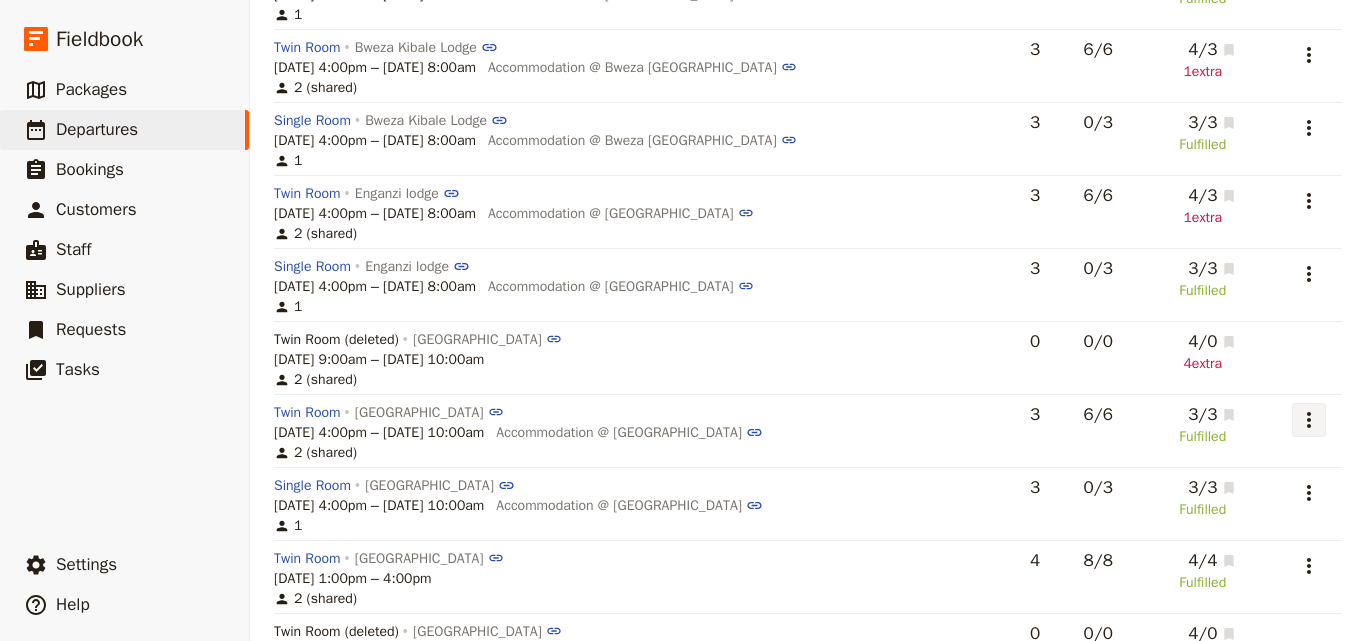 click 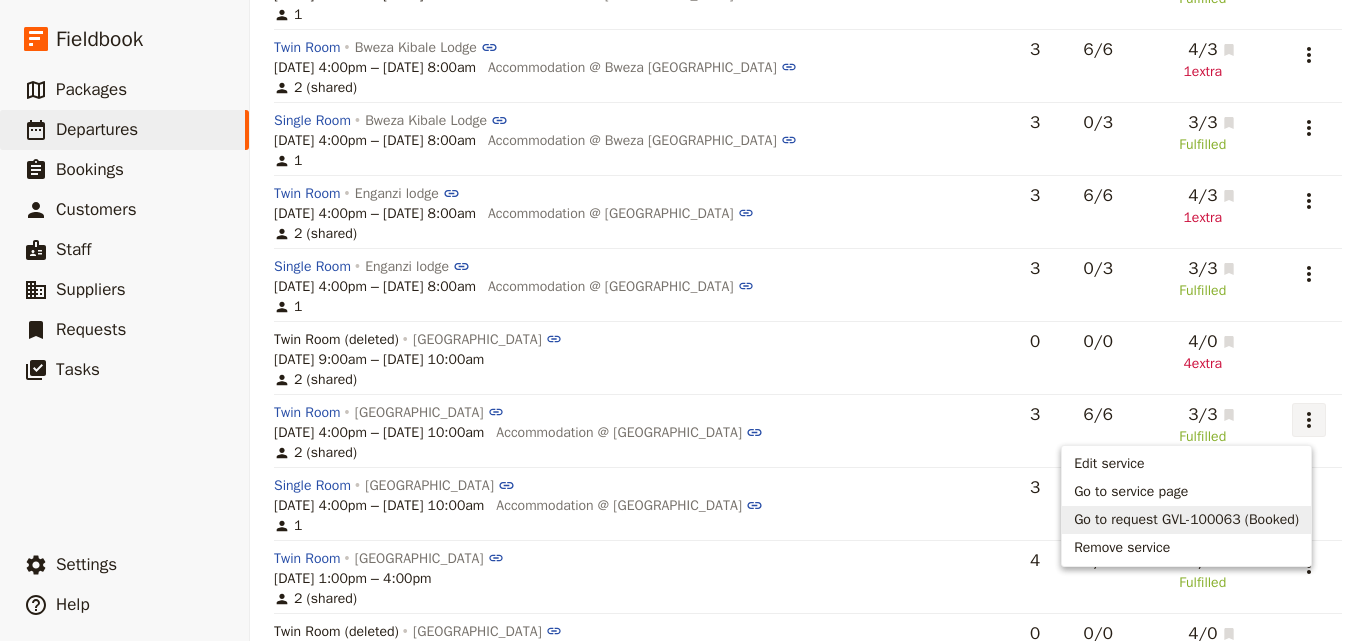 click on "Go to request GVL-100063 (Booked)" at bounding box center [1186, 520] 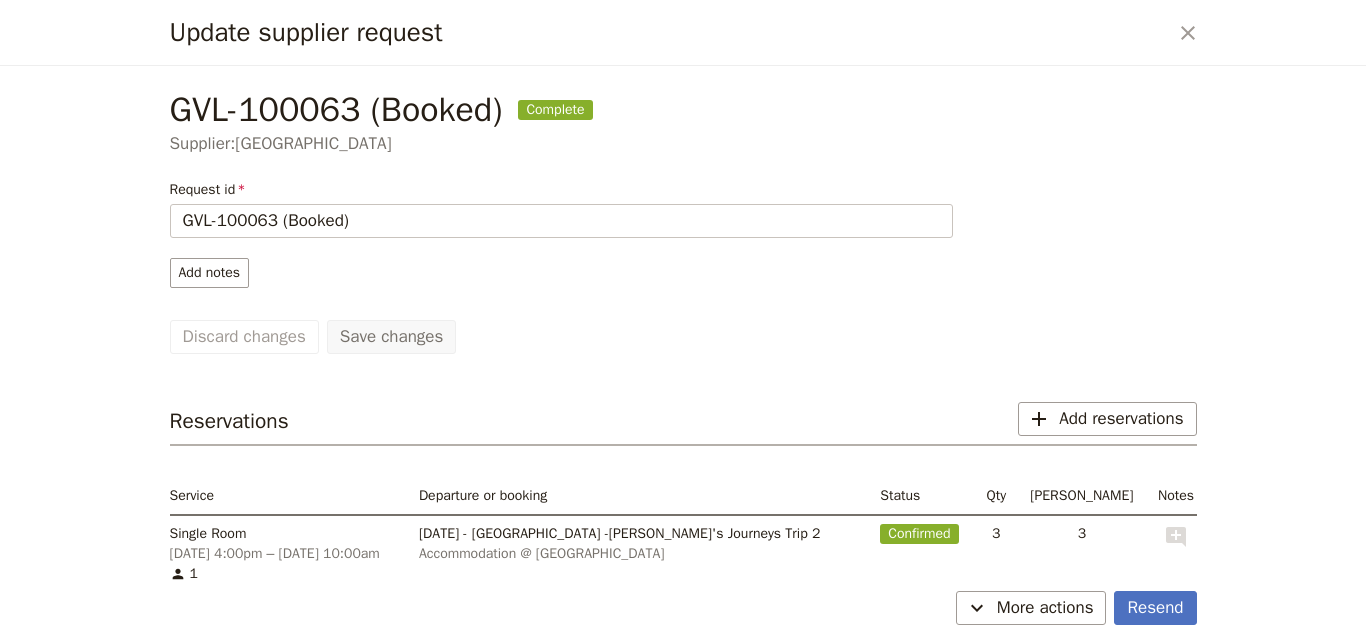 scroll, scrollTop: 152, scrollLeft: 0, axis: vertical 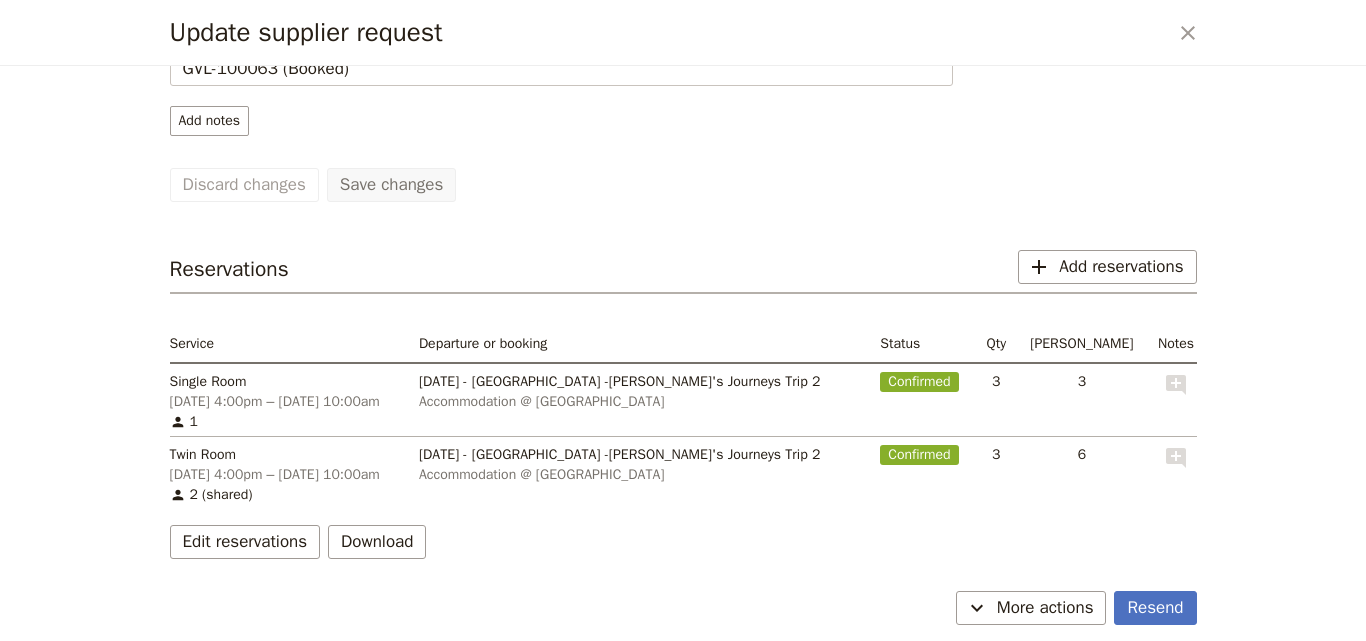 click on "Update supplier request ​" at bounding box center (683, 33) 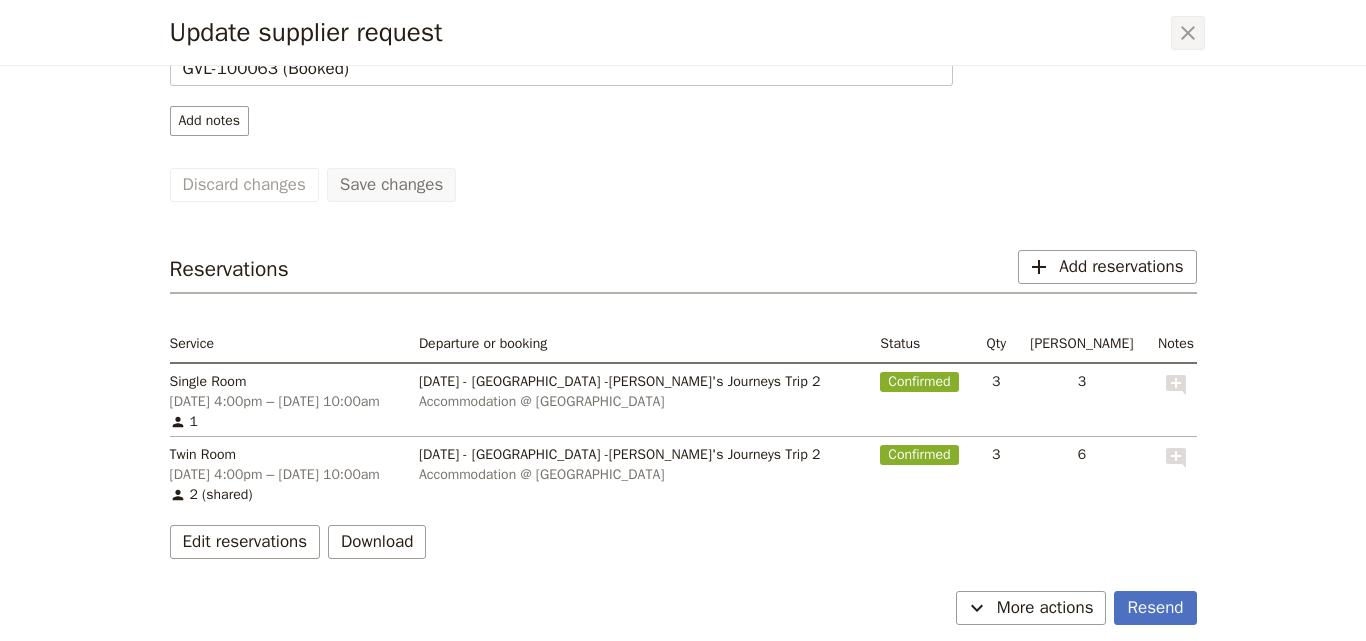 click 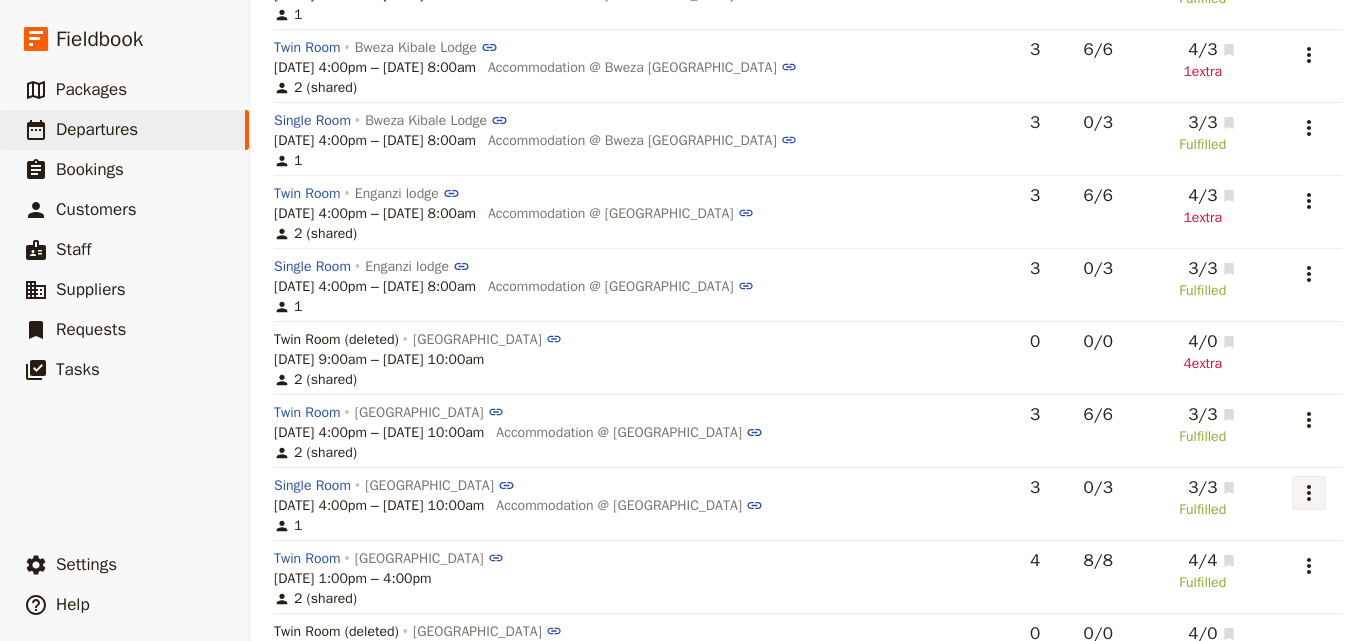 click on "​" at bounding box center (1309, 493) 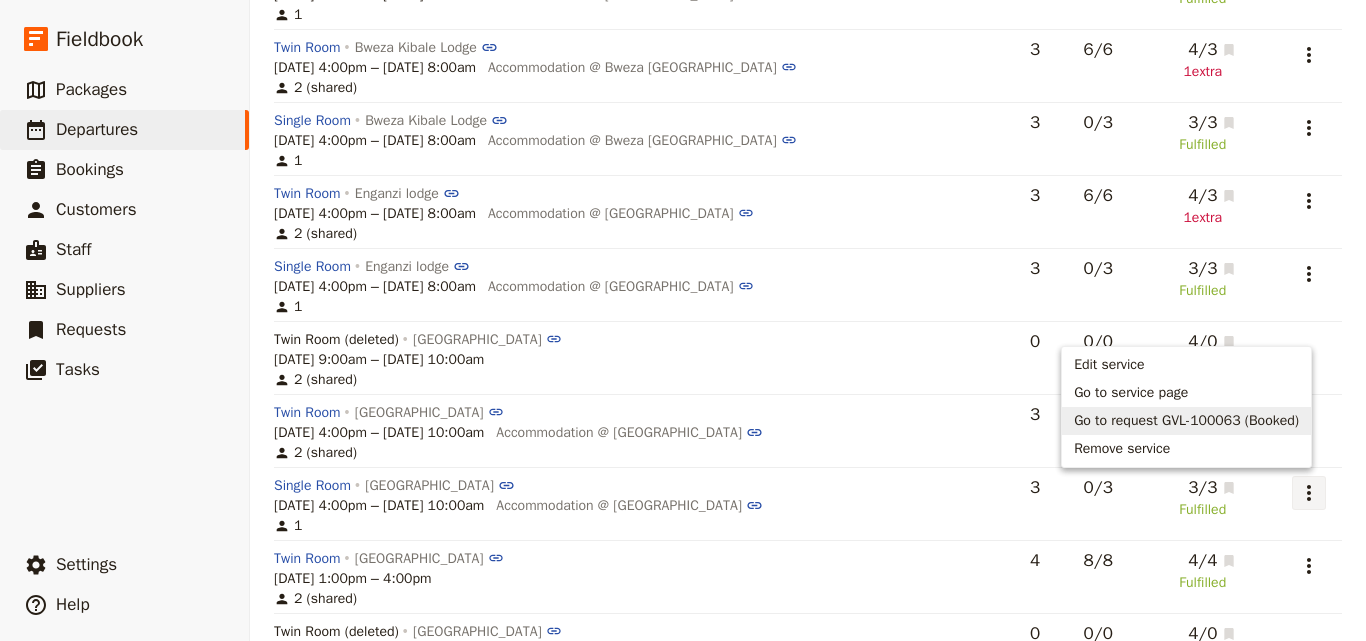 click on "Go to request GVL-100063 (Booked)" at bounding box center (1186, 421) 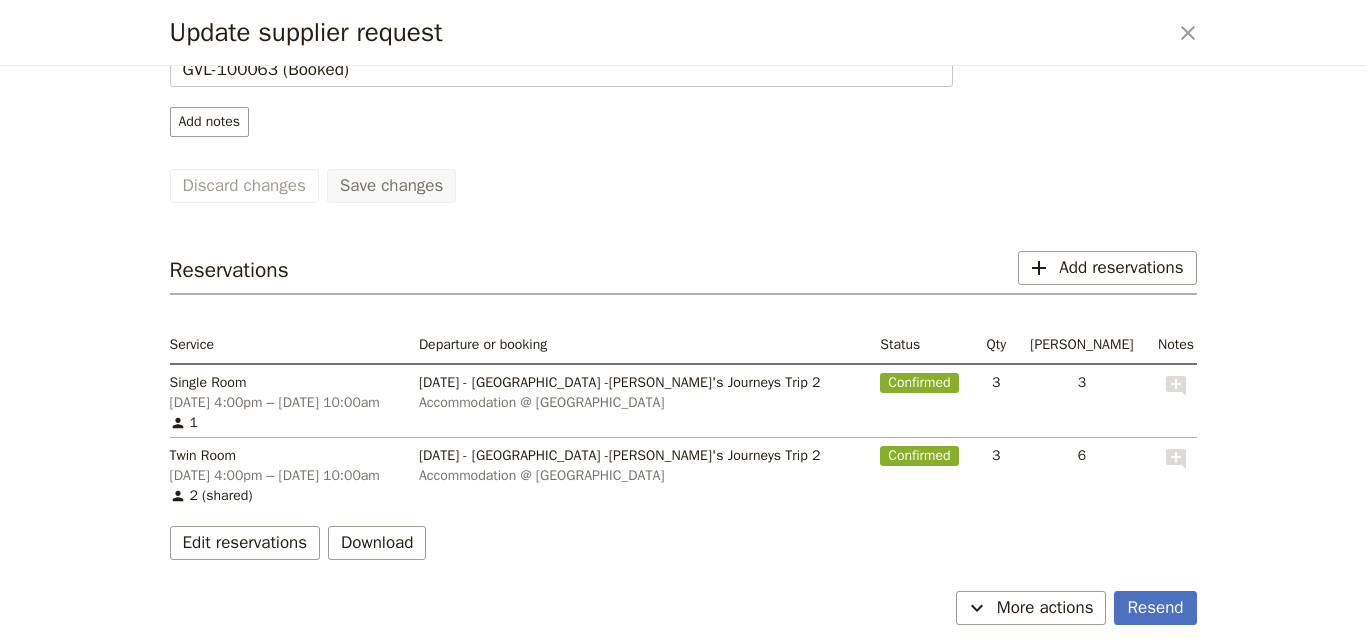 scroll, scrollTop: 152, scrollLeft: 0, axis: vertical 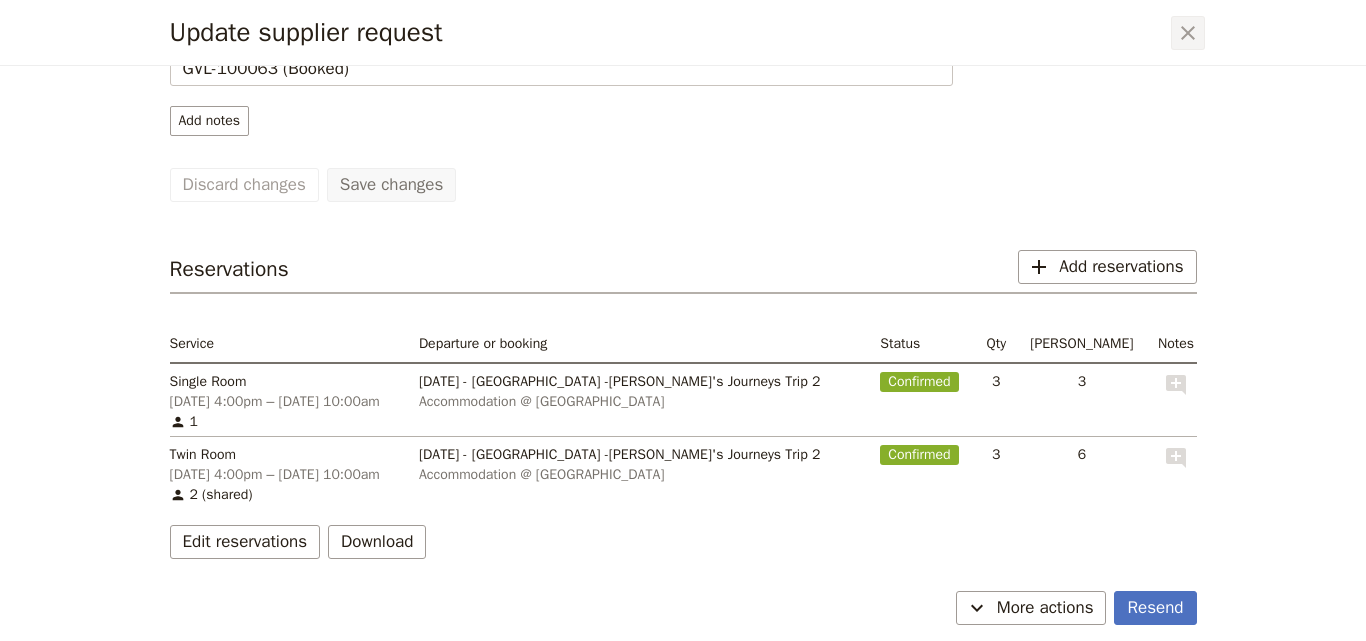click on "​" at bounding box center [1188, 33] 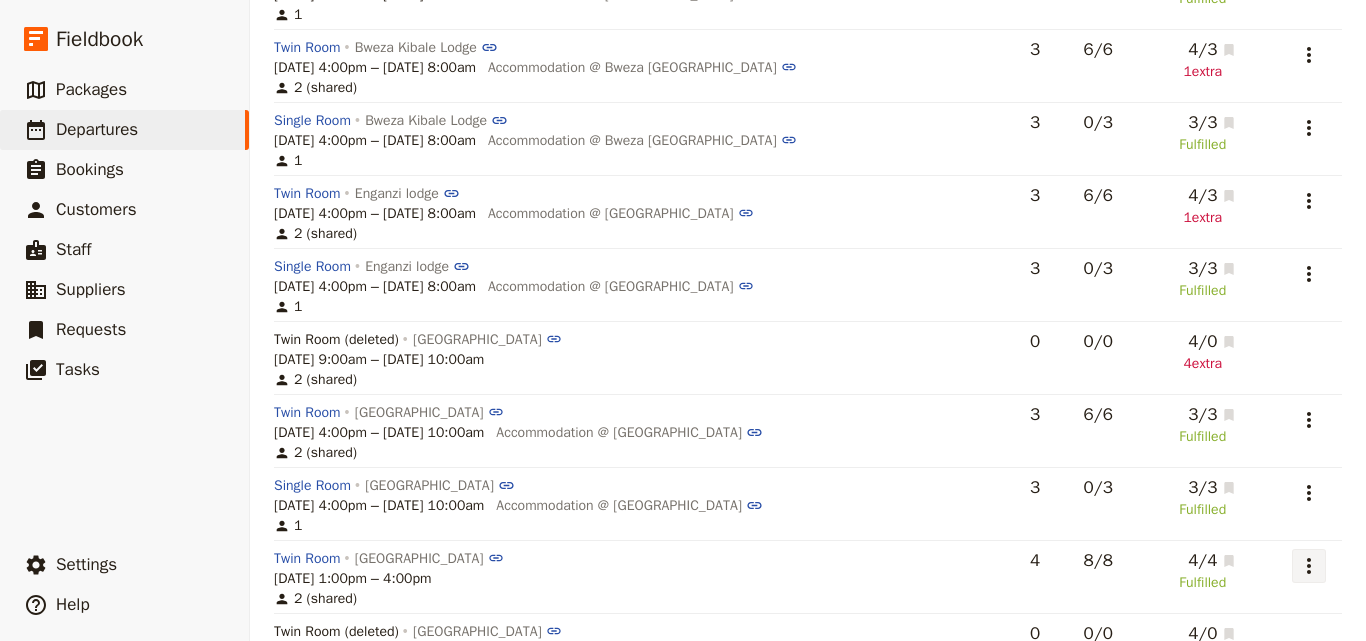 click 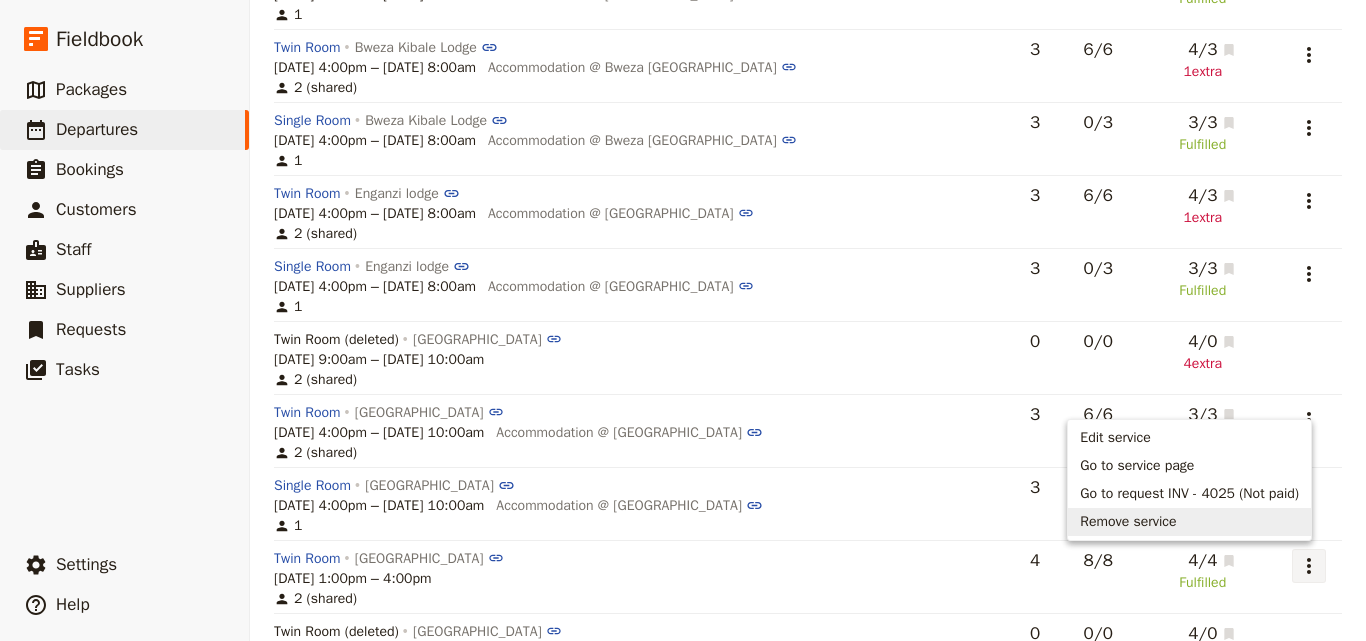click on "Service Qty Pax Reservations Actions [GEOGRAPHIC_DATA] (deleted) [GEOGRAPHIC_DATA] [DATE] 3:00pm – [DATE] 8:00am 2 (shared) 0 0  /  0 4  /  0 4  extra Airport Transfer [GEOGRAPHIC_DATA] [DATE] 3:00pm – 3:30pm Airport transfer 1 8 8  /  8 8  /  8 Fulfilled ​ [GEOGRAPHIC_DATA] [DATE] 3:00pm – [DATE] 8:00am Accommodation @ [GEOGRAPHIC_DATA] Guesthouse 2 (shared) 3 0  /  6 3  /  3 Fulfilled ​ Single Room [GEOGRAPHIC_DATA] [DATE] 3:00pm – [DATE] 8:00am Accommodation @ [GEOGRAPHIC_DATA] 1 3 0  /  3 3  /  3 Fulfilled ​ Twin Room [GEOGRAPHIC_DATA] [DATE] 9:00am – [DATE] 9:00am Accommodation @ [GEOGRAPHIC_DATA] 2 (shared) 3 6  /  6 4  /  3 1  extra ​ Single Room Elephant Oasis [DATE] 9:00am – [DATE] 9:00am Accommodation @ [GEOGRAPHIC_DATA] 1 3 0  /  3 3  /  3 Fulfilled ​ Twin Room  Bweza [GEOGRAPHIC_DATA] [DATE] 4:00pm – [DATE] 8:00am Accommodation @  Bweza Kibale Lodge 2 (shared) 3 6  /  6 4  /  3 1  extra ​ 1 3" at bounding box center (808, 485) 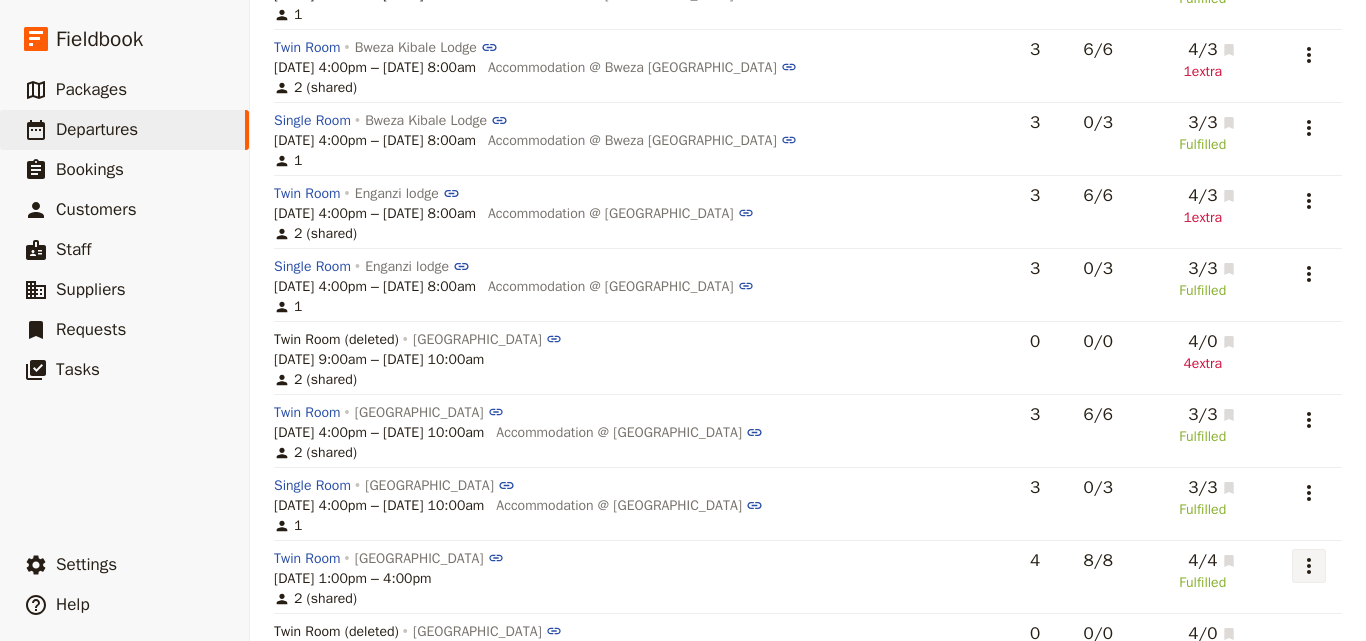 click 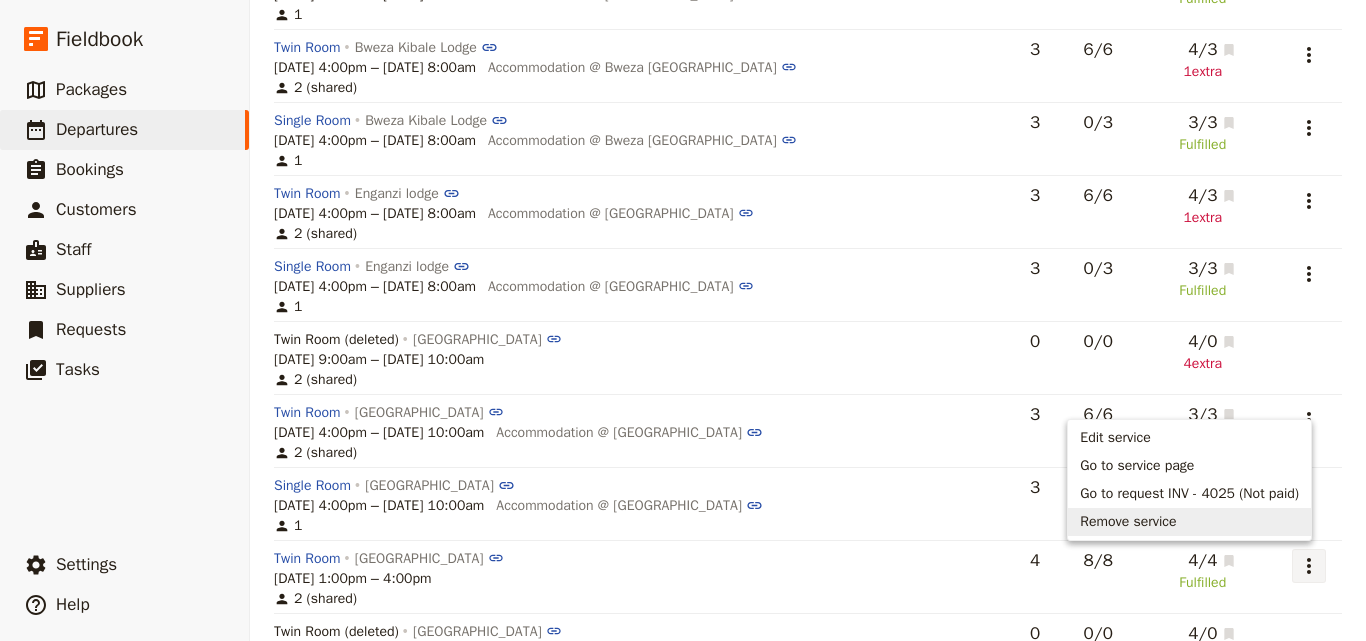 click on "Remove service" at bounding box center (1189, 522) 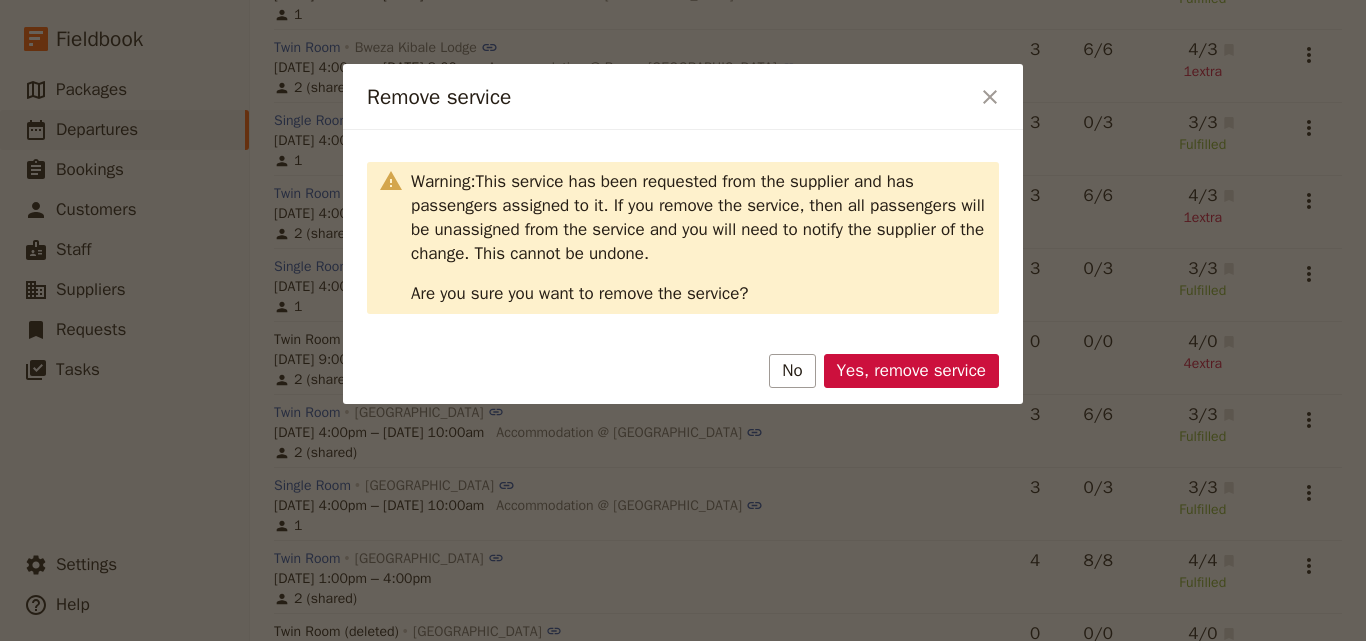click at bounding box center (683, 320) 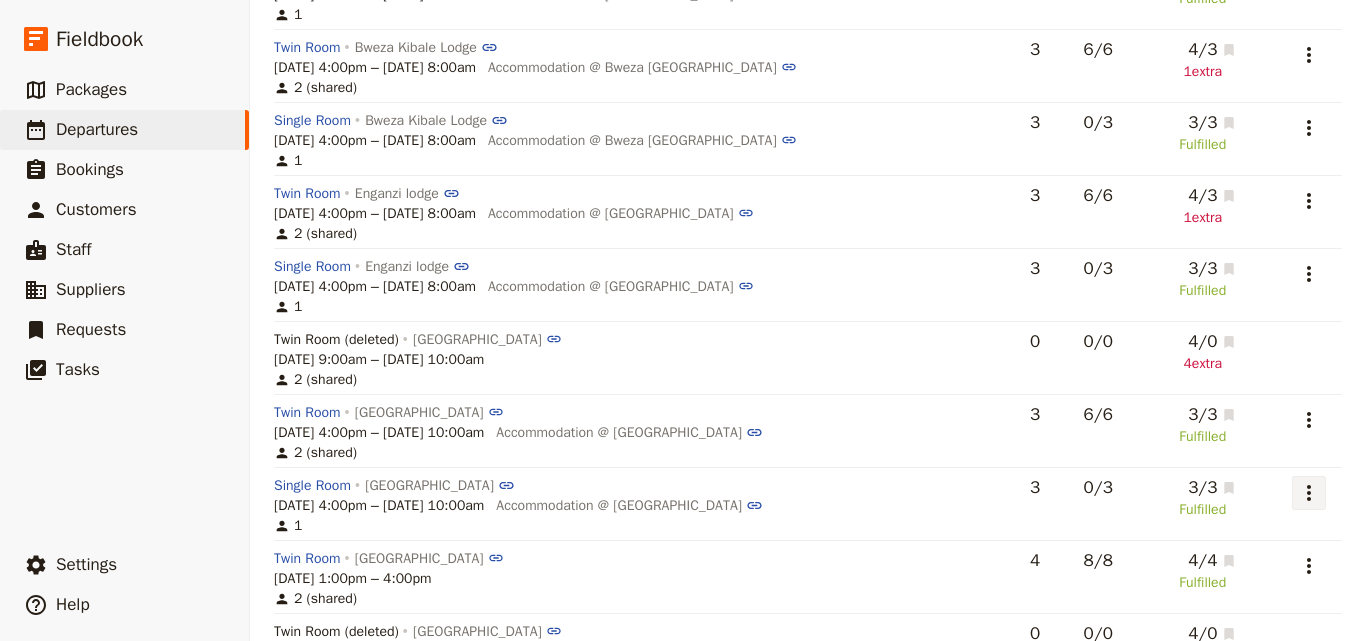 click 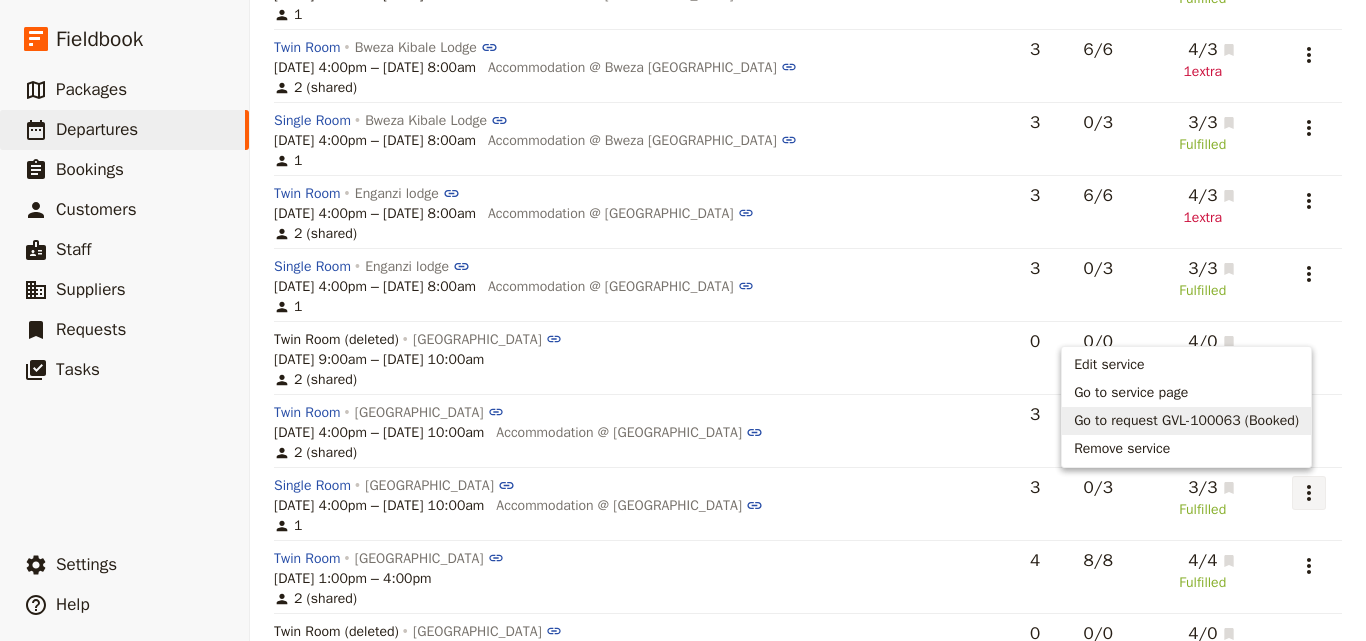 click on "Go to request GVL-100063 (Booked)" at bounding box center [1186, 421] 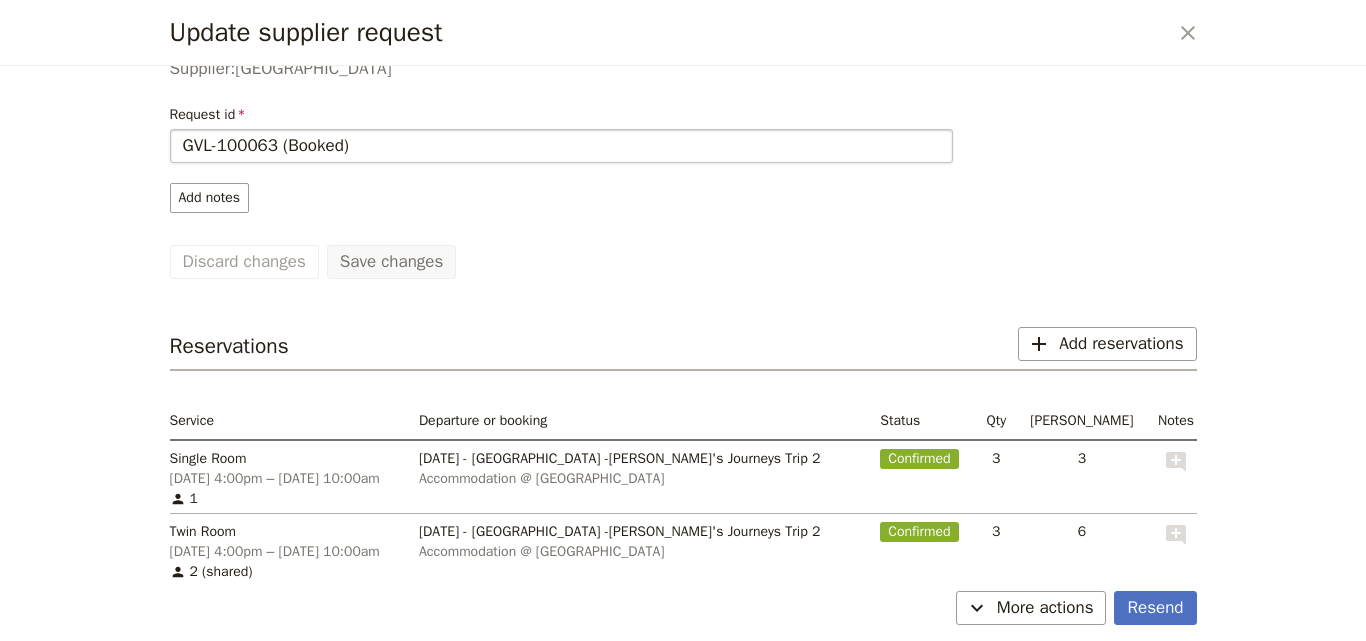 scroll, scrollTop: 152, scrollLeft: 0, axis: vertical 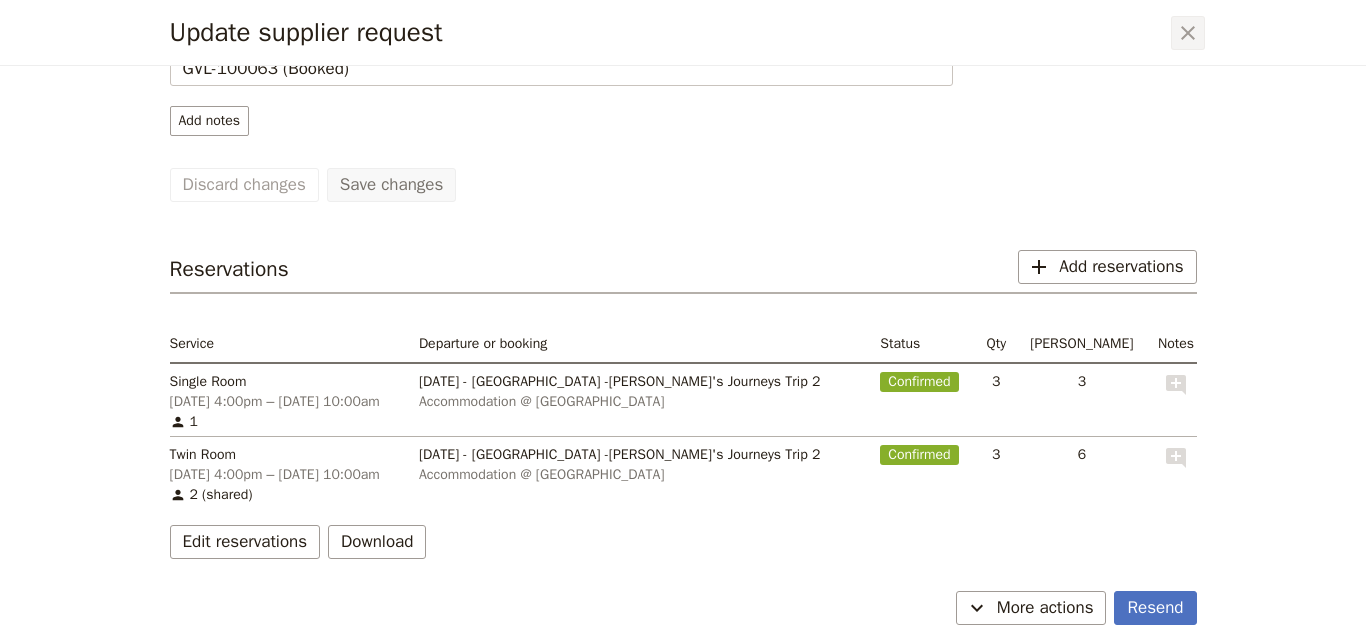 click 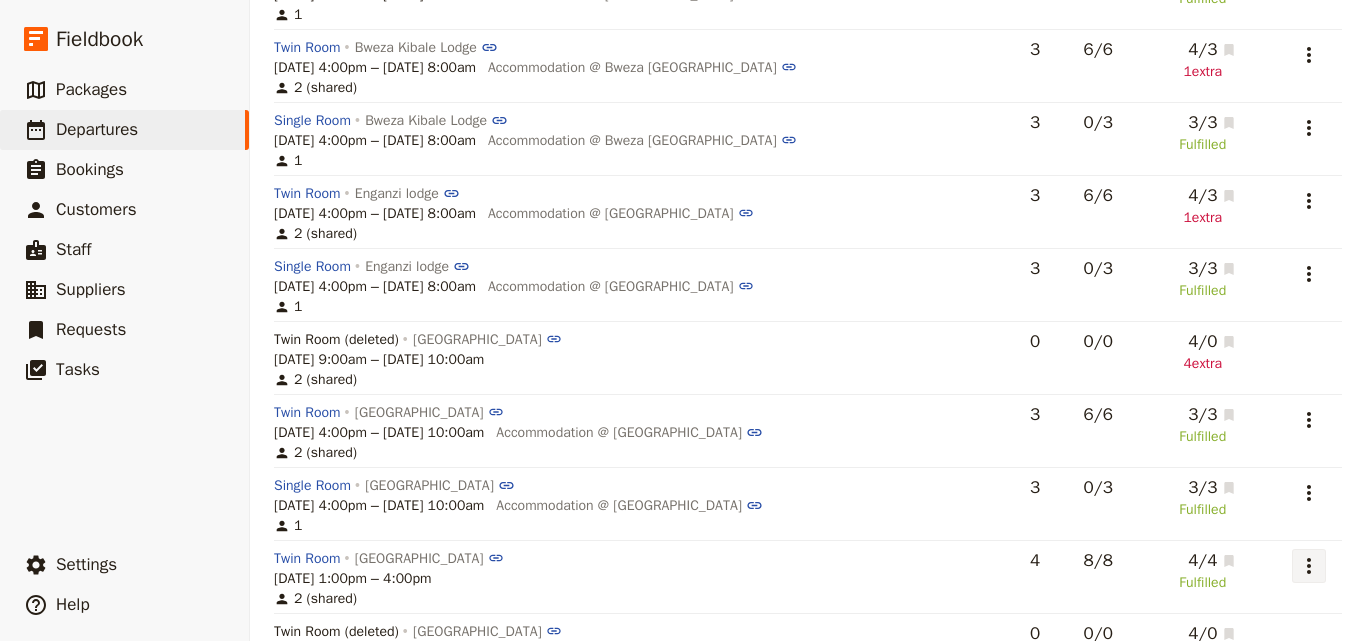 click 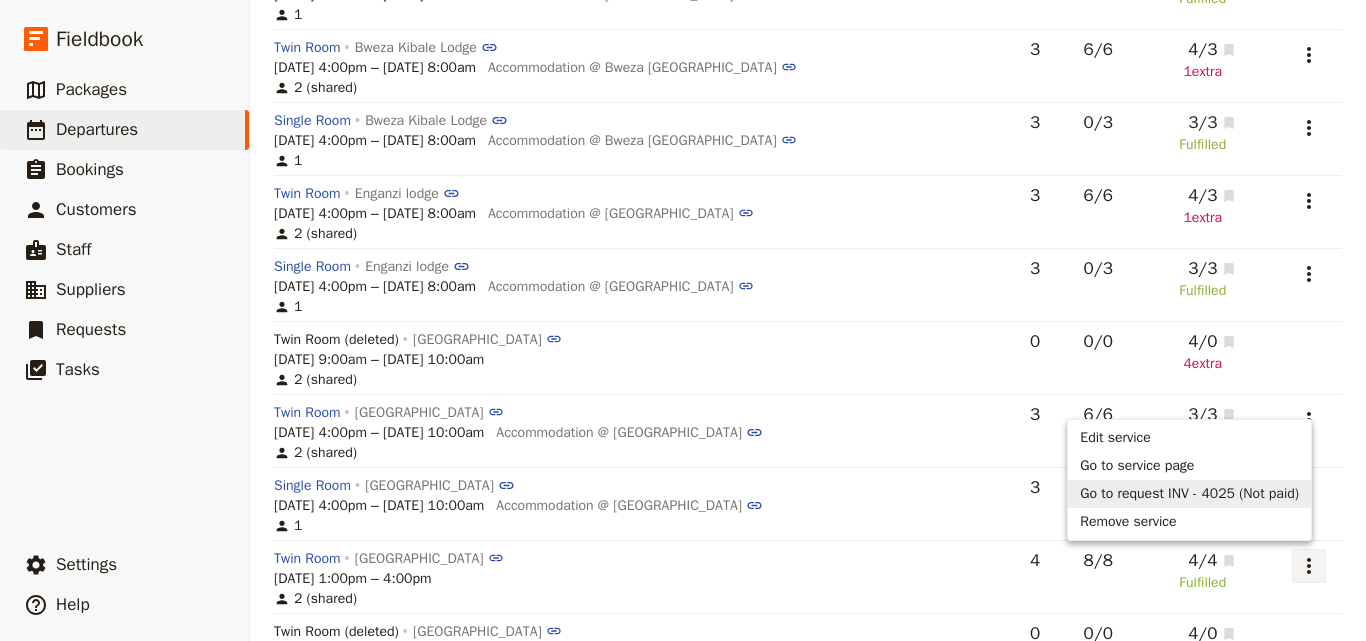 click on "Go to request INV - 4025 (Not paid)" at bounding box center [1189, 494] 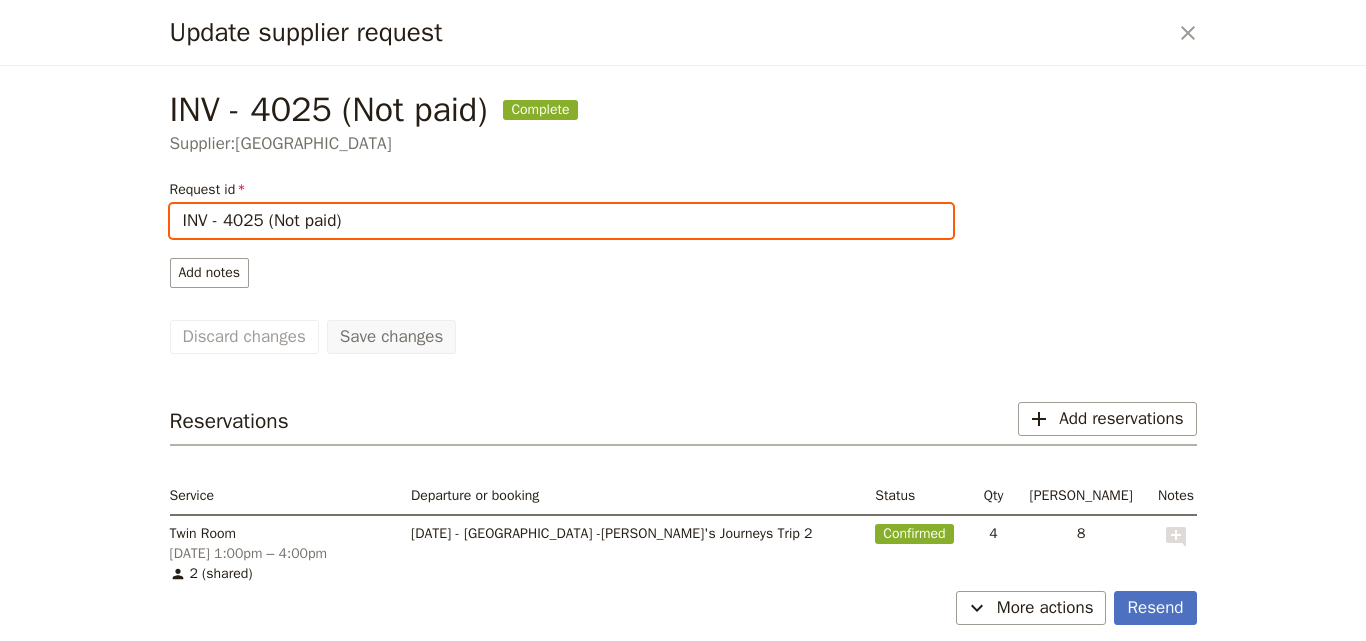 drag, startPoint x: 271, startPoint y: 219, endPoint x: 361, endPoint y: 216, distance: 90.04999 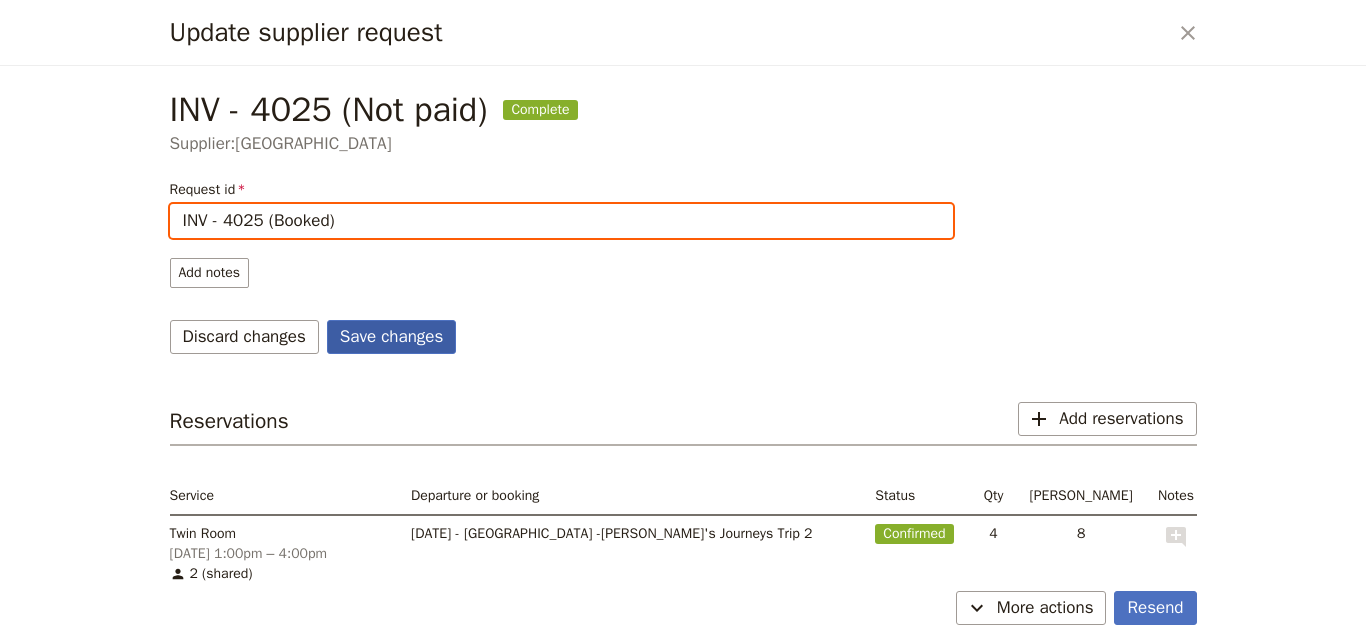 type on "INV - 4025 (Booked)" 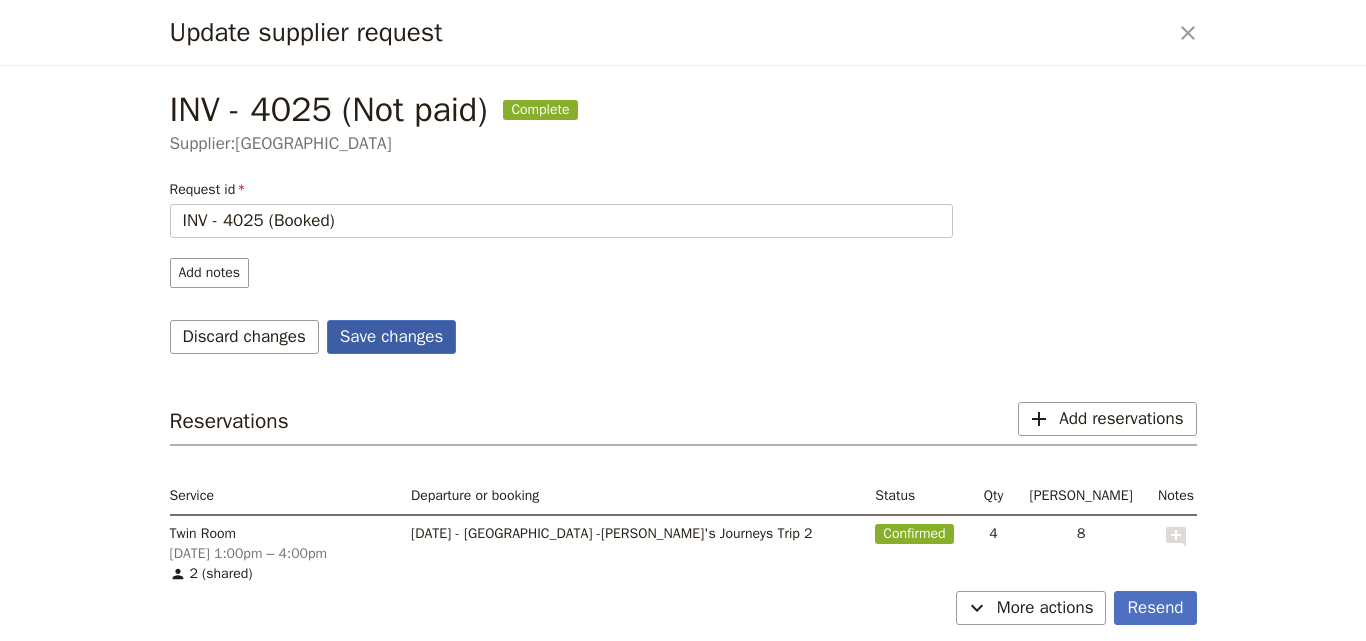 click on "Save changes" at bounding box center (392, 337) 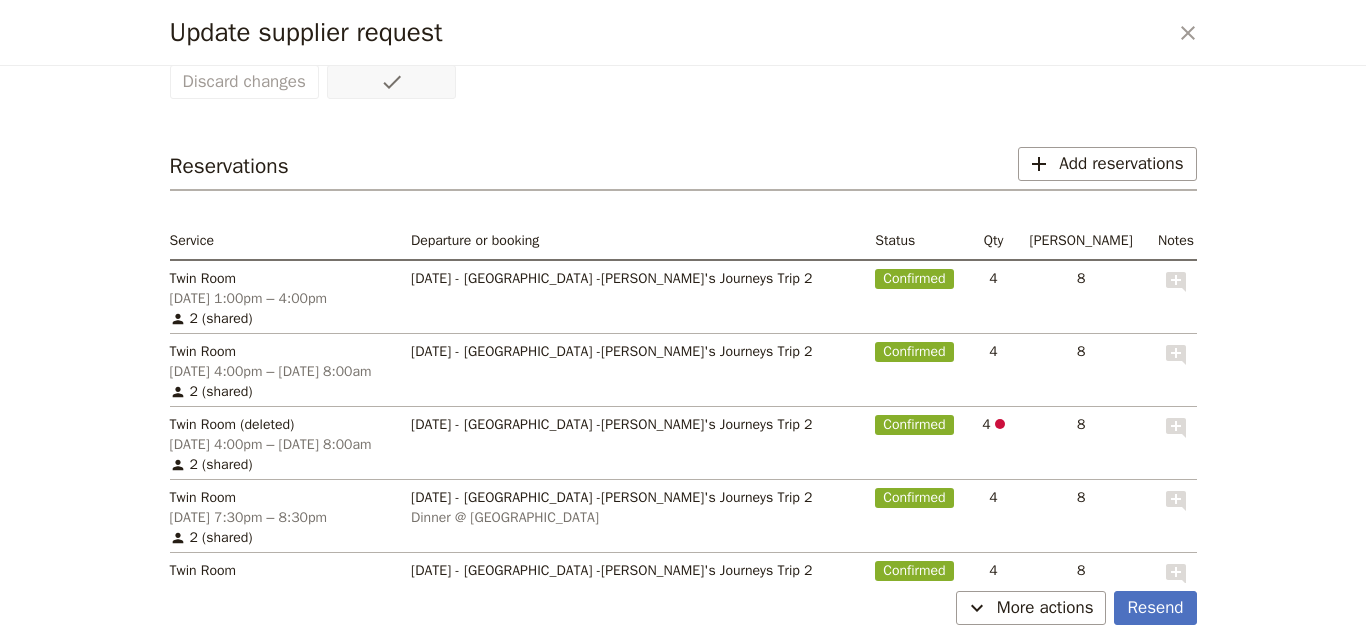 scroll, scrollTop: 371, scrollLeft: 0, axis: vertical 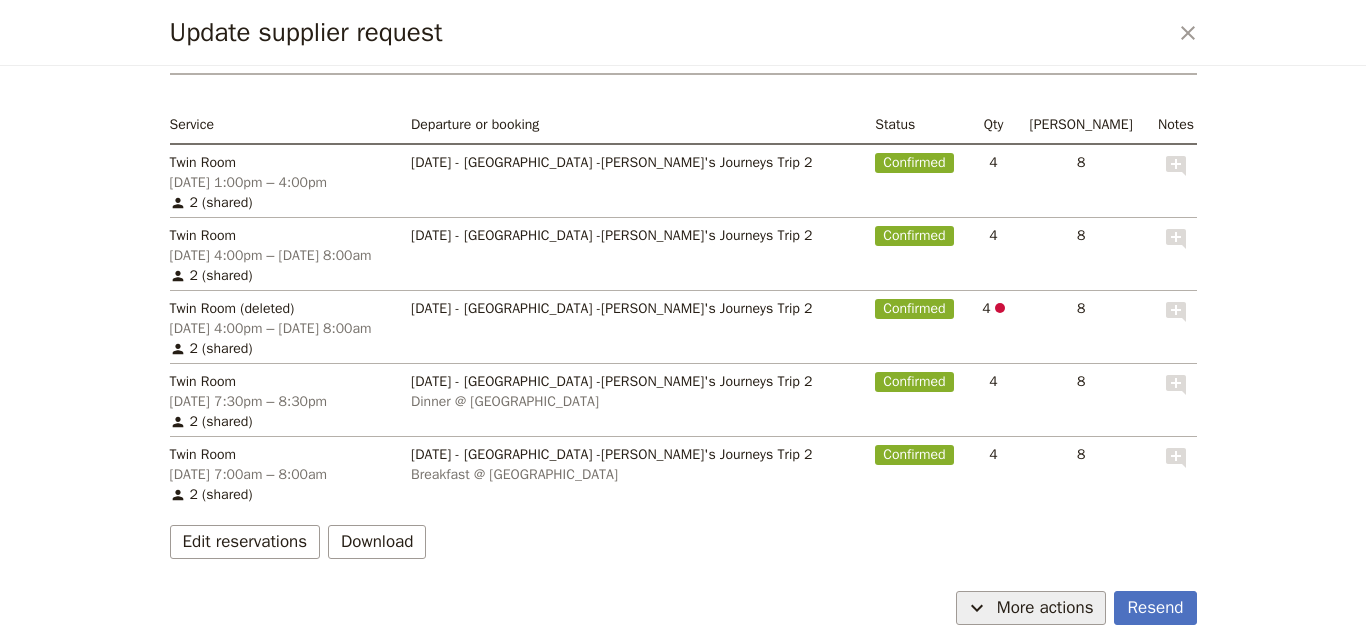 click on "More actions" at bounding box center [1045, 608] 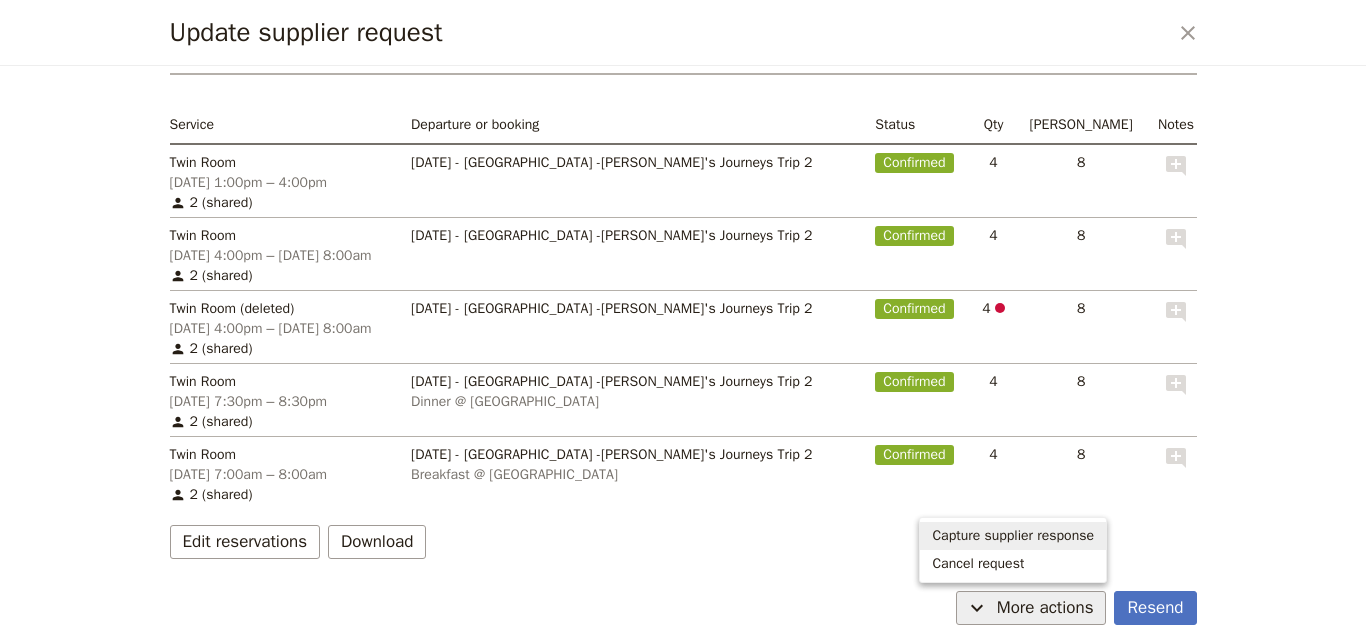 click on "Capture supplier response" at bounding box center (1013, 536) 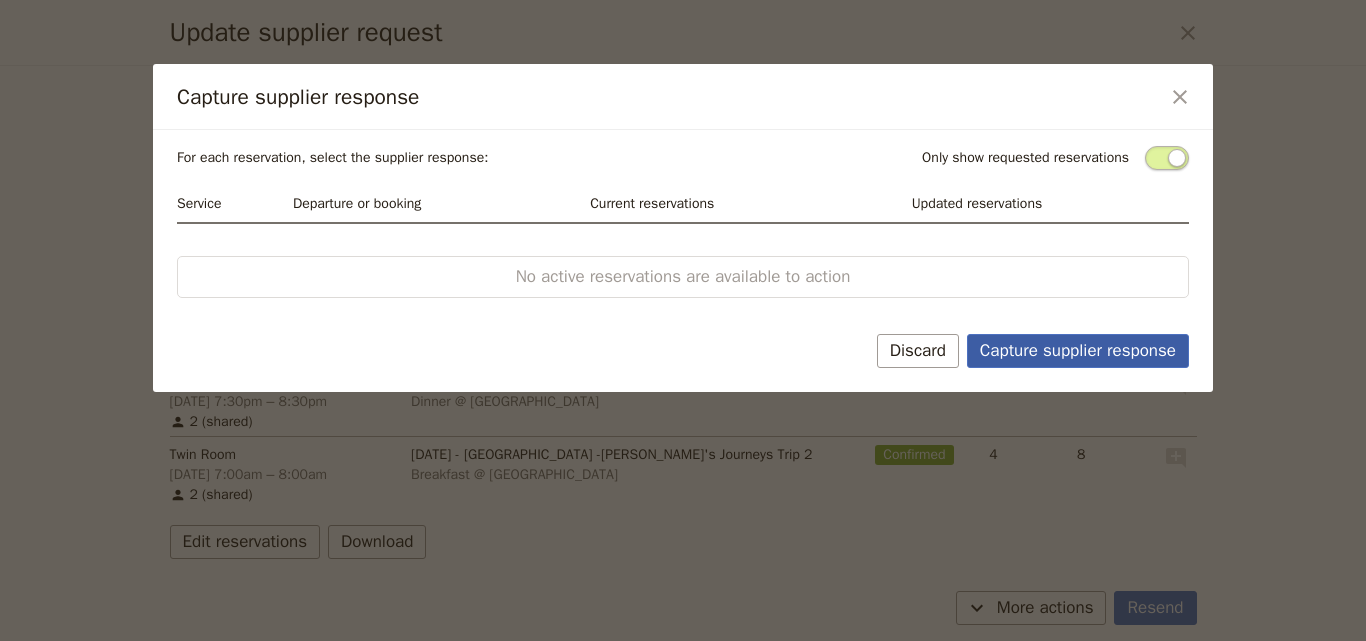 click on "Capture supplier response" at bounding box center [1078, 351] 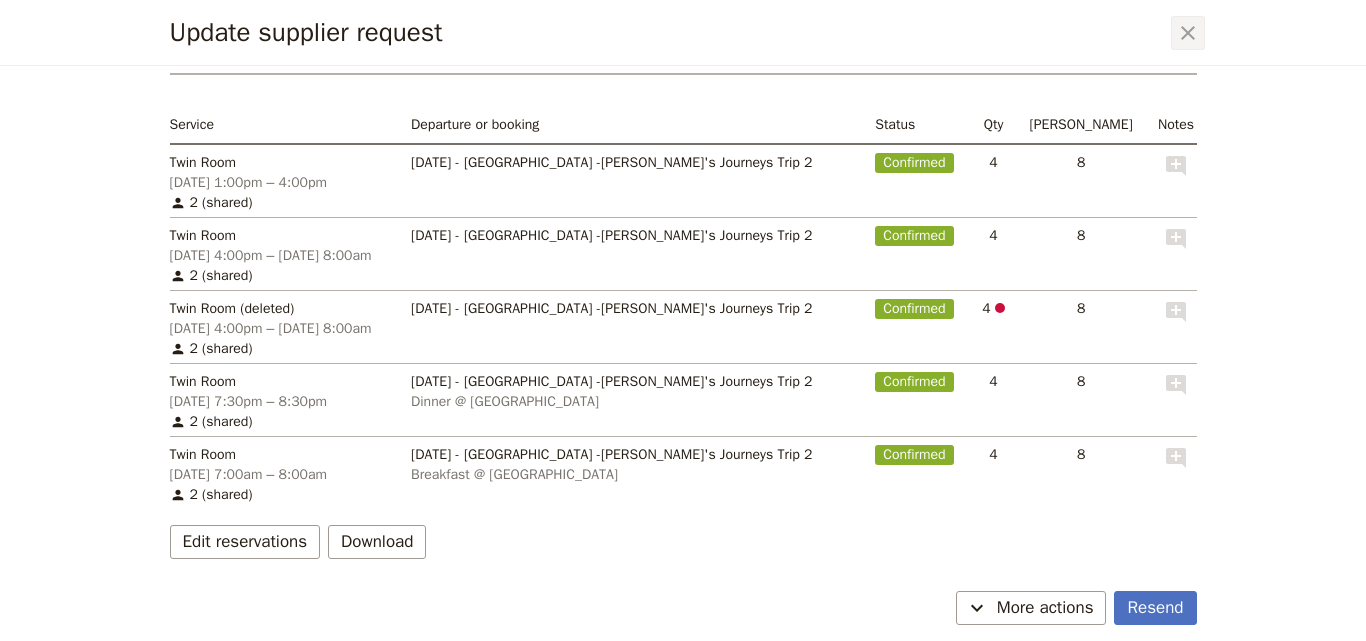 click 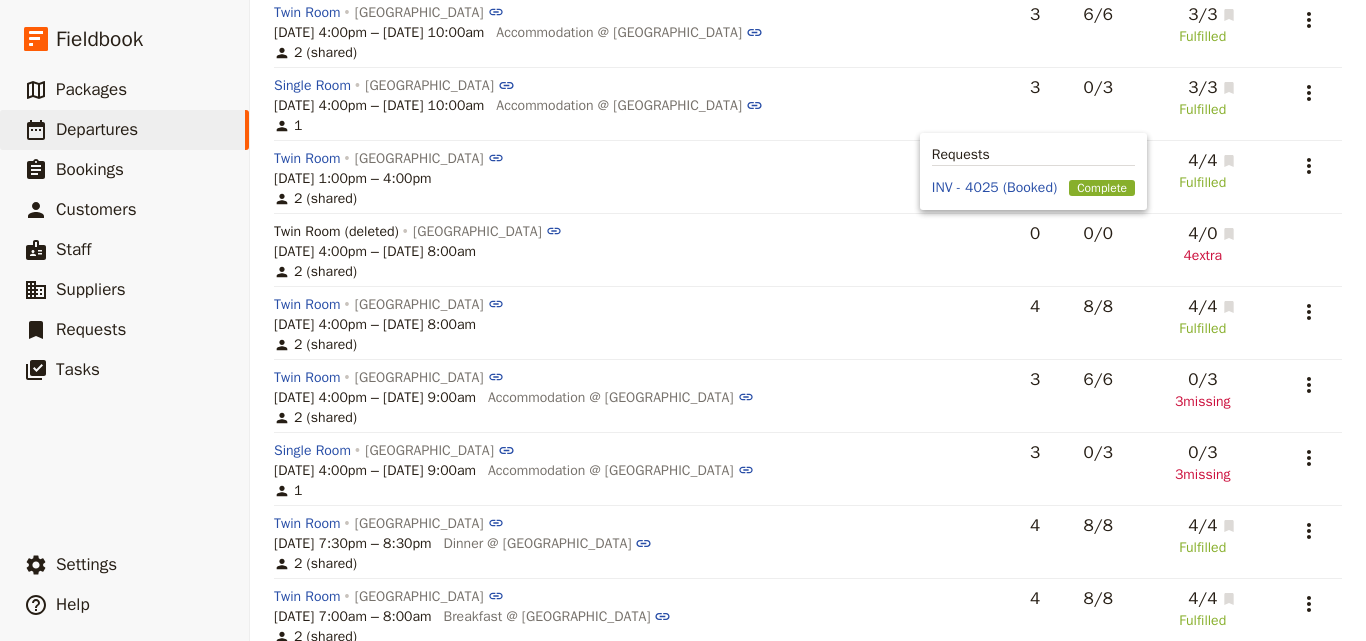 scroll, scrollTop: 1304, scrollLeft: 0, axis: vertical 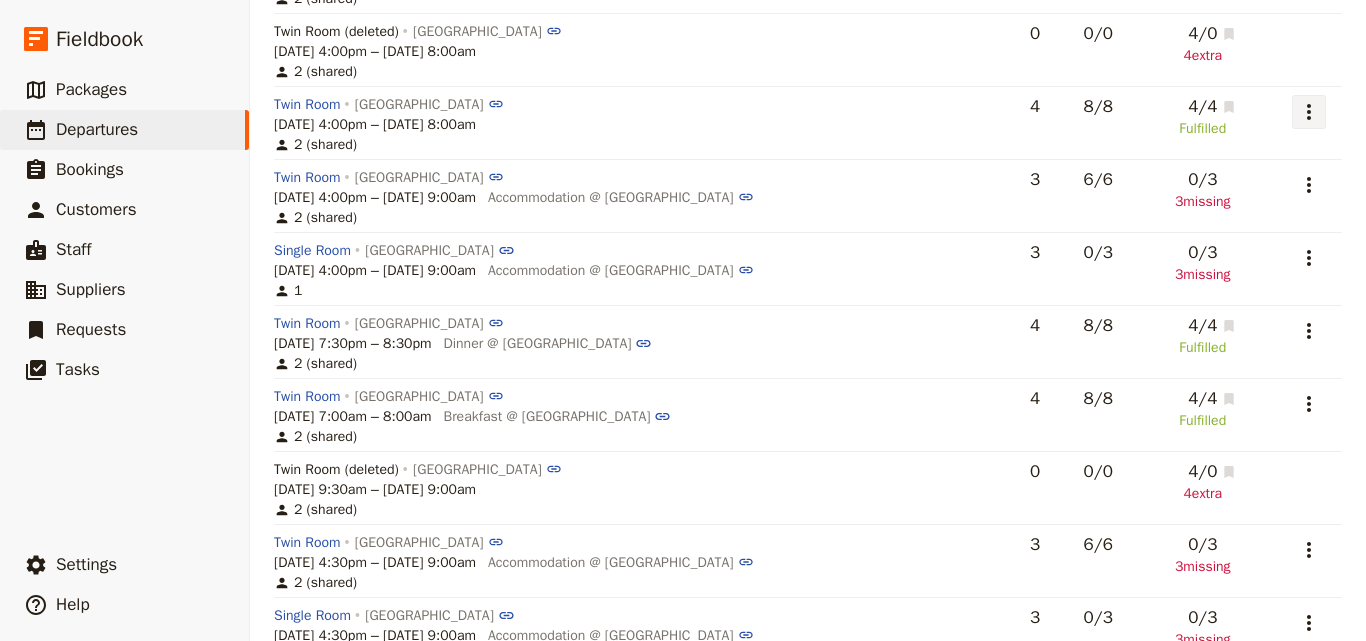 click 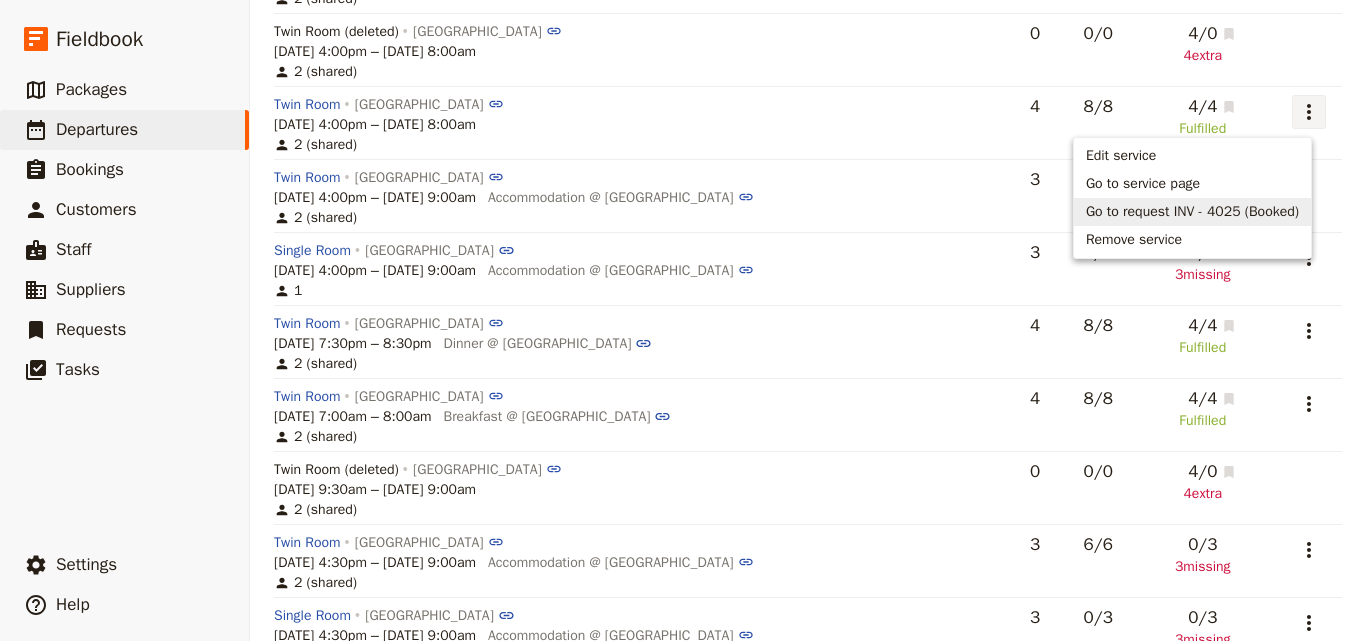click on "Go to request INV - 4025 (Booked)" at bounding box center [1192, 212] 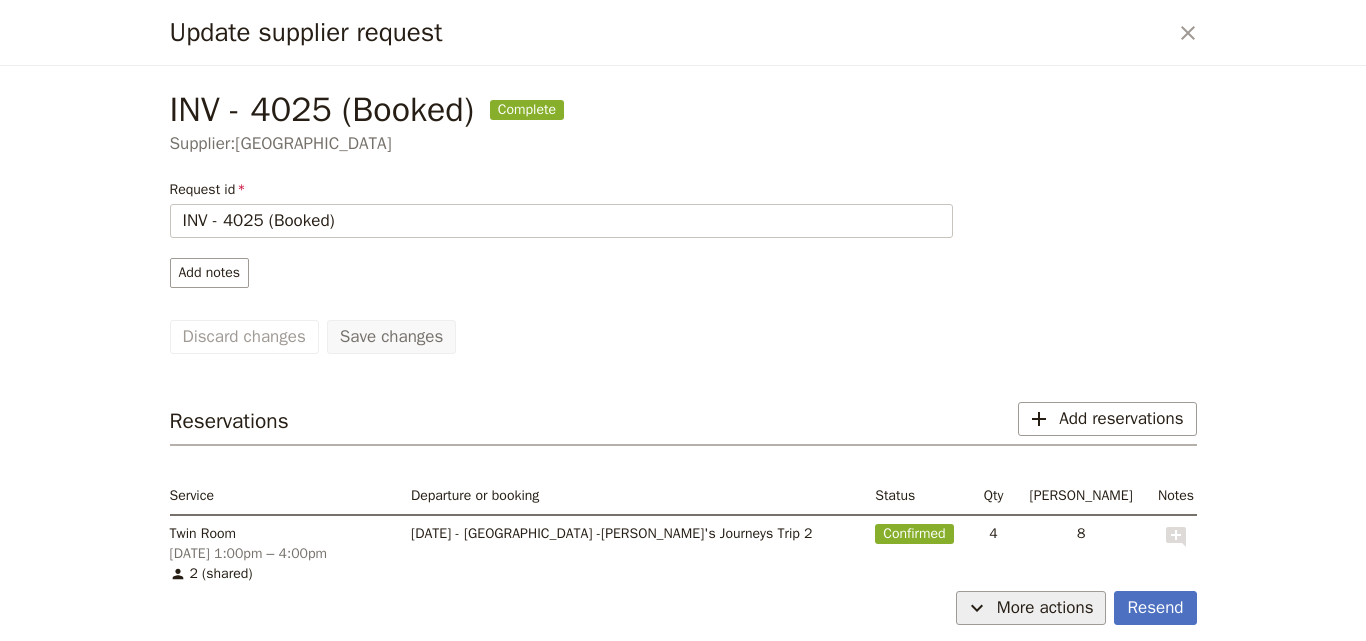 click on "More actions" at bounding box center (1045, 608) 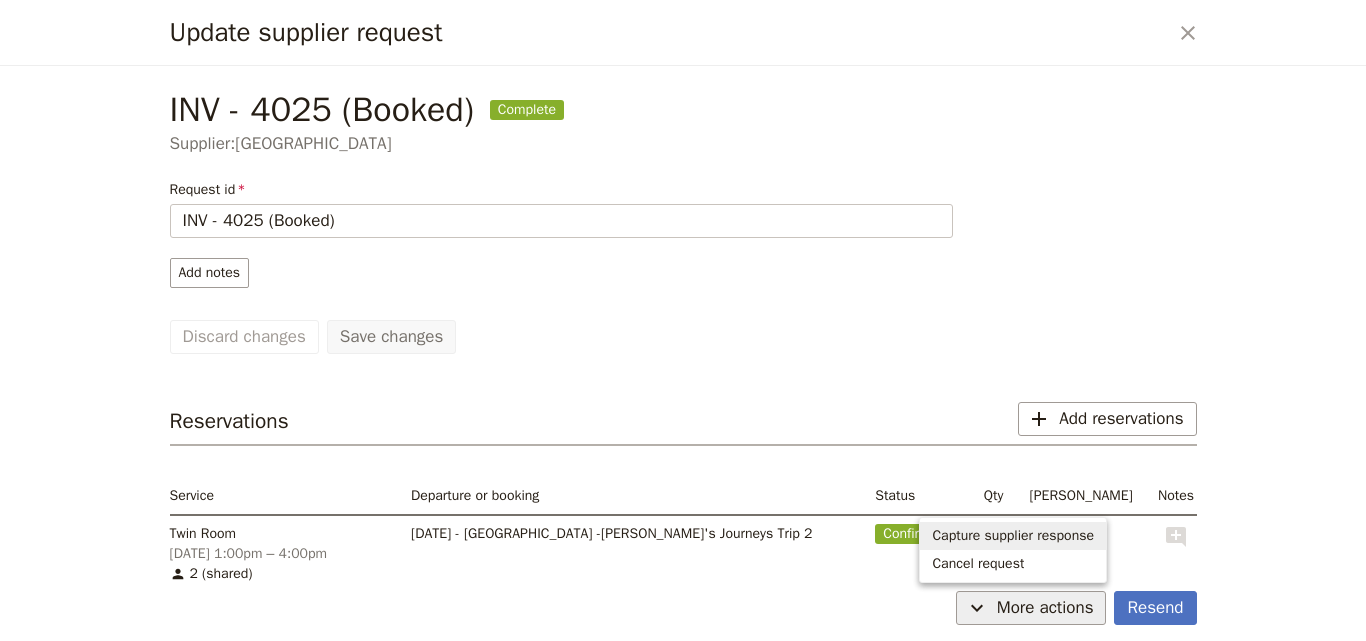 click on "Capture supplier response" at bounding box center (1013, 536) 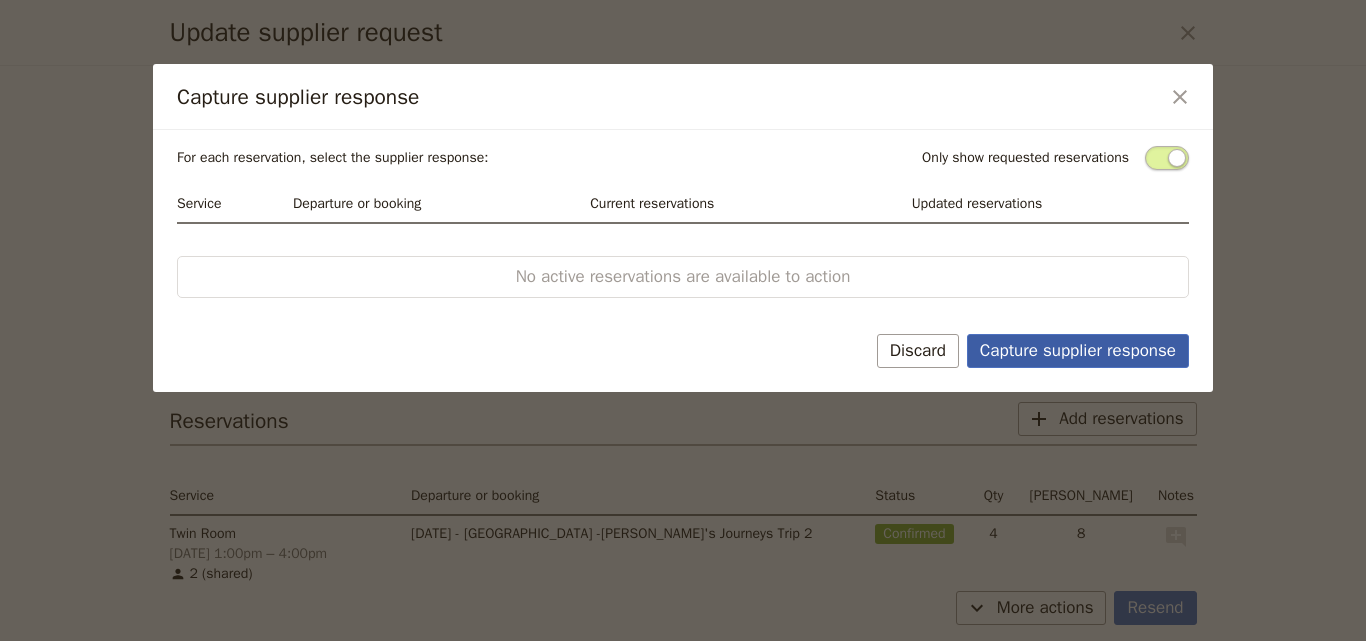 click on "Capture supplier response" at bounding box center [1078, 351] 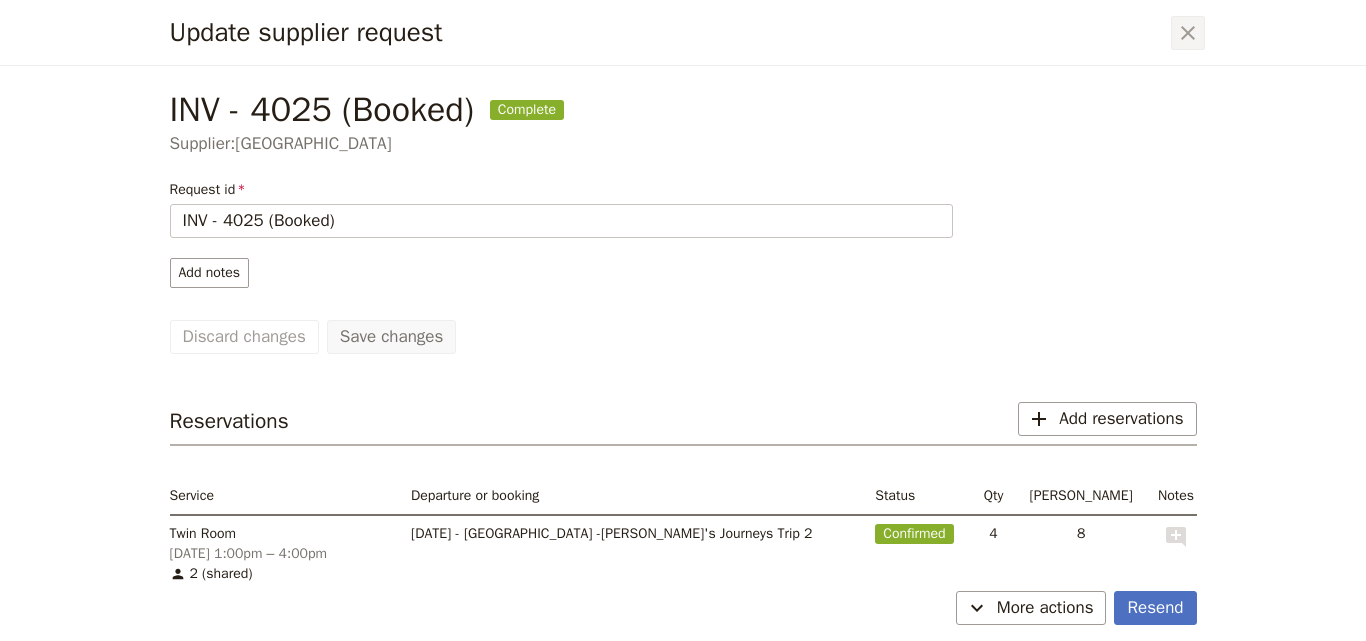 click 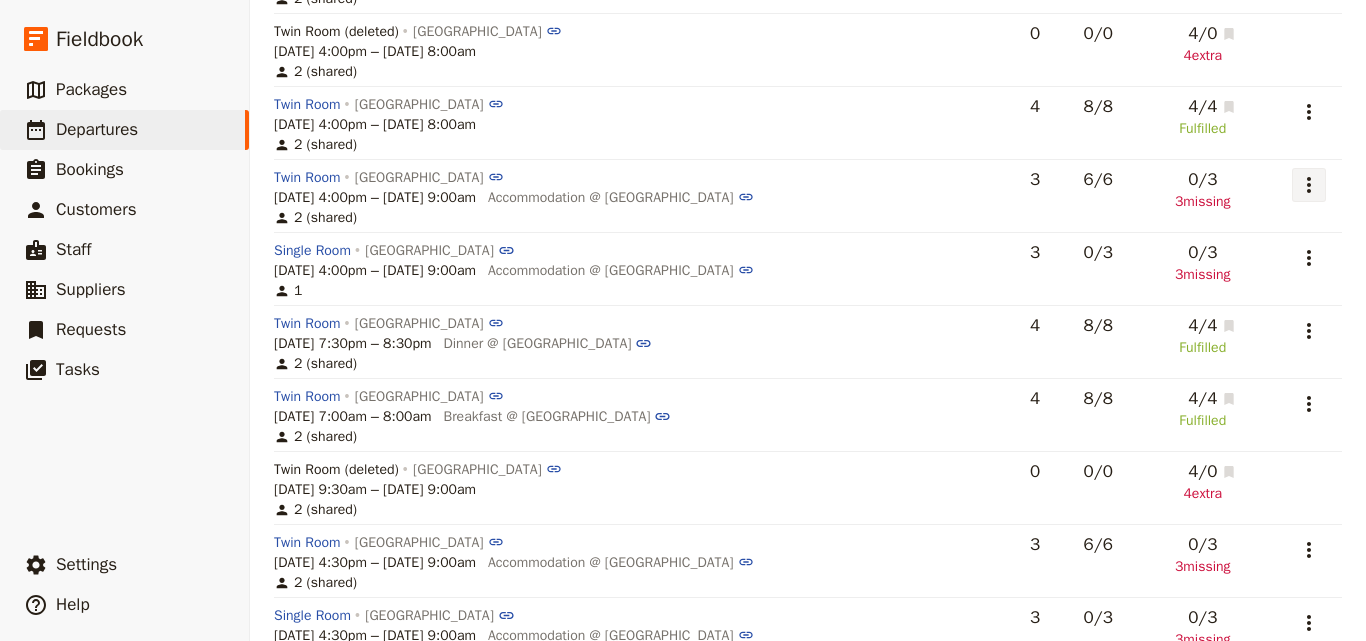 click 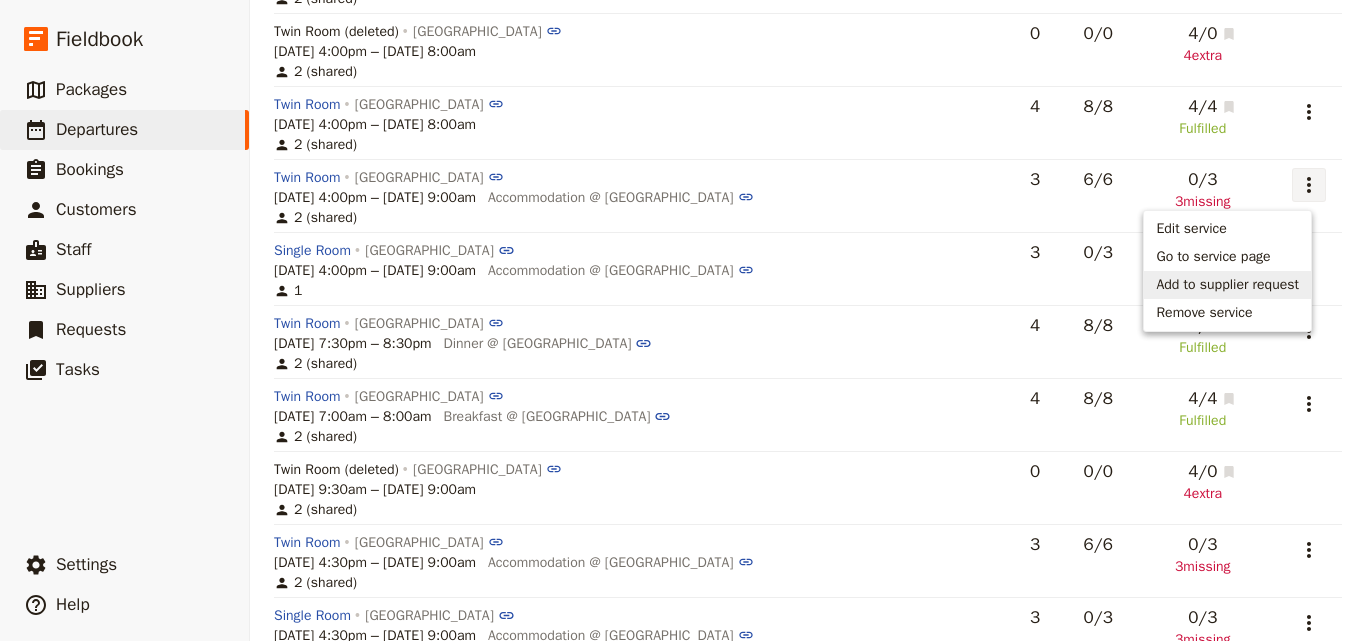 click on "Add to supplier request" at bounding box center [1227, 285] 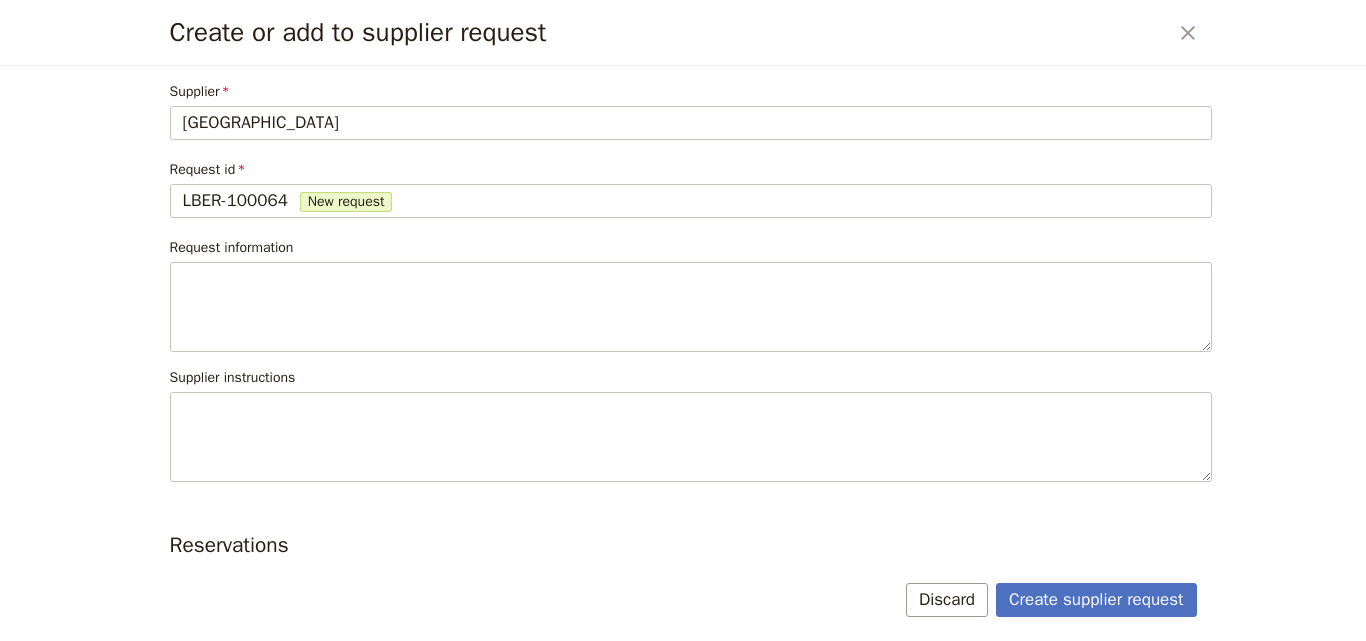 scroll, scrollTop: 300, scrollLeft: 0, axis: vertical 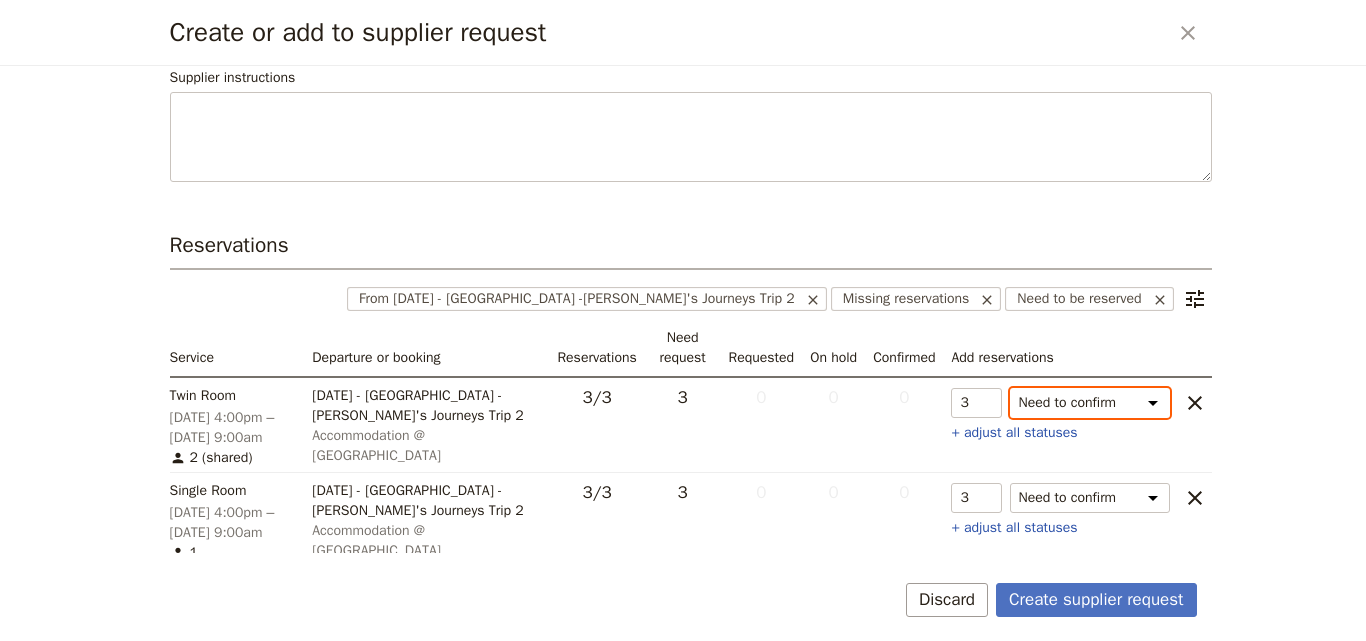 click on "Need to confirm Need to hold On hold requested Confirm requested On hold Confirmed" at bounding box center [1090, 403] 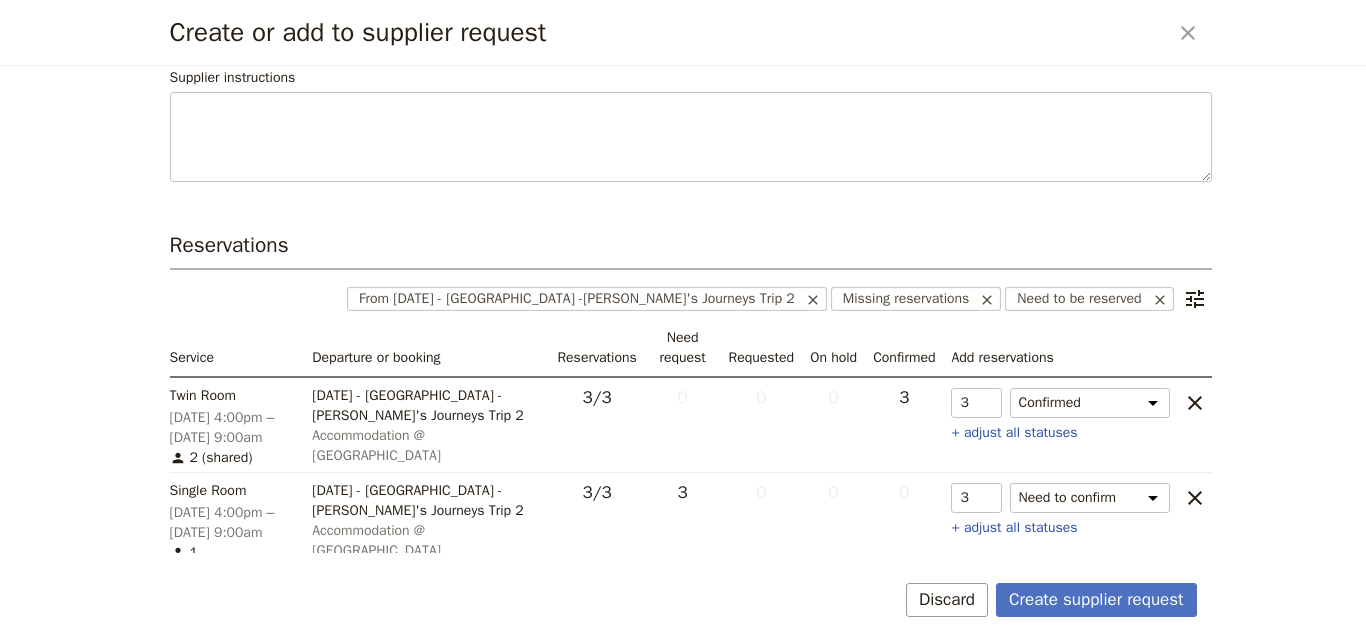 click on "Single Room NEED_TO_CONFIRM qty 3 Single Room status Need to confirm Need to hold On hold requested Confirm requested On hold Confirmed ​ + adjust all statuses" at bounding box center (1077, 520) 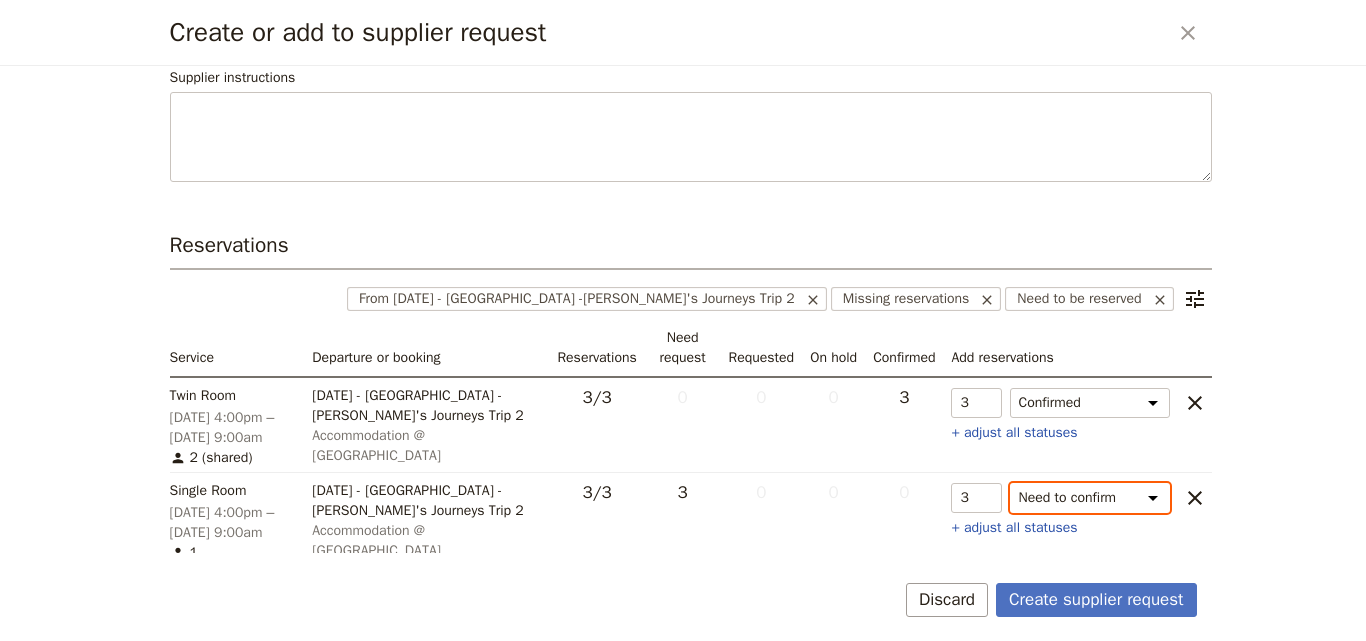click on "Need to confirm Need to hold On hold requested Confirm requested On hold Confirmed" at bounding box center (1090, 498) 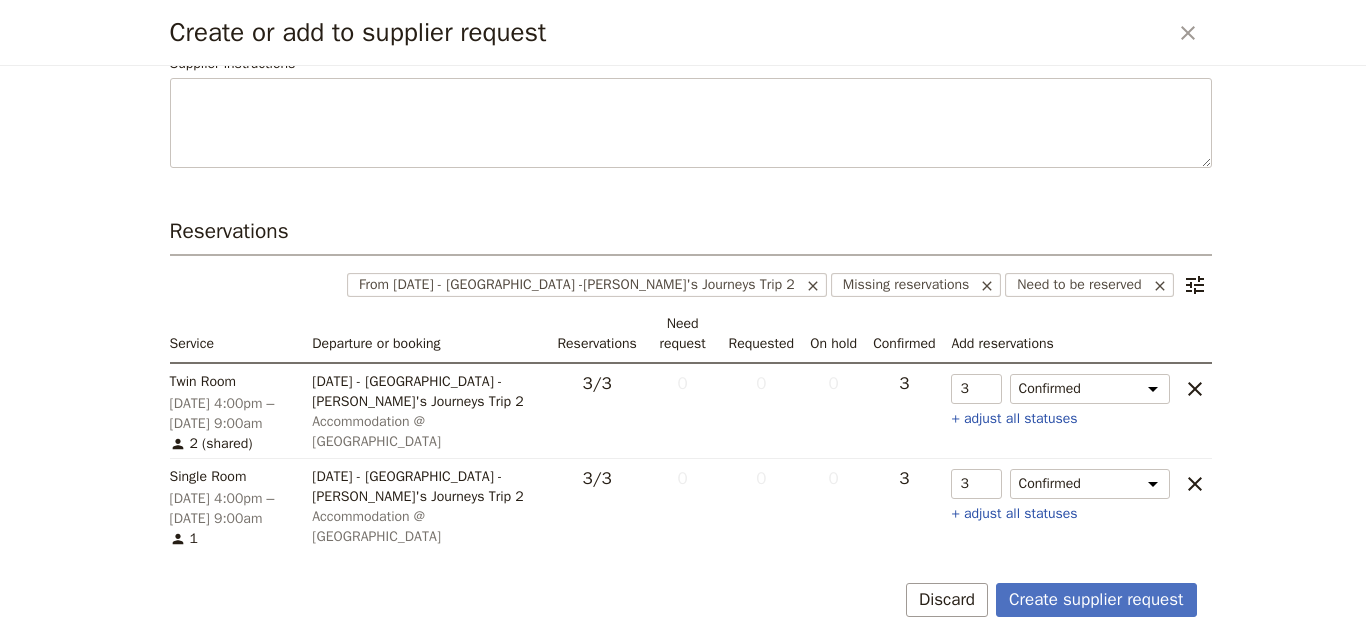 scroll, scrollTop: 317, scrollLeft: 0, axis: vertical 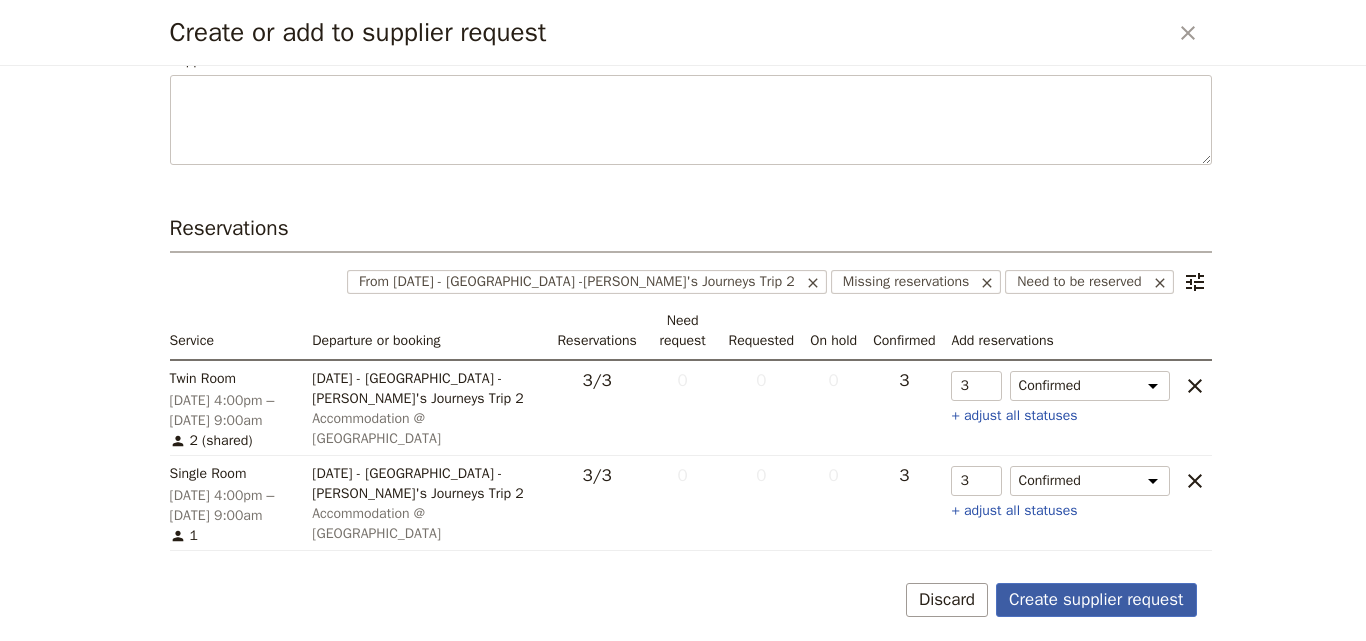 click on "Create supplier request" at bounding box center [1096, 600] 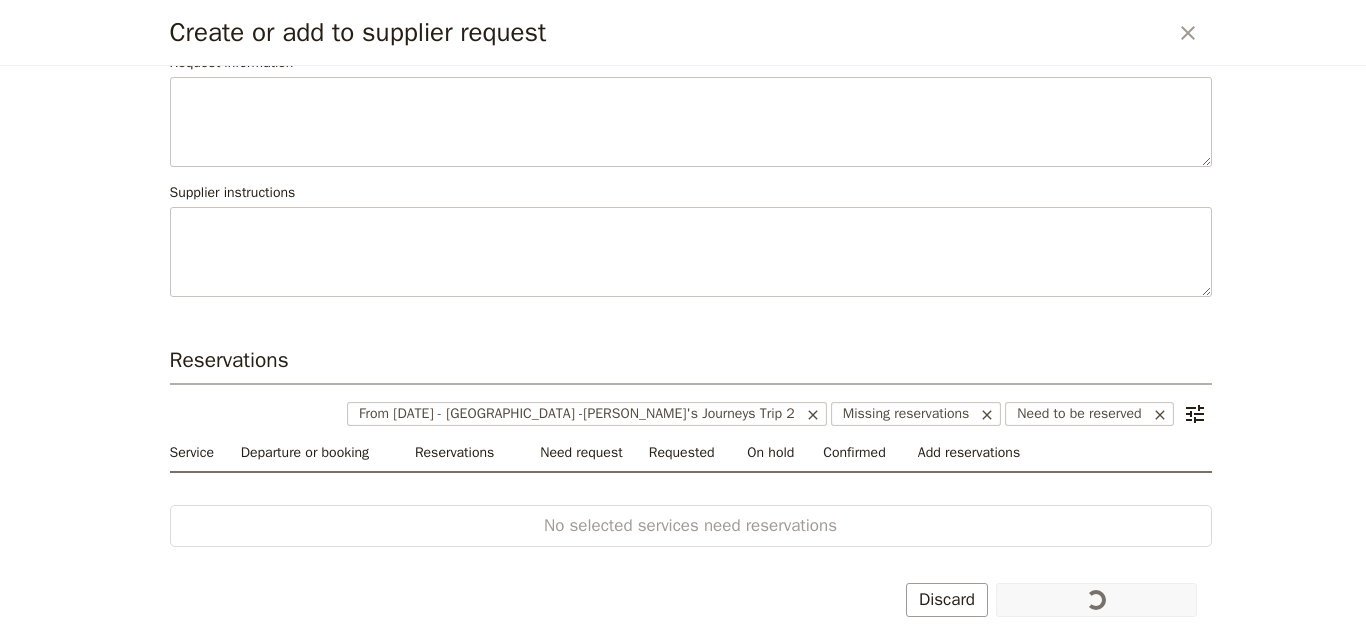 scroll, scrollTop: 185, scrollLeft: 0, axis: vertical 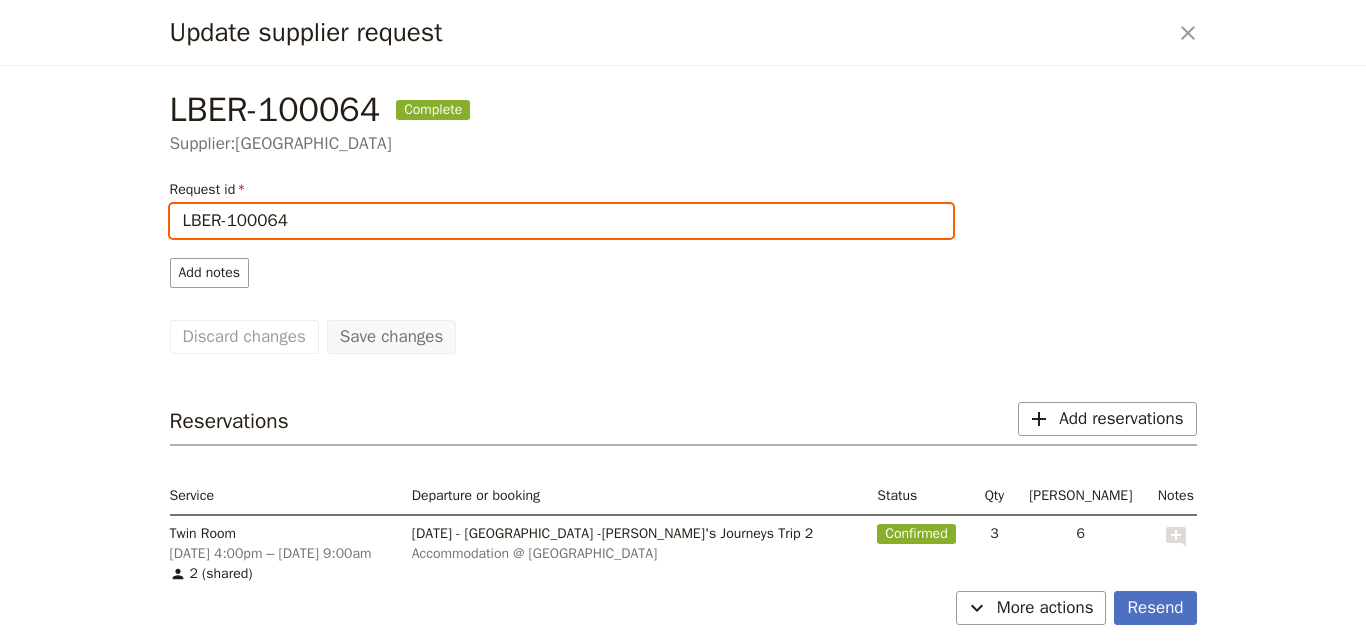 click on "LBER-100064" at bounding box center (561, 221) 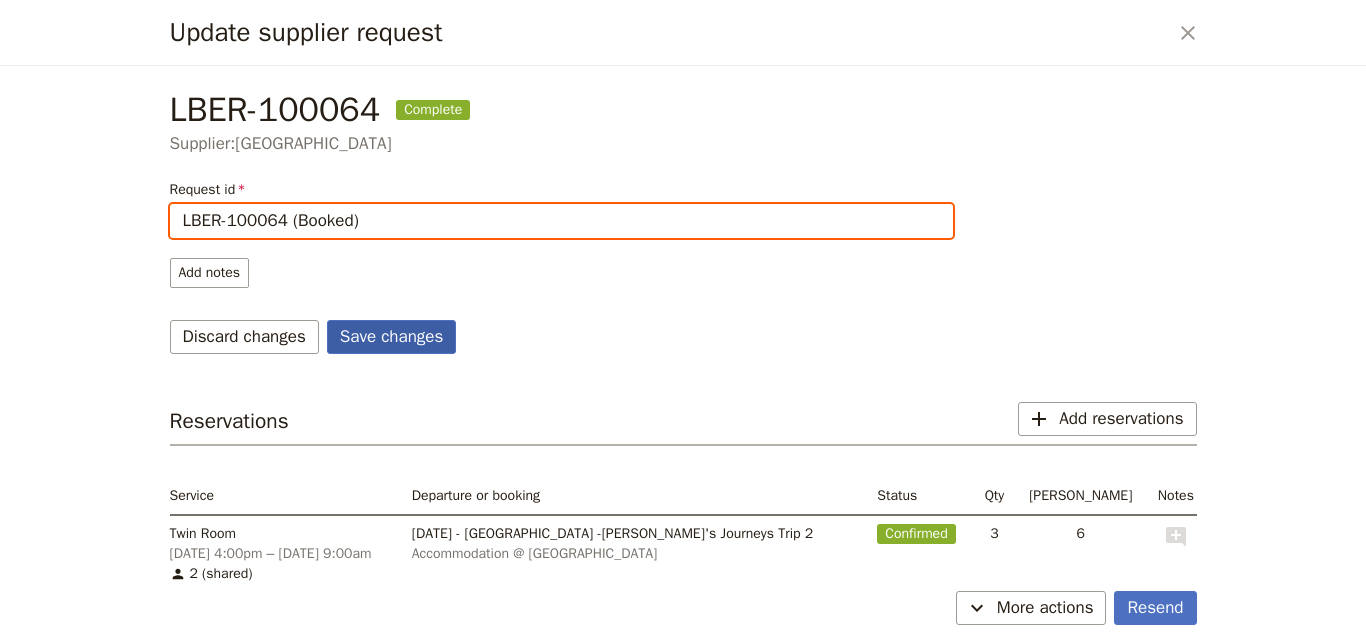 type on "LBER-100064 (Booked)" 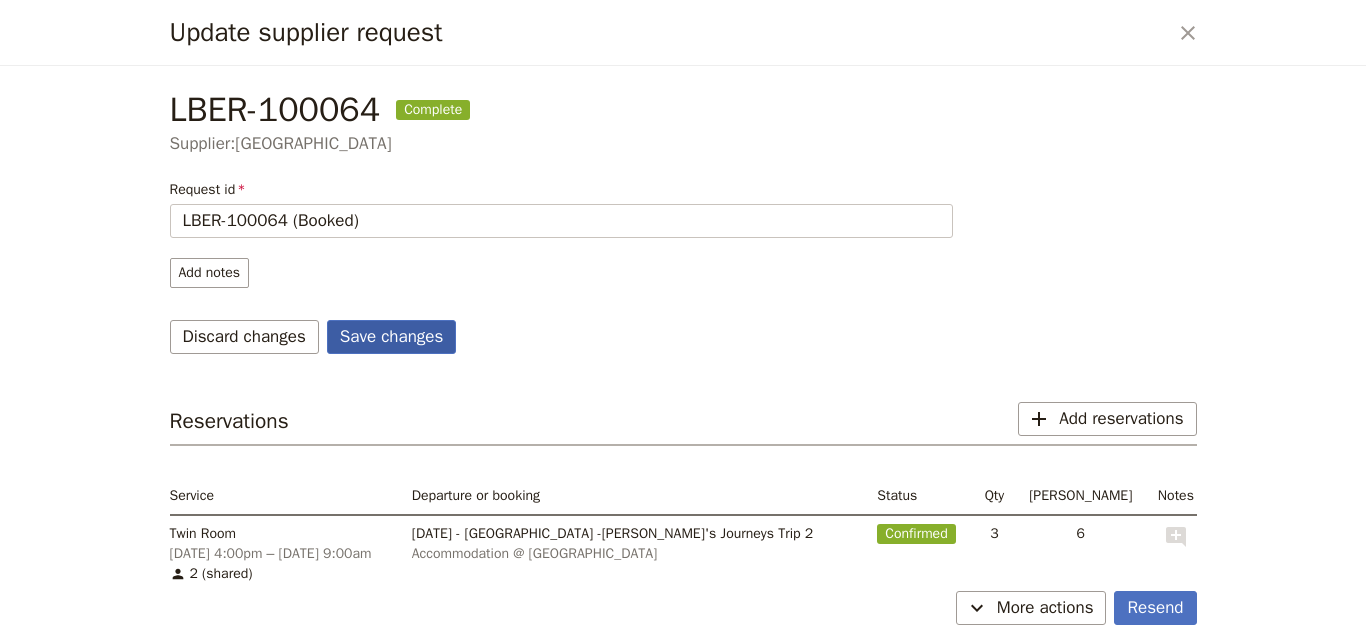 click on "Save changes" at bounding box center [392, 337] 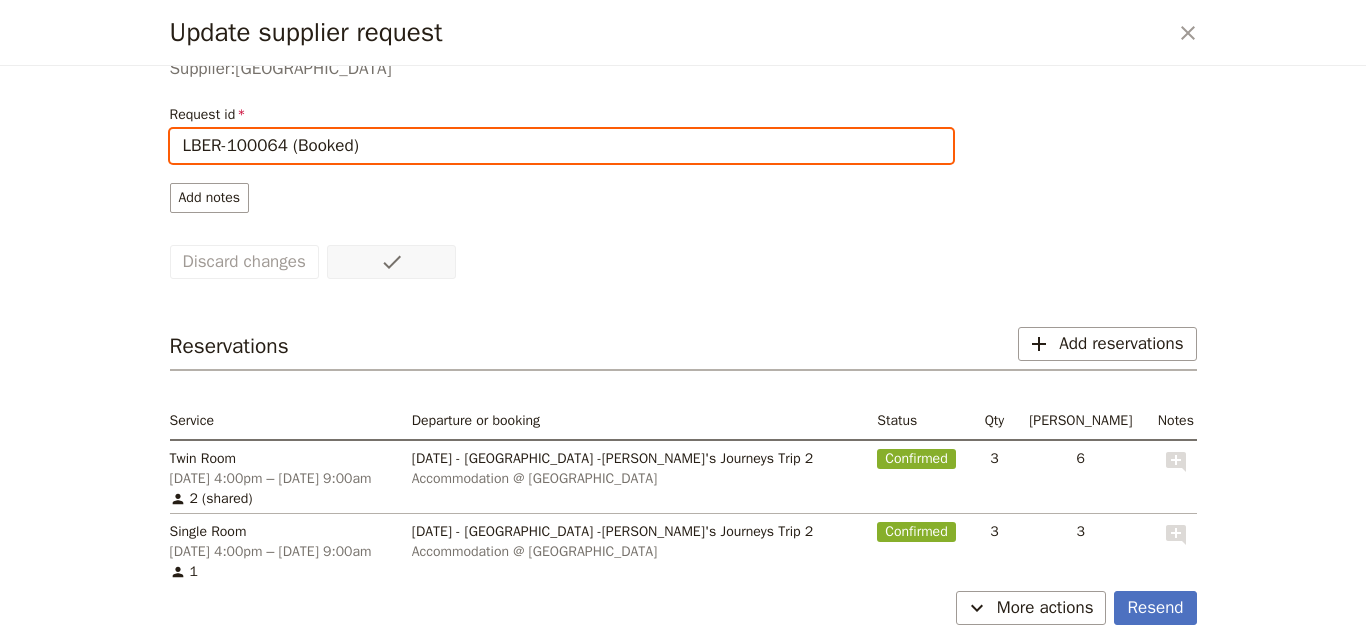 scroll, scrollTop: 152, scrollLeft: 0, axis: vertical 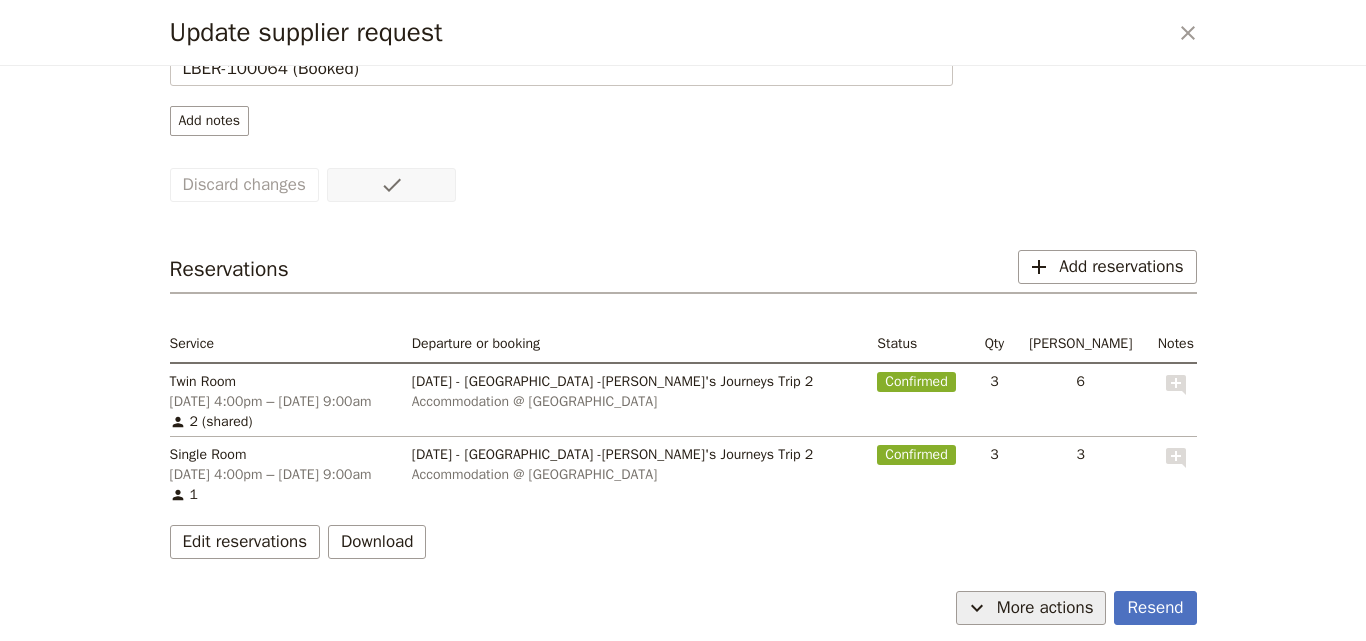 click on "More actions" at bounding box center [1045, 608] 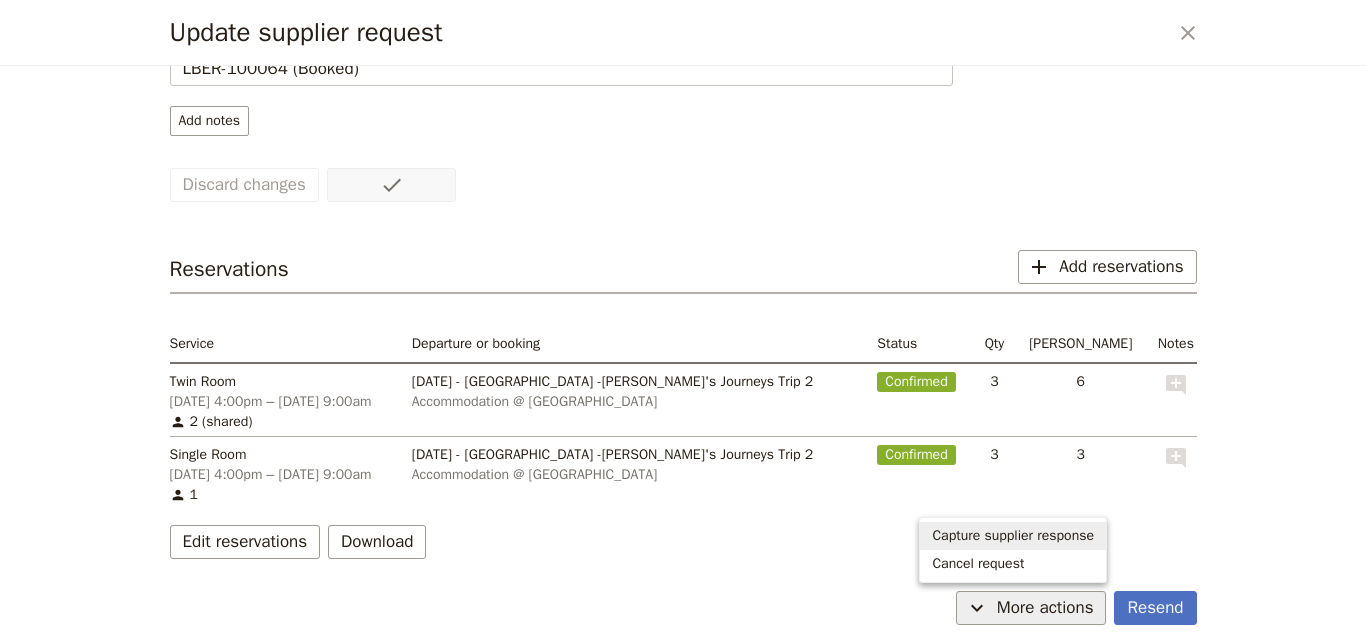 click on "Capture supplier response" at bounding box center [1013, 536] 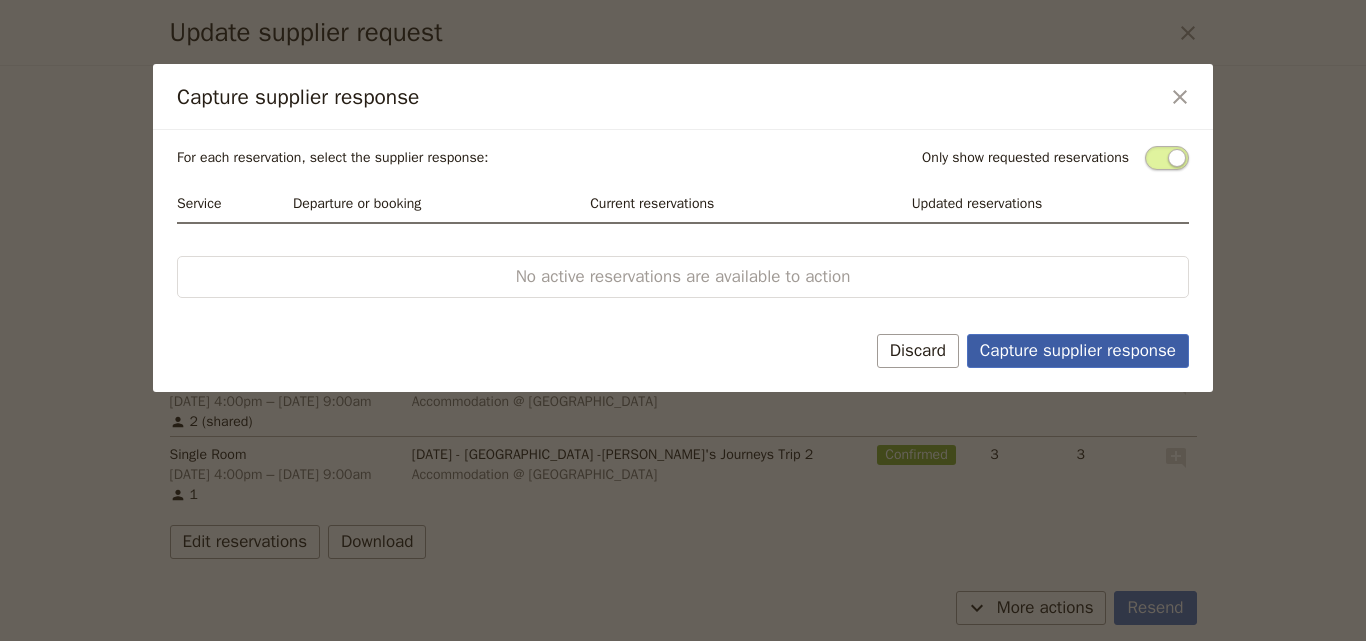 click on "Capture supplier response" at bounding box center [1078, 351] 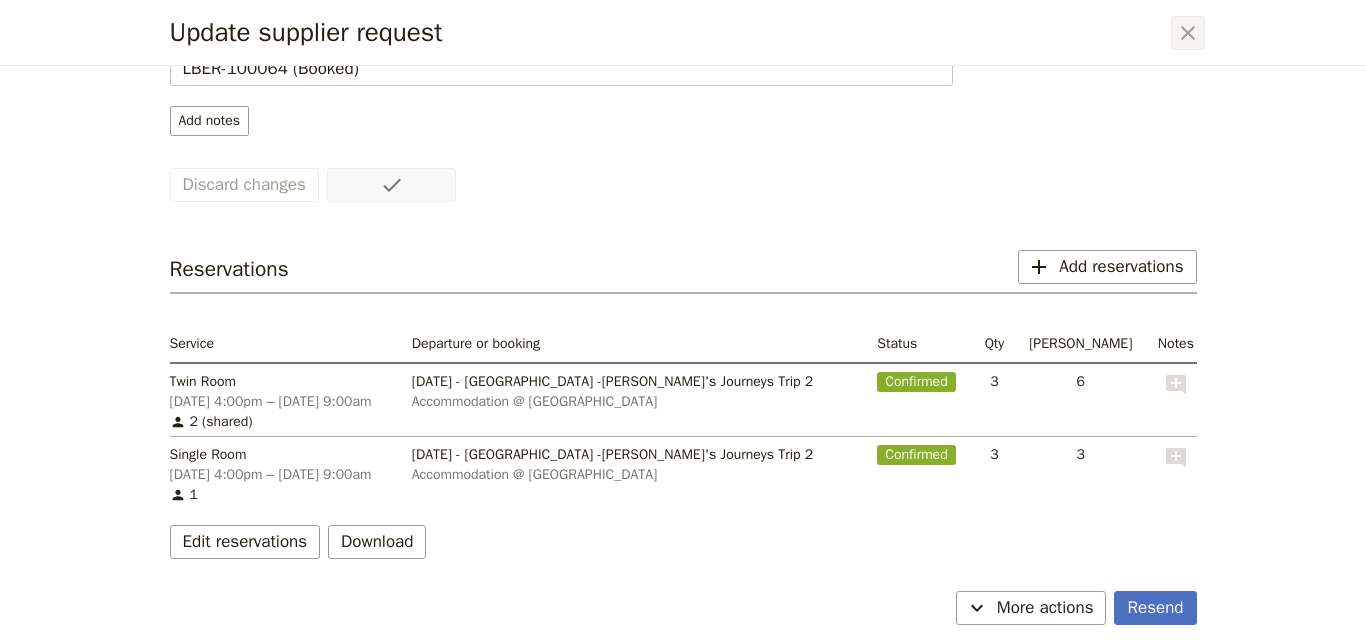 click 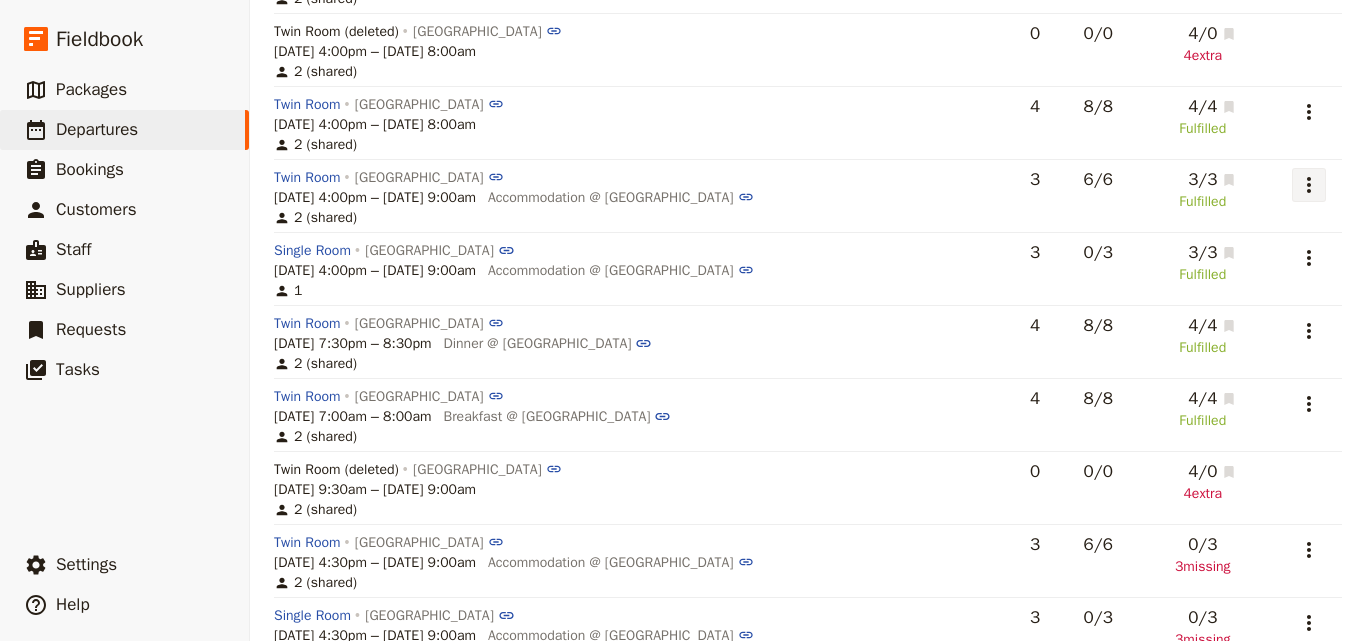 click 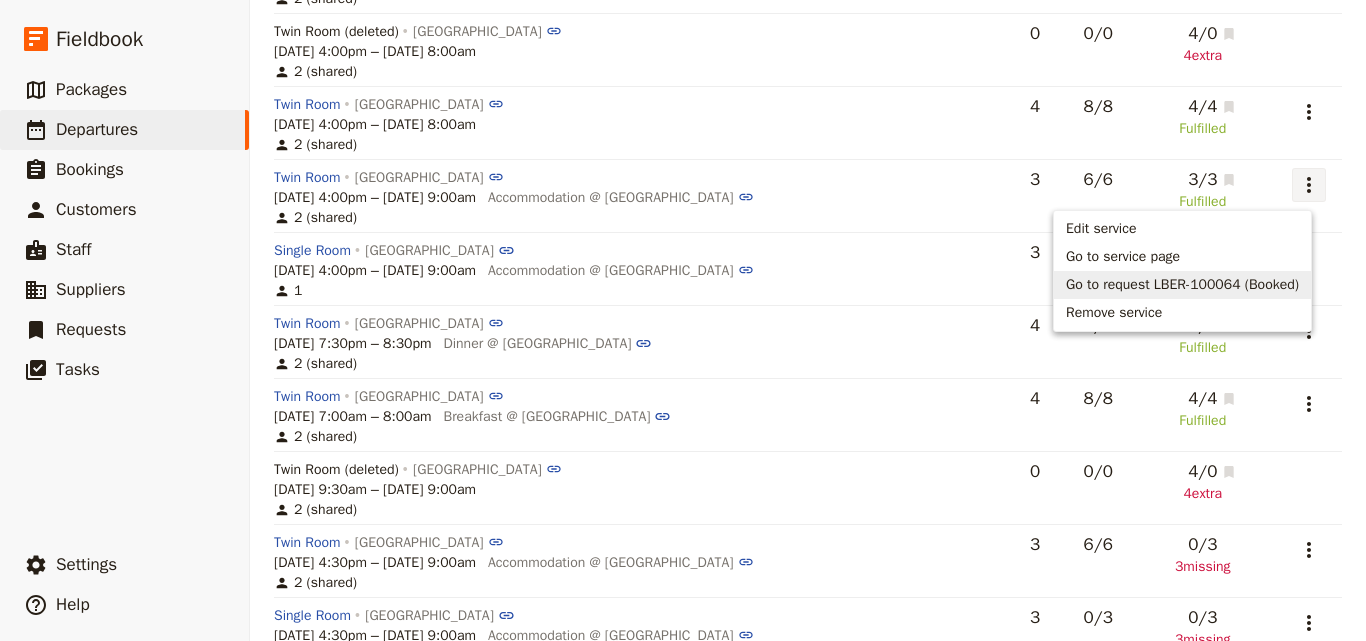 click on "Go to request LBER-100064 (Booked)" at bounding box center [1182, 285] 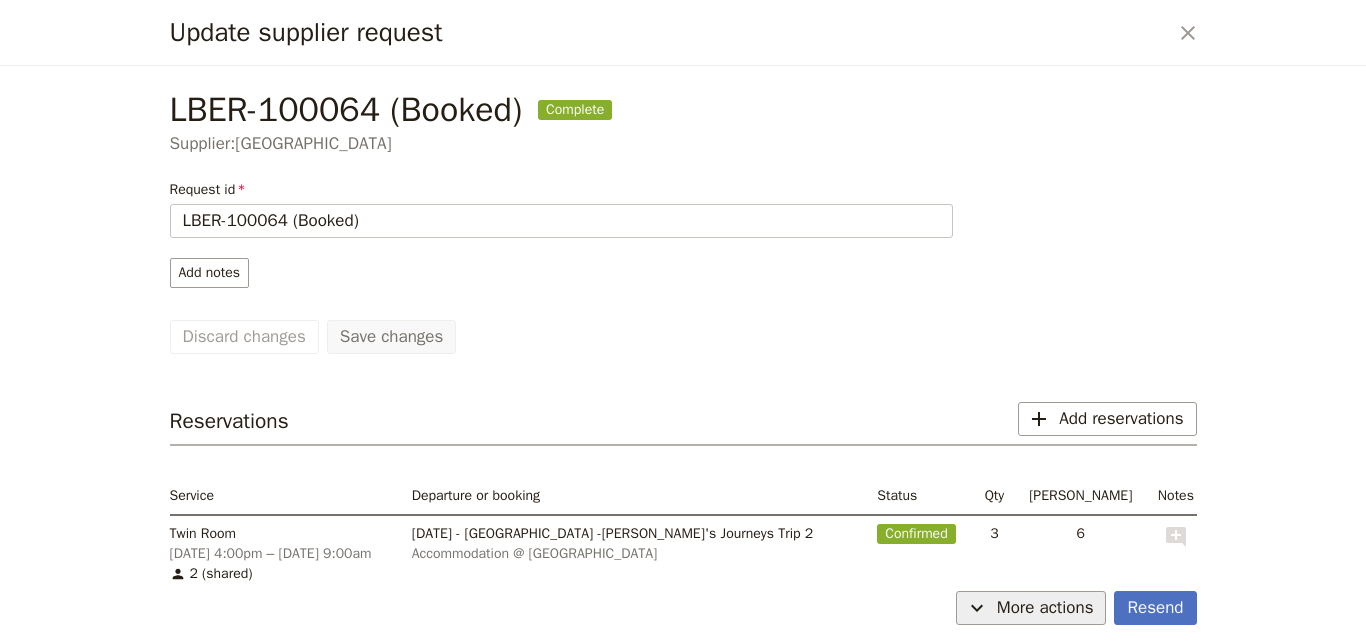 click on "​ More actions" at bounding box center [1031, 608] 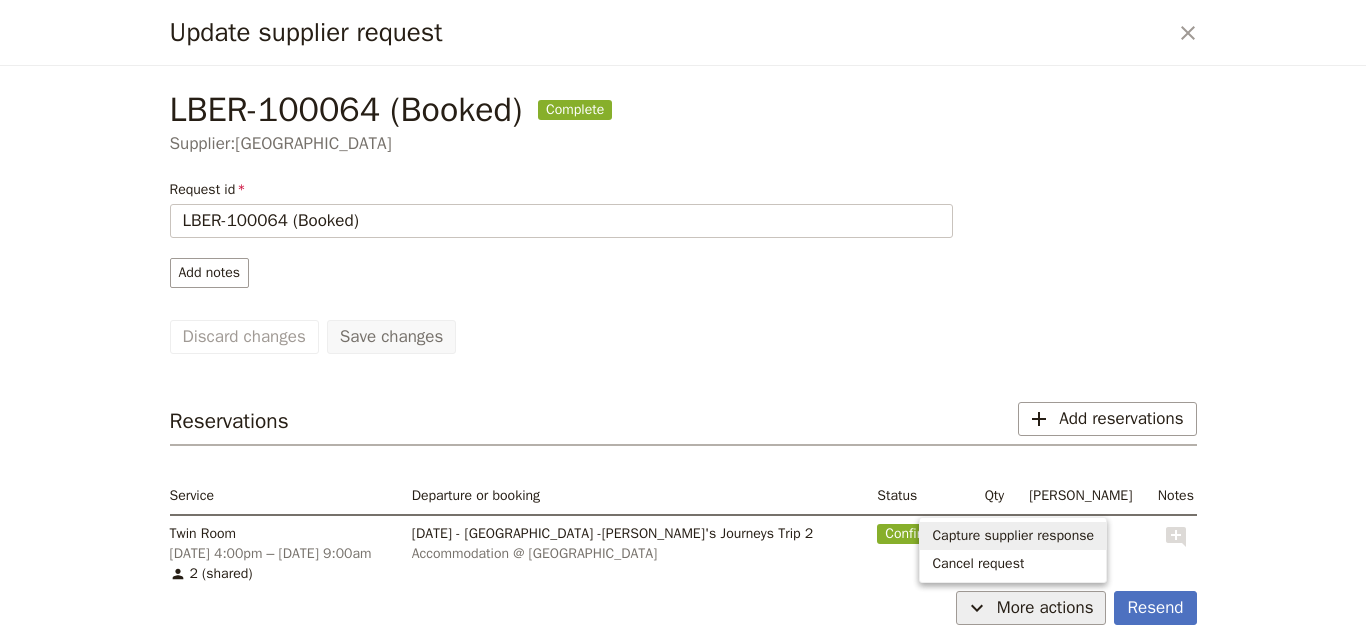 click on "Capture supplier response" at bounding box center (1013, 536) 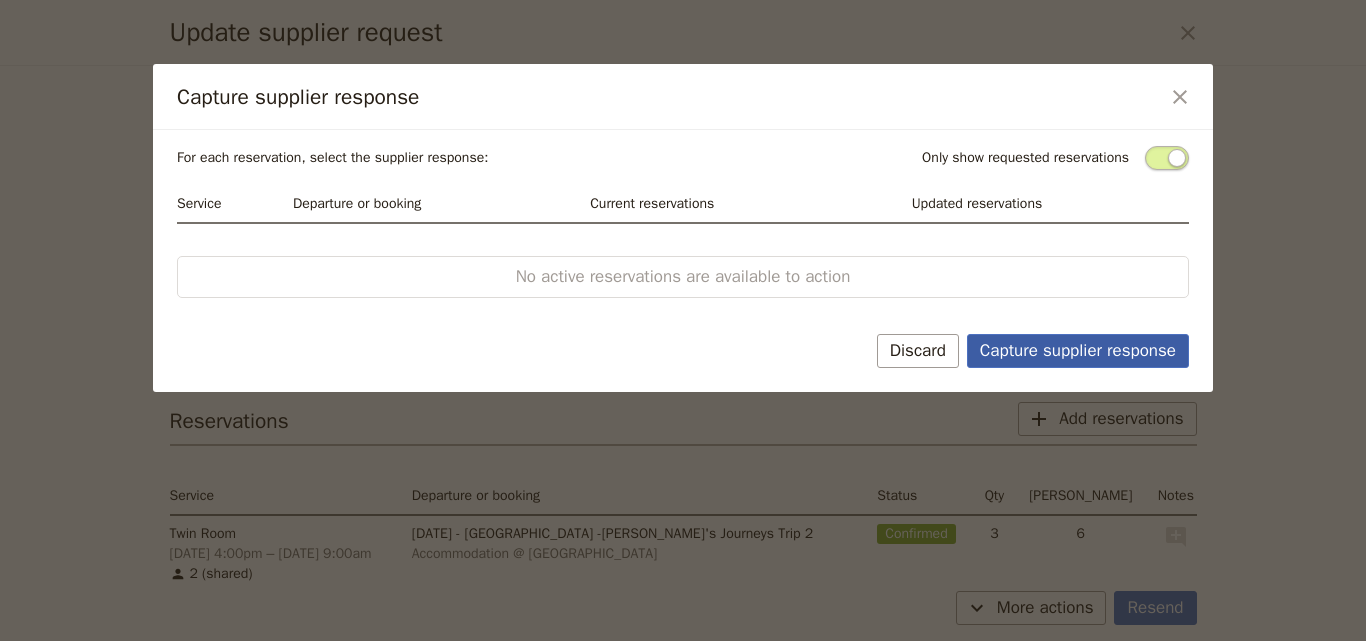 click on "Capture supplier response" at bounding box center [1078, 351] 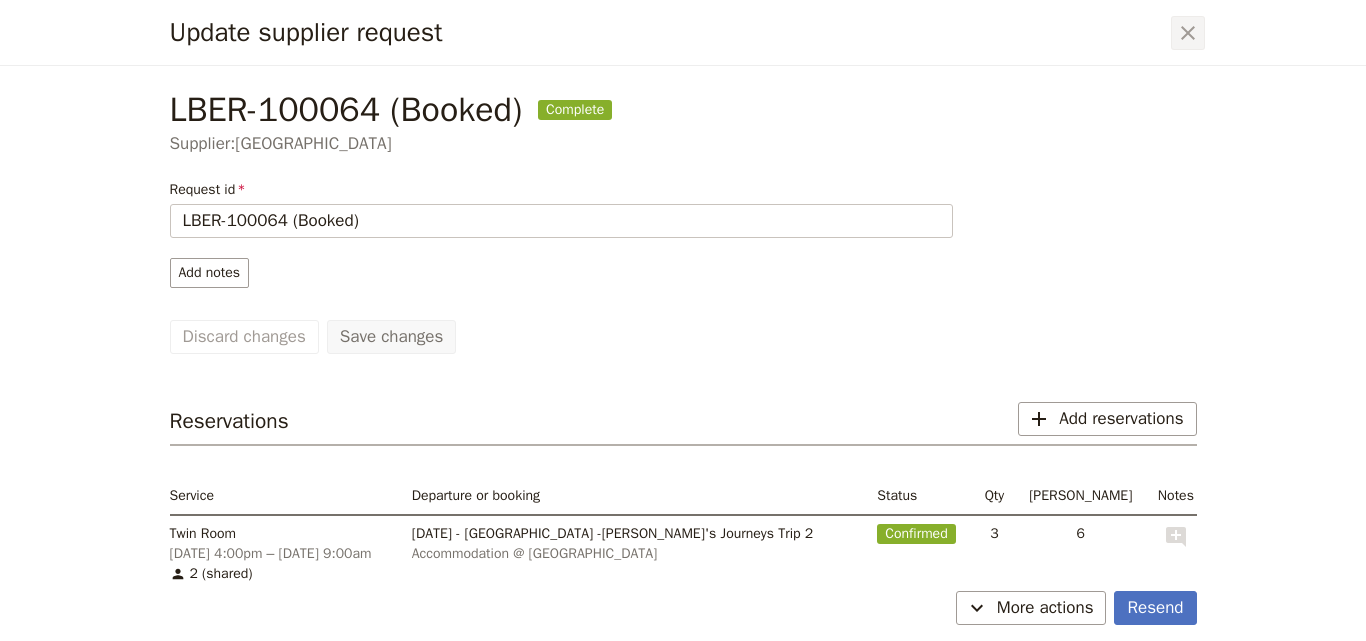 click 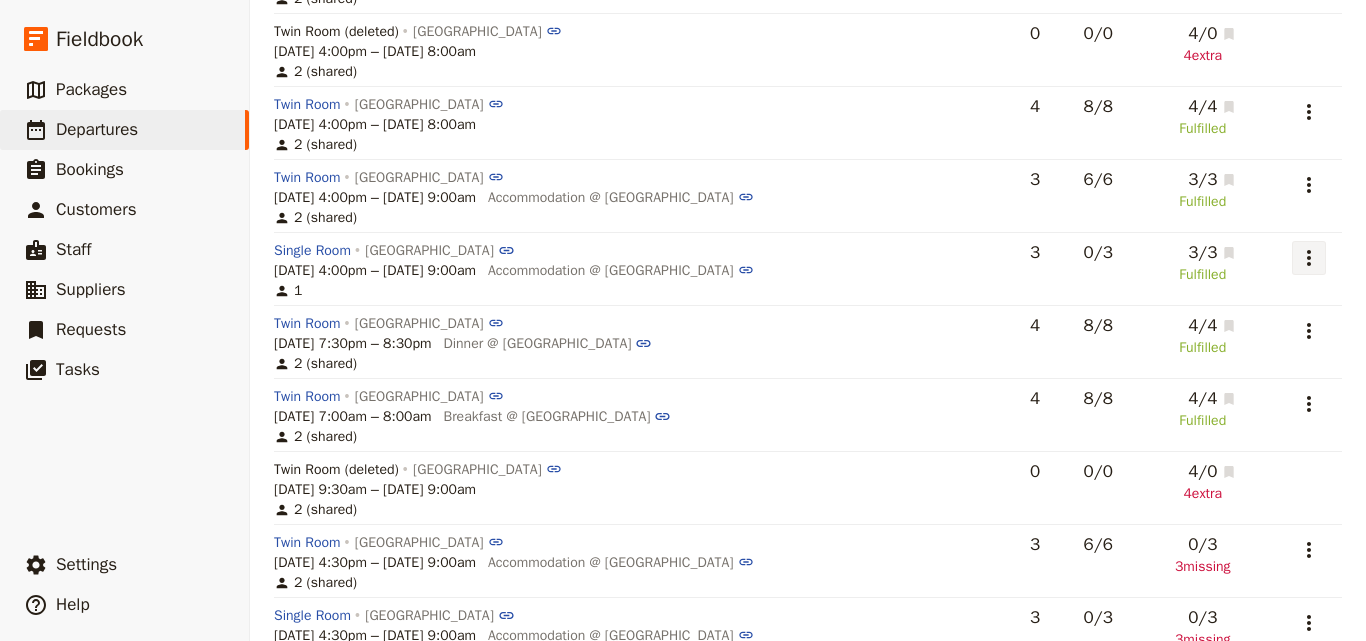 click 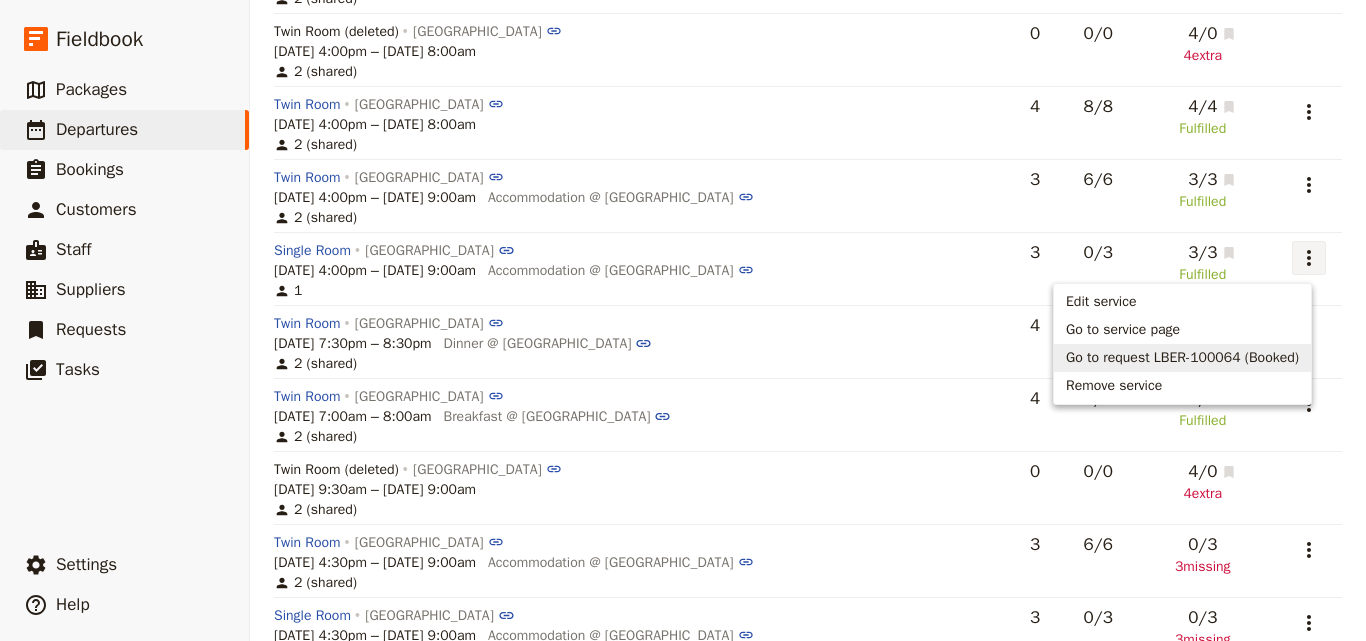 click on "Go to request LBER-100064 (Booked)" at bounding box center (1182, 358) 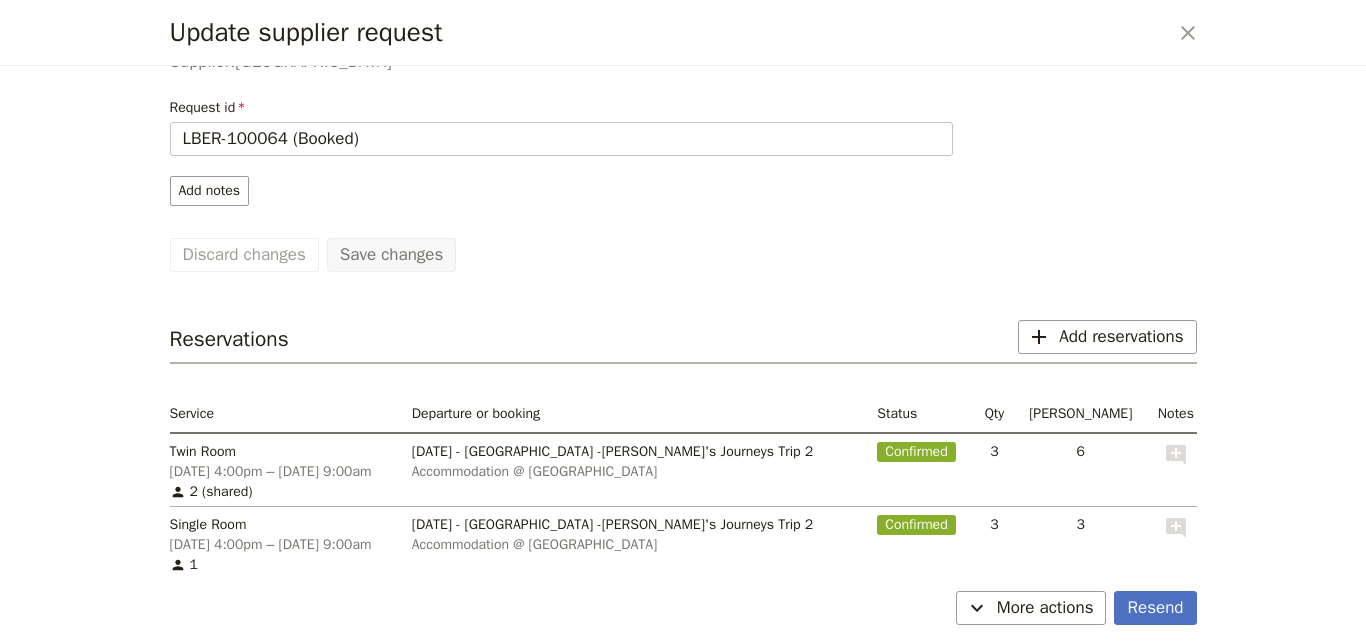 scroll, scrollTop: 152, scrollLeft: 0, axis: vertical 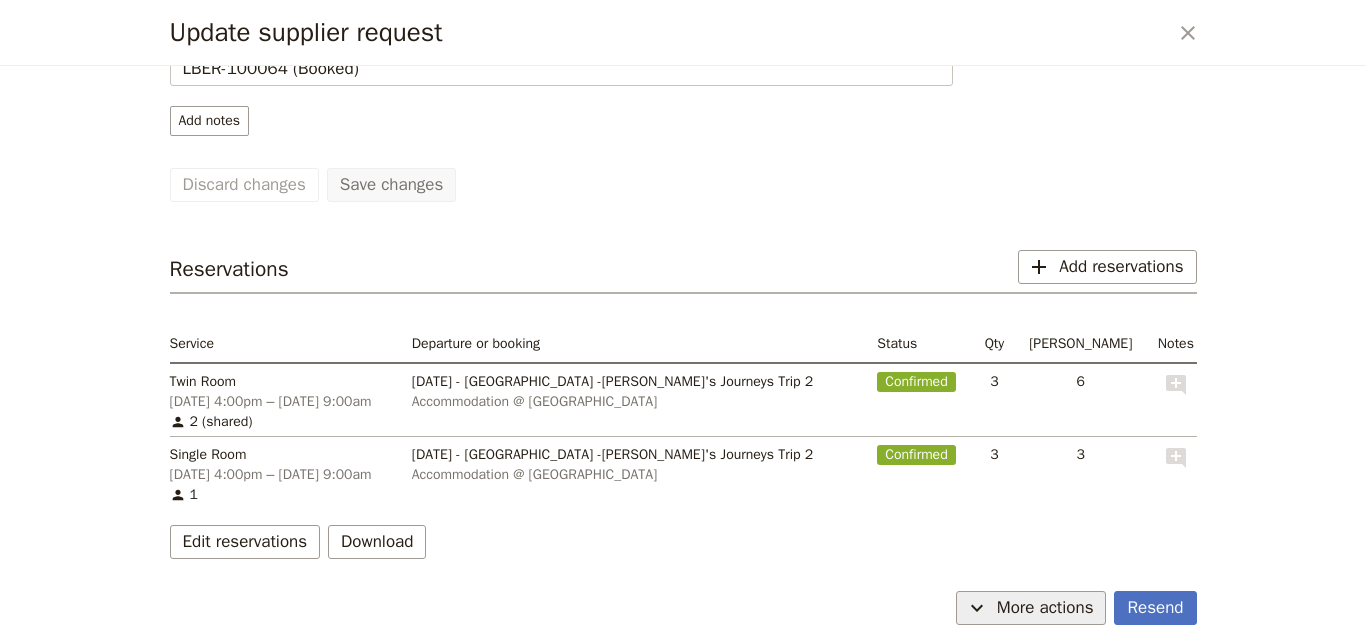 click on "More actions" at bounding box center [1045, 608] 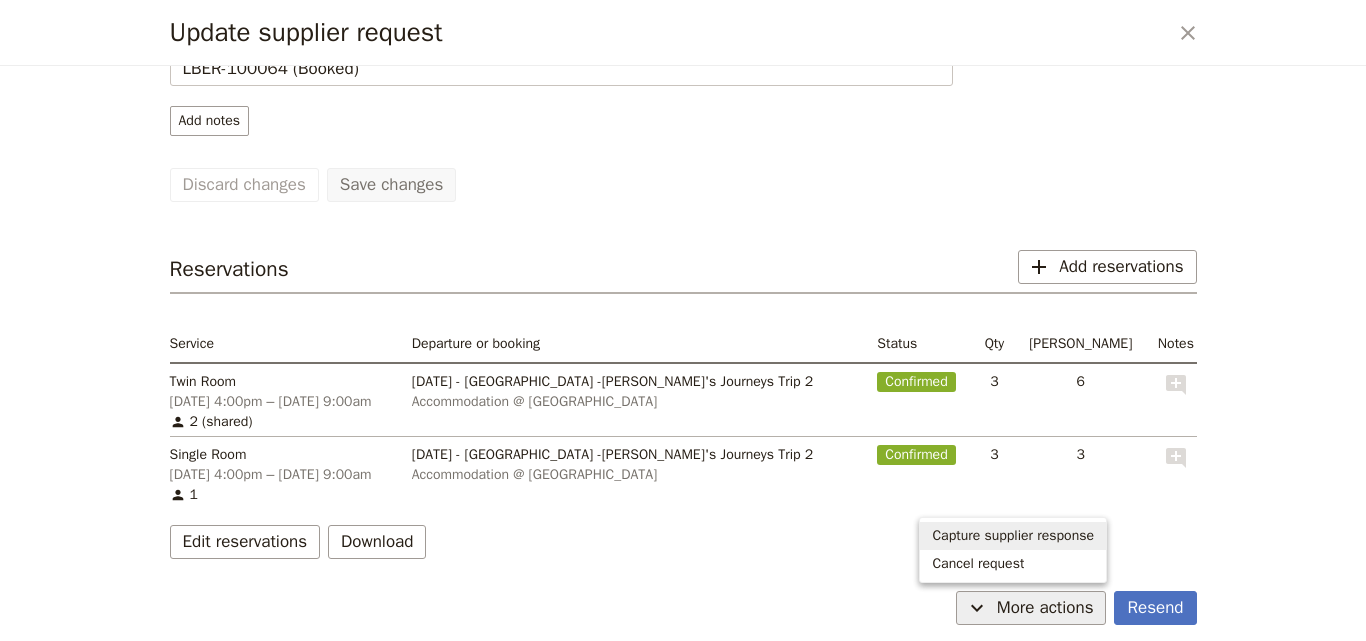 click on "Reservations ​ Add reservations Service Departure or booking Status Qty Max pax Notes Twin Room [DATE] 4:00pm – [DATE] 9:00am 2 (shared) [DATE] - [GEOGRAPHIC_DATA] -[PERSON_NAME]'s Journeys Trip 2 Accommodation @  [GEOGRAPHIC_DATA] Confirmed 3 6 ​ Single Room [DATE] 4:00pm – [DATE] 9:00am 1 AUG 2025 - [GEOGRAPHIC_DATA] -[PERSON_NAME]'s Journeys Trip 2 Accommodation @  [GEOGRAPHIC_DATA] Confirmed 3 3 ​ Edit reservations Download" at bounding box center [683, 404] 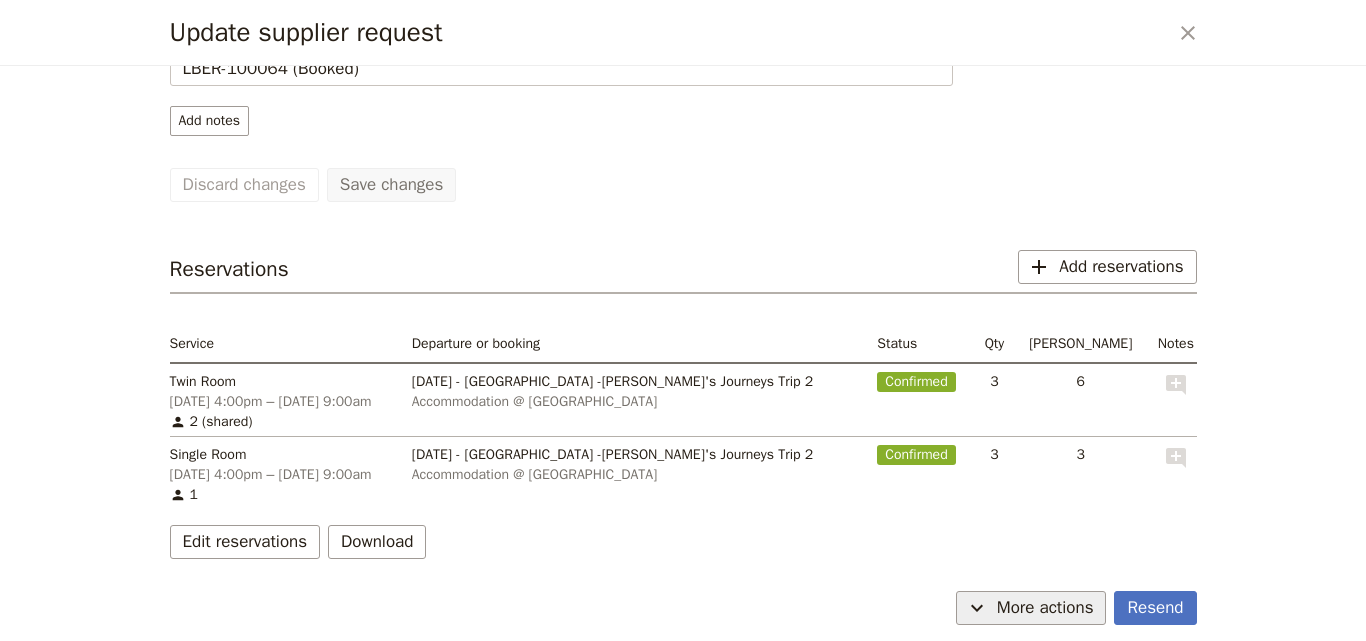 click on "More actions" at bounding box center [1045, 608] 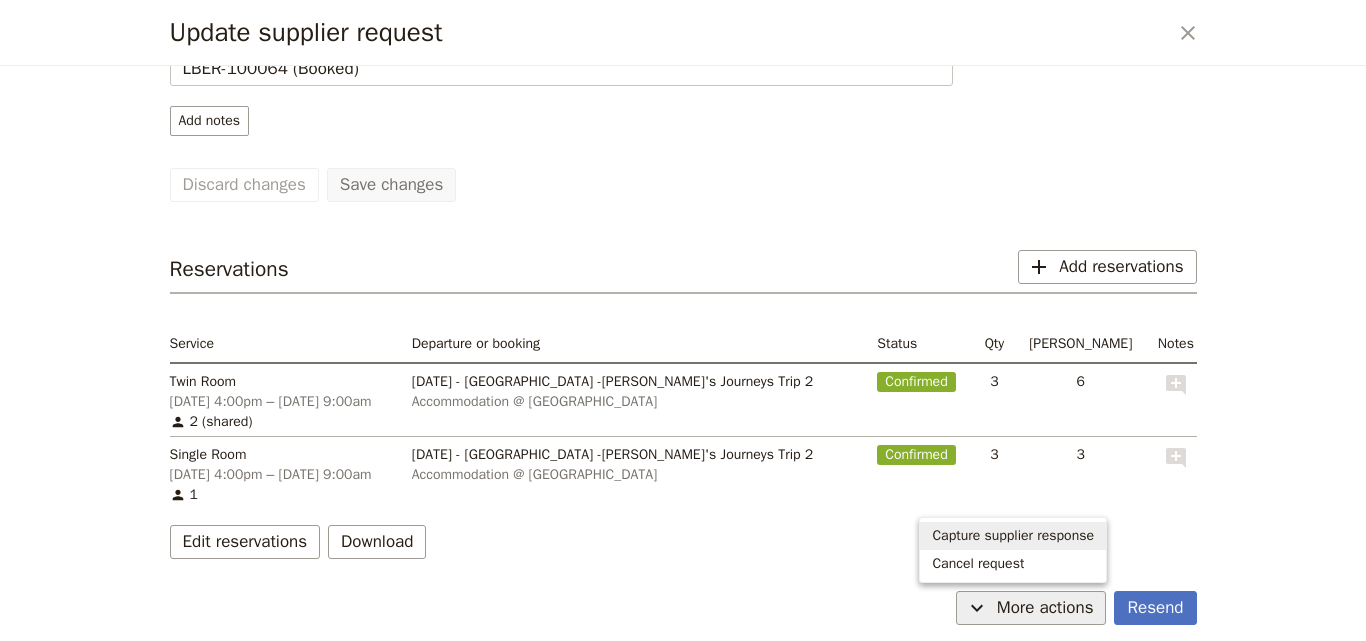 click on "Capture supplier response" at bounding box center (1013, 536) 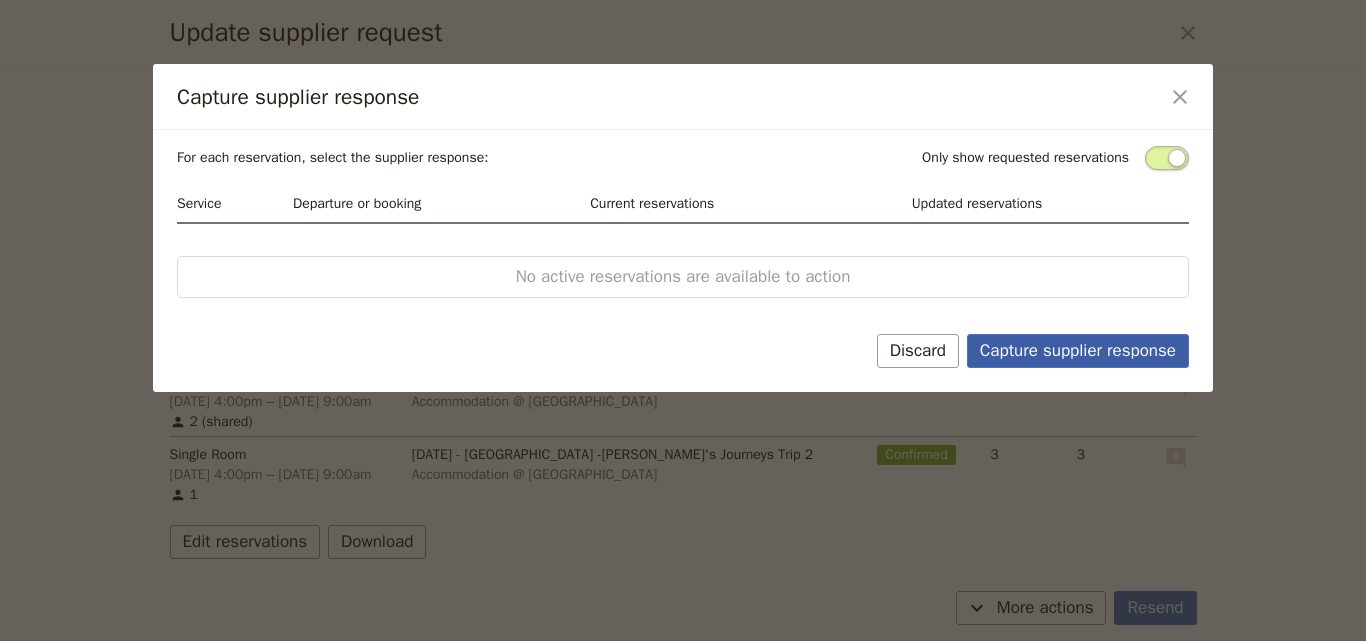 click on "Capture supplier response" at bounding box center (1078, 351) 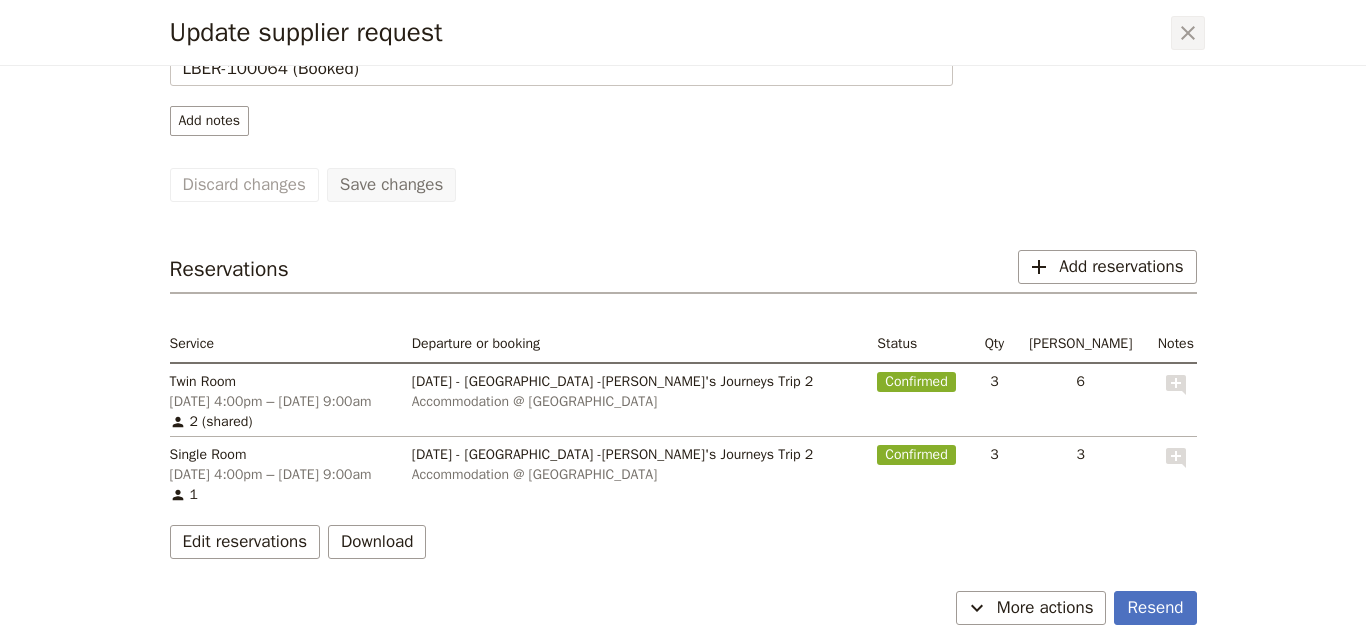 click on "​" at bounding box center (1188, 33) 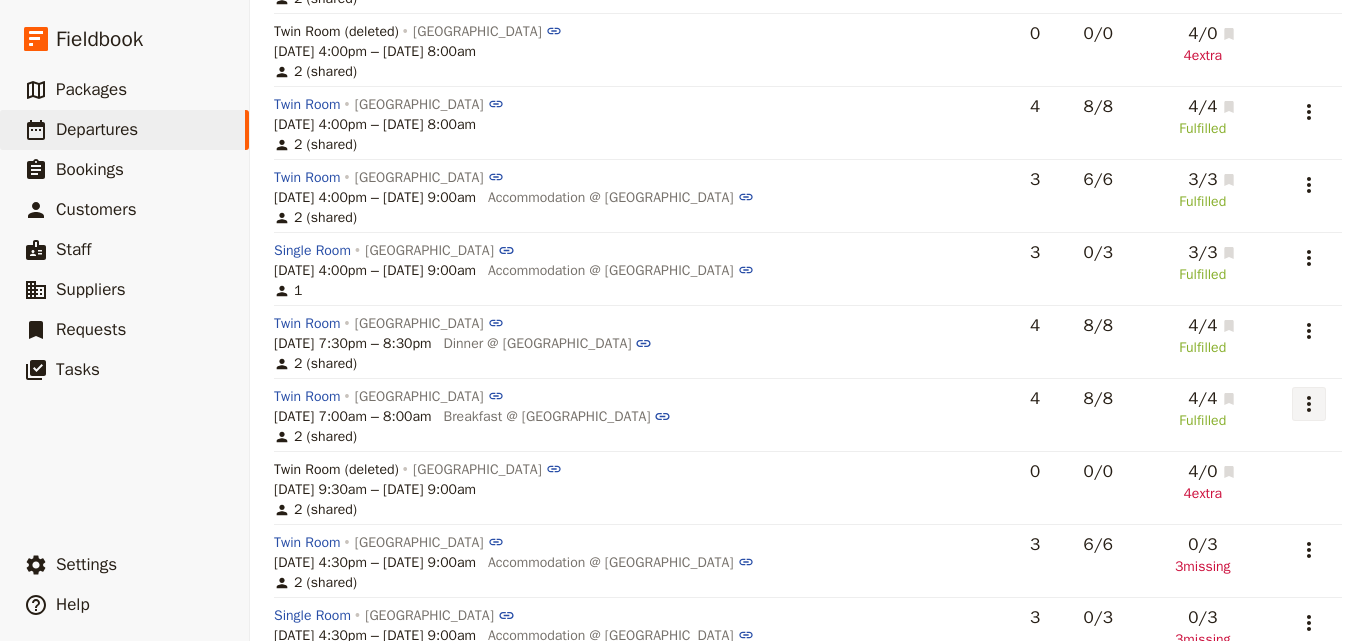 click 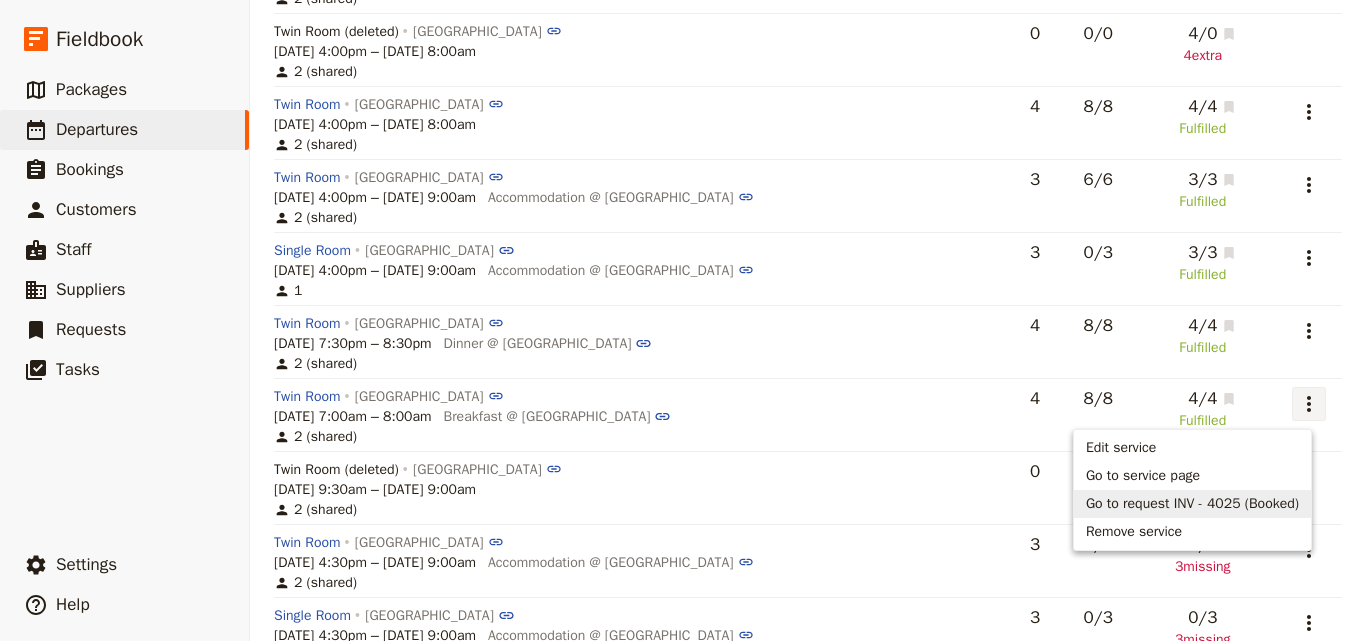click on "Go to request INV - 4025 (Booked)" at bounding box center (1192, 504) 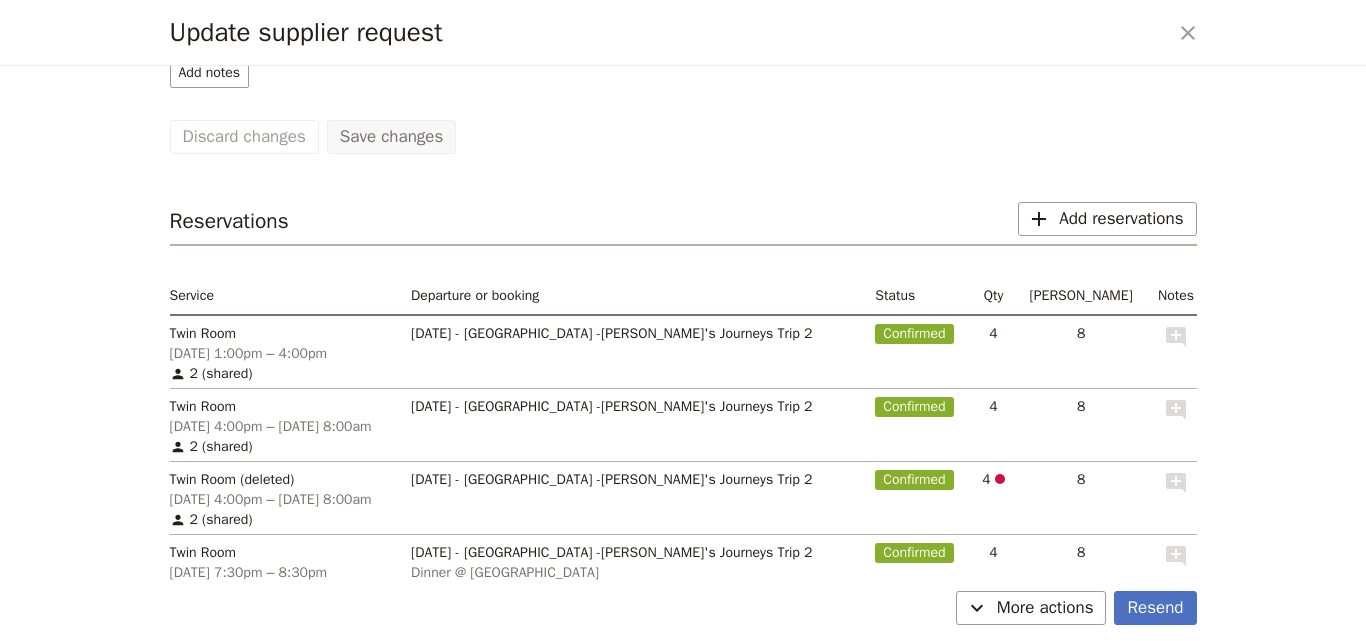 scroll, scrollTop: 371, scrollLeft: 0, axis: vertical 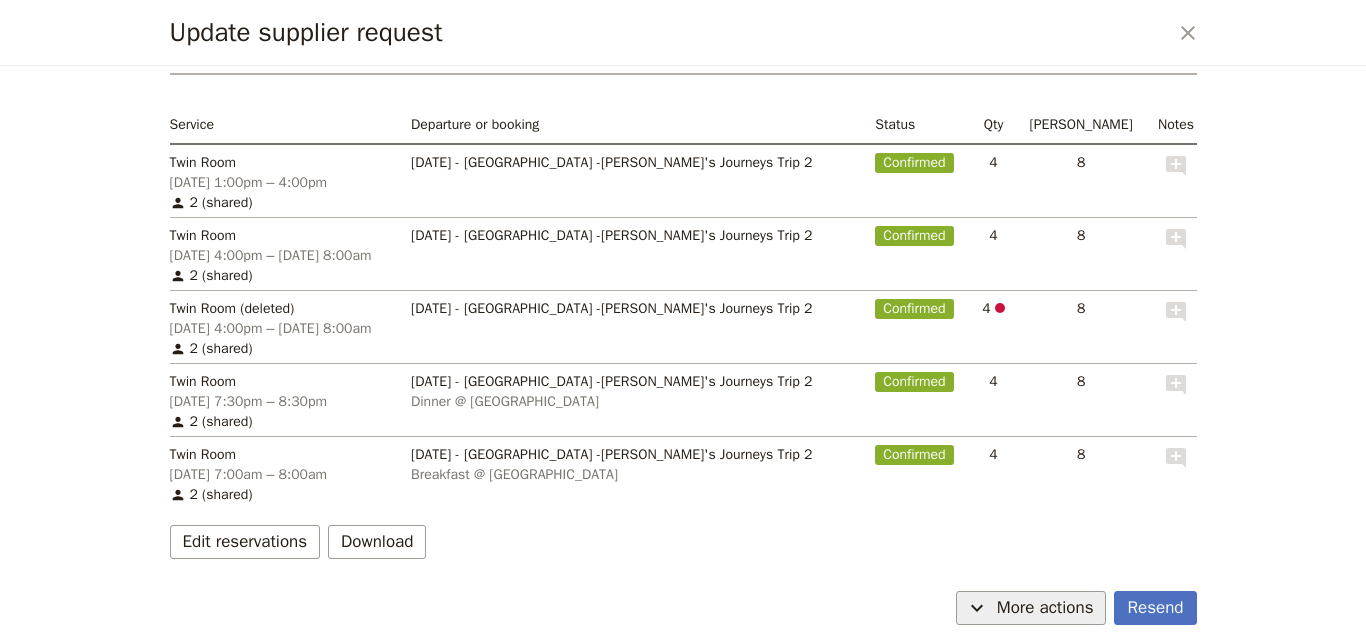 click on "More actions" at bounding box center [1045, 608] 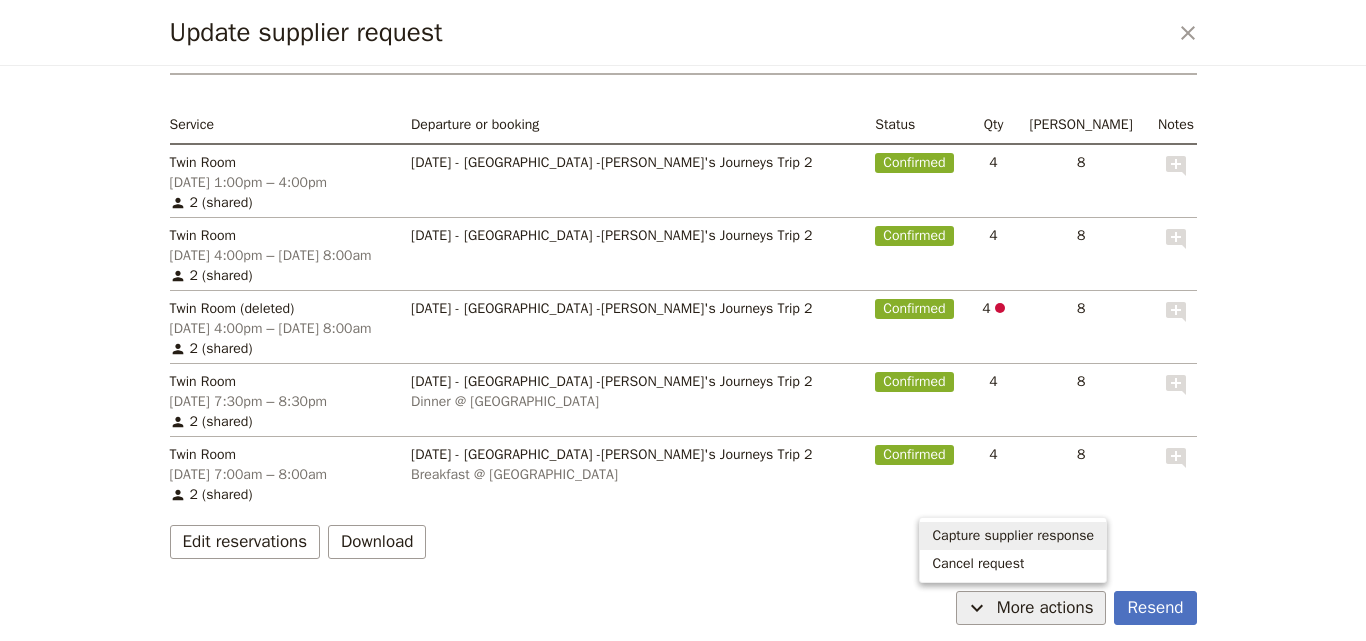 click on "Capture supplier response" at bounding box center [1013, 536] 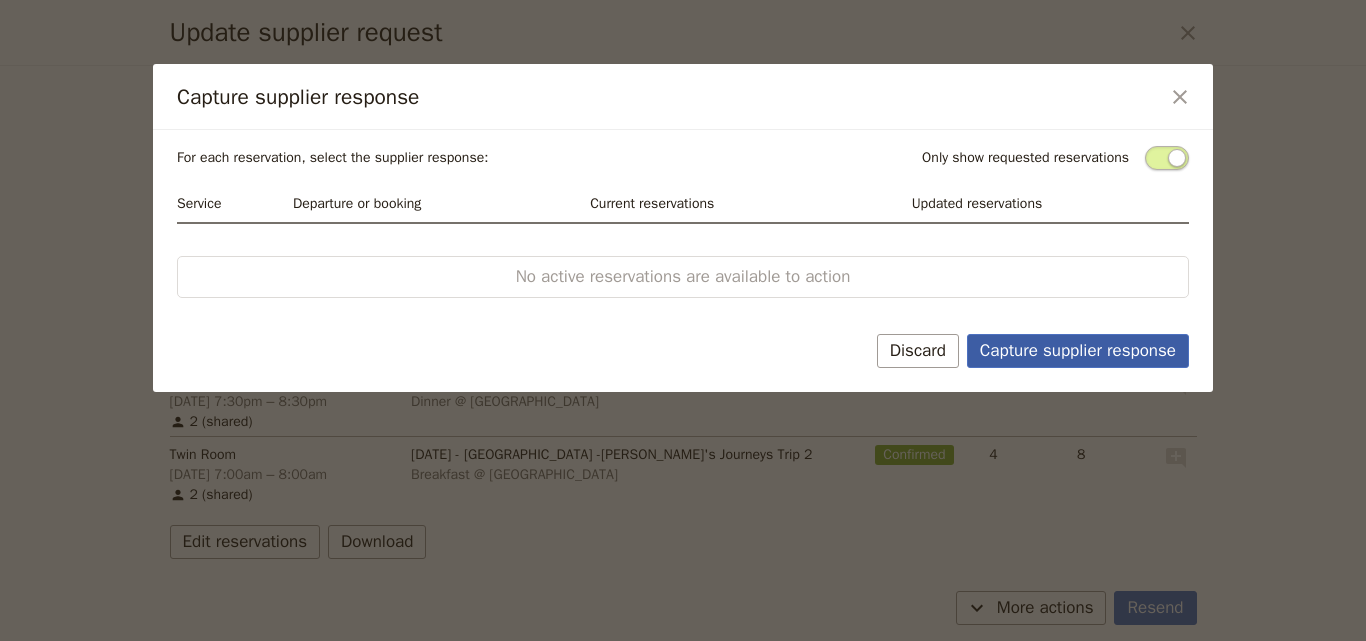 click on "Capture supplier response" at bounding box center (1078, 351) 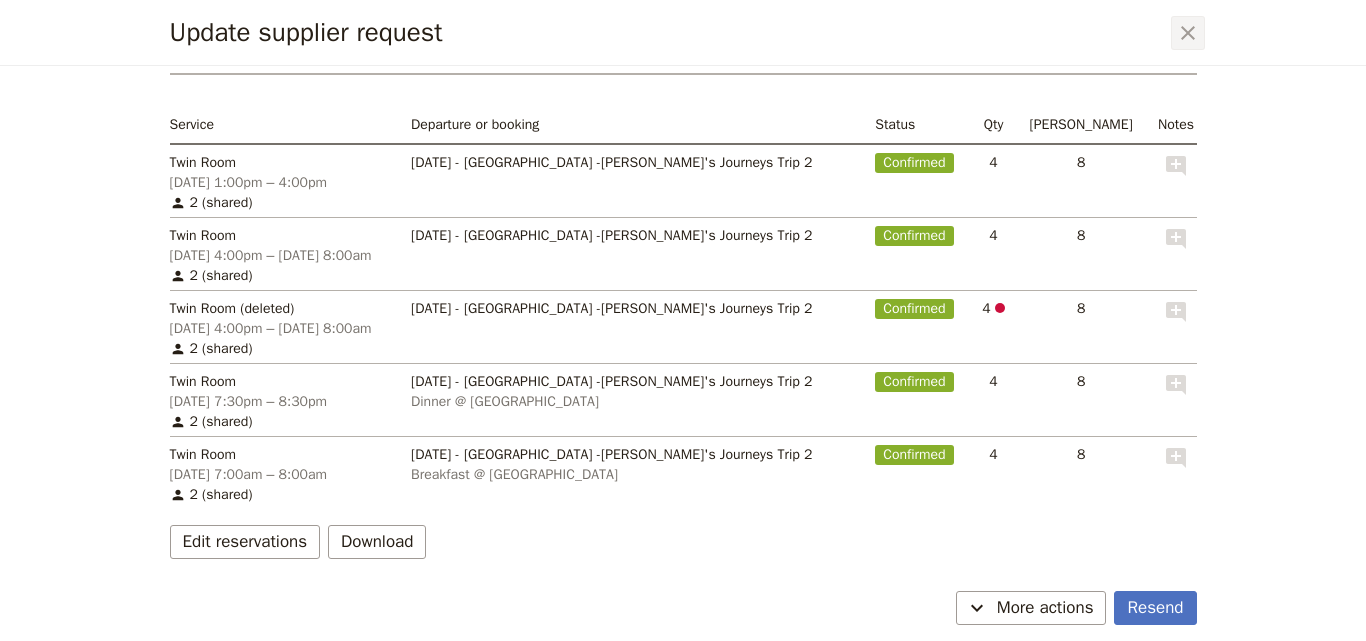 click on "​" at bounding box center [1188, 33] 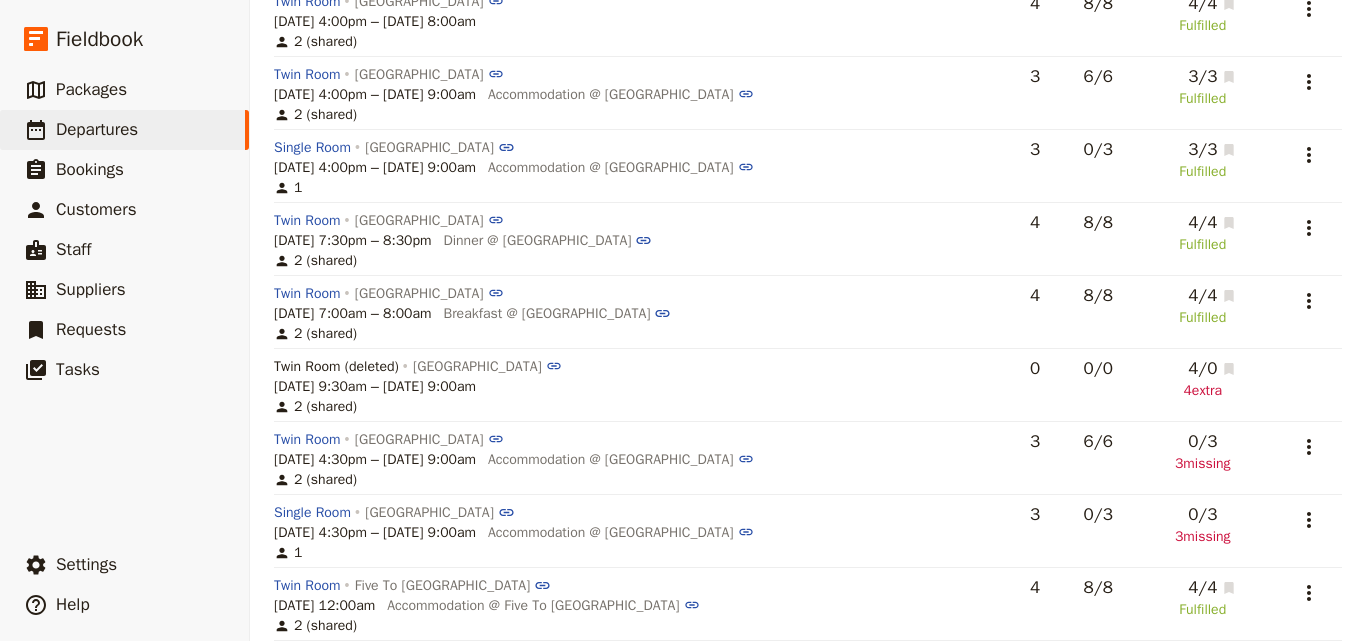 scroll, scrollTop: 1527, scrollLeft: 0, axis: vertical 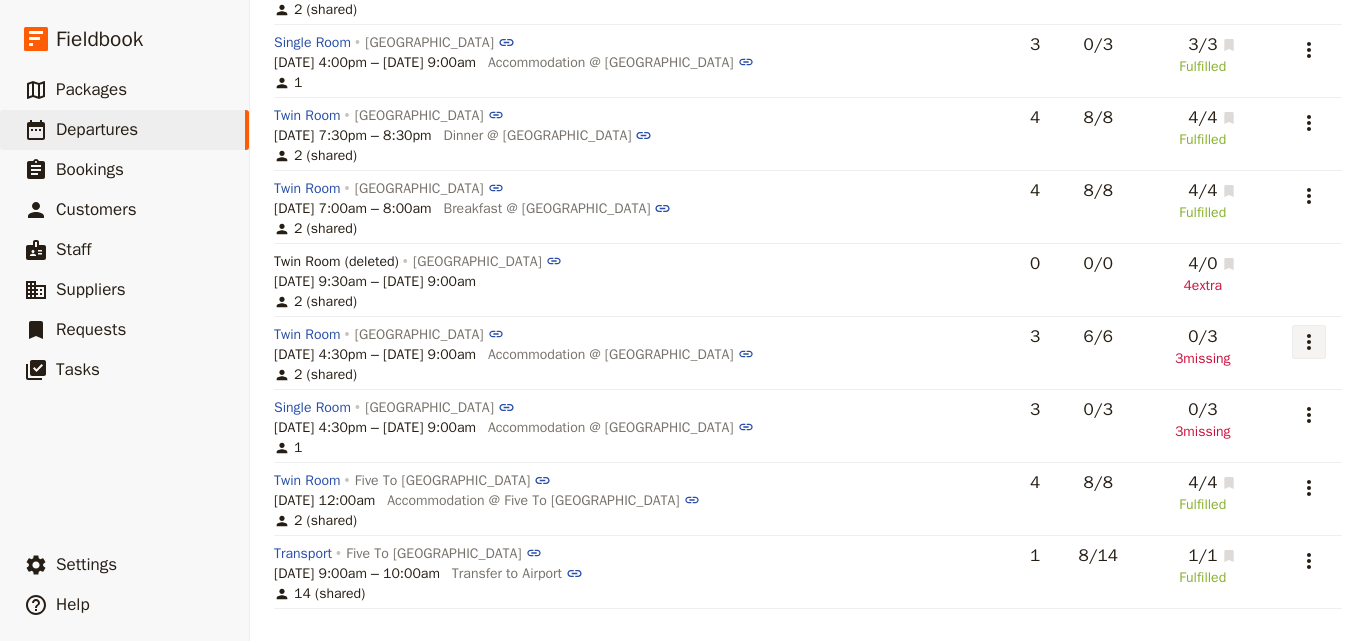 click 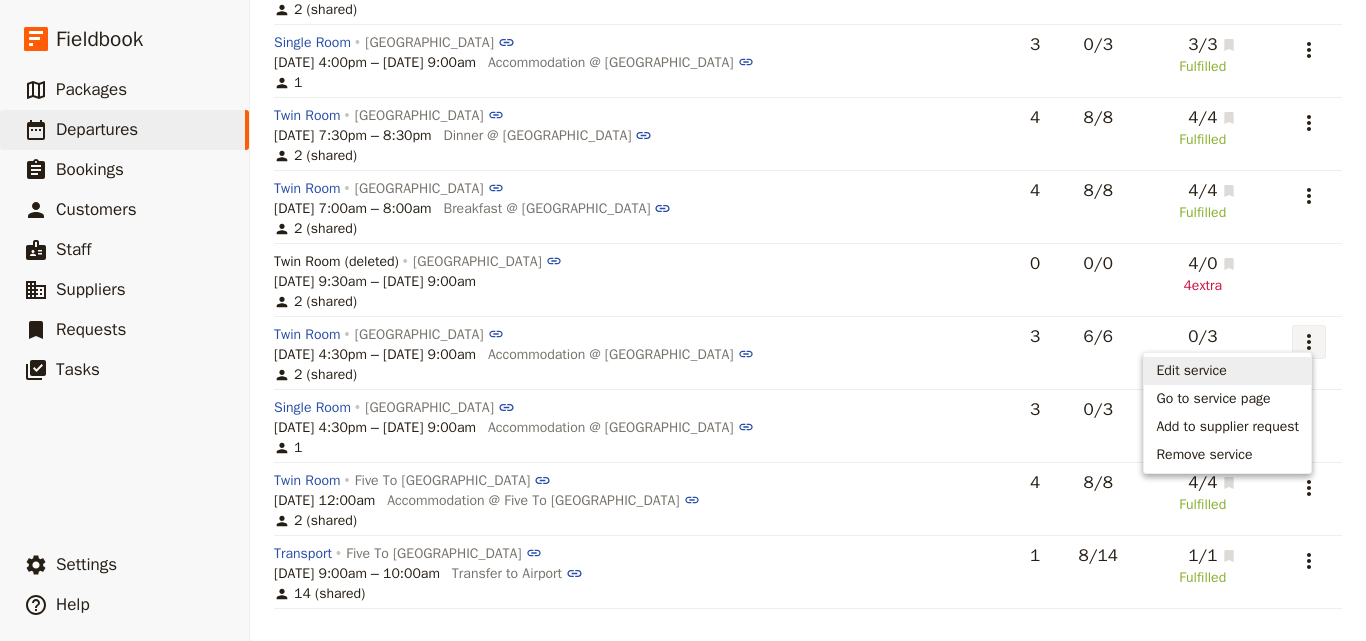 click on "Edit service" at bounding box center [1227, 371] 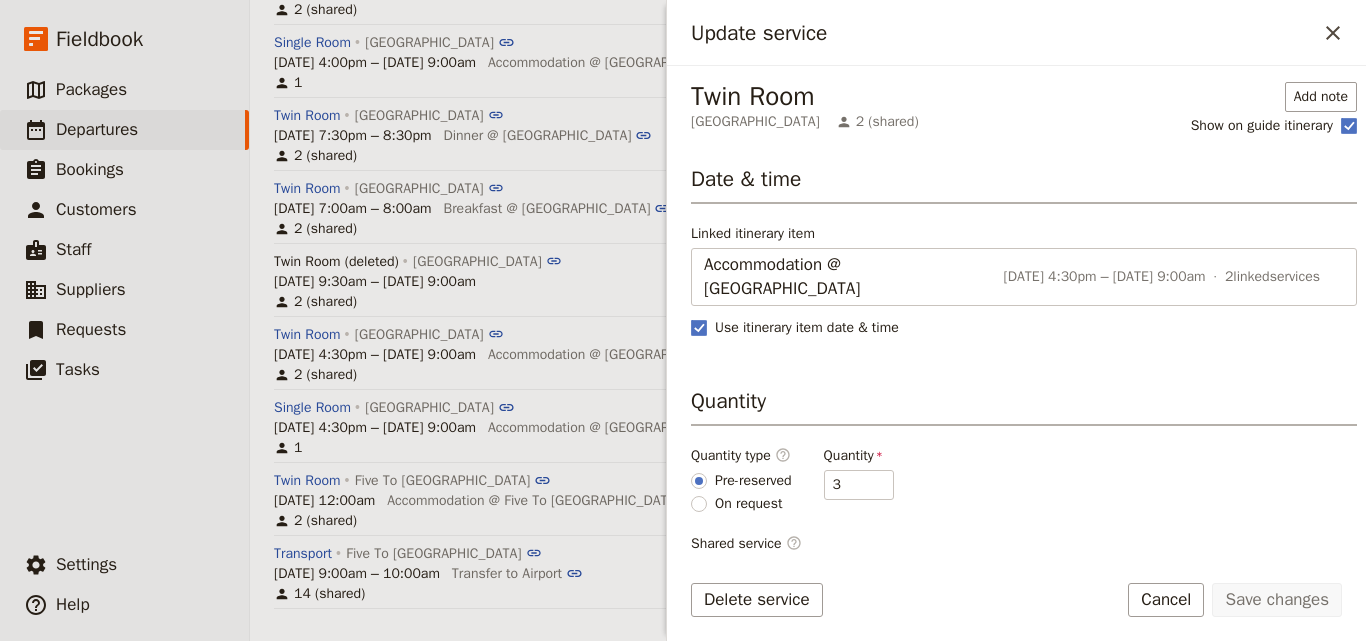 click on "Update service" at bounding box center [1003, 33] 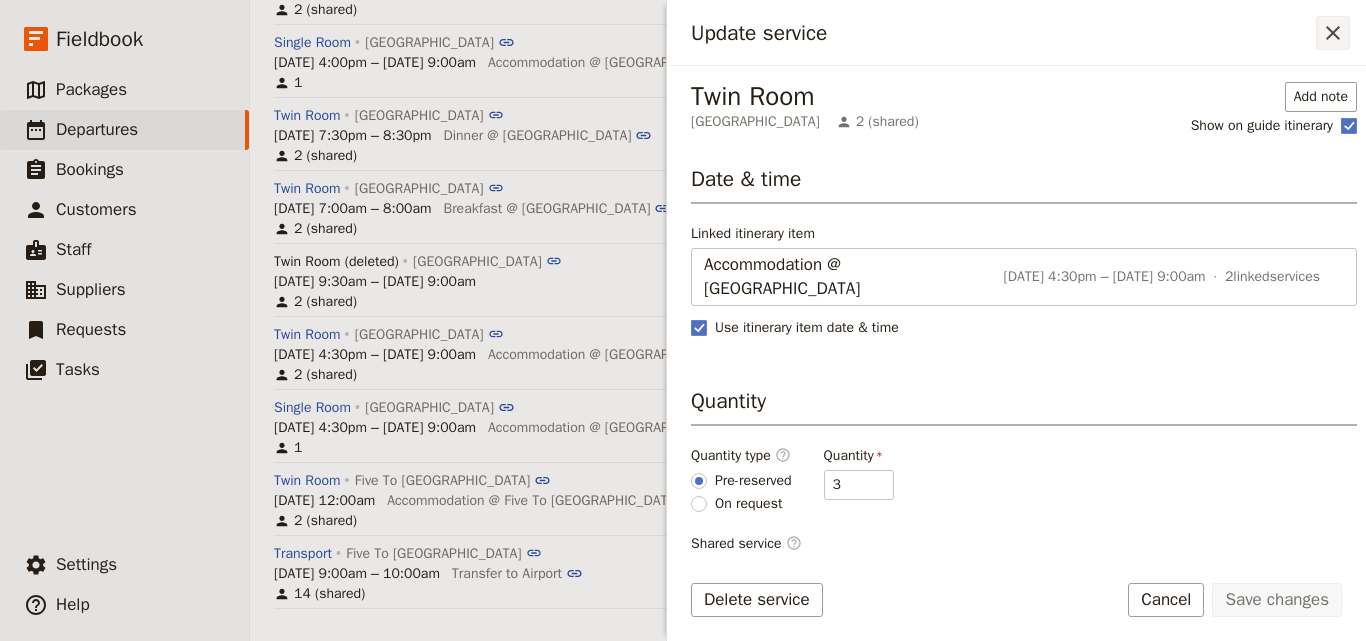 click 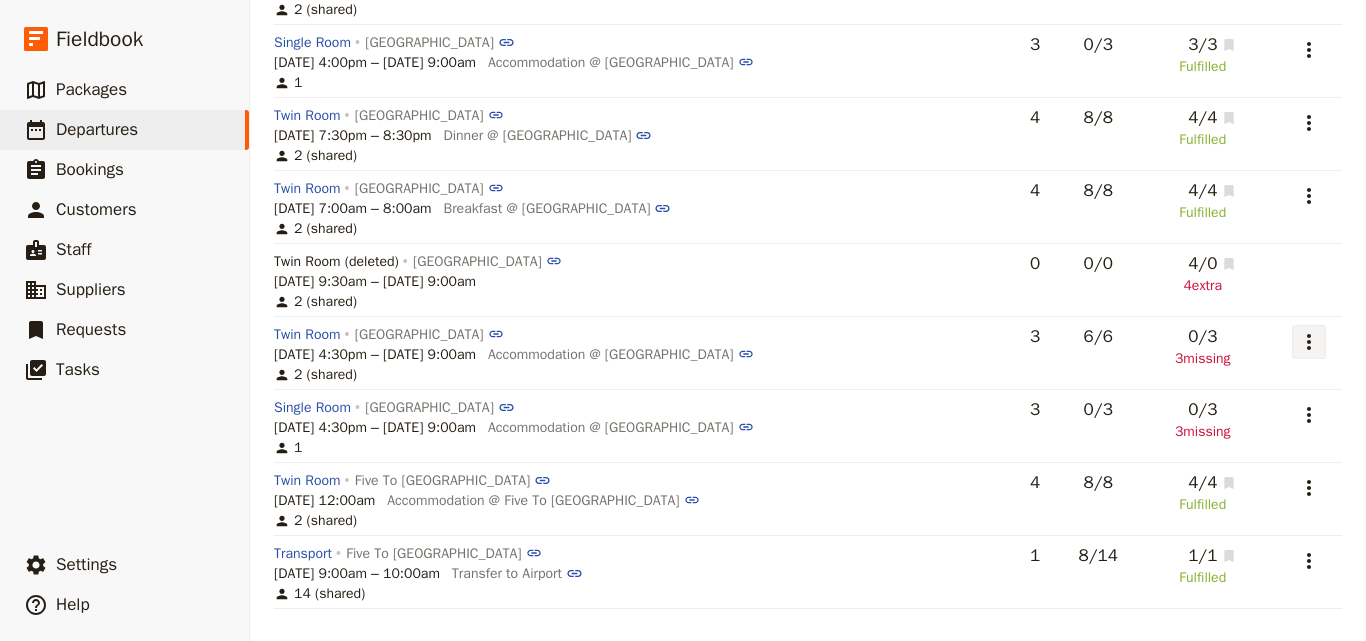 click 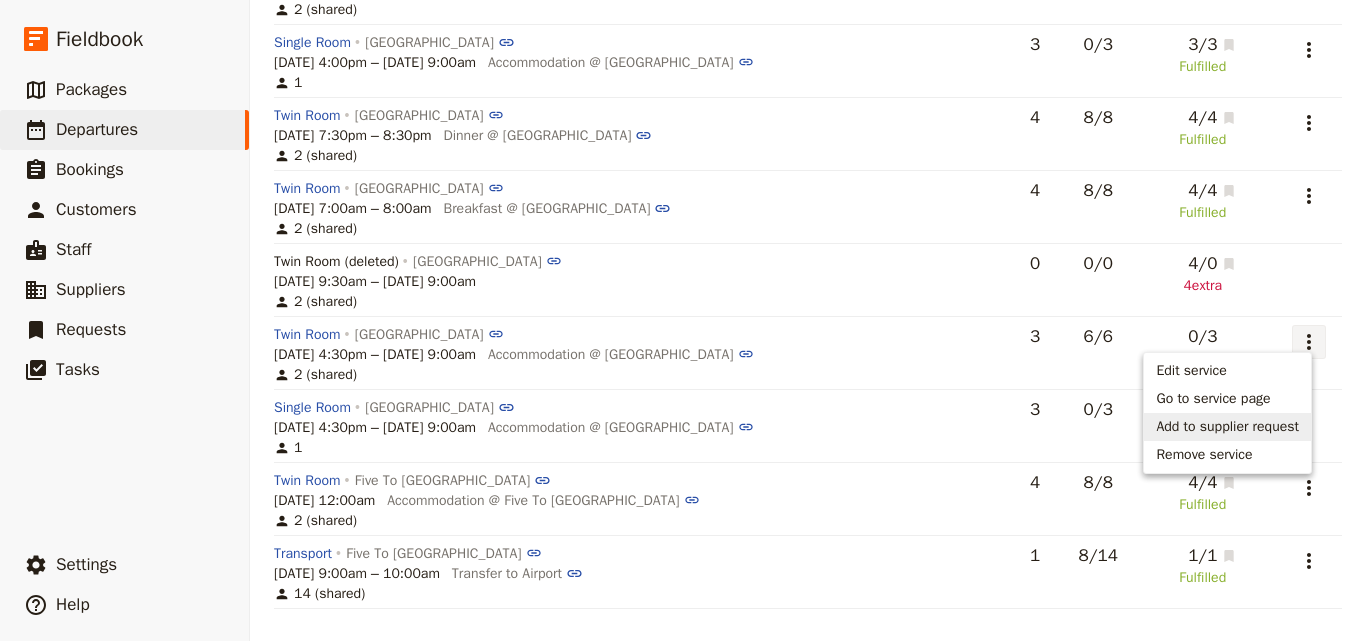 click on "Add to supplier request" at bounding box center [1227, 427] 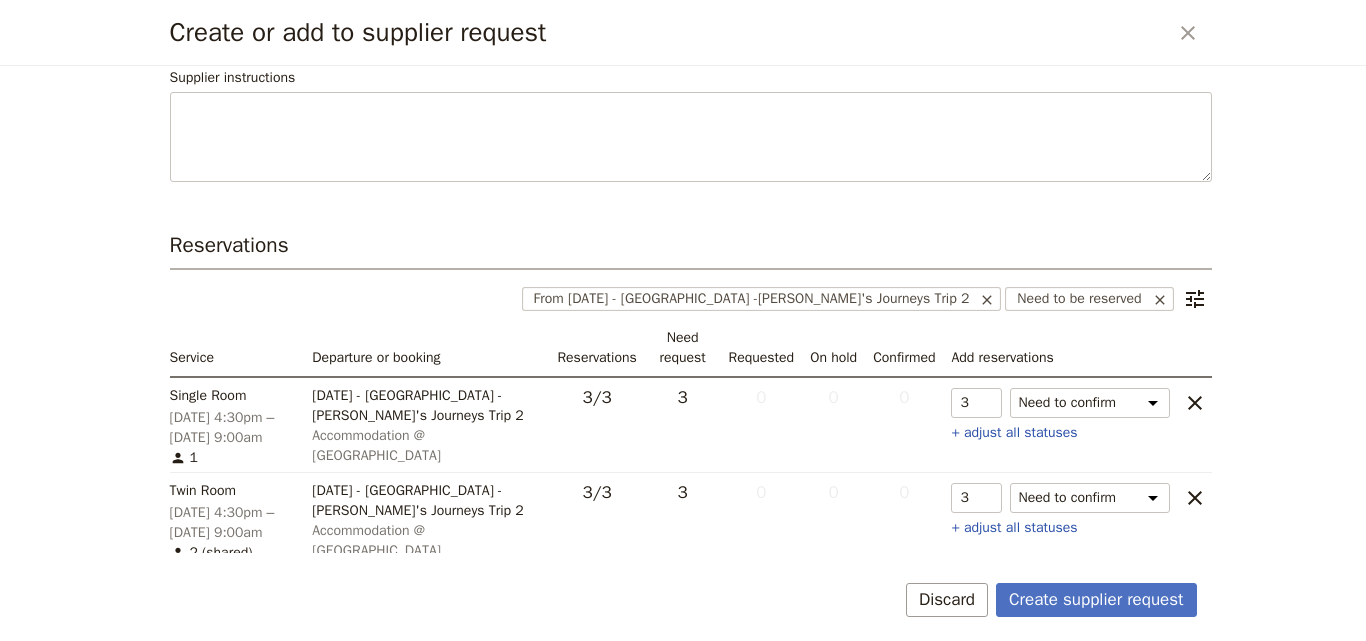 scroll, scrollTop: 317, scrollLeft: 0, axis: vertical 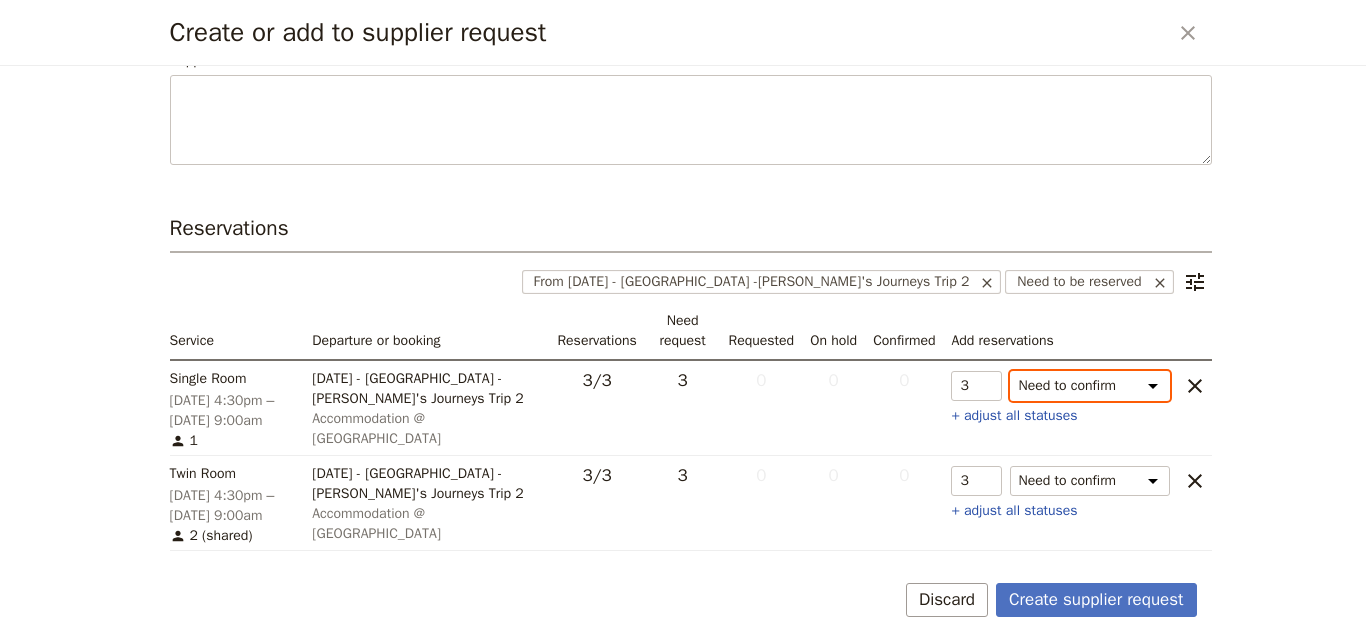 click on "Need to confirm Need to hold On hold requested Confirm requested On hold Confirmed" at bounding box center (1090, 386) 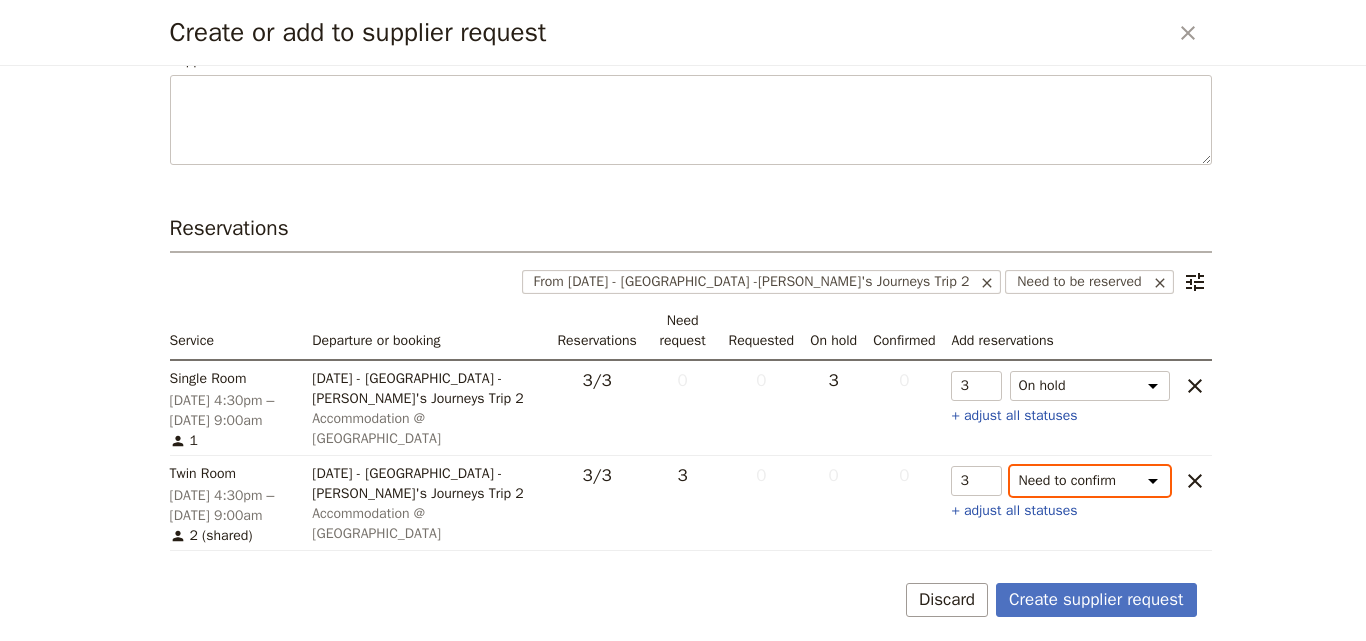 click on "Need to confirm Need to hold On hold requested Confirm requested On hold Confirmed" at bounding box center [1090, 481] 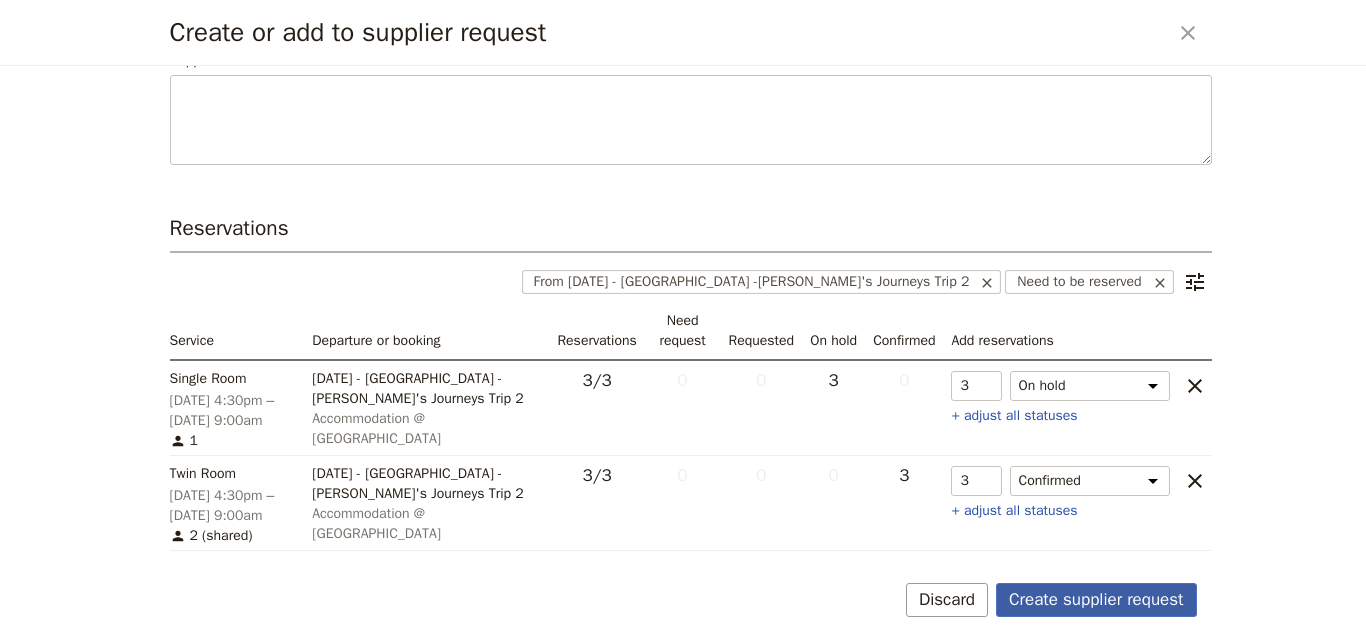 click on "Create supplier request" at bounding box center (1096, 600) 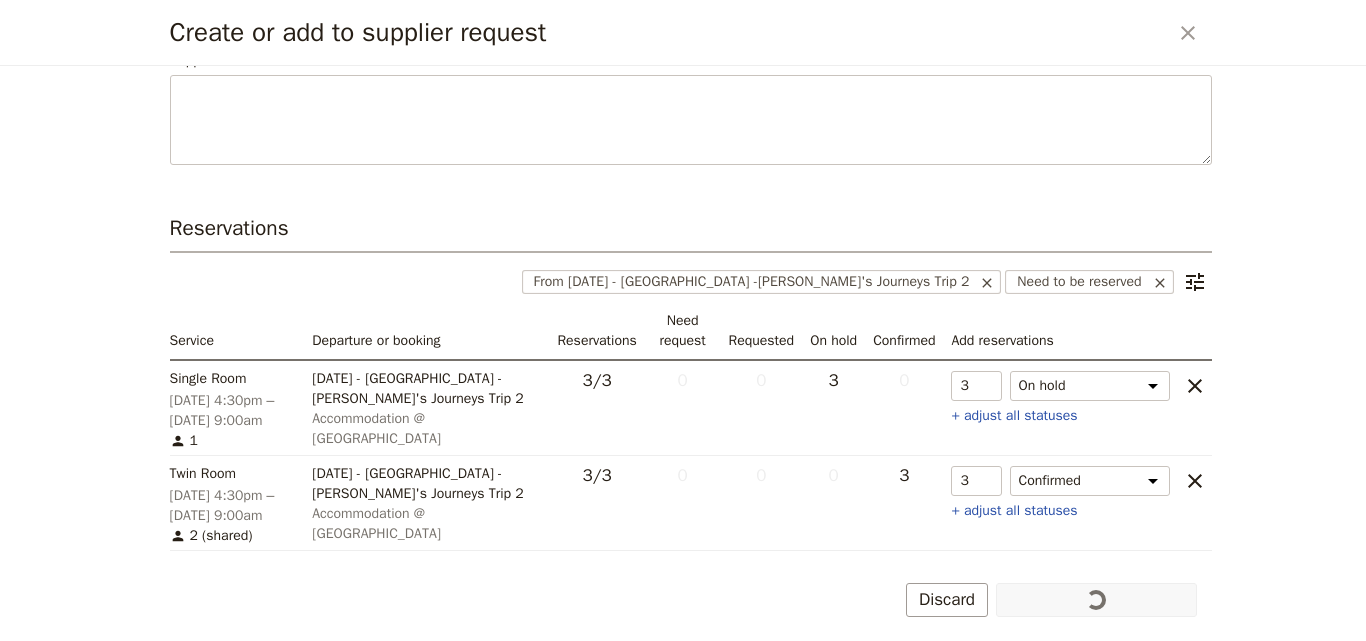 scroll, scrollTop: 185, scrollLeft: 0, axis: vertical 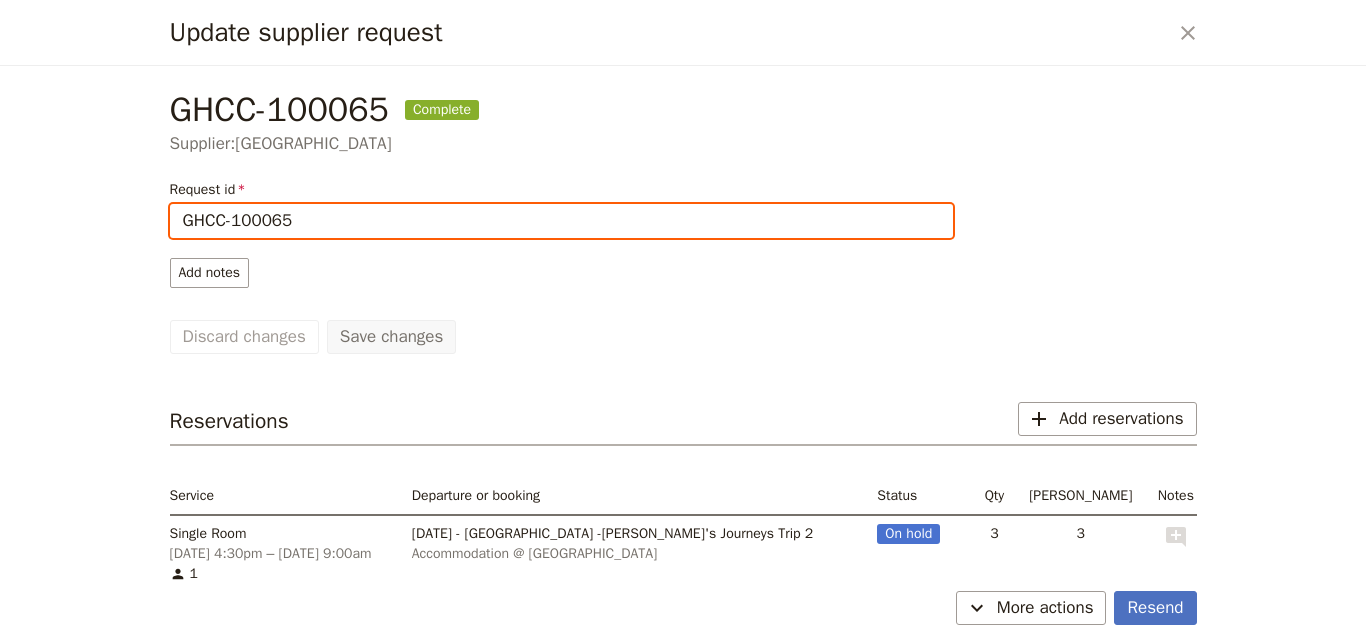 click on "GHCC-100065" at bounding box center (561, 221) 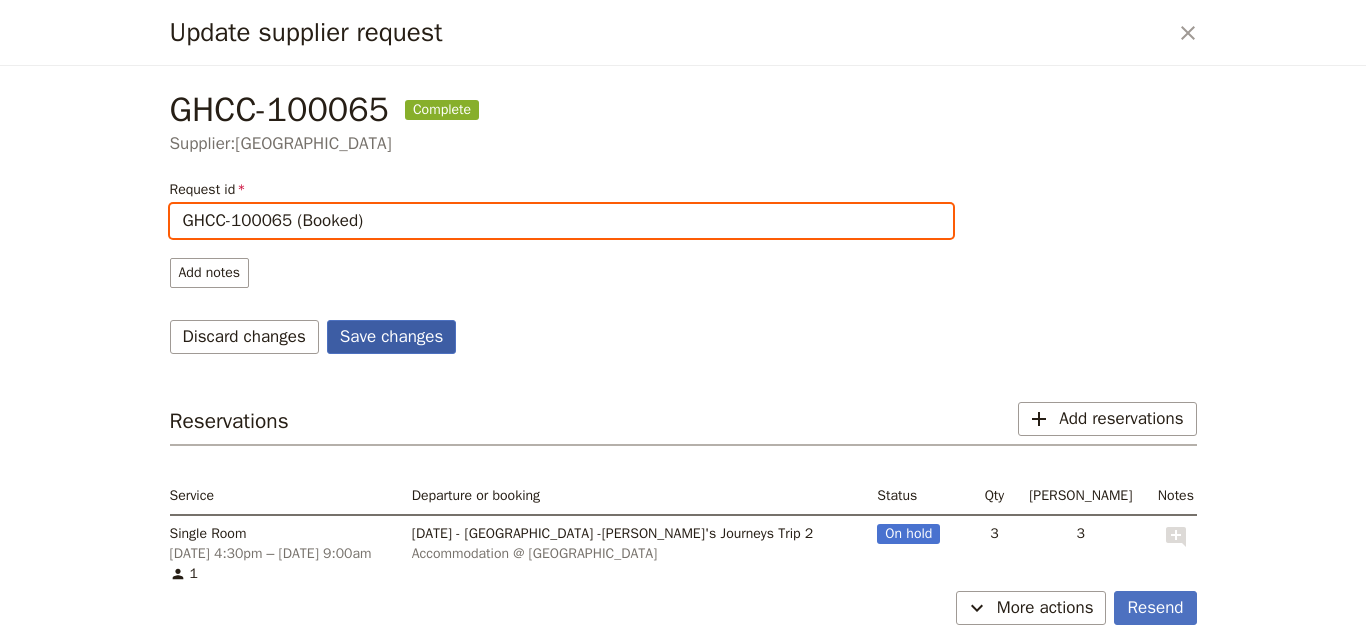 type on "GHCC-100065 (Booked)" 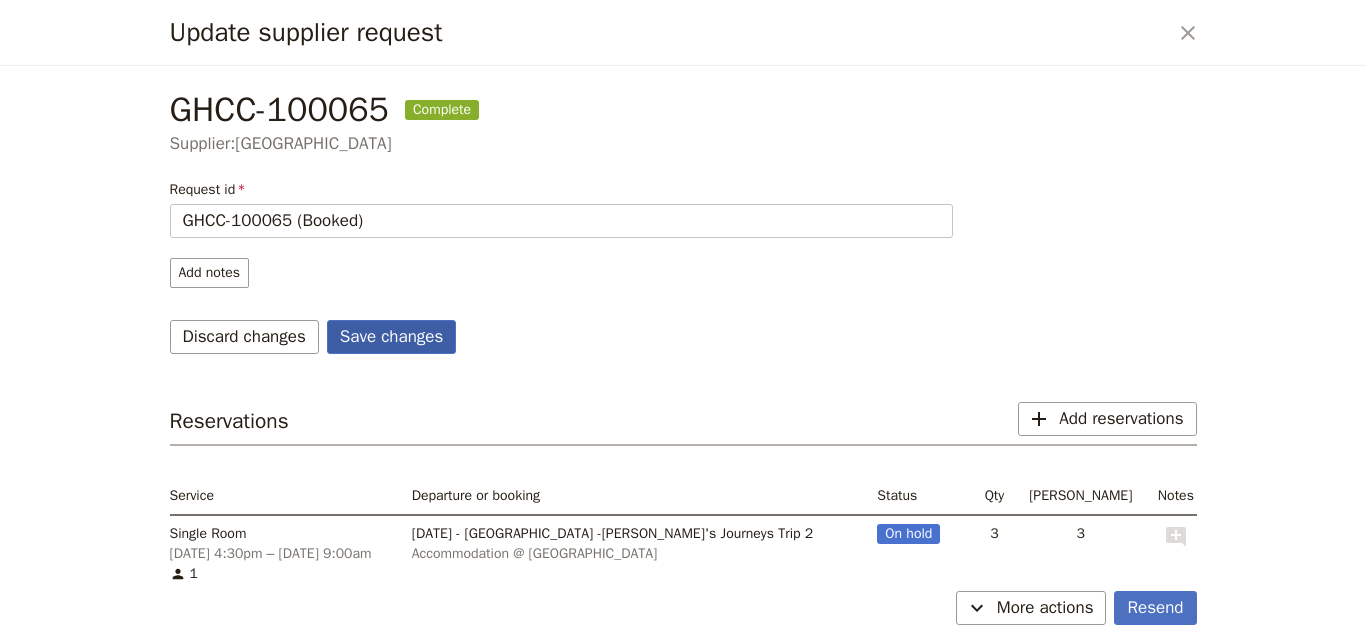 click on "Save changes" at bounding box center (392, 337) 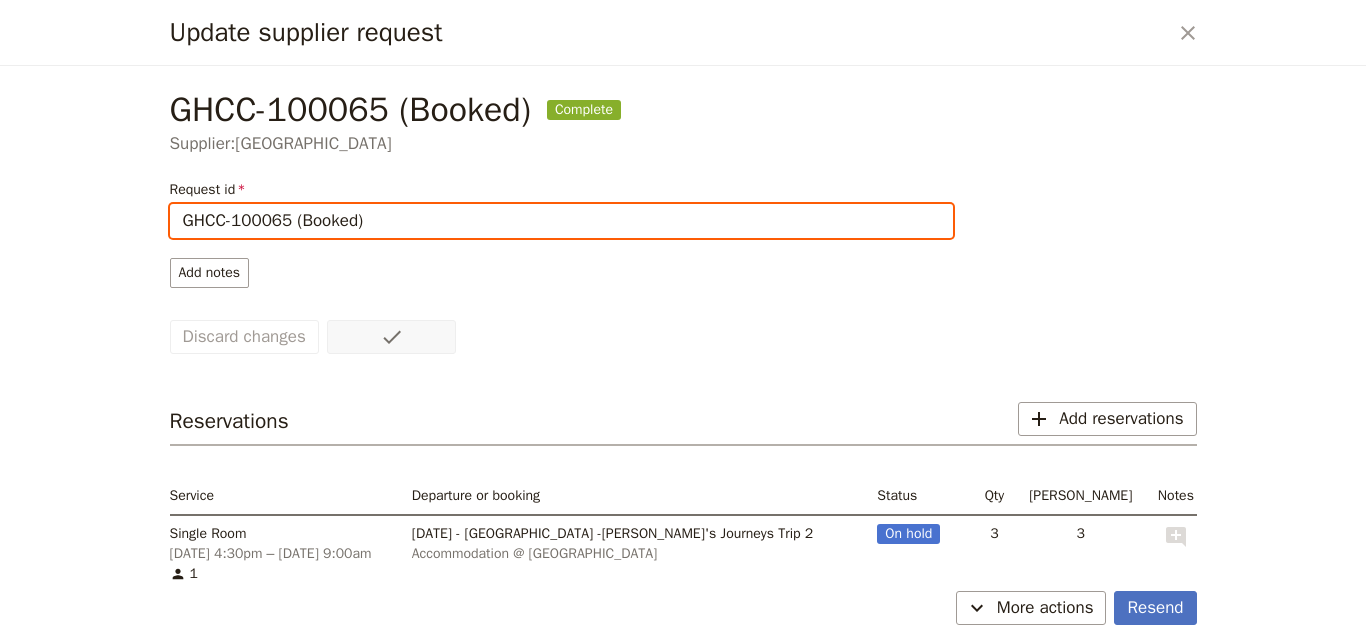 scroll, scrollTop: 152, scrollLeft: 0, axis: vertical 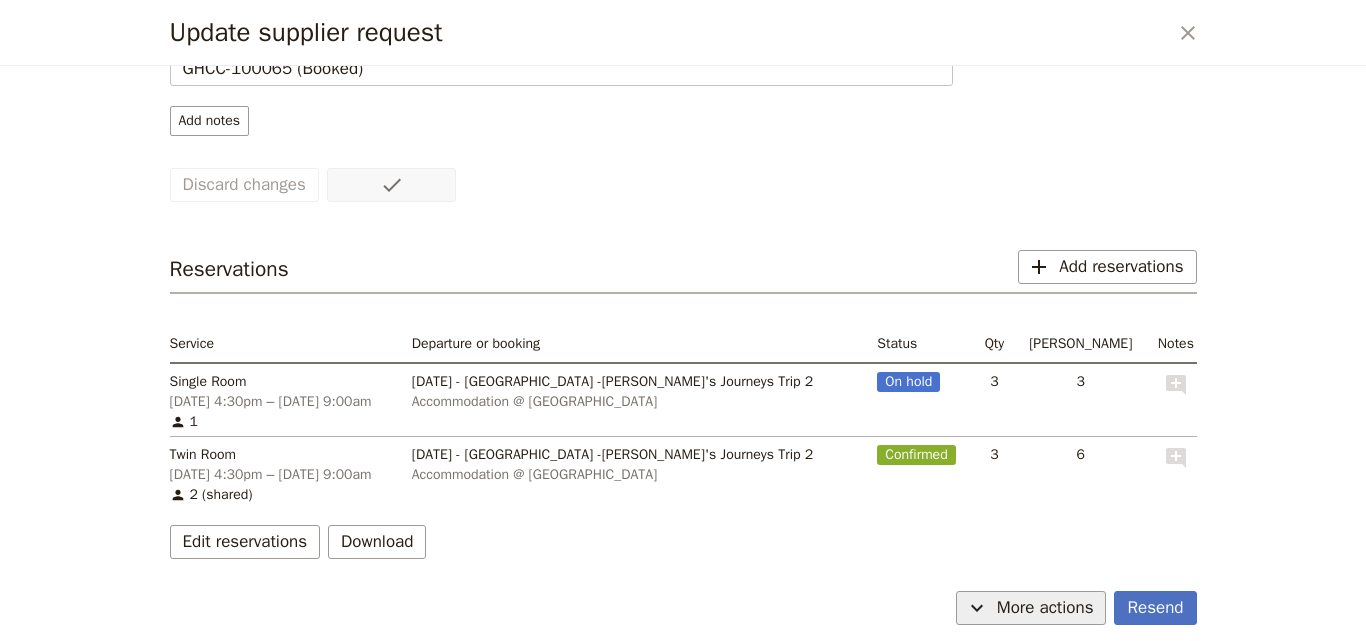 click on "More actions" at bounding box center [1045, 608] 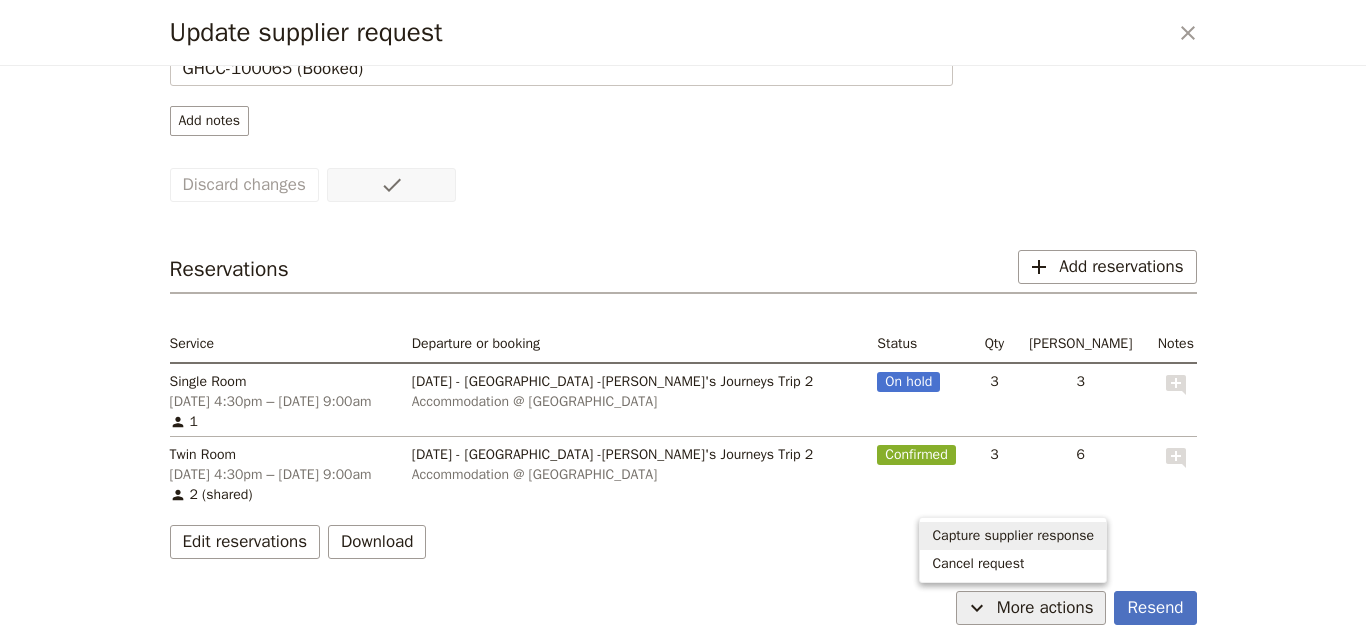 click on "Capture supplier response" at bounding box center (1013, 536) 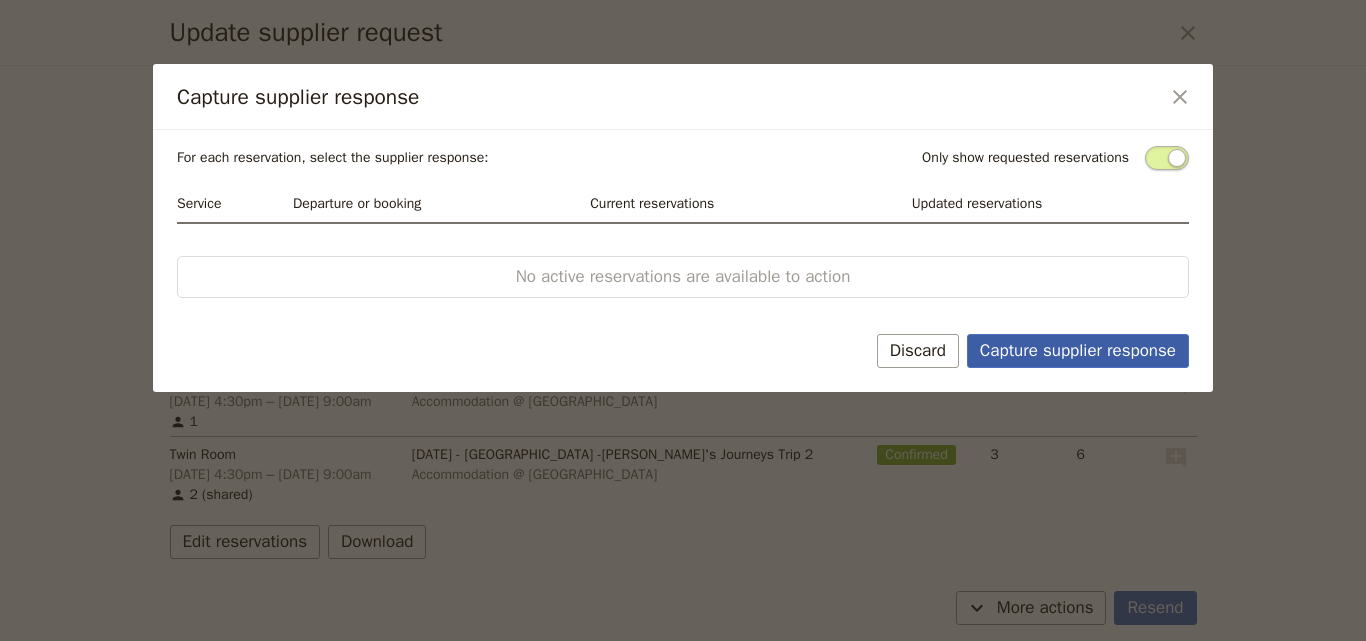 click on "Capture supplier response" at bounding box center (1078, 351) 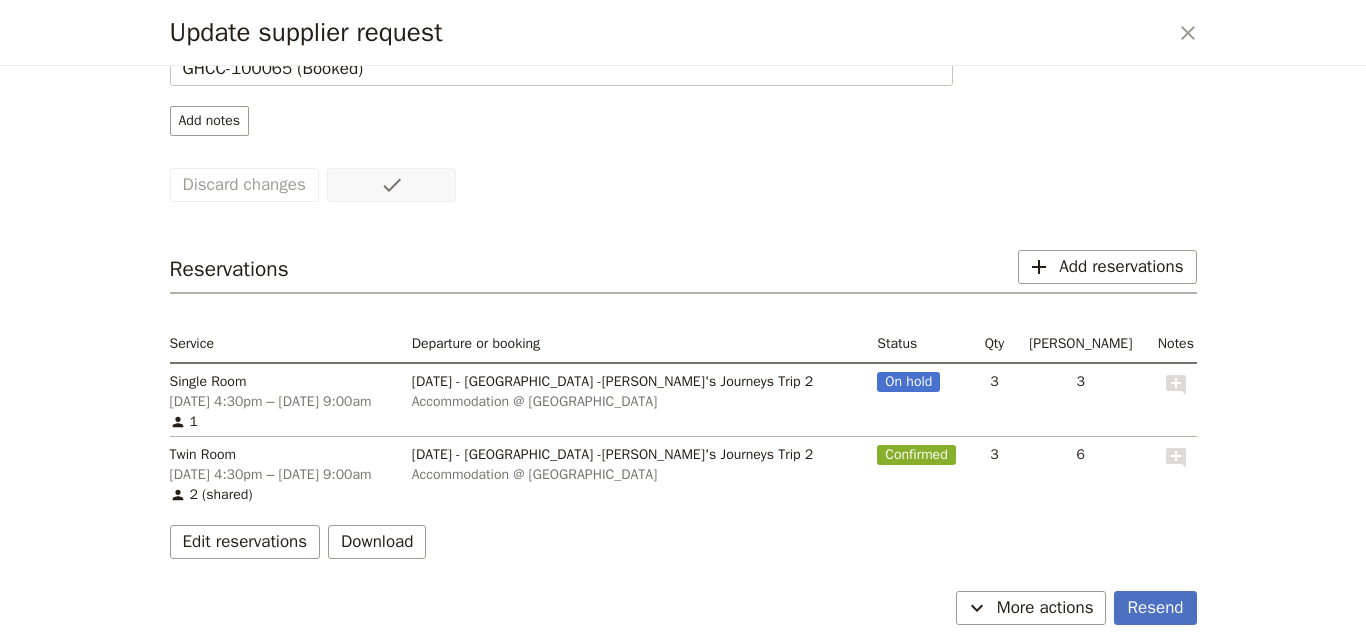 click on "Update supplier request ​" at bounding box center (683, 33) 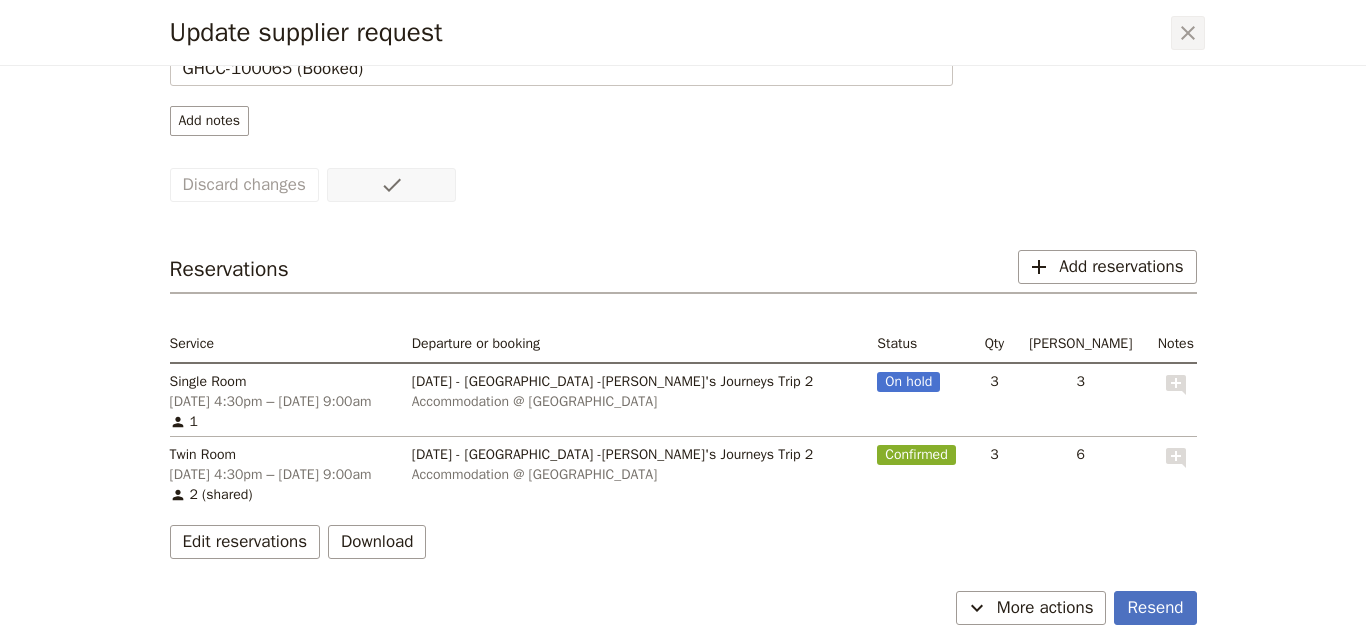 click on "​" at bounding box center (1188, 33) 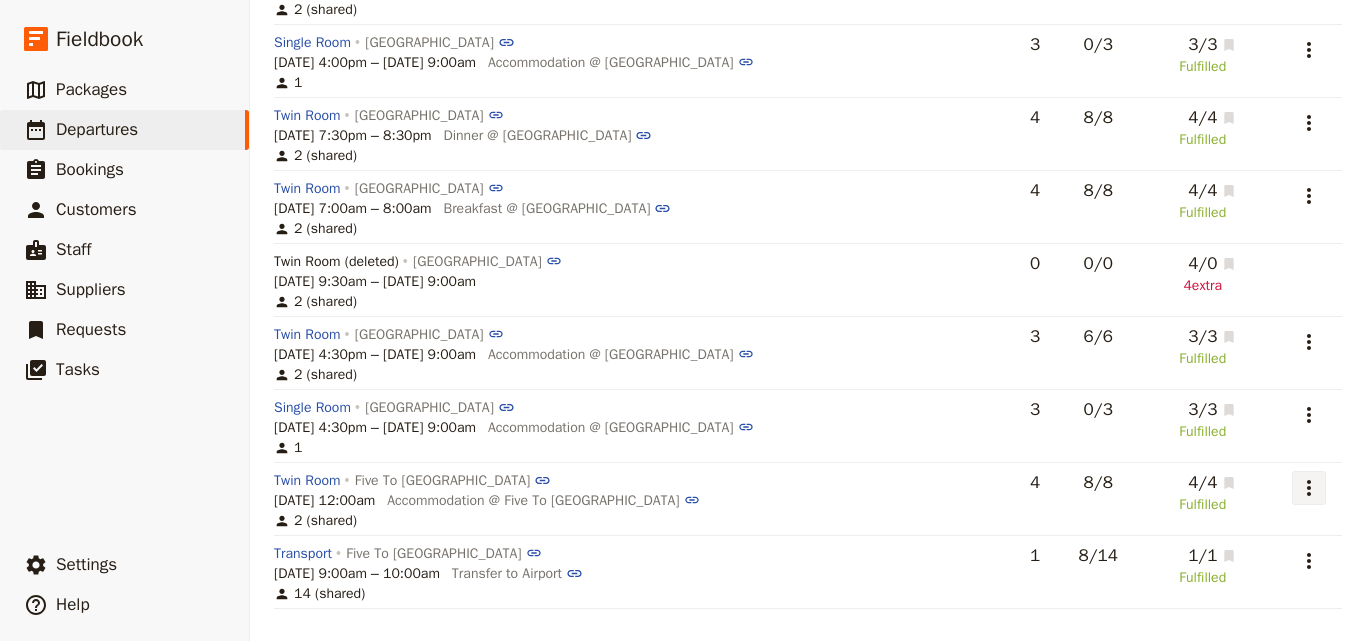 click 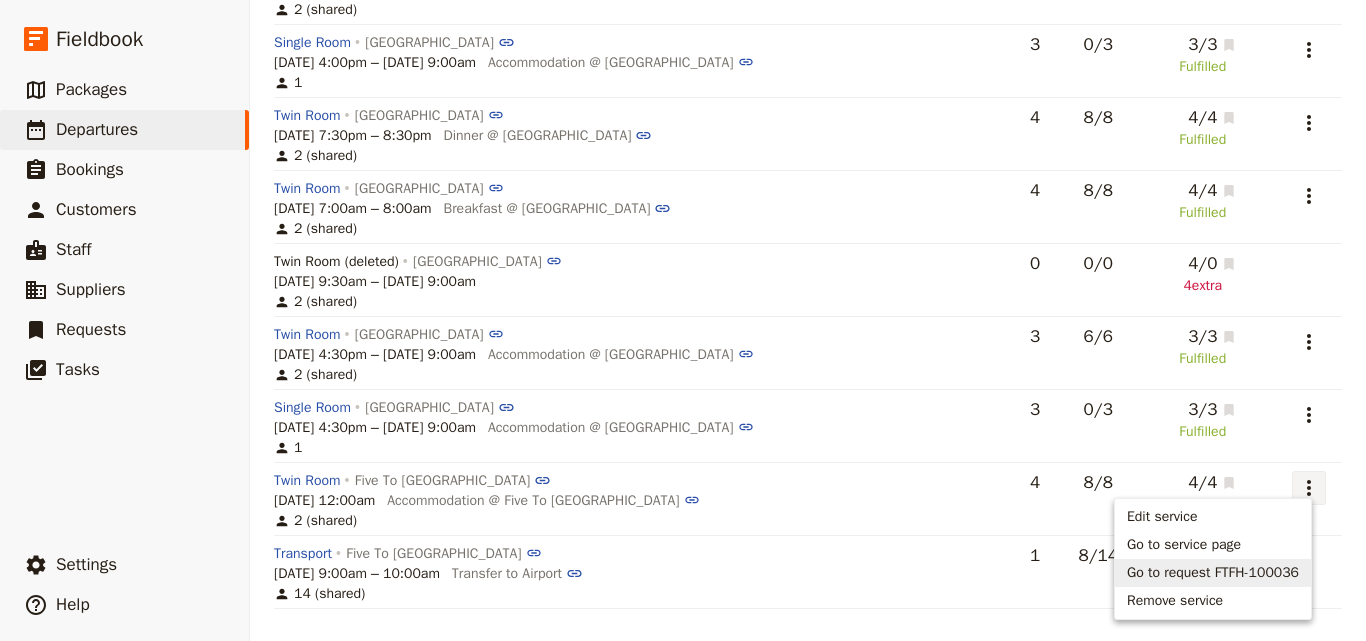 click on "Go to request FTFH-100036" at bounding box center (1213, 573) 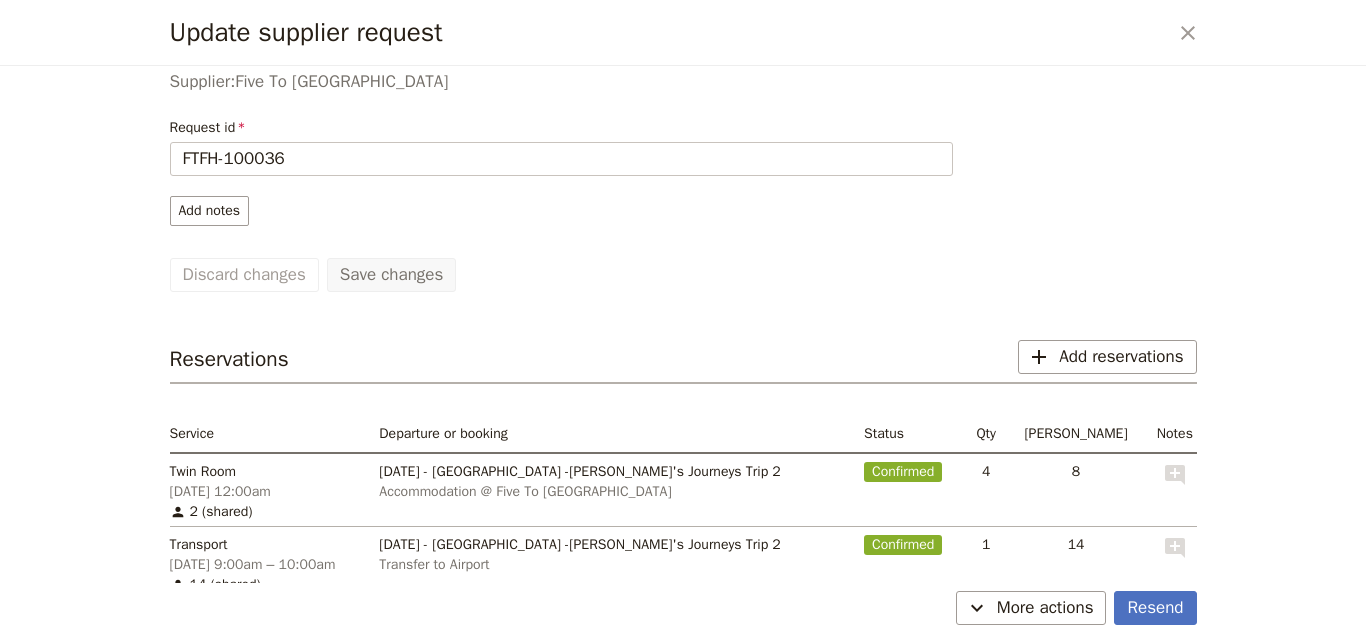 scroll, scrollTop: 152, scrollLeft: 0, axis: vertical 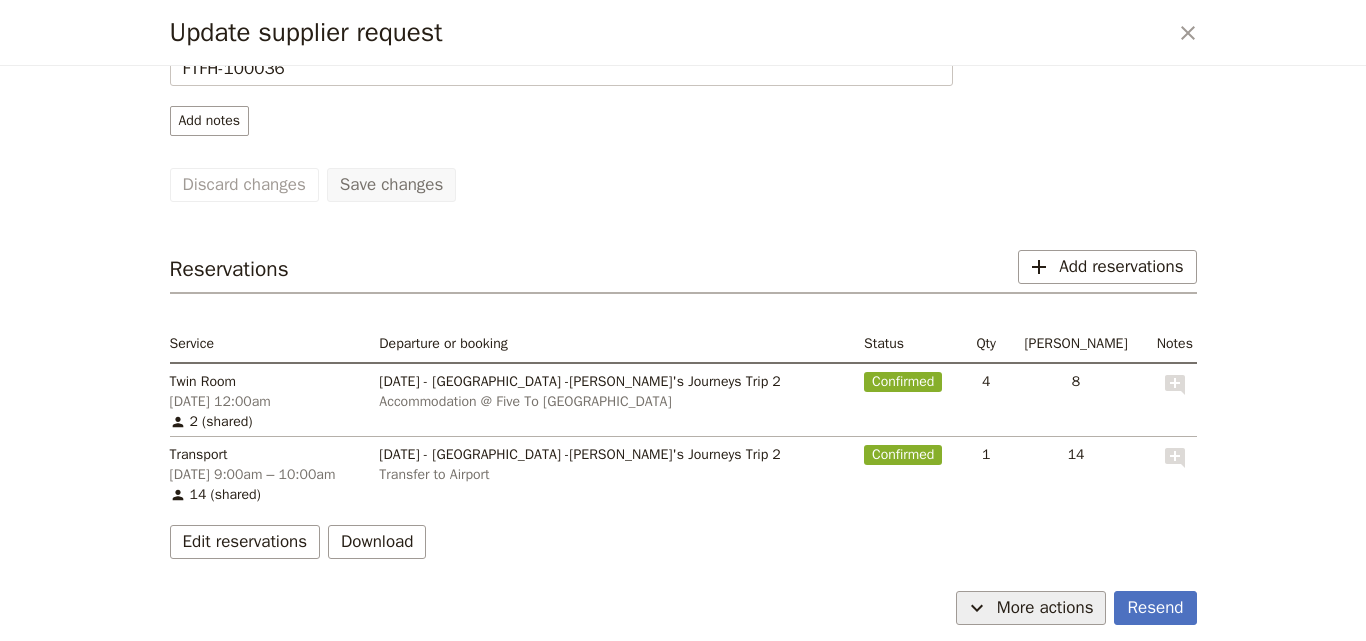 click on "More actions" at bounding box center [1045, 608] 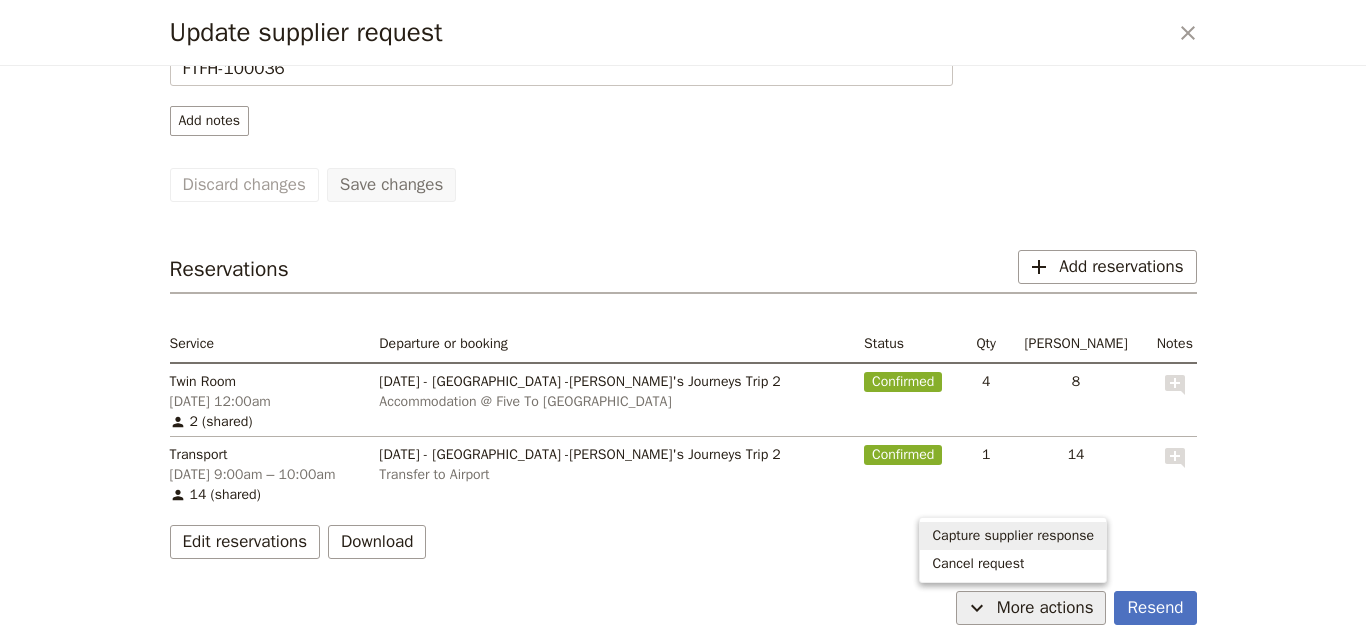 click on "Capture supplier response" at bounding box center [1013, 536] 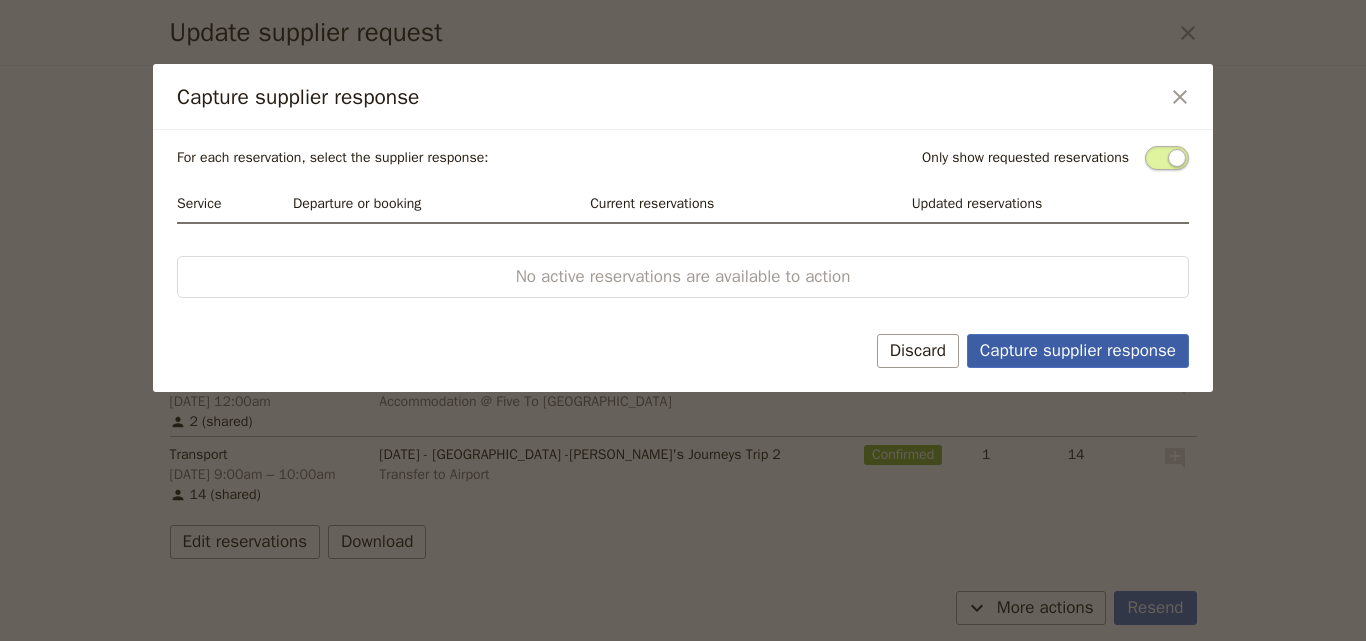 click on "Capture supplier response" at bounding box center [1078, 351] 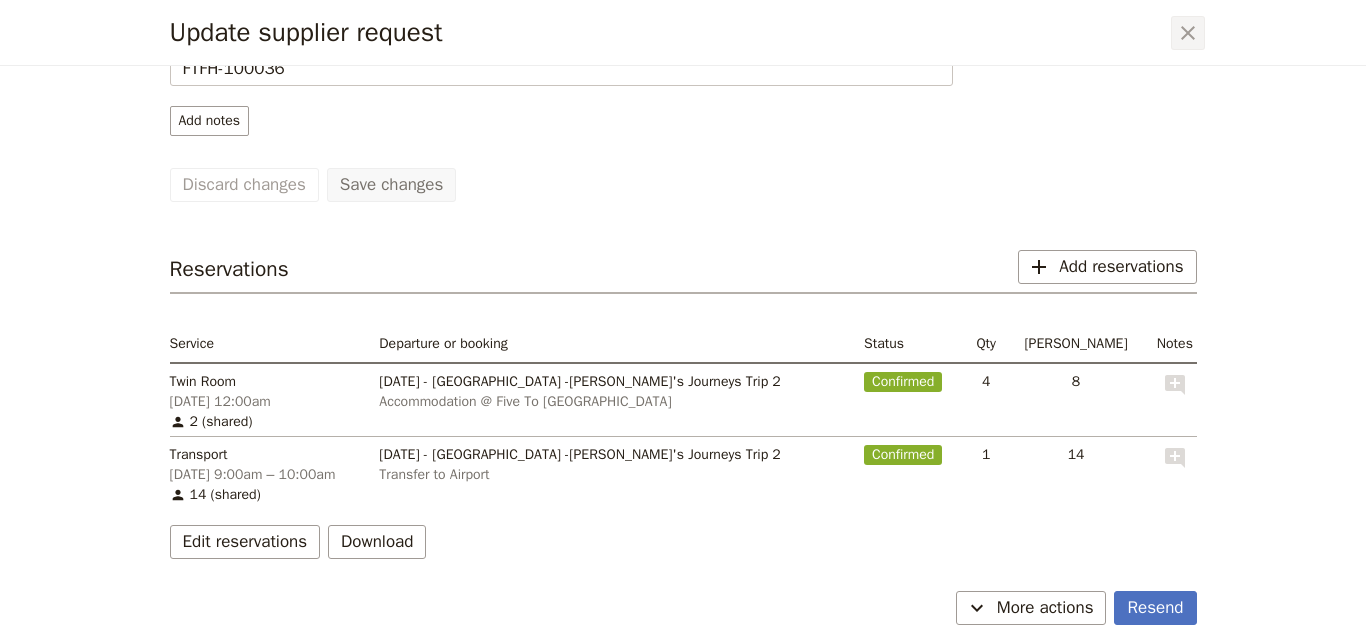 click 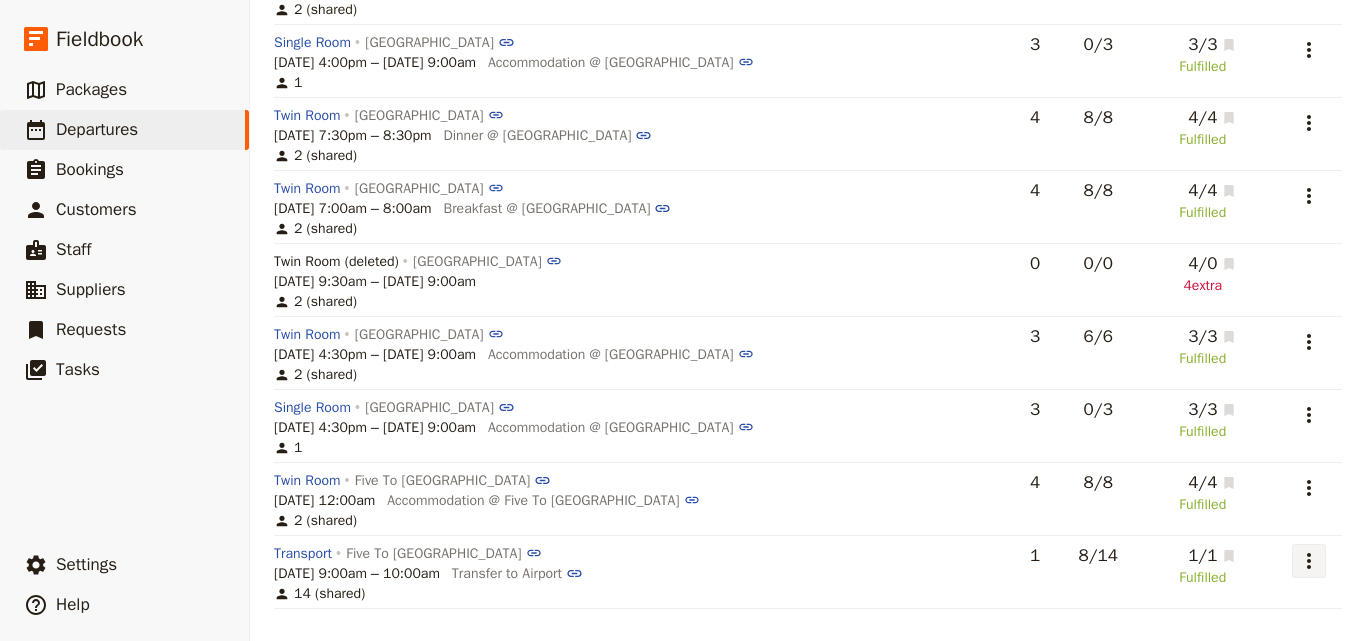 click 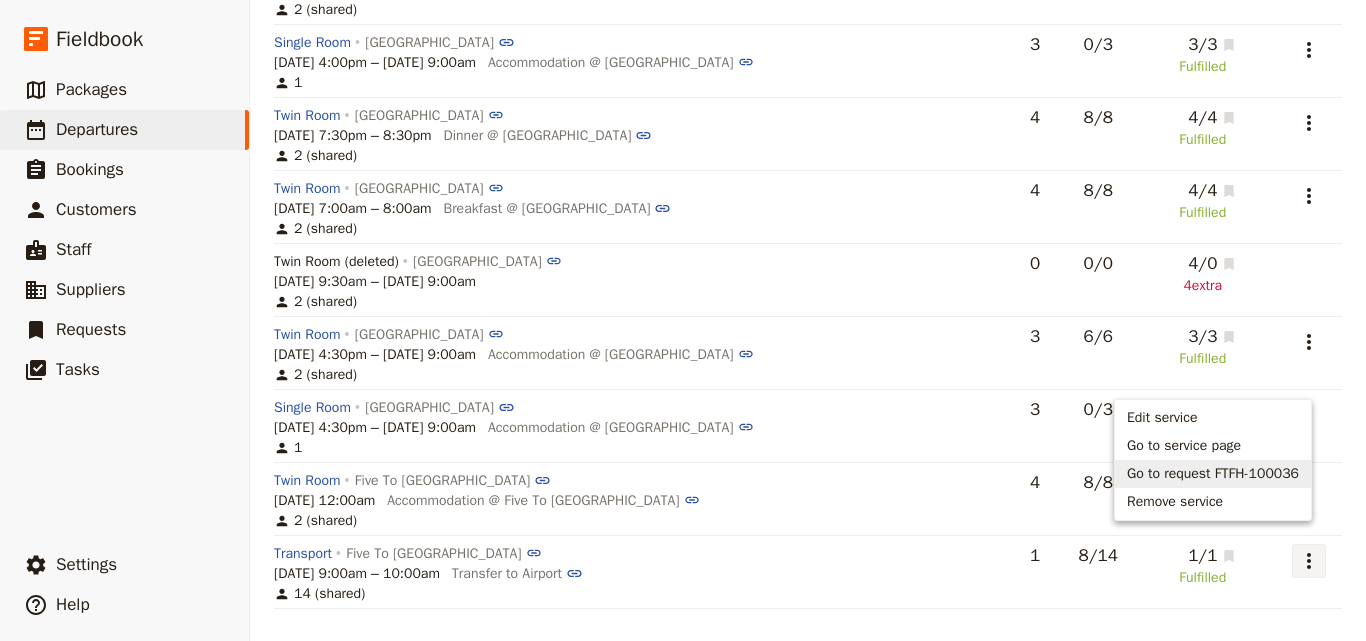 click on "Go to request FTFH-100036" at bounding box center [1213, 474] 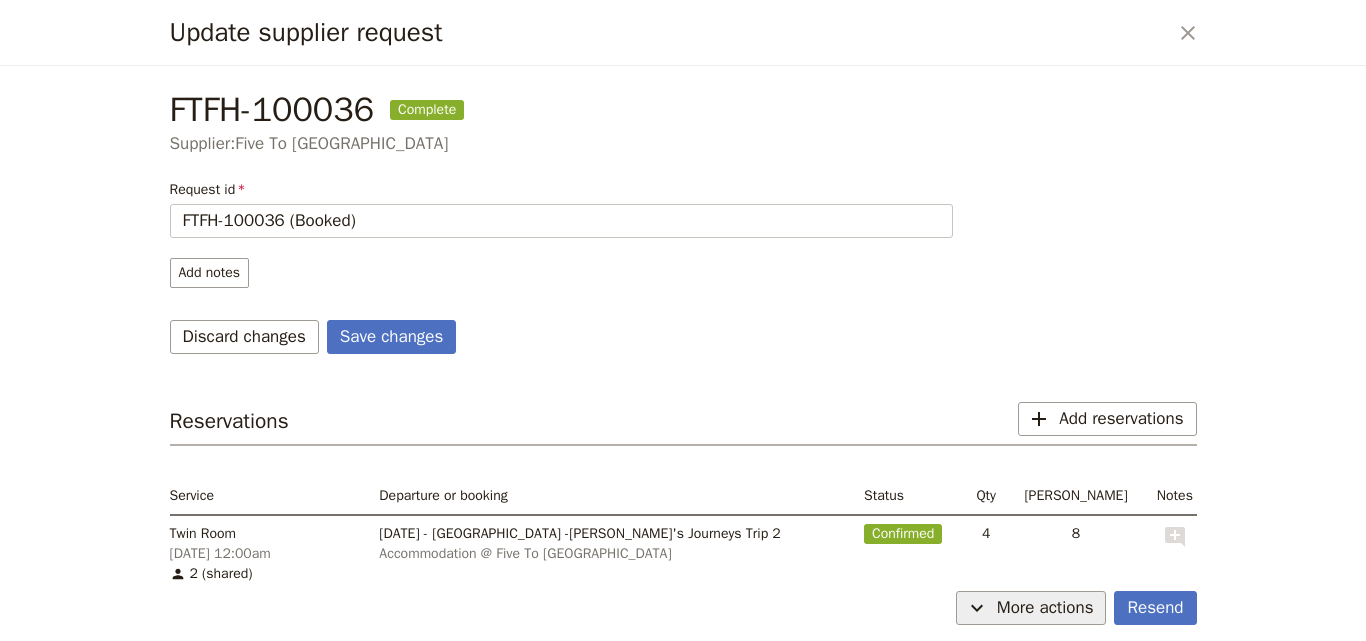 click on "More actions" at bounding box center [1045, 608] 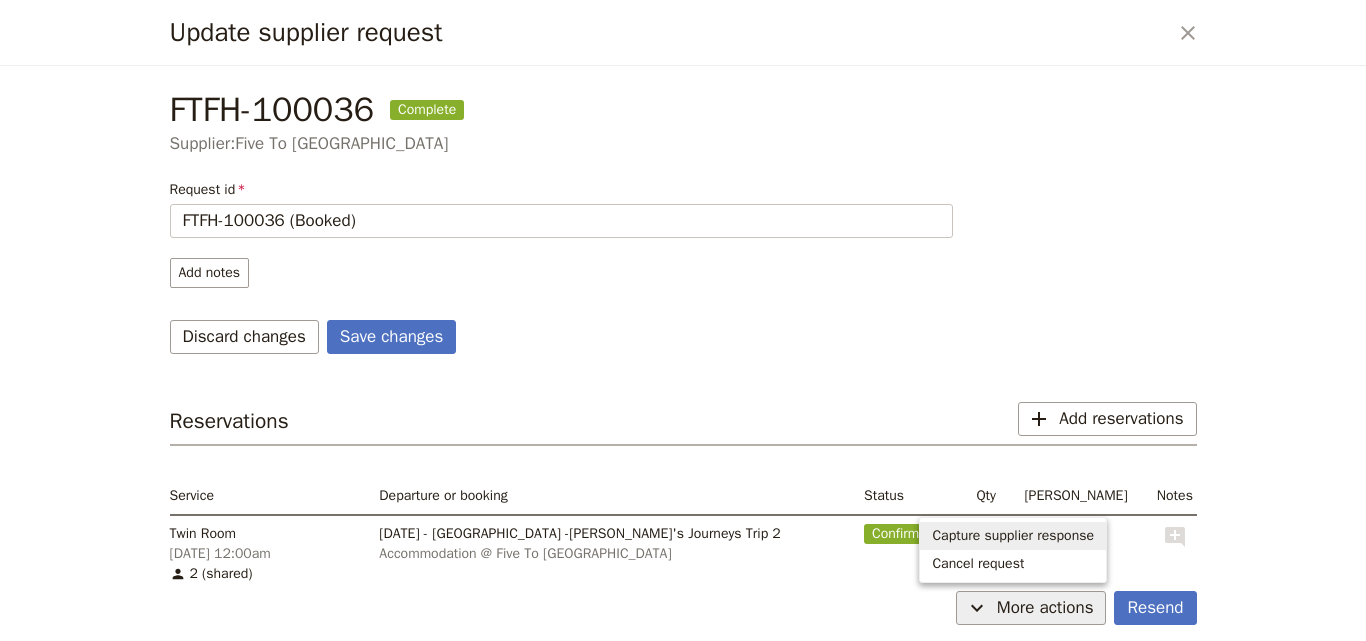 click on "Capture supplier response" at bounding box center [1013, 536] 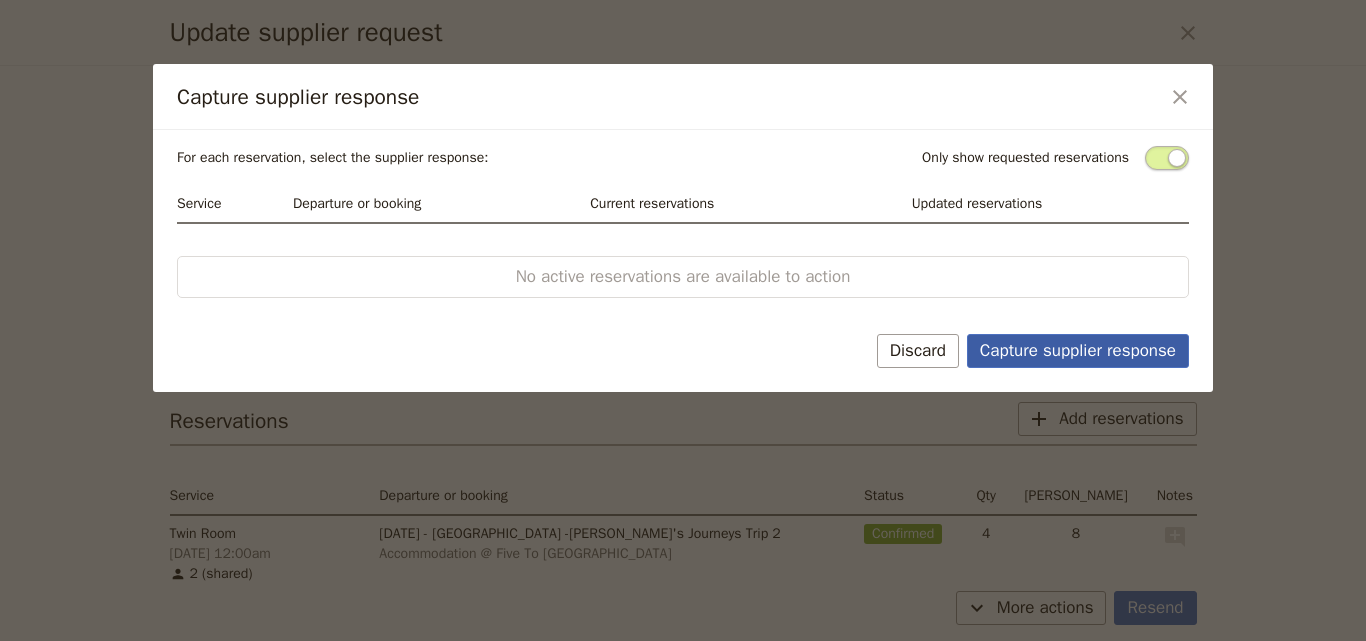 click on "Capture supplier response" at bounding box center [1078, 351] 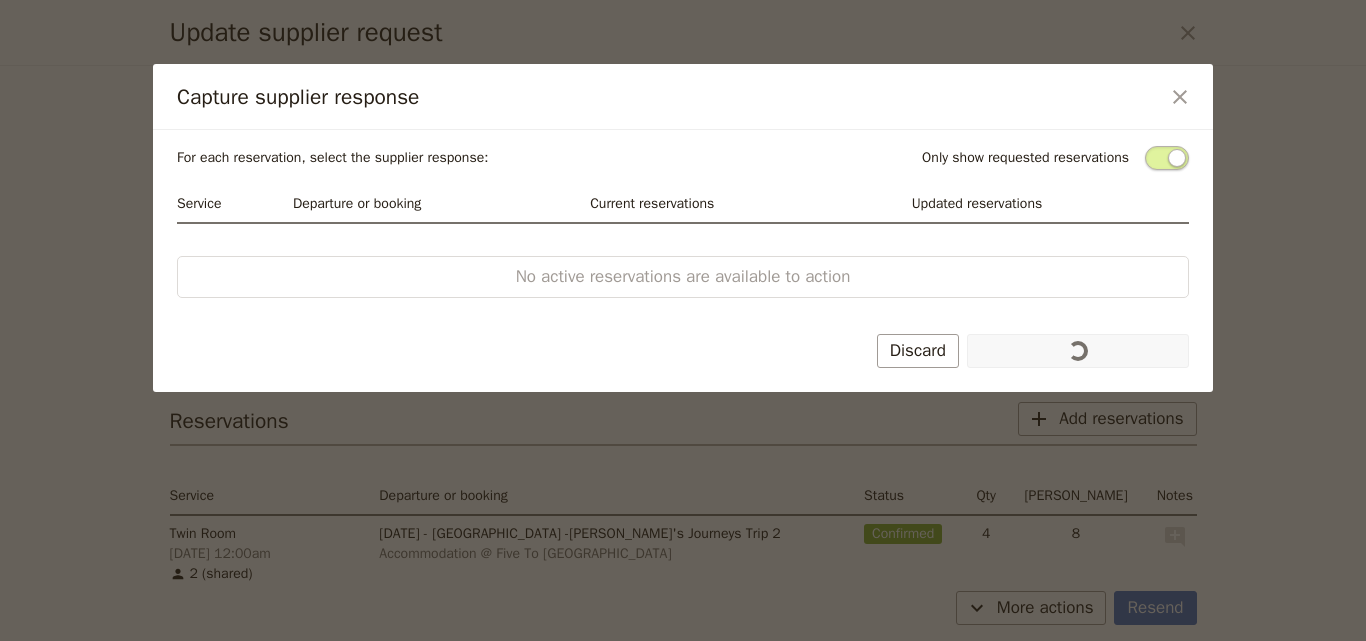 type on "FTFH-100036" 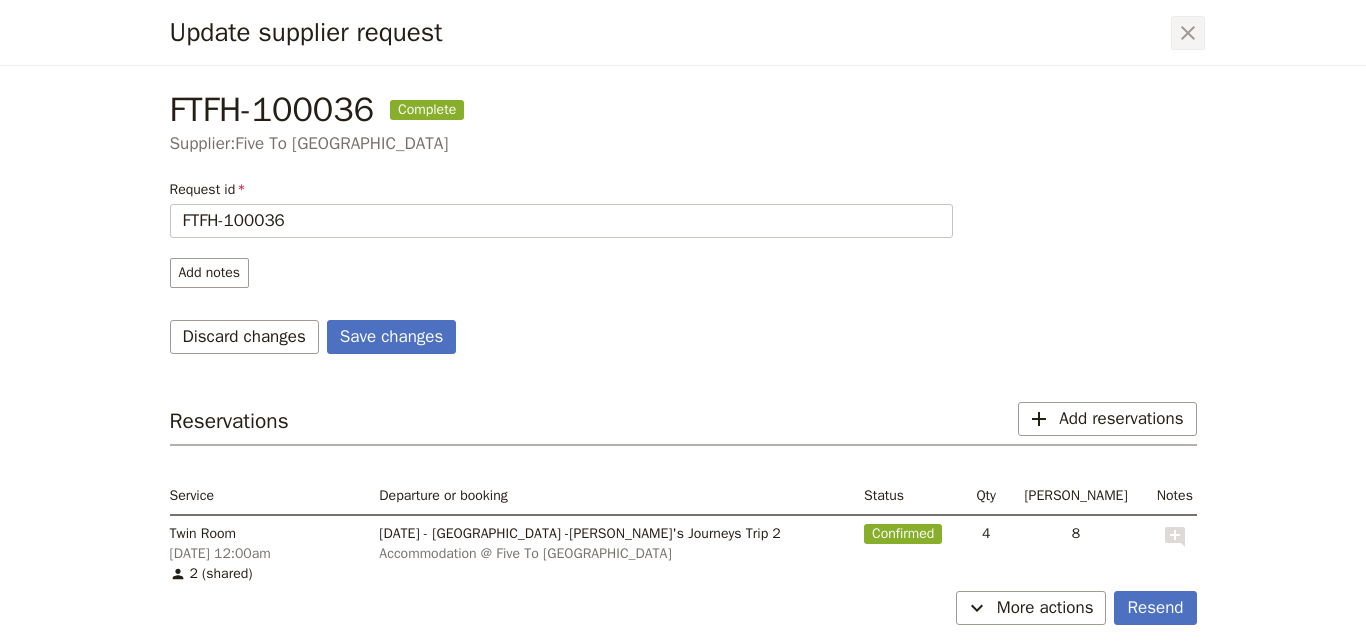 click 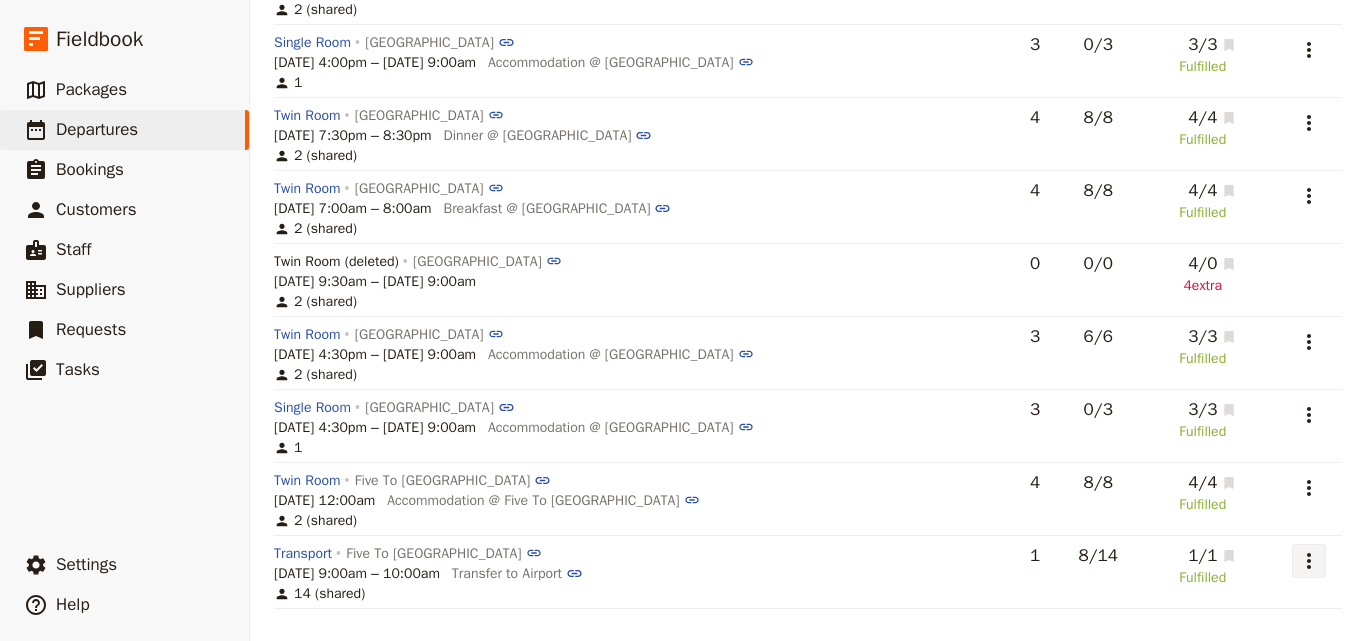 click 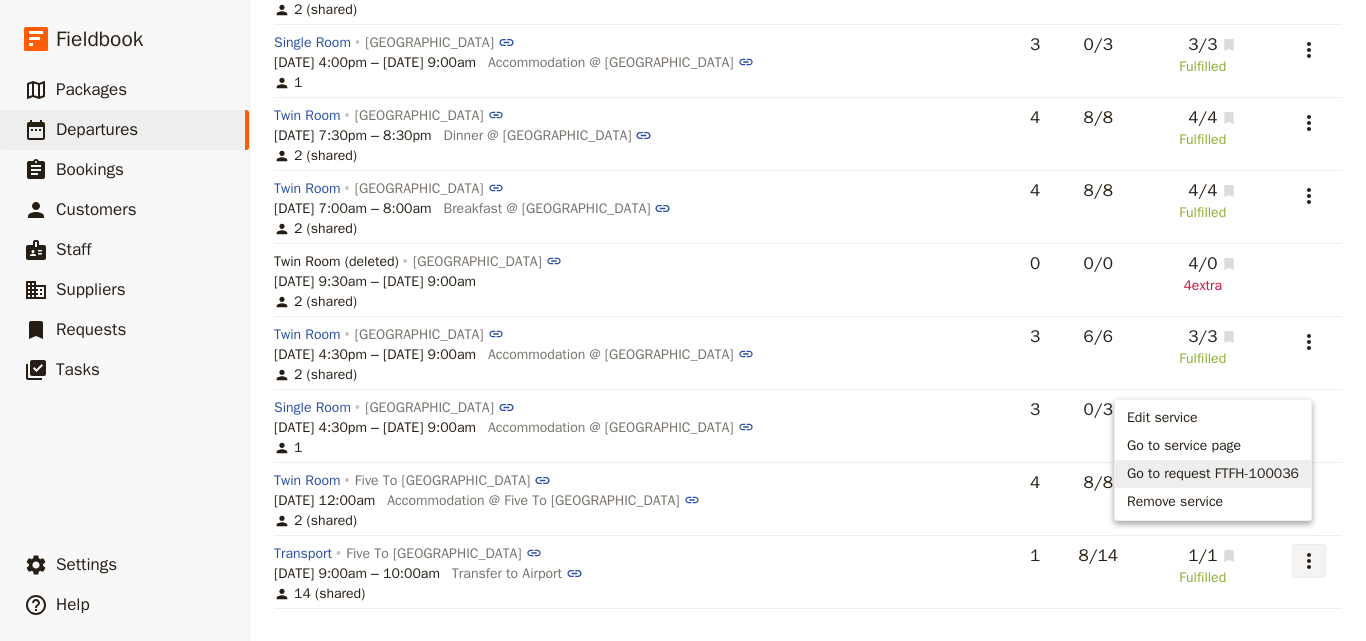 click on "Go to request FTFH-100036" at bounding box center [1213, 474] 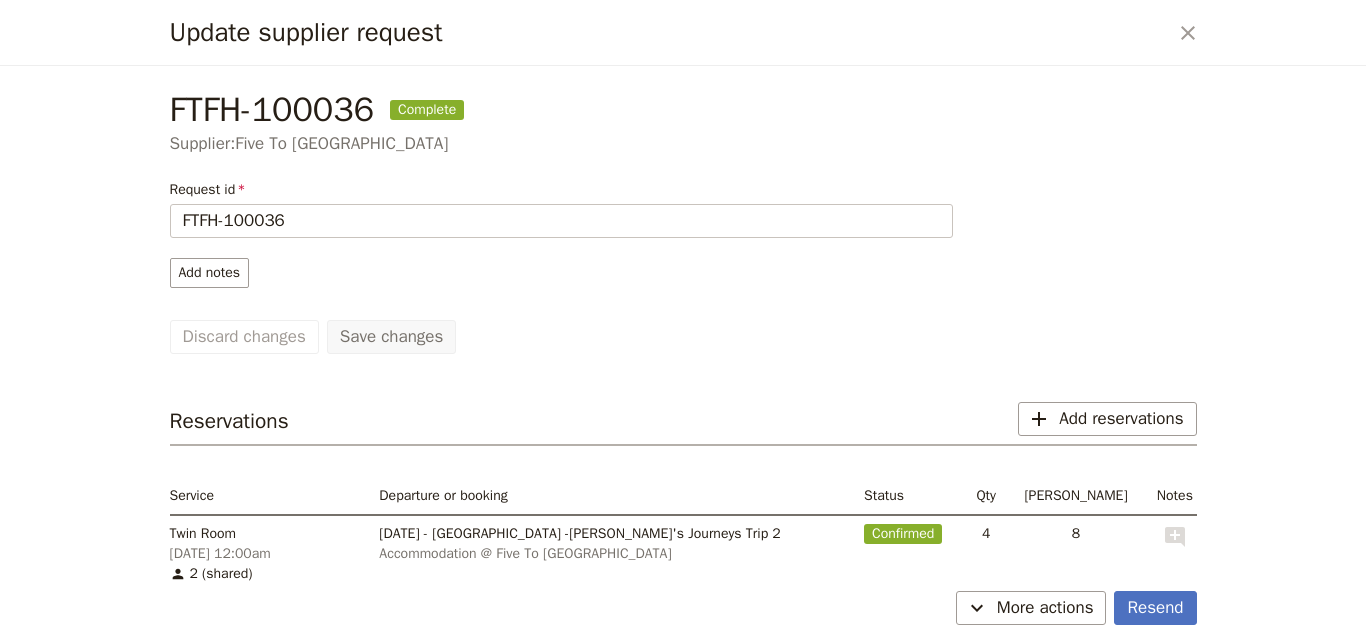click on "Request id FTFH-100036 Add notes" at bounding box center [561, 234] 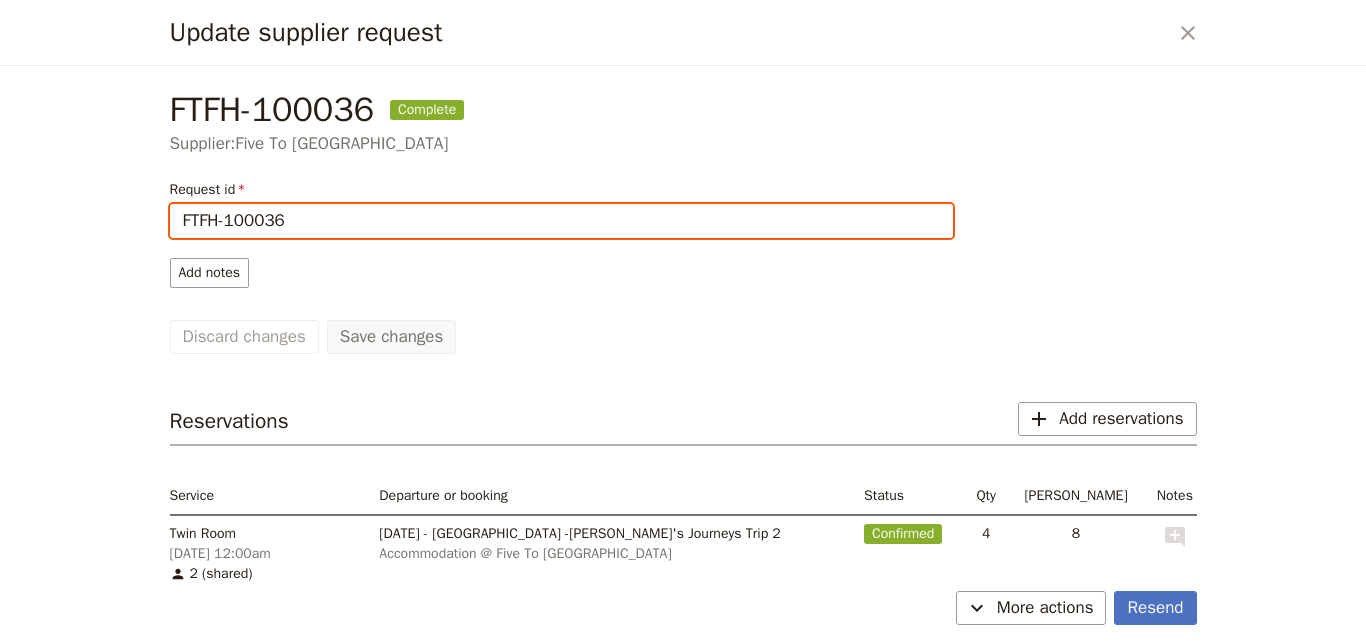 click on "FTFH-100036" at bounding box center (561, 221) 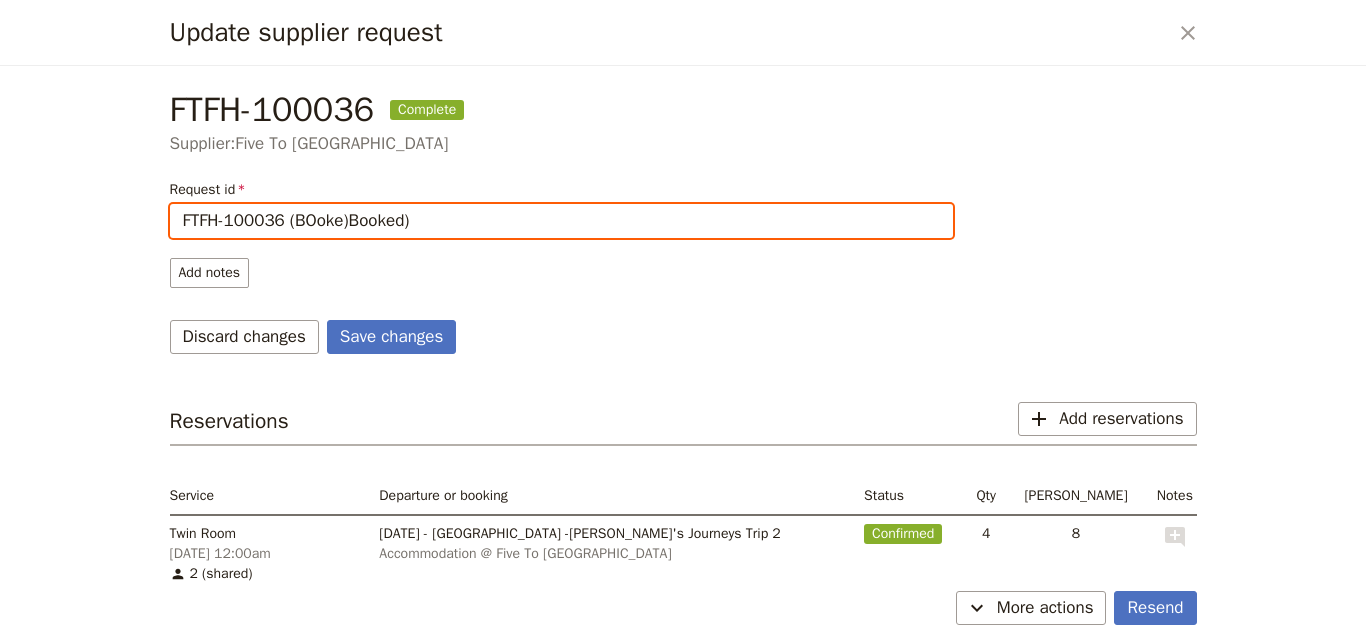 drag, startPoint x: 351, startPoint y: 224, endPoint x: 293, endPoint y: 233, distance: 58.694122 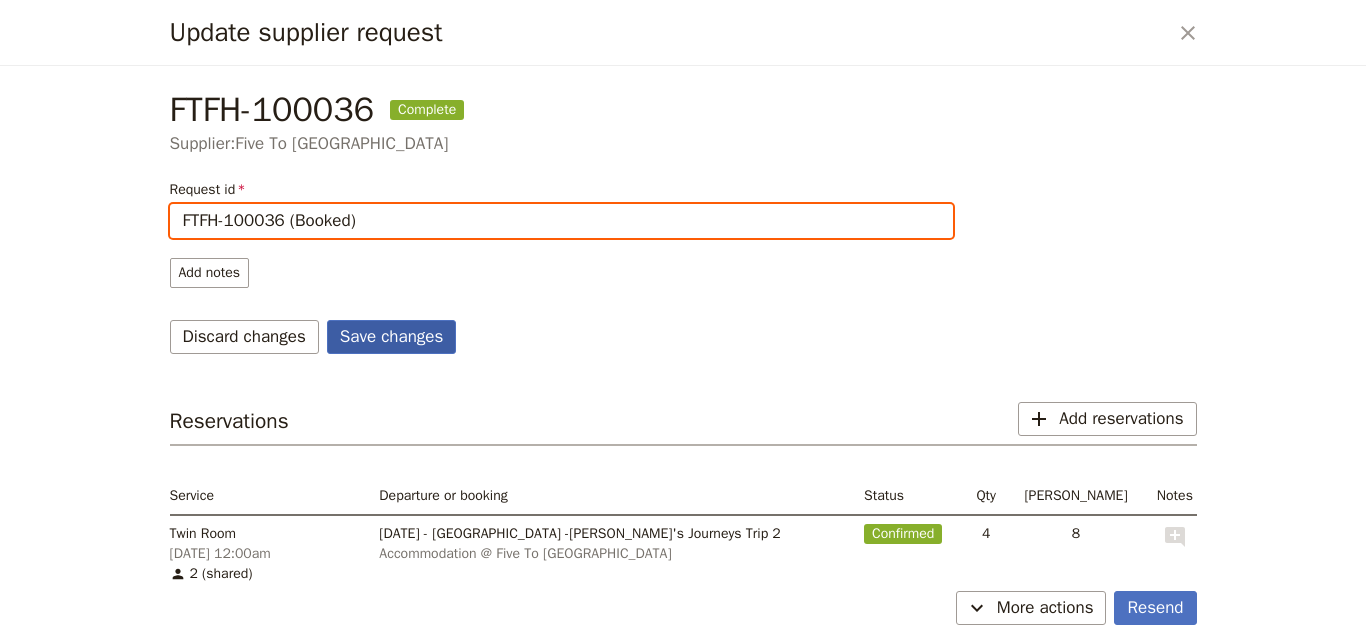 type on "FTFH-100036 (Booked)" 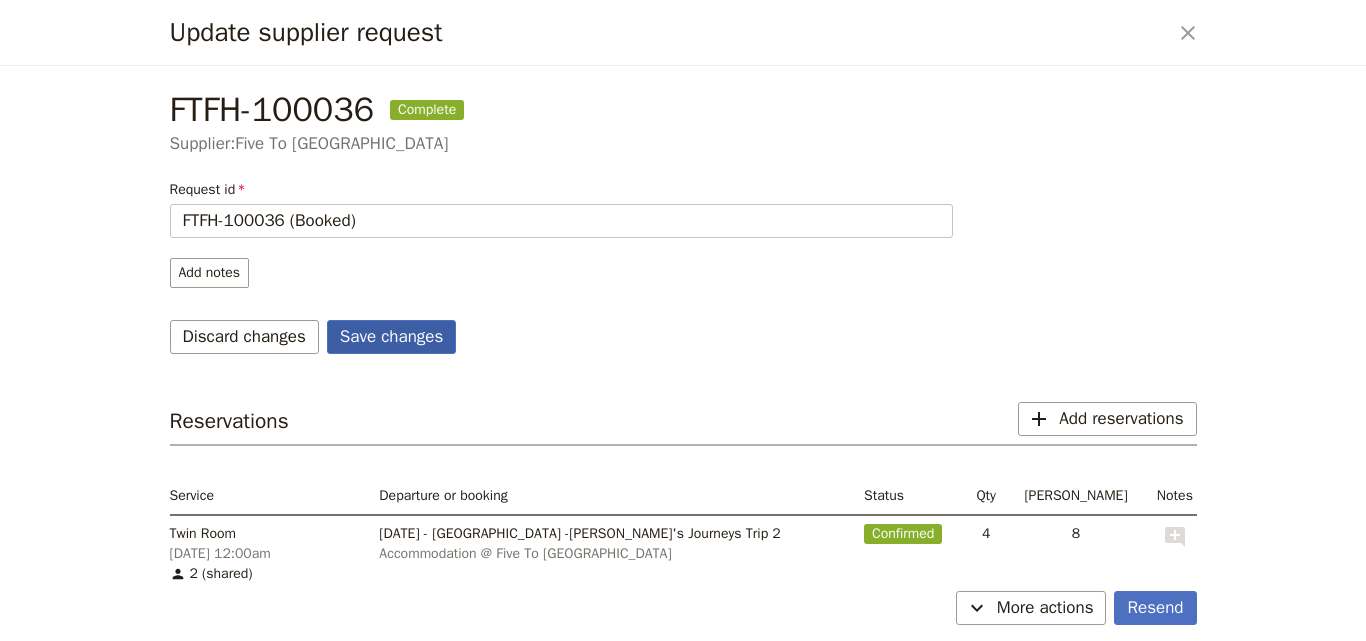 click on "Save changes" at bounding box center (392, 337) 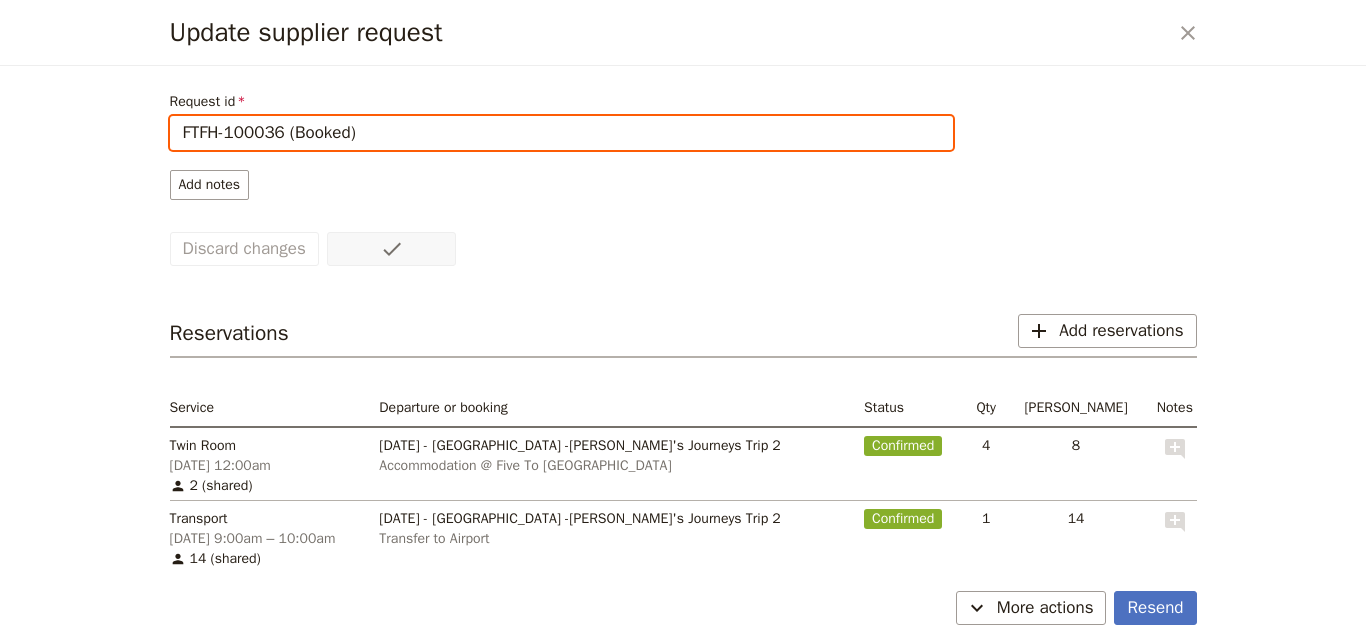 scroll, scrollTop: 152, scrollLeft: 0, axis: vertical 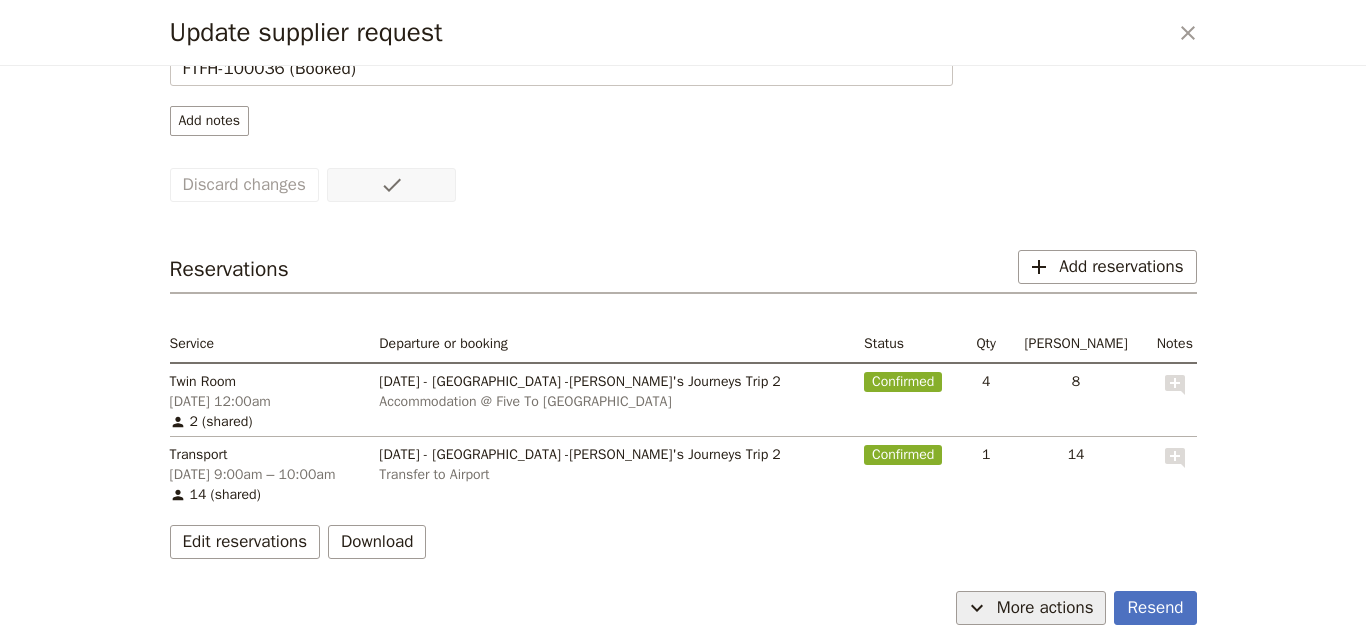 click on "More actions" at bounding box center (1045, 608) 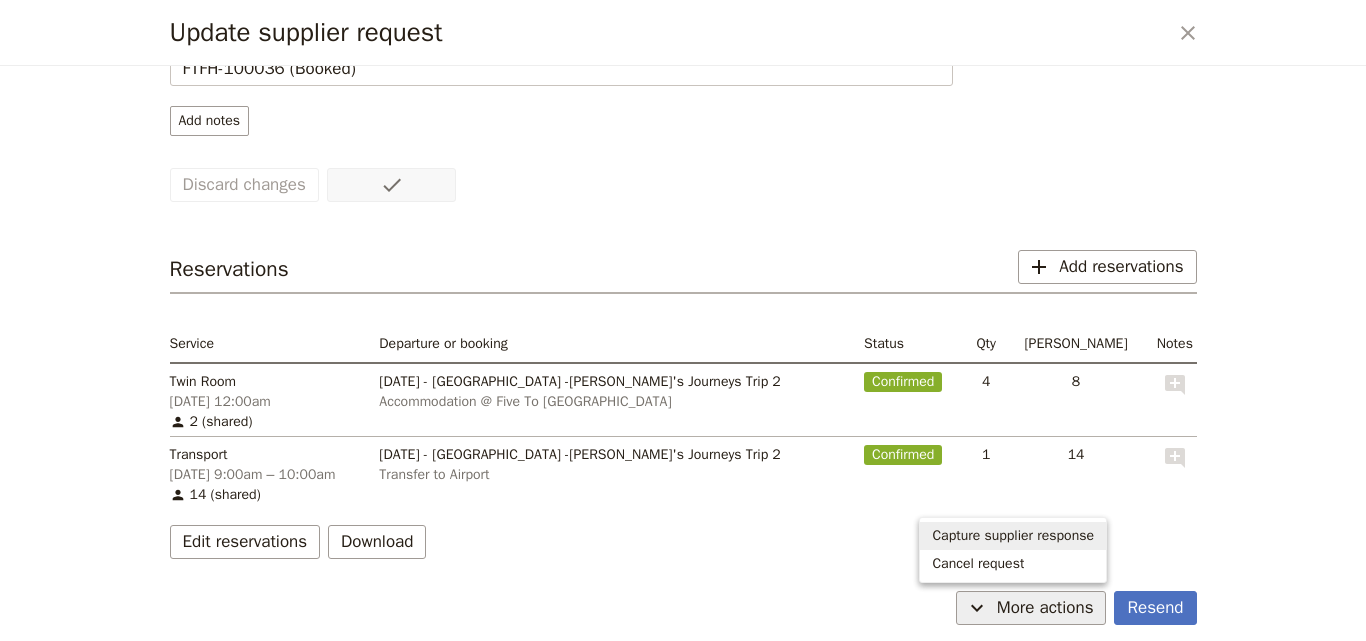 click on "Capture supplier response" at bounding box center (1013, 536) 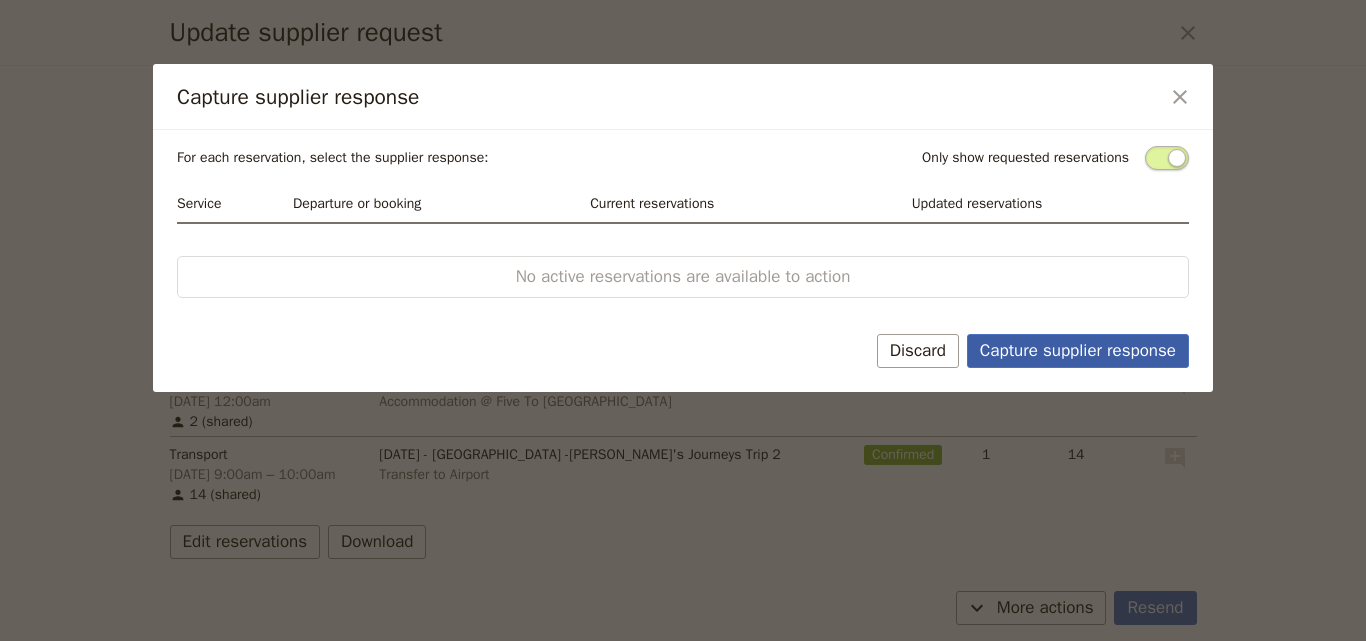 click on "Capture supplier response" at bounding box center (1078, 351) 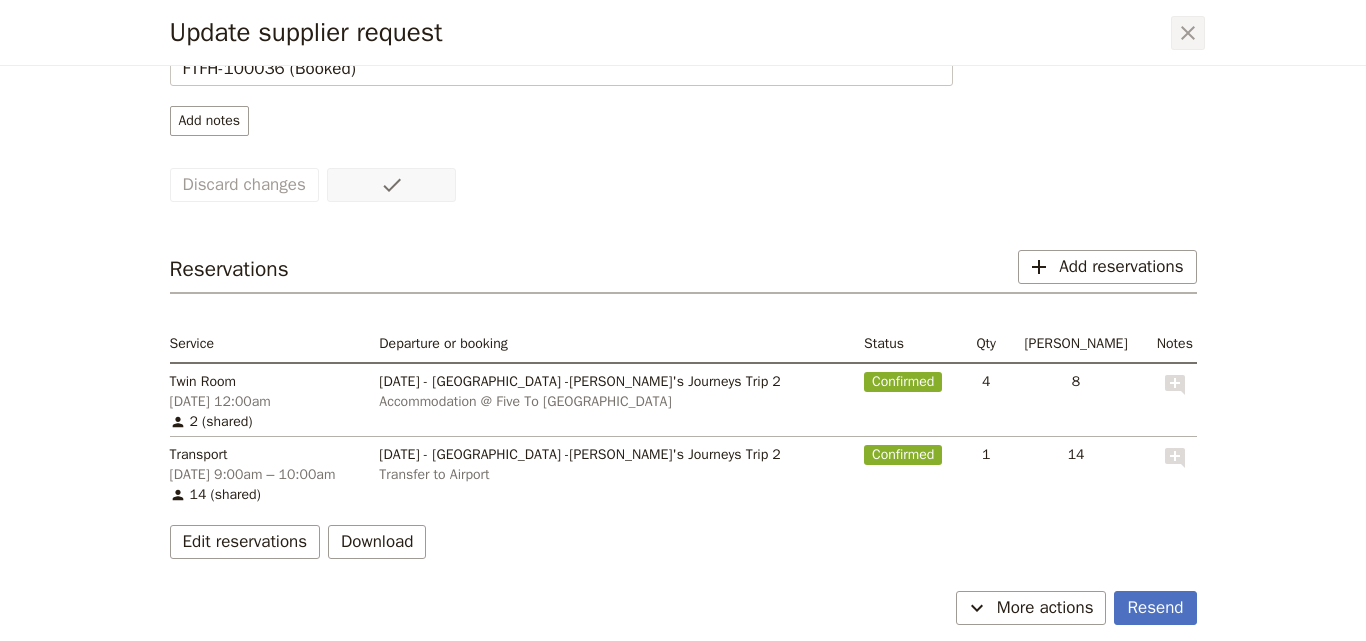 click on "​" at bounding box center (1188, 33) 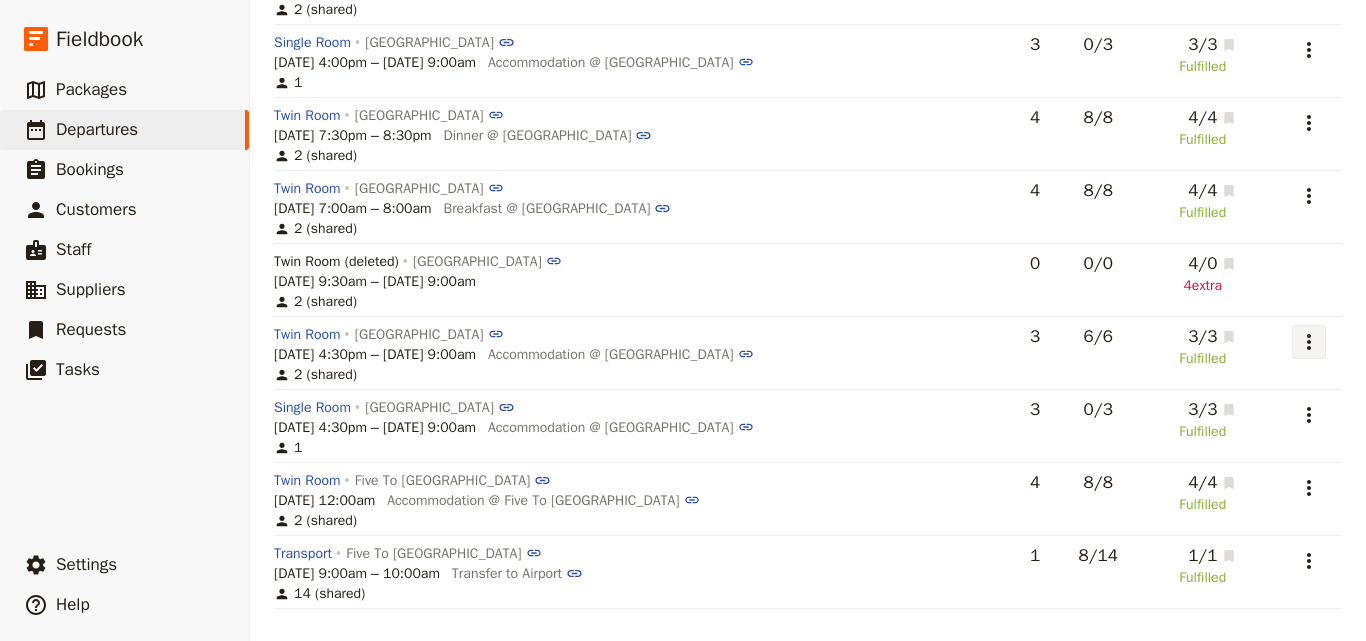 click 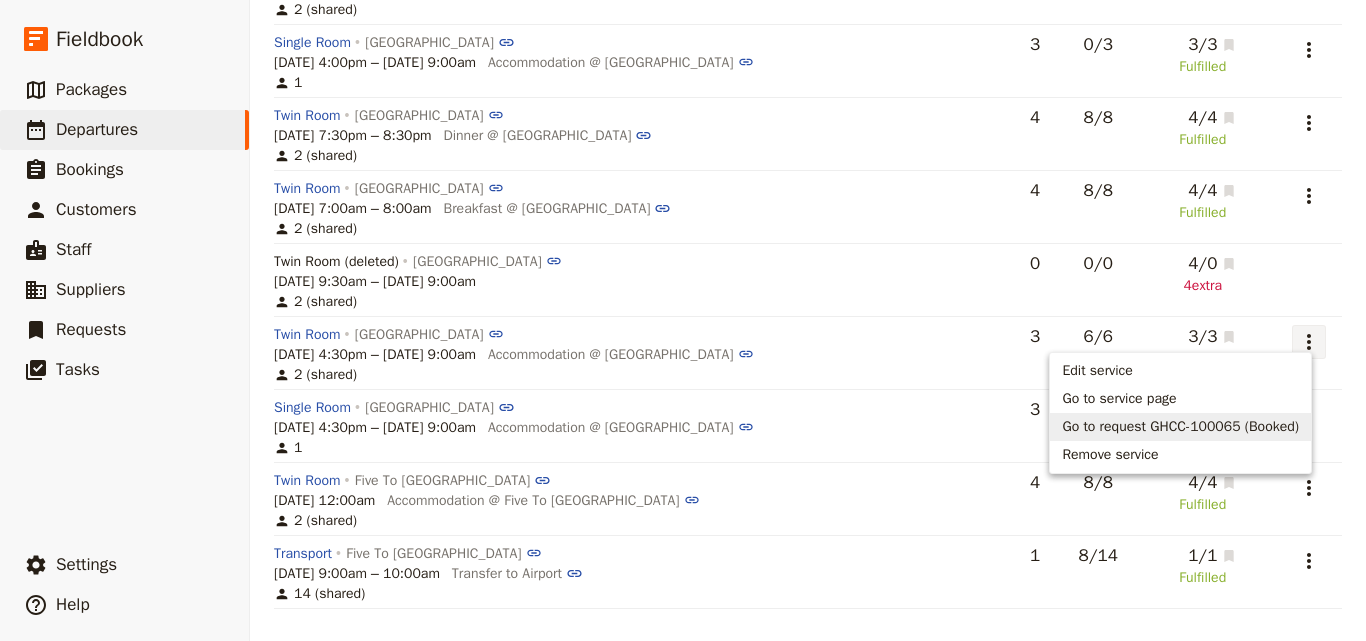 click on "Go to request GHCC-100065 (Booked)" at bounding box center [1180, 427] 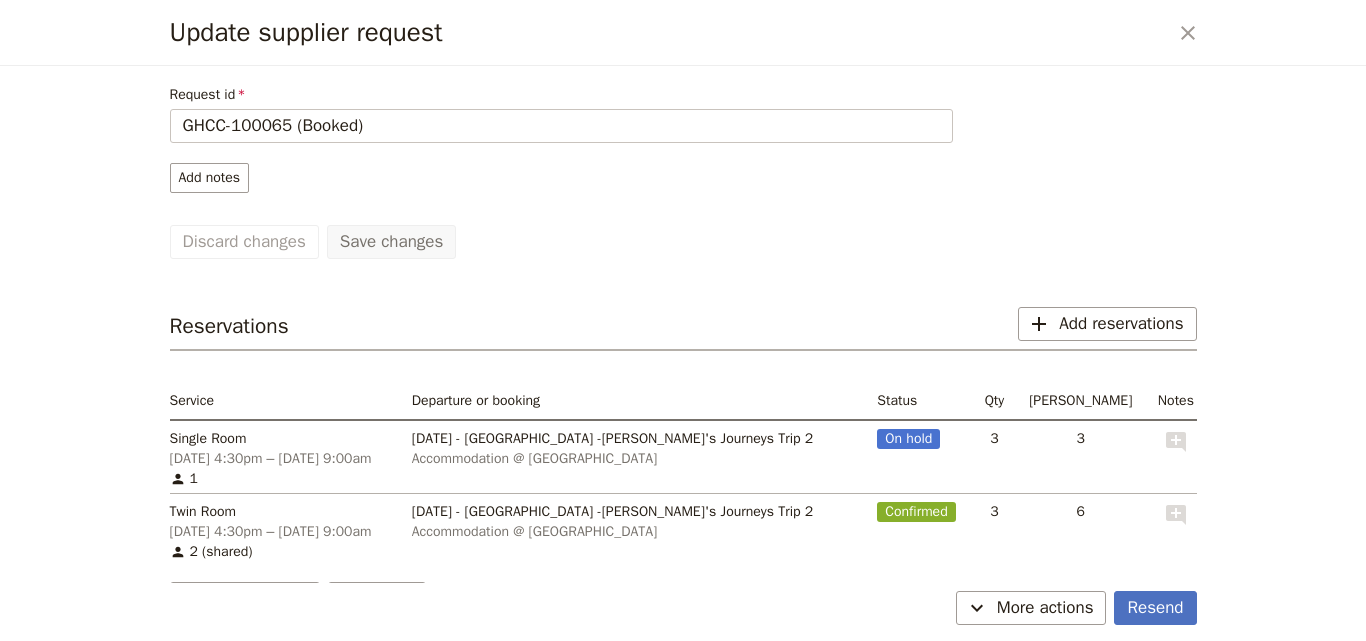 scroll, scrollTop: 152, scrollLeft: 0, axis: vertical 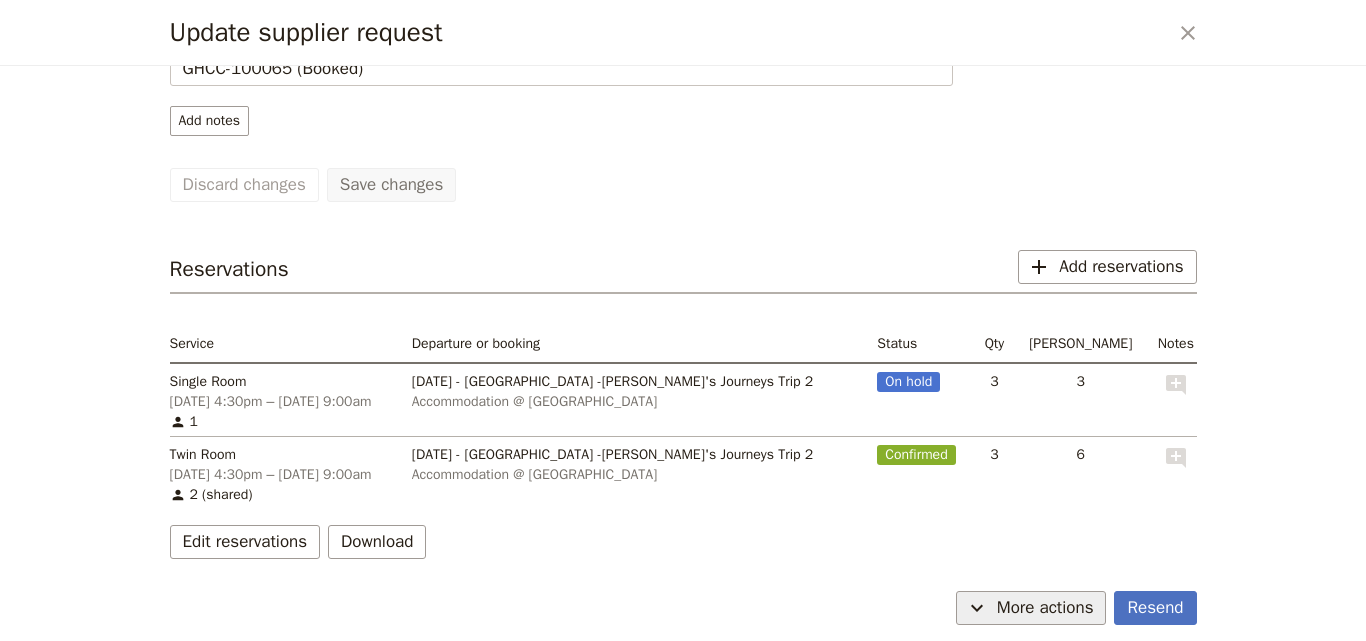 click on "More actions" at bounding box center [1045, 608] 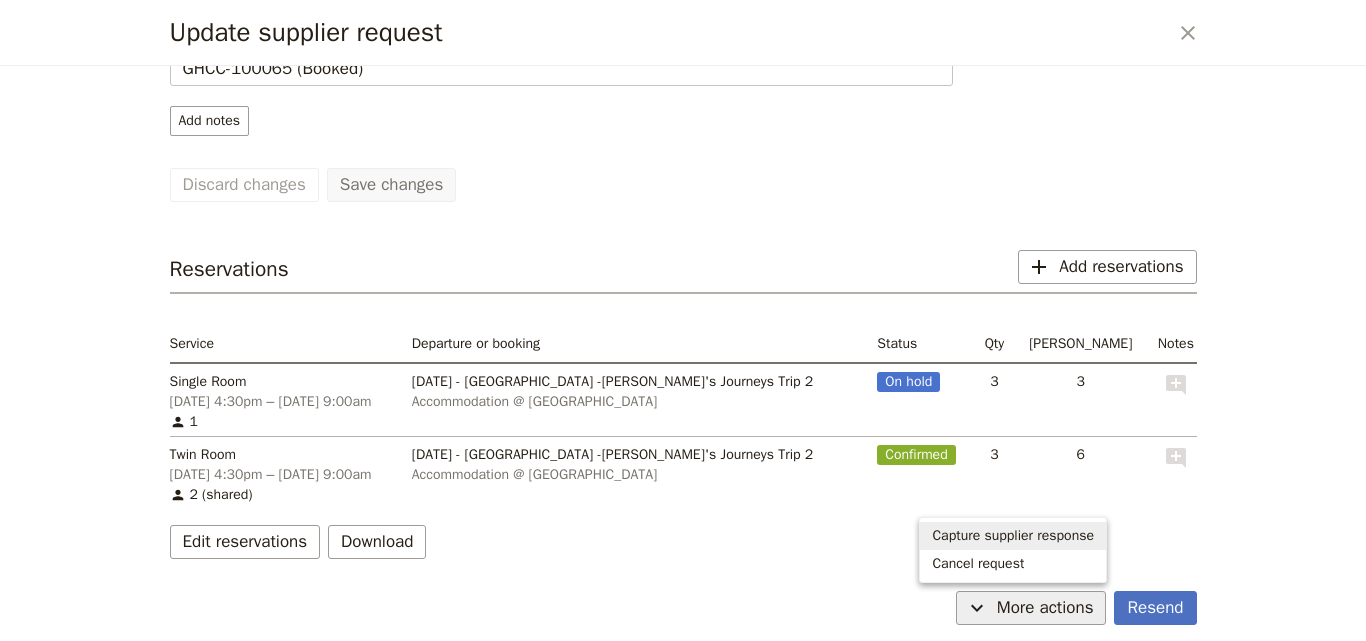 click on "Capture supplier response" at bounding box center [1013, 536] 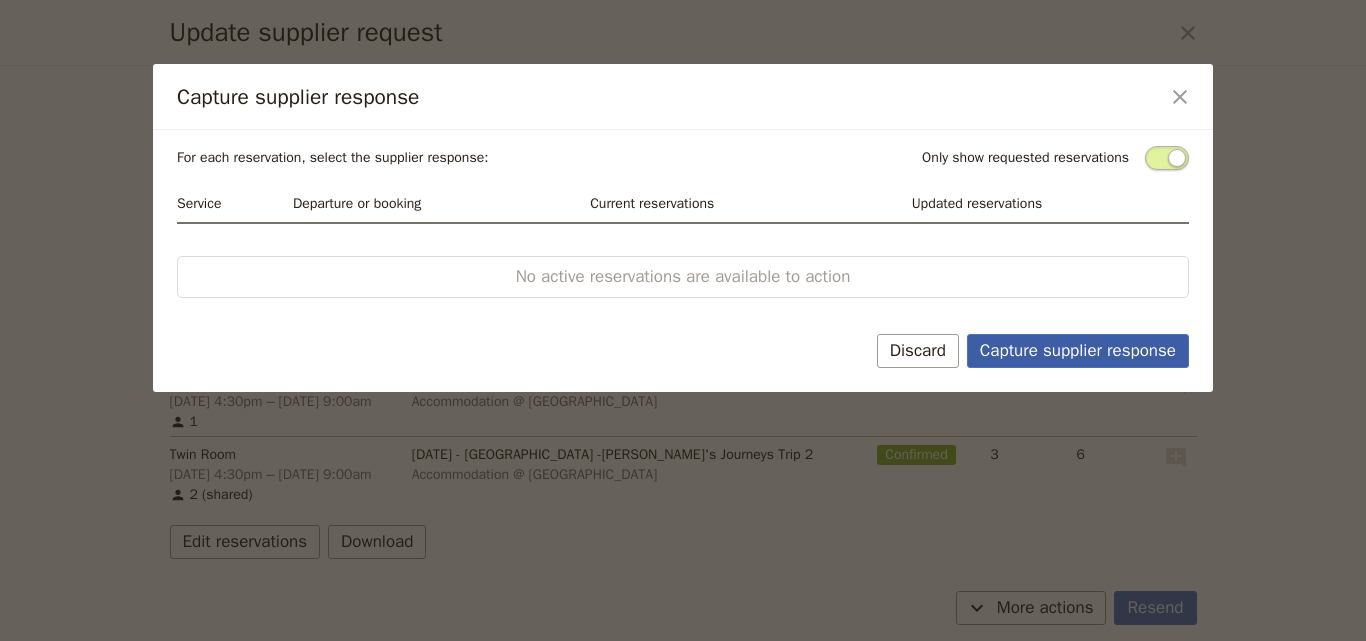 click on "Capture supplier response" at bounding box center [1078, 351] 